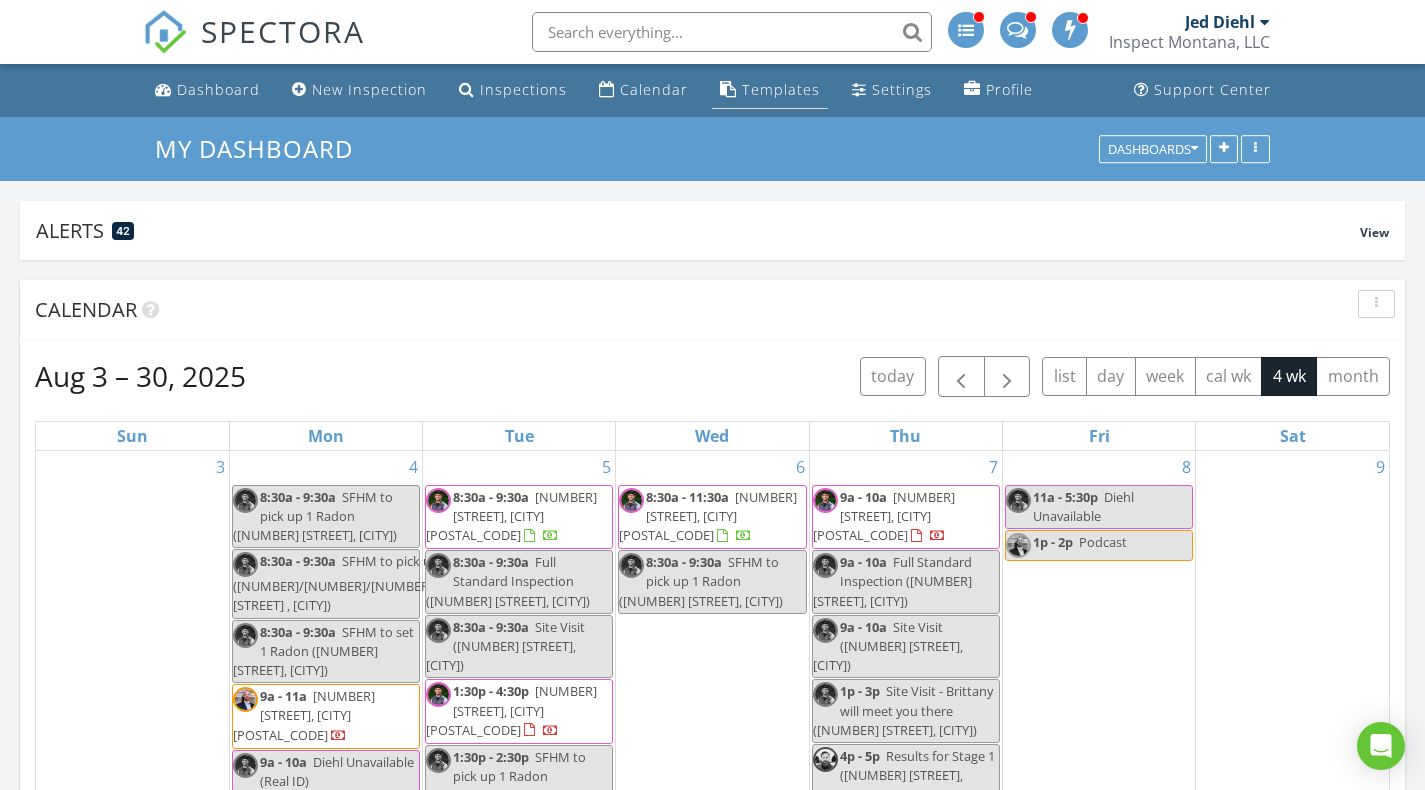scroll, scrollTop: 0, scrollLeft: 0, axis: both 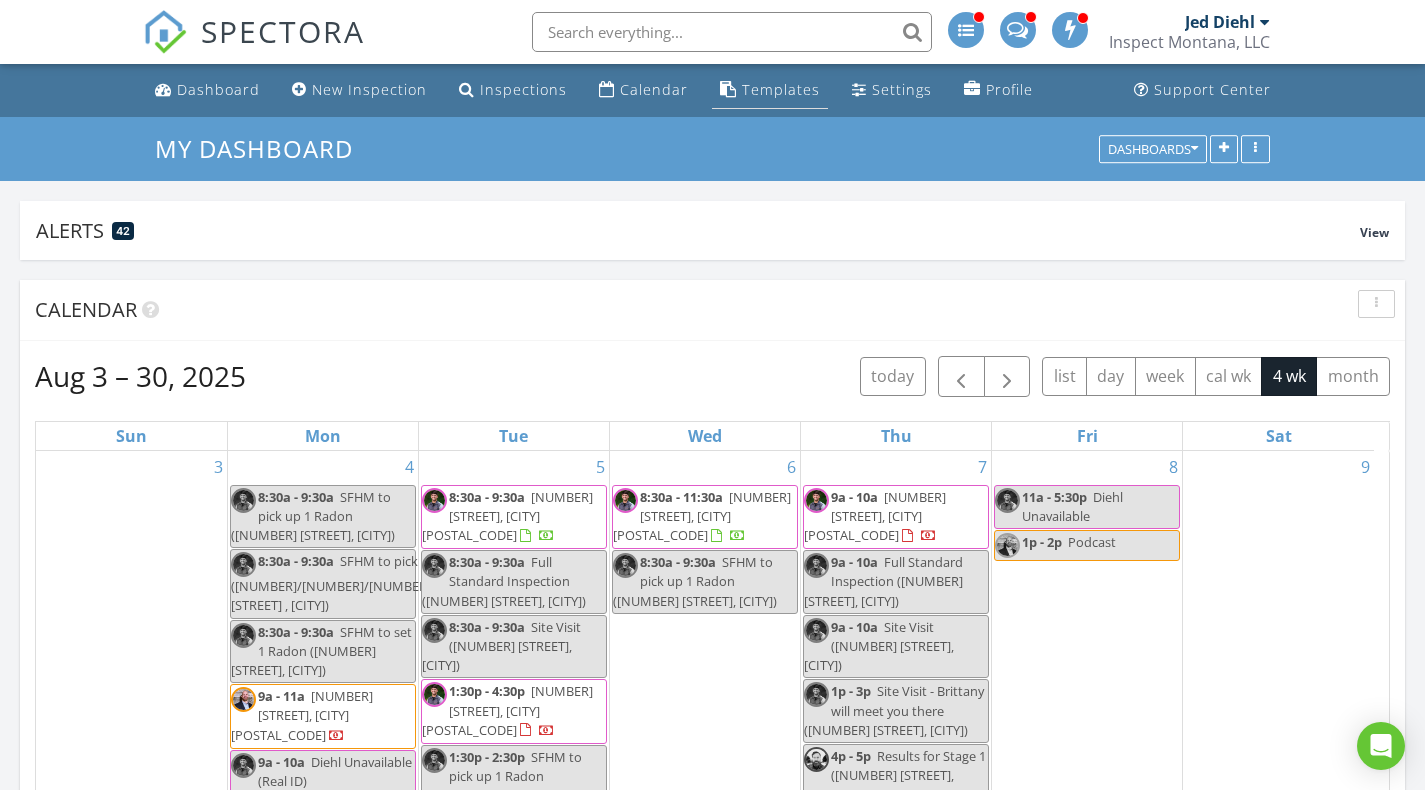 click on "Templates" at bounding box center [781, 89] 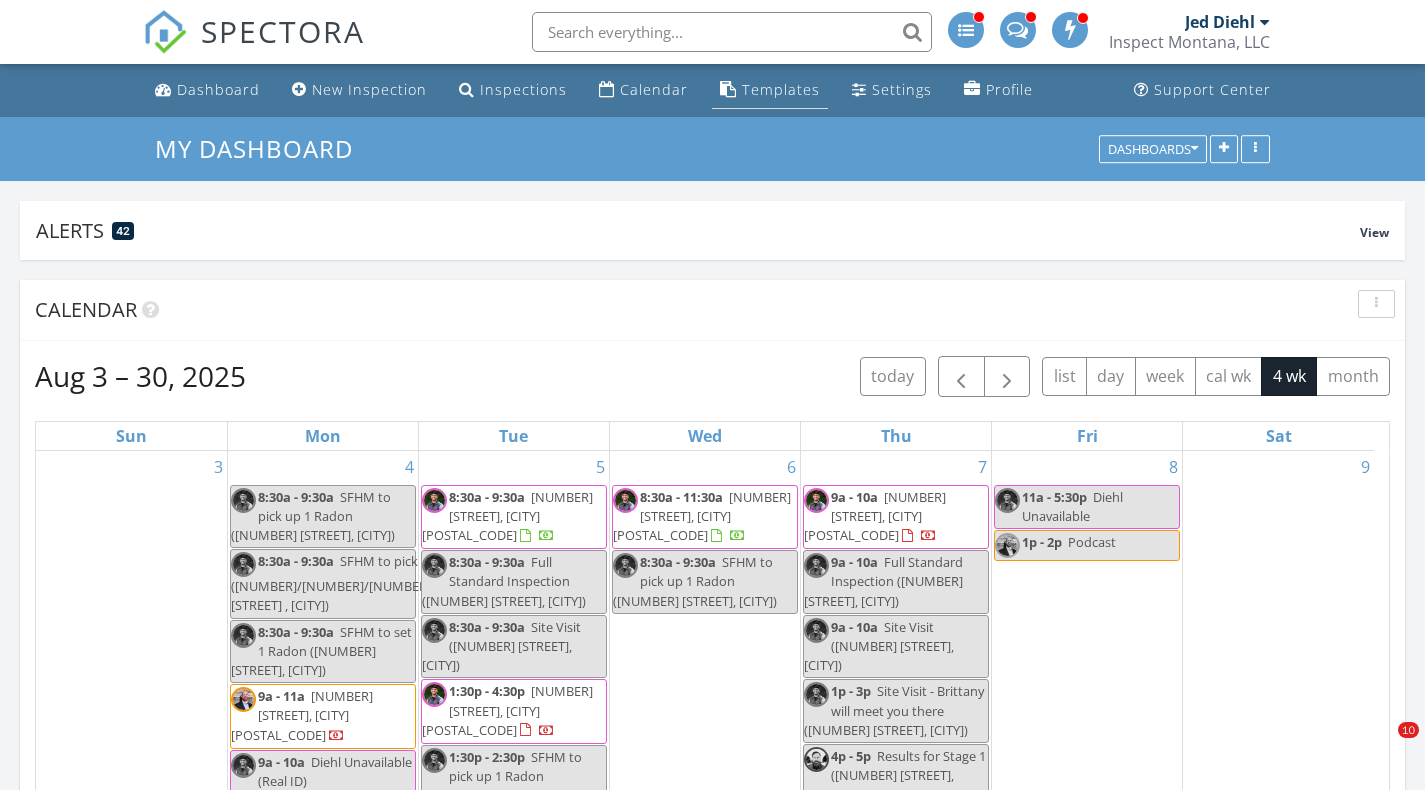 scroll, scrollTop: 10, scrollLeft: 10, axis: both 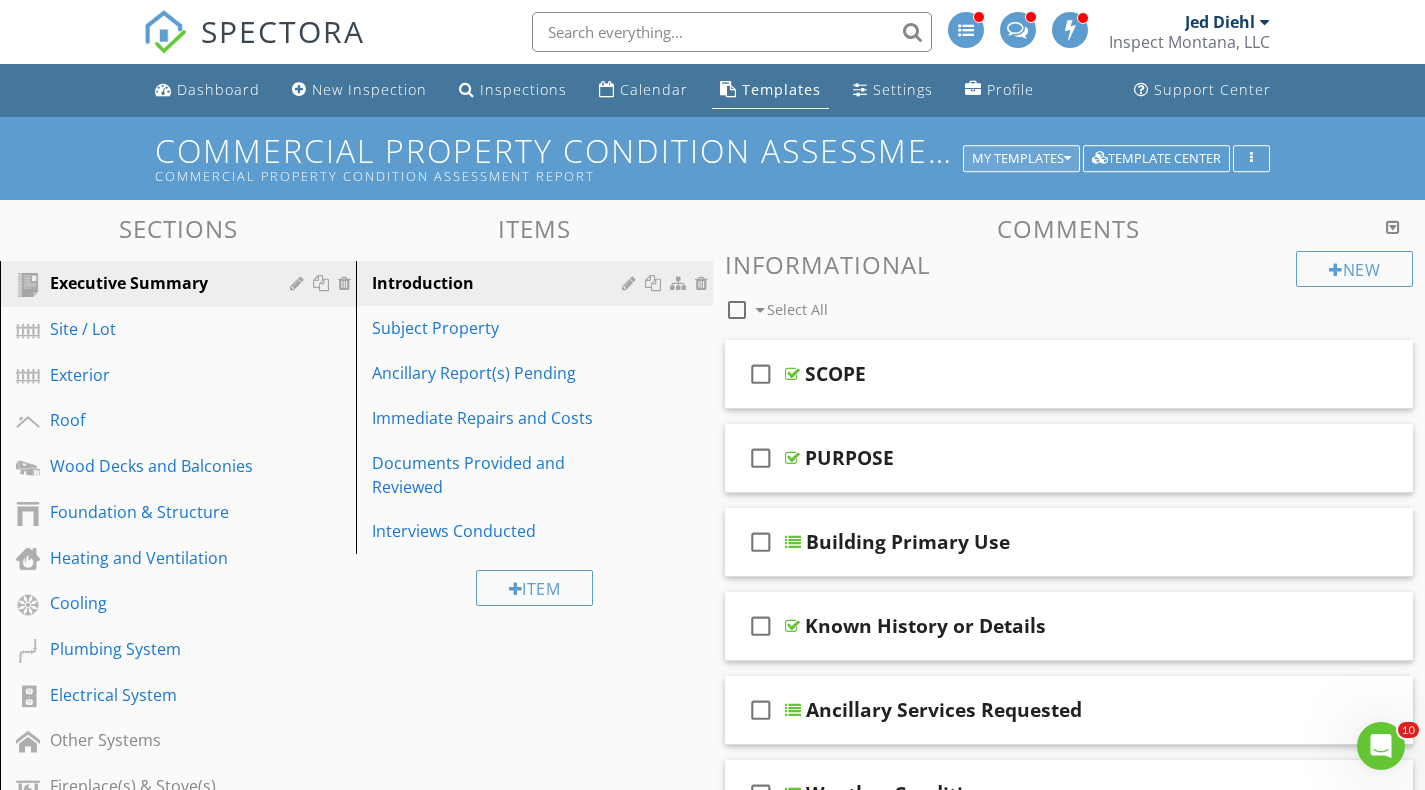 click on "My Templates" at bounding box center [1021, 159] 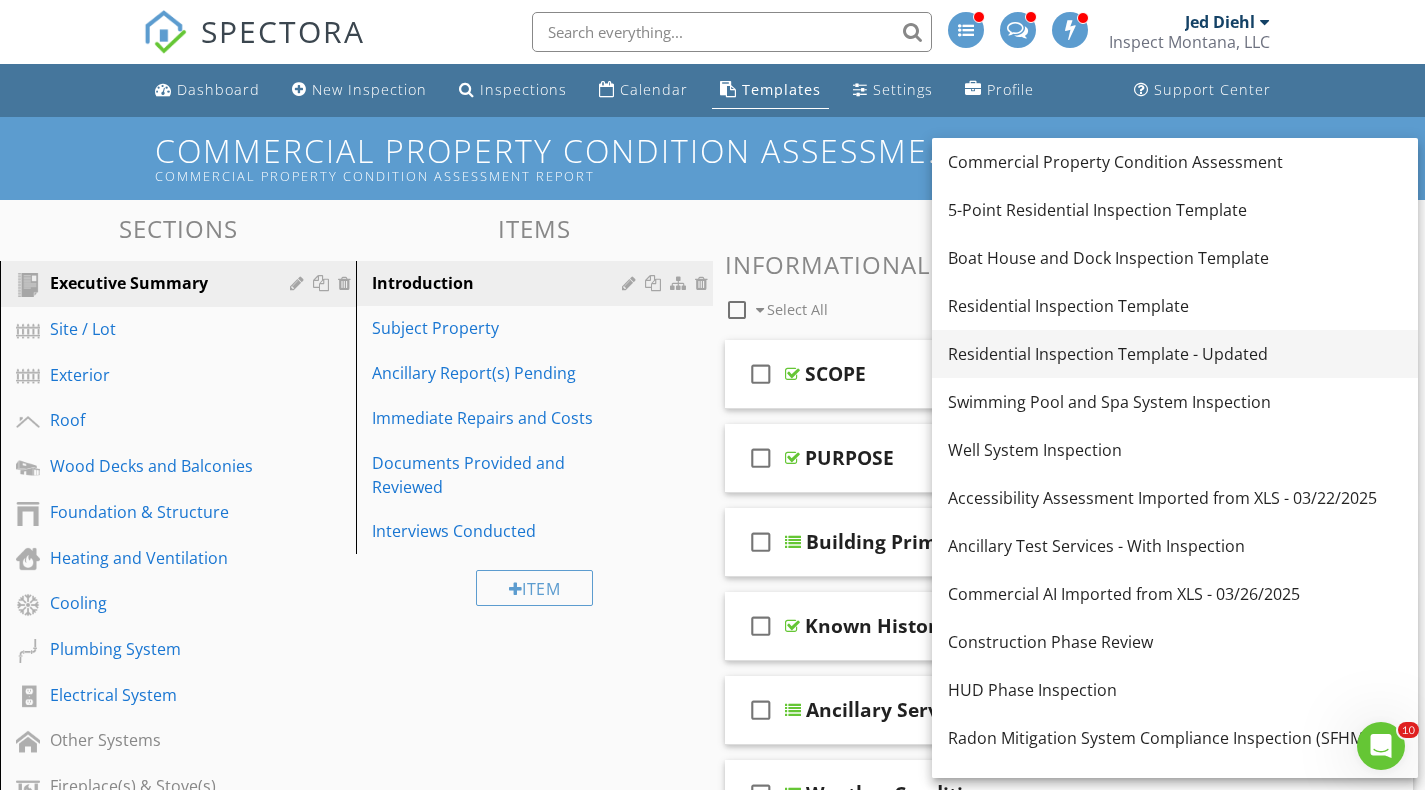 click on "Residential Inspection Template - Updated" at bounding box center [1175, 354] 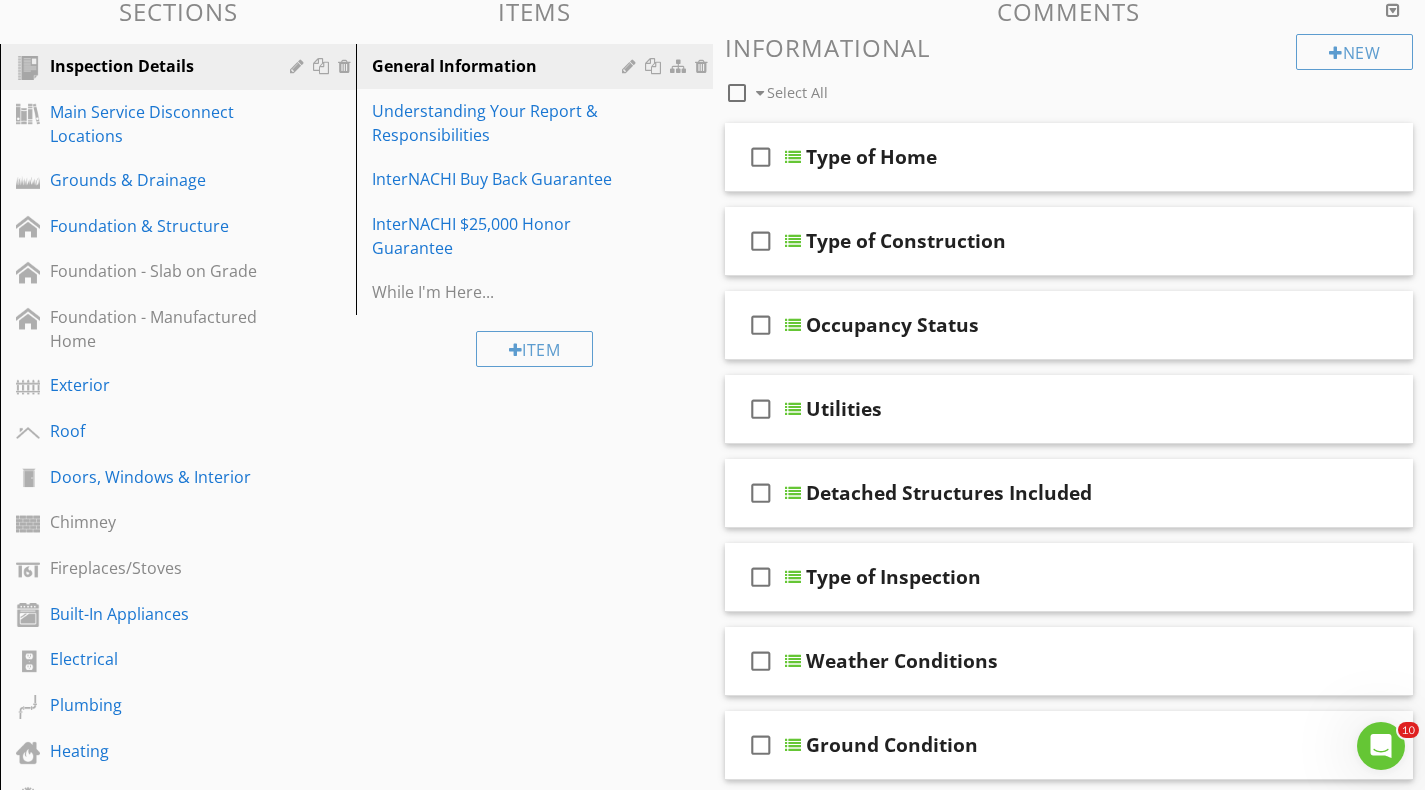 scroll, scrollTop: 192, scrollLeft: 0, axis: vertical 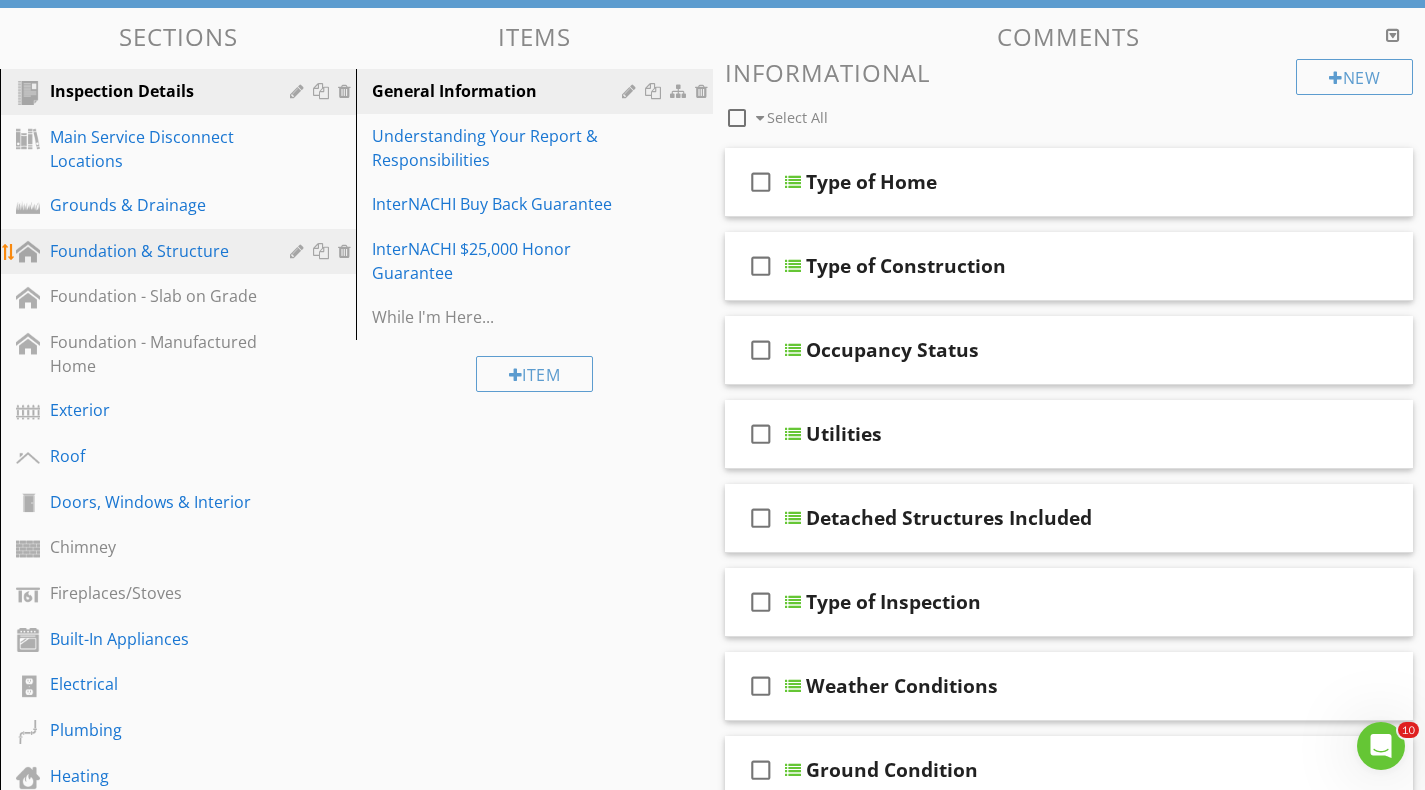 click on "Foundation & Structure" at bounding box center [155, 251] 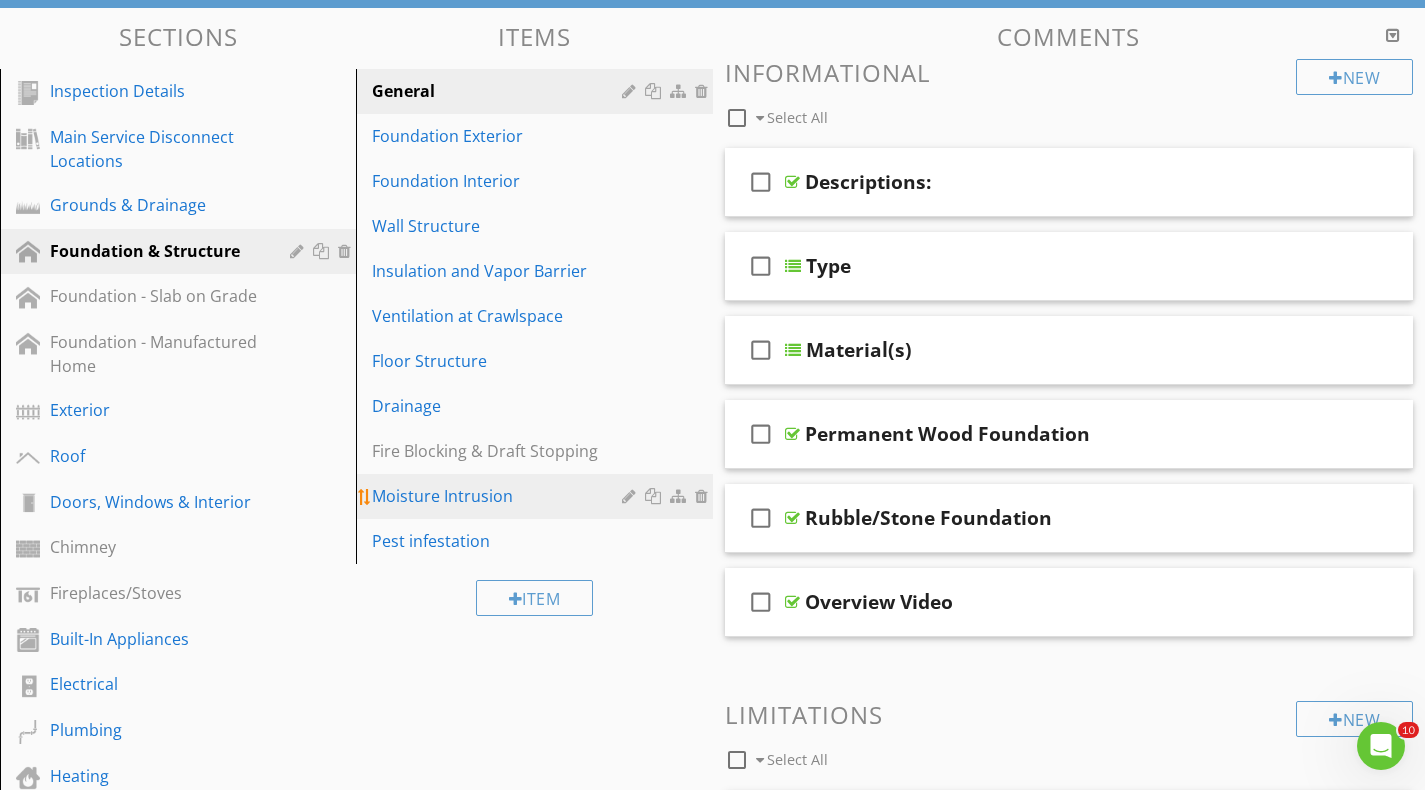 click on "Moisture Intrusion" at bounding box center [499, 496] 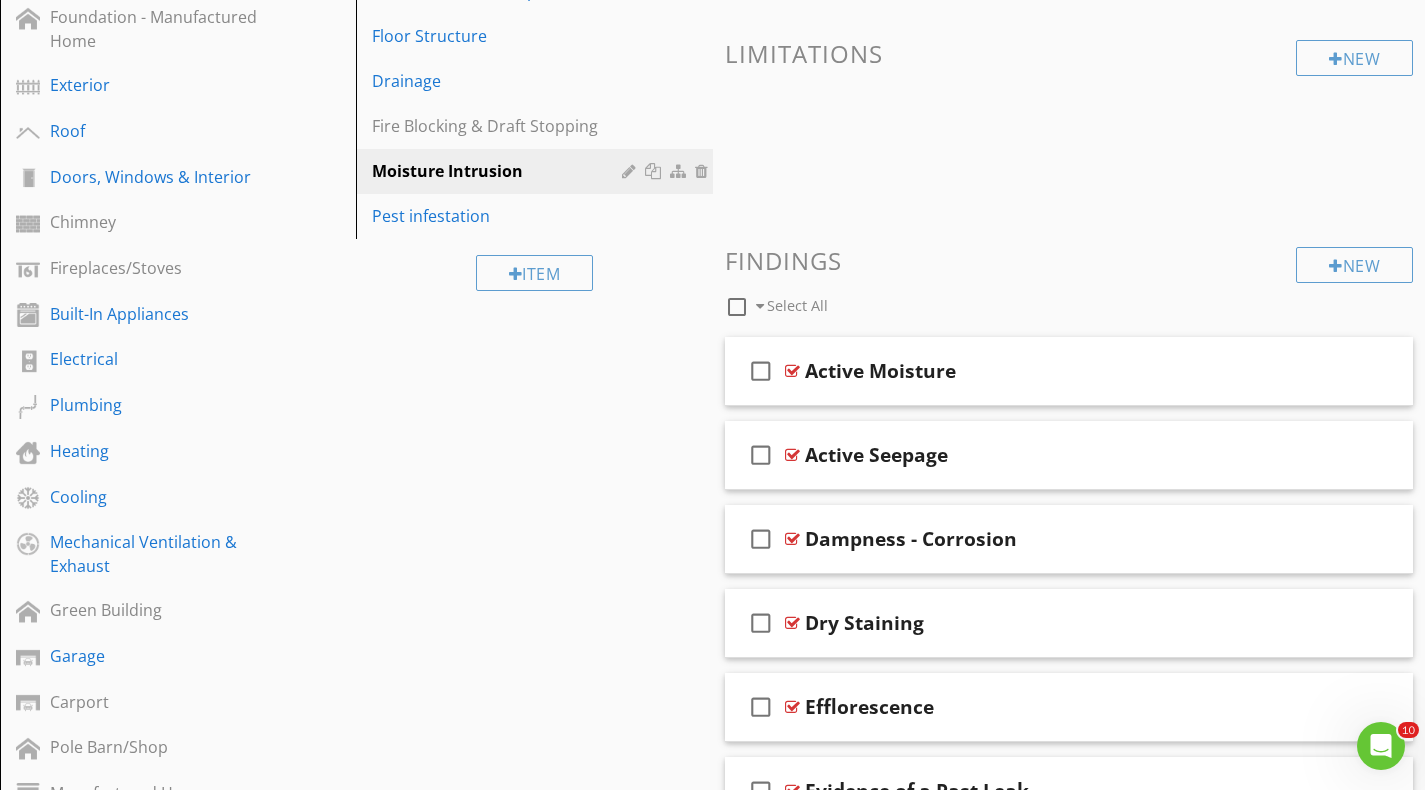 scroll, scrollTop: 529, scrollLeft: 0, axis: vertical 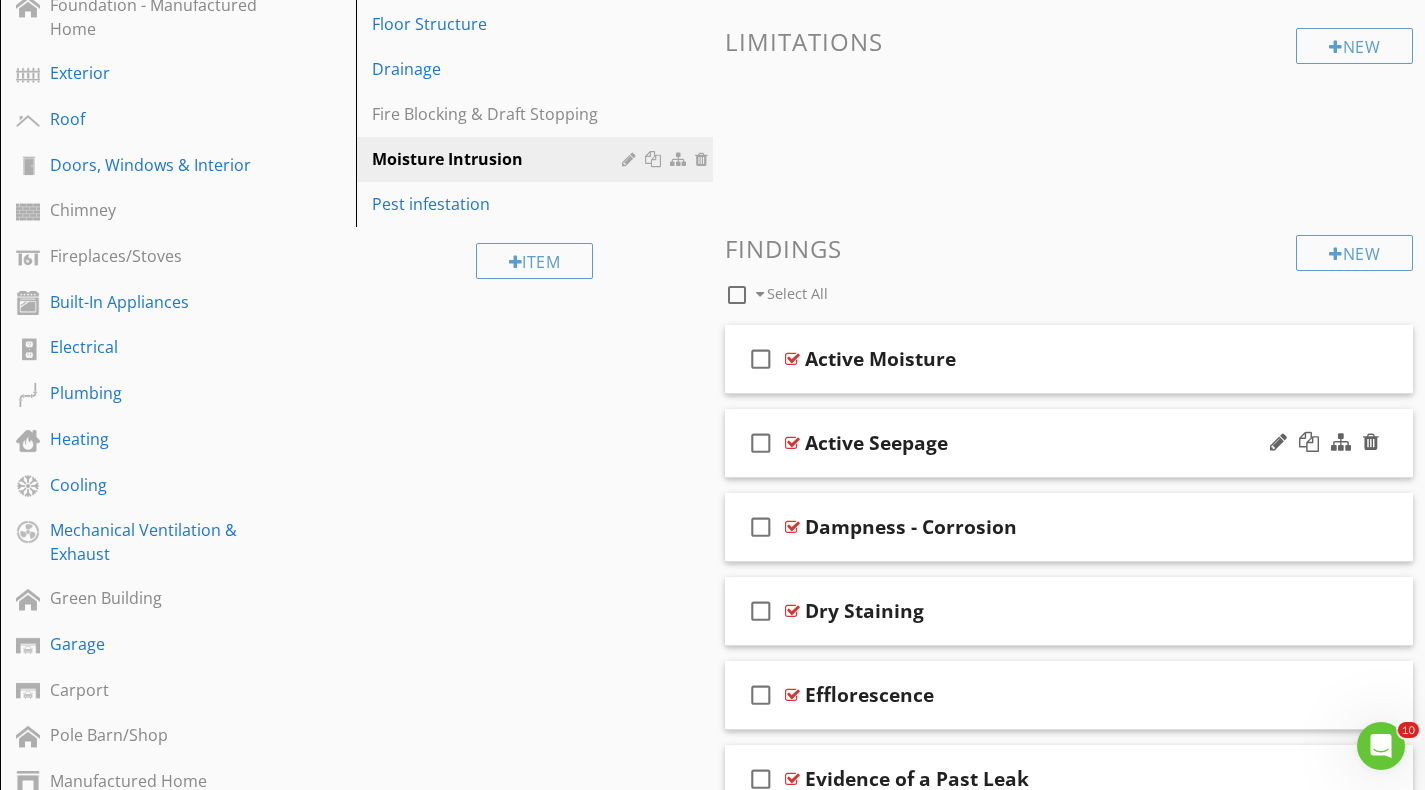 click on "check_box_outline_blank
Active Seepage" at bounding box center [1069, 443] 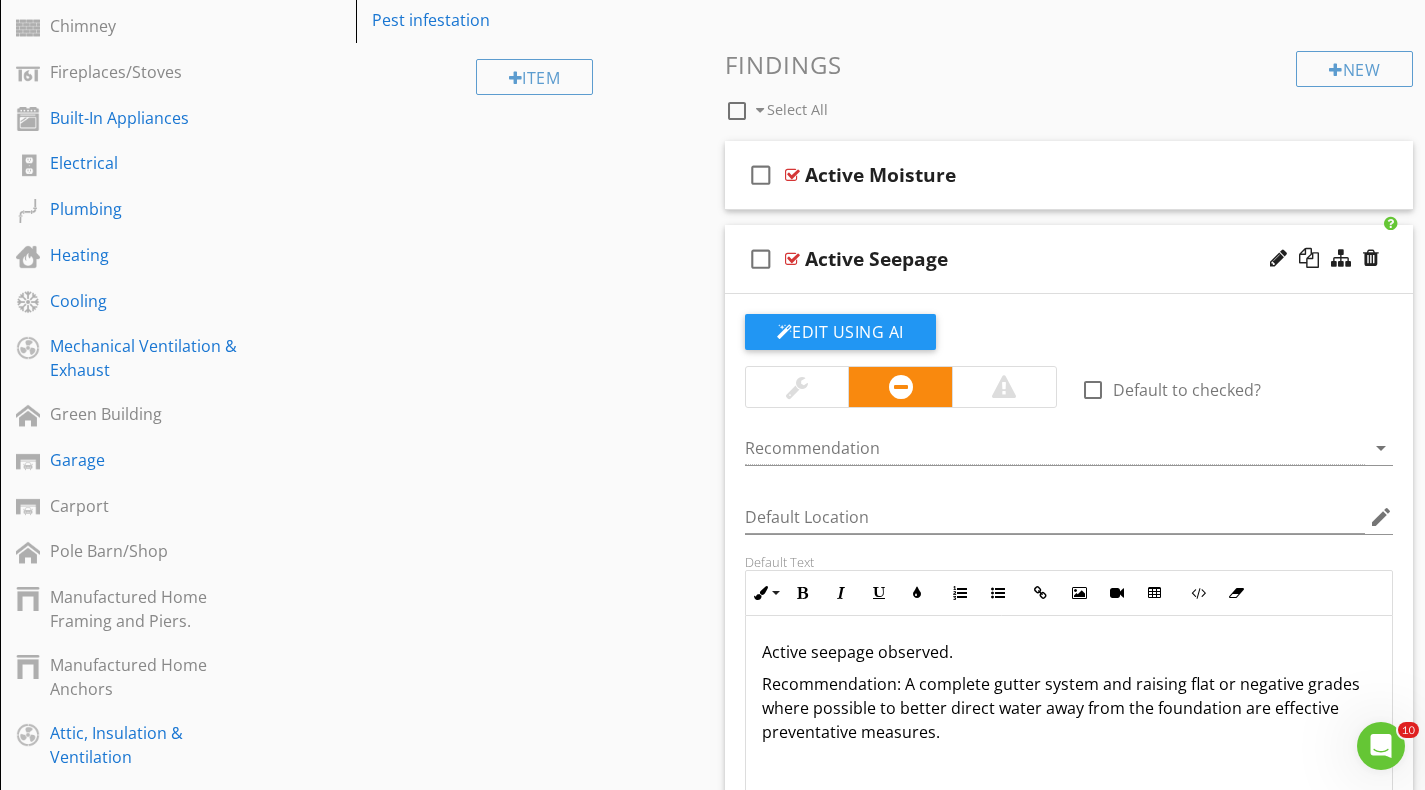 scroll, scrollTop: 701, scrollLeft: 0, axis: vertical 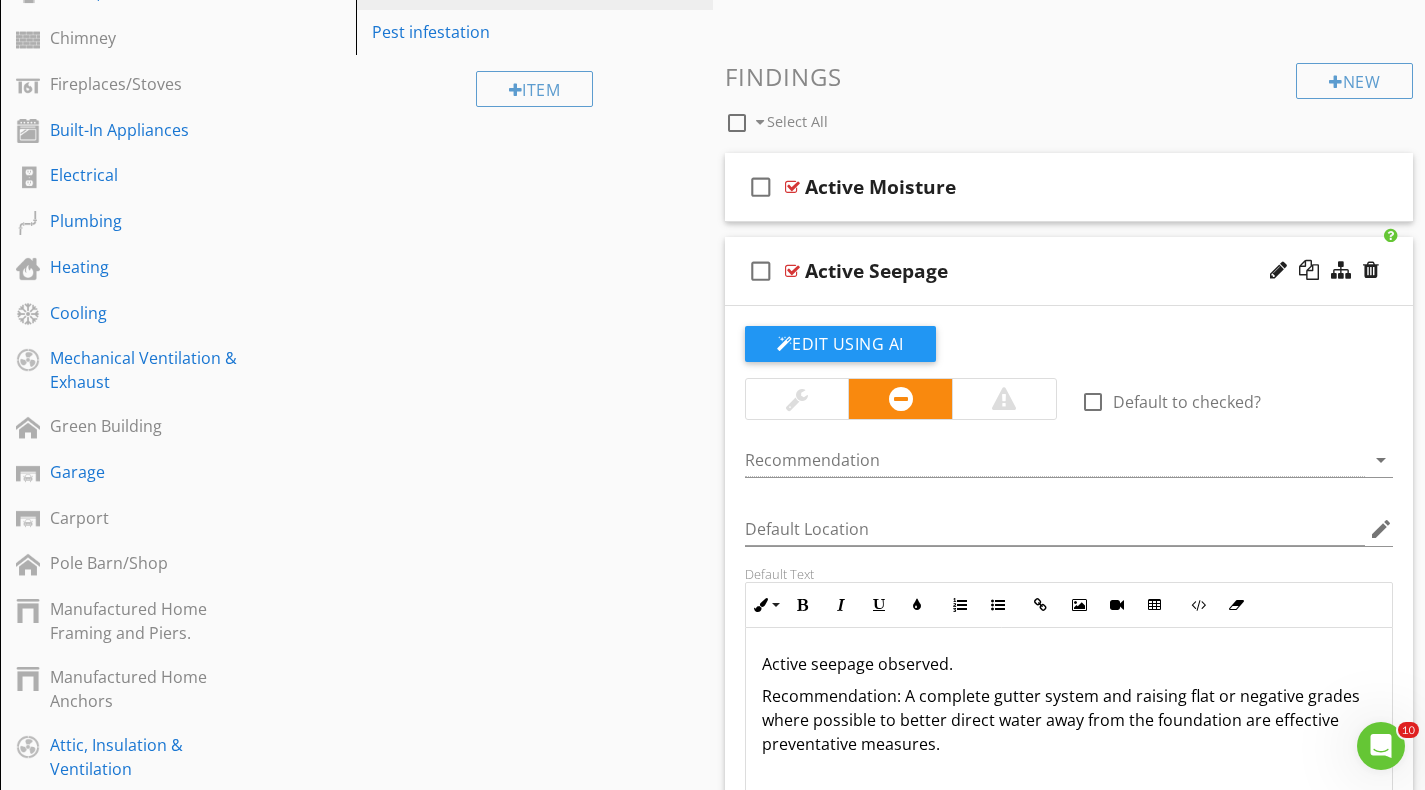 click on "check_box_outline_blank
Active Seepage" at bounding box center [1069, 271] 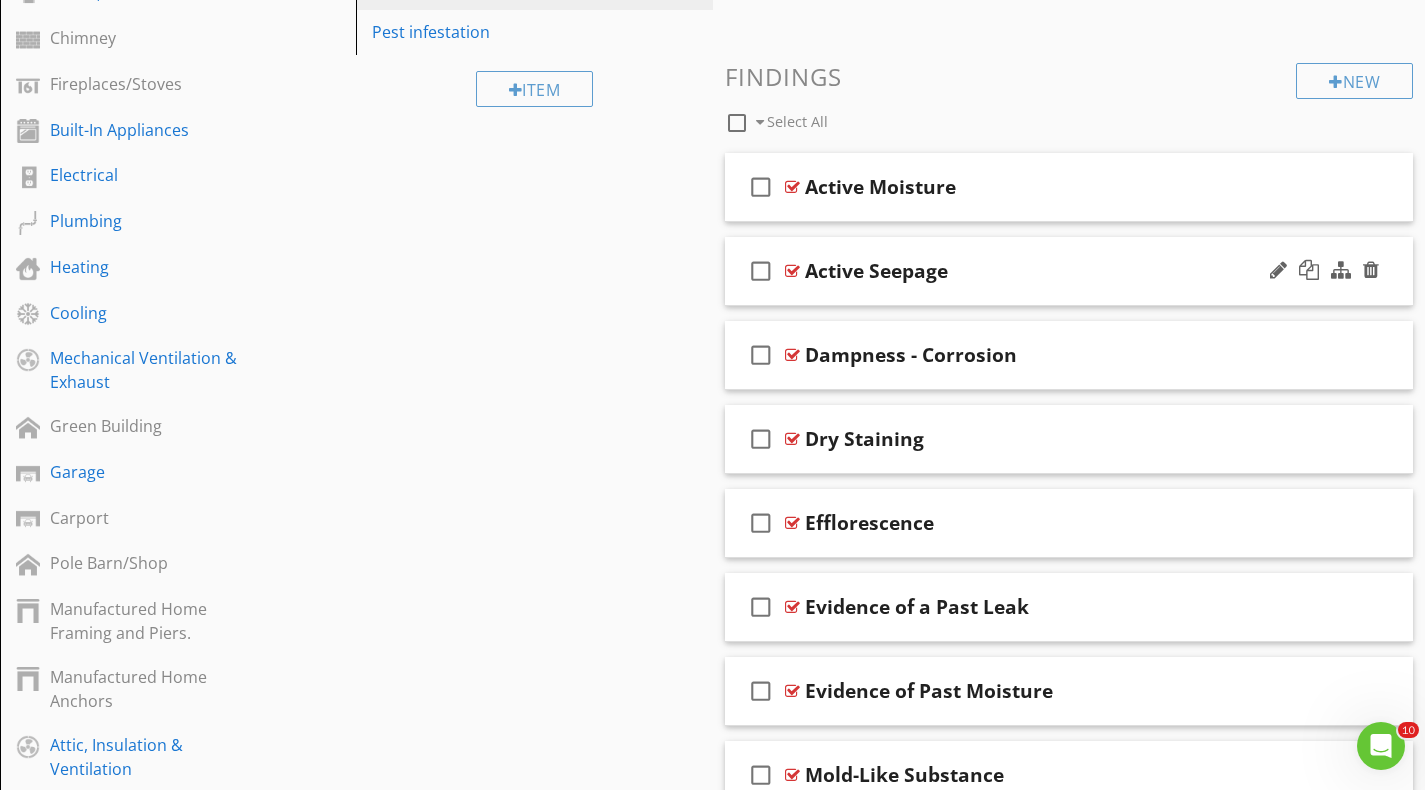 click on "check_box_outline_blank
Active Seepage" at bounding box center [1069, 271] 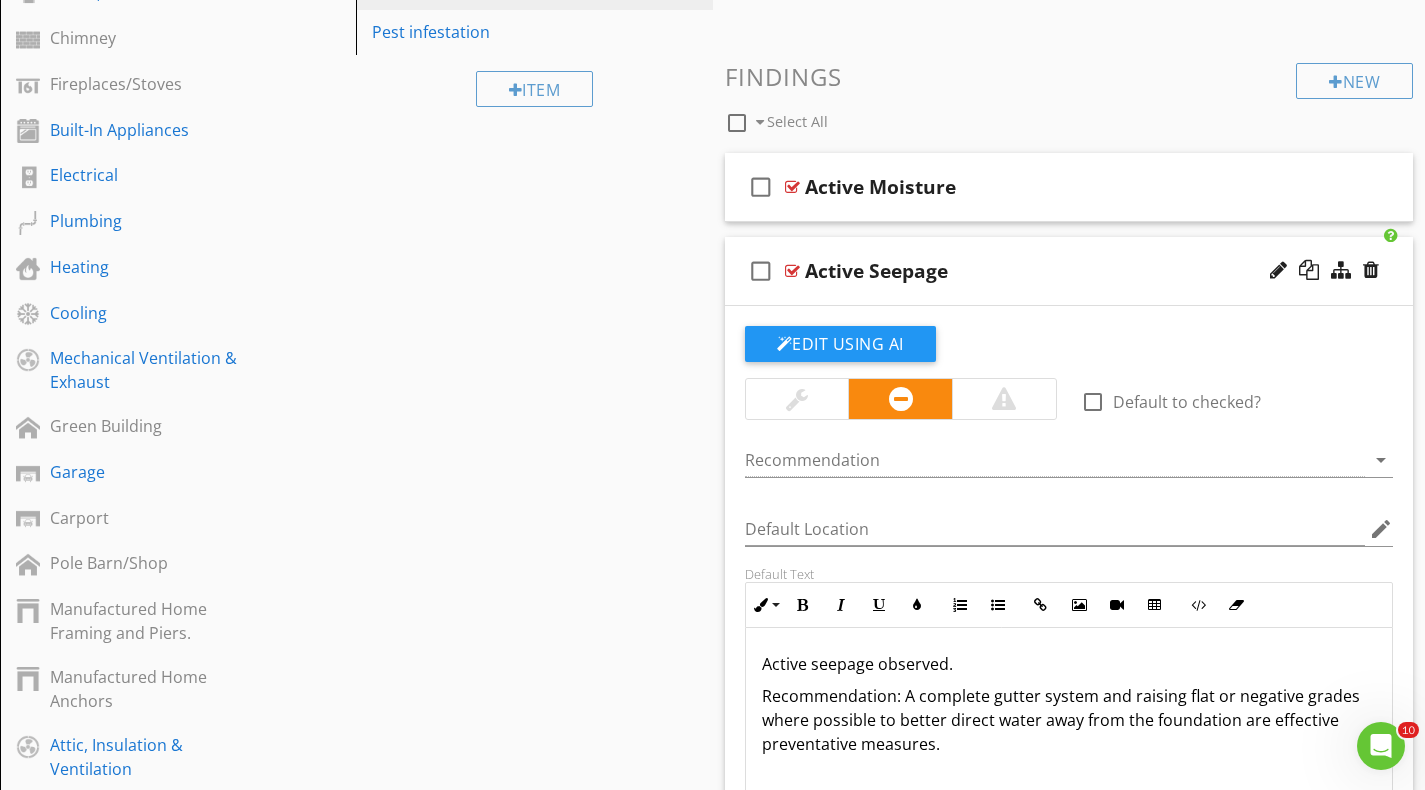 click on "Active Seepage" at bounding box center (876, 271) 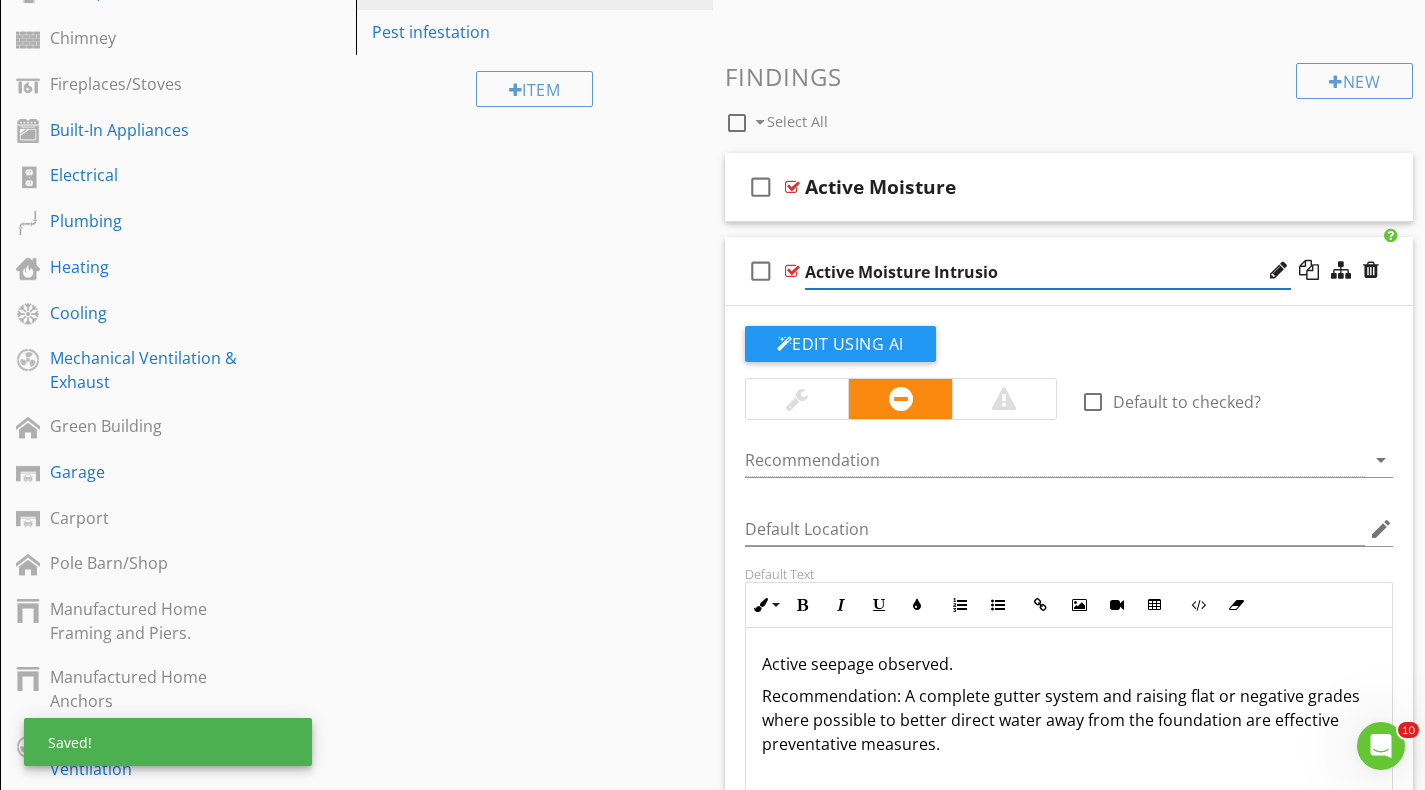 type on "Active Moisture Intrusion" 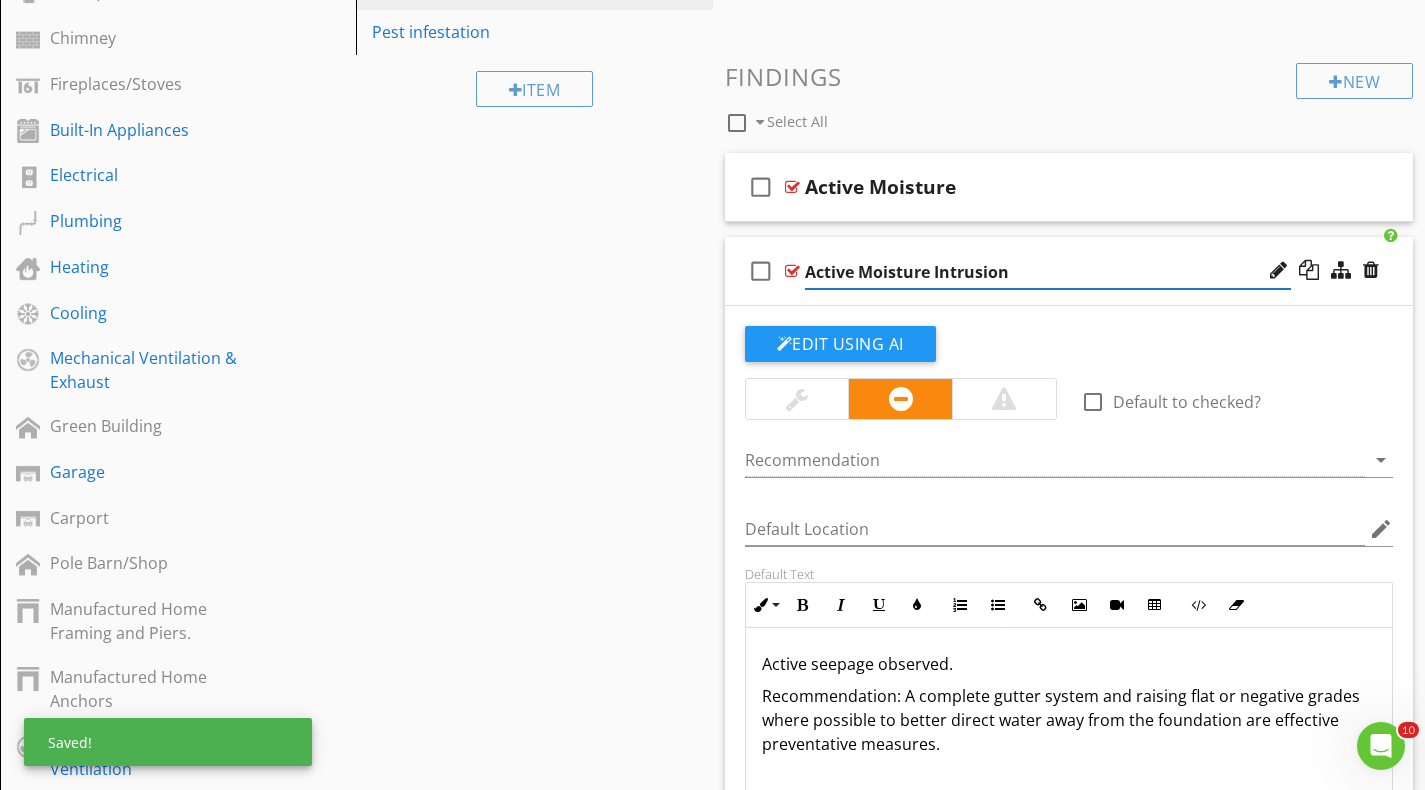 click on "check_box_outline_blank         Active Moisture Intrusion" at bounding box center (1069, 271) 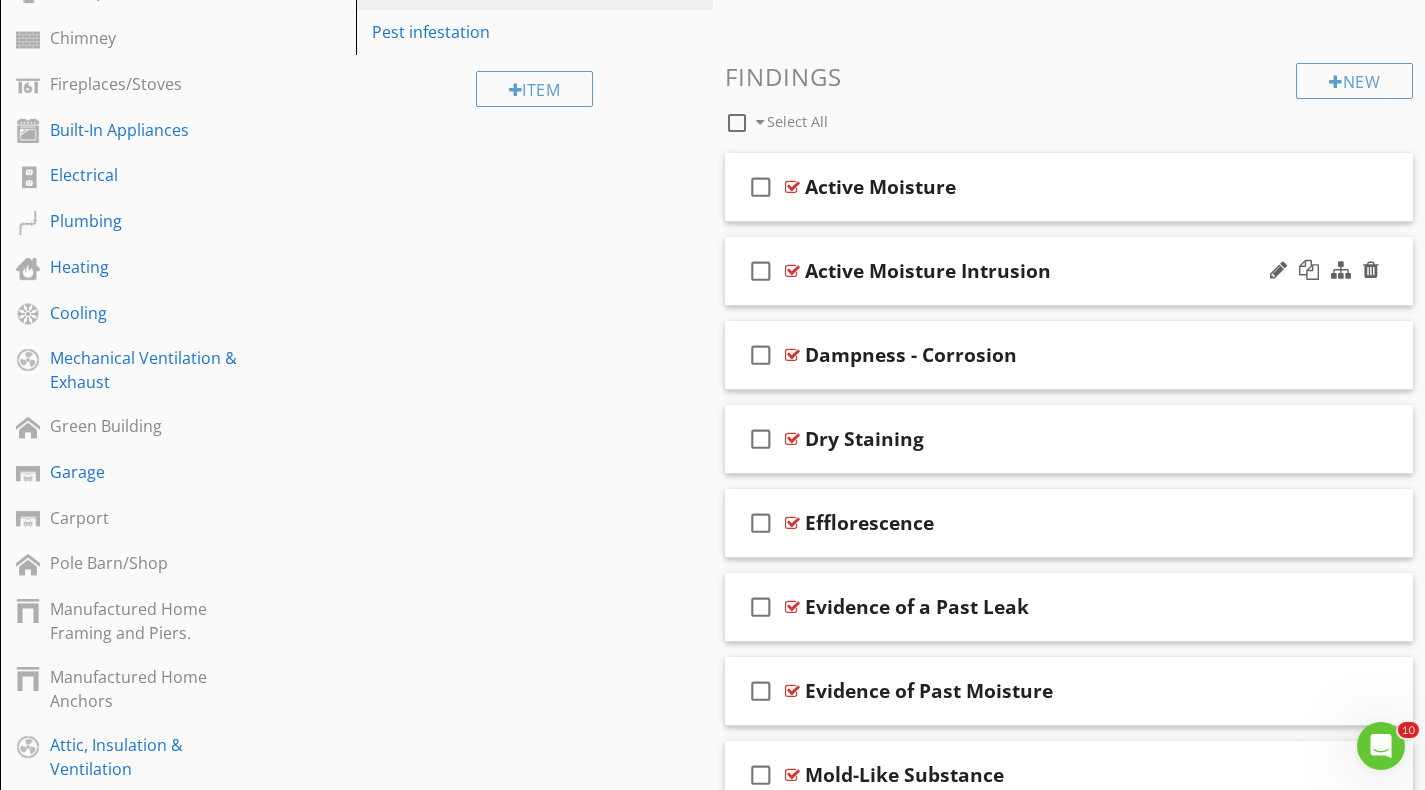 click on "check_box_outline_blank
Active Moisture Intrusion" at bounding box center (1069, 271) 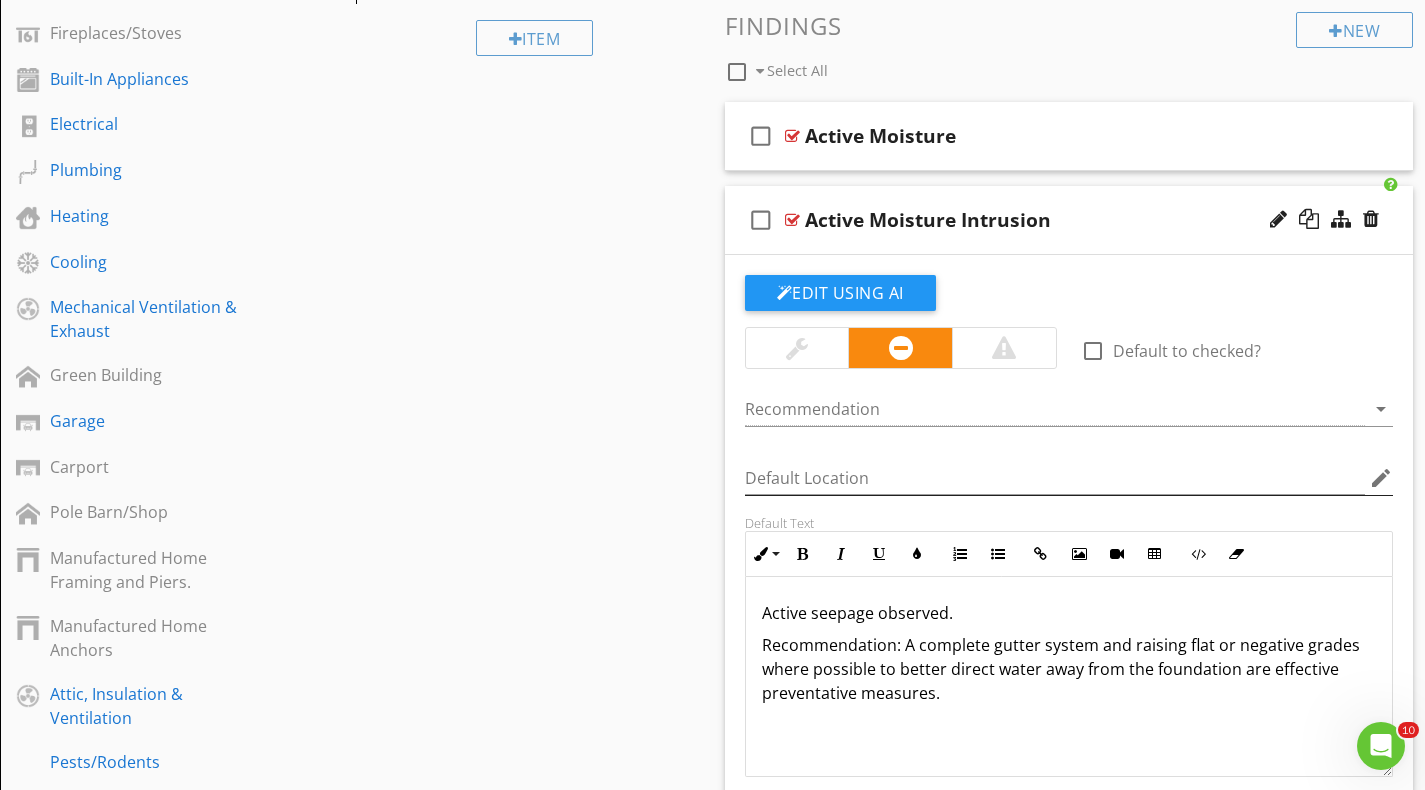 scroll, scrollTop: 755, scrollLeft: 0, axis: vertical 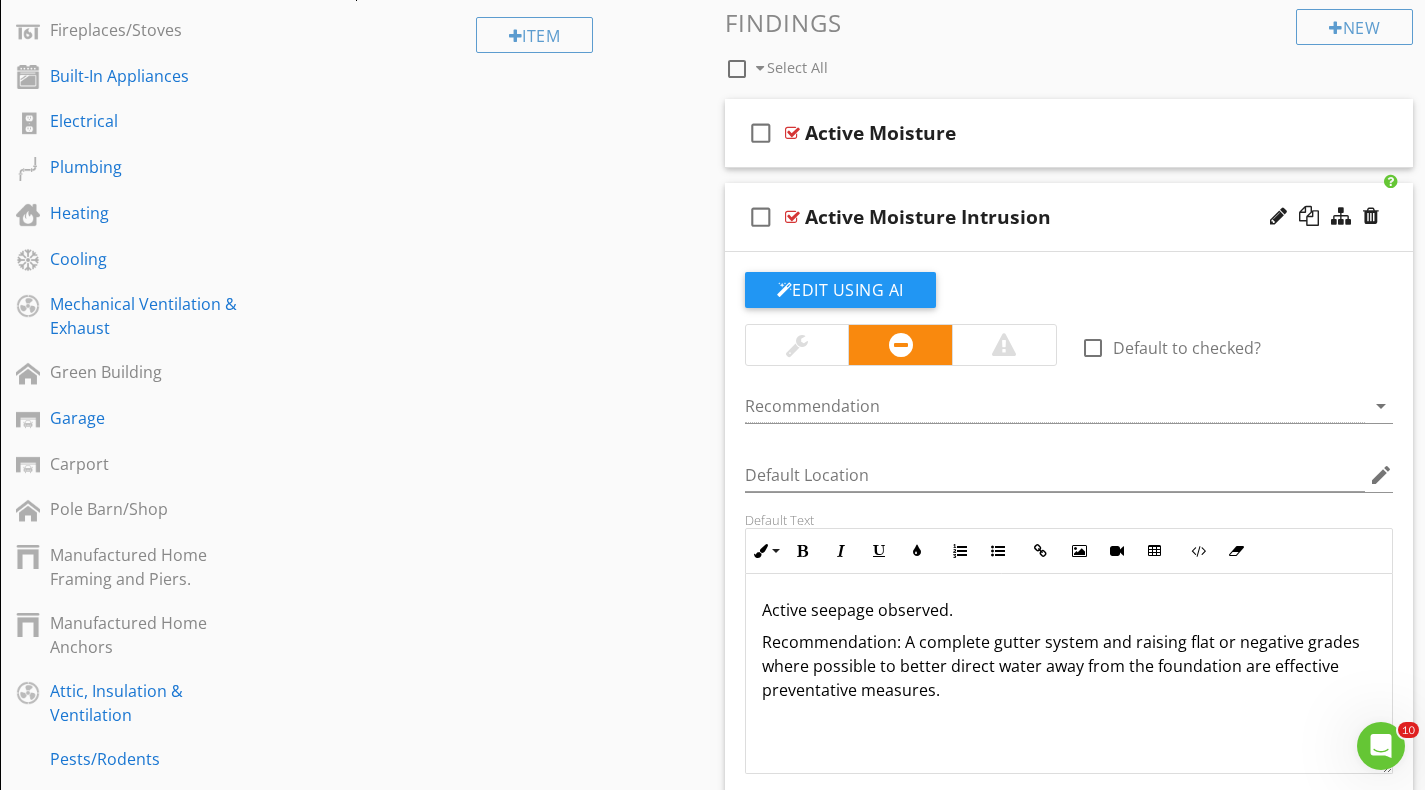 click on "Active seepage observed." at bounding box center [1069, 610] 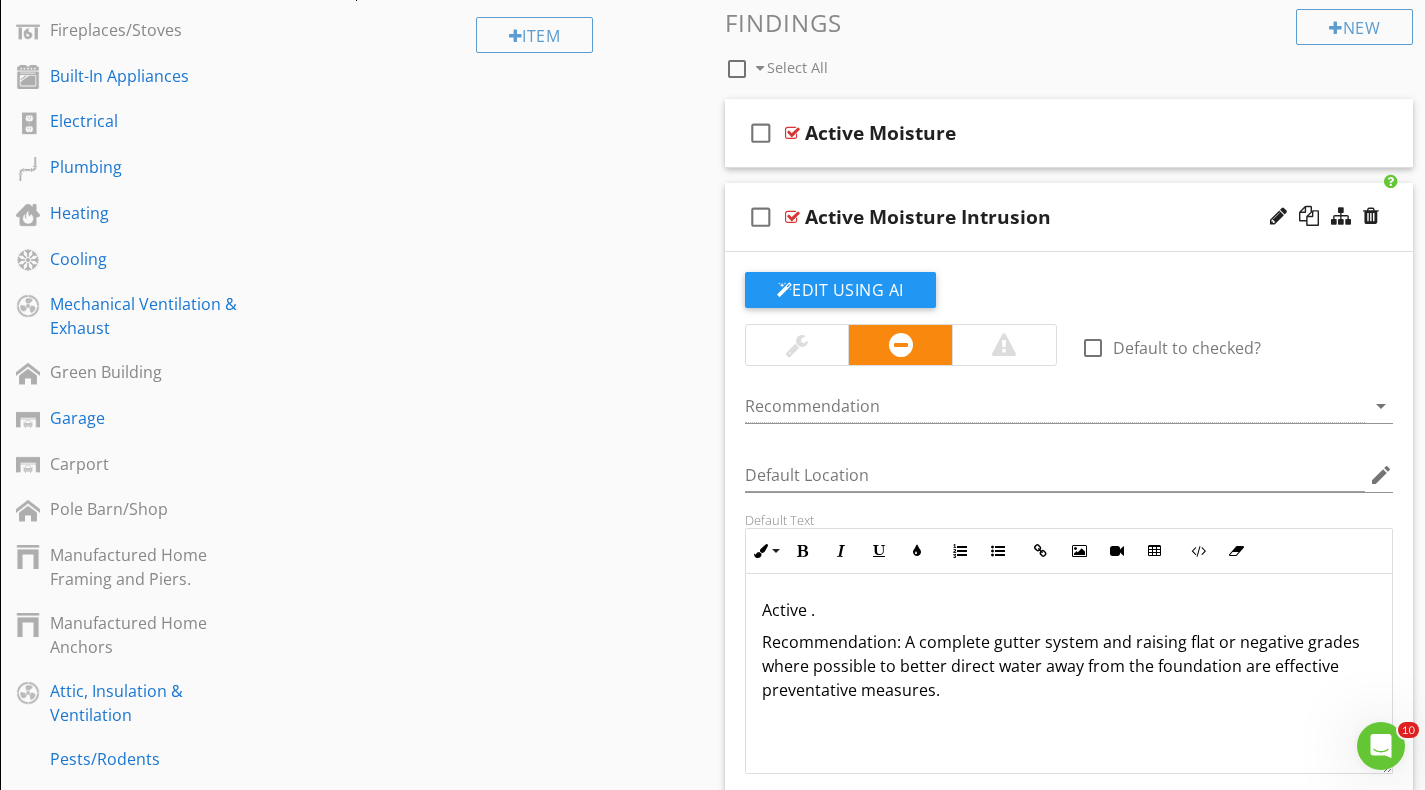 type 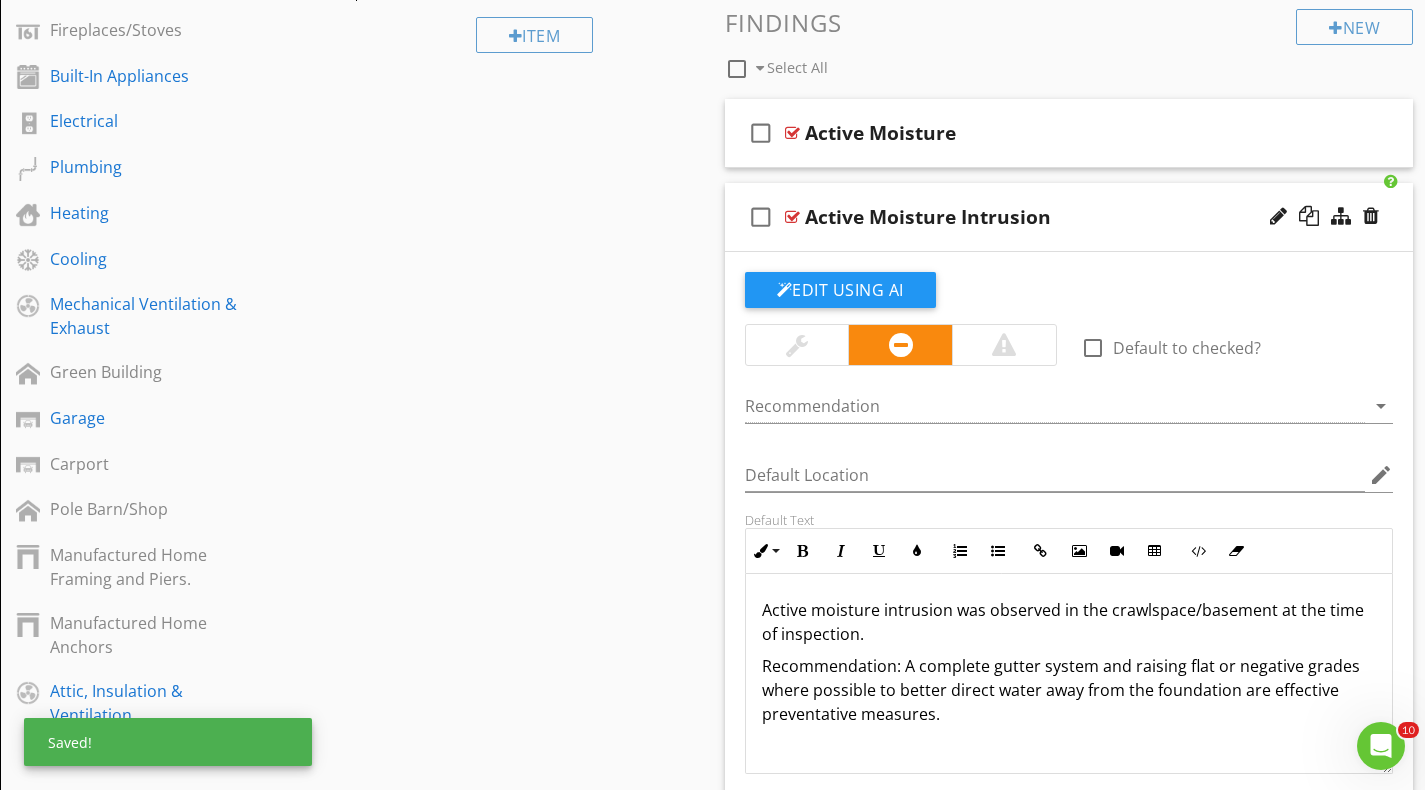 click on "Recommendation: A complete gutter system and raising flat or negative grades where possible to better direct water away from the foundation are effective preventative measures." at bounding box center [1069, 690] 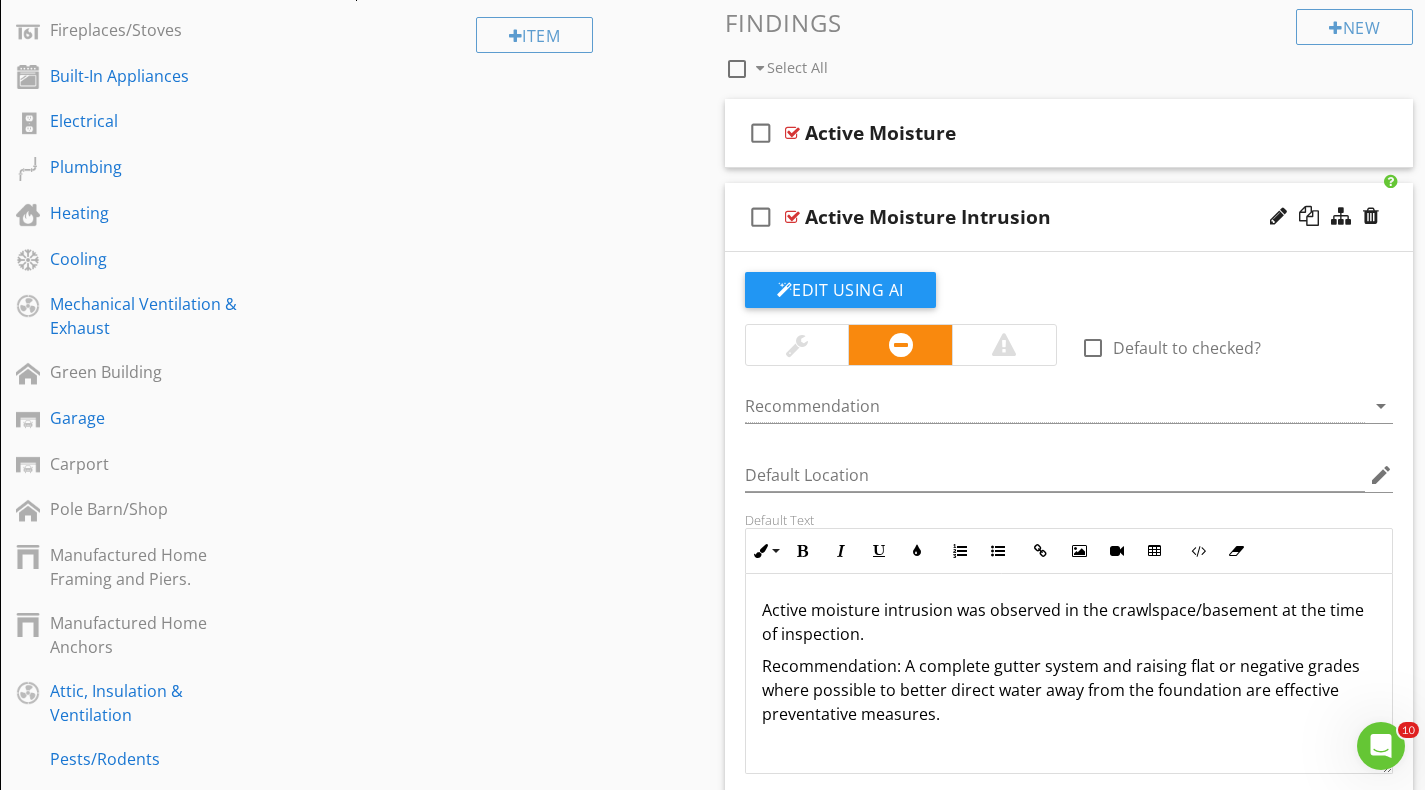 click on "Active moisture intrusion was observed in the crawlspace/basement at the time of inspection." at bounding box center [1069, 622] 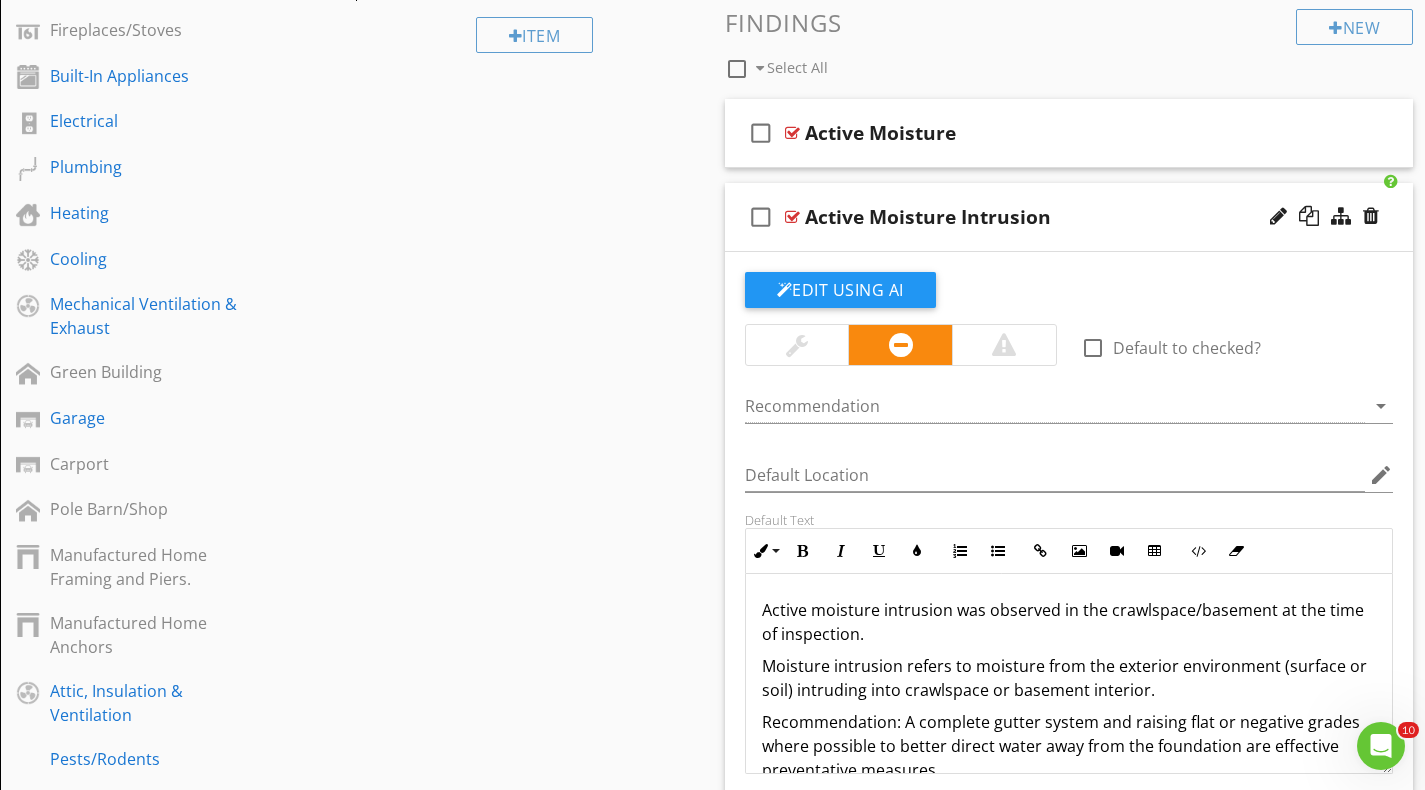 click on "Recommendation: A complete gutter system and raising flat or negative grades where possible to better direct water away from the foundation are effective preventative measures." at bounding box center (1069, 746) 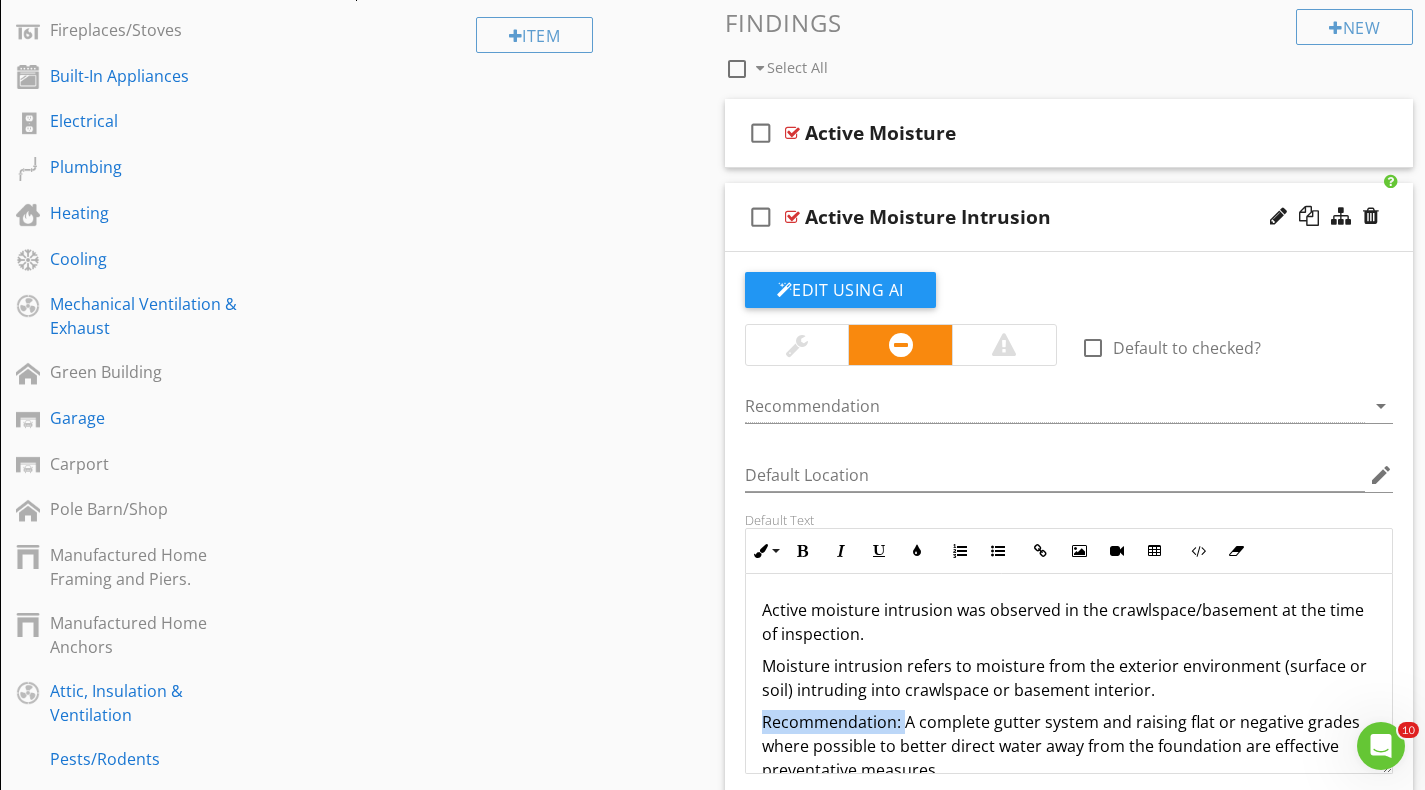 drag, startPoint x: 906, startPoint y: 721, endPoint x: 758, endPoint y: 716, distance: 148.08444 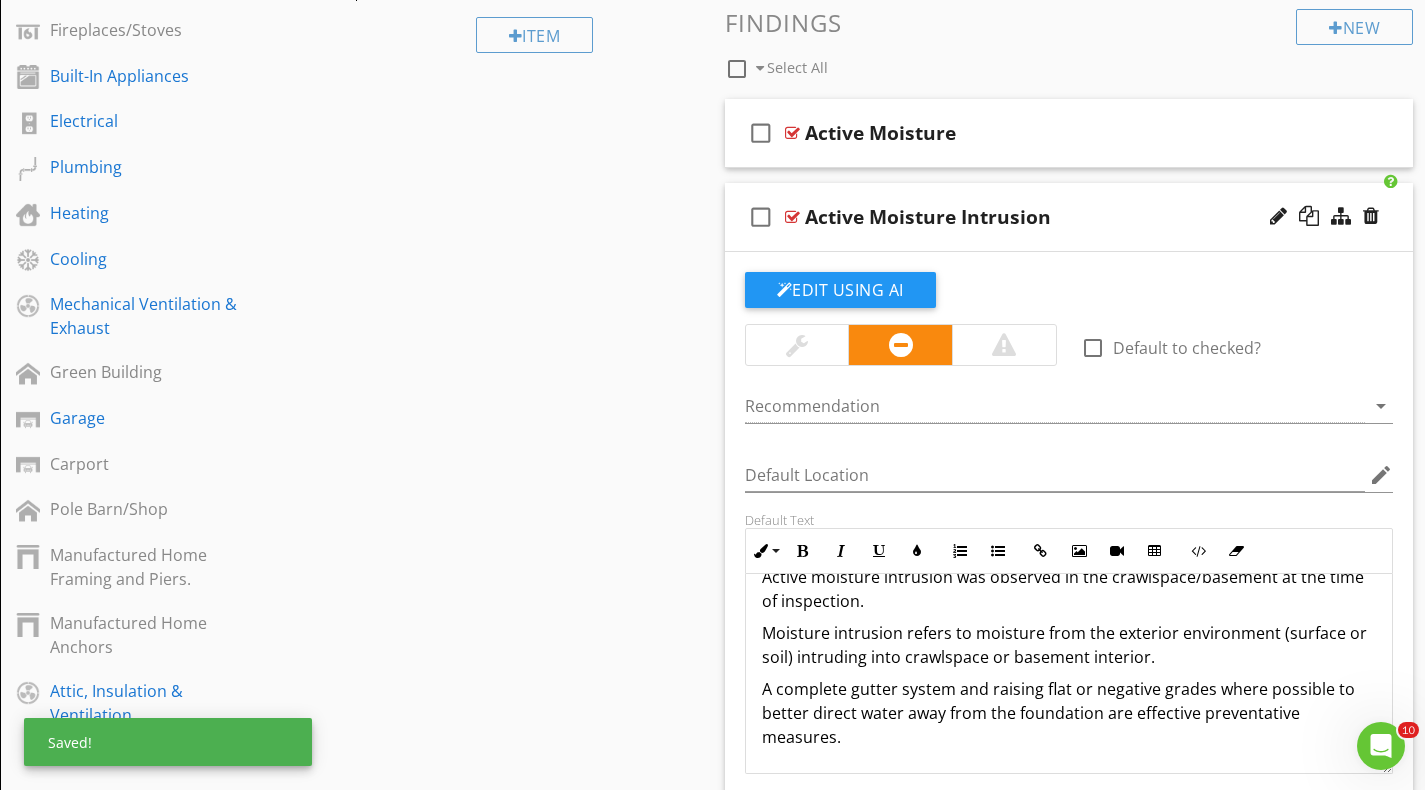 scroll, scrollTop: 33, scrollLeft: 0, axis: vertical 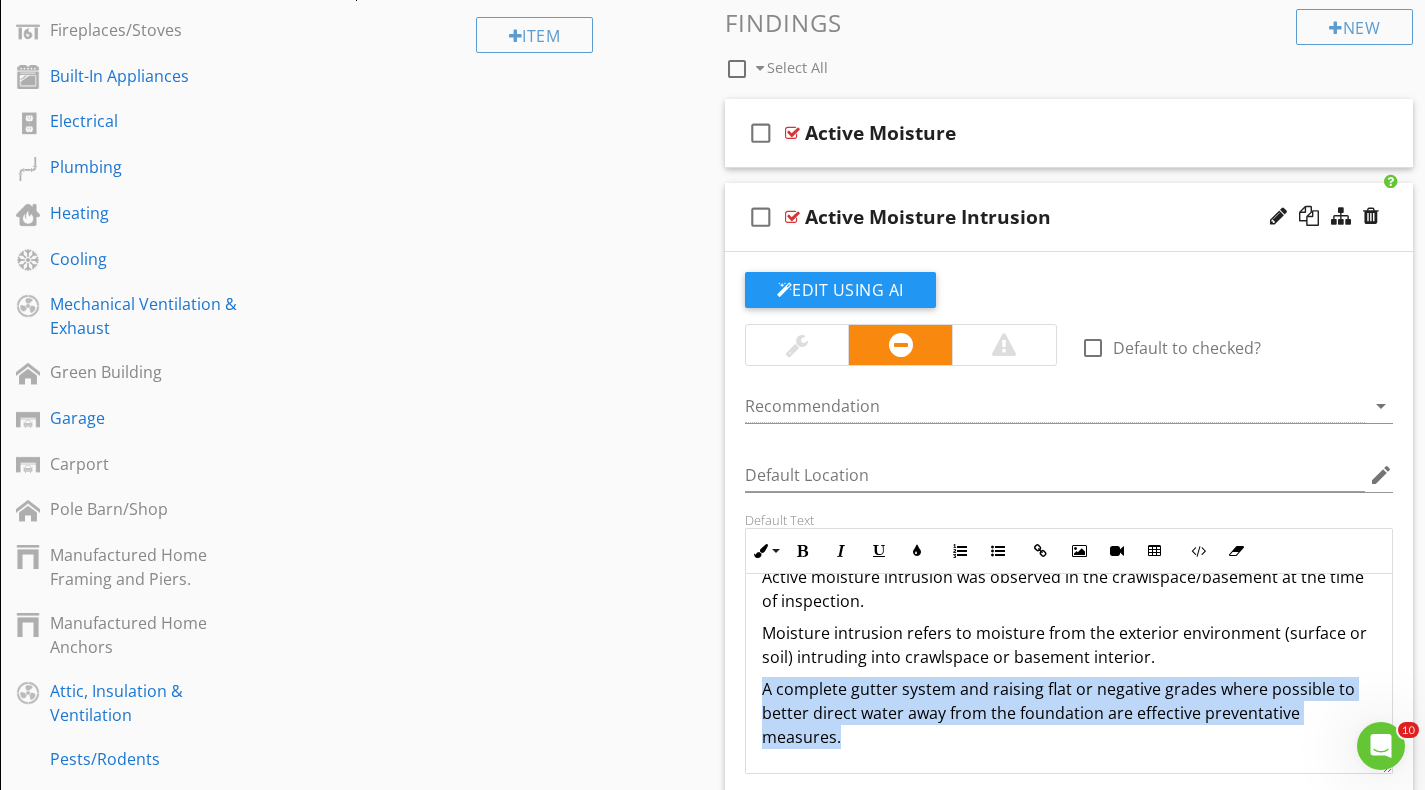 drag, startPoint x: 851, startPoint y: 733, endPoint x: 761, endPoint y: 686, distance: 101.53325 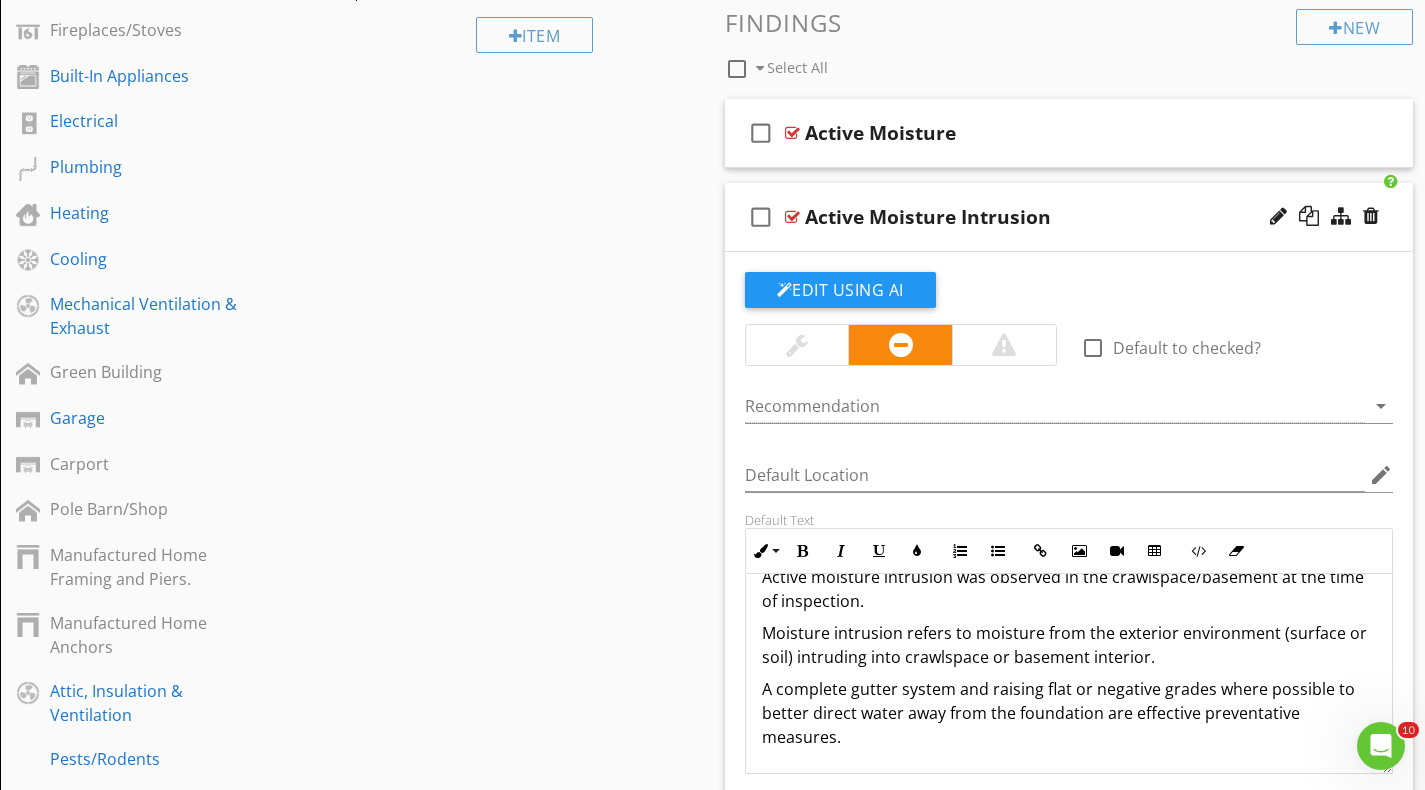 scroll, scrollTop: 1, scrollLeft: 0, axis: vertical 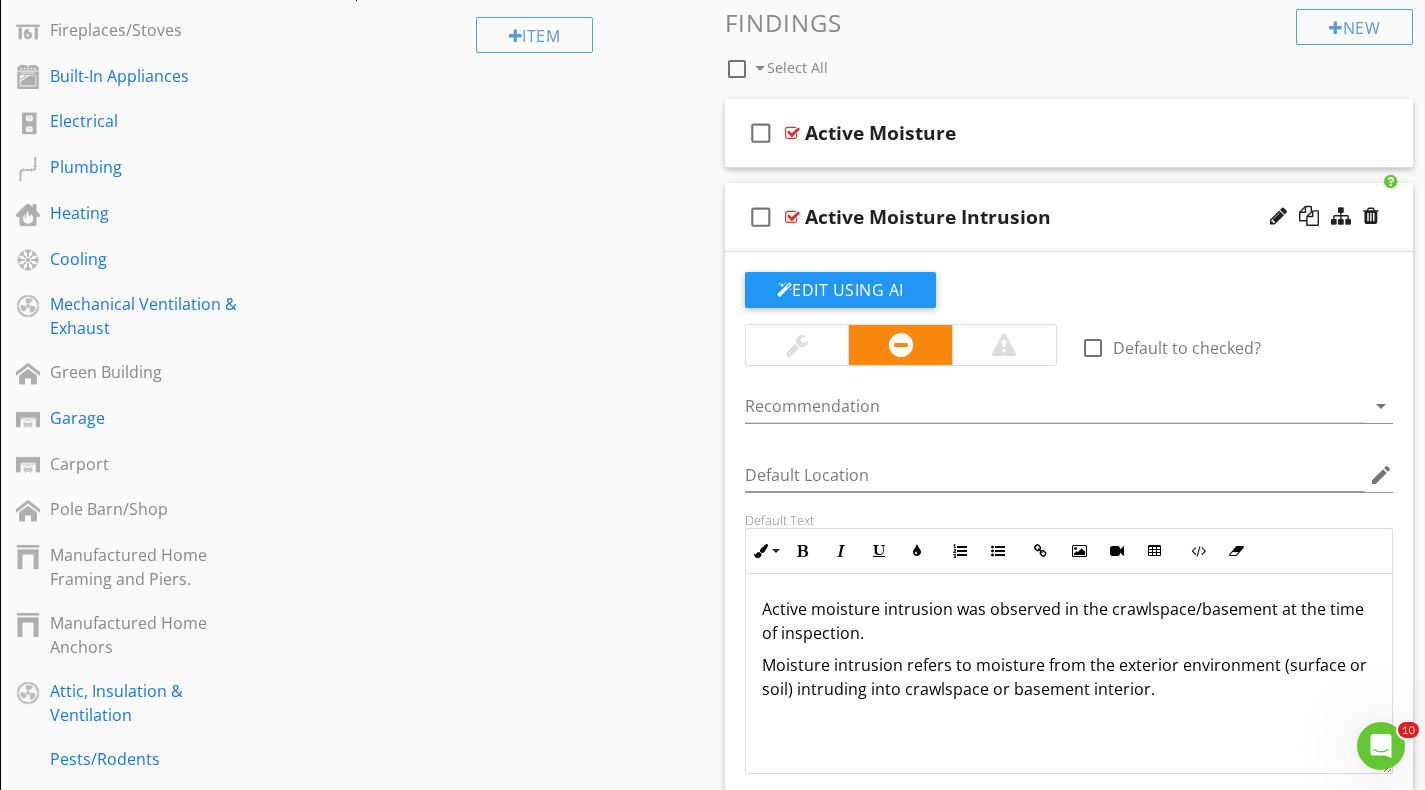 click on "Moisture intrusion refers to moisture from the exterior environment (surface or soil) intruding into crawlspace or basement interior." at bounding box center [1069, 677] 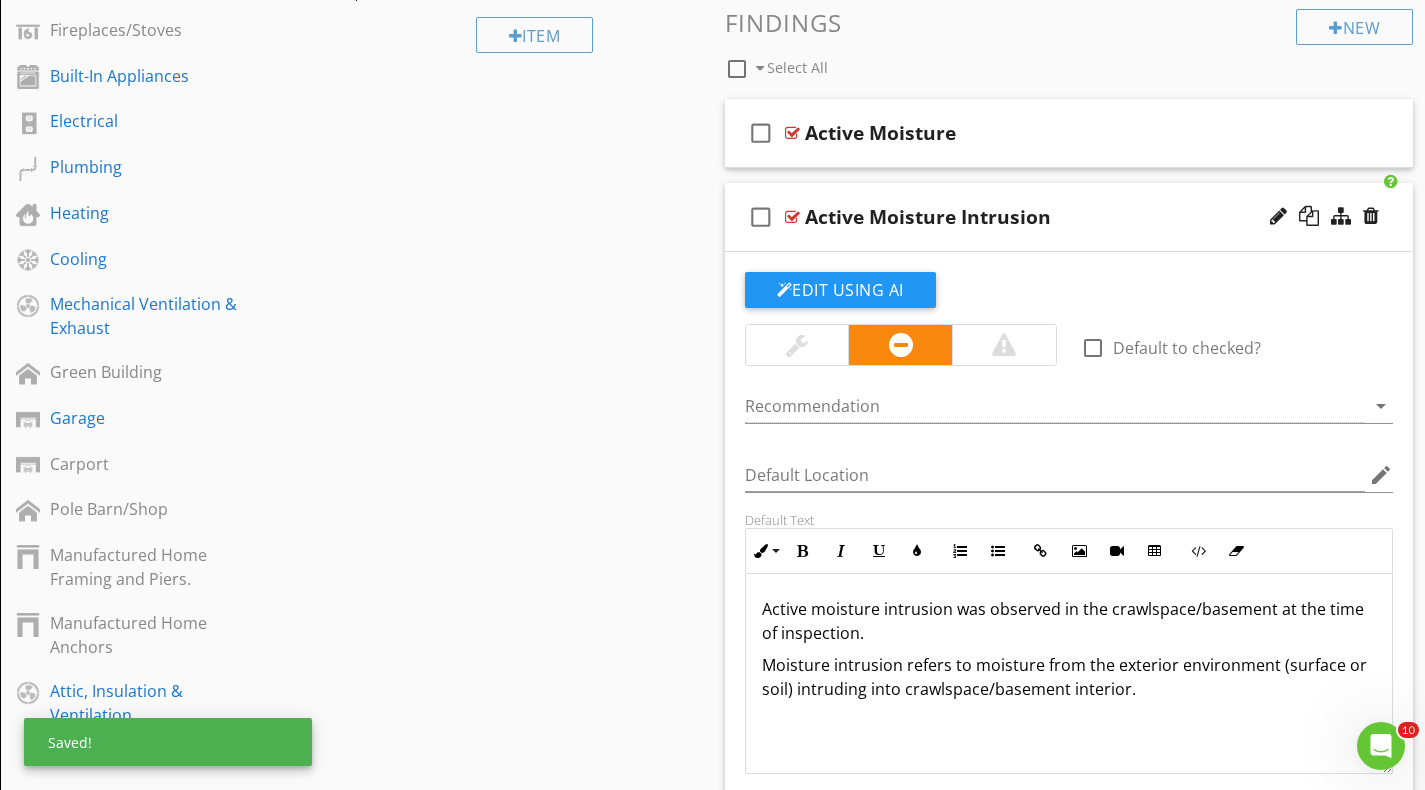 click at bounding box center [1069, 721] 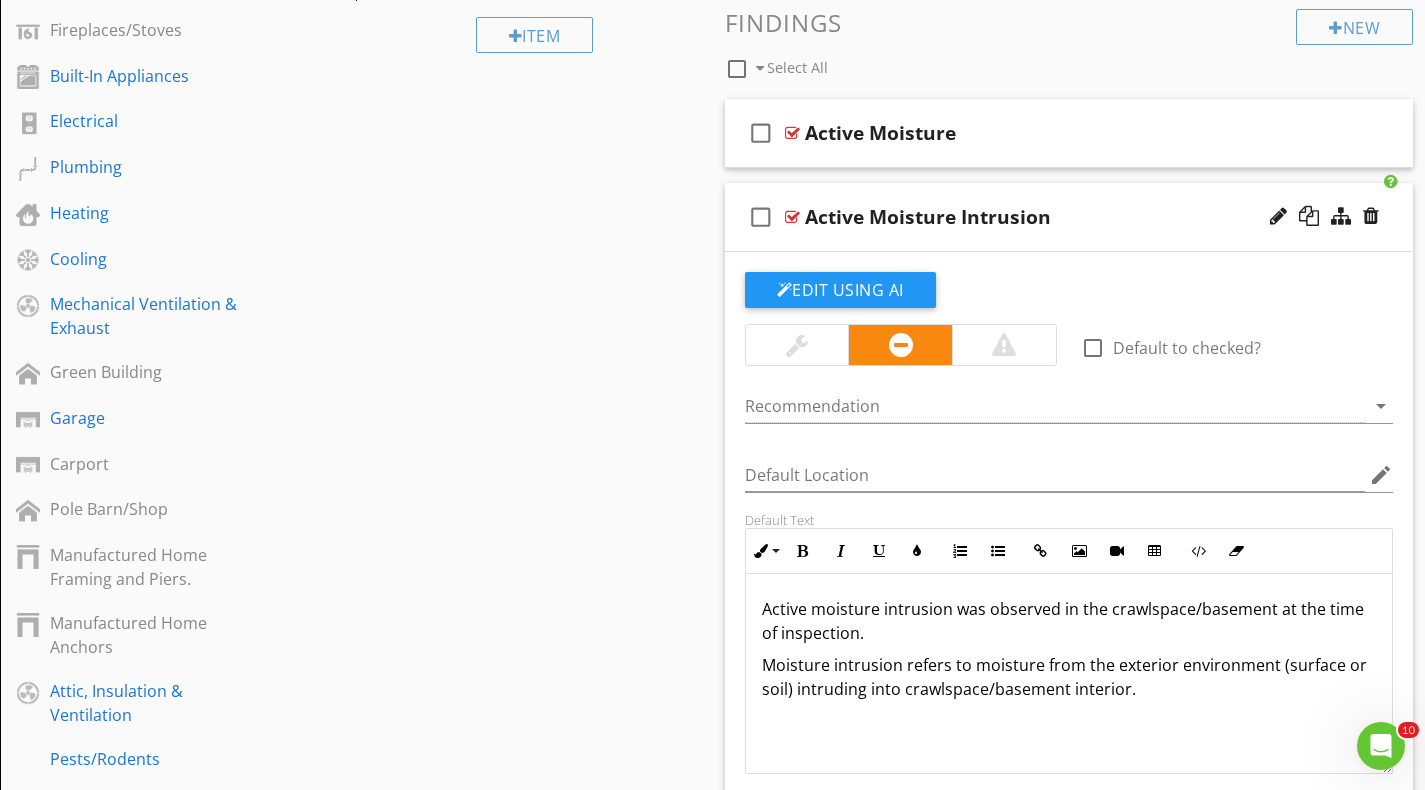 click on "Moisture intrusion refers to moisture from the exterior environment (surface or soil) intruding into crawlspace/basement interior." at bounding box center (1069, 677) 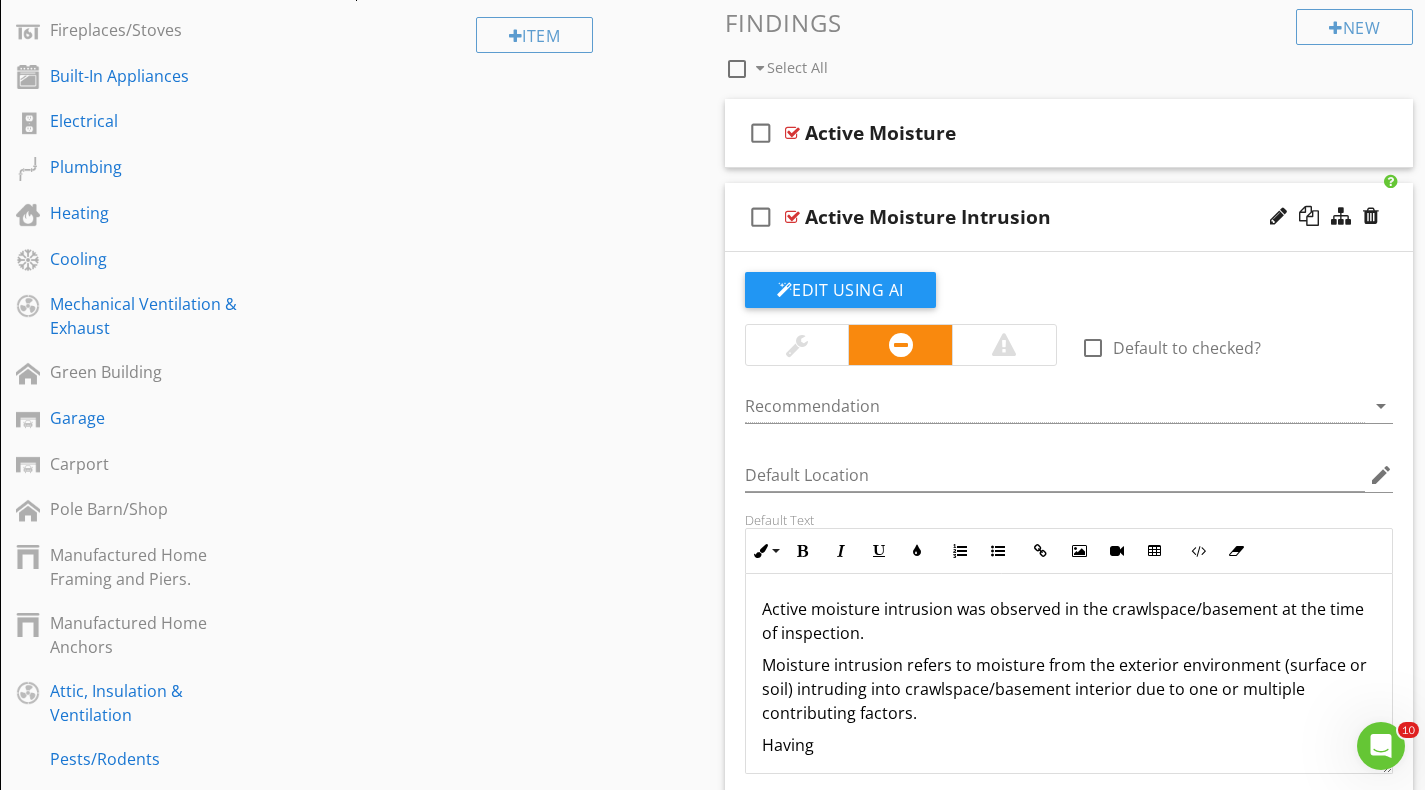 click on "Moisture intrusion refers to moisture from the exterior environment (surface or soil) intruding into crawlspace/basement interior due to one or multiple contributing factors." at bounding box center (1069, 689) 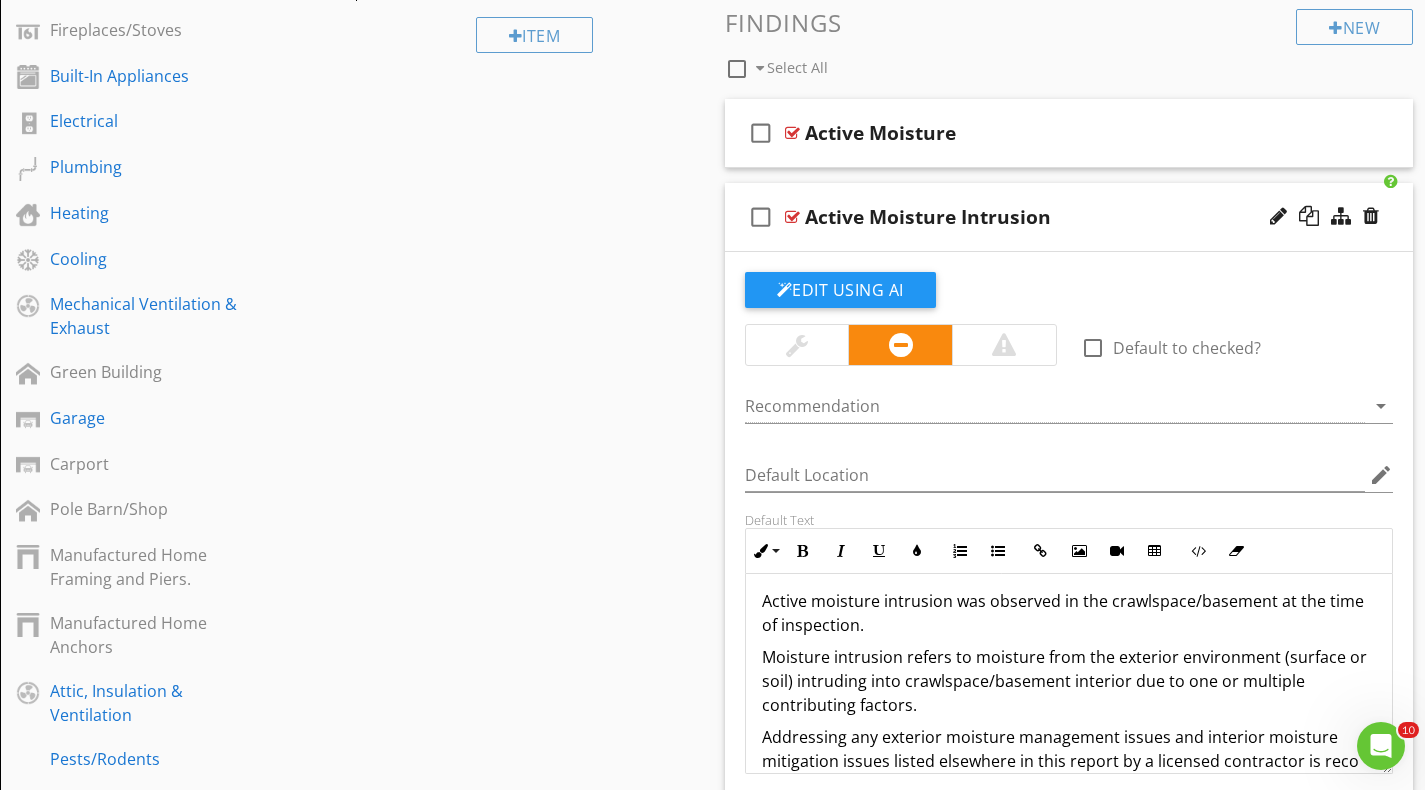 scroll, scrollTop: 33, scrollLeft: 0, axis: vertical 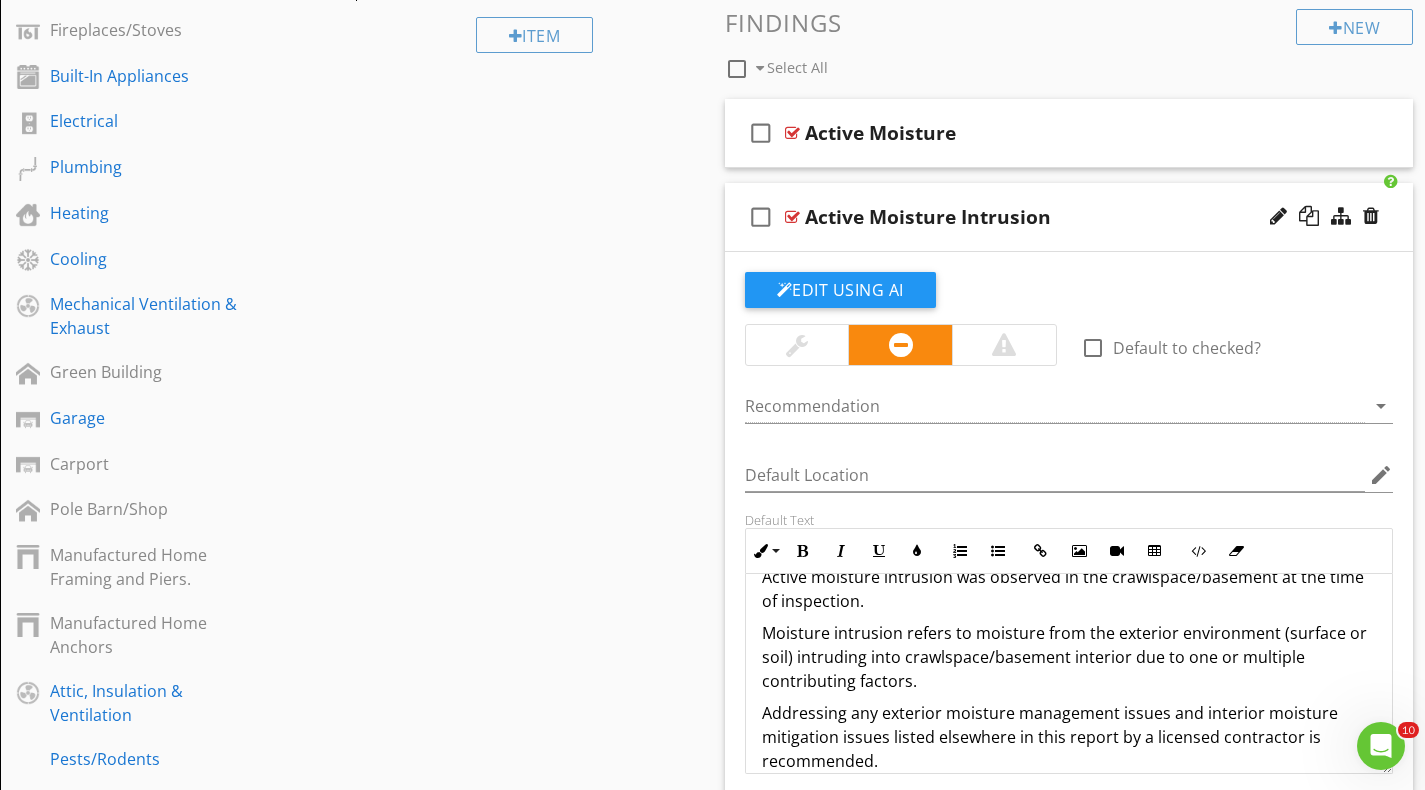 click on "check_box_outline_blank
Active Moisture Intrusion" at bounding box center (1069, 217) 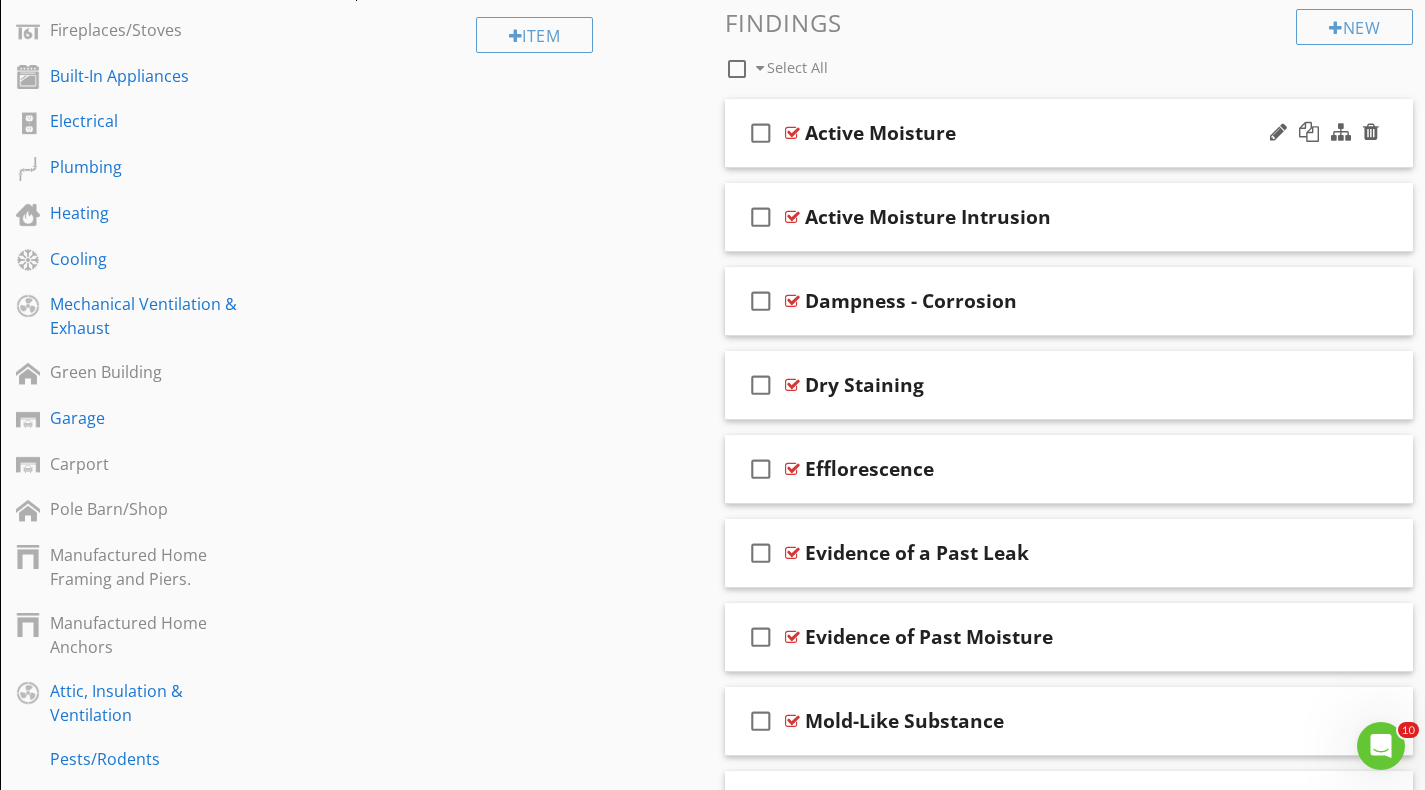 click on "check_box_outline_blank
Active Moisture" at bounding box center (1069, 133) 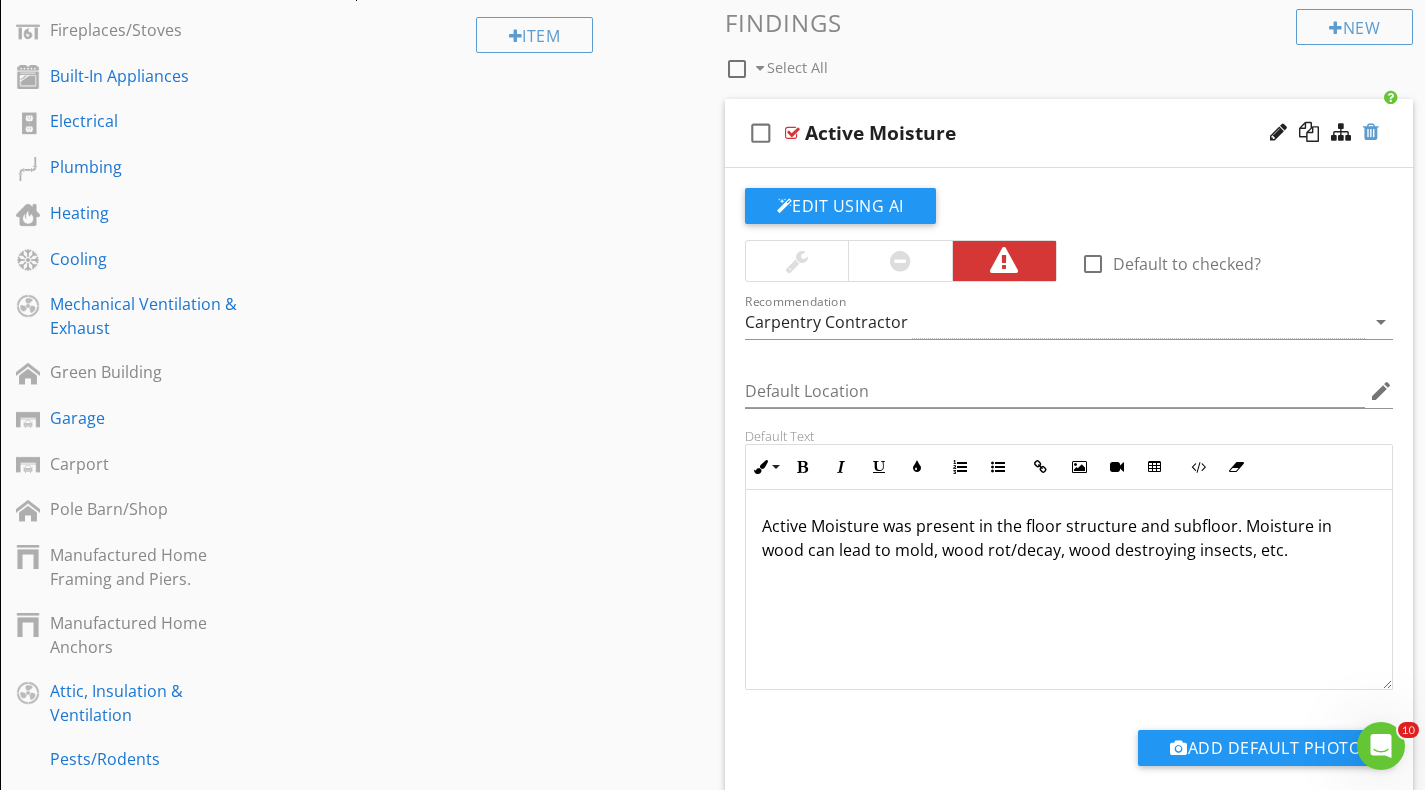 click at bounding box center (1371, 132) 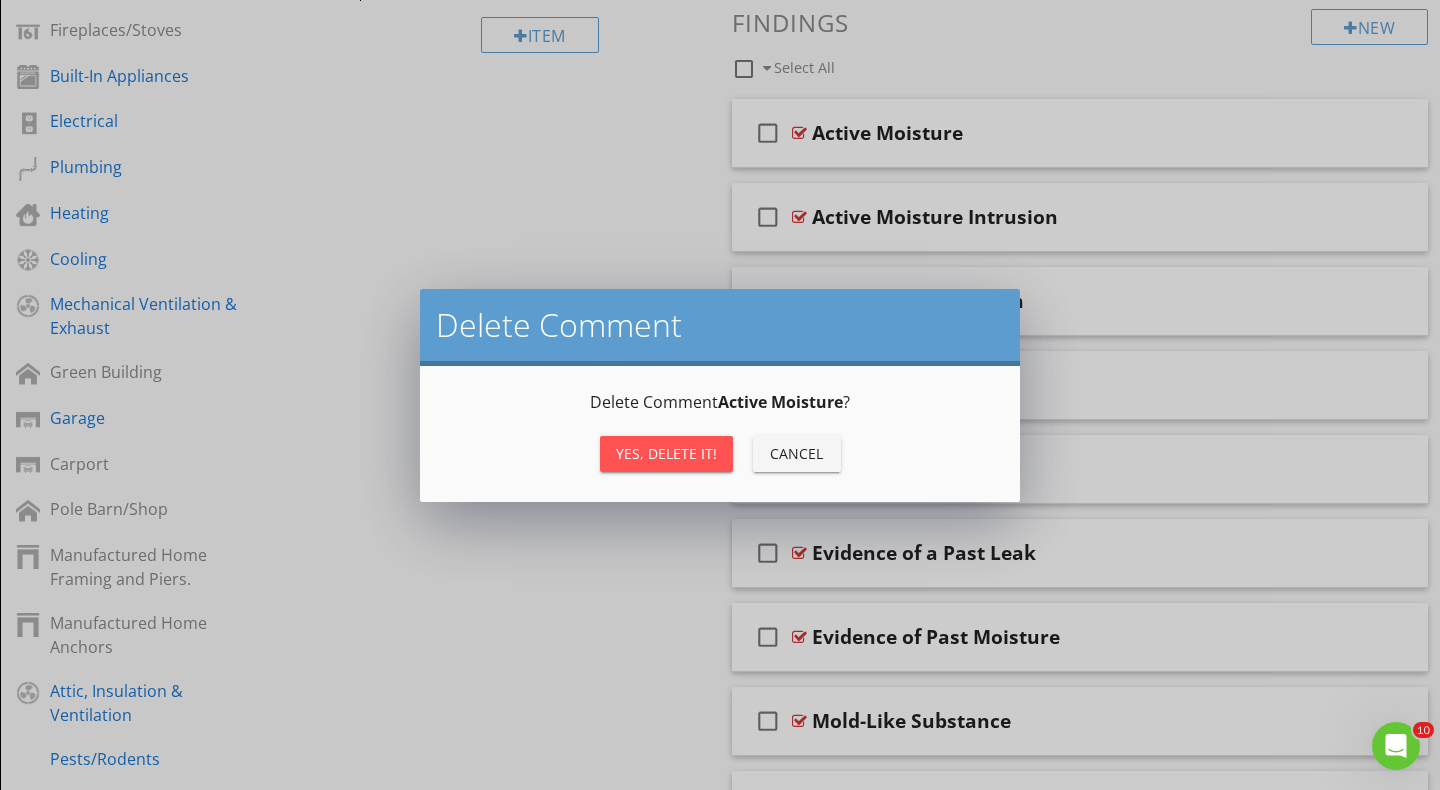 click on "Yes, Delete it!" at bounding box center [666, 453] 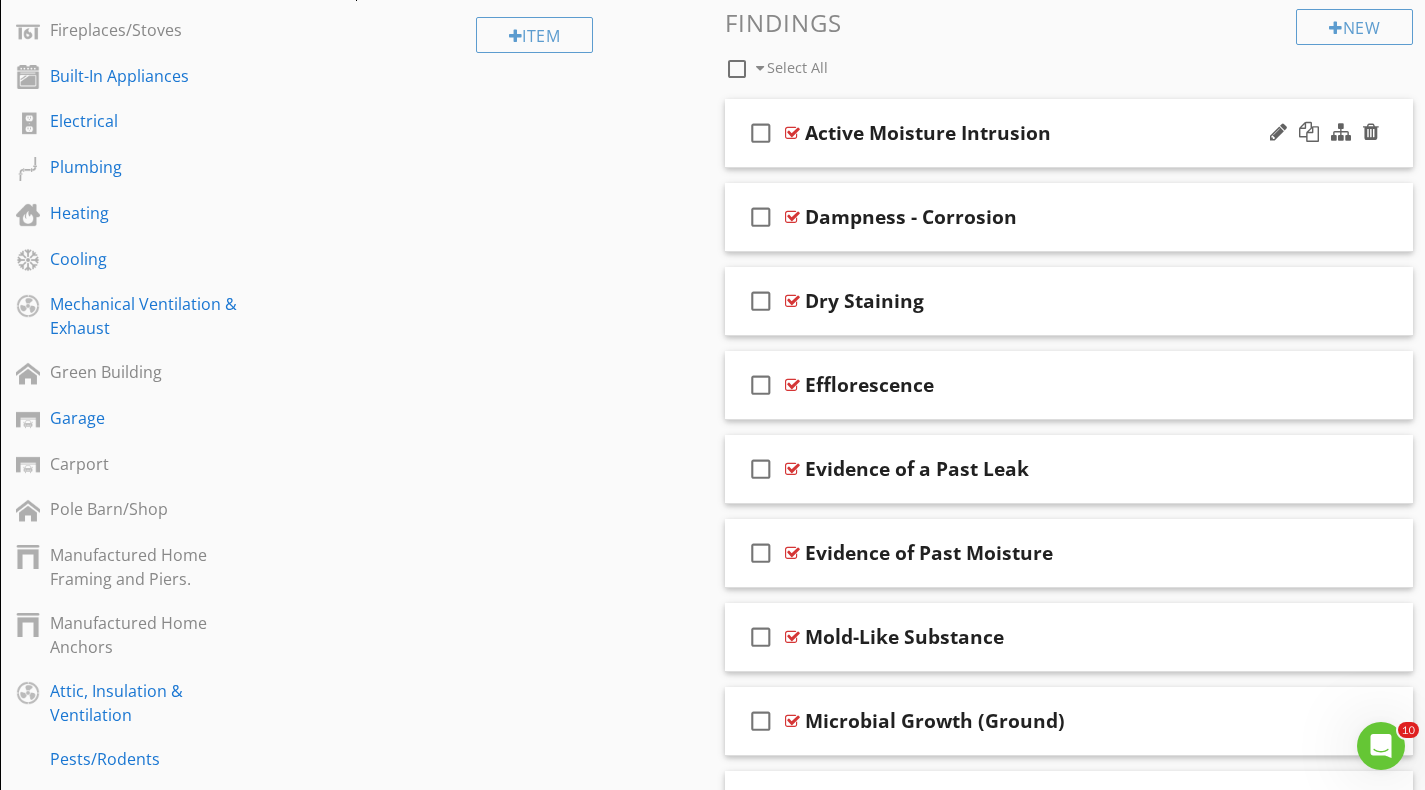 click on "check_box_outline_blank
Active Moisture Intrusion" at bounding box center [1069, 133] 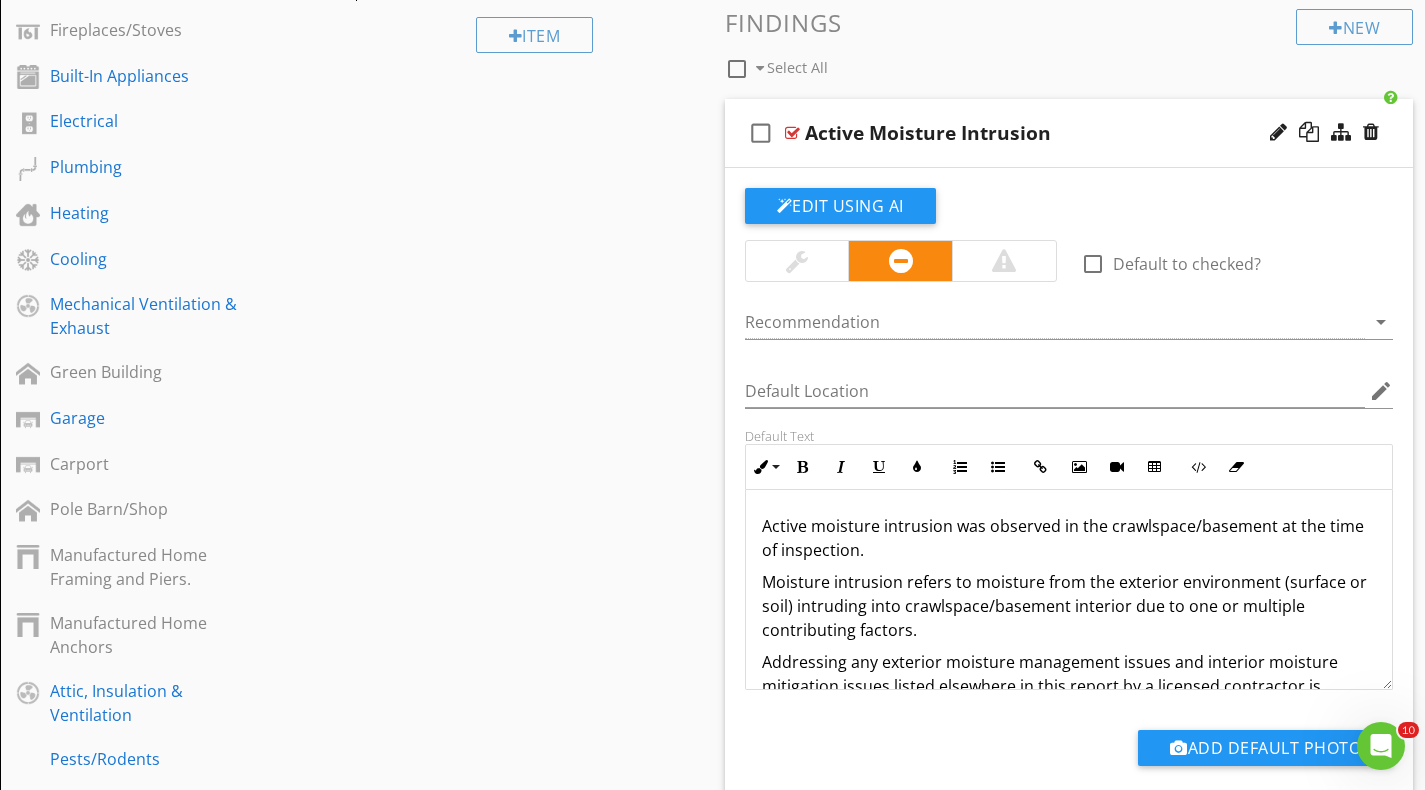 click on "check_box_outline_blank
Active Moisture Intrusion" at bounding box center [1069, 133] 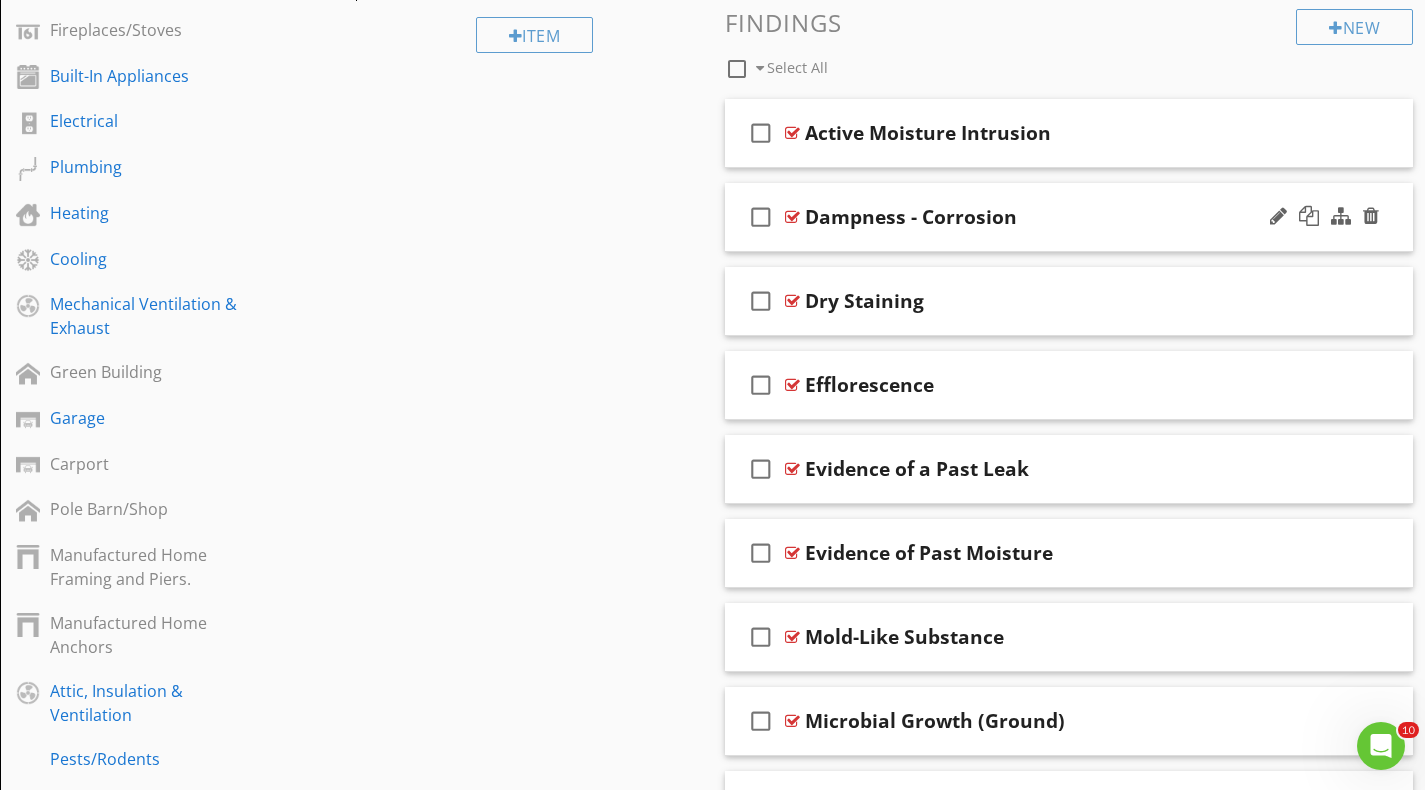 click on "check_box_outline_blank
Dampness - Corrosion" at bounding box center (1069, 217) 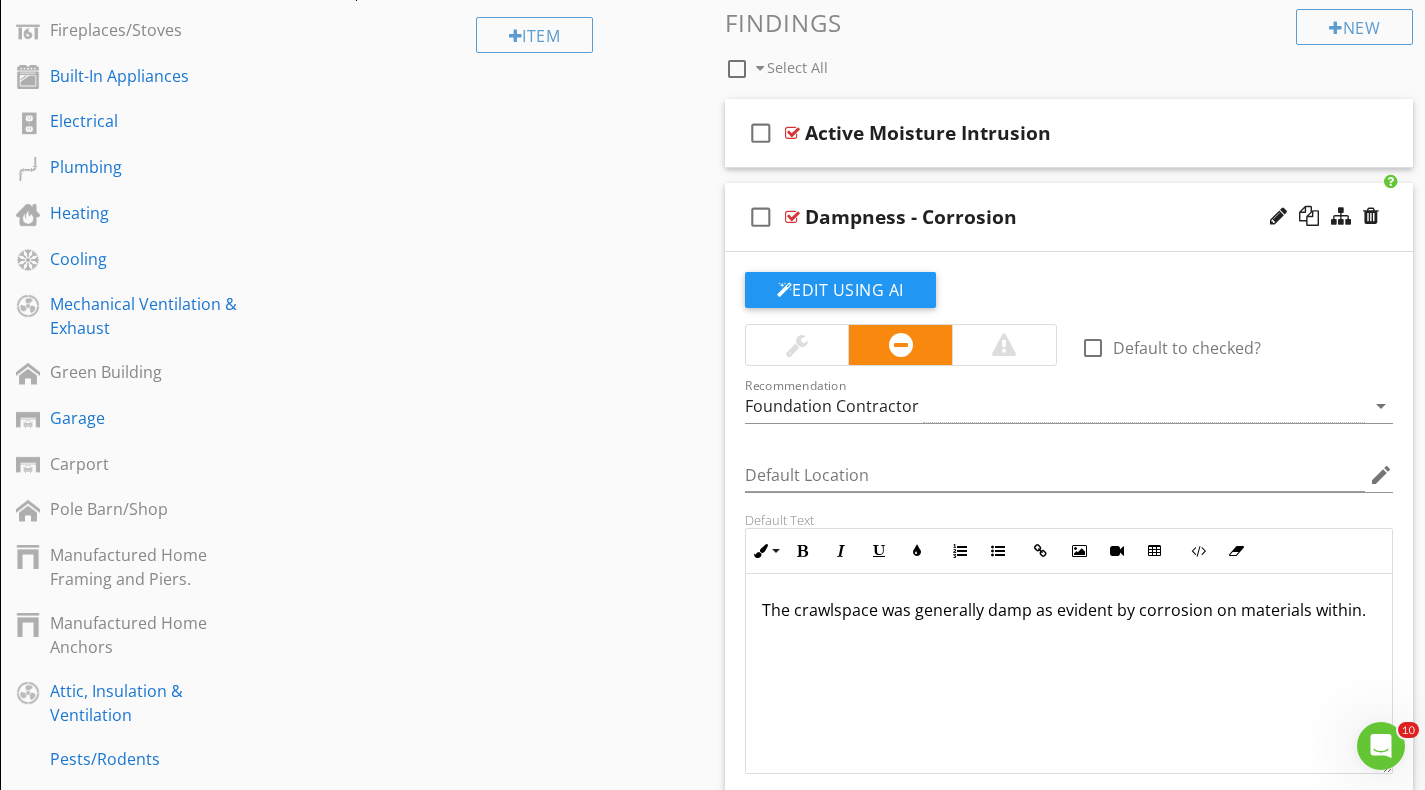 click on "Dampness - Corrosion" at bounding box center (911, 217) 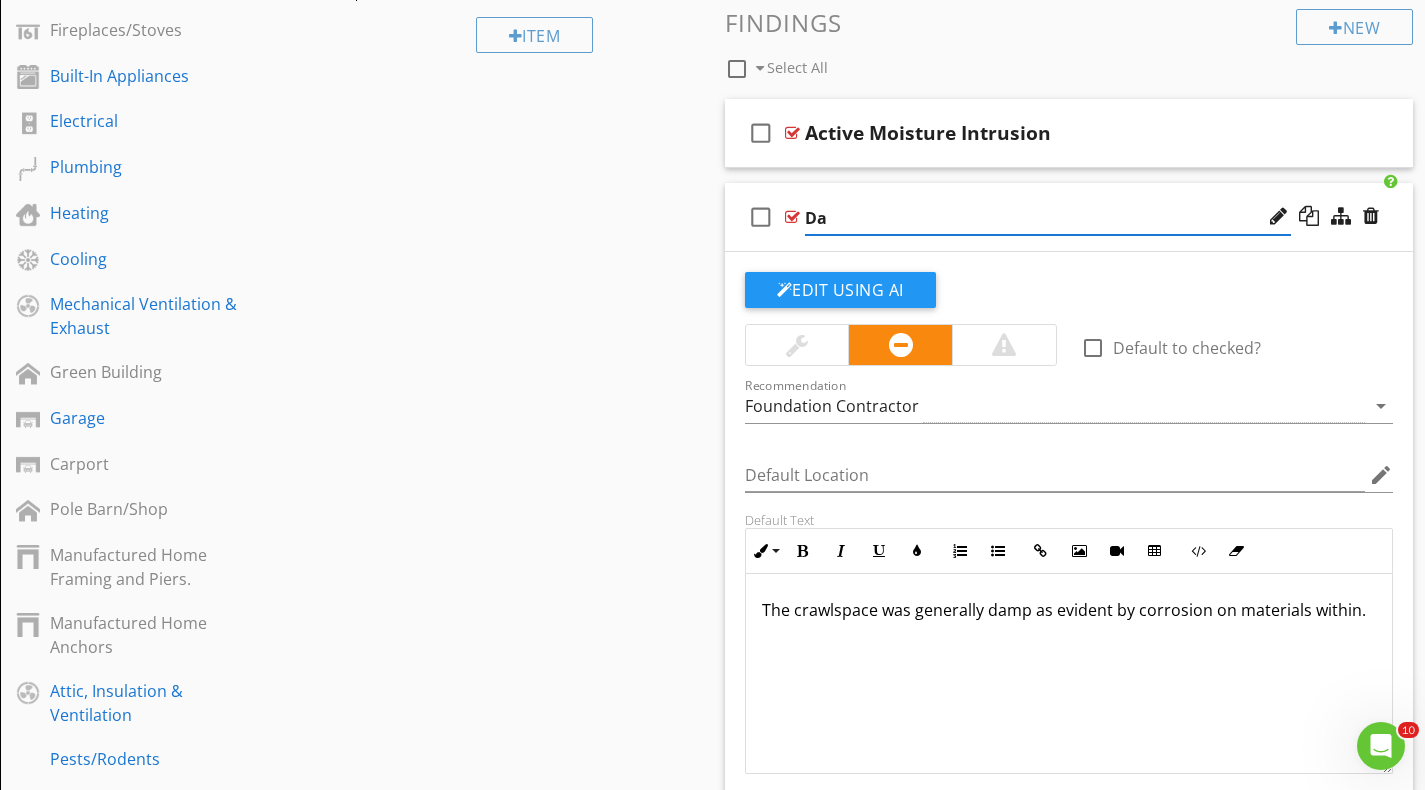 type on "D" 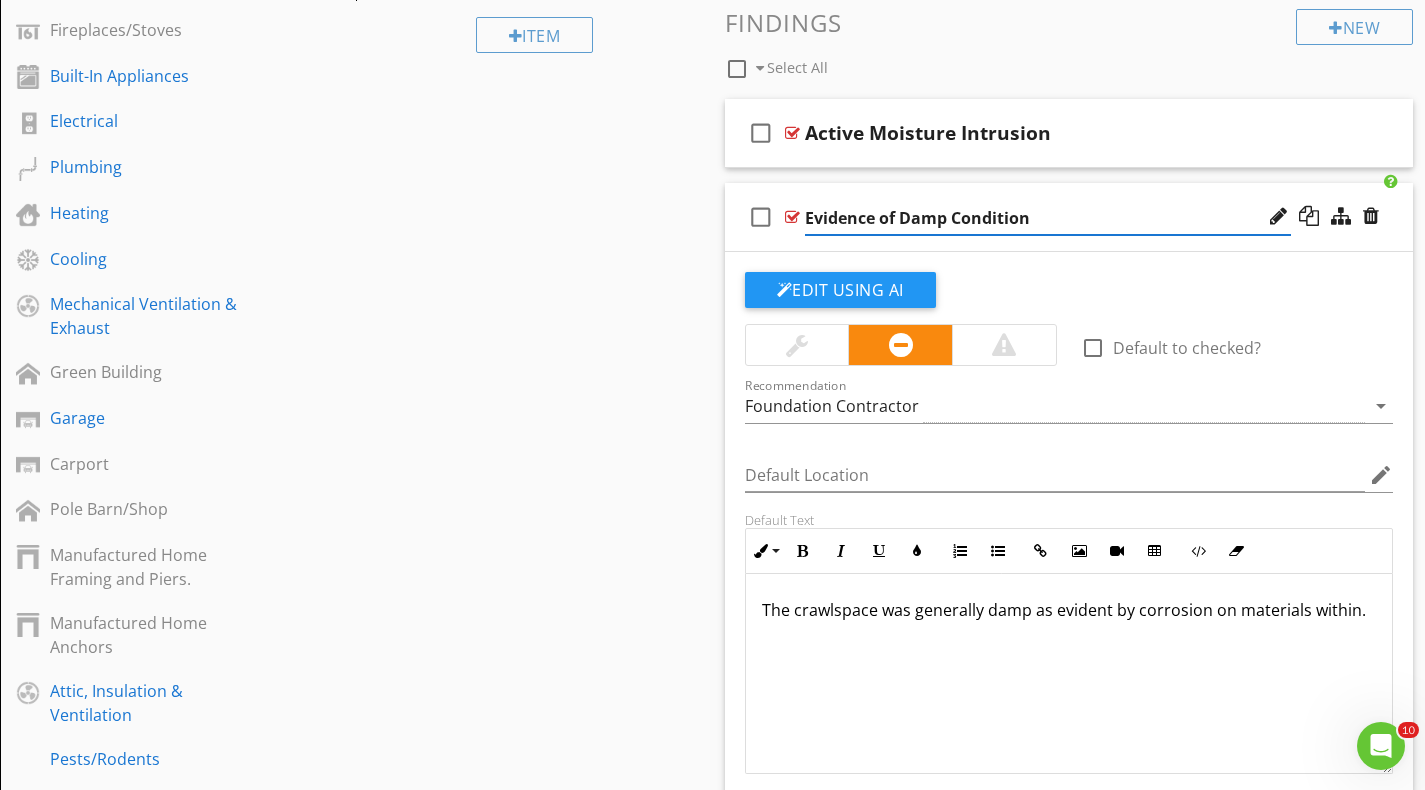 type on "Evidence of Damp Conditions" 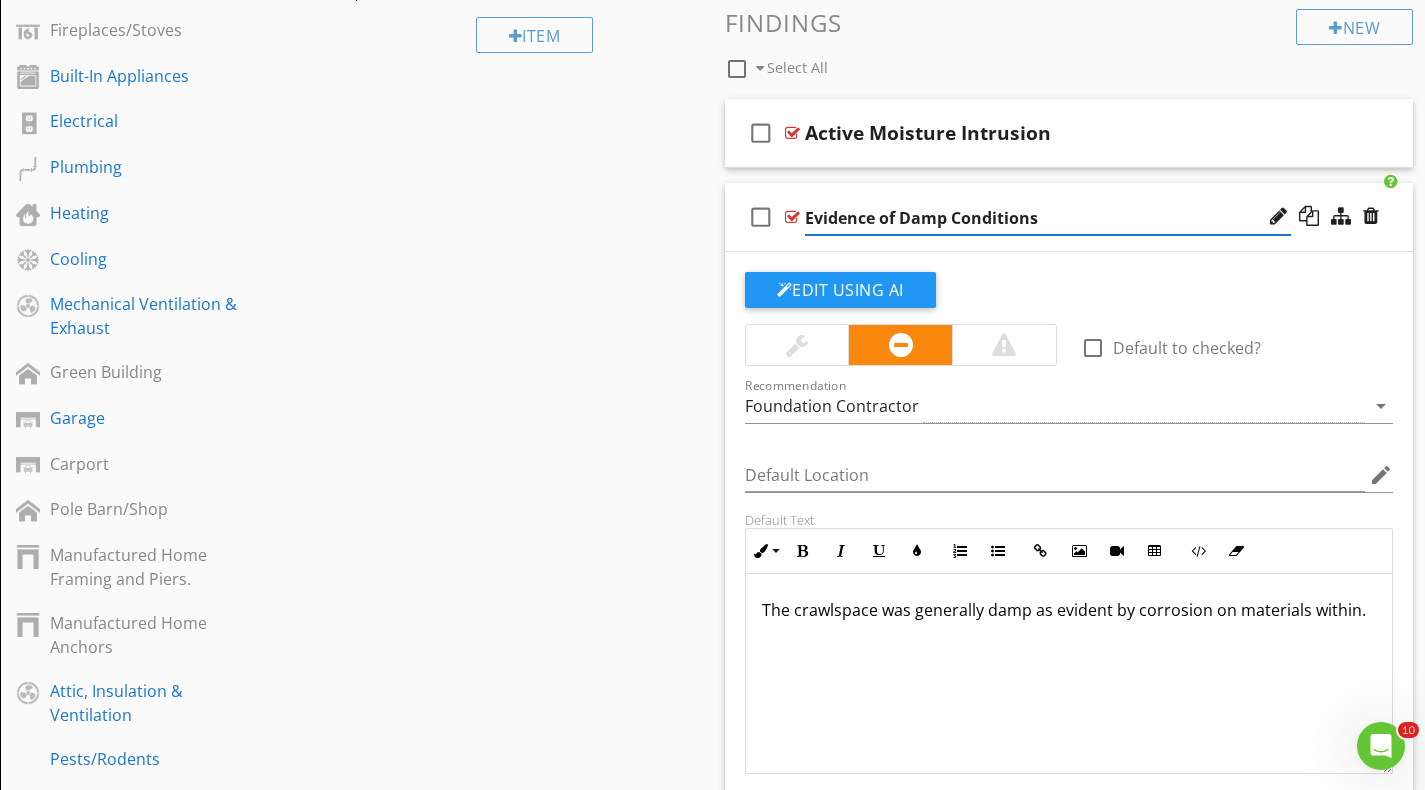 click on "The crawlspace was generally damp as evident by corrosion on materials within." at bounding box center (1069, 674) 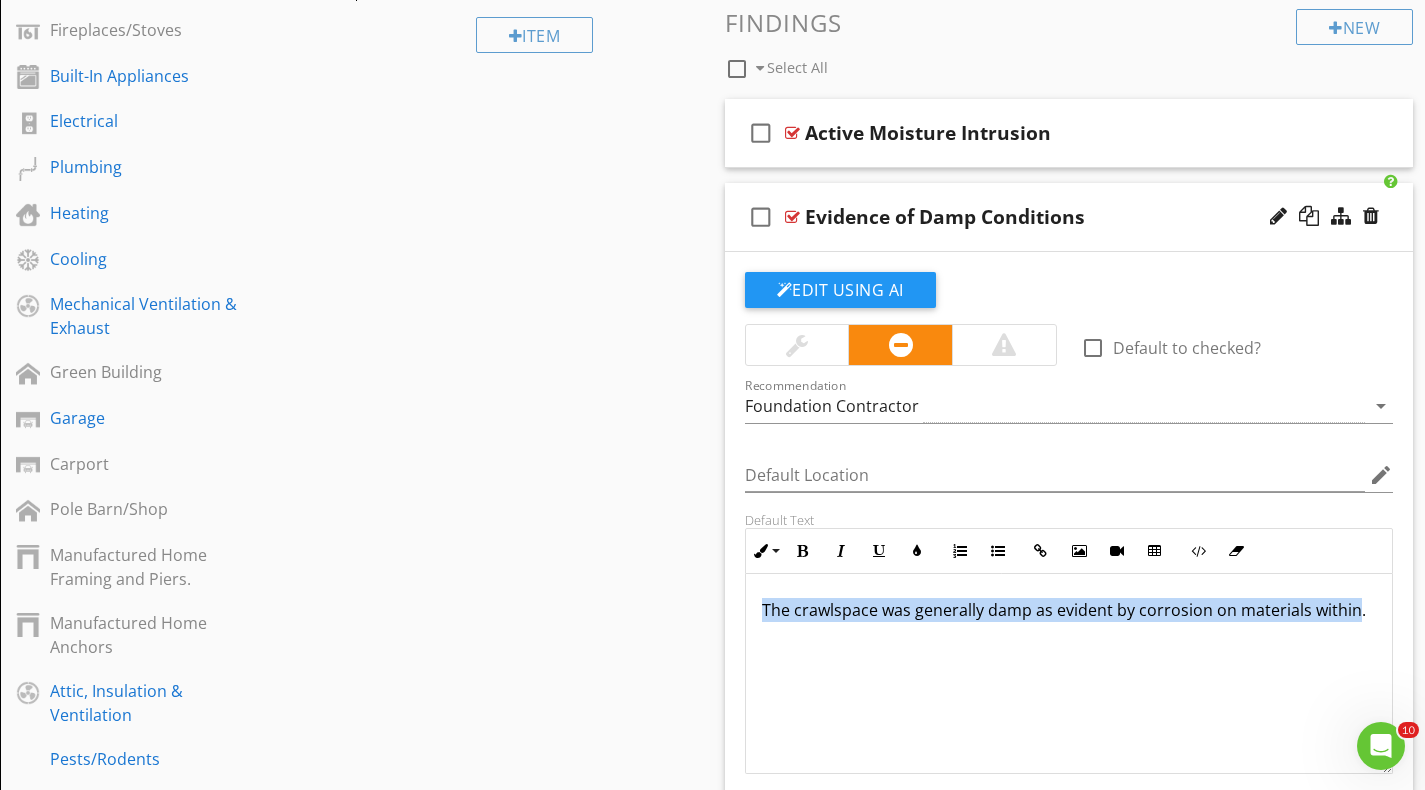 drag, startPoint x: 1355, startPoint y: 609, endPoint x: 860, endPoint y: 574, distance: 496.23584 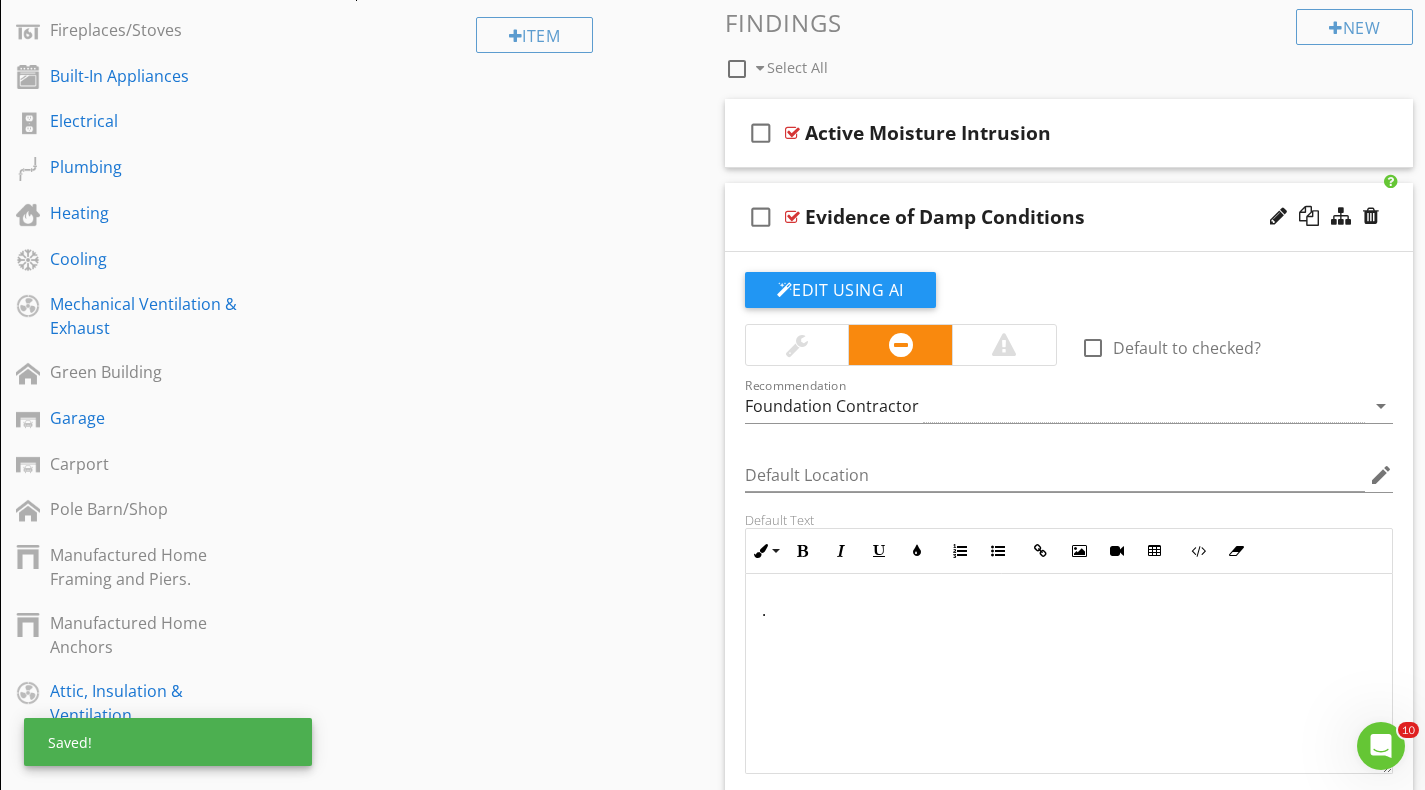 type 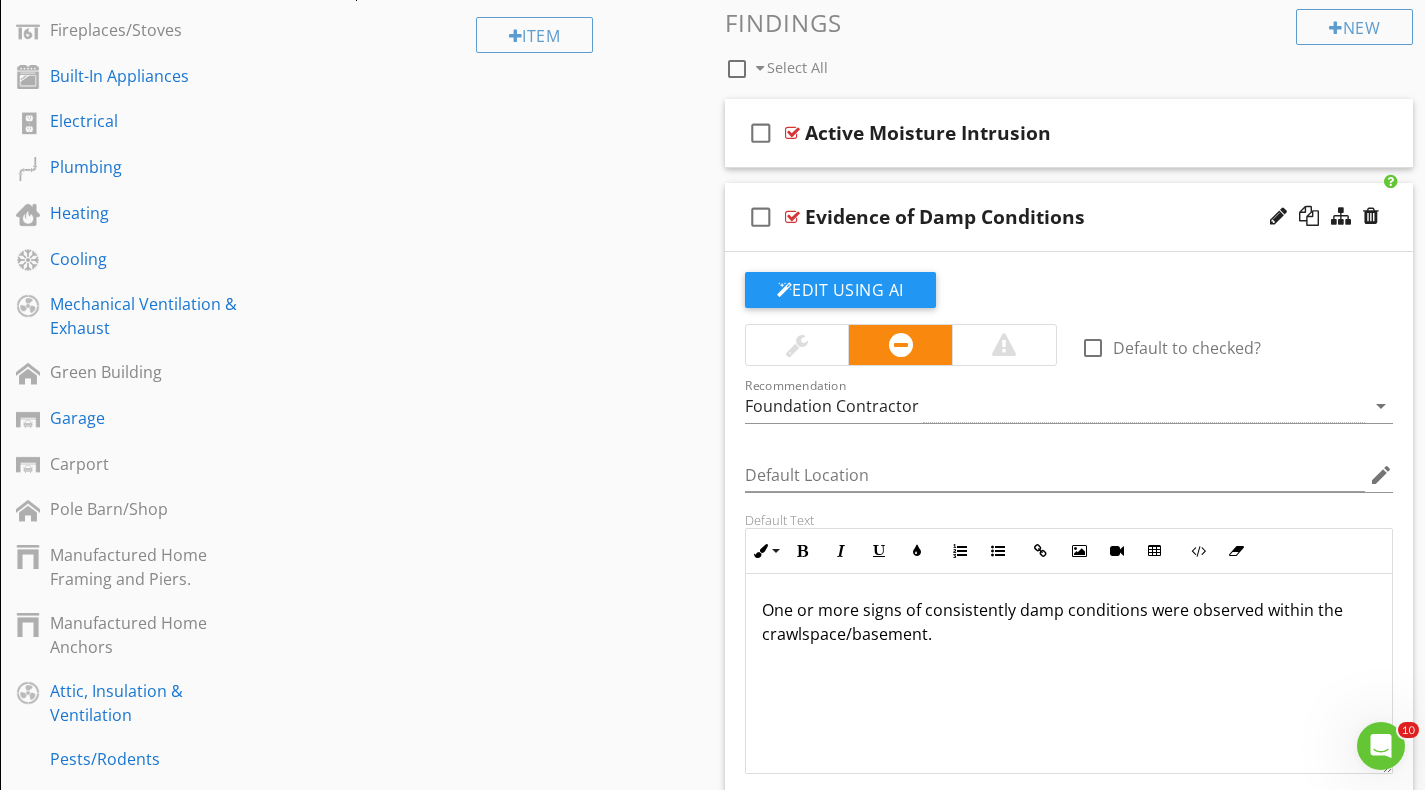 click on "One or more signs of consistently damp conditions were observed within the crawlspace/basement." at bounding box center (1069, 622) 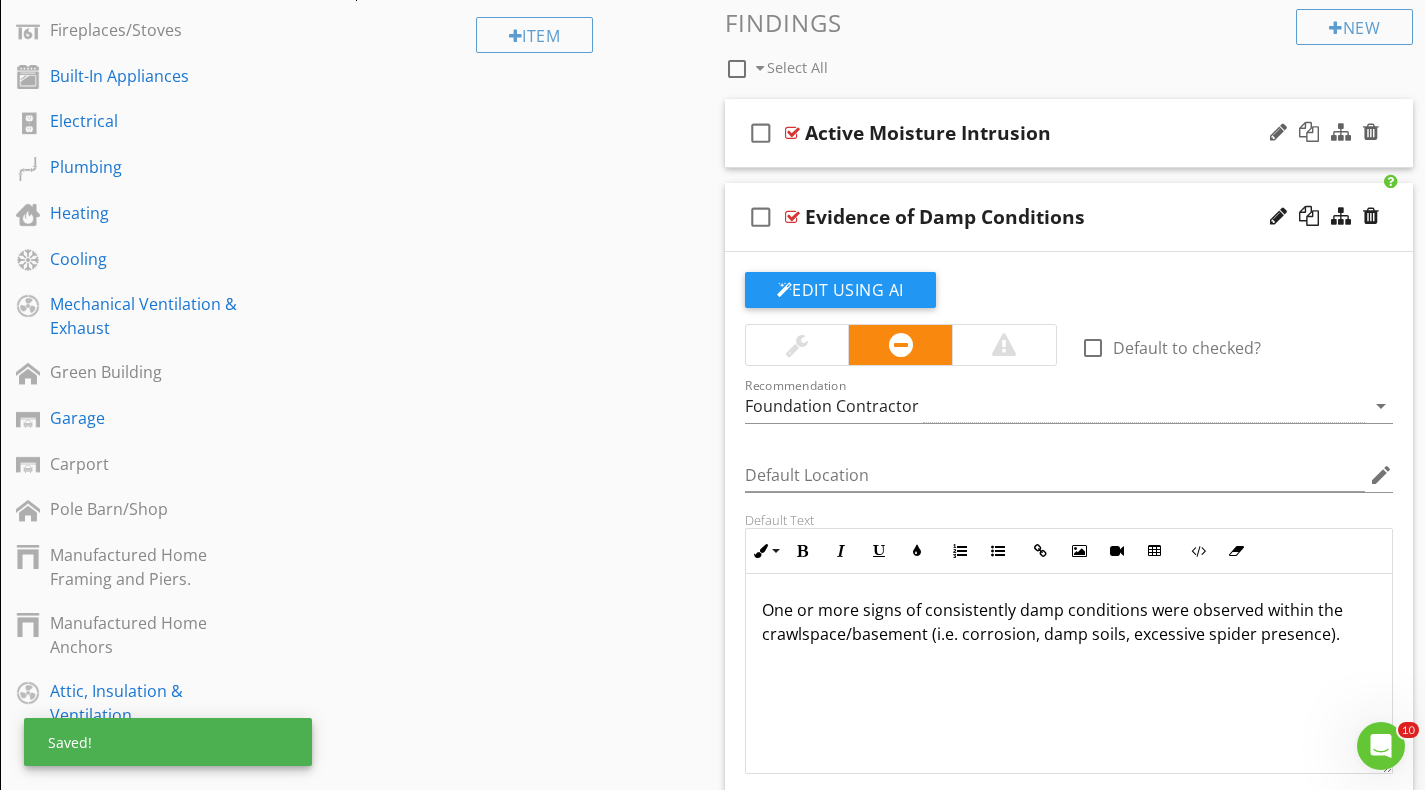 click on "check_box_outline_blank
Active Moisture Intrusion" at bounding box center [1069, 133] 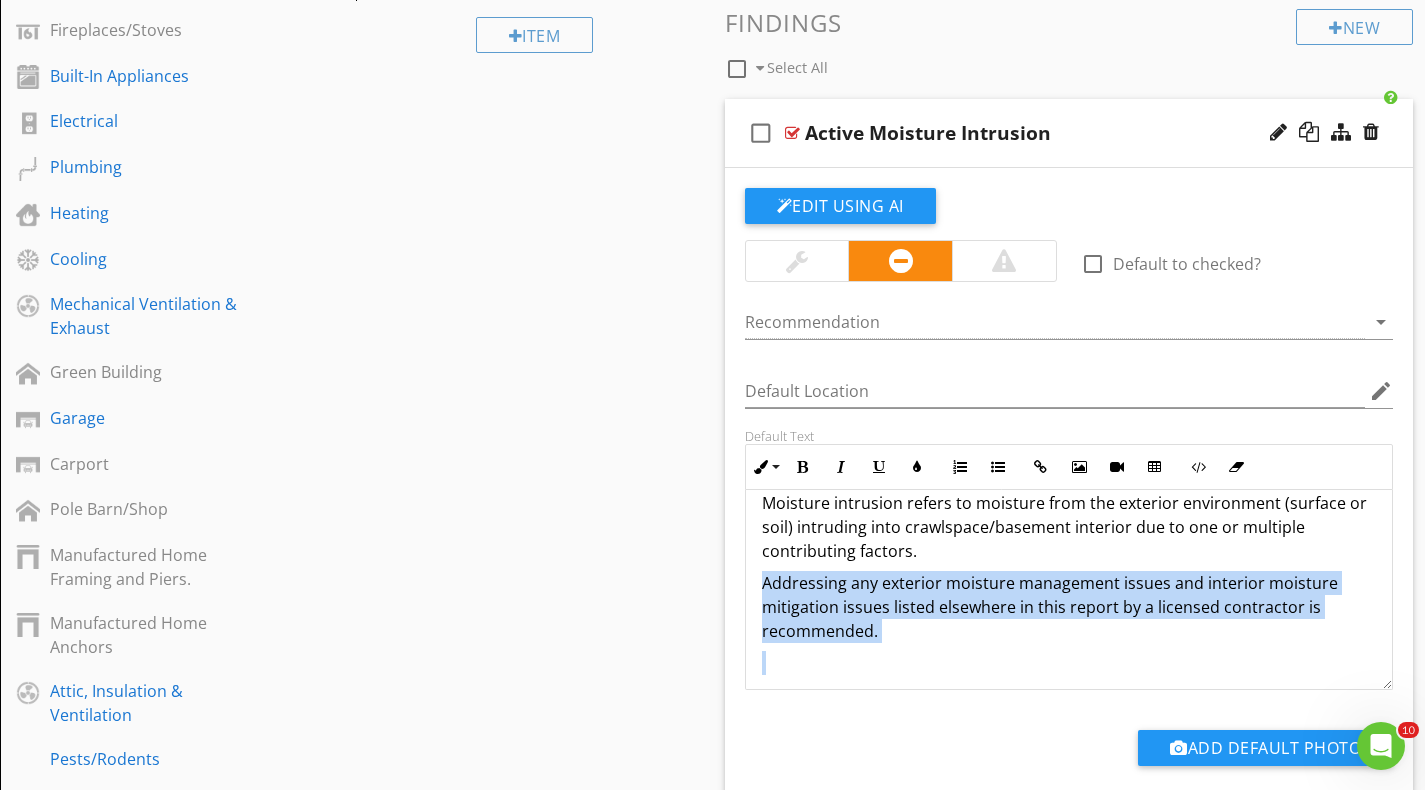 scroll, scrollTop: 89, scrollLeft: 0, axis: vertical 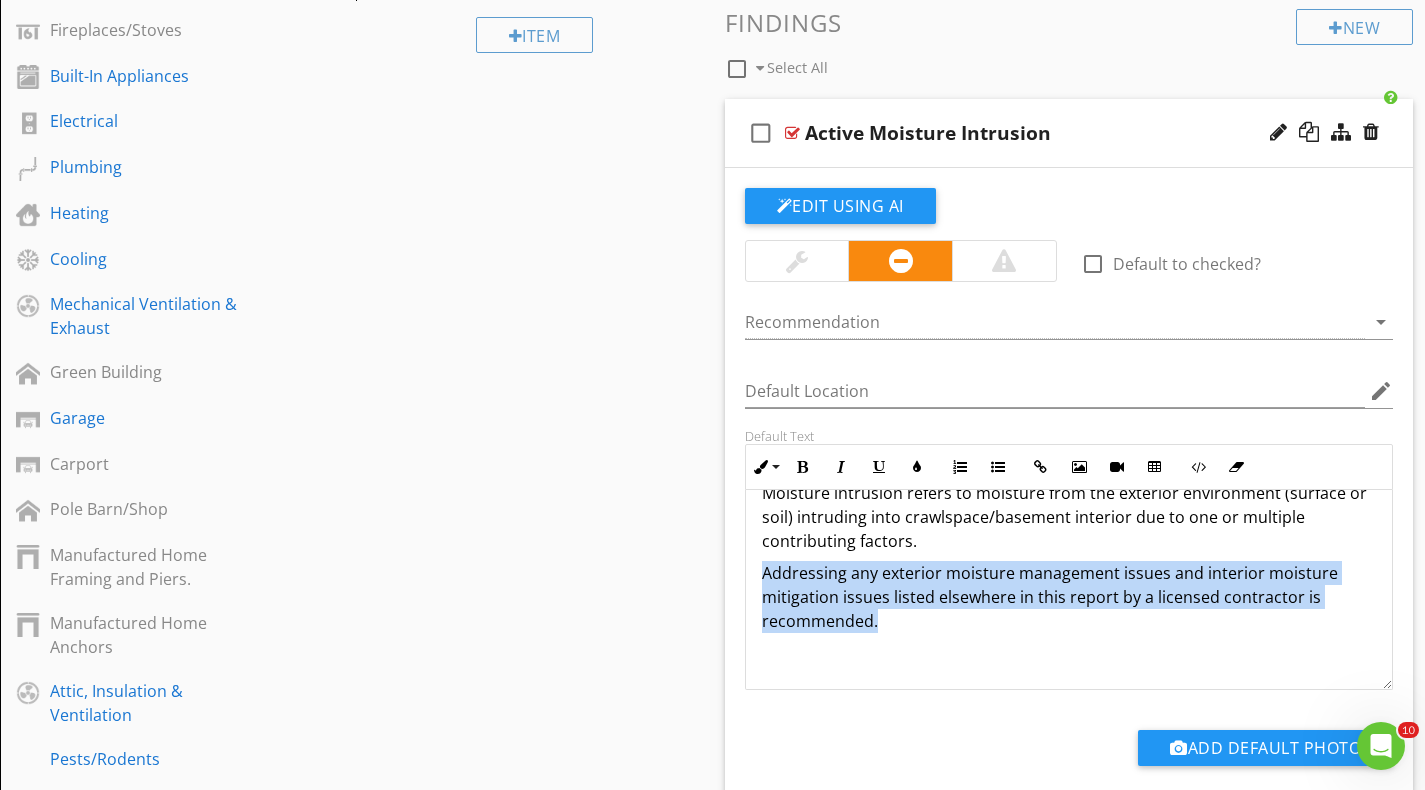 drag, startPoint x: 763, startPoint y: 658, endPoint x: 1120, endPoint y: 622, distance: 358.81055 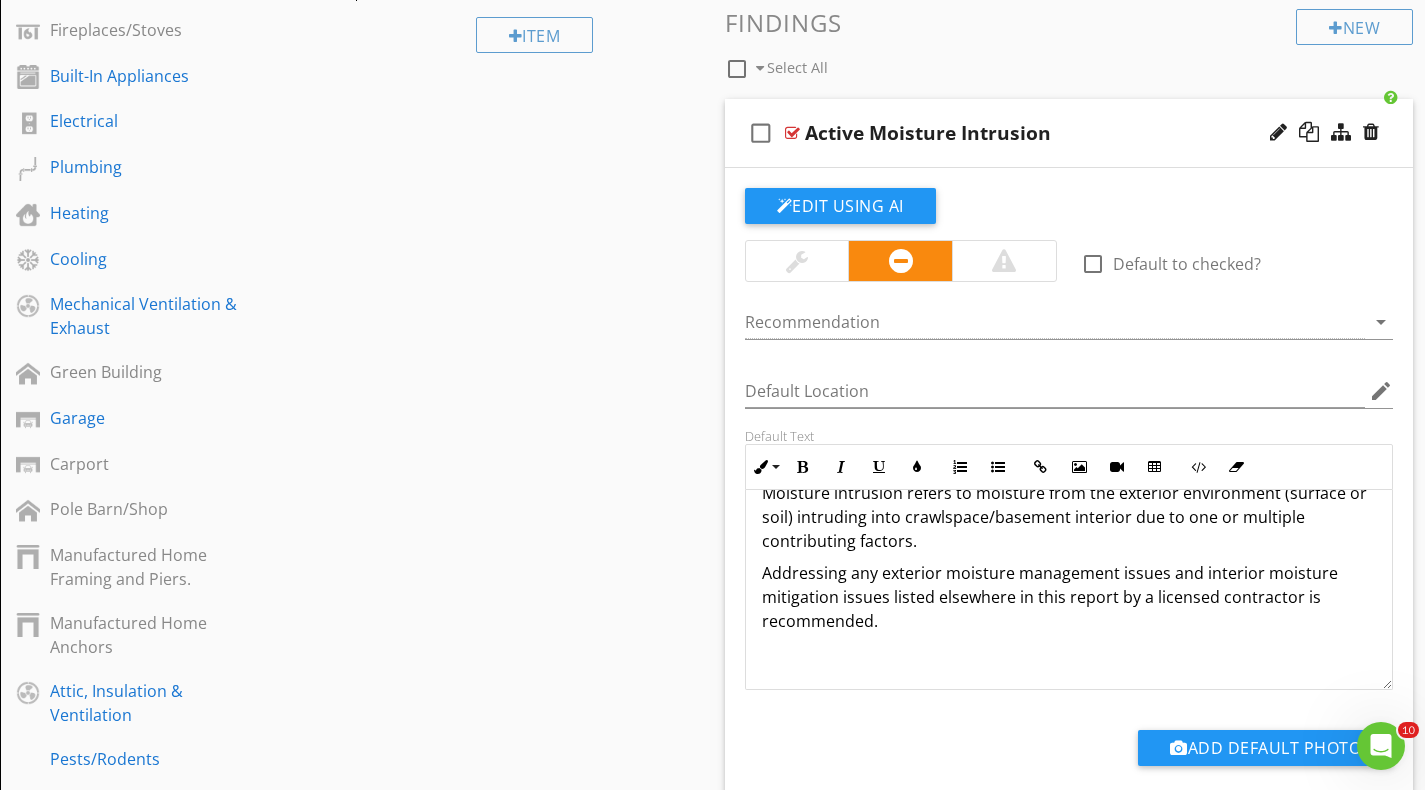 click on "check_box_outline_blank
Active Moisture Intrusion" at bounding box center (1069, 133) 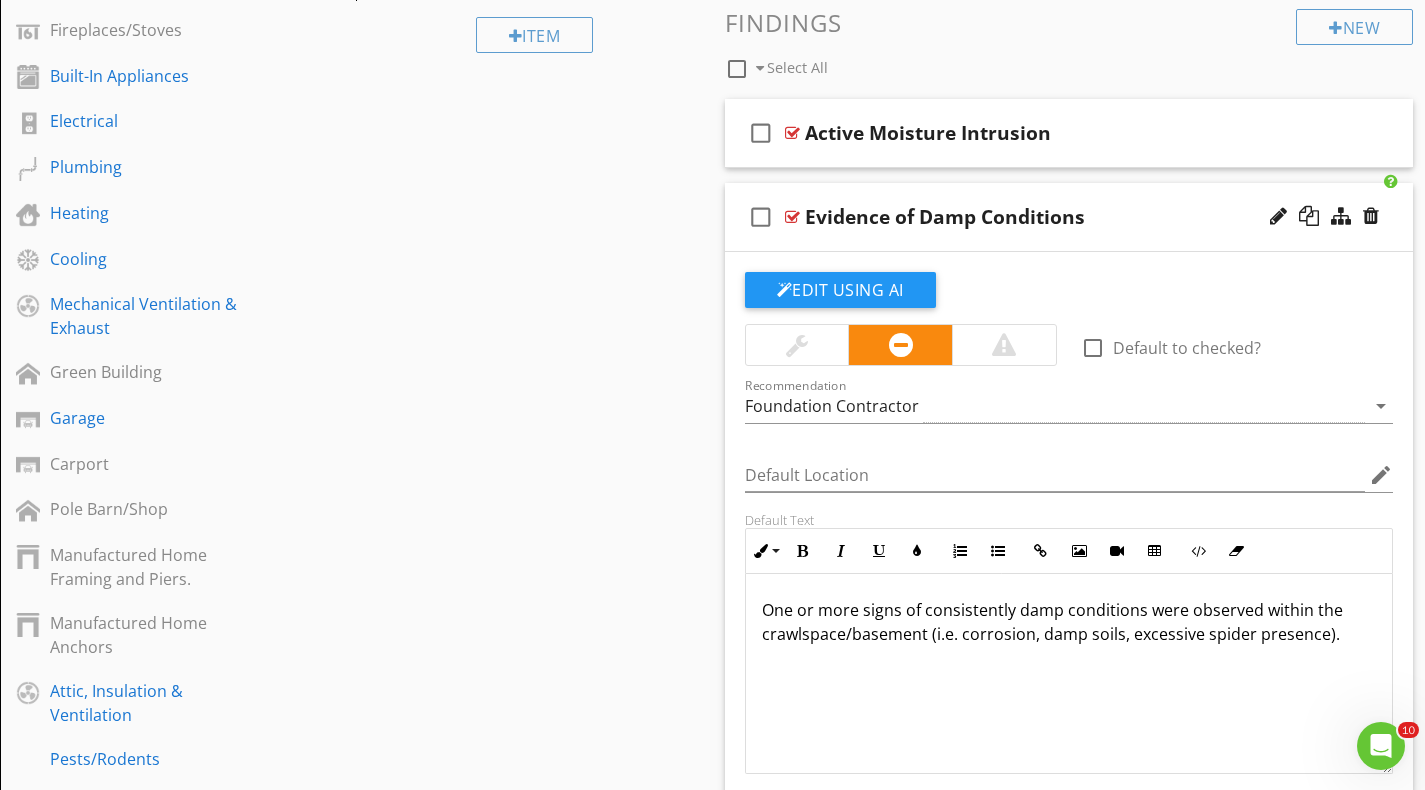scroll, scrollTop: 791, scrollLeft: 0, axis: vertical 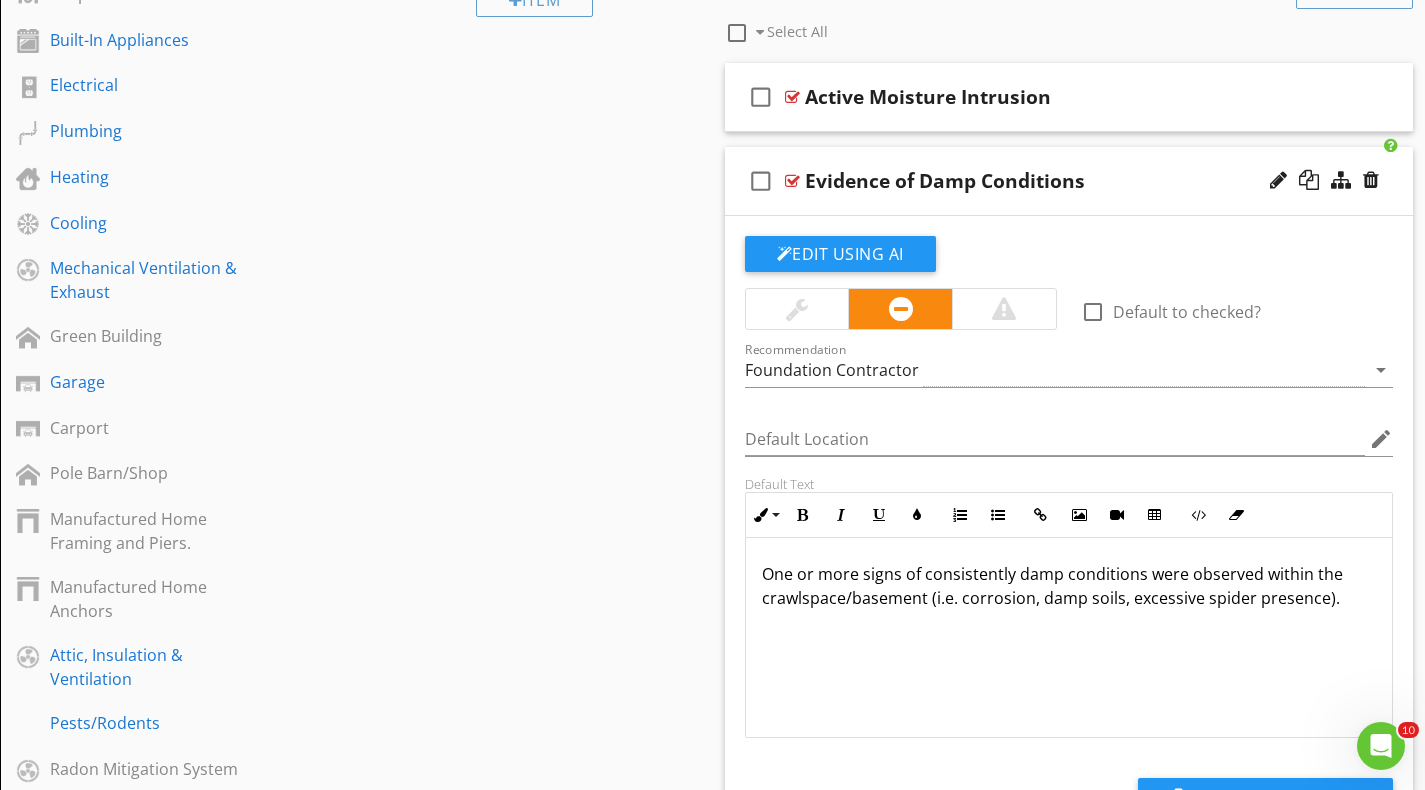 click on "One or more signs of consistently damp conditions were observed within the crawlspace/basement (i.e. corrosion, damp soils, excessive spider presence)." at bounding box center [1069, 638] 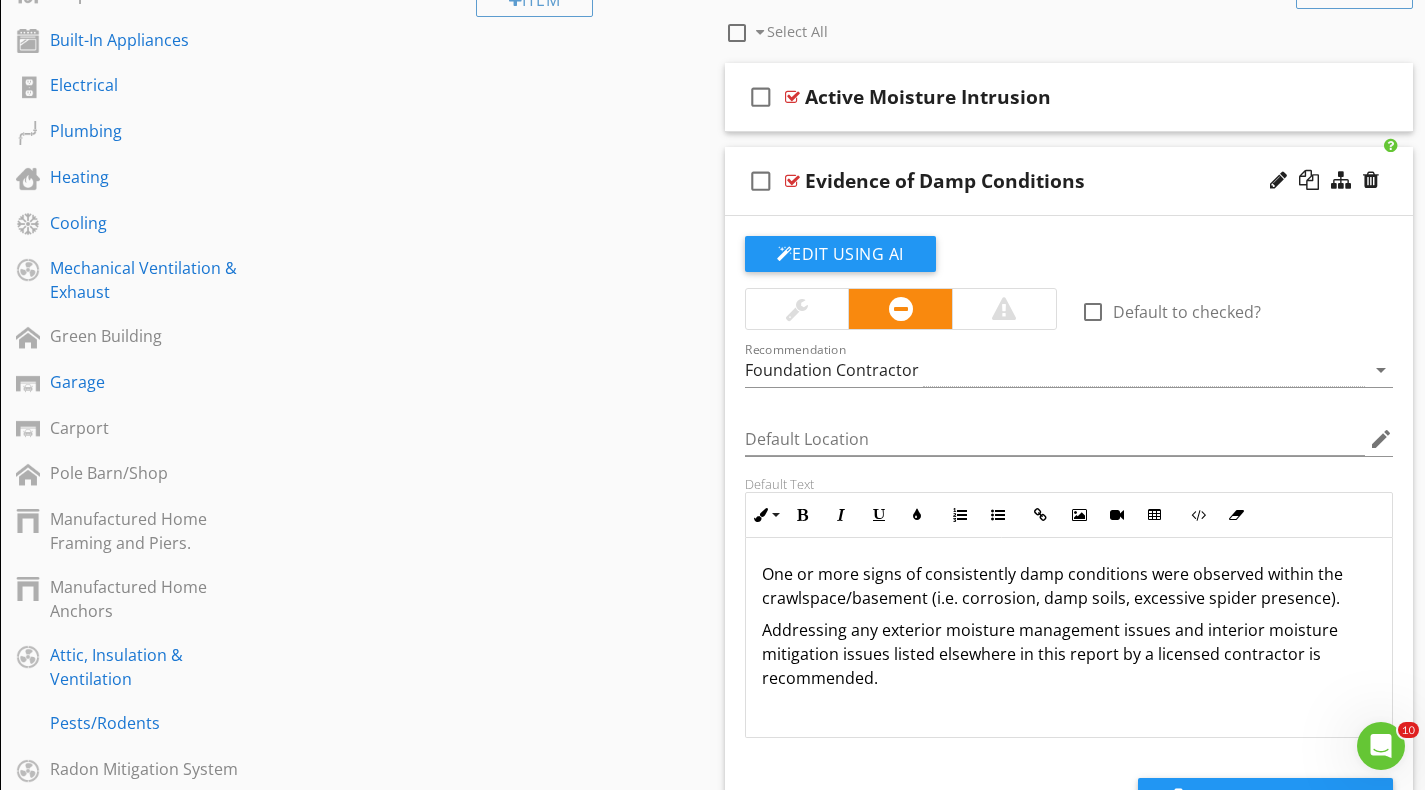 click on "check_box_outline_blank
Evidence of Damp Conditions" at bounding box center [1069, 181] 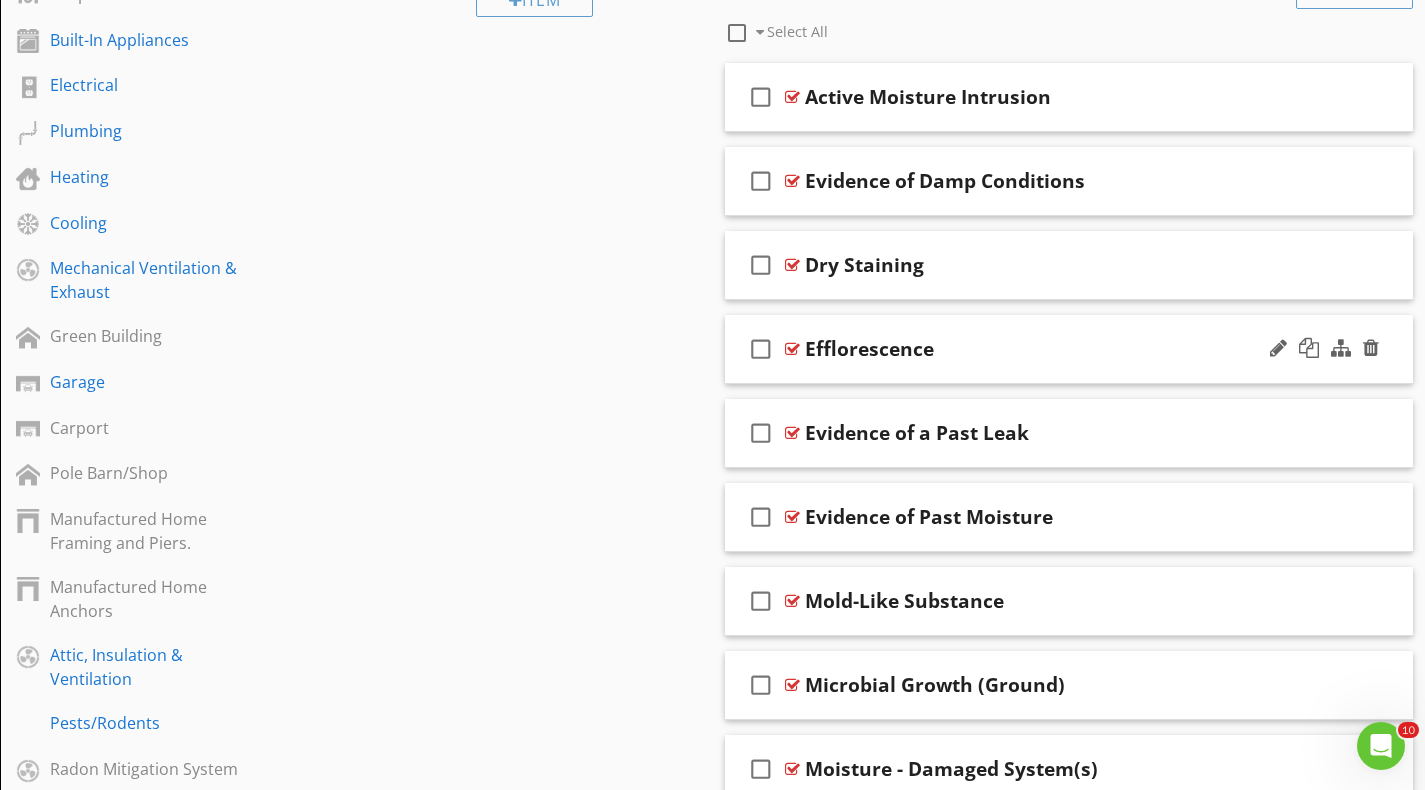 click on "check_box_outline_blank
Efflorescence" at bounding box center (1069, 349) 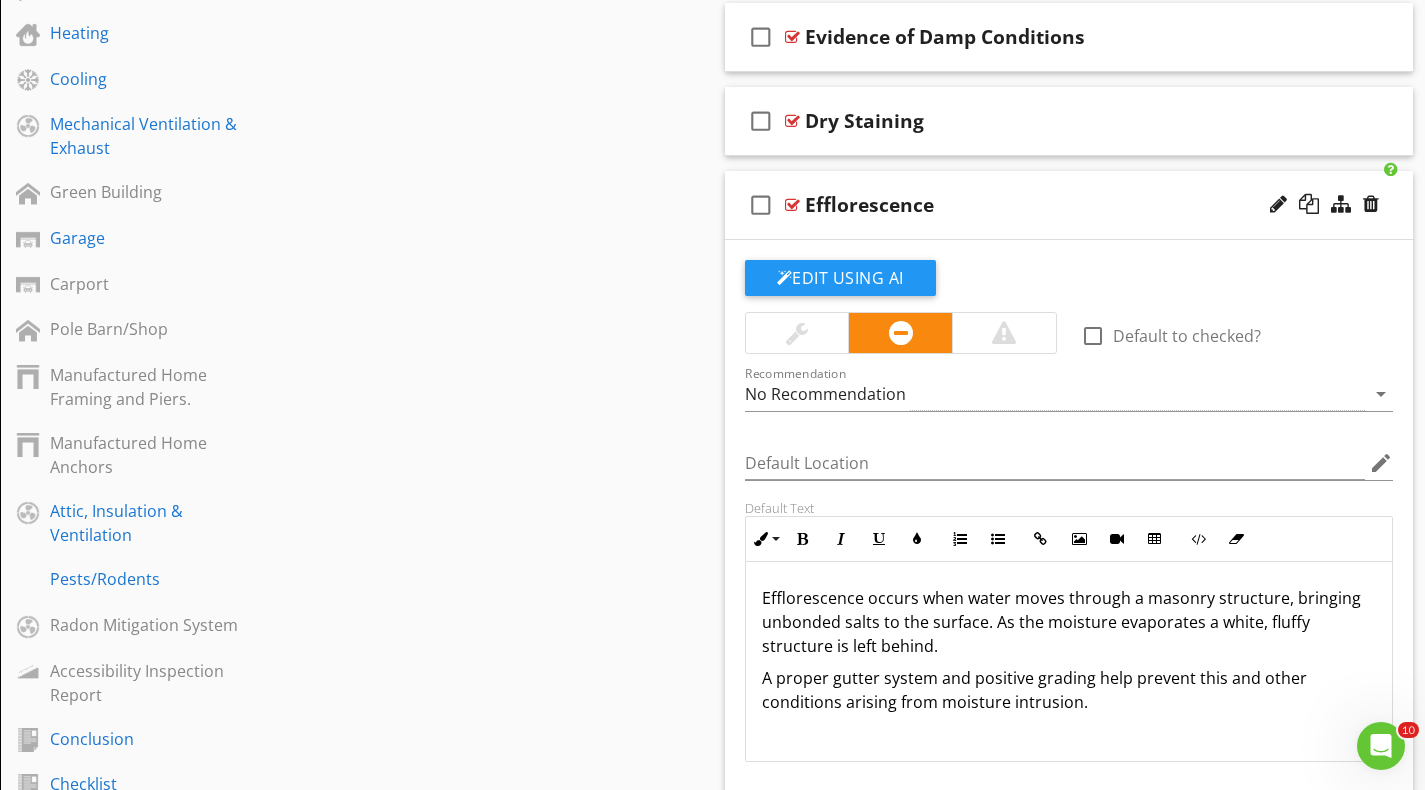 scroll, scrollTop: 936, scrollLeft: 0, axis: vertical 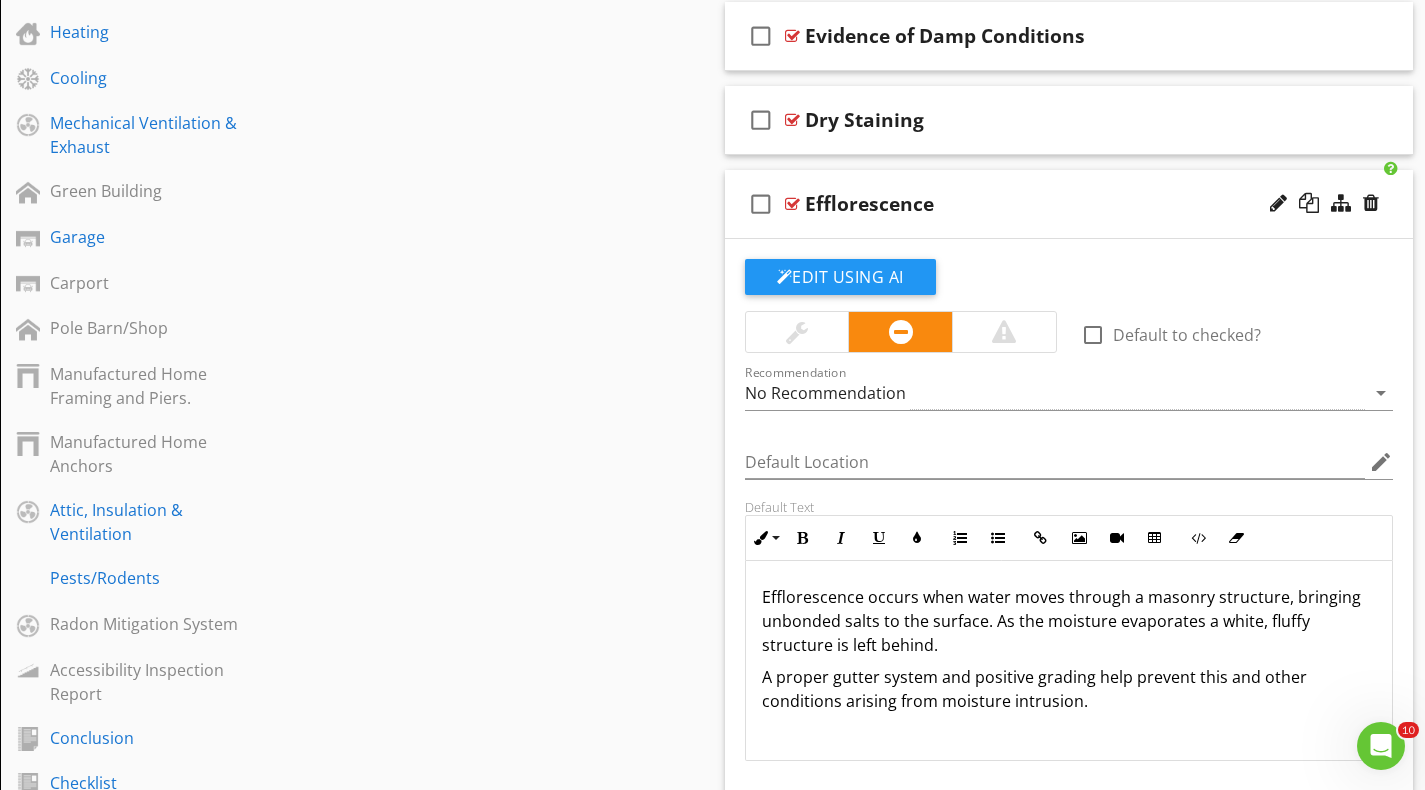 click on "Efflorescence occurs when water moves through a masonry structure, bringing unbonded salts to the surface. As the moisture evaporates a white, fluffy structure is left behind." at bounding box center (1069, 621) 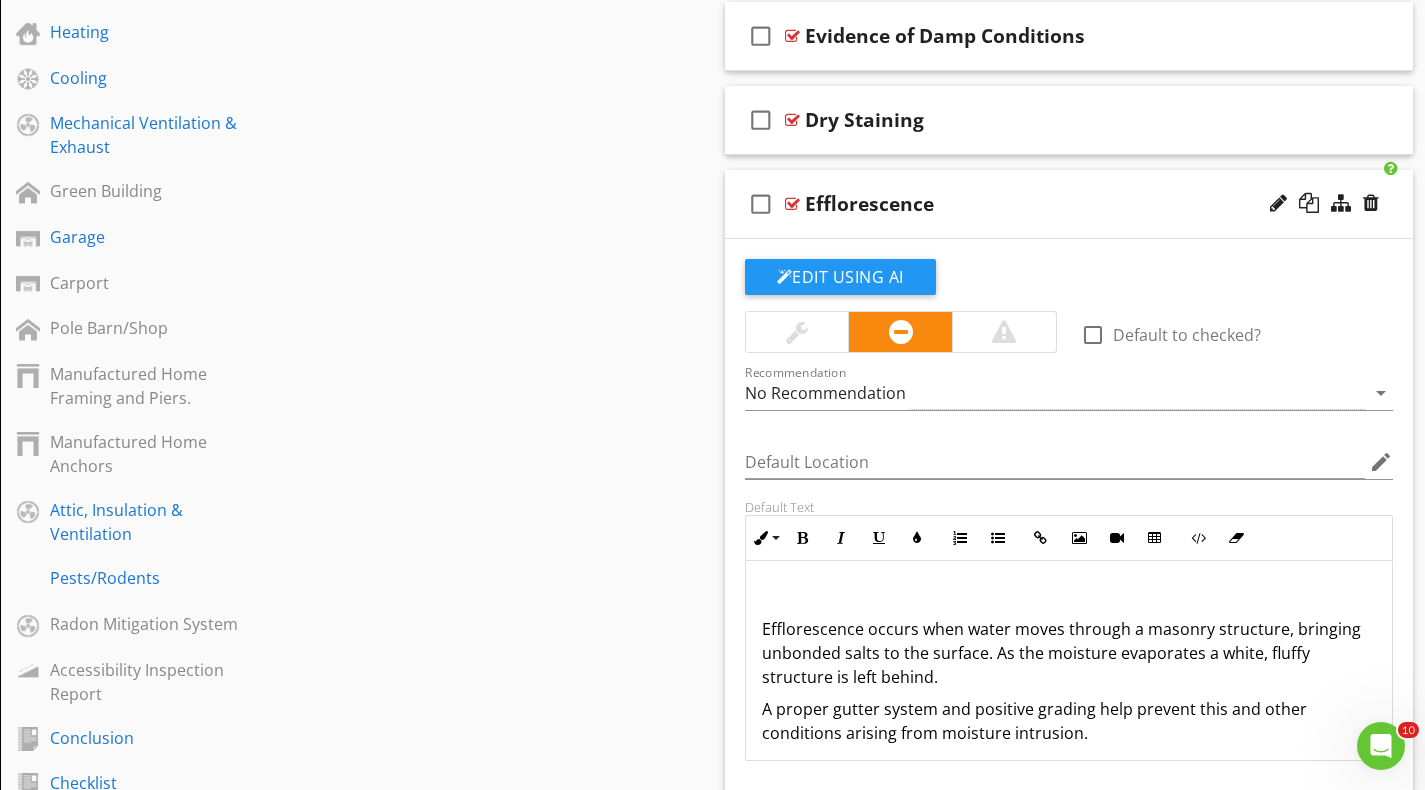 click at bounding box center (1069, 597) 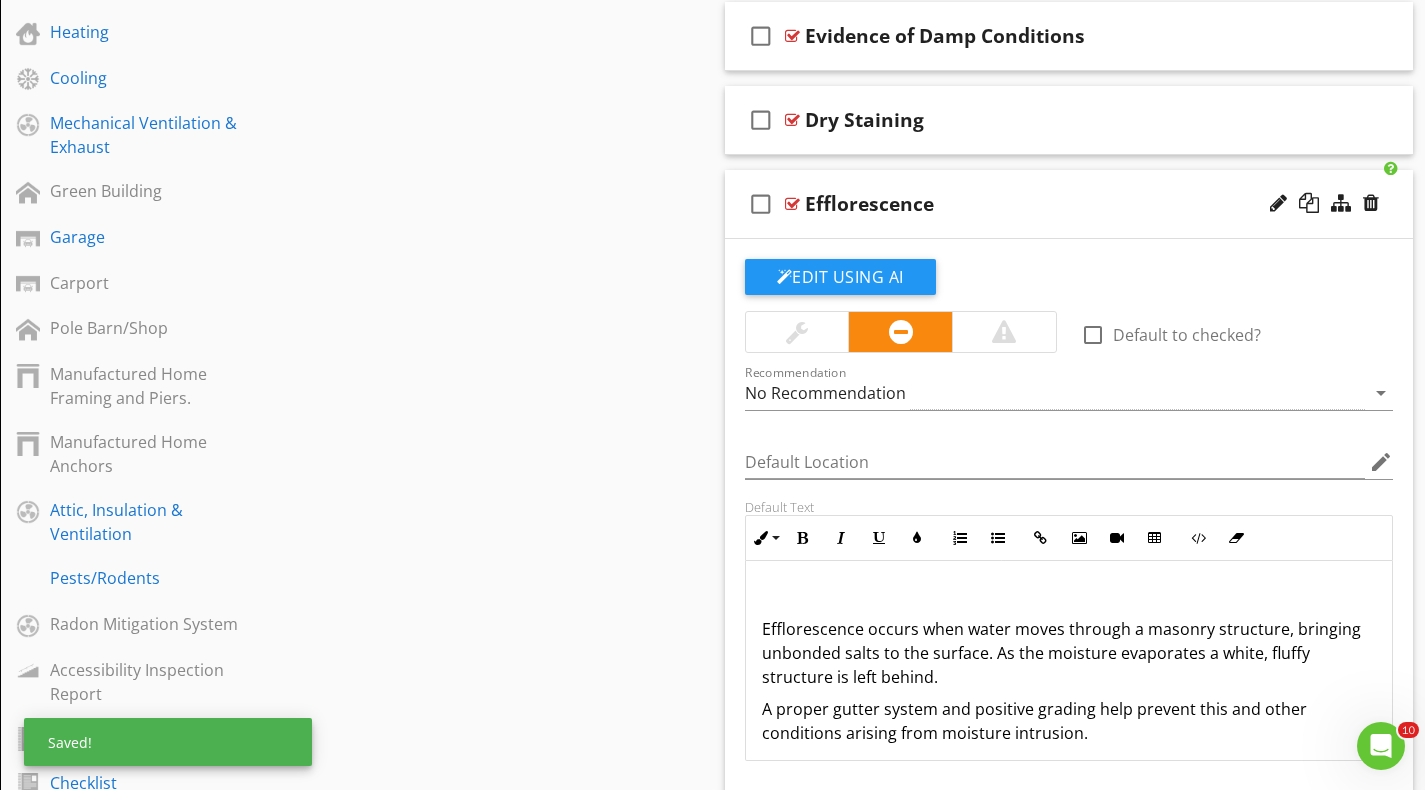 type 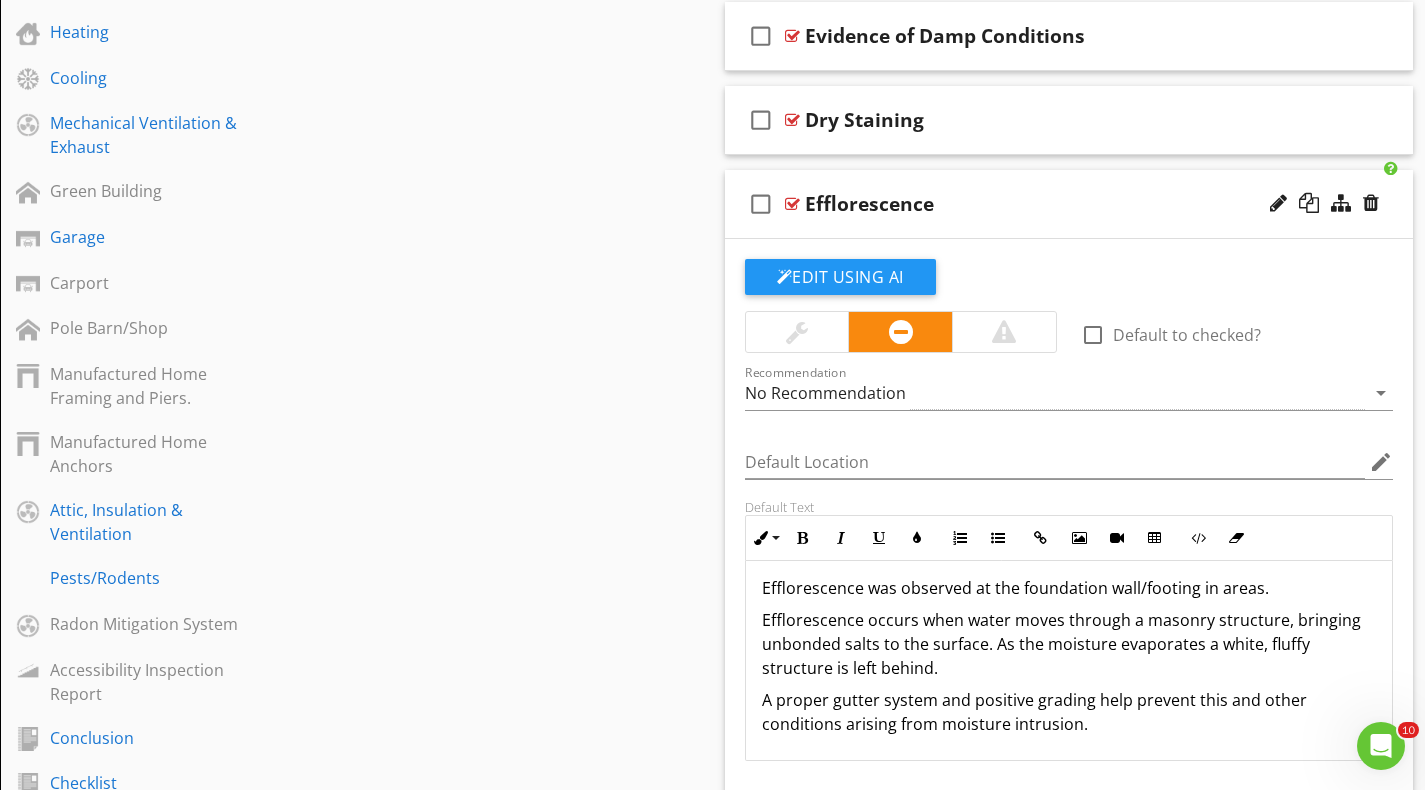 scroll, scrollTop: 9, scrollLeft: 0, axis: vertical 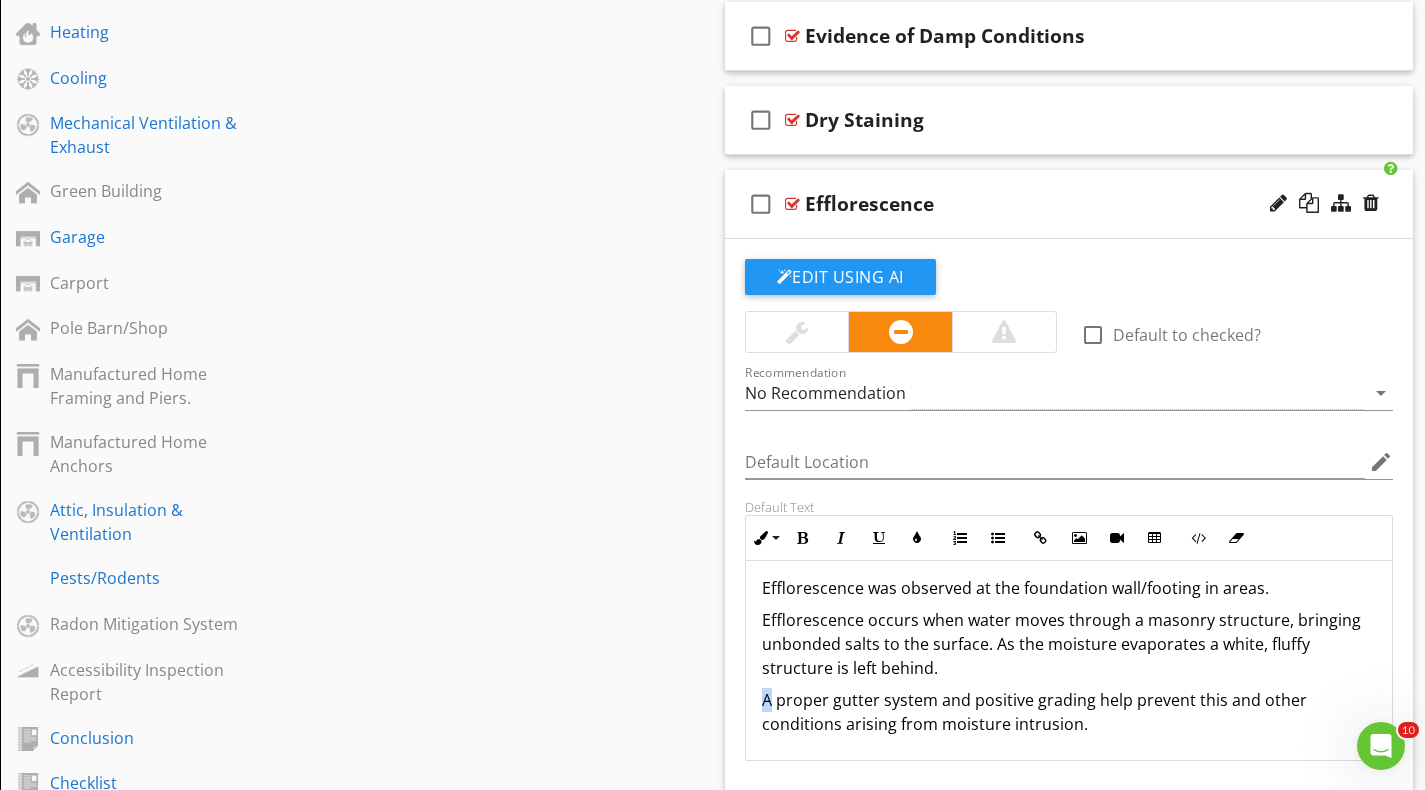 click on "A proper gutter system and positive grading help prevent this and other conditions arising from moisture intrusion." at bounding box center [1069, 712] 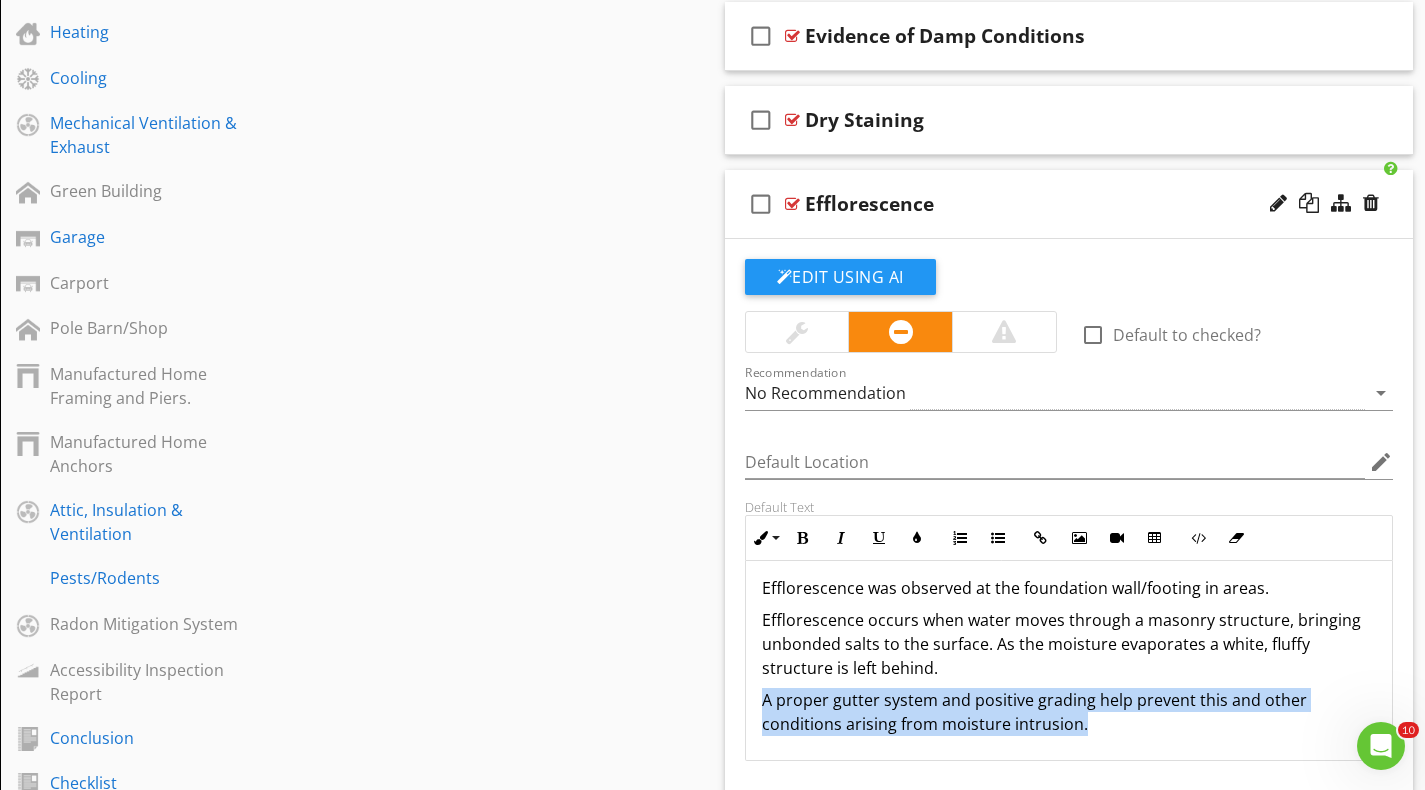 click on "A proper gutter system and positive grading help prevent this and other conditions arising from moisture intrusion." at bounding box center (1069, 712) 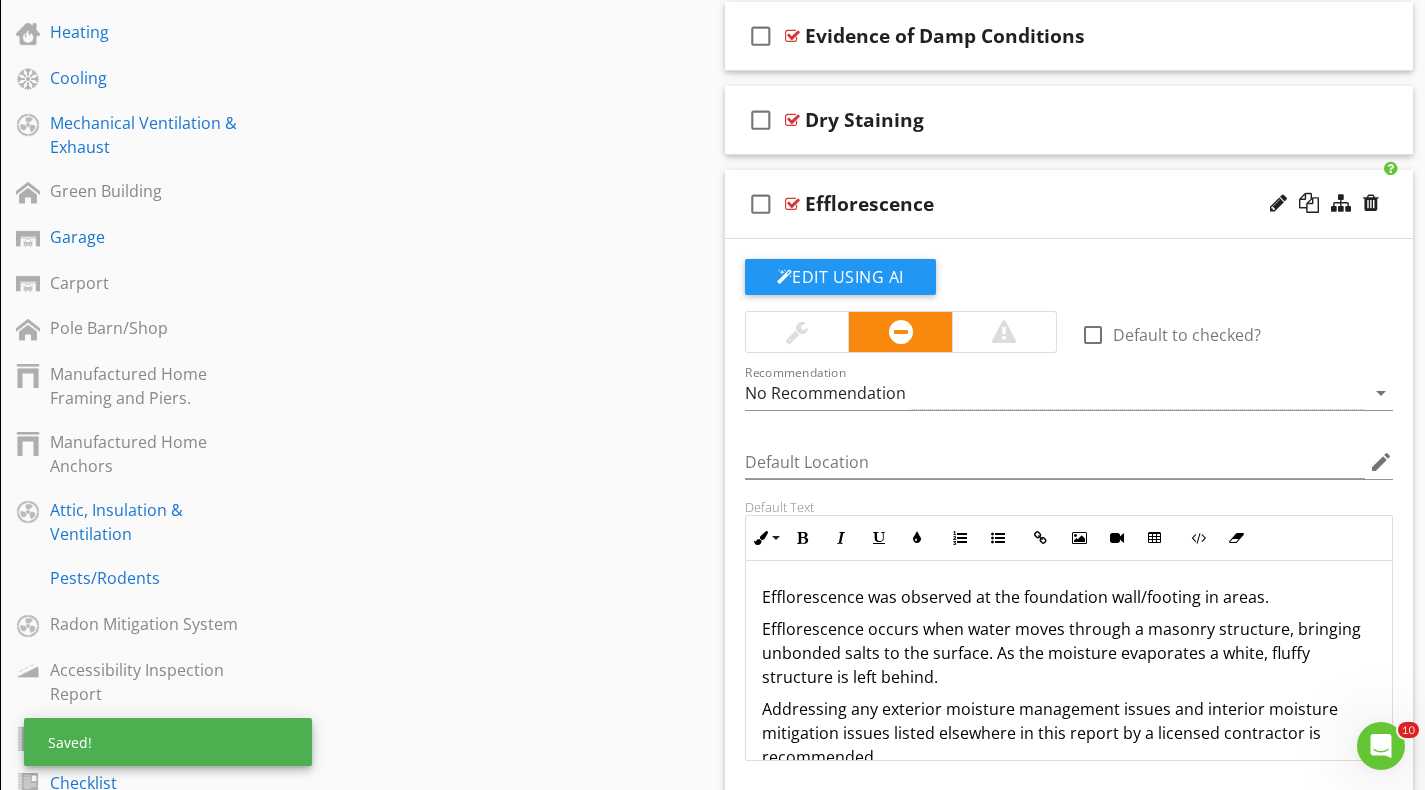 scroll, scrollTop: 0, scrollLeft: 0, axis: both 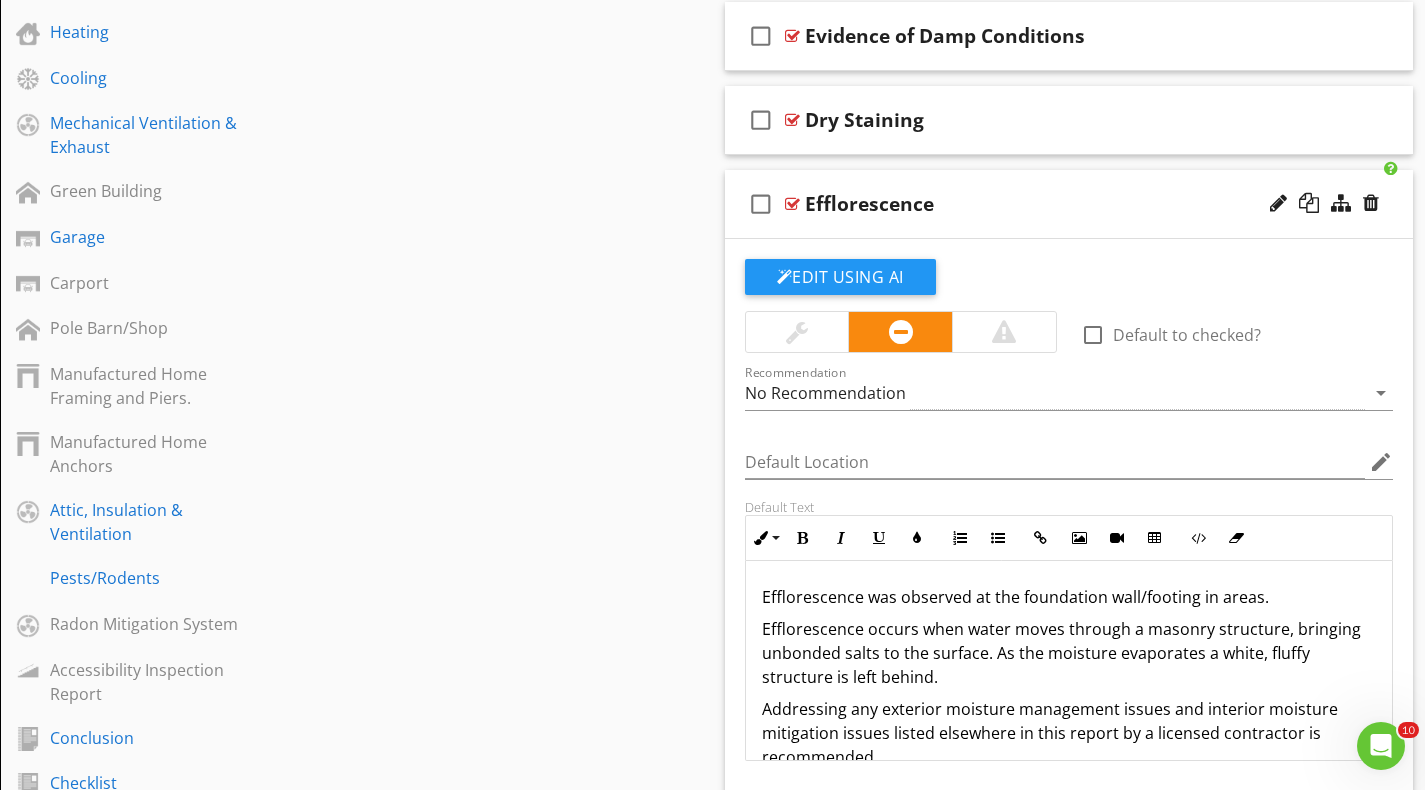 click on "check_box_outline_blank
Efflorescence" at bounding box center (1069, 204) 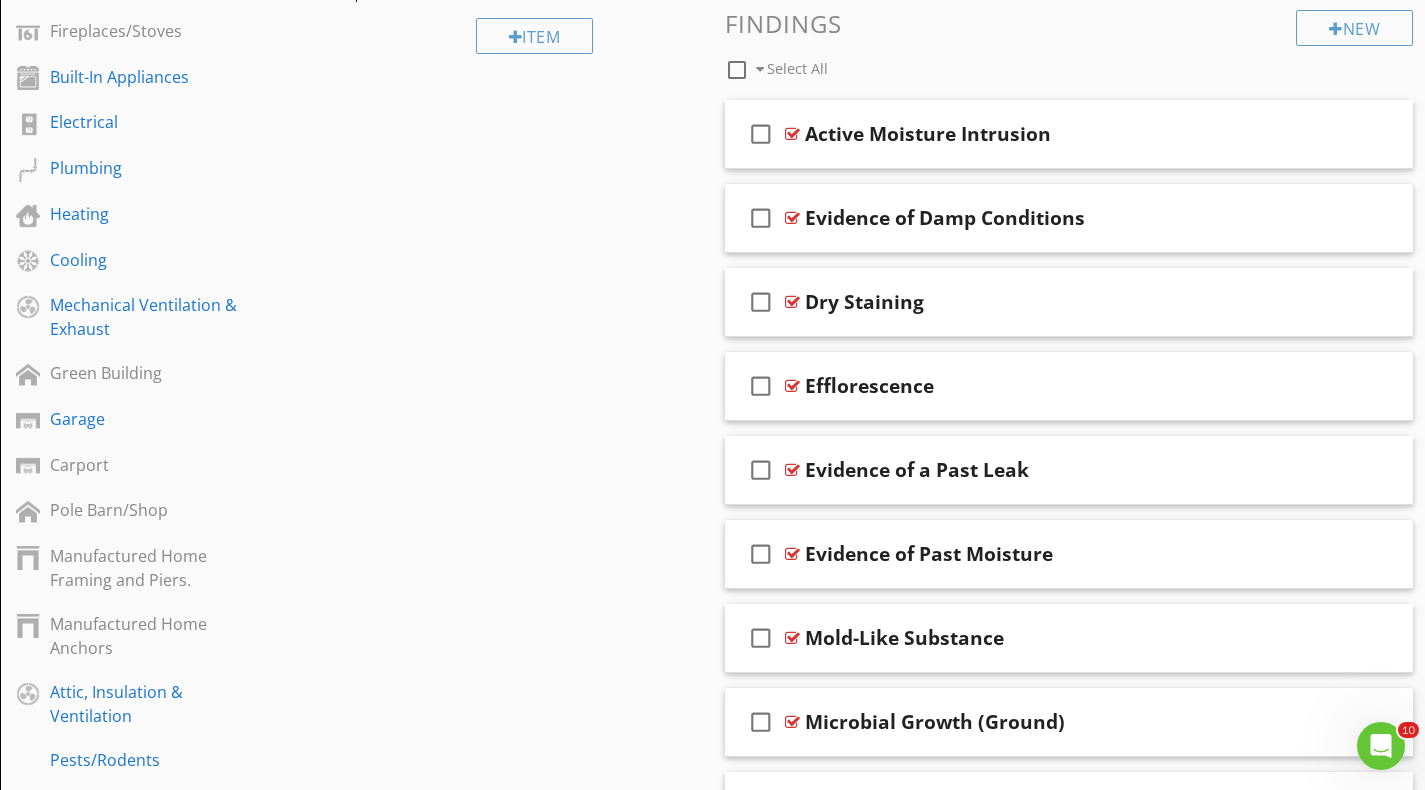 scroll, scrollTop: 753, scrollLeft: 0, axis: vertical 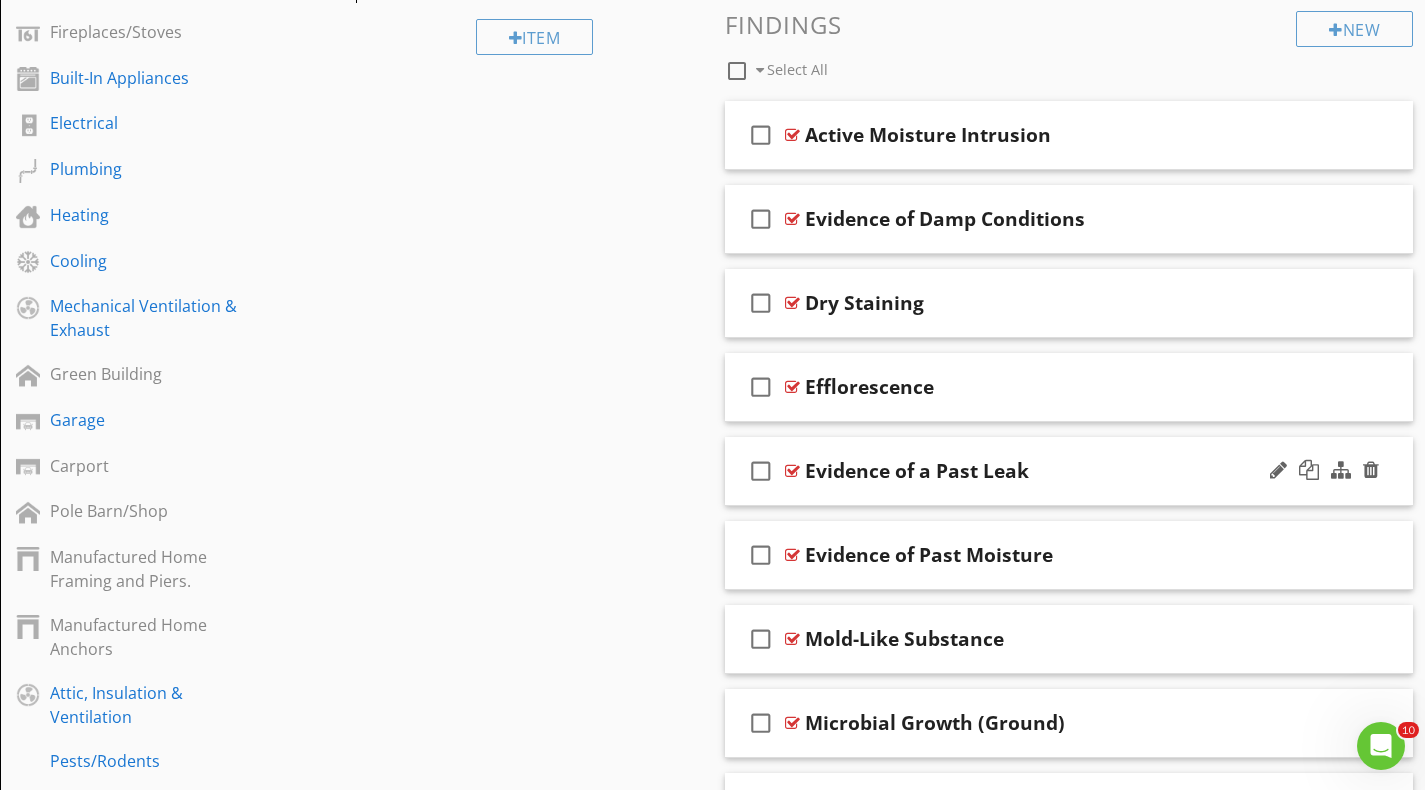 click on "check_box_outline_blank
Evidence of a Past Leak" at bounding box center [1069, 471] 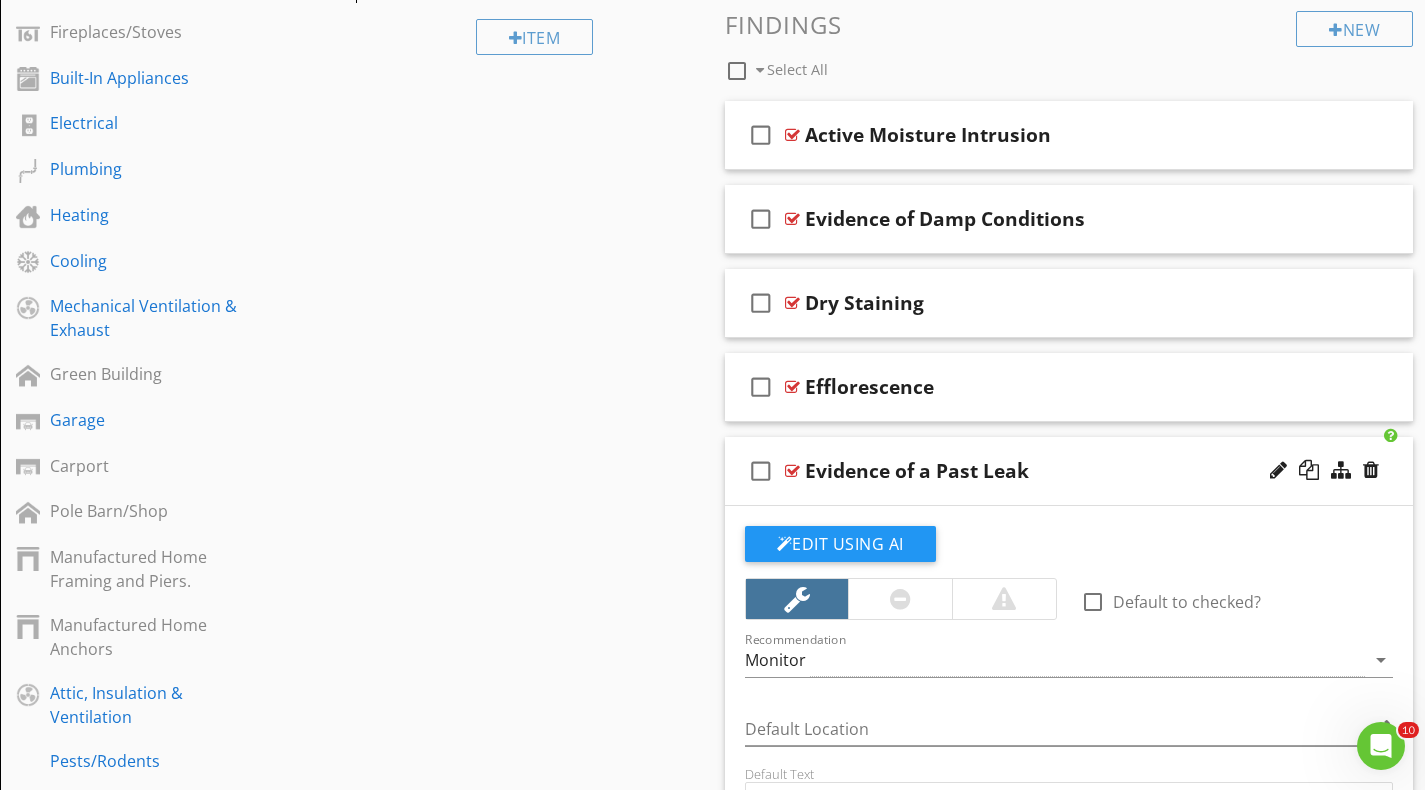 click on "Evidence of a Past Leak" at bounding box center (917, 471) 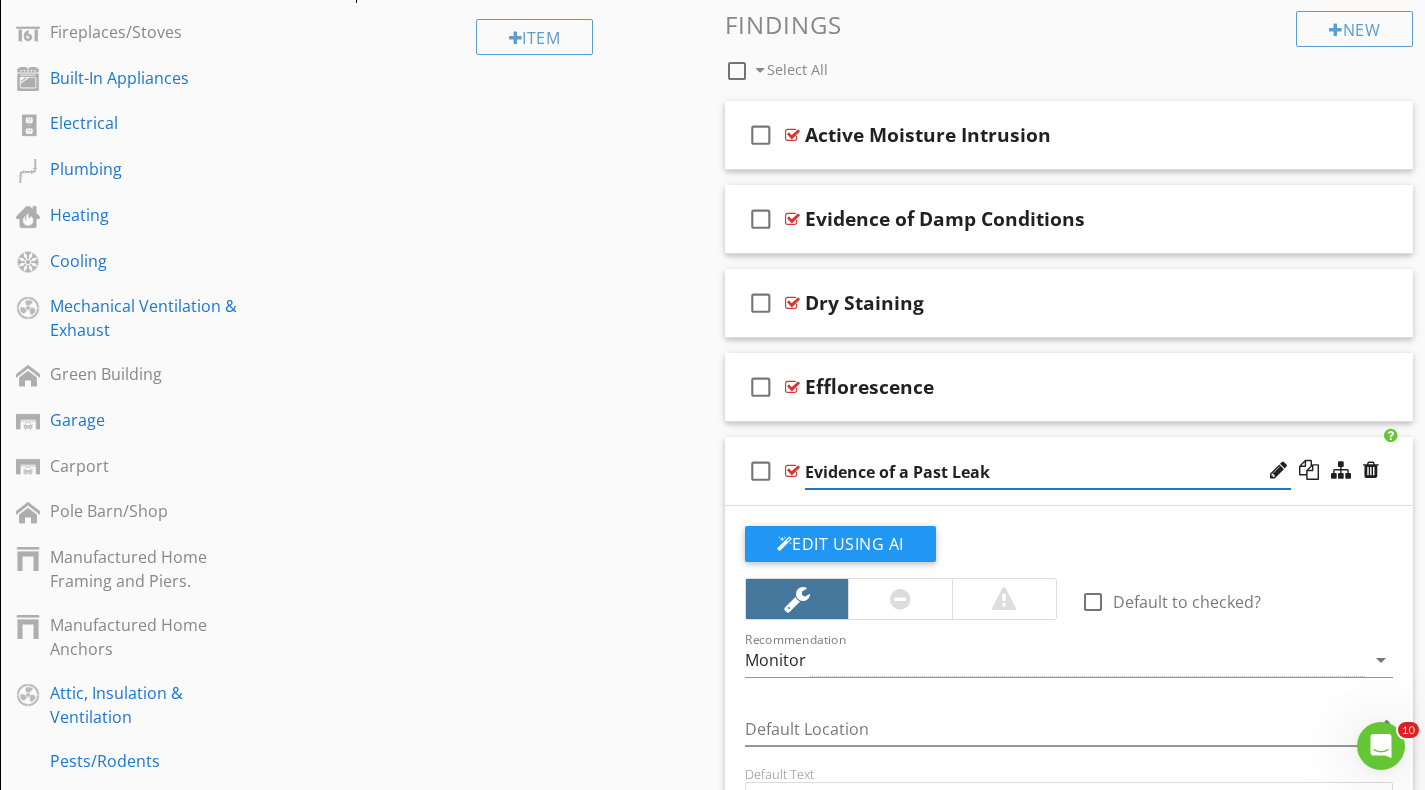 click on "Evidence of a Past Leak" at bounding box center (1048, 472) 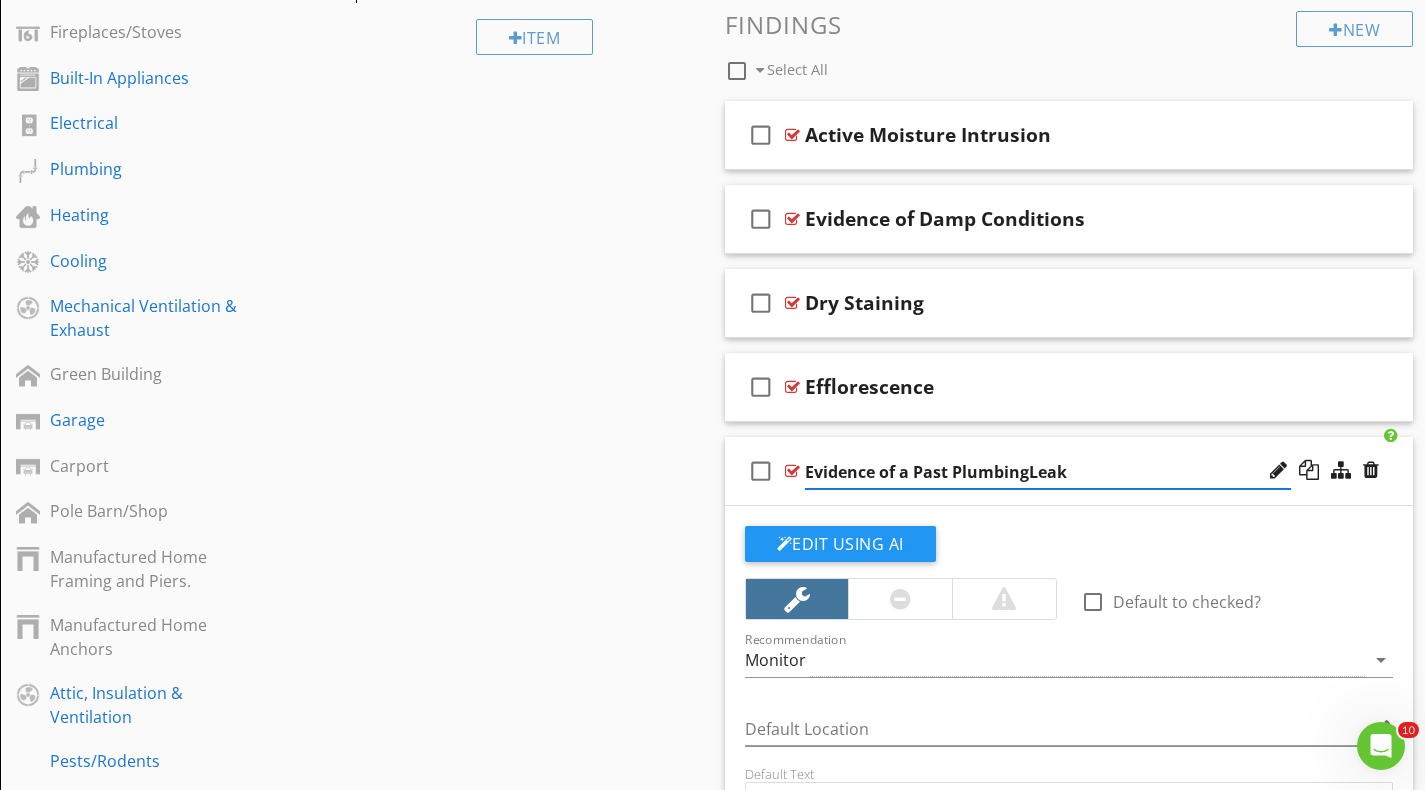 type on "Evidence of a Past Plumbing Leak" 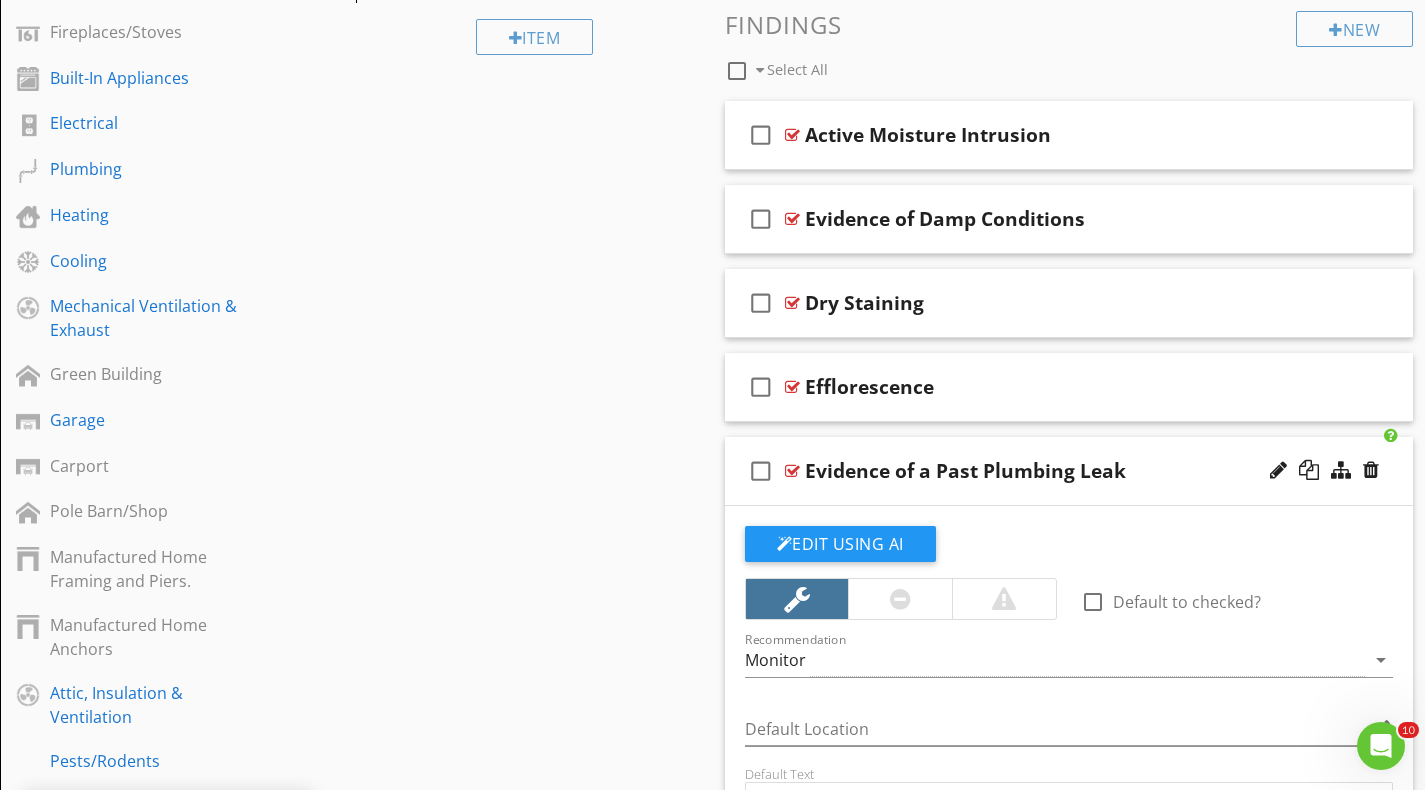 click on "check_box_outline_blank
Evidence of a Past Plumbing Leak" at bounding box center (1069, 471) 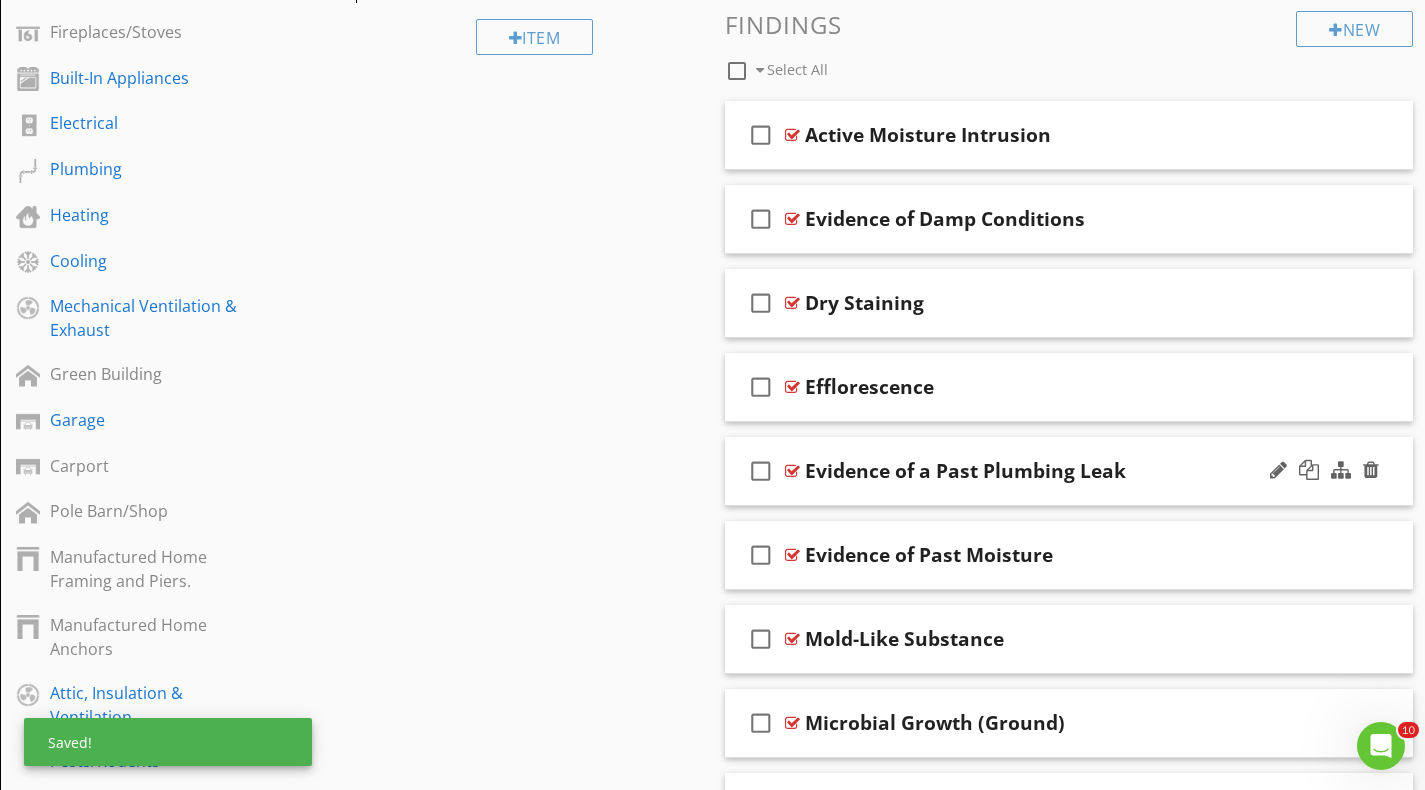 click on "check_box_outline_blank
Evidence of a Past Plumbing Leak" at bounding box center [1069, 471] 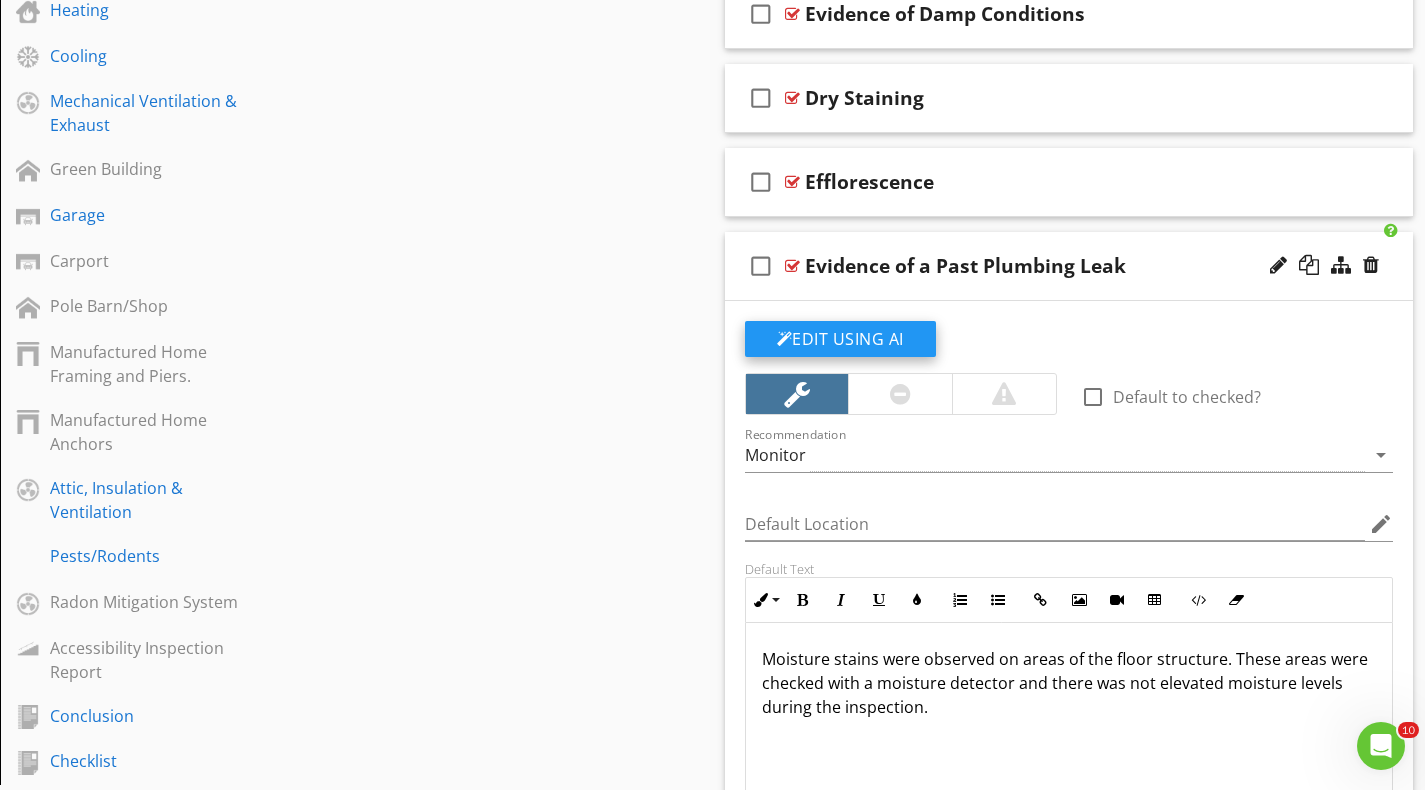 scroll, scrollTop: 960, scrollLeft: 0, axis: vertical 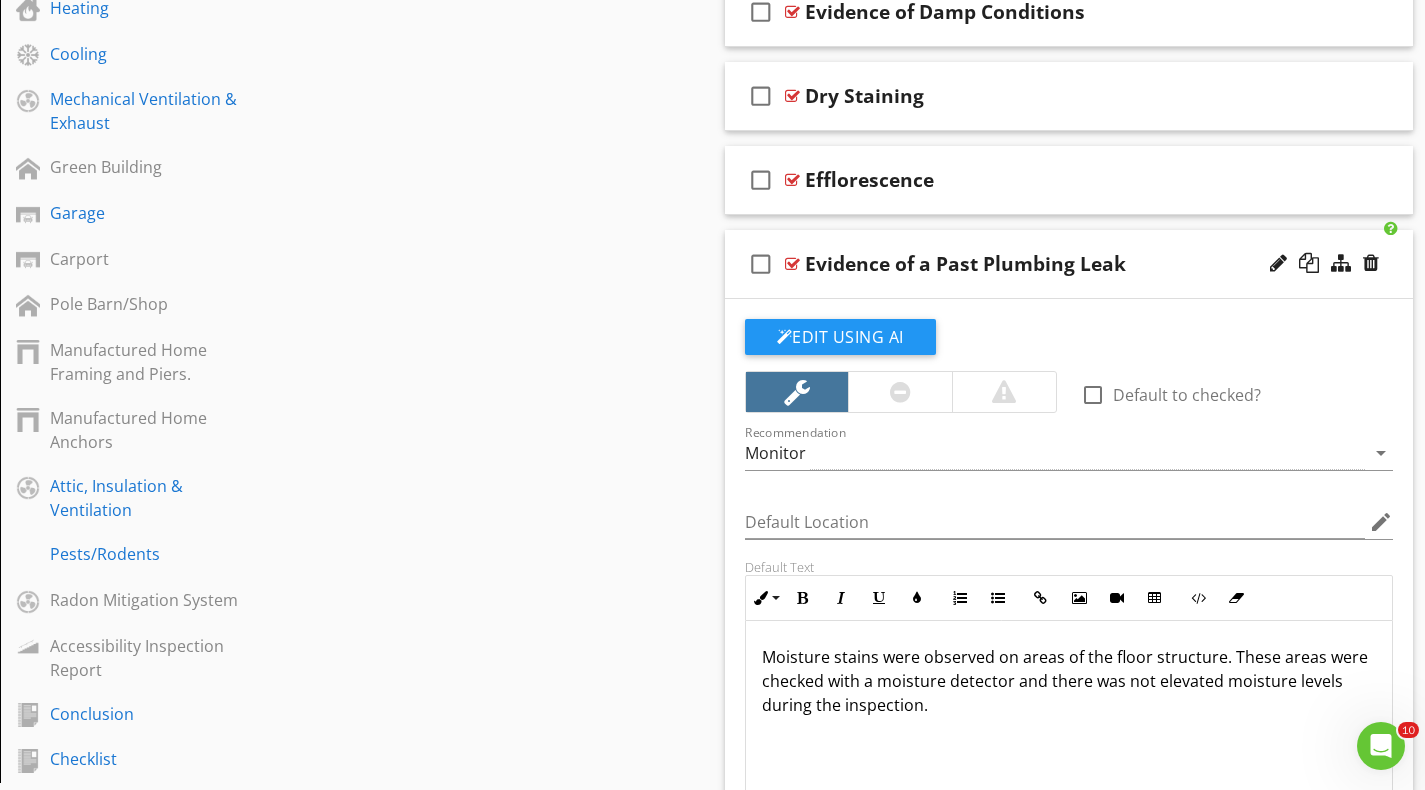 click on "Moisture stains were observed on areas of the floor structure. These areas were checked with a moisture detector and there was not elevated moisture levels during the inspection." at bounding box center [1069, 681] 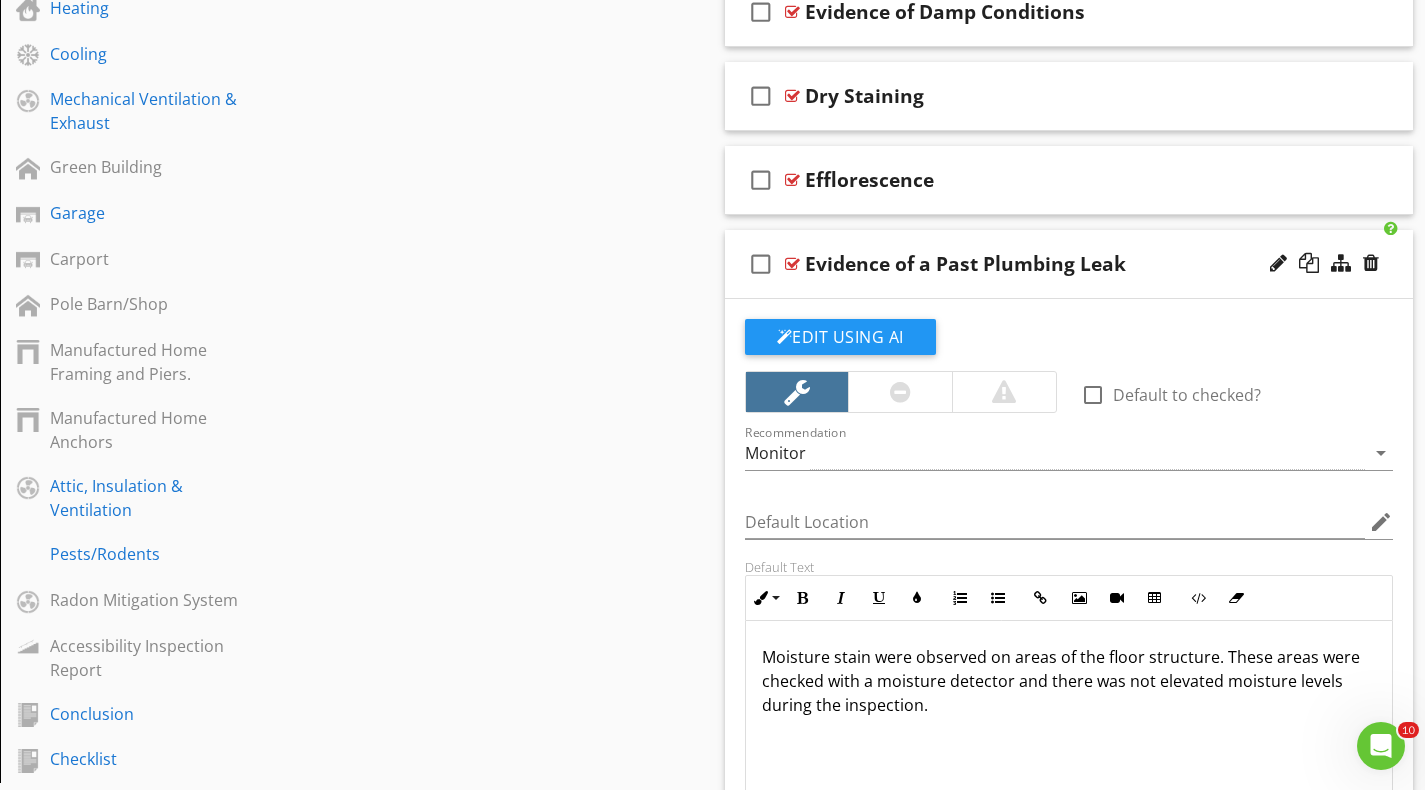 type 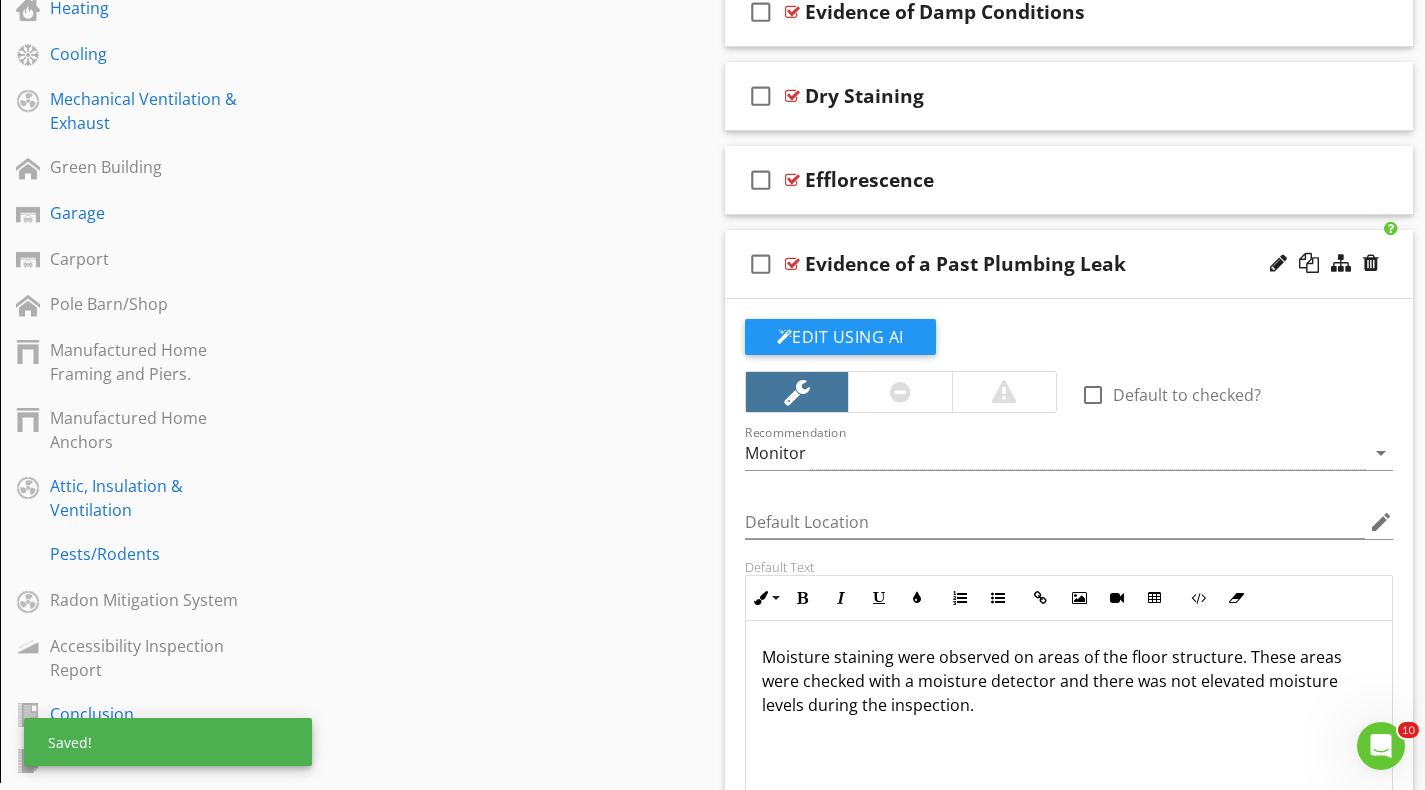 click on "Moisture staining were observed on areas of the floor structure. These areas were checked with a moisture detector and there was not elevated moisture levels during the inspection." at bounding box center [1069, 681] 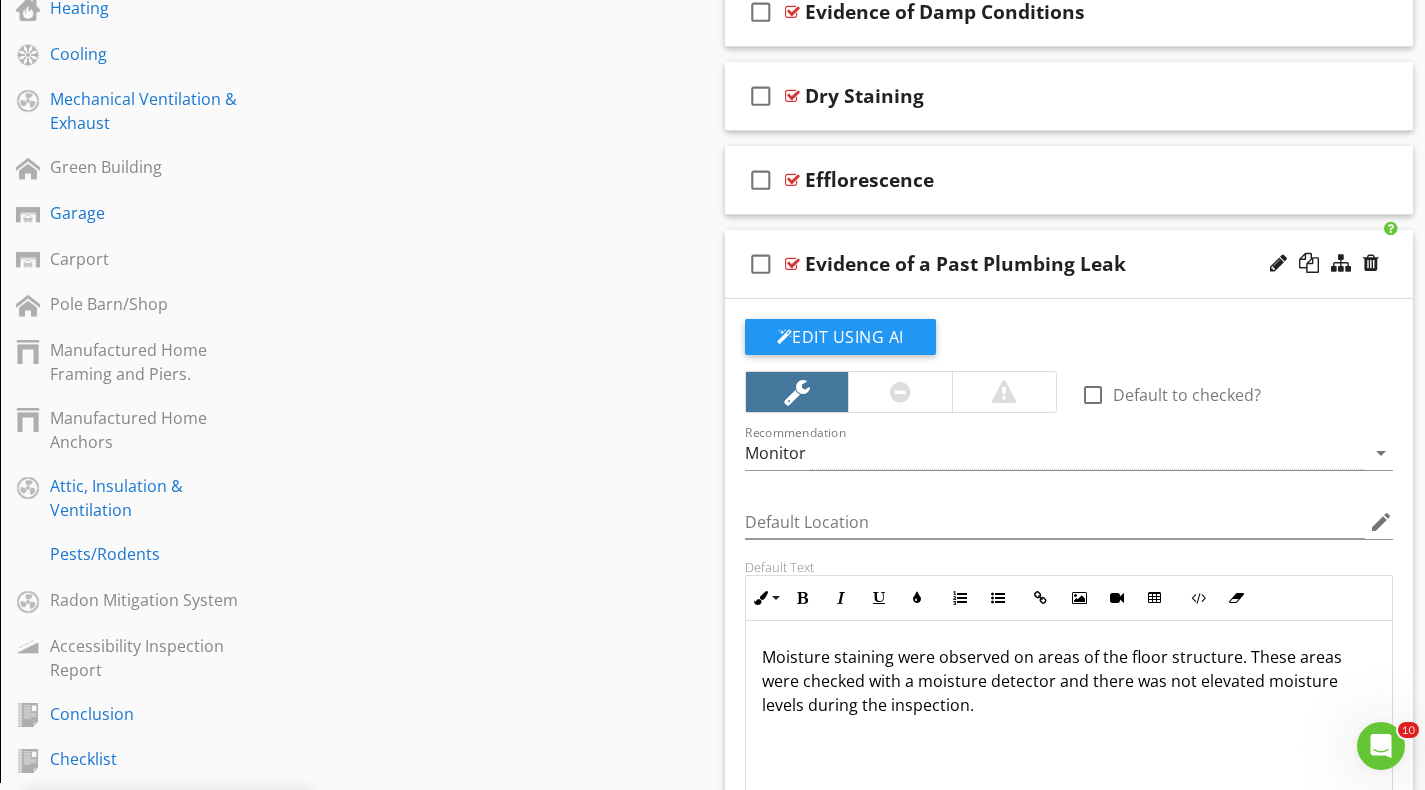 click at bounding box center [900, 392] 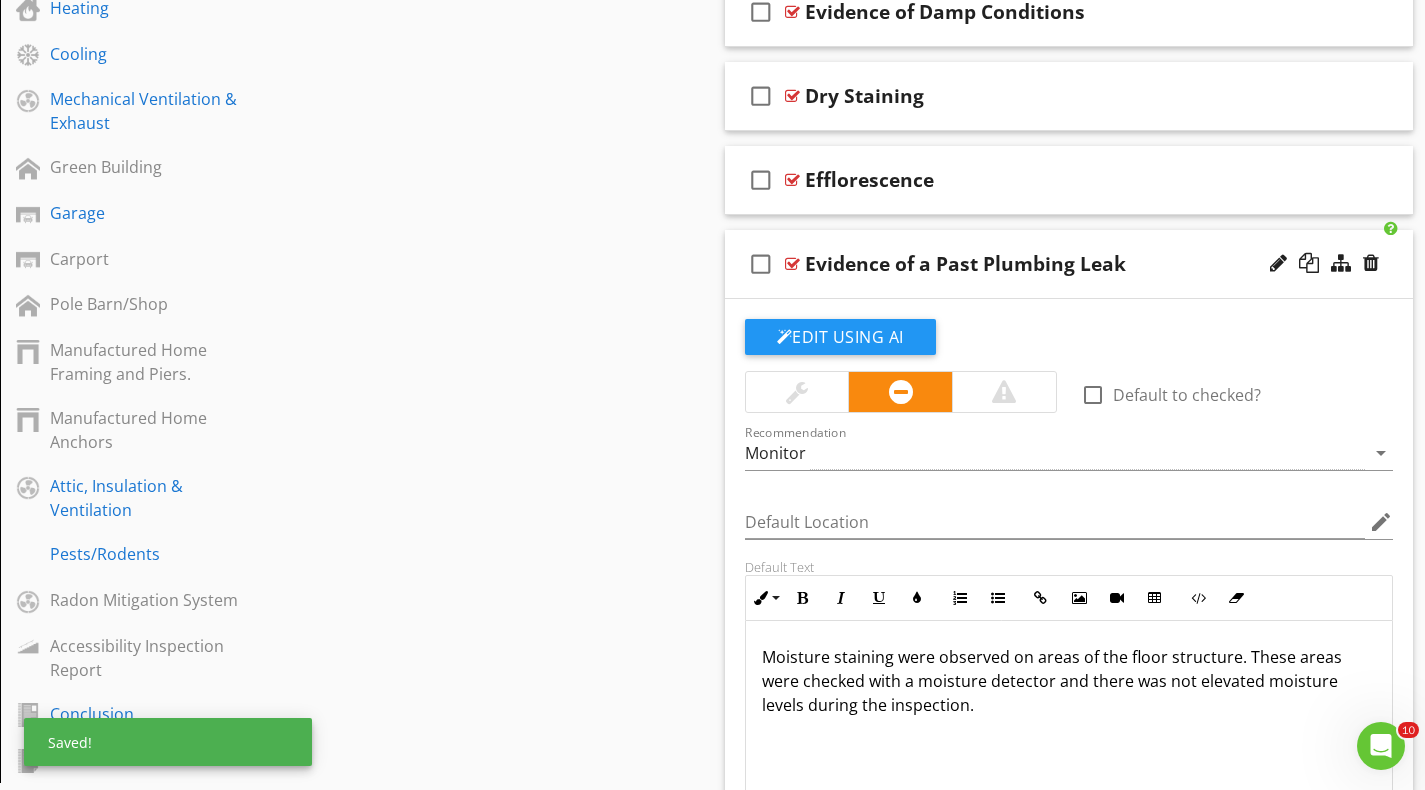 click at bounding box center (797, 392) 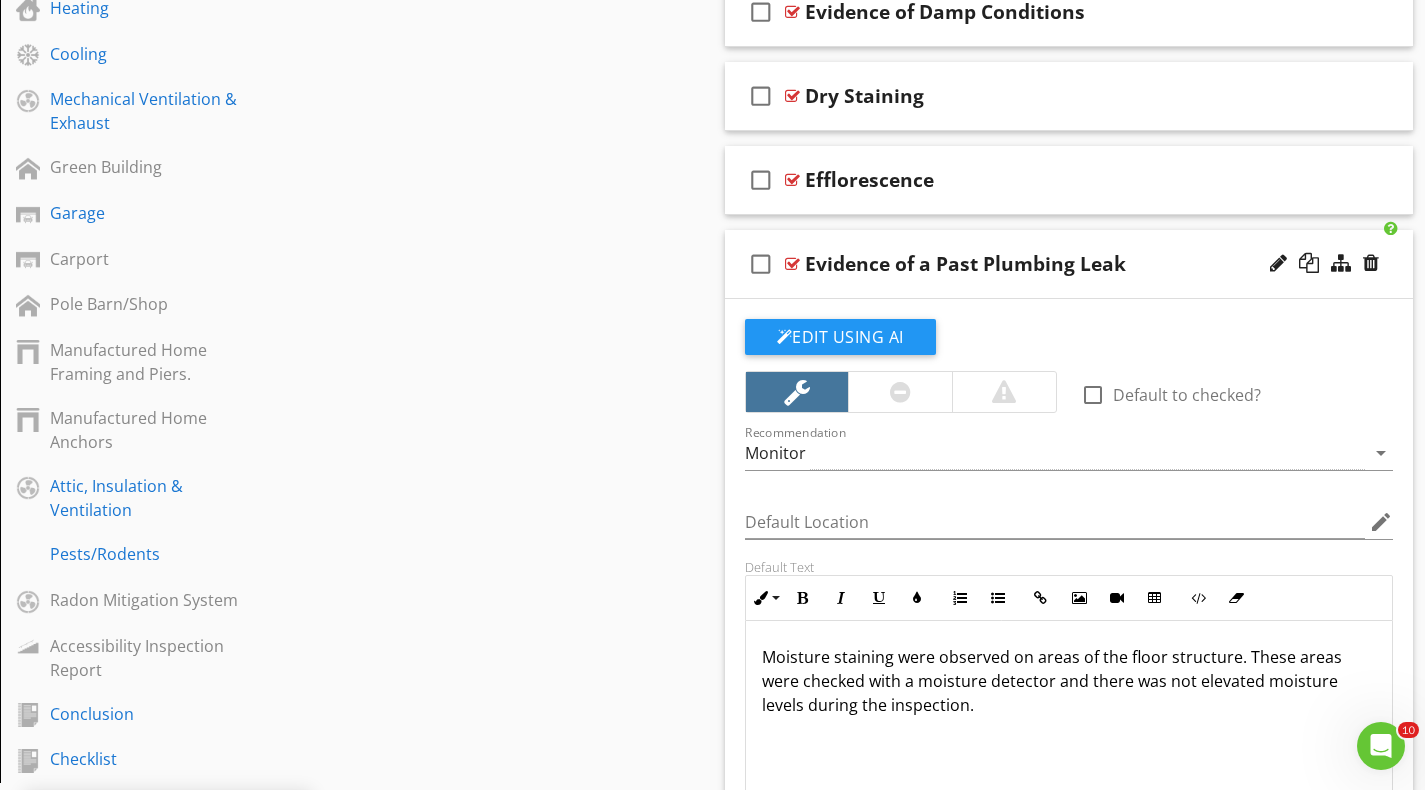 click on "Moisture staining were observed on areas of the floor structure. These areas were checked with a moisture detector and there was not elevated moisture levels during the inspection." at bounding box center (1069, 681) 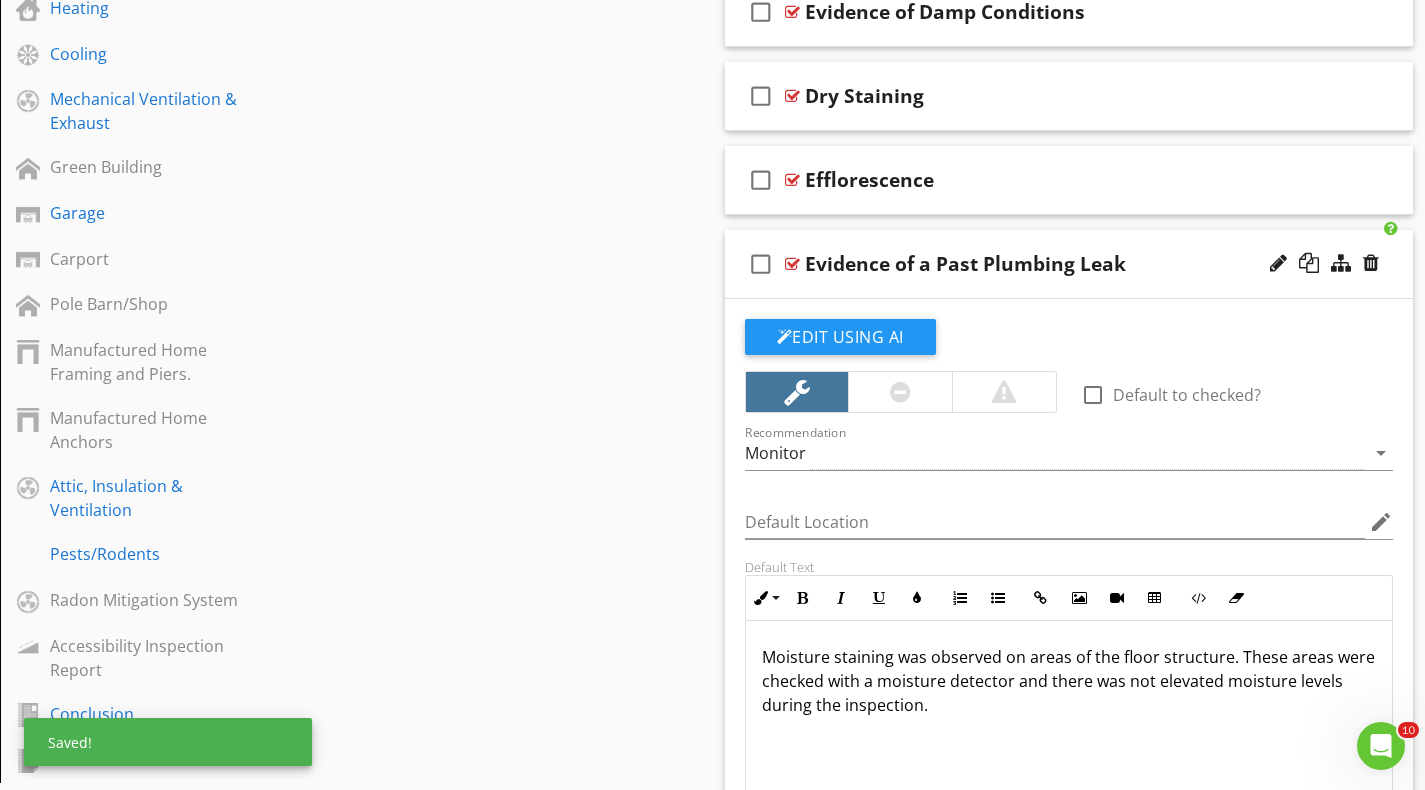 click on "Moisture staining was observed on areas of the floor structure. These areas were checked with a moisture detector and there was not elevated moisture levels during the inspection." at bounding box center [1069, 681] 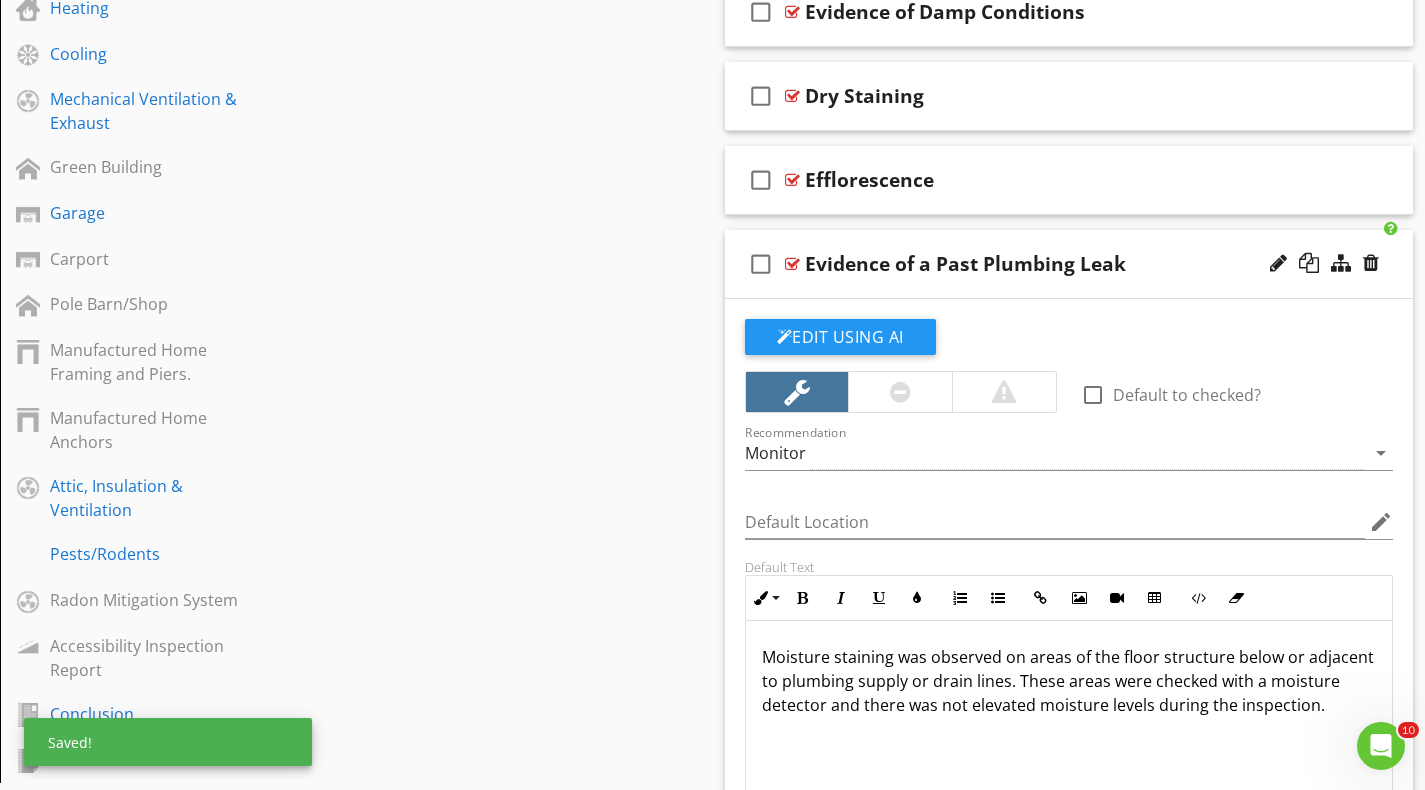 click on "Moisture staining was observed on areas of the floor structure below or adjacent to plumbing supply or drain lines. These areas were checked with a moisture detector and there was not elevated moisture levels during the inspection." at bounding box center (1069, 681) 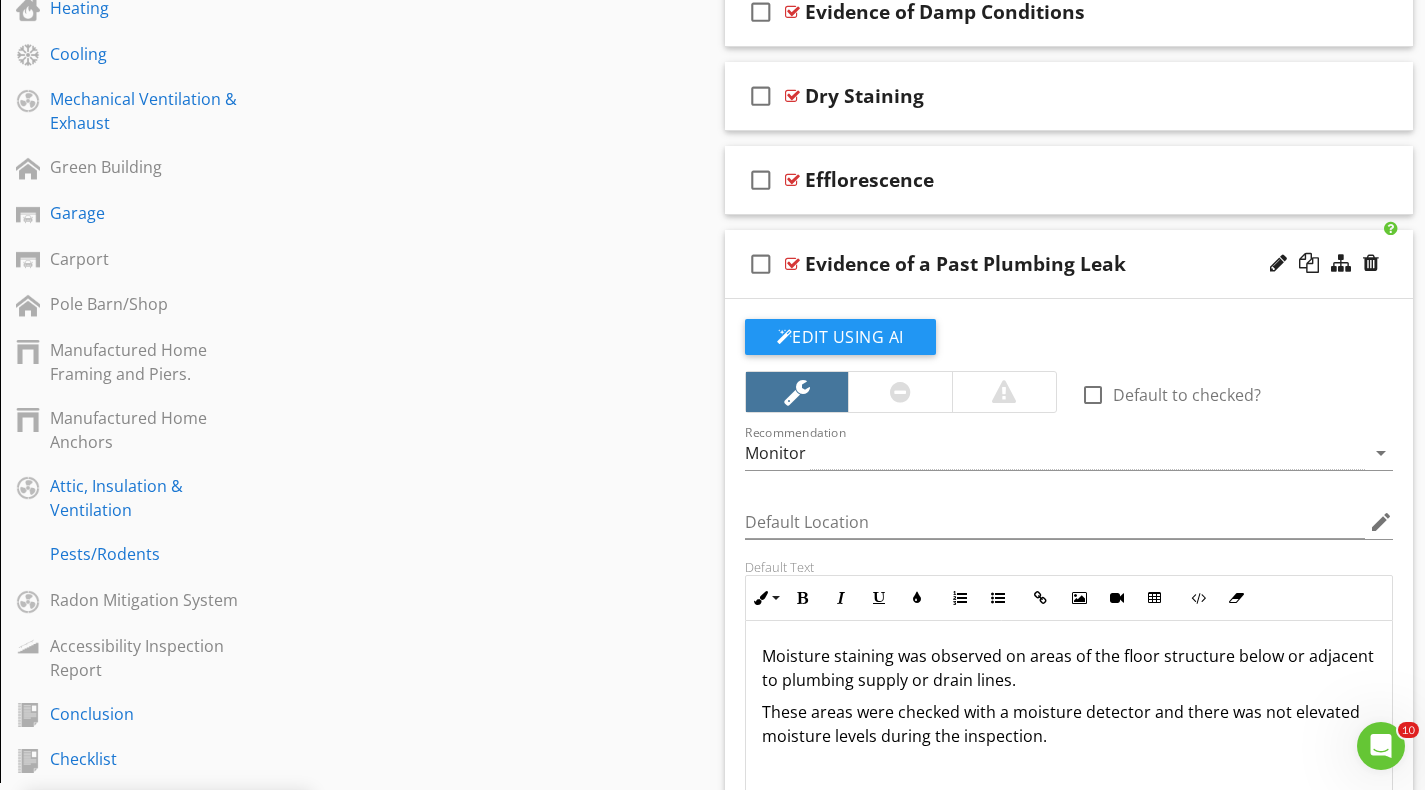scroll, scrollTop: 1, scrollLeft: 0, axis: vertical 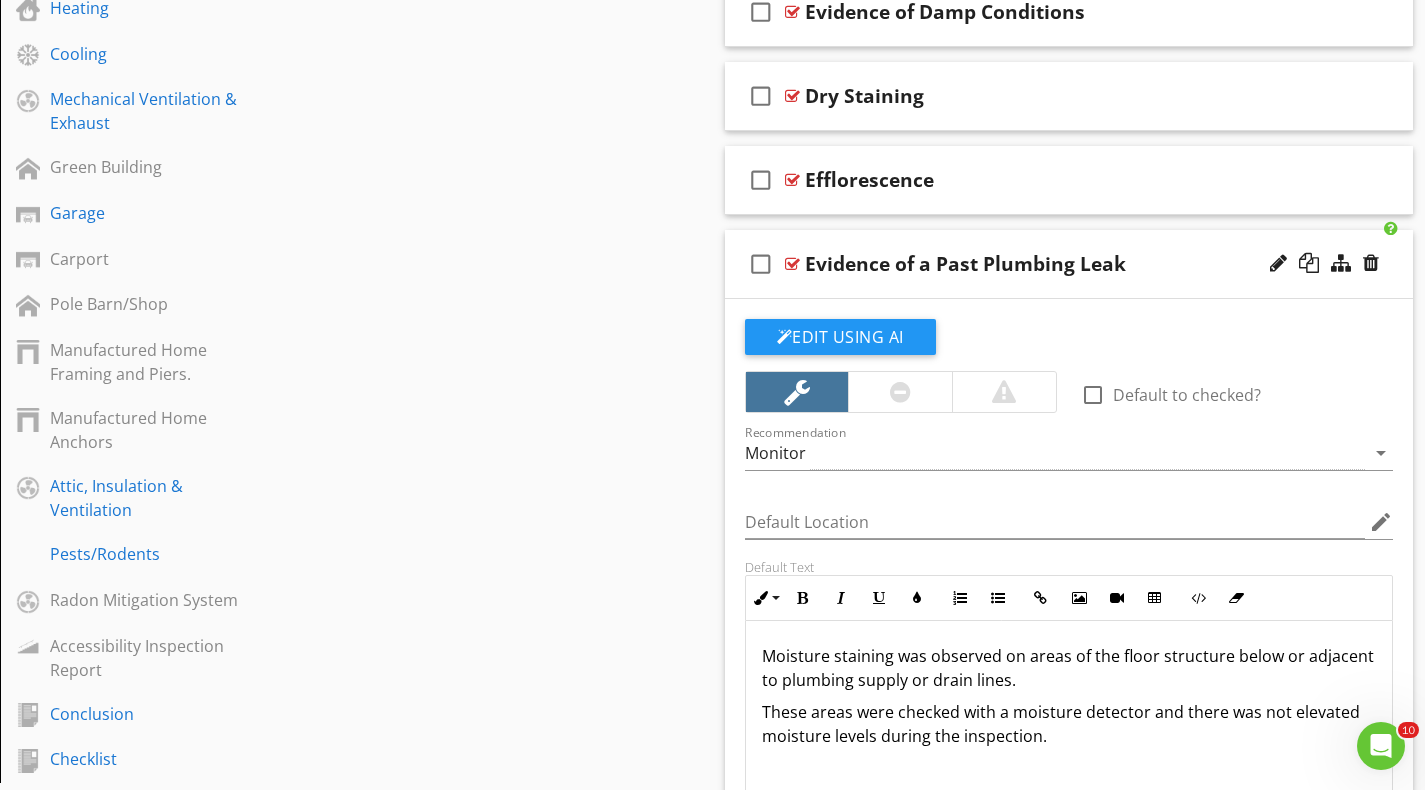 click on "These areas were checked with a moisture detector and there was not elevated moisture levels during the inspection." at bounding box center [1069, 724] 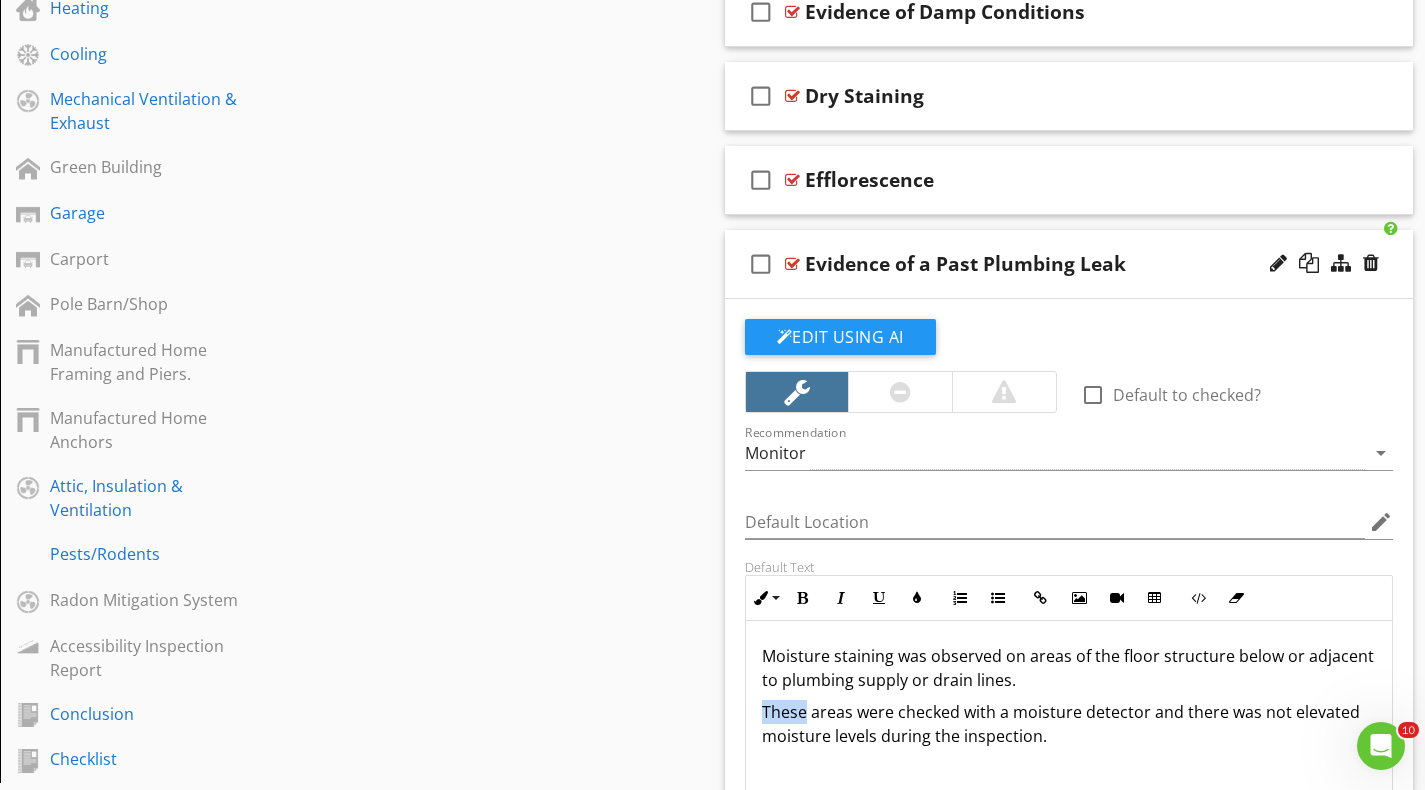 click on "These areas were checked with a moisture detector and there was not elevated moisture levels during the inspection." at bounding box center [1069, 724] 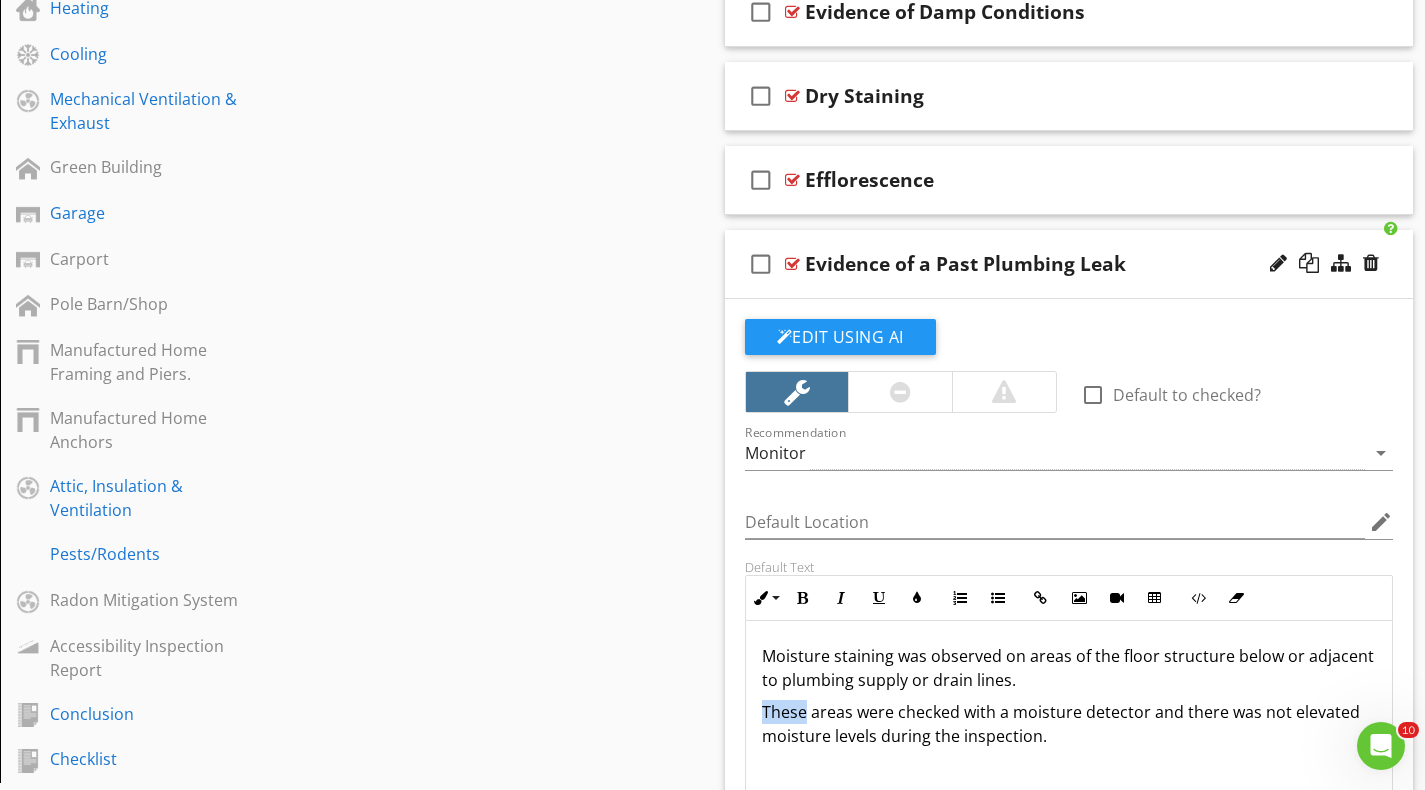 click on "These areas were checked with a moisture detector and there was not elevated moisture levels during the inspection." at bounding box center [1069, 724] 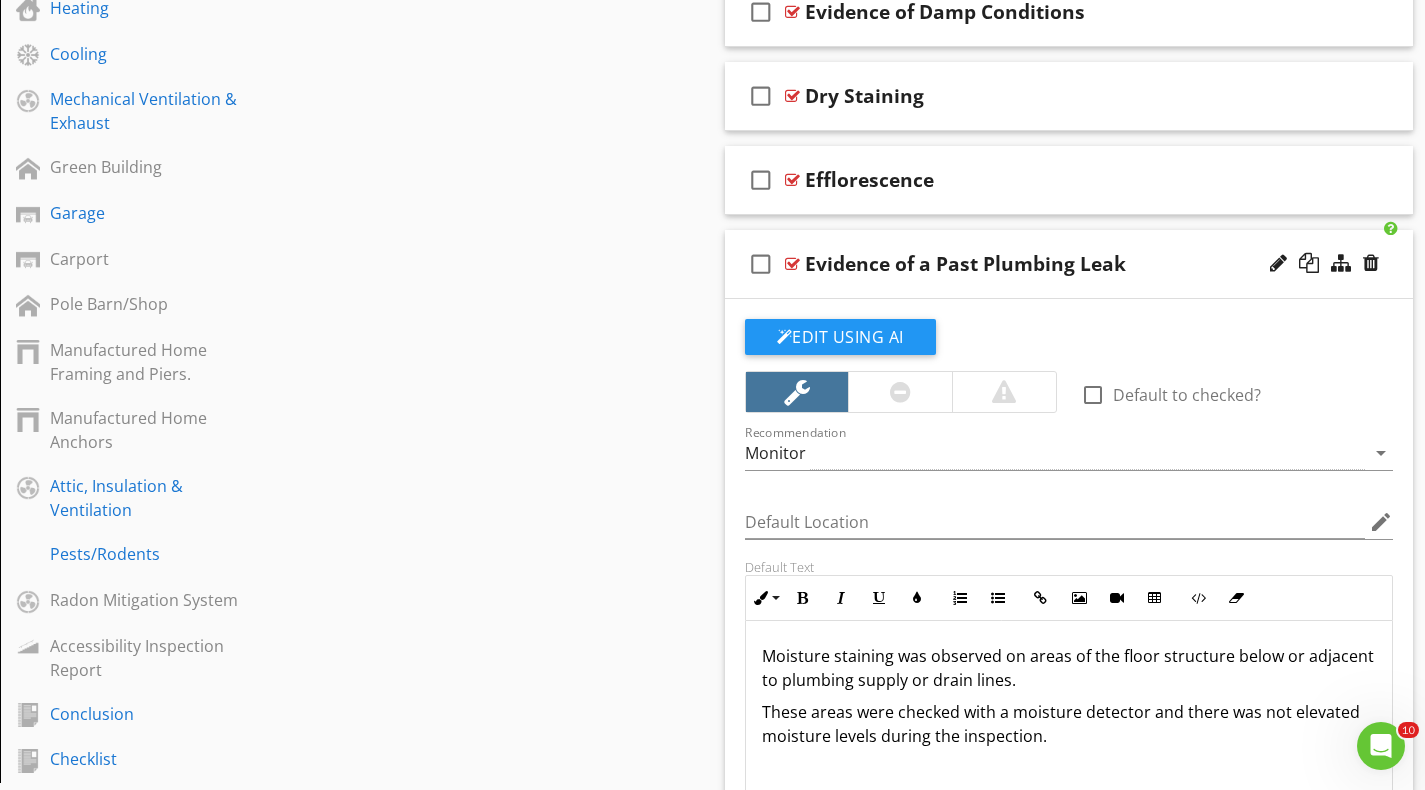 click on "These areas were checked with a moisture detector and there was not elevated moisture levels during the inspection." at bounding box center [1069, 724] 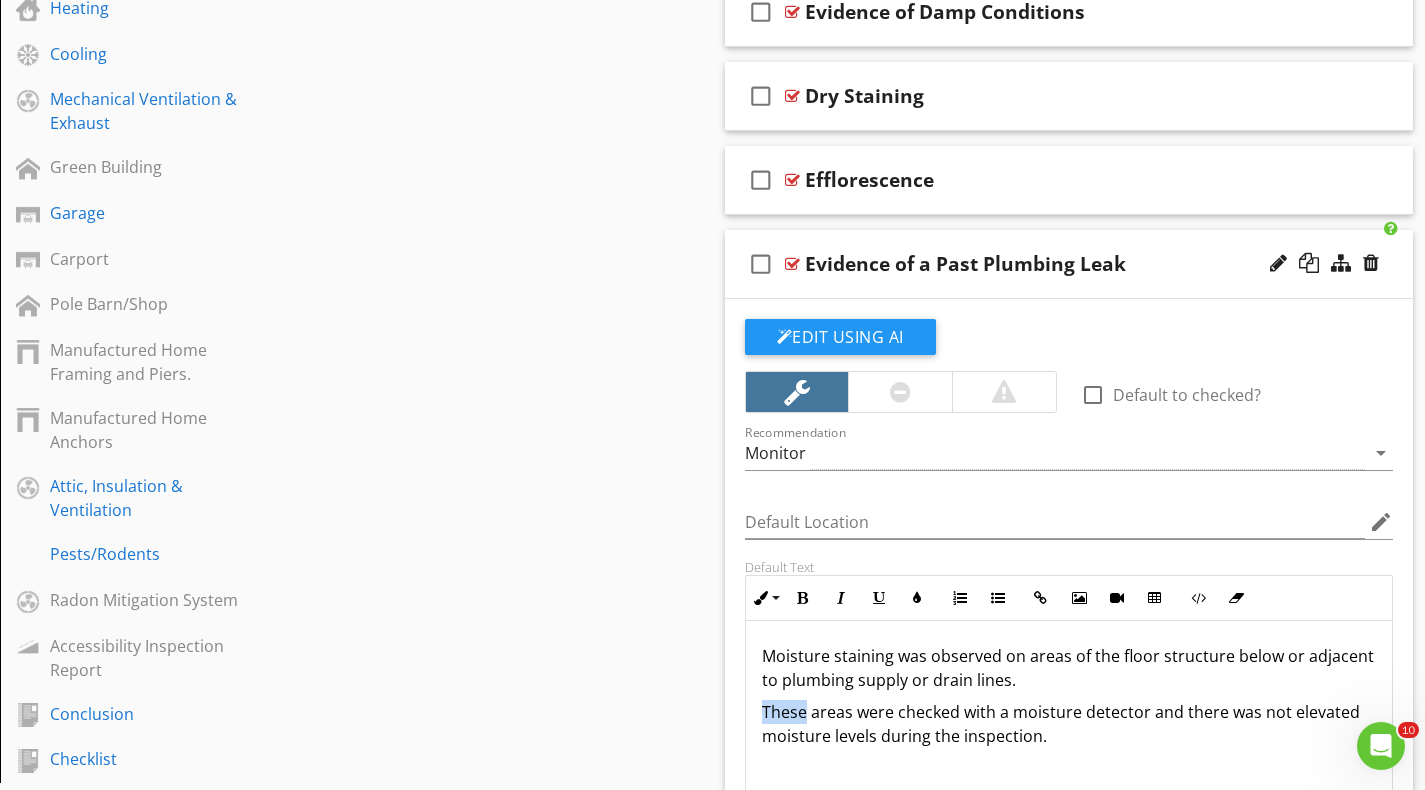 click on "These areas were checked with a moisture detector and there was not elevated moisture levels during the inspection." at bounding box center [1069, 724] 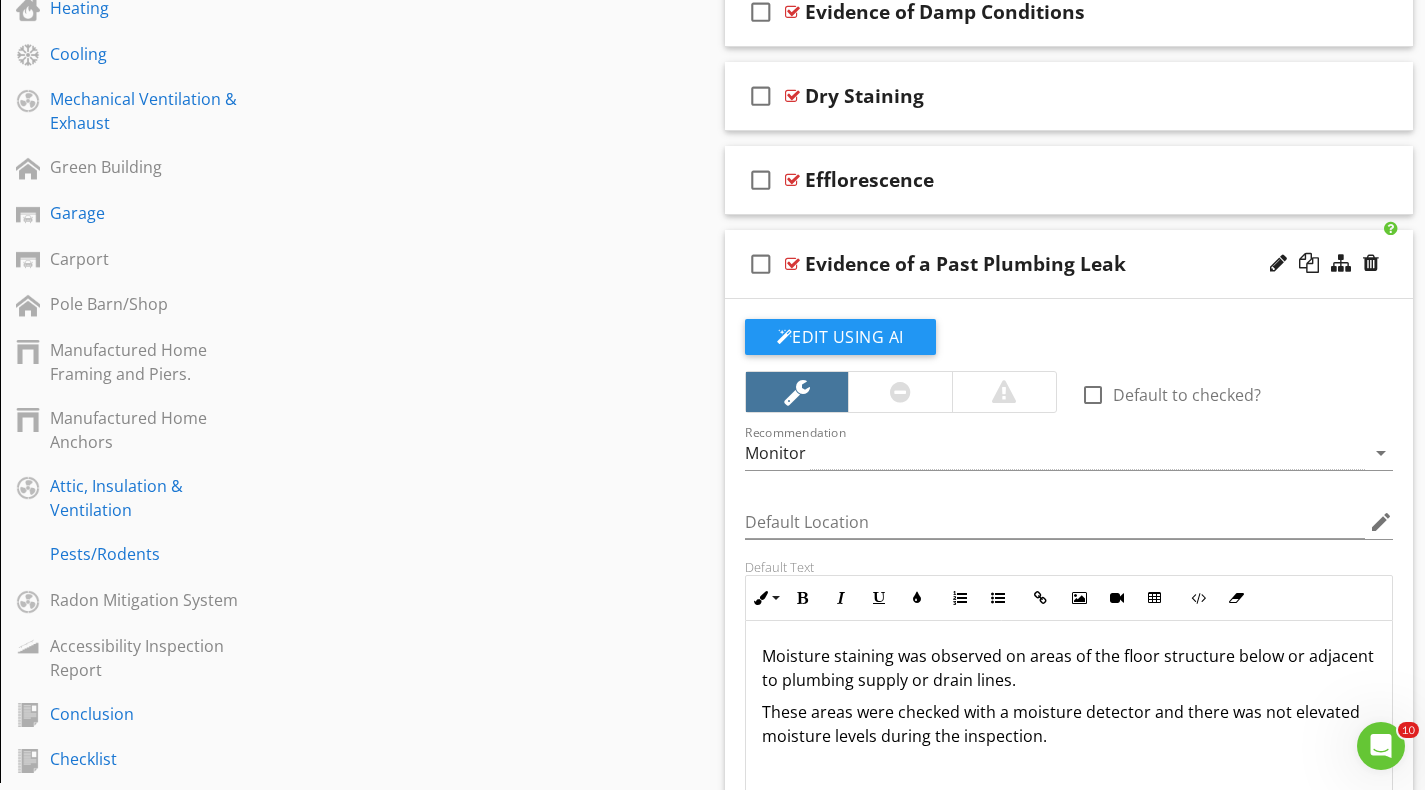 click on "These areas were checked with a moisture detector and there was not elevated moisture levels during the inspection." at bounding box center [1069, 724] 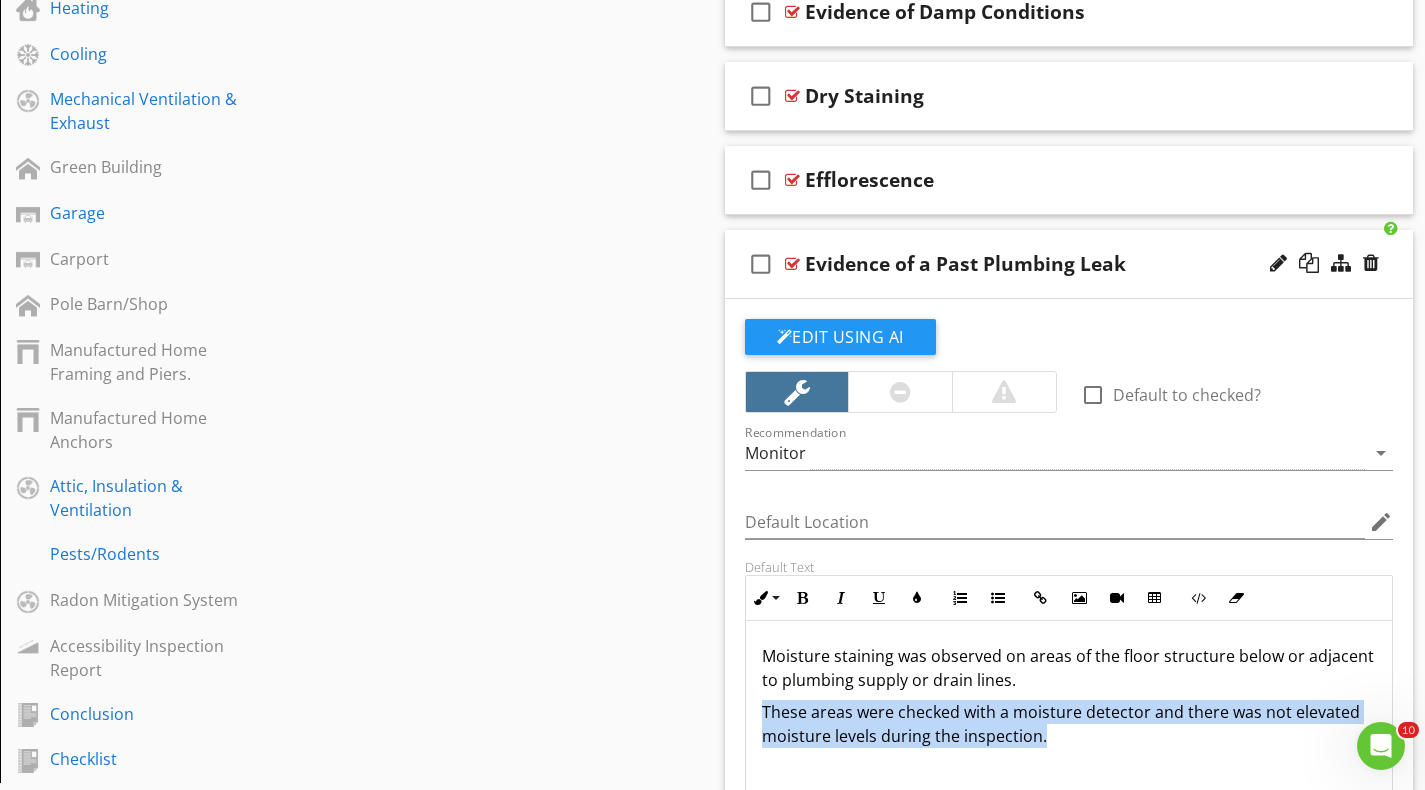 drag, startPoint x: 1045, startPoint y: 736, endPoint x: 748, endPoint y: 704, distance: 298.71893 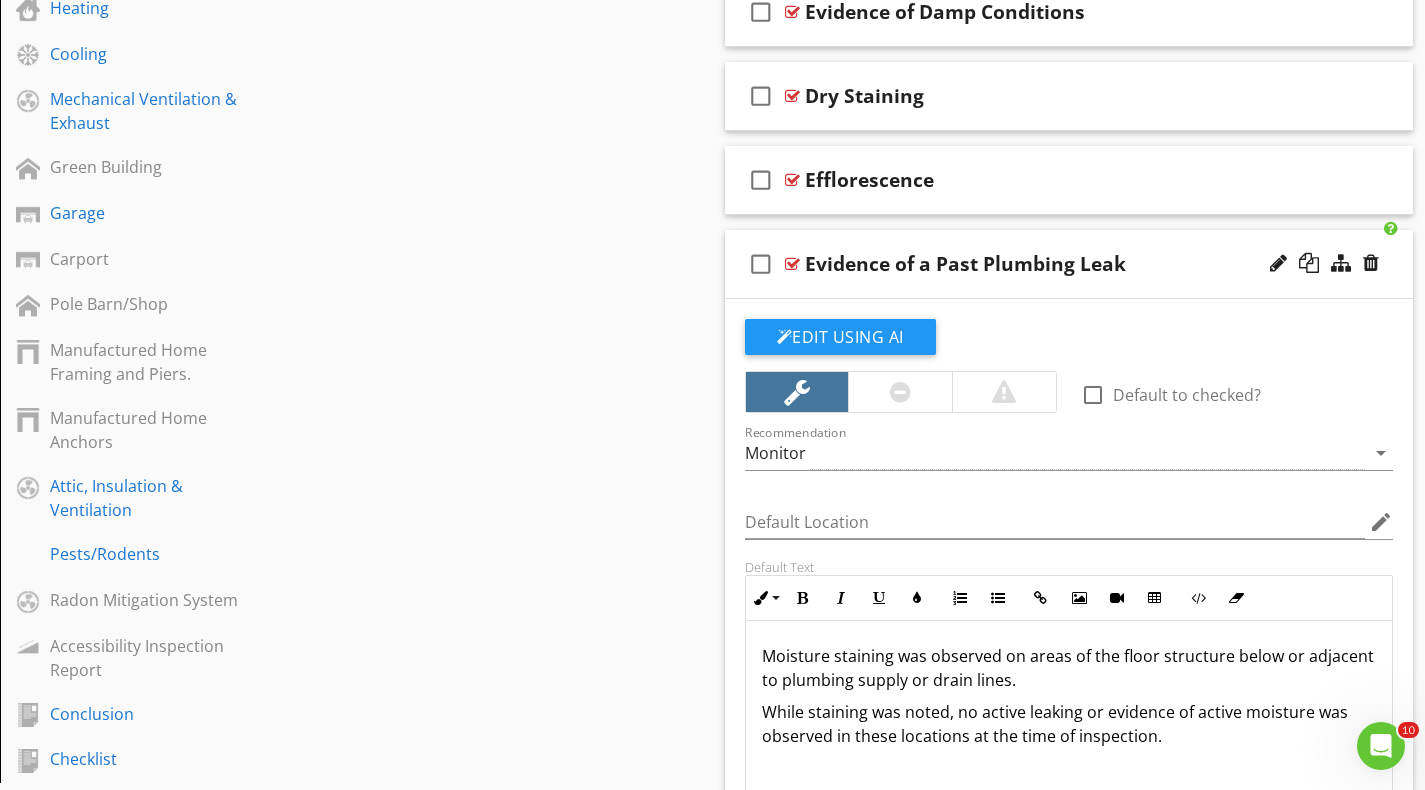 click at bounding box center [900, 392] 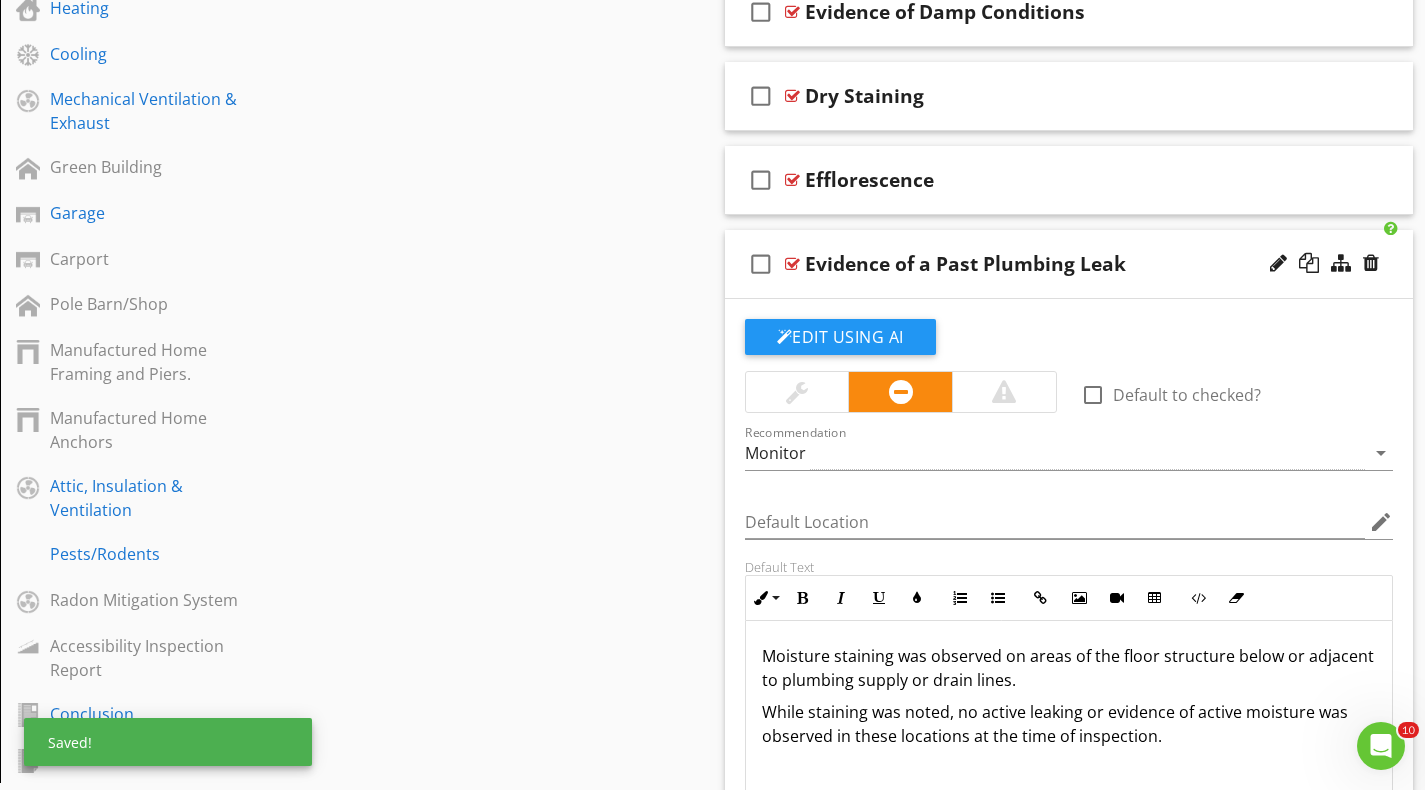 click on "While staining was noted, no active leaking or evidence of active moisture was observed in these locations at the time of inspection." at bounding box center (1069, 724) 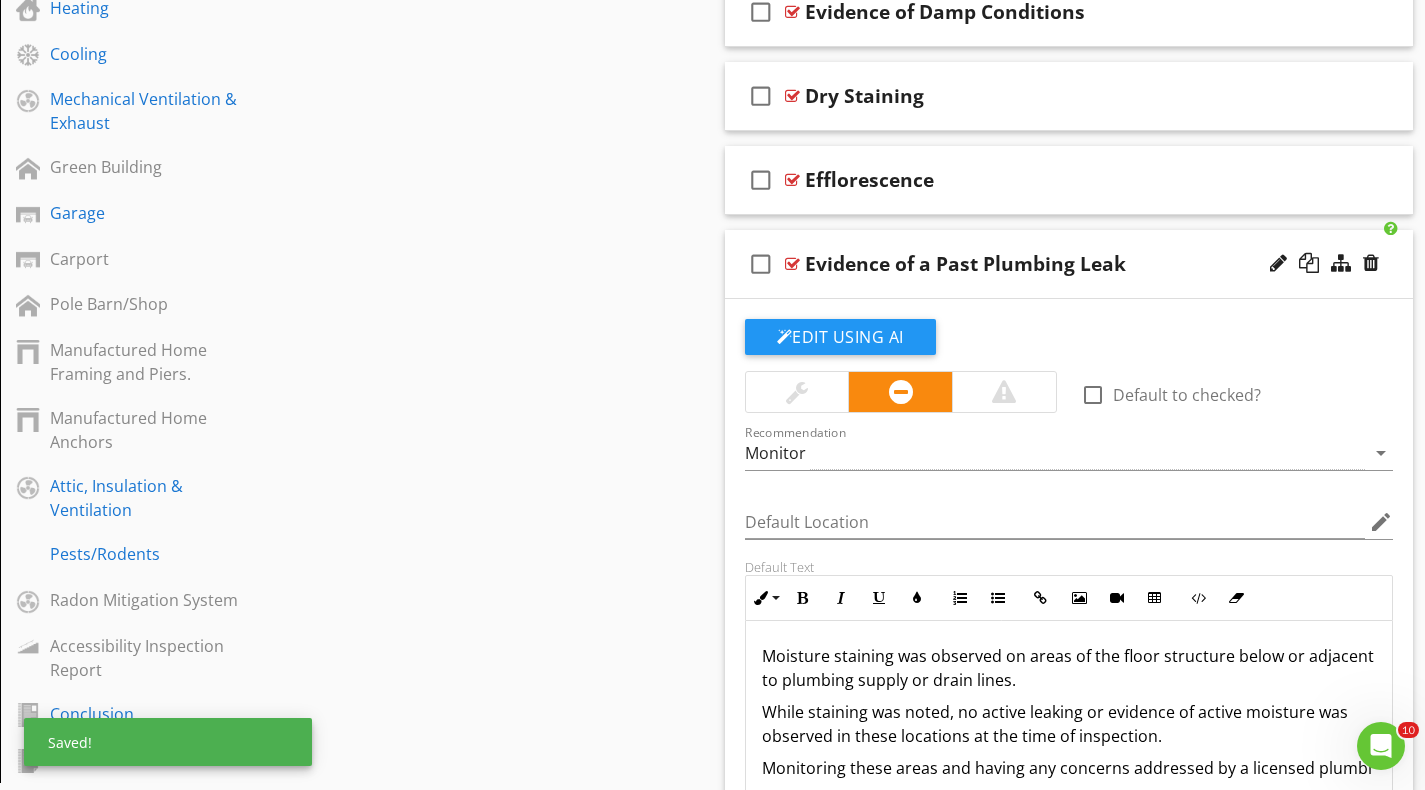 scroll, scrollTop: 971, scrollLeft: 0, axis: vertical 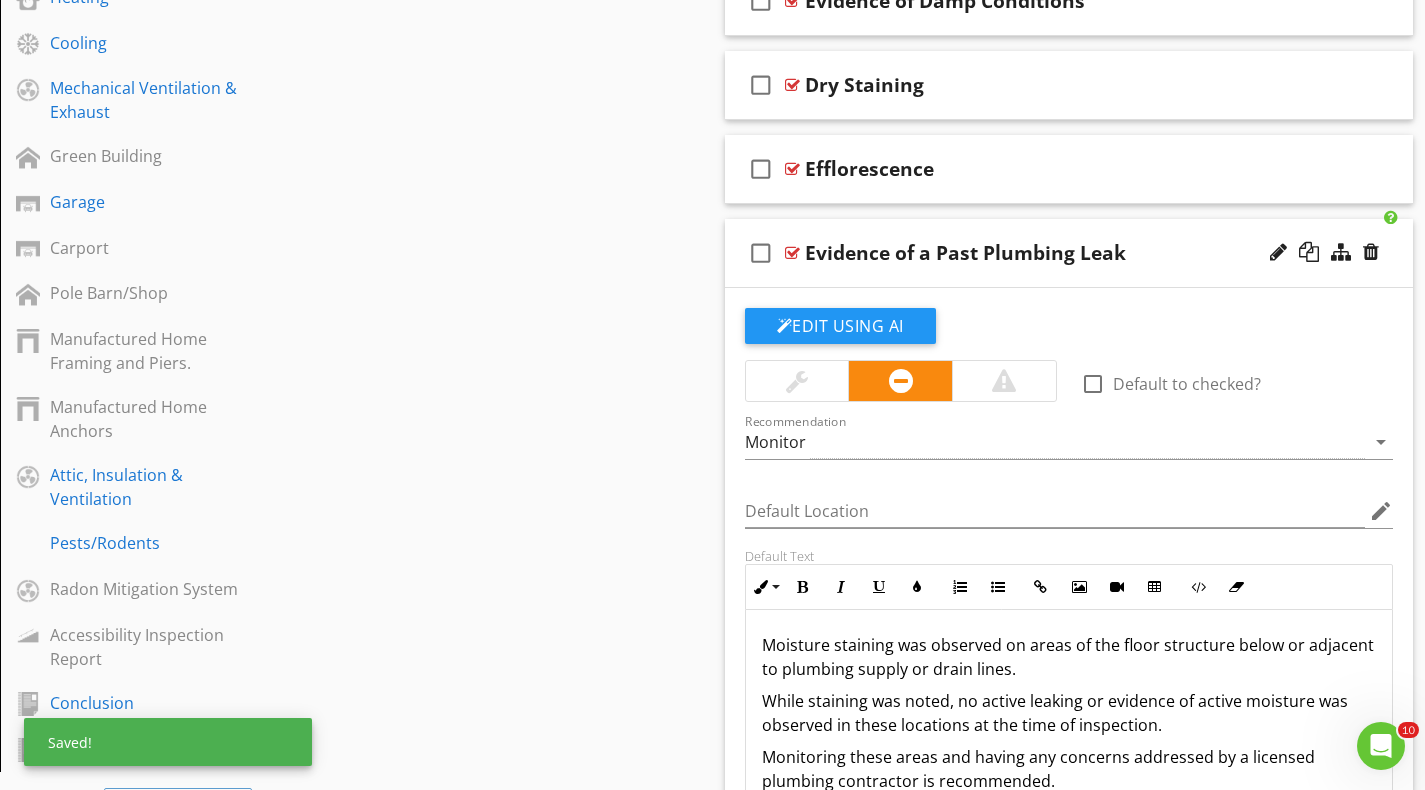click on "check_box_outline_blank
Evidence of a Past Plumbing Leak" at bounding box center (1069, 253) 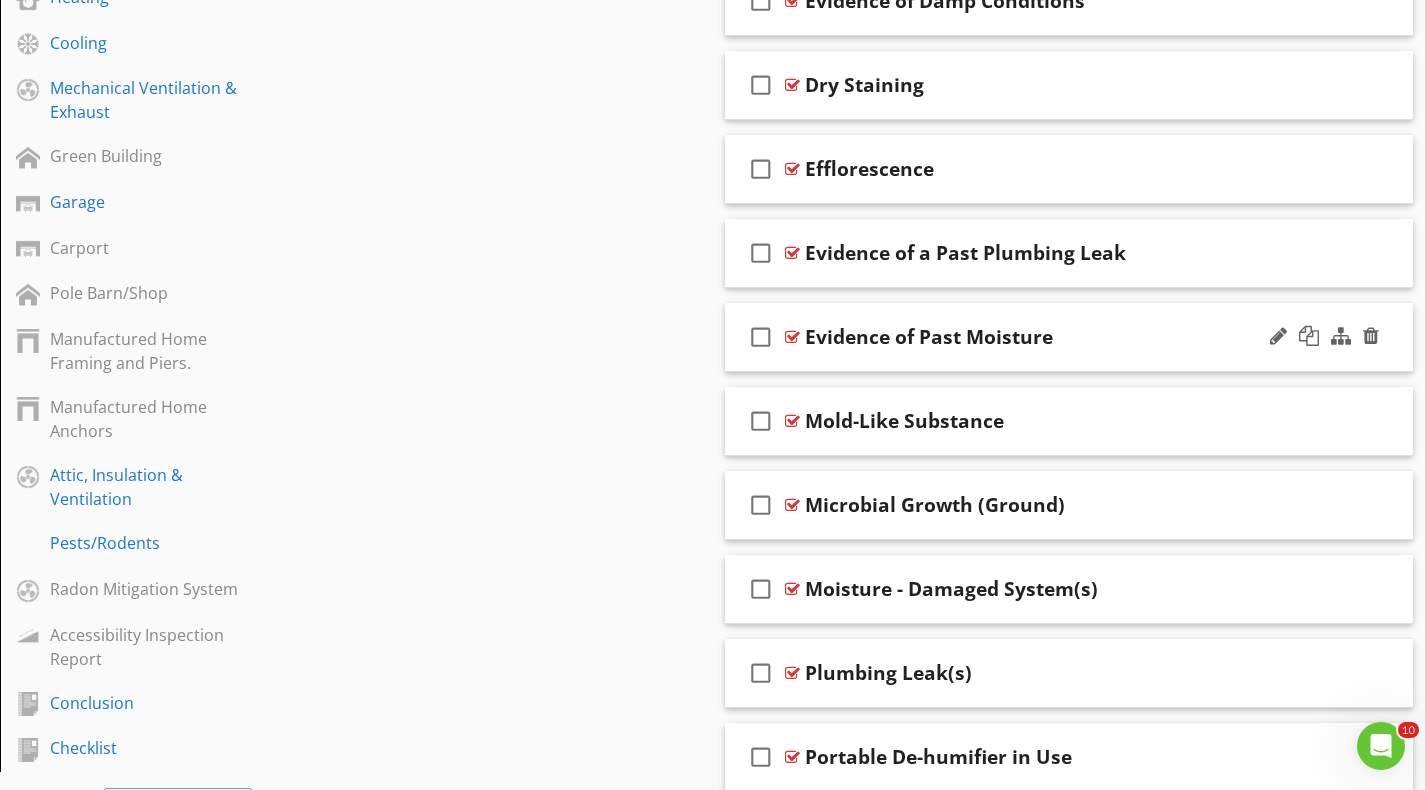 click on "check_box_outline_blank
Evidence of Past Moisture" at bounding box center [1069, 337] 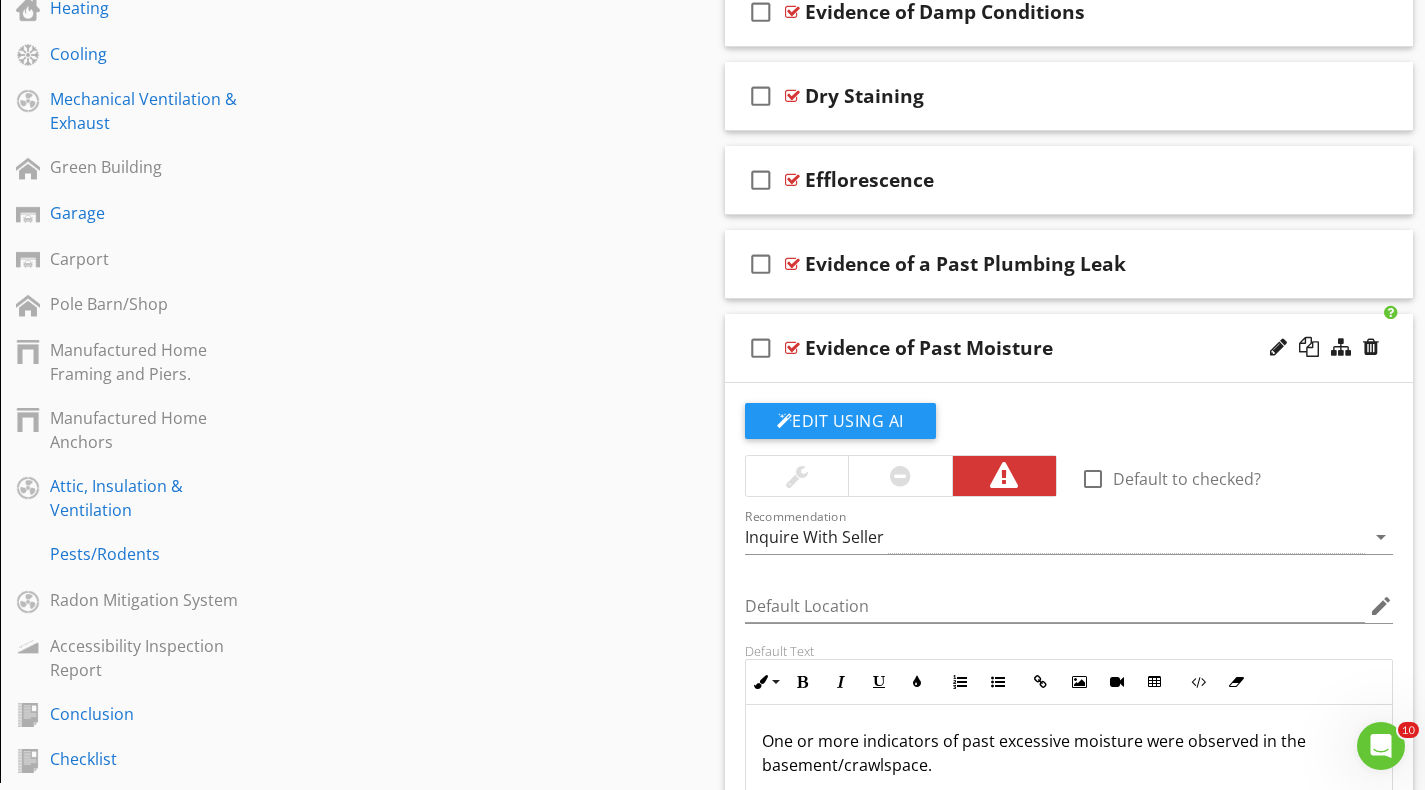 scroll, scrollTop: 960, scrollLeft: 0, axis: vertical 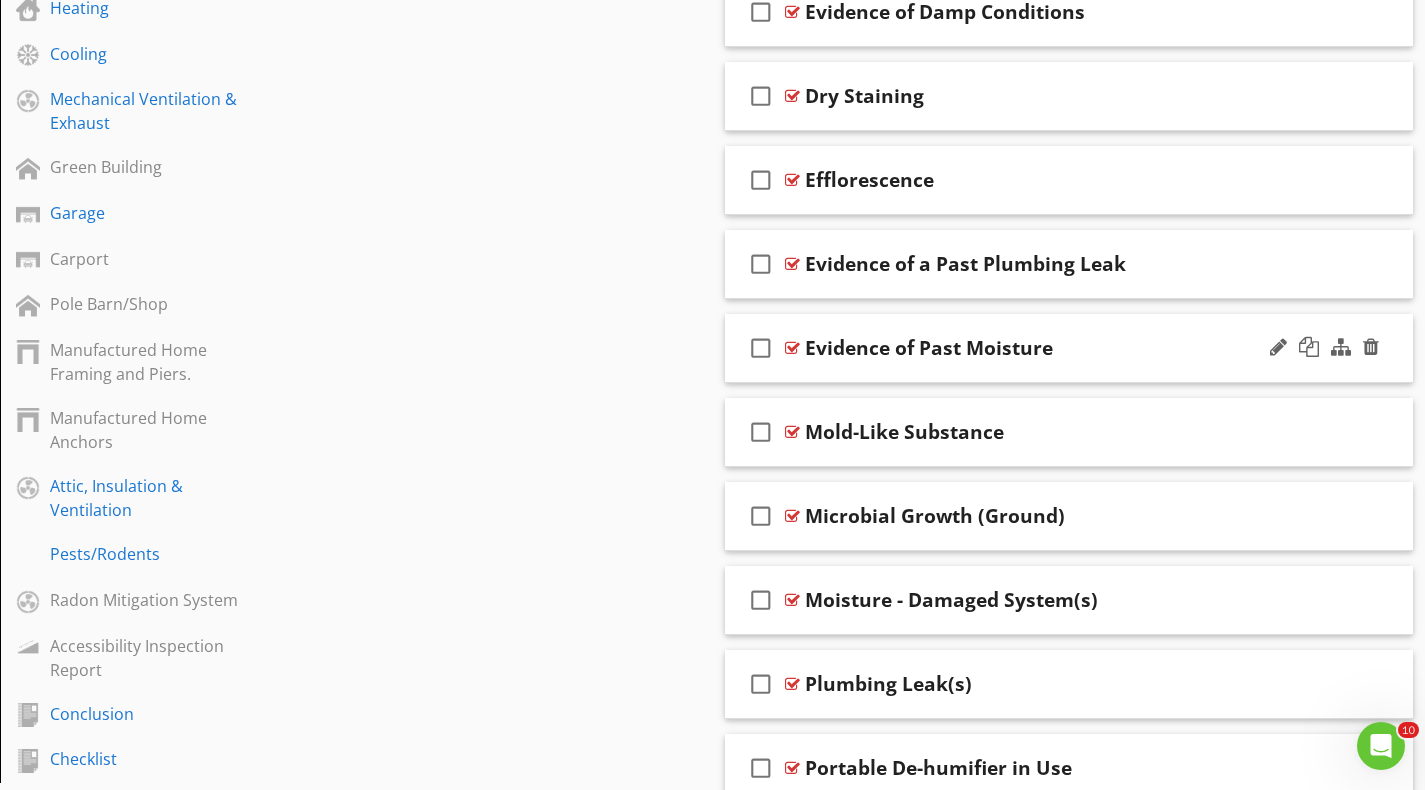 click on "check_box_outline_blank
Evidence of Past Moisture" at bounding box center [1069, 348] 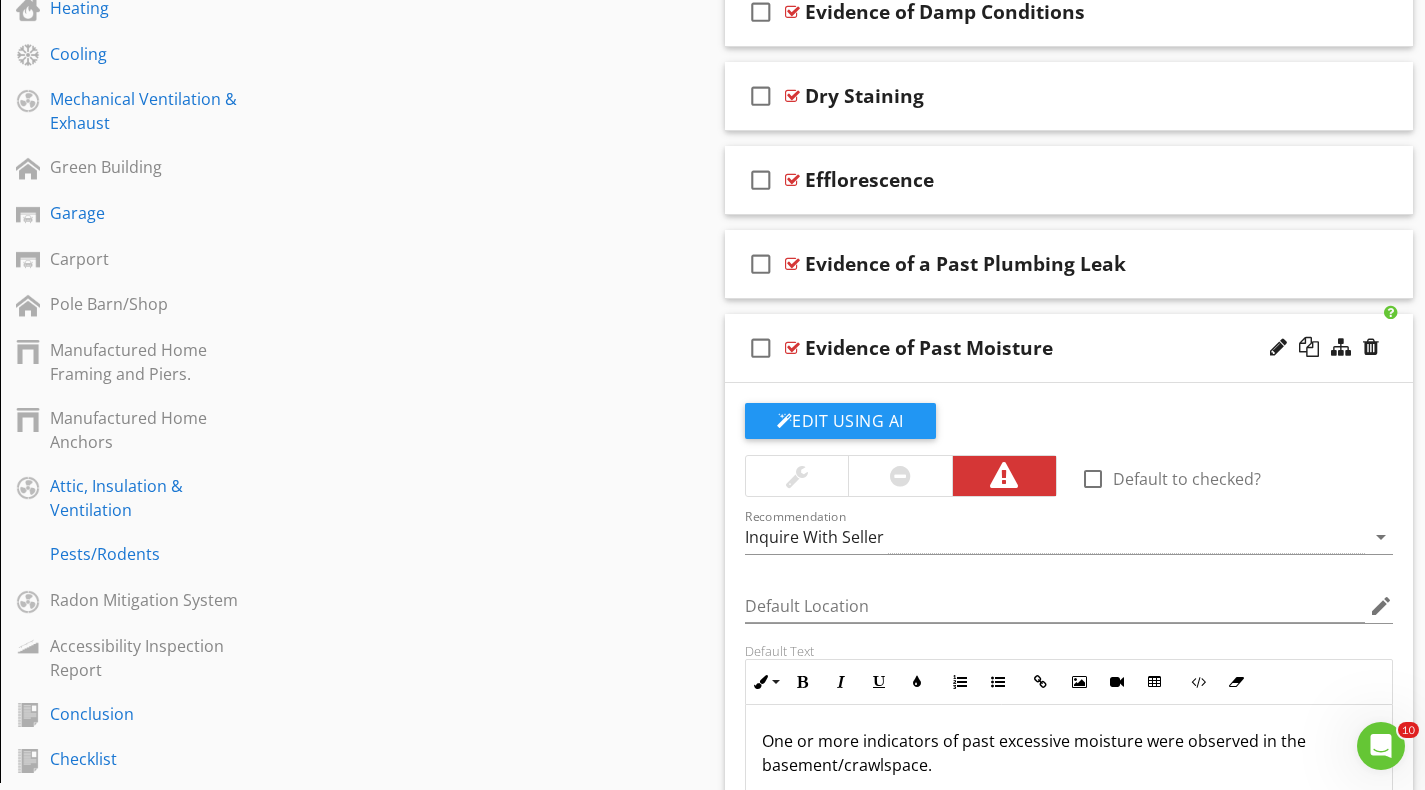 click on "Evidence of Past Moisture" at bounding box center (1048, 348) 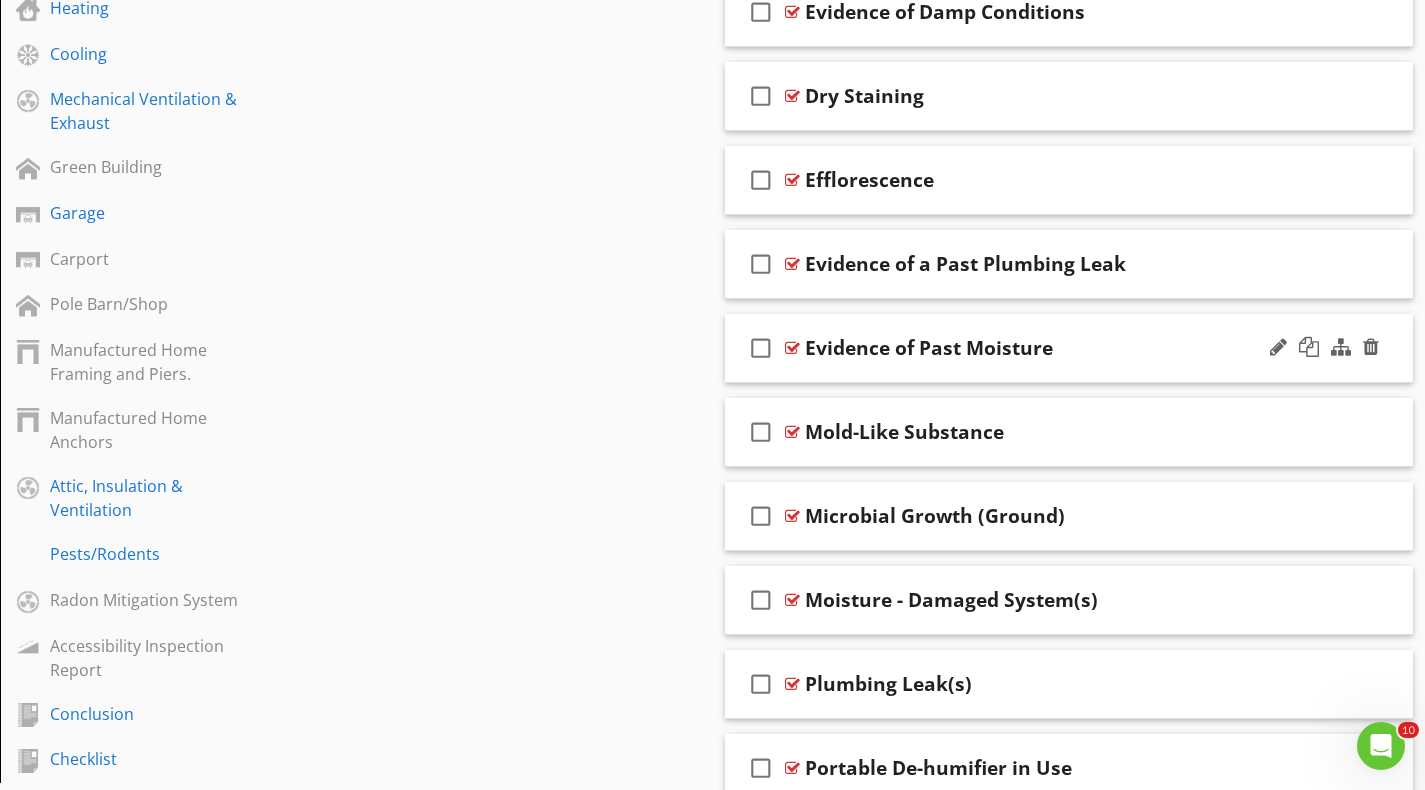click on "check_box_outline_blank
Evidence of Past Moisture" at bounding box center (1069, 348) 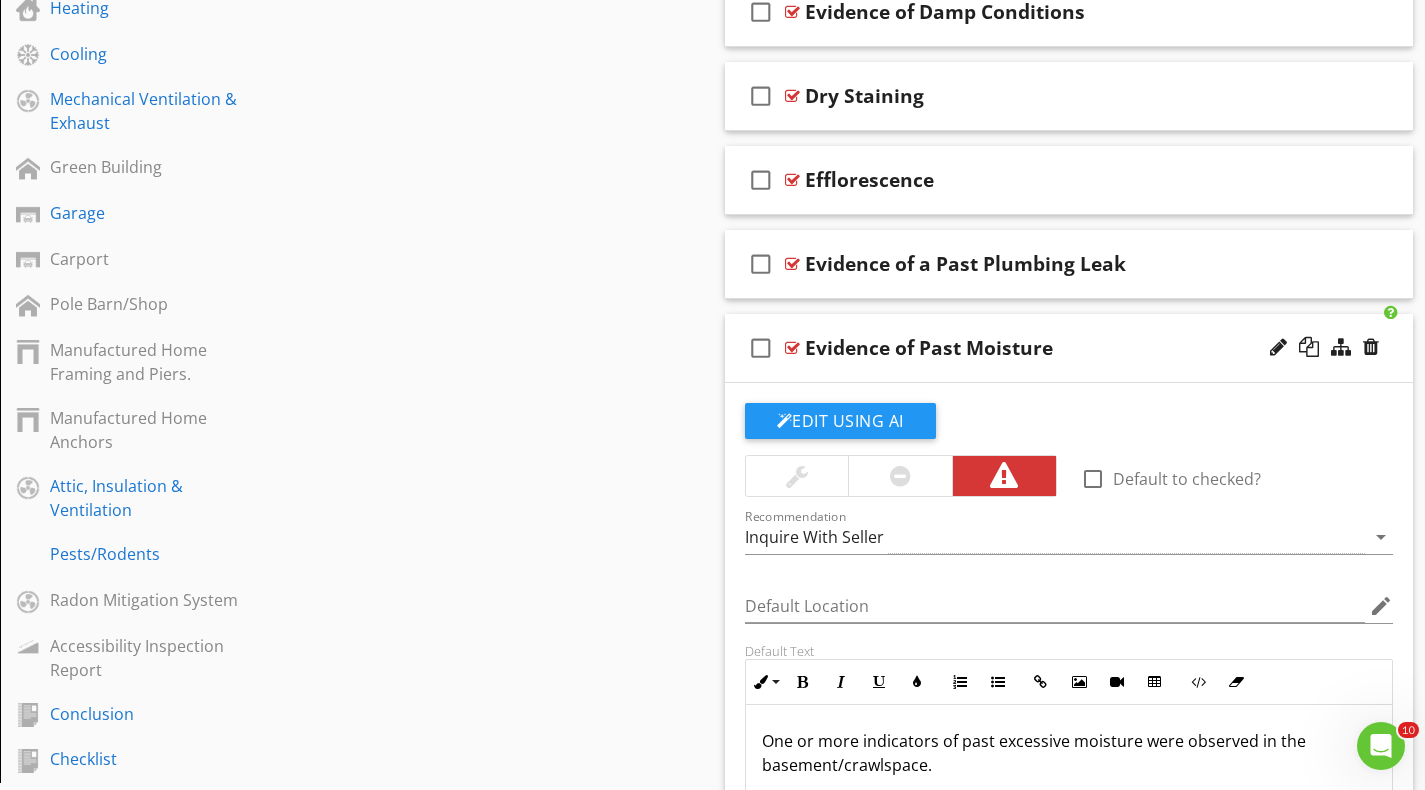 click on "Evidence of Past Moisture" at bounding box center (929, 348) 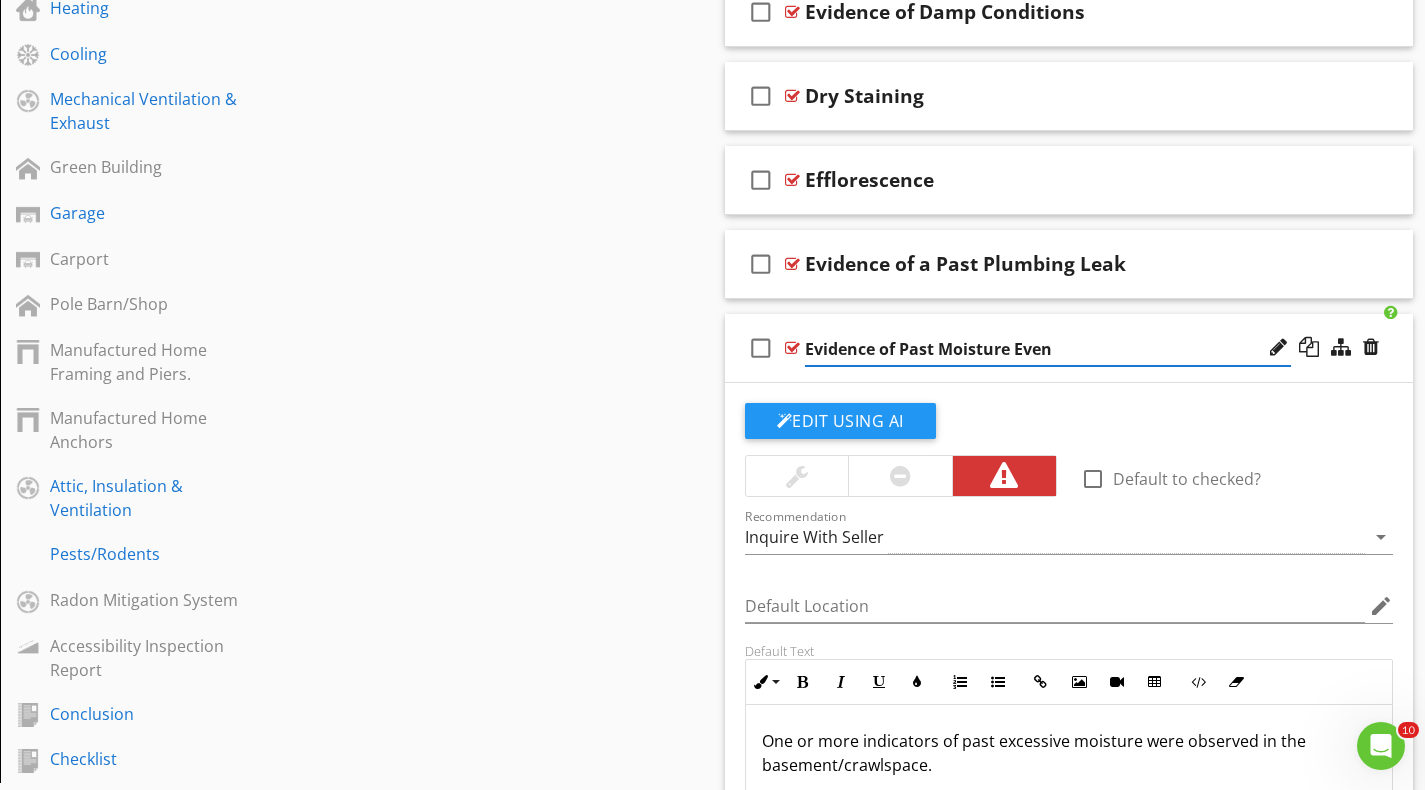 type on "Evidence of Past Moisture Event" 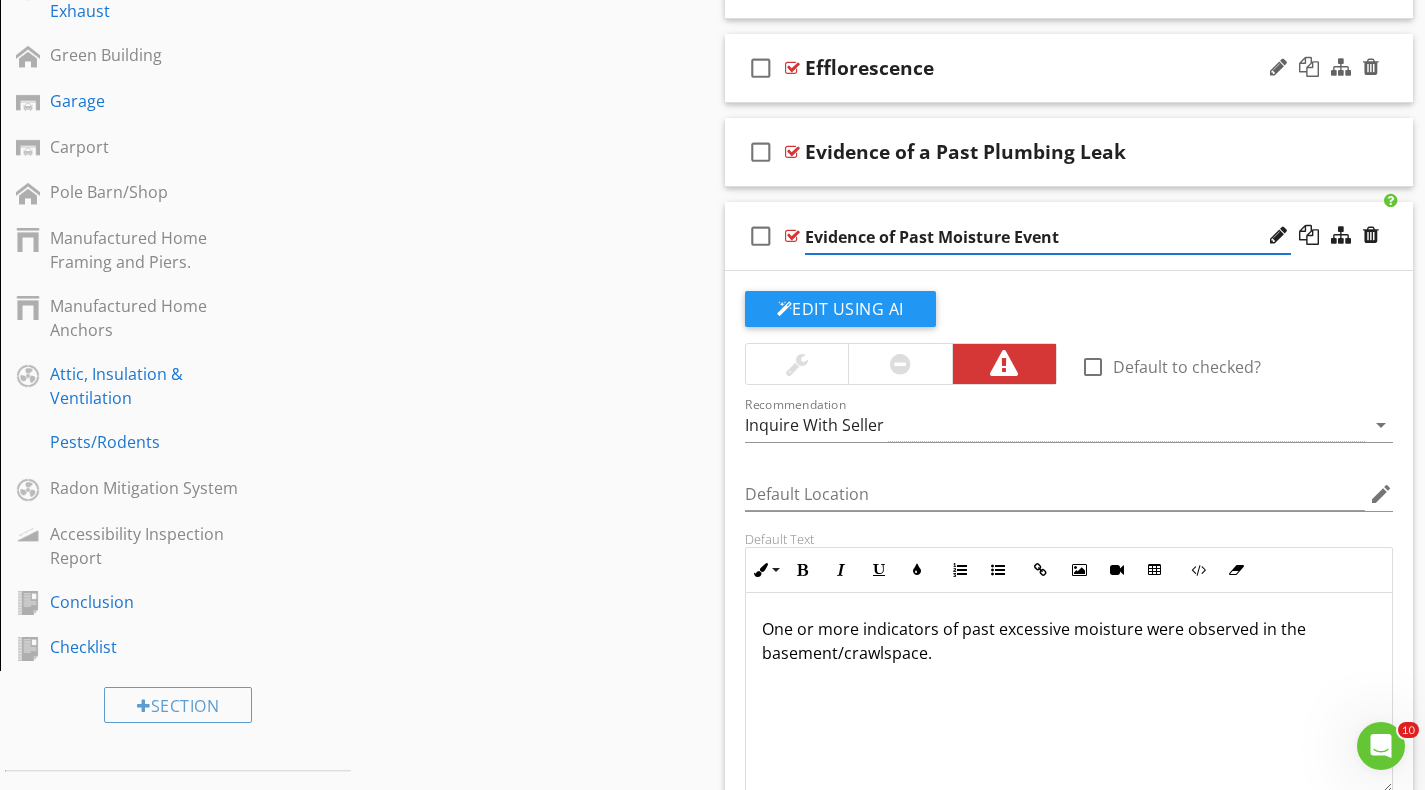 scroll, scrollTop: 1074, scrollLeft: 0, axis: vertical 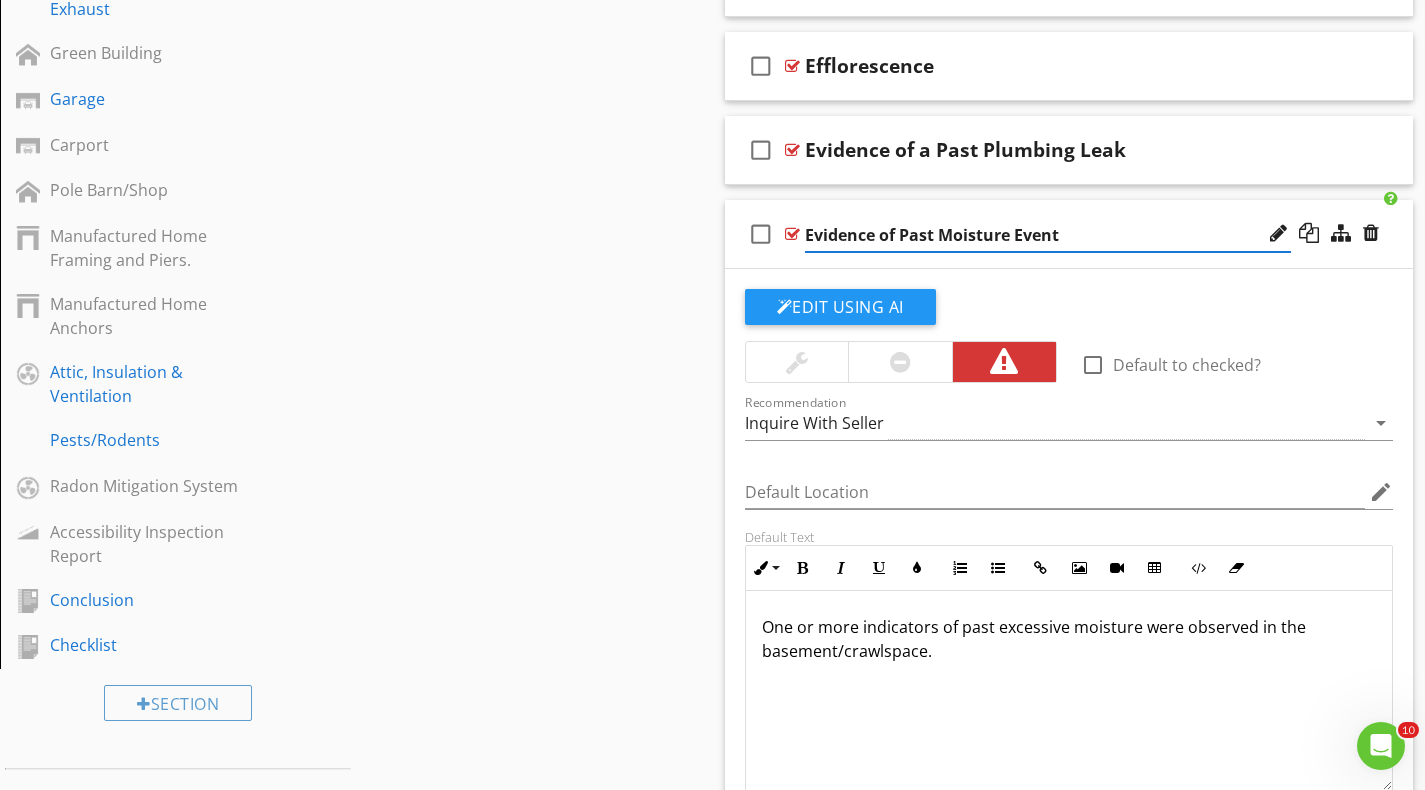 click on "One or more indicators of past excessive moisture were observed in the basement/crawlspace." at bounding box center [1069, 639] 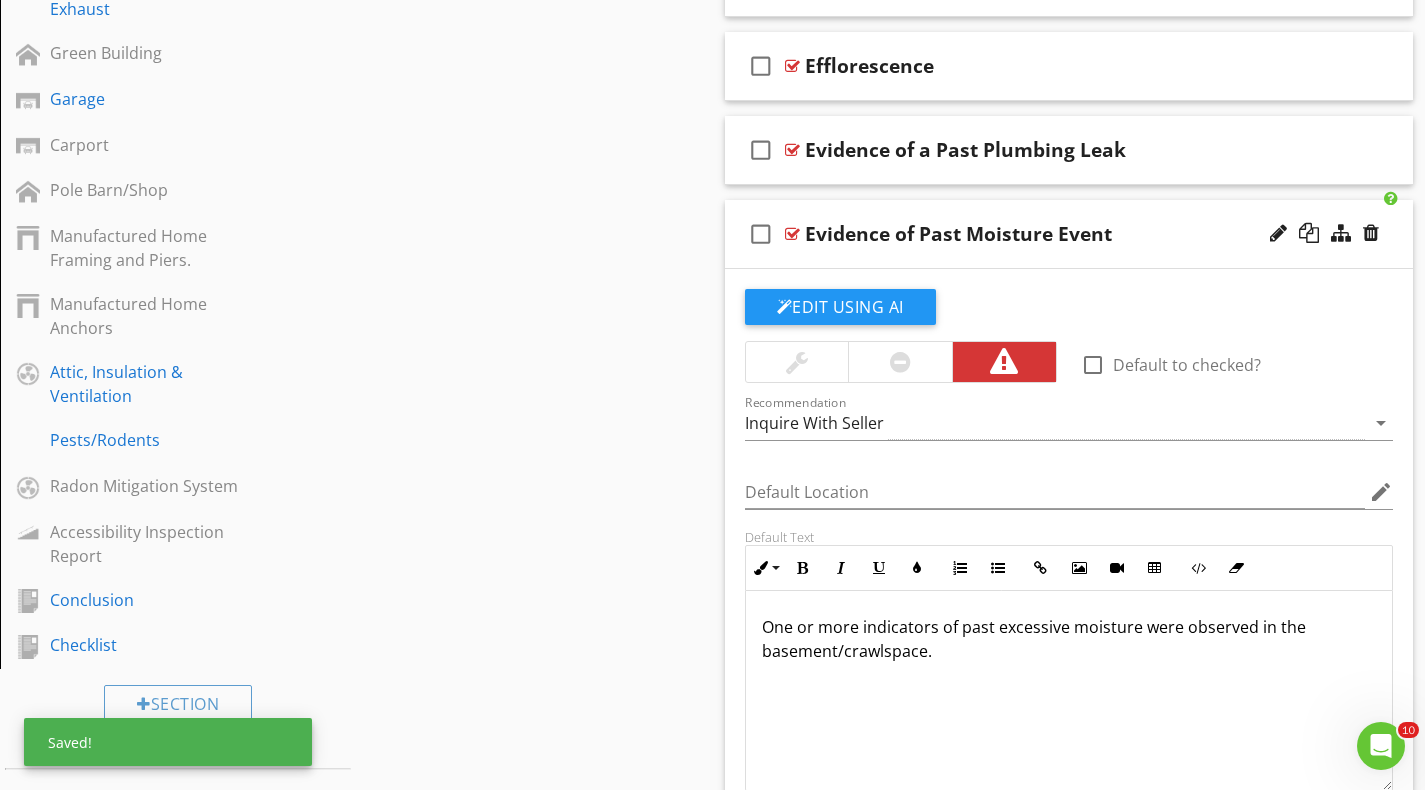 type 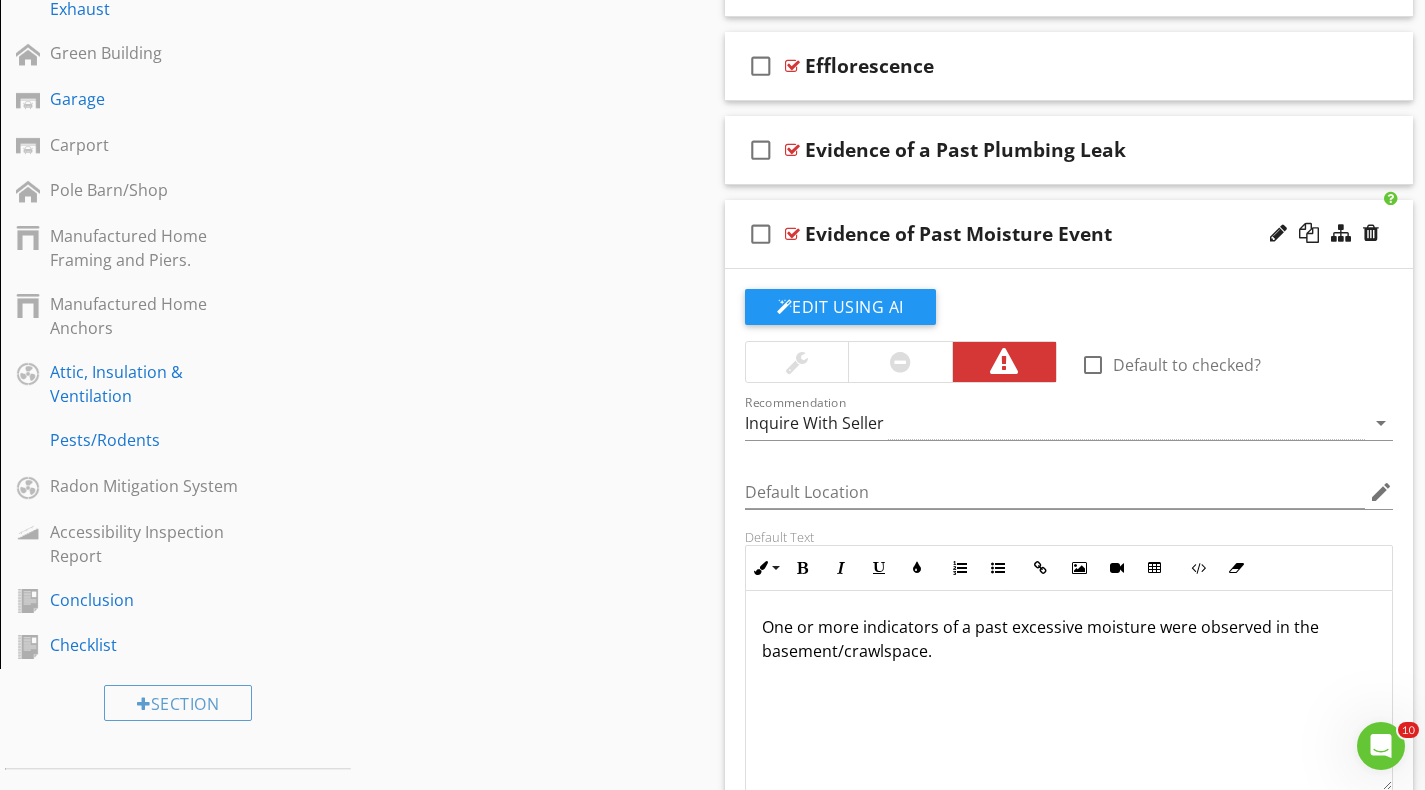 click on "One or more indicators of a past excessive moisture were observed in the basement/crawlspace." at bounding box center (1069, 639) 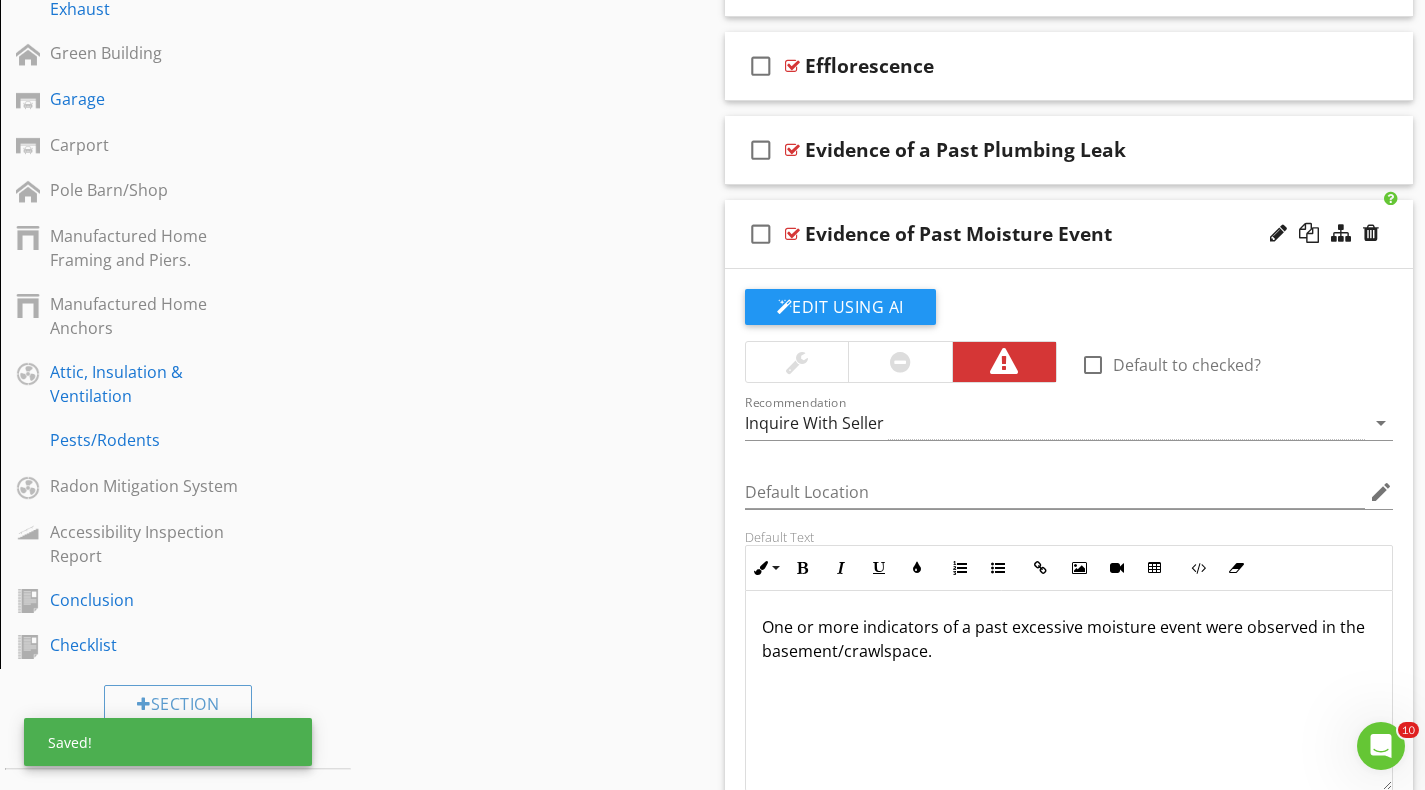 click on "One or more indicators of a past excessive moisture event were observed in the basement/crawlspace." at bounding box center [1069, 639] 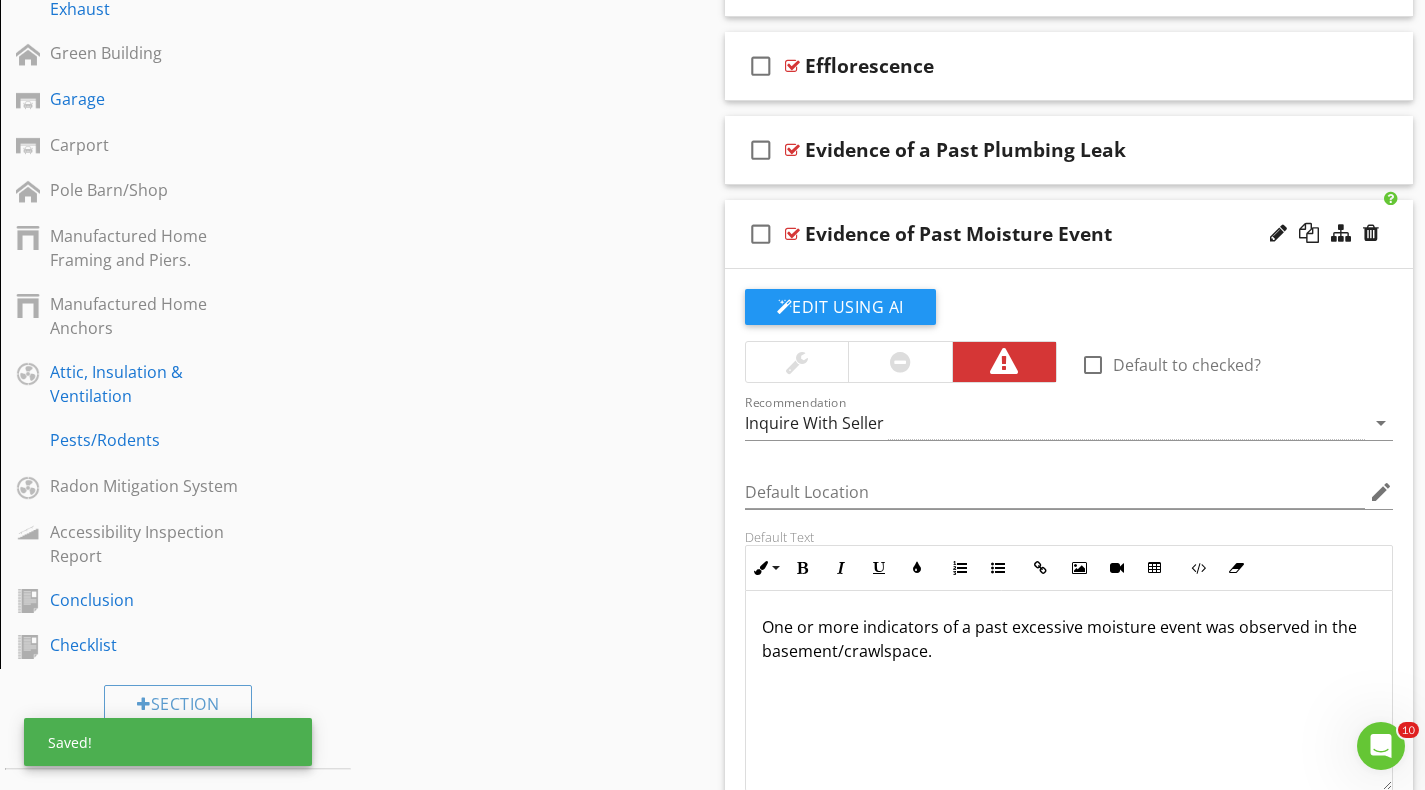 click on "One or more indicators of a past excessive moisture event was observed in the basement/crawlspace." at bounding box center [1069, 639] 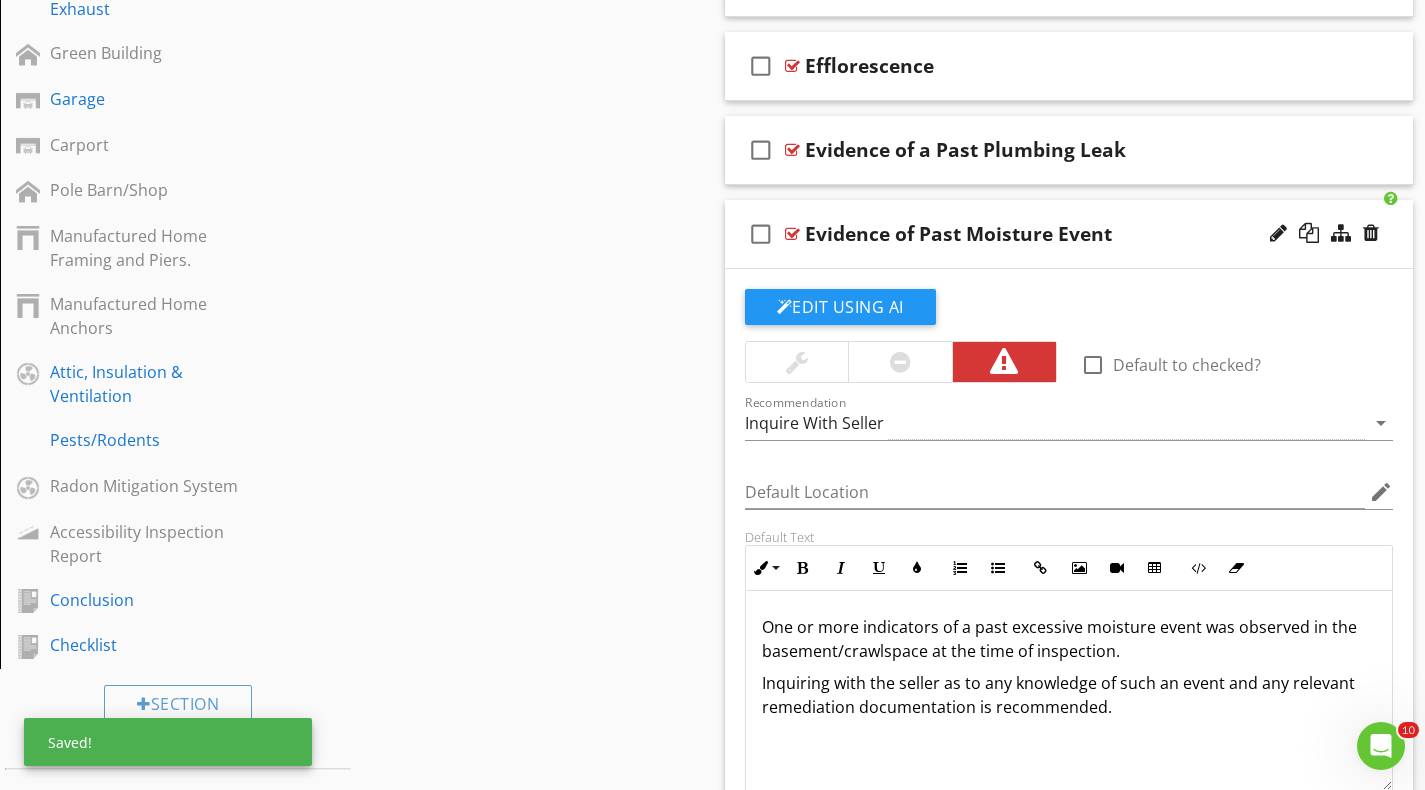 click on "check_box_outline_blank
Evidence of Past Moisture Event" at bounding box center (1069, 234) 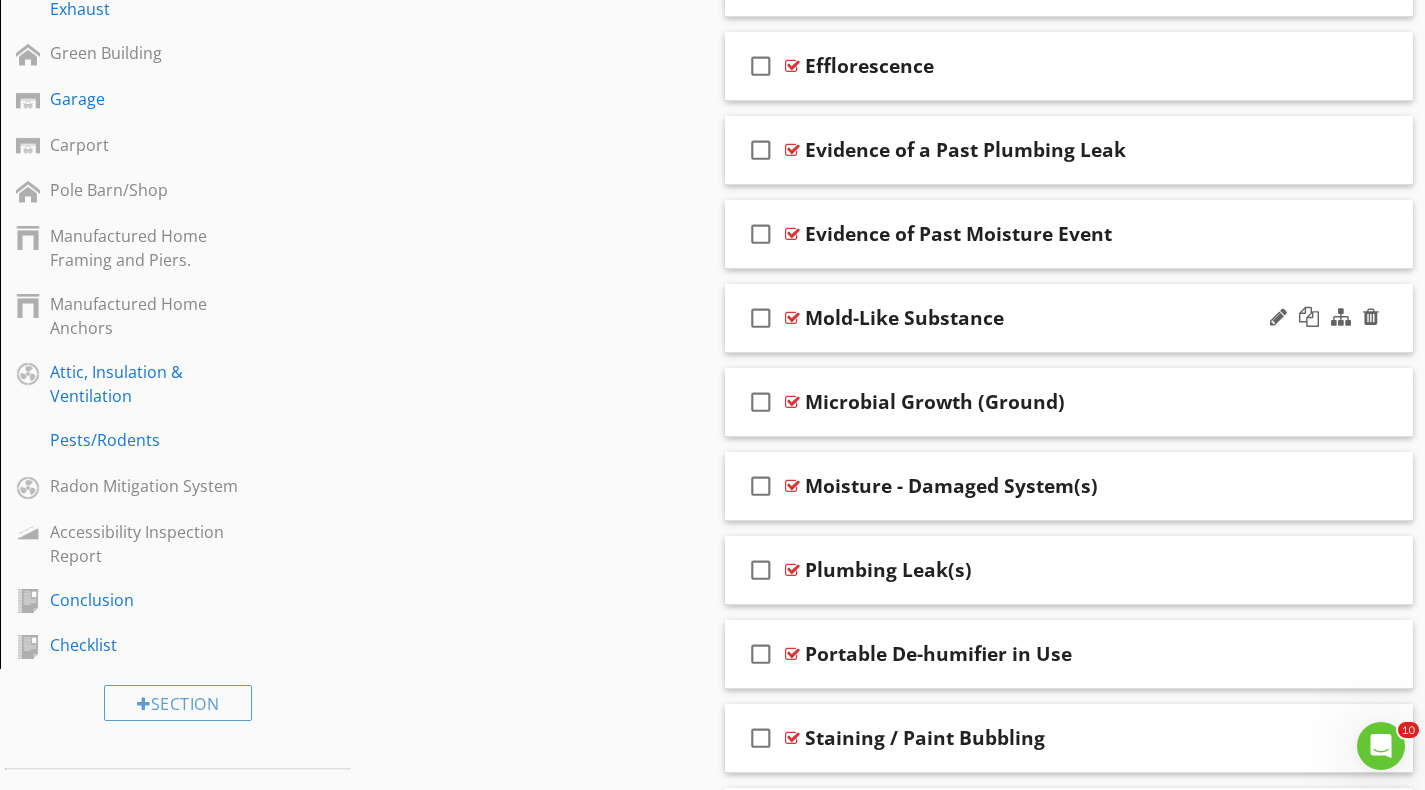 click on "check_box_outline_blank
Mold-Like Substance" at bounding box center [1069, 318] 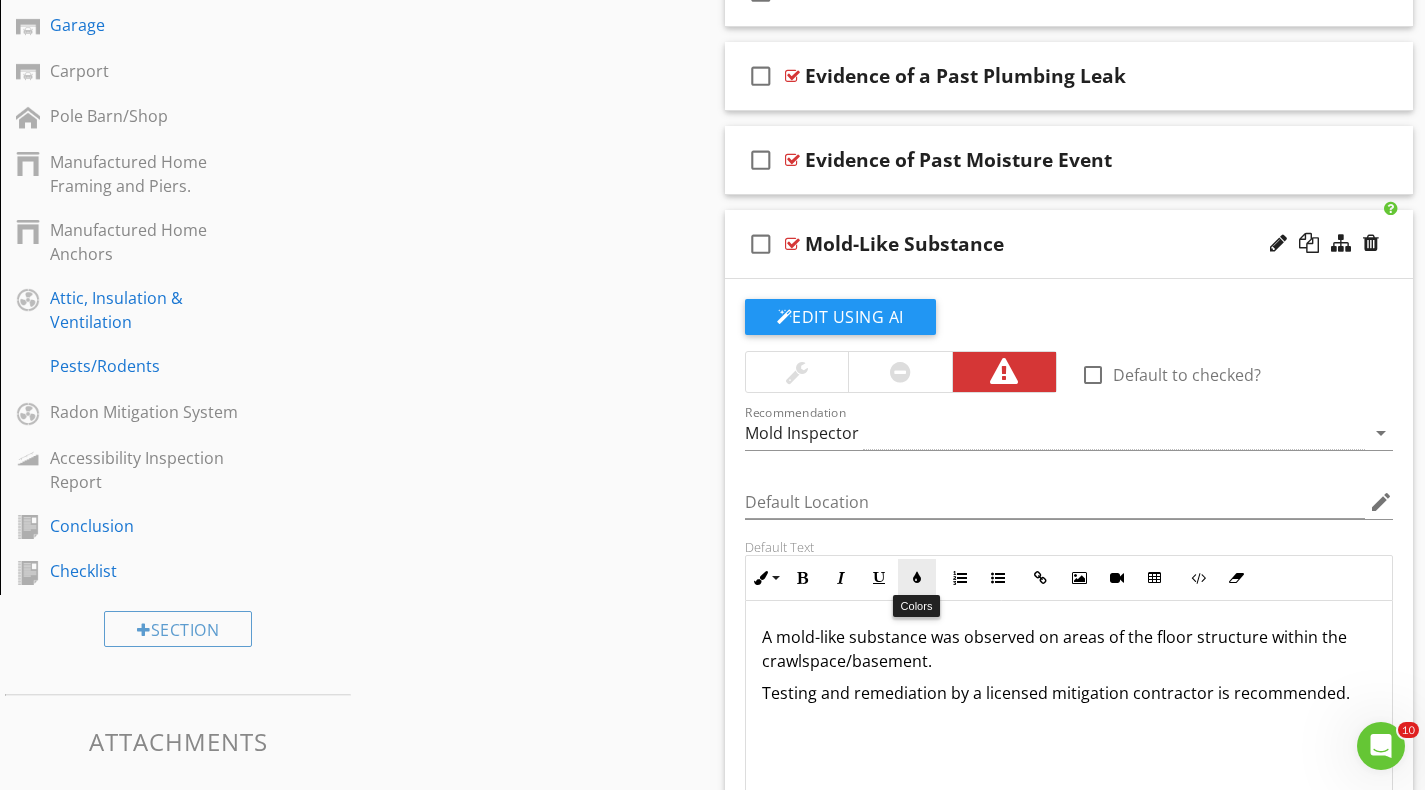scroll, scrollTop: 1164, scrollLeft: 0, axis: vertical 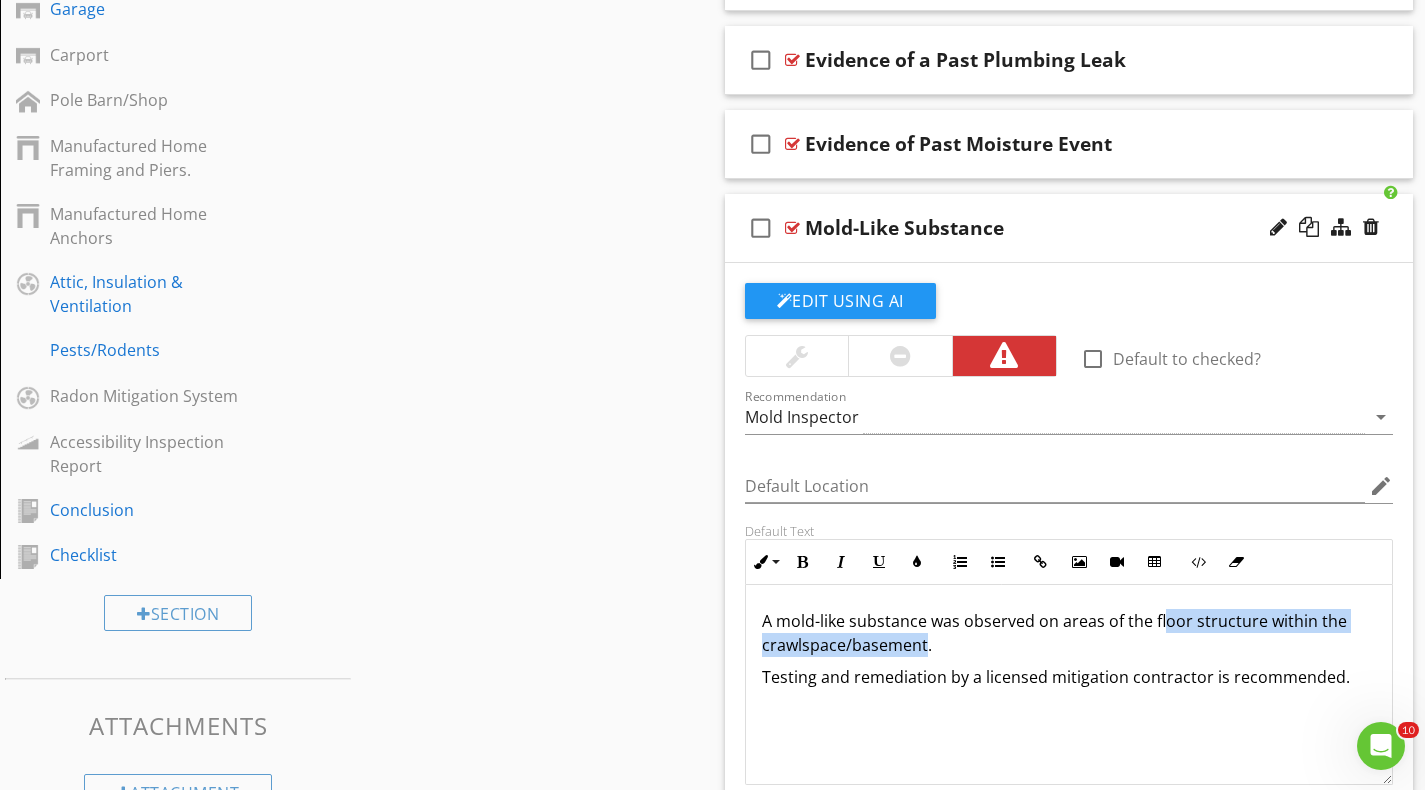 drag, startPoint x: 925, startPoint y: 646, endPoint x: 1158, endPoint y: 616, distance: 234.92339 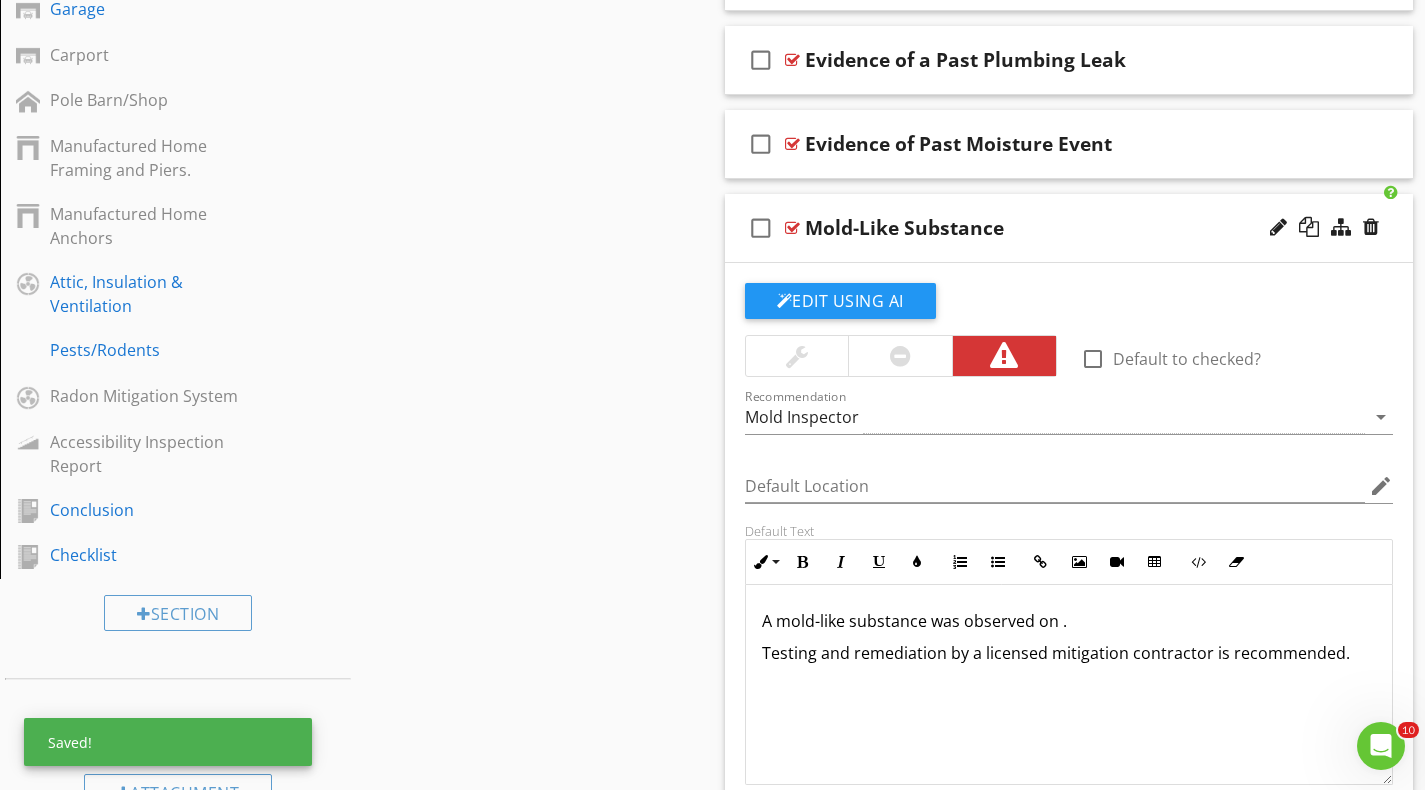 type 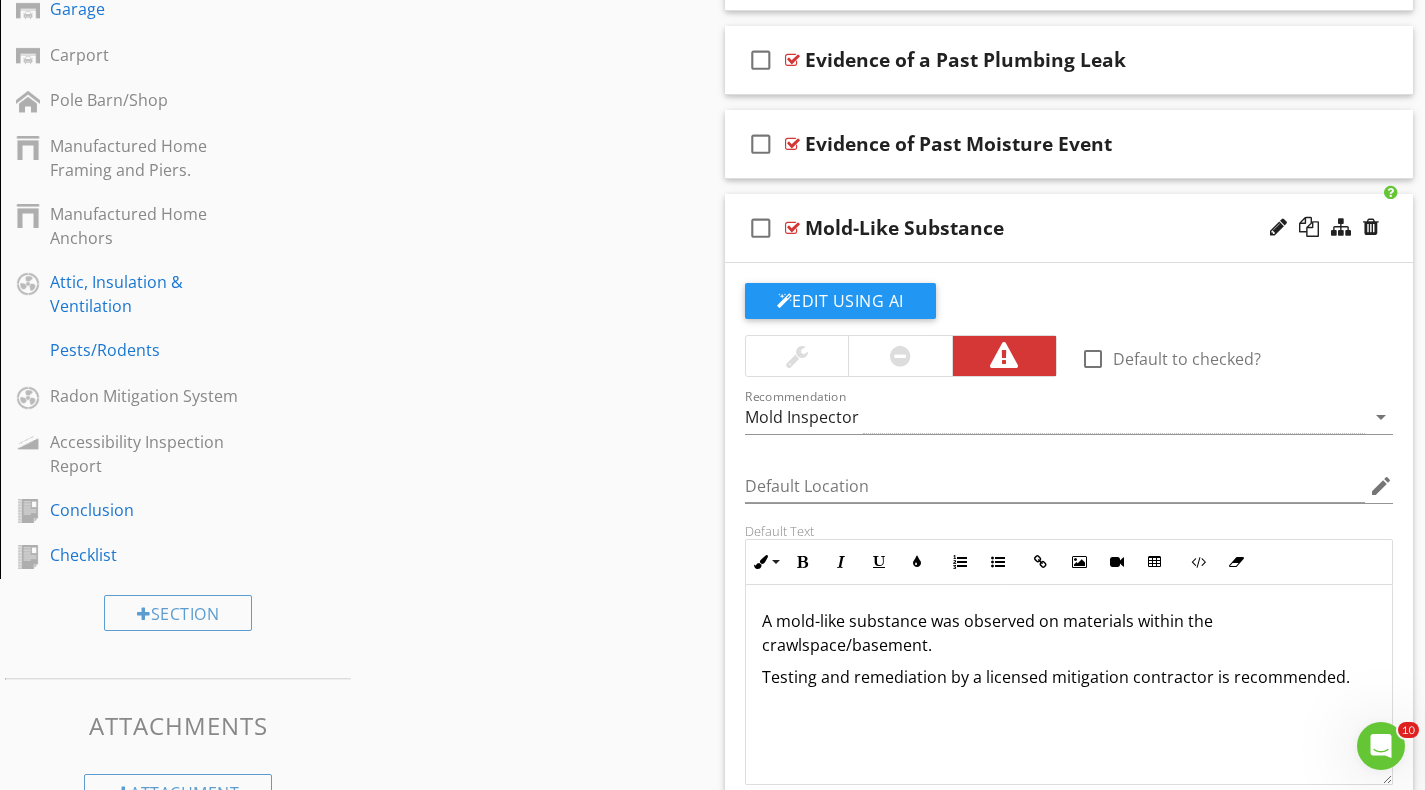 click on "check_box_outline_blank
Mold-Like Substance" at bounding box center [1069, 228] 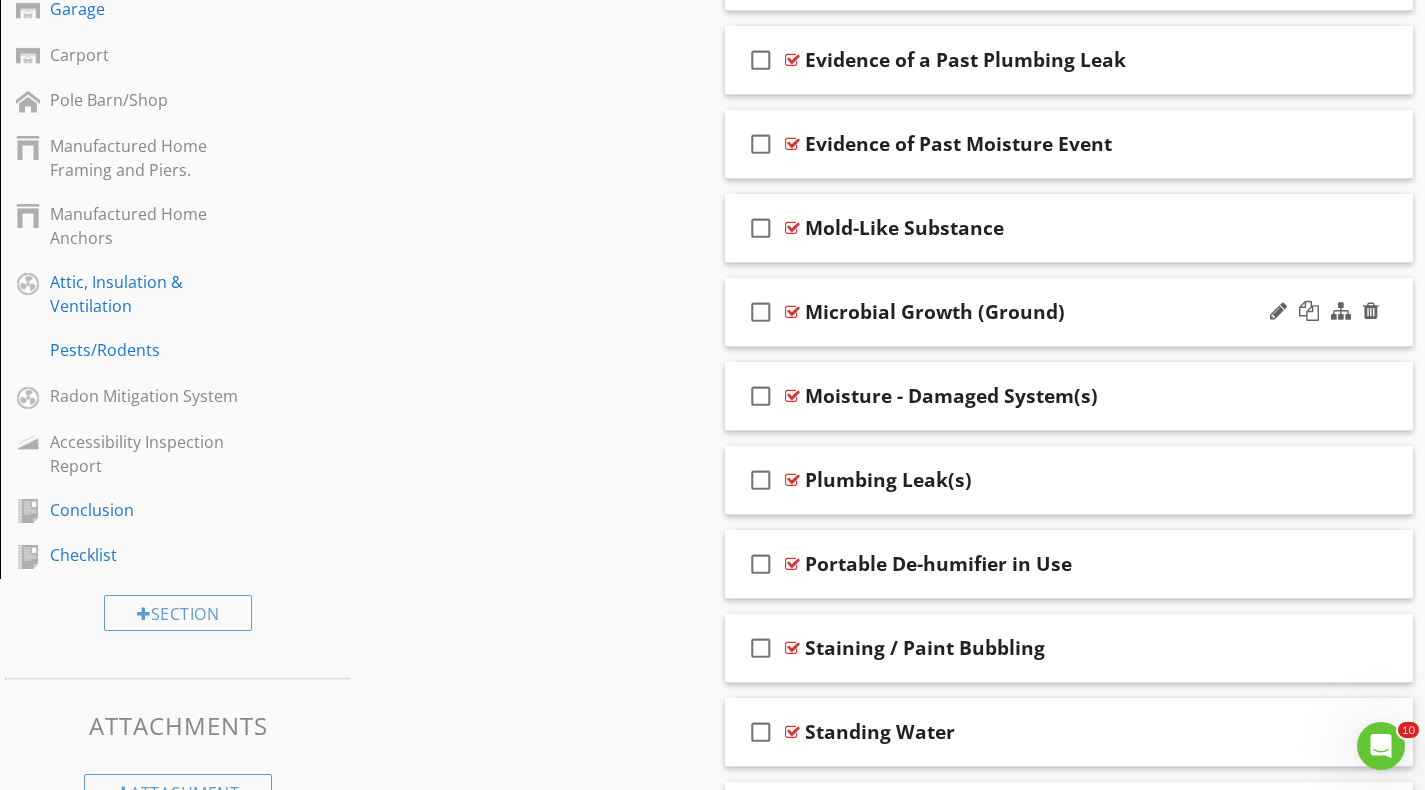 click on "check_box_outline_blank
Microbial Growth (Ground)" at bounding box center (1069, 312) 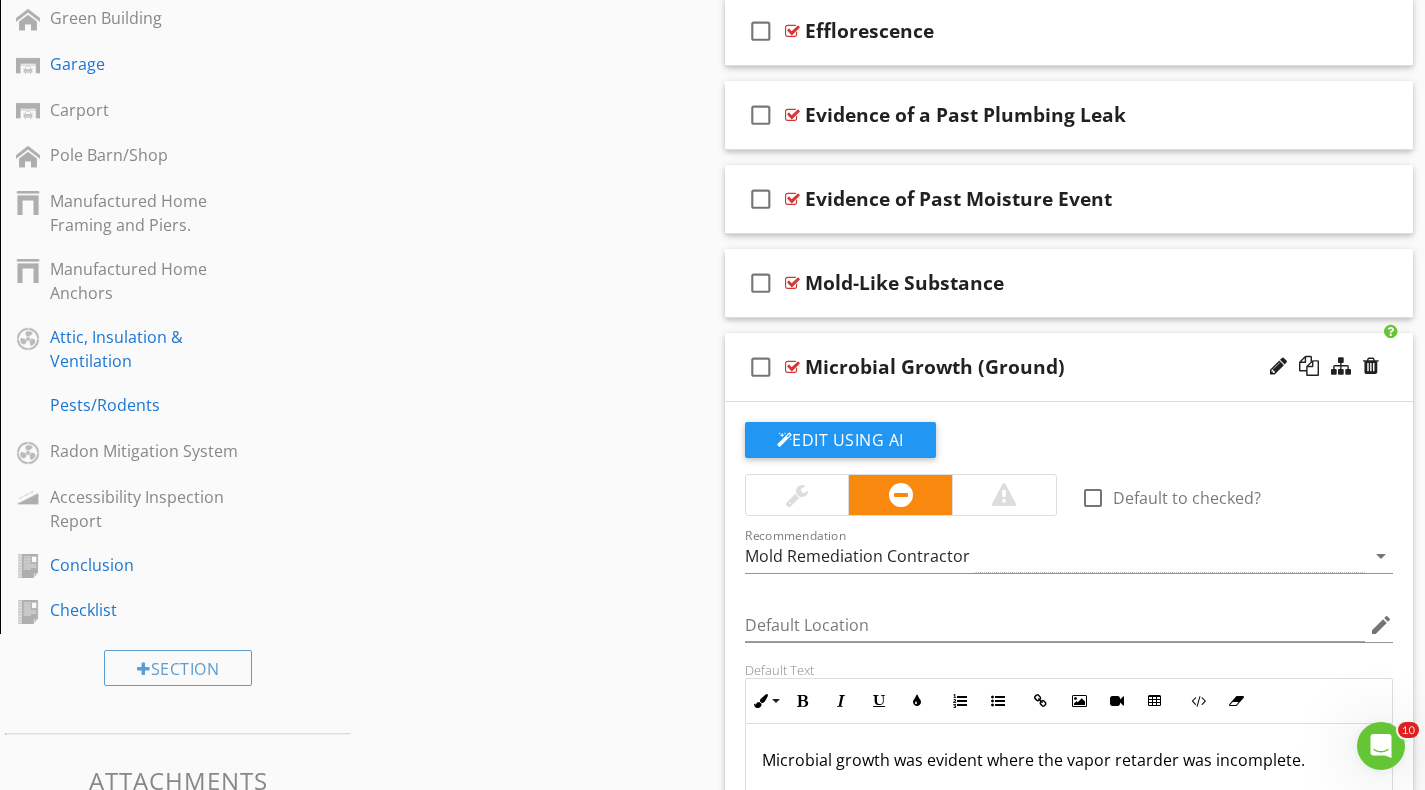 scroll, scrollTop: 1086, scrollLeft: 0, axis: vertical 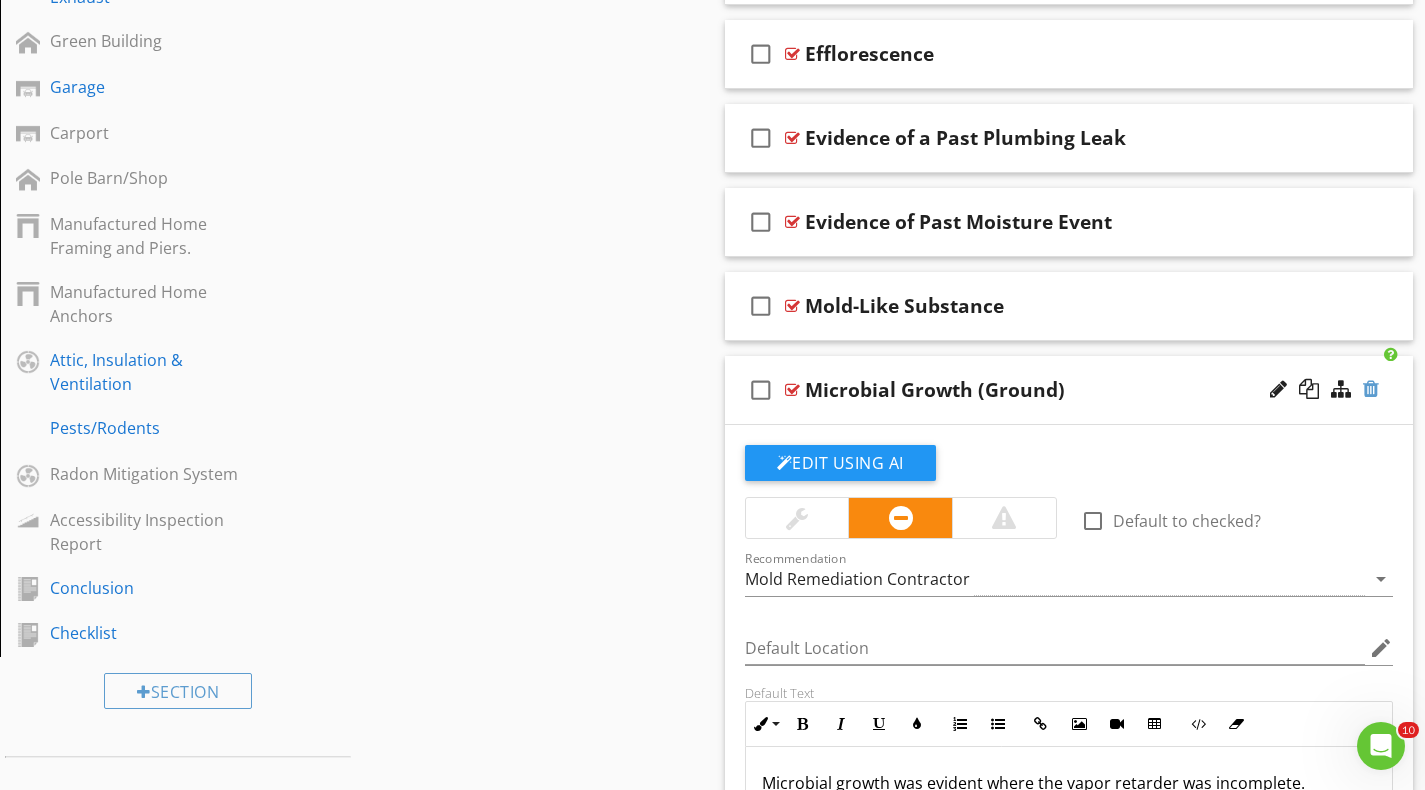 click at bounding box center (1371, 389) 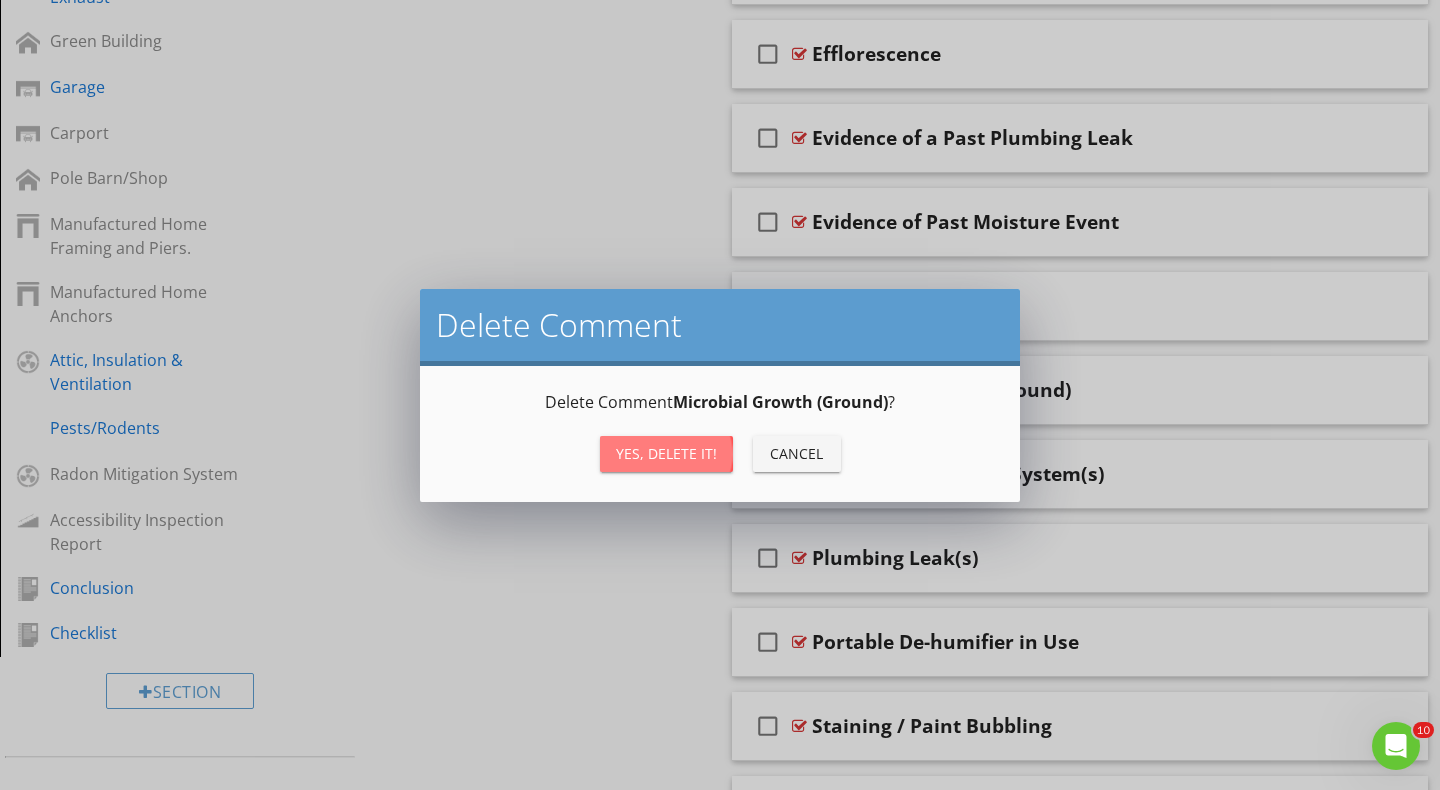 click on "Yes, Delete it!" at bounding box center (666, 453) 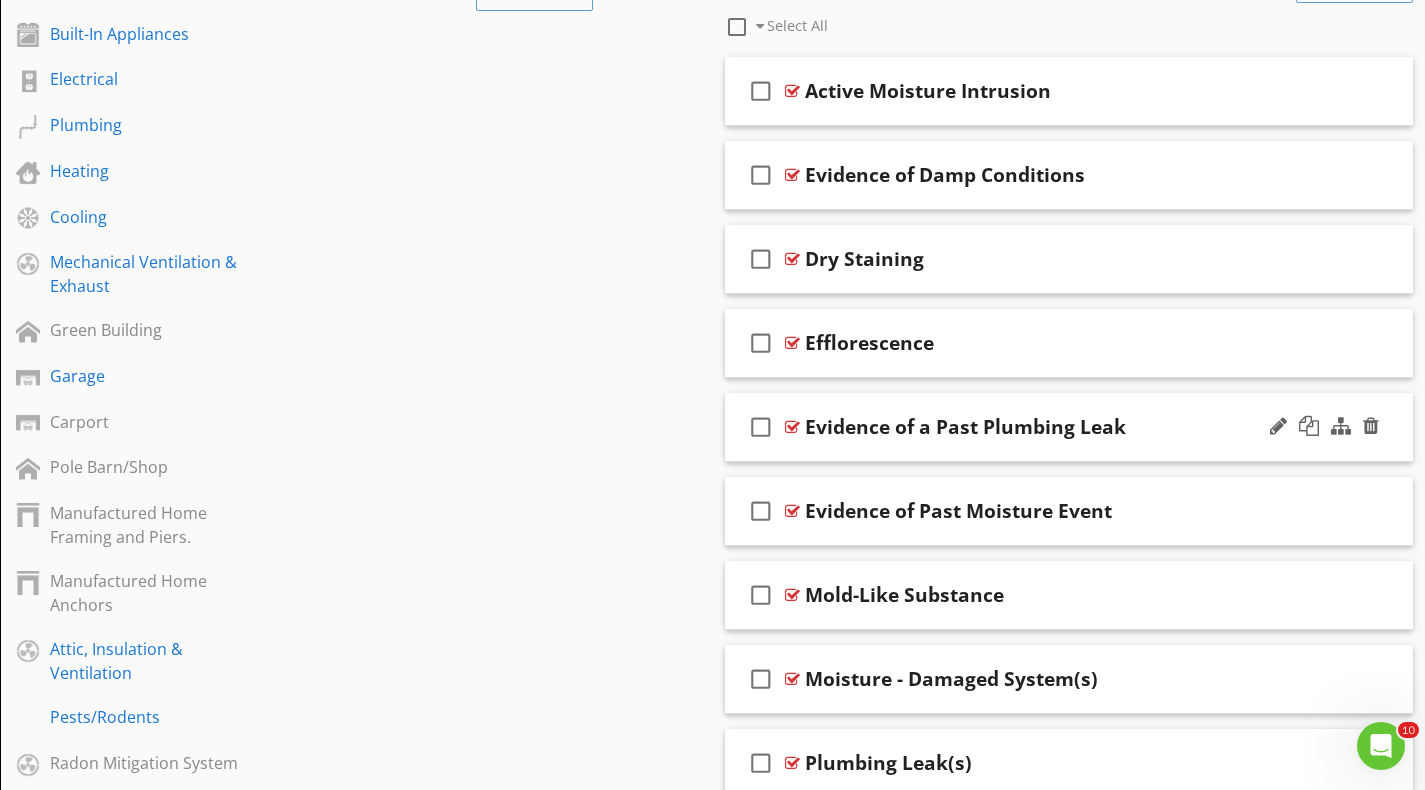 scroll, scrollTop: 796, scrollLeft: 0, axis: vertical 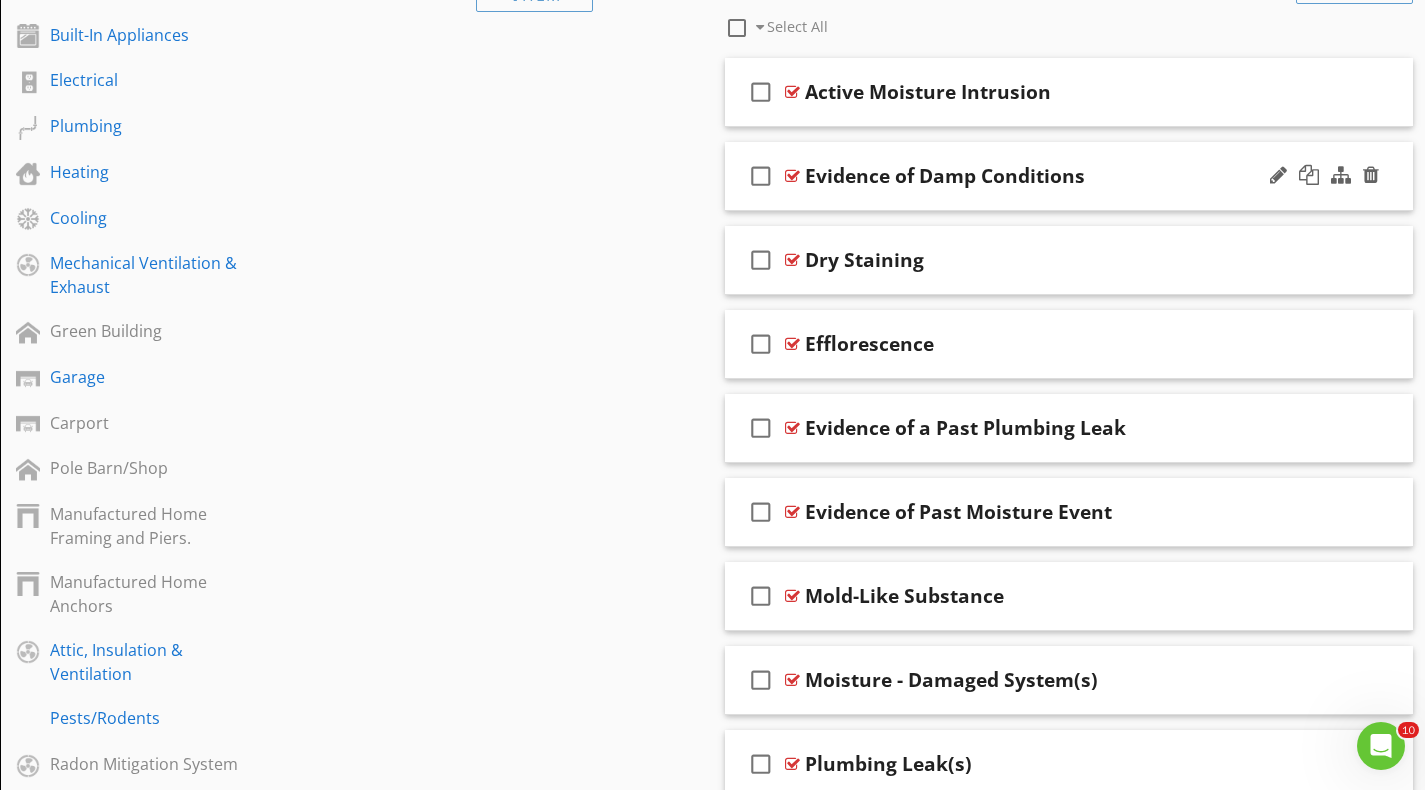 click on "check_box_outline_blank
Evidence of Damp Conditions" at bounding box center [1069, 176] 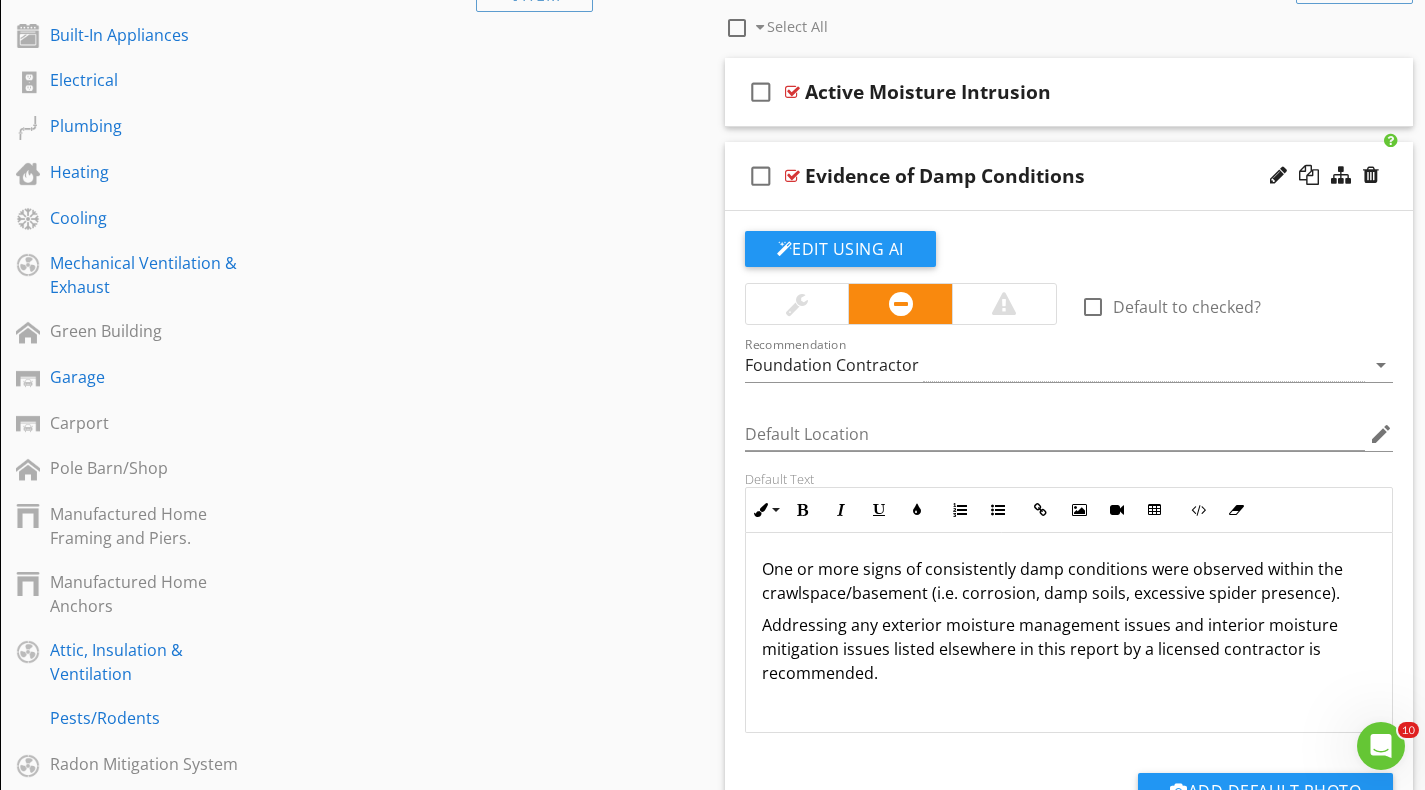 click on "One or more signs of consistently damp conditions were observed within the crawlspace/basement (i.e. corrosion, damp soils, excessive spider presence)." at bounding box center [1069, 581] 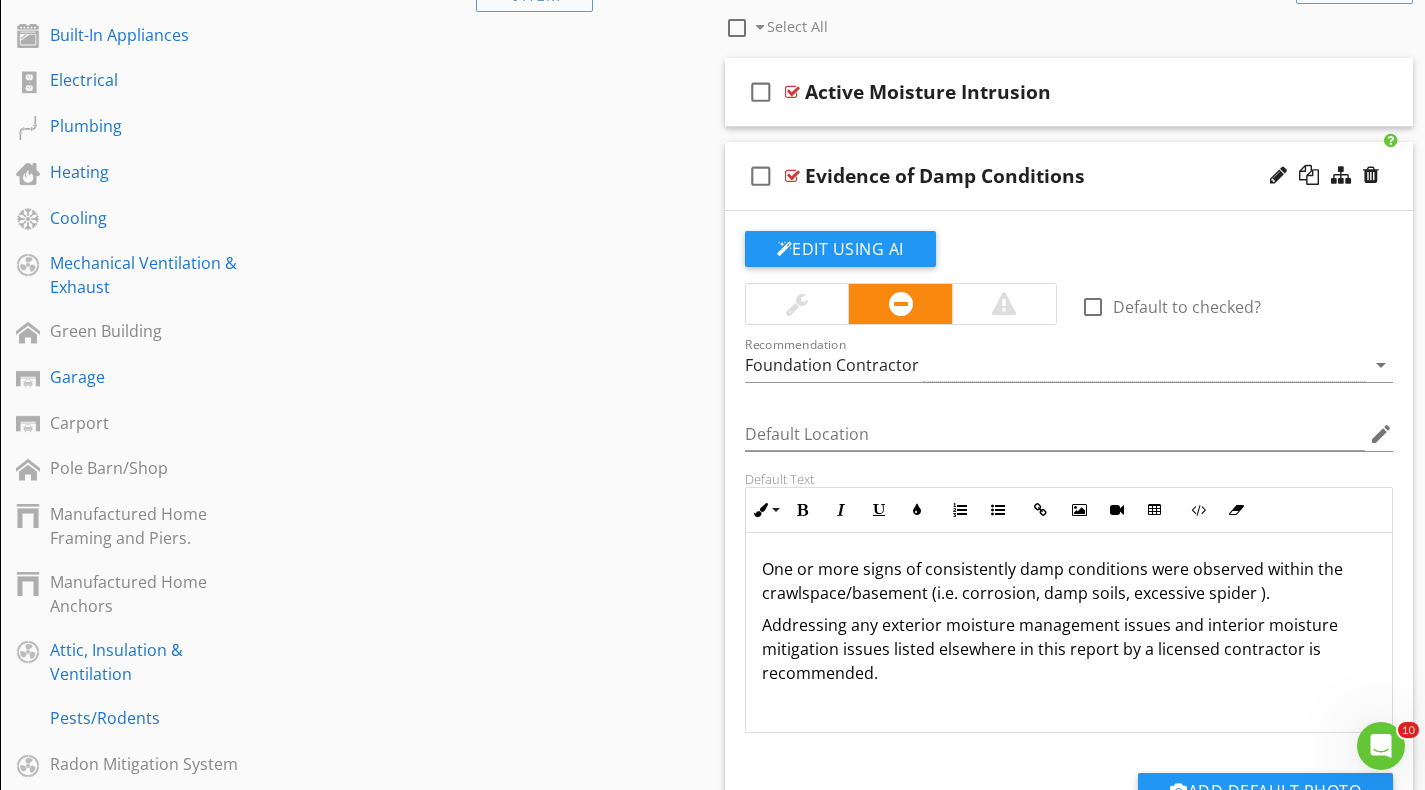 type 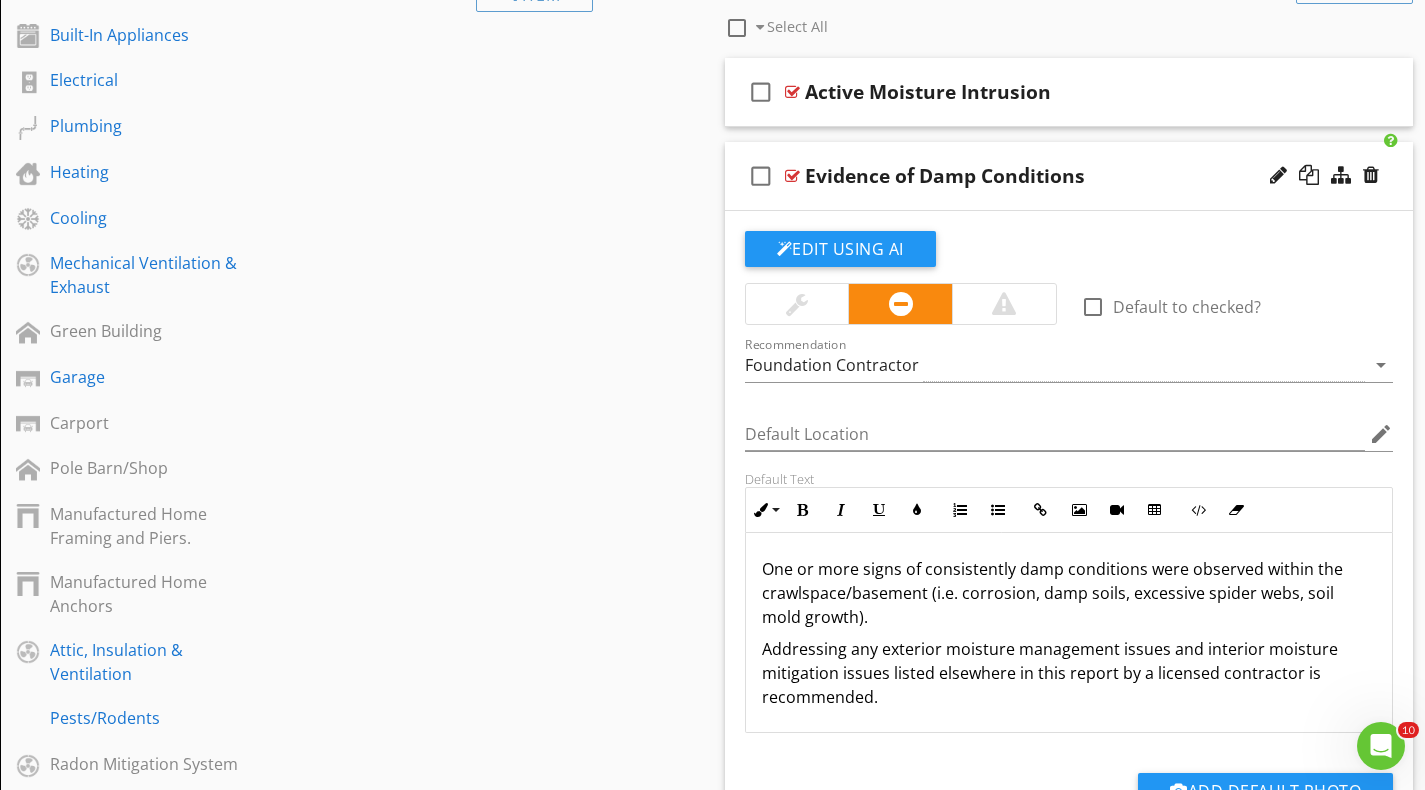 click on "check_box_outline_blank
Evidence of Damp Conditions" at bounding box center (1069, 176) 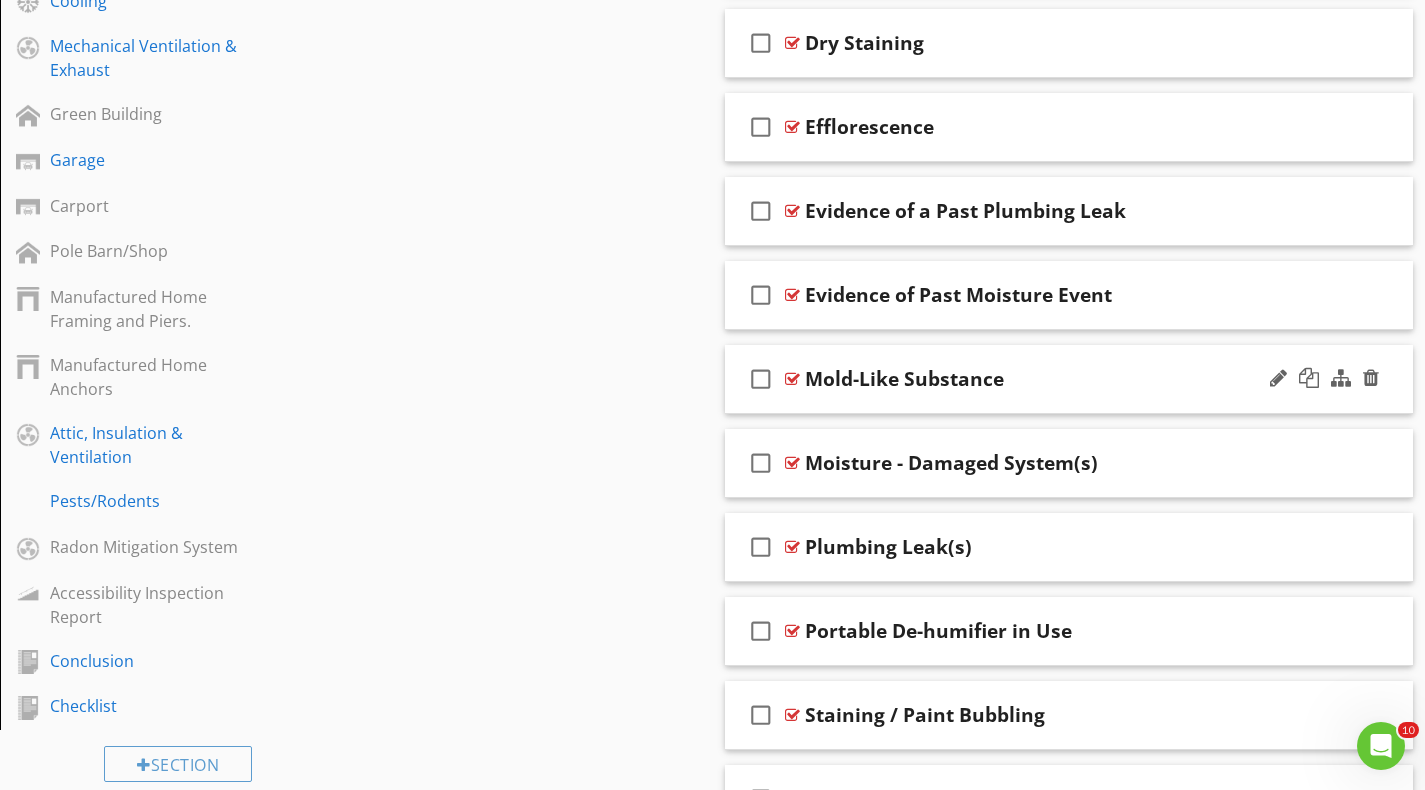 scroll, scrollTop: 1023, scrollLeft: 0, axis: vertical 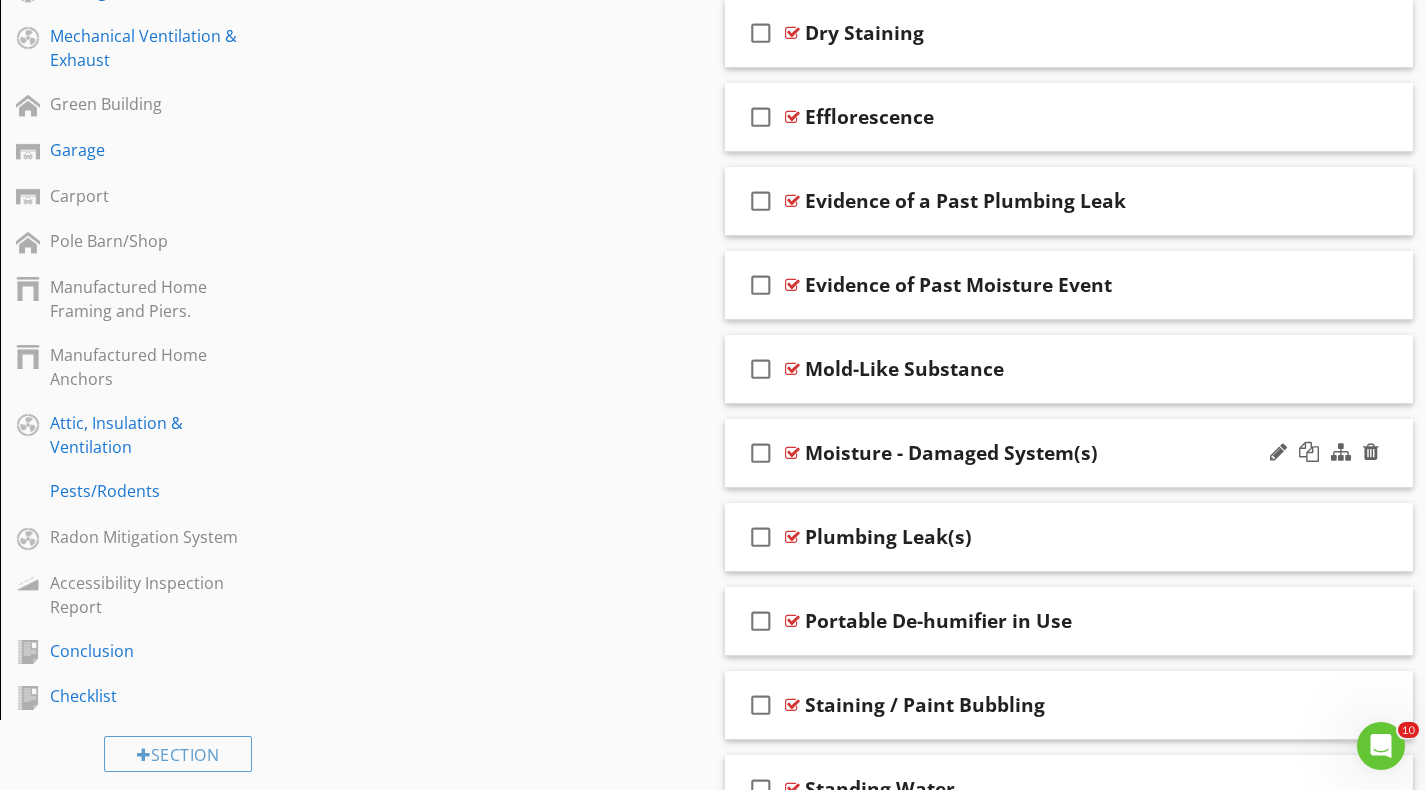 click on "check_box_outline_blank
Moisture - Damaged System(s)" at bounding box center [1069, 453] 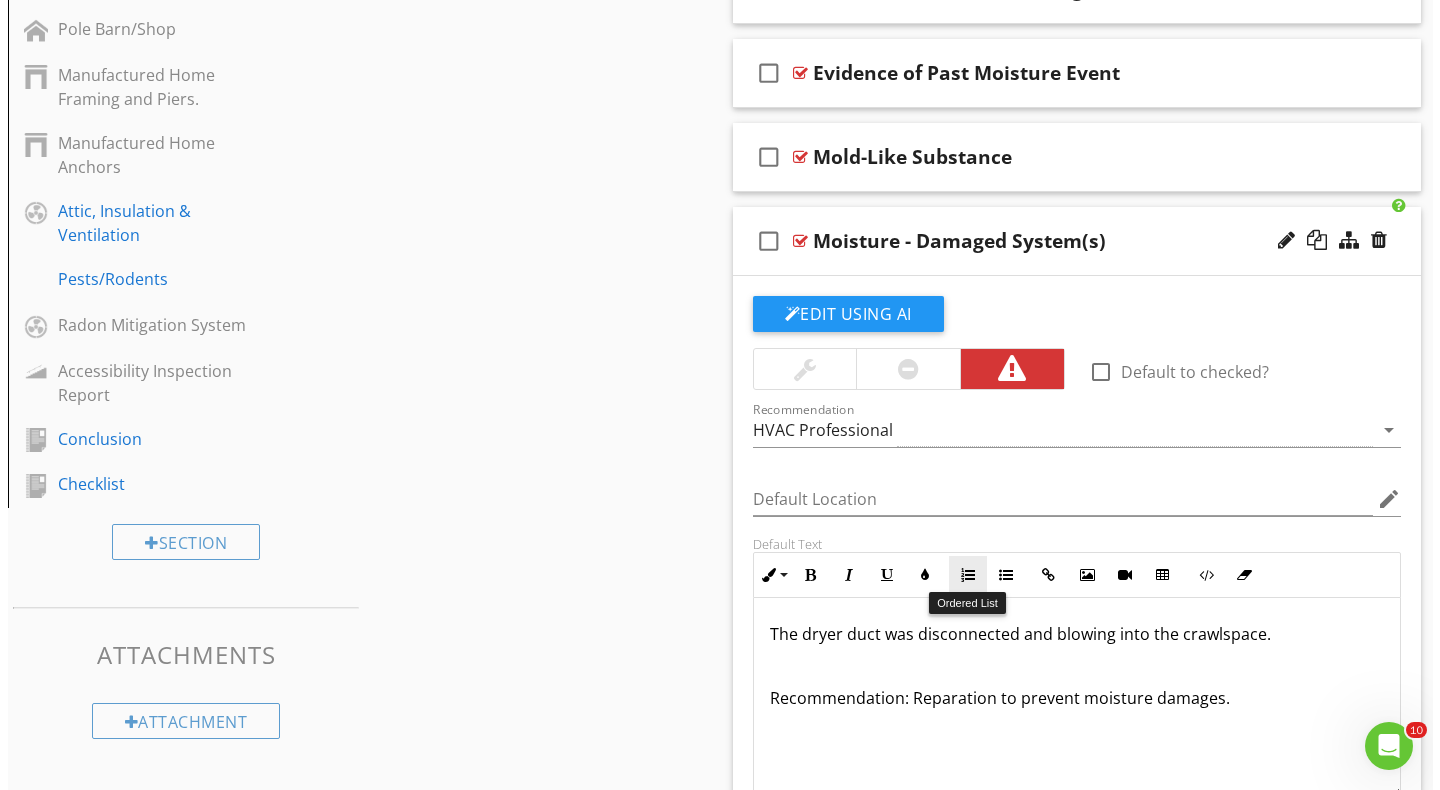 scroll, scrollTop: 1232, scrollLeft: 0, axis: vertical 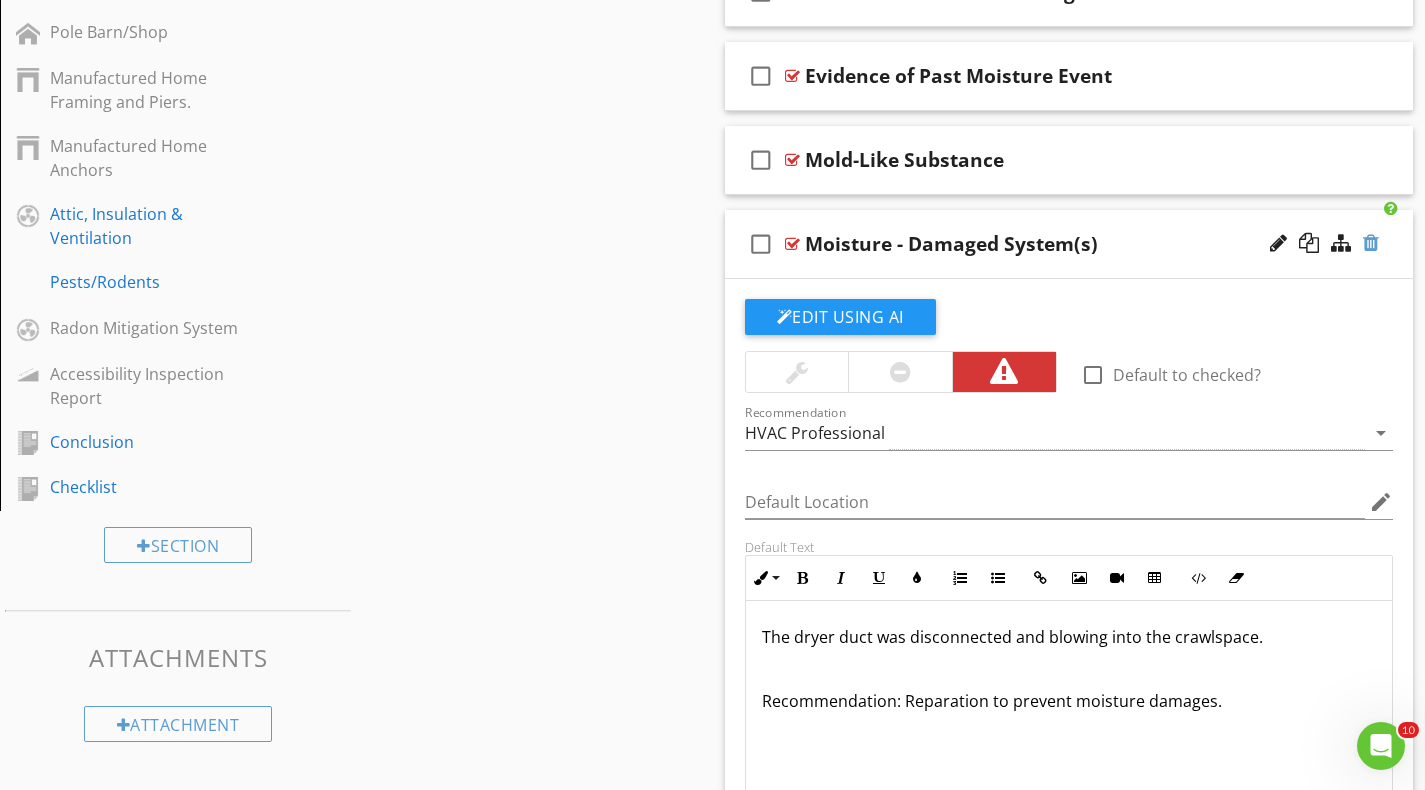 click at bounding box center (1371, 243) 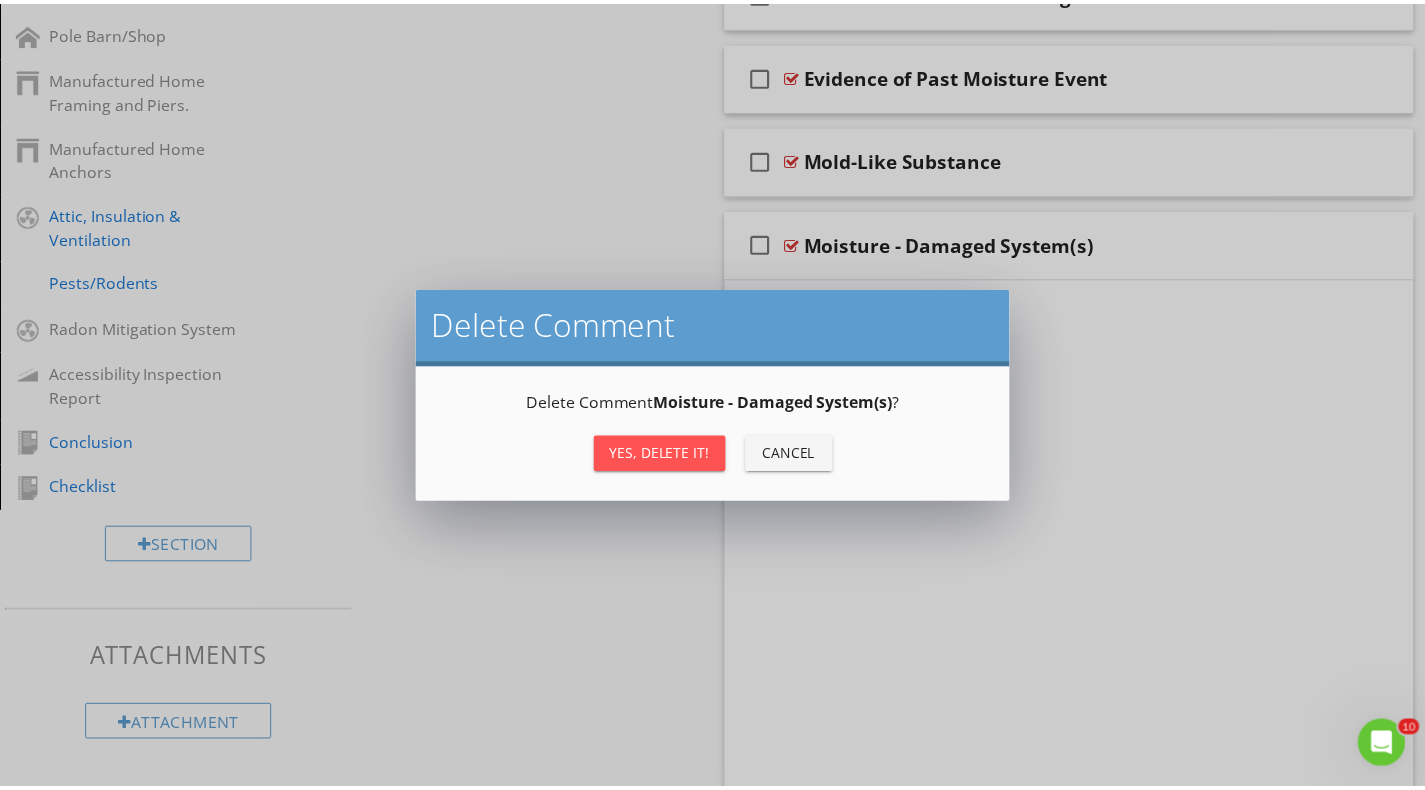 scroll, scrollTop: 1222, scrollLeft: 0, axis: vertical 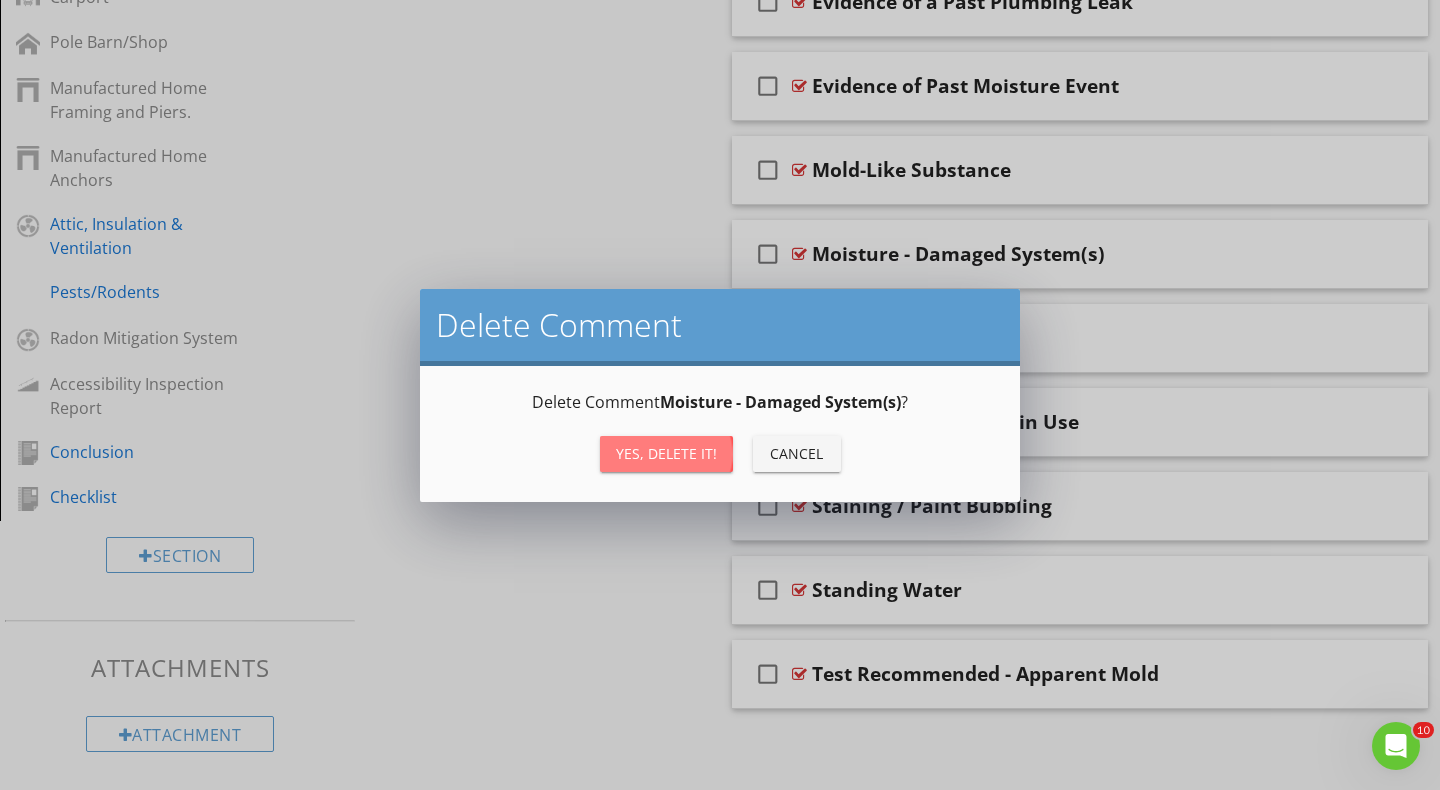 click on "Yes, Delete it!" at bounding box center (666, 454) 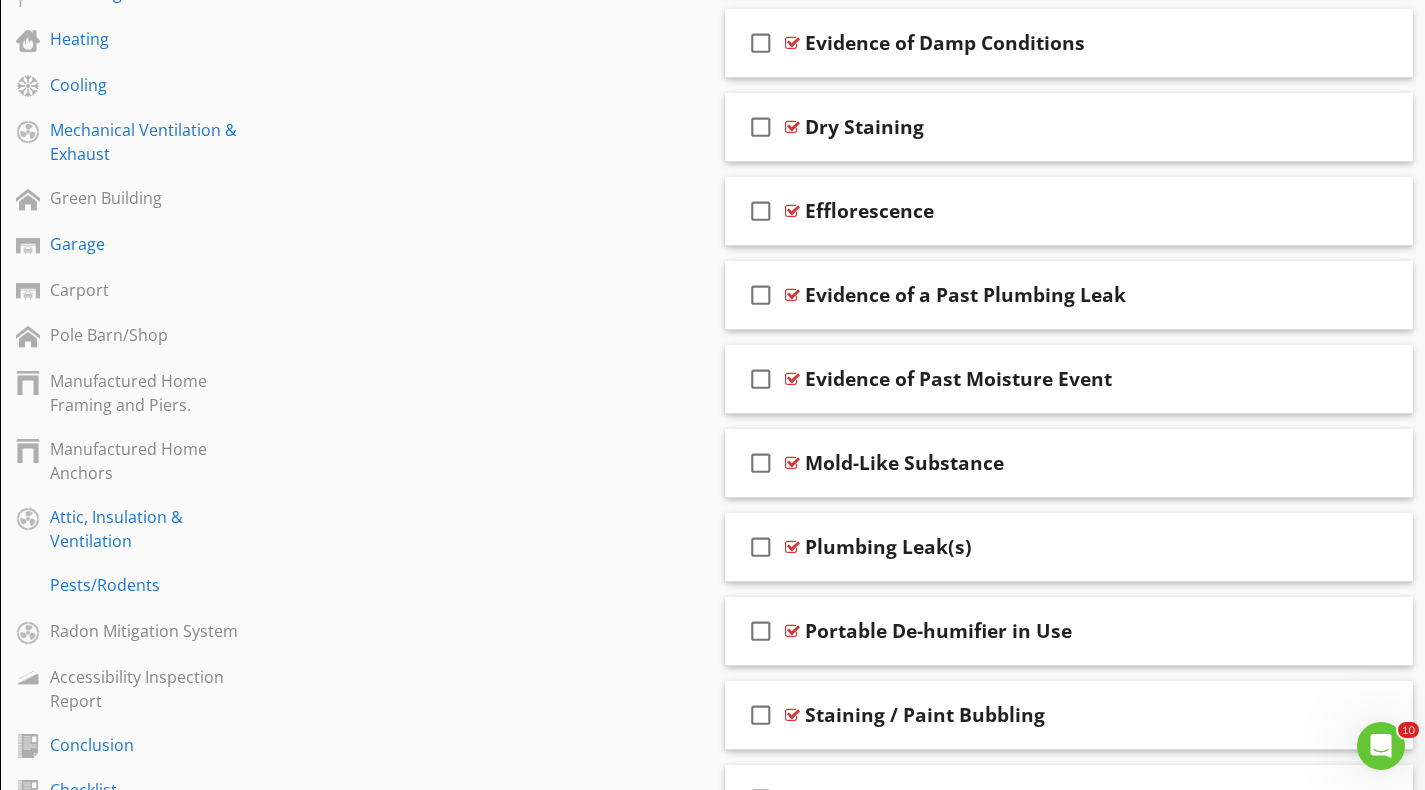scroll, scrollTop: 928, scrollLeft: 0, axis: vertical 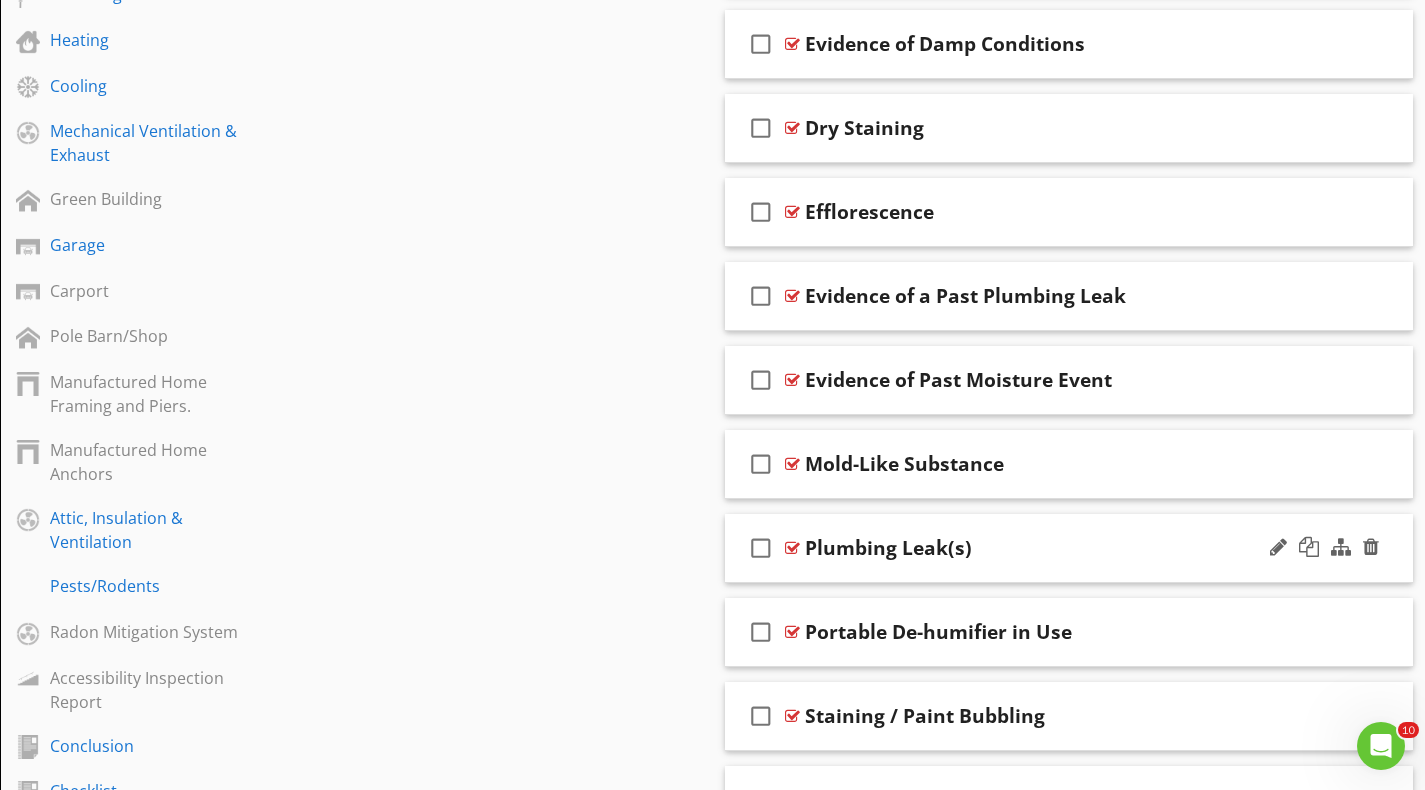 click on "check_box_outline_blank         Plumbing Leak(s)" at bounding box center [1069, 548] 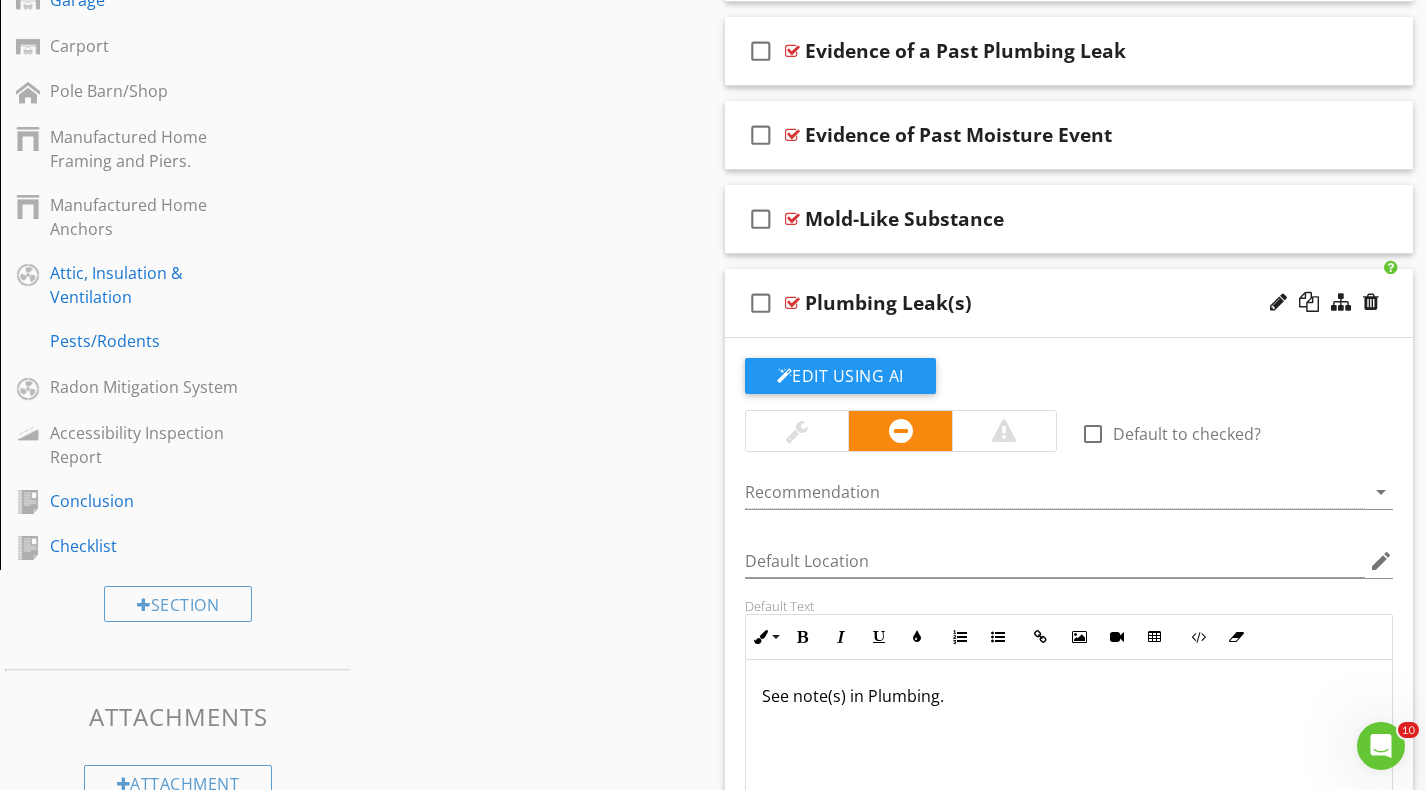 scroll, scrollTop: 1174, scrollLeft: 0, axis: vertical 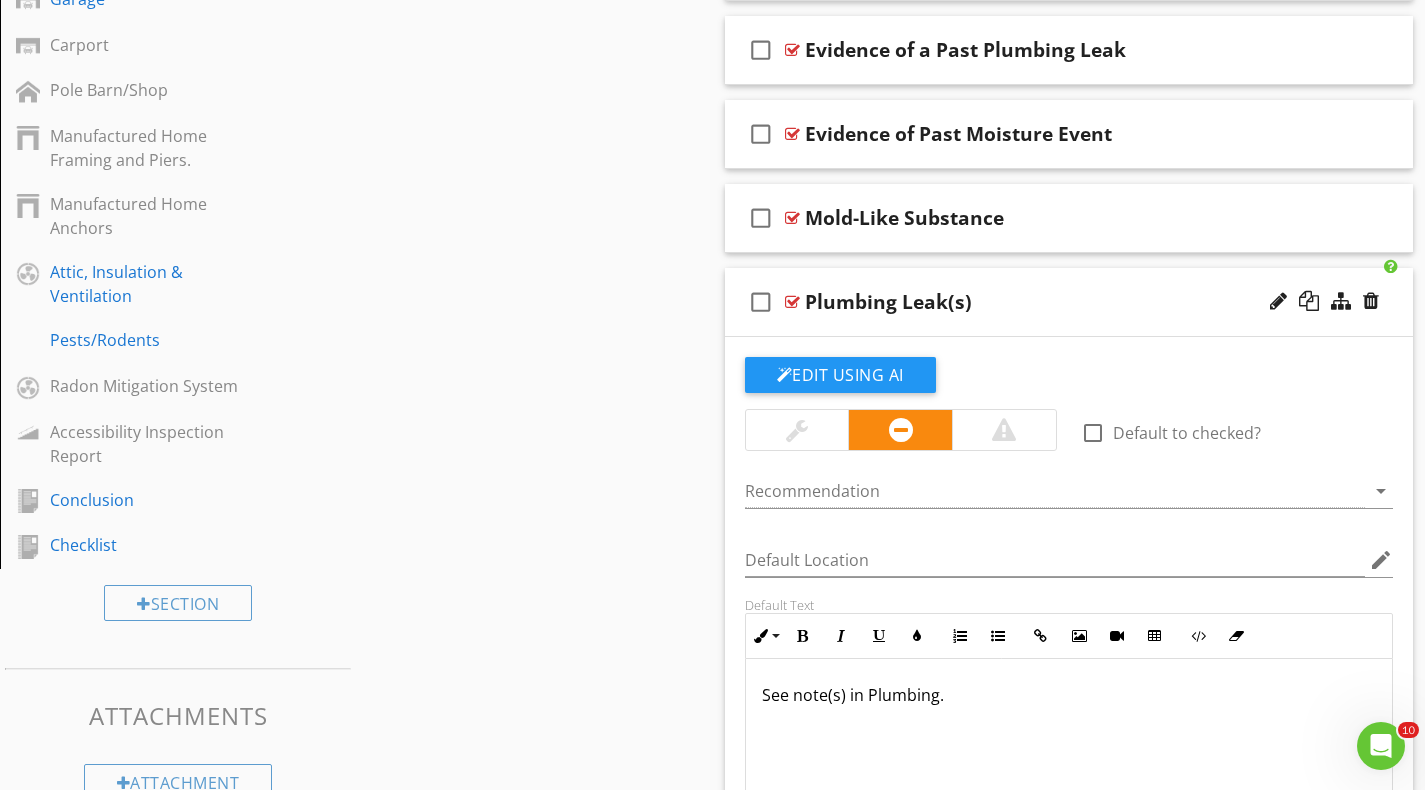 click on "See note(s) in Plumbing." at bounding box center [1069, 695] 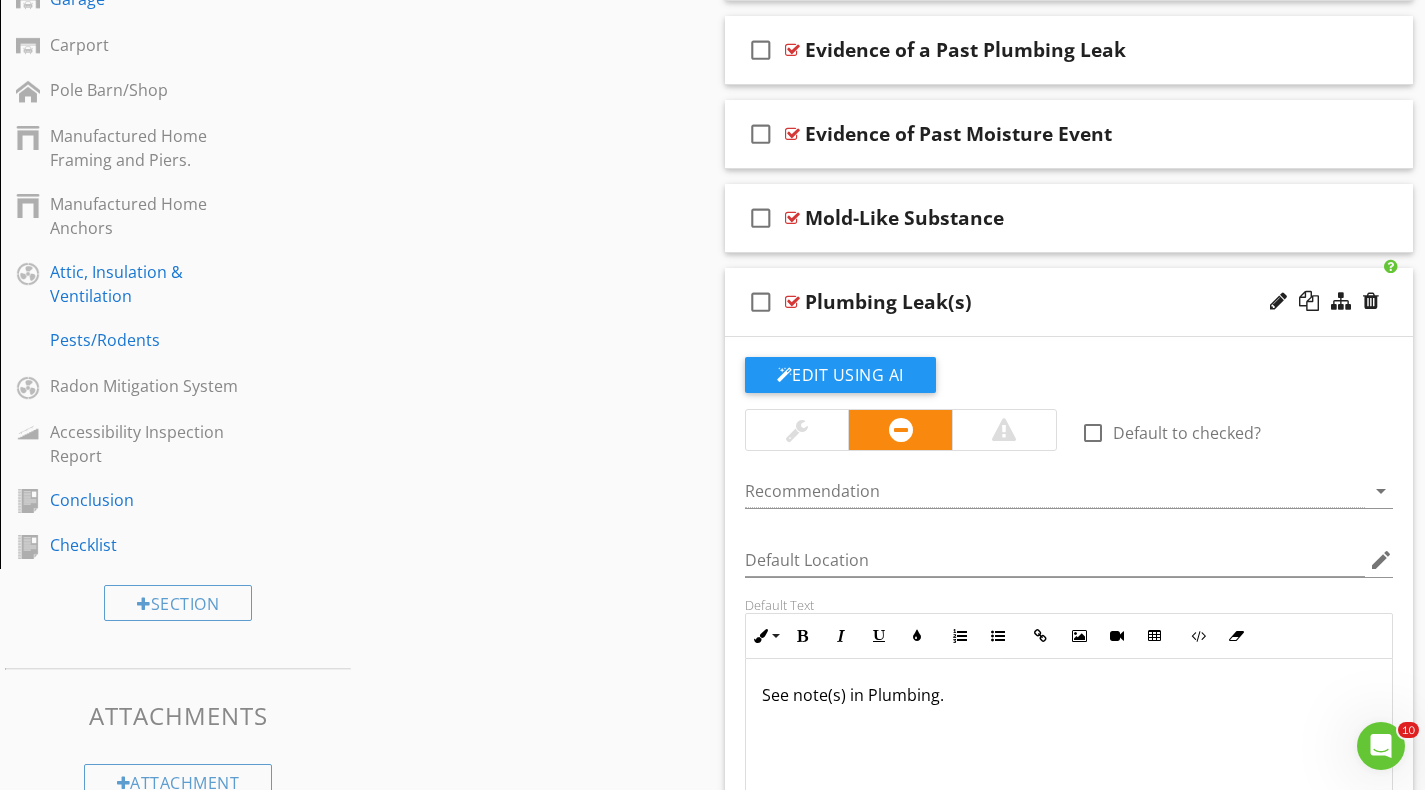 click on "See note(s) in Plumbing." at bounding box center [1069, 695] 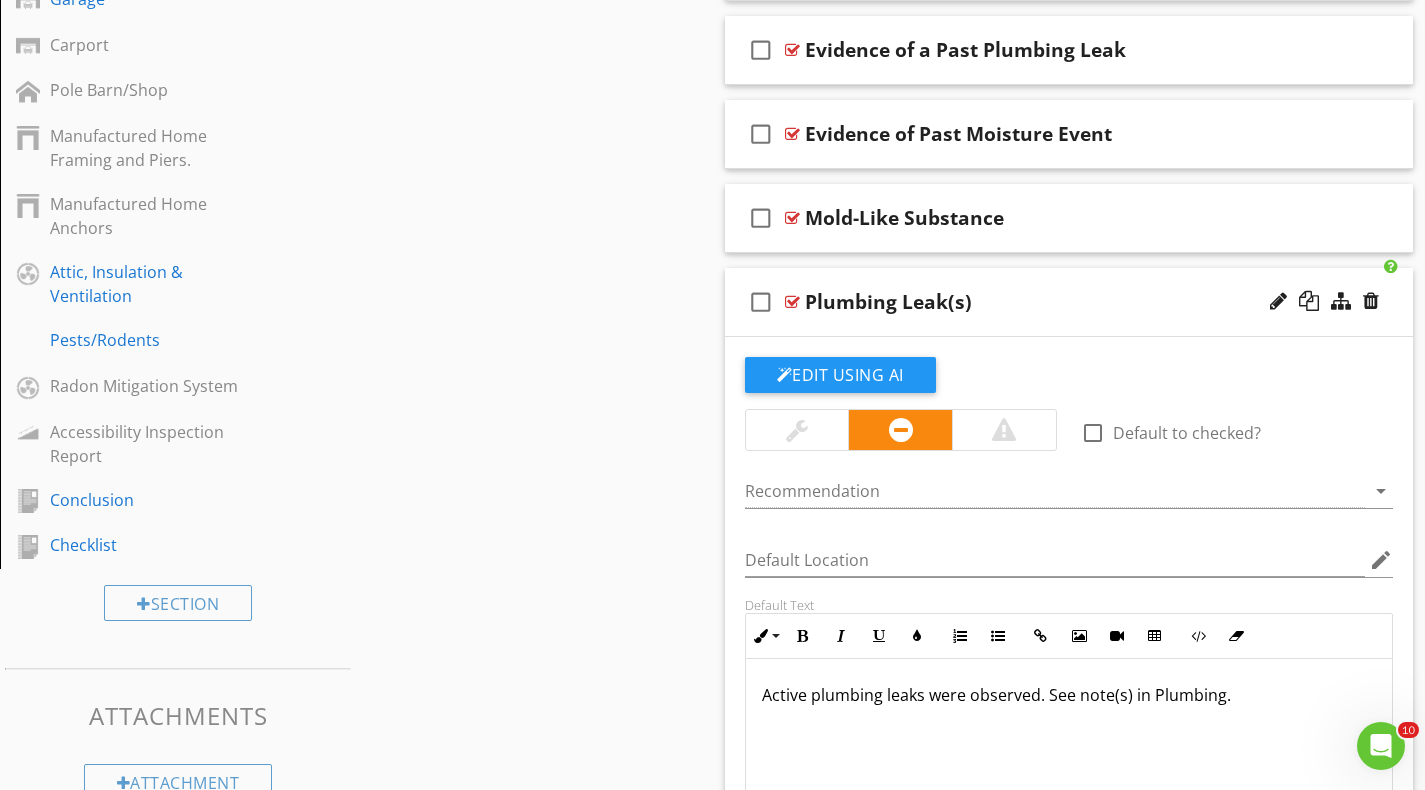 click on "Active plumbing leaks were observed. See note(s) in Plumbing." at bounding box center (1069, 695) 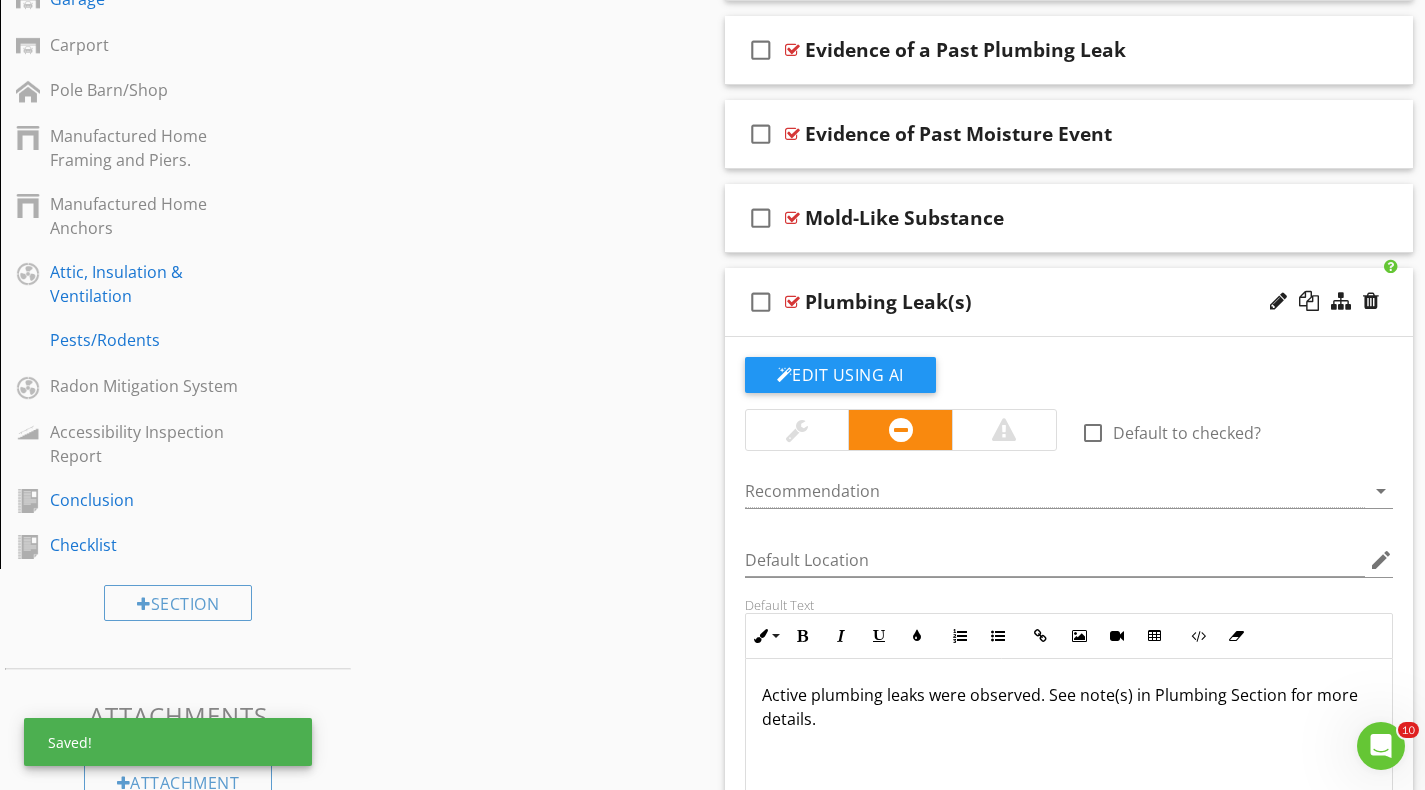 click on "check_box_outline_blank         Plumbing Leak(s)" at bounding box center [1069, 302] 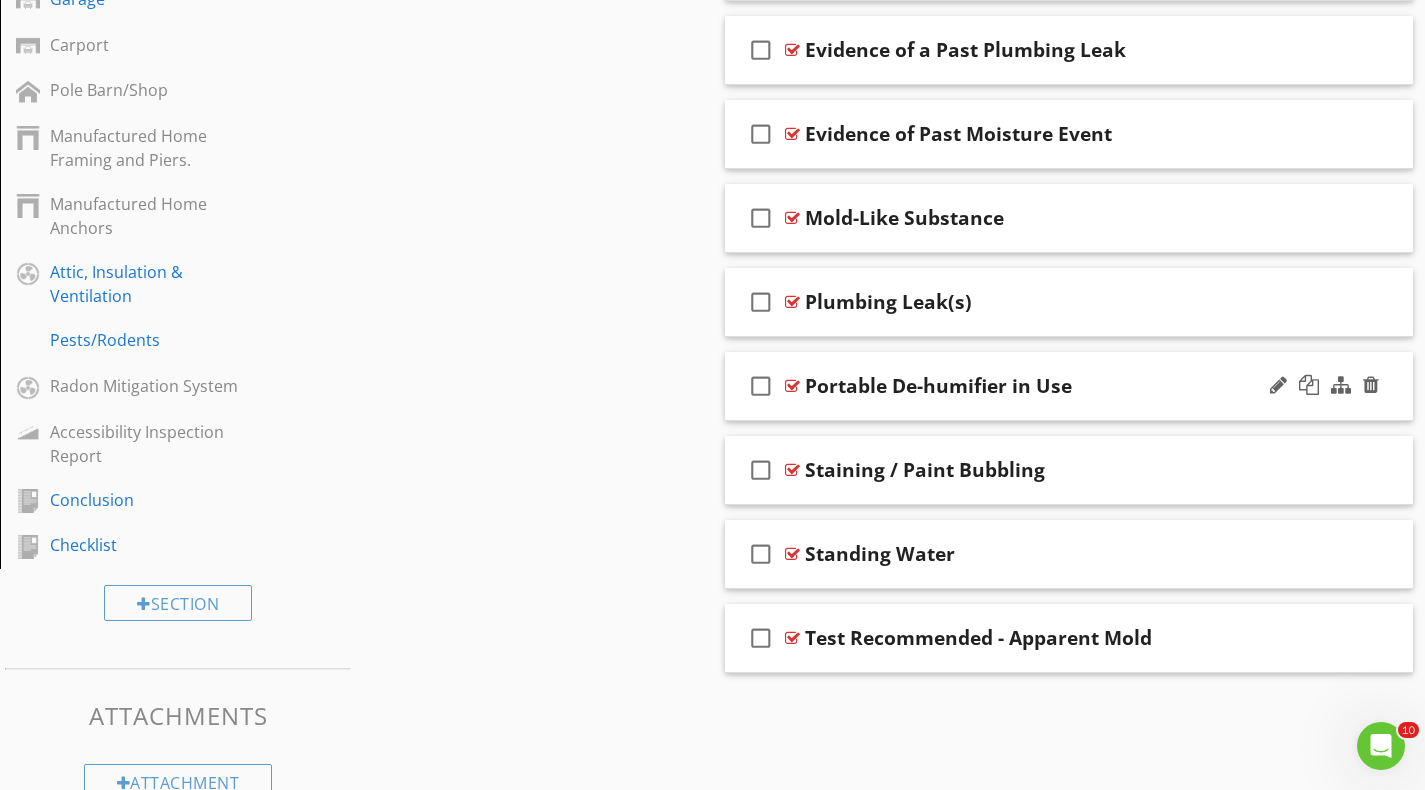 click on "check_box_outline_blank
Portable De-humifier in Use" at bounding box center [1069, 386] 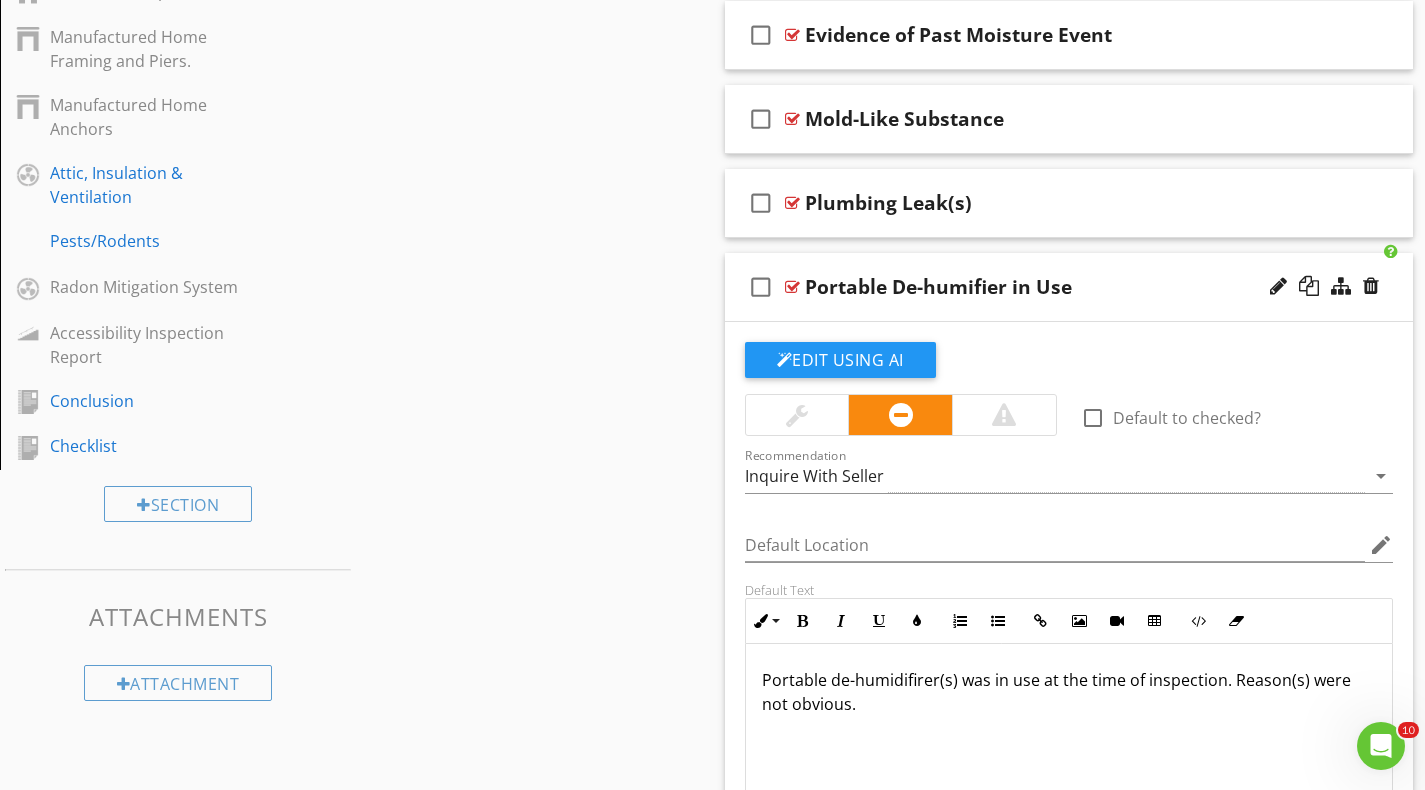 scroll, scrollTop: 1278, scrollLeft: 0, axis: vertical 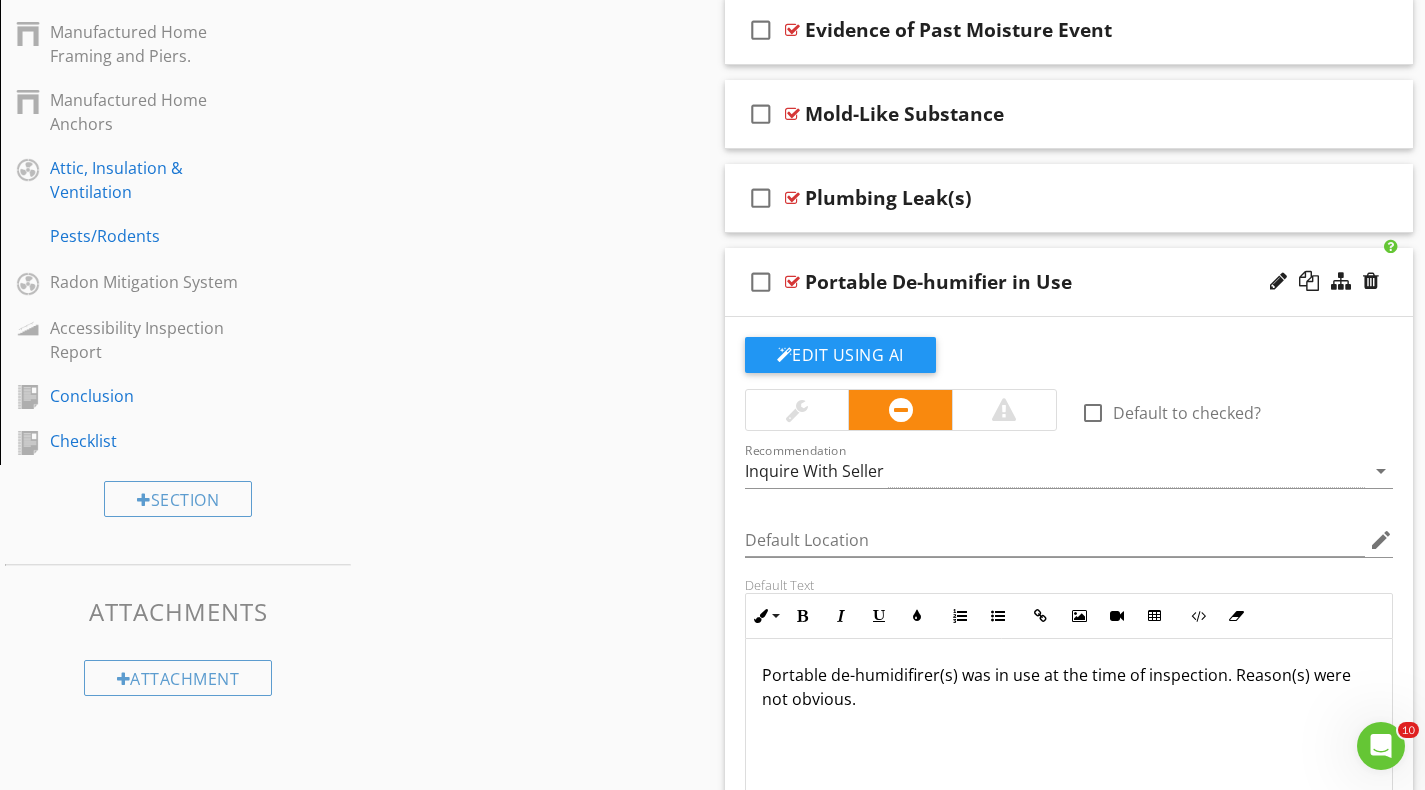 click on "Portable de-humidifirer(s) was in use at the time of inspection. Reason(s) were not obvious." at bounding box center (1069, 687) 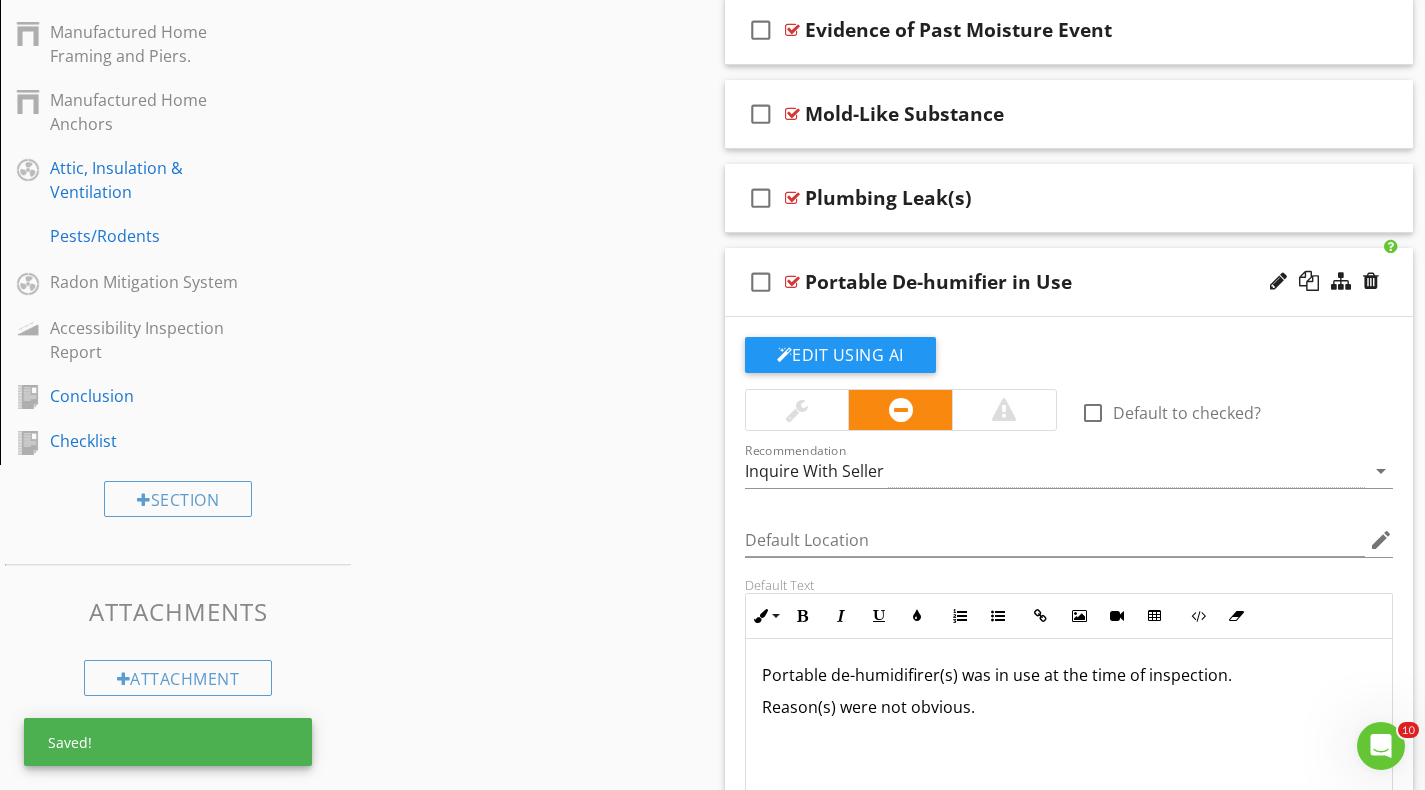 click on "Reason(s) were not obvious." at bounding box center (1069, 707) 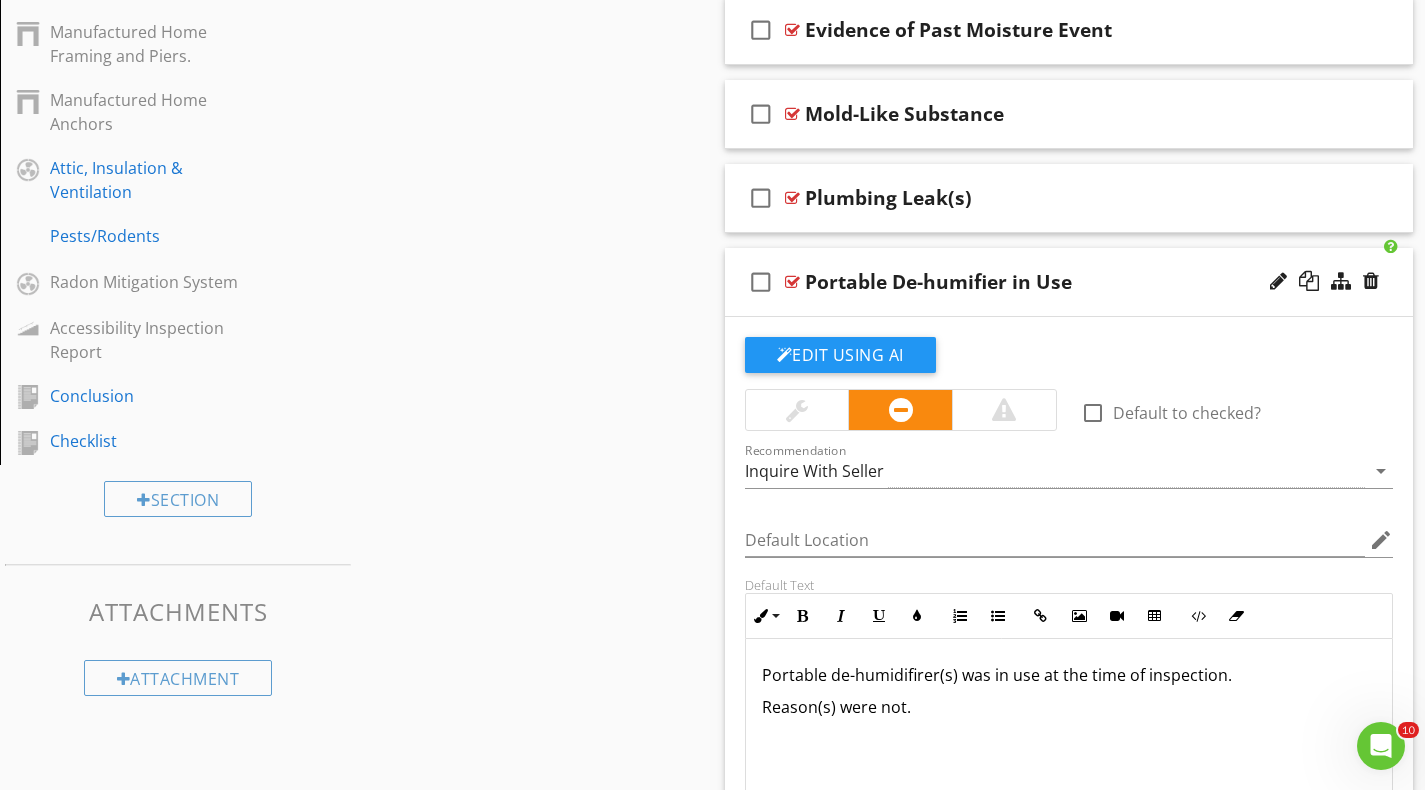 type 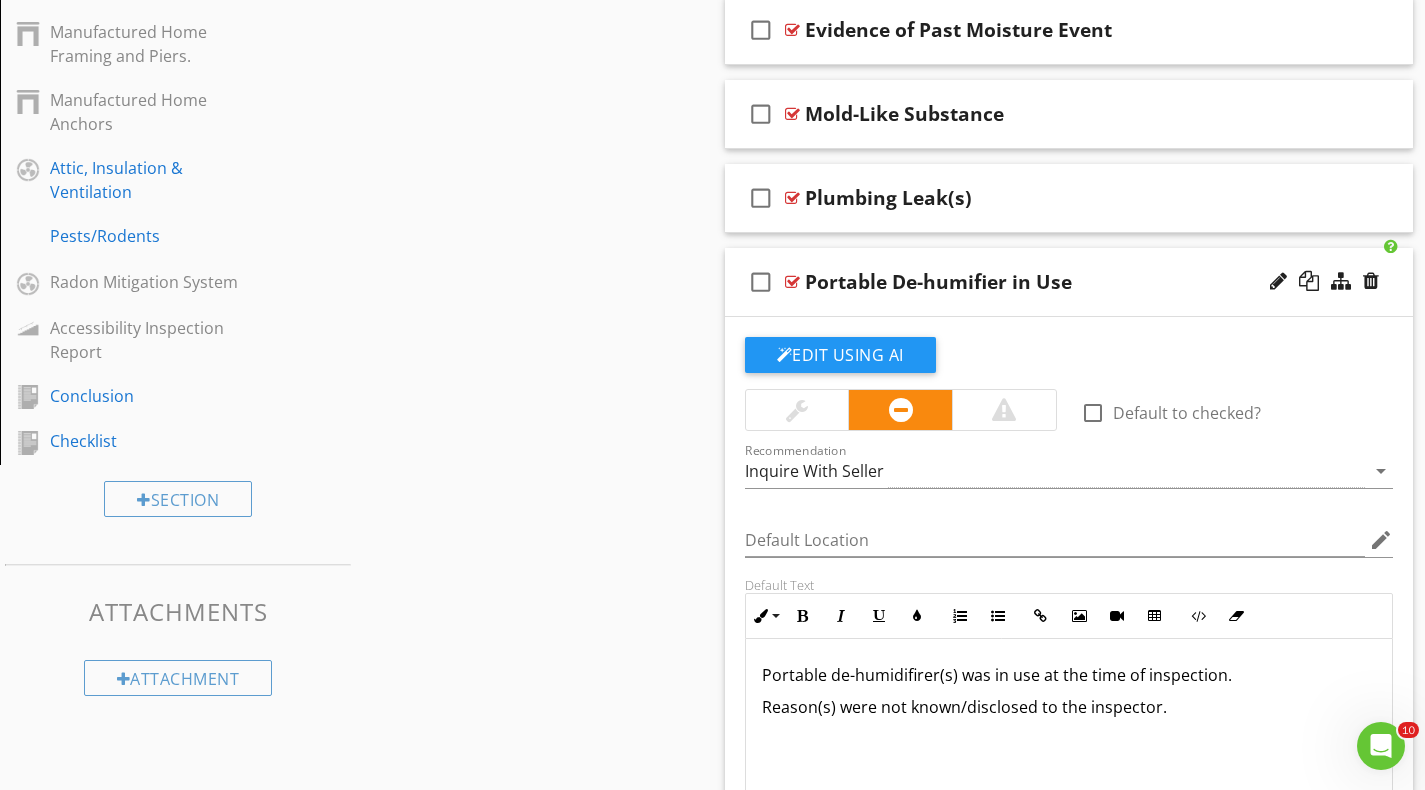 click on "Portable de-humidifirer(s) was in use at the time of inspection." at bounding box center (1069, 675) 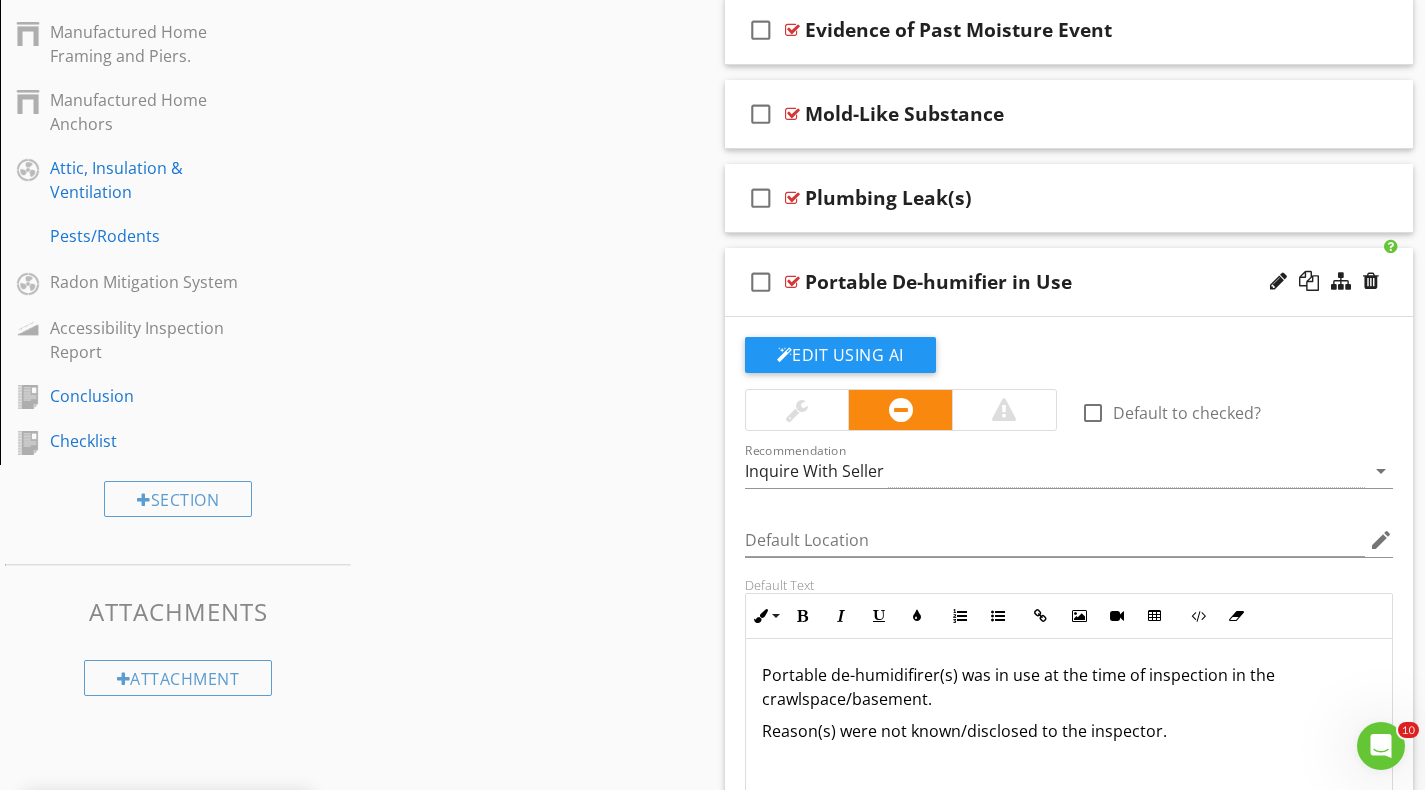 click on "Reason(s) were not known/disclosed to the inspector." at bounding box center (1069, 731) 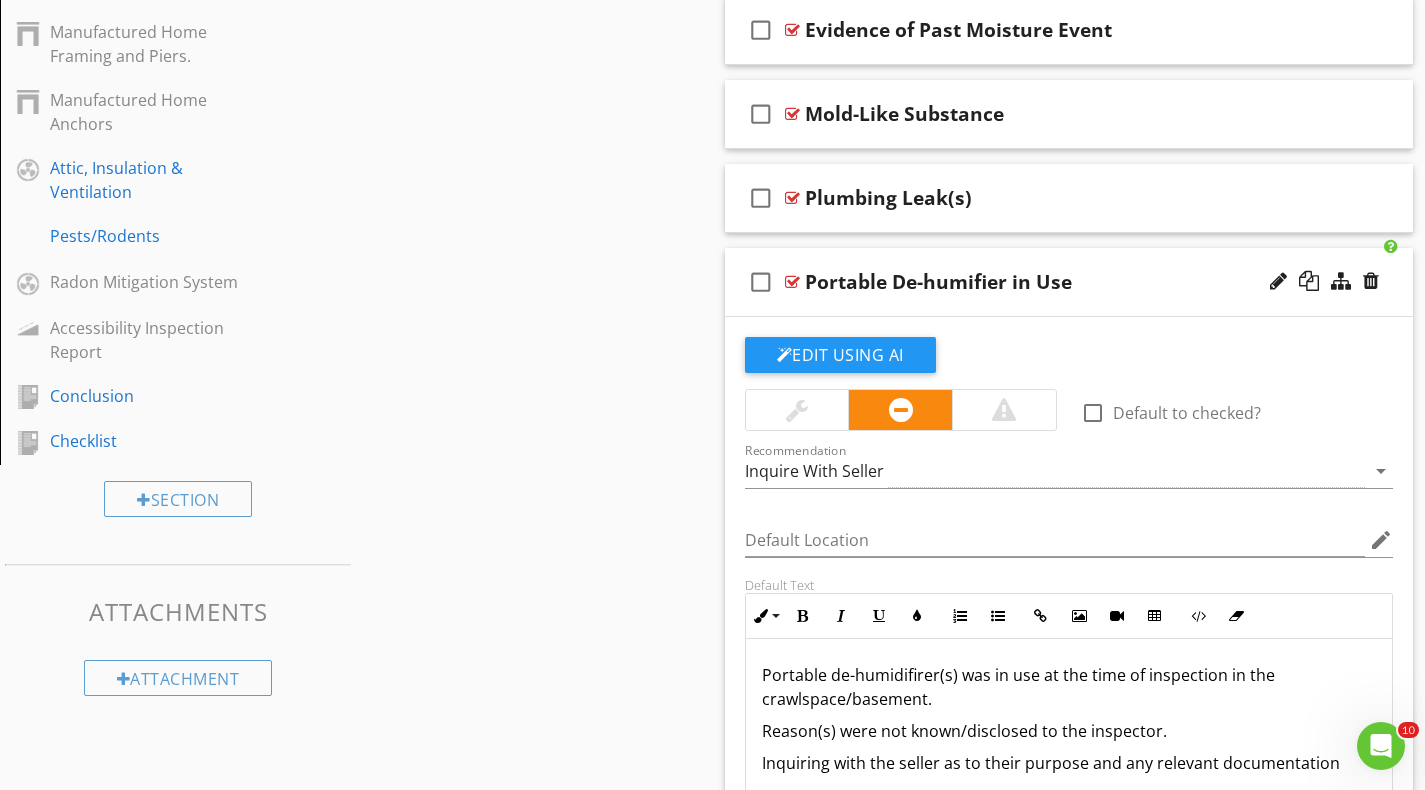 click on "Inquiring with the seller as to their purpose and any relevant documentation" at bounding box center (1069, 763) 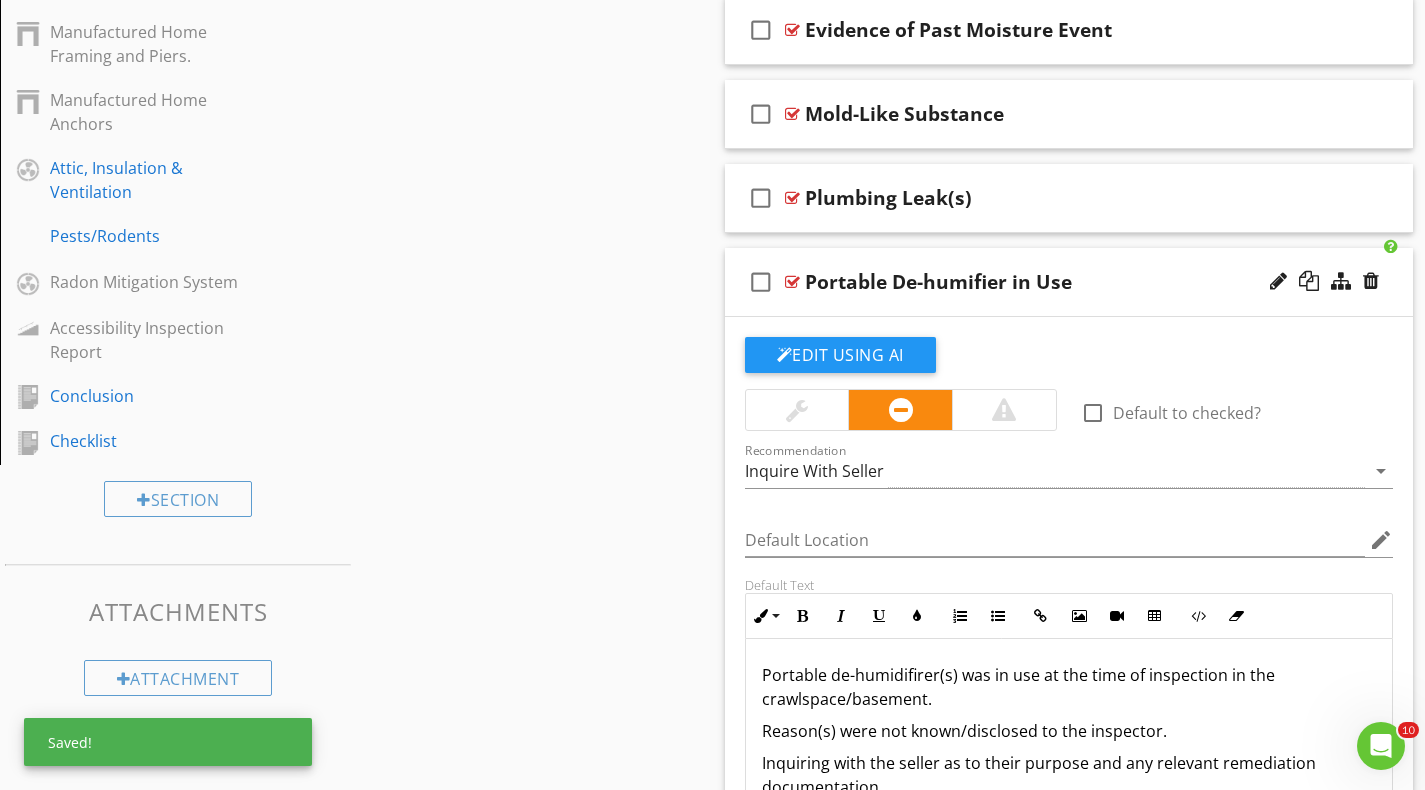 click on "Inquiring with the seller as to their purpose and any relevant remediation documentation" at bounding box center (1069, 775) 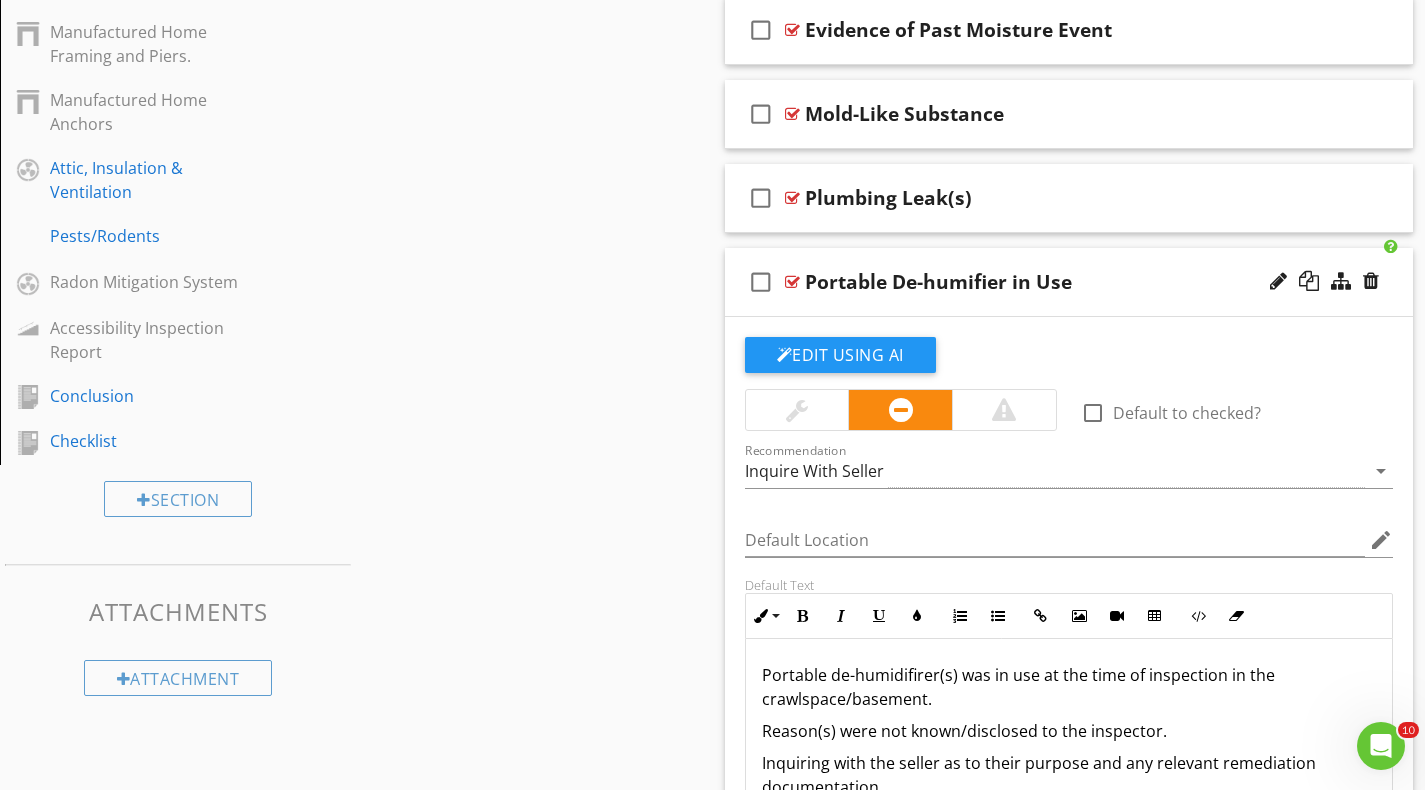 scroll, scrollTop: 1284, scrollLeft: 0, axis: vertical 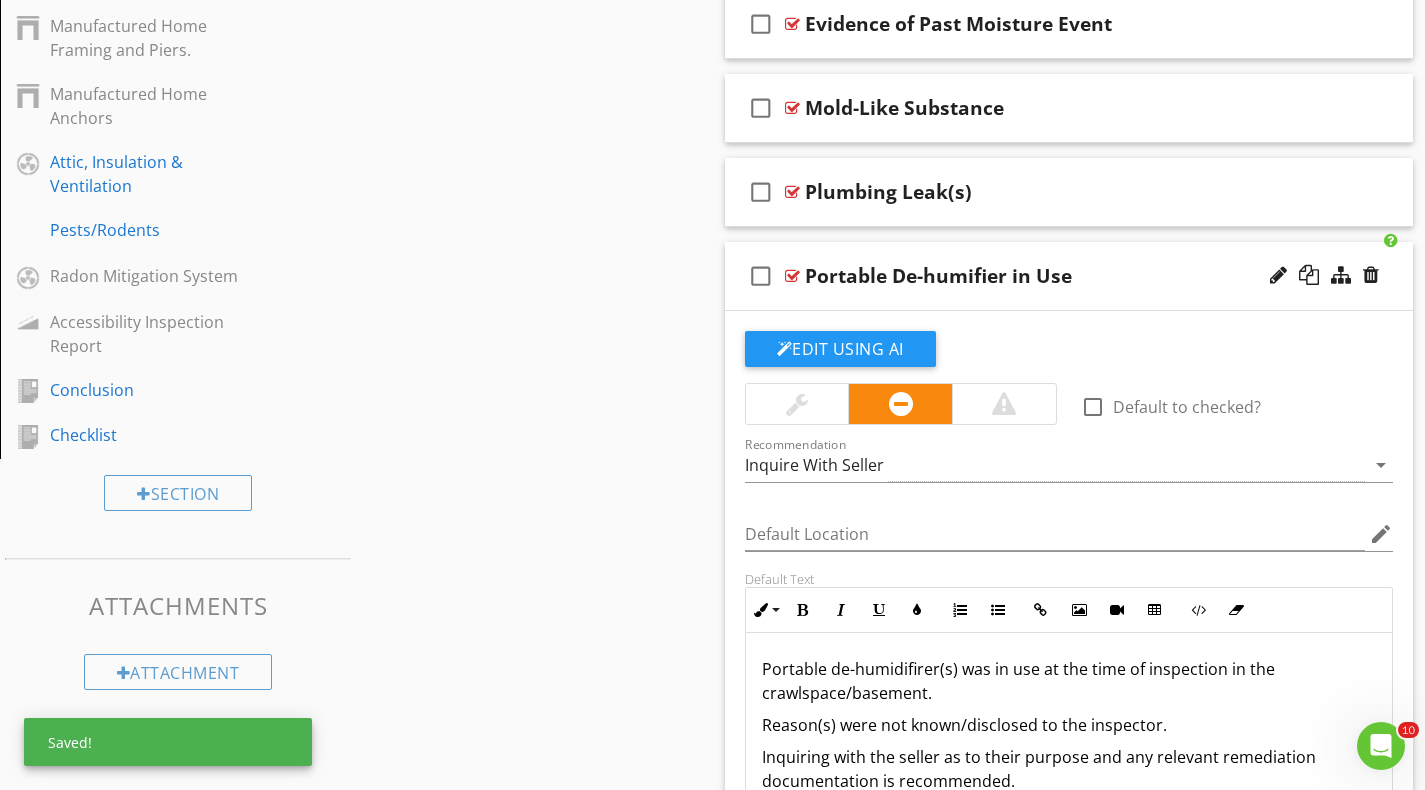 click on "check_box_outline_blank
Portable De-humifier in Use" at bounding box center (1069, 276) 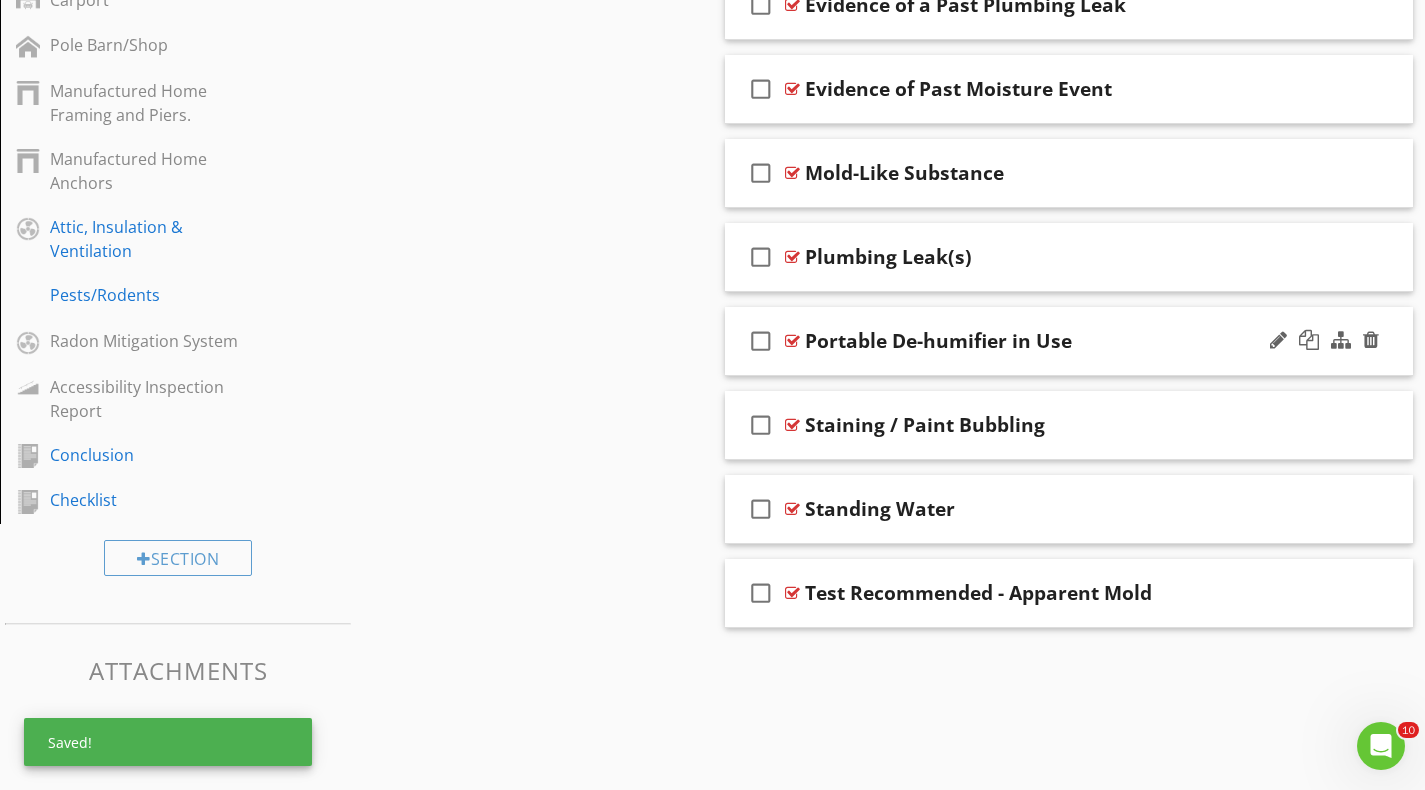 scroll, scrollTop: 1218, scrollLeft: 0, axis: vertical 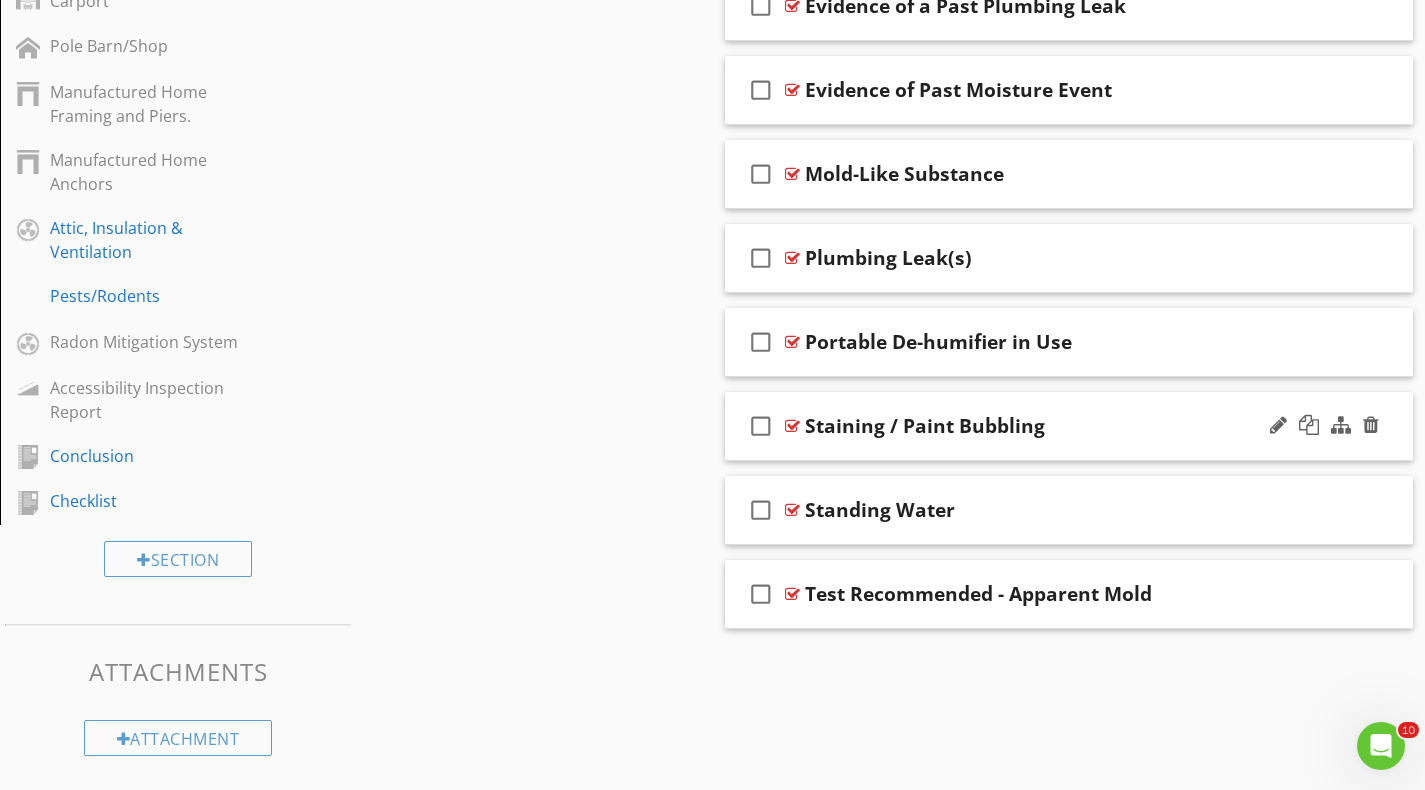 click on "check_box_outline_blank
Staining / Paint Bubbling" at bounding box center (1069, 426) 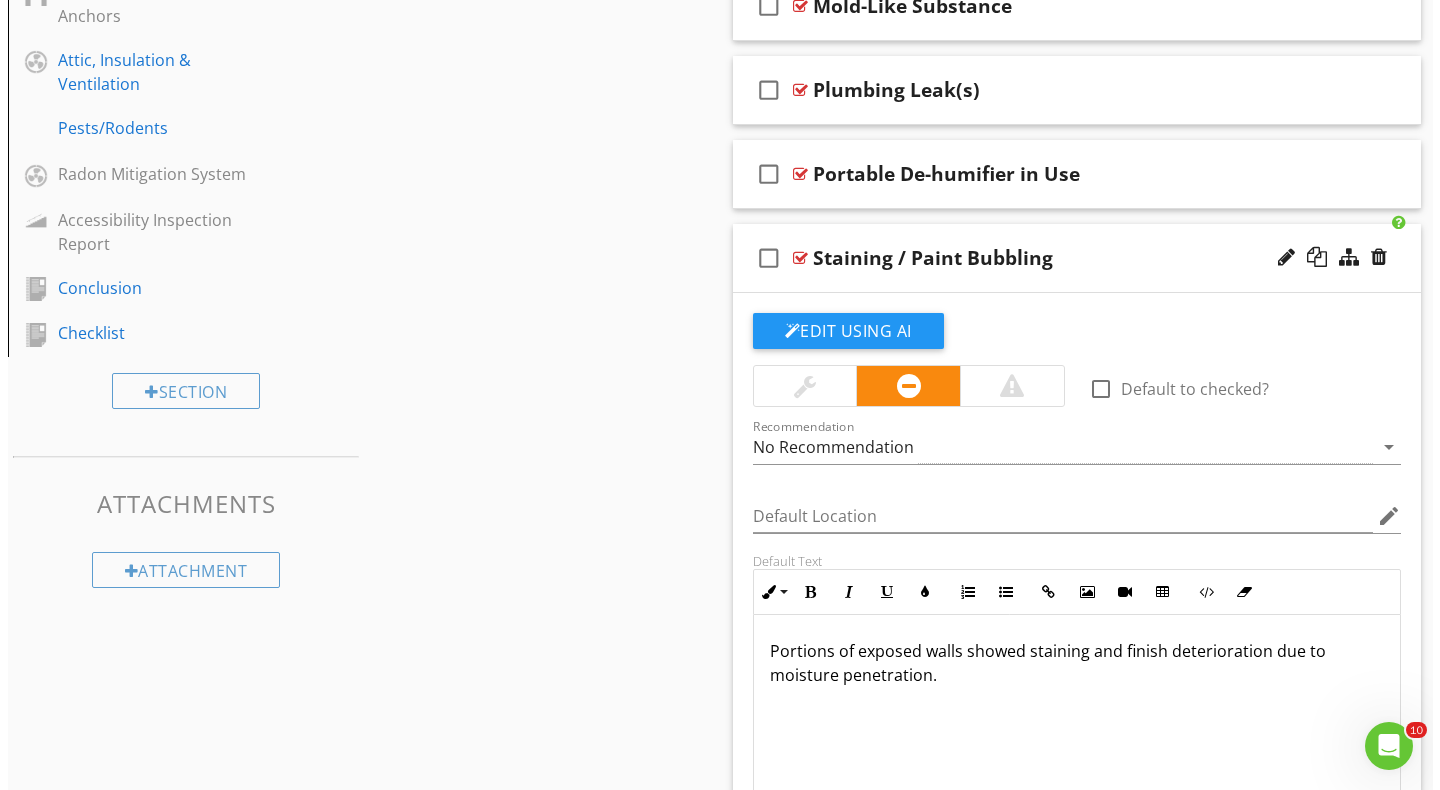 scroll, scrollTop: 1391, scrollLeft: 0, axis: vertical 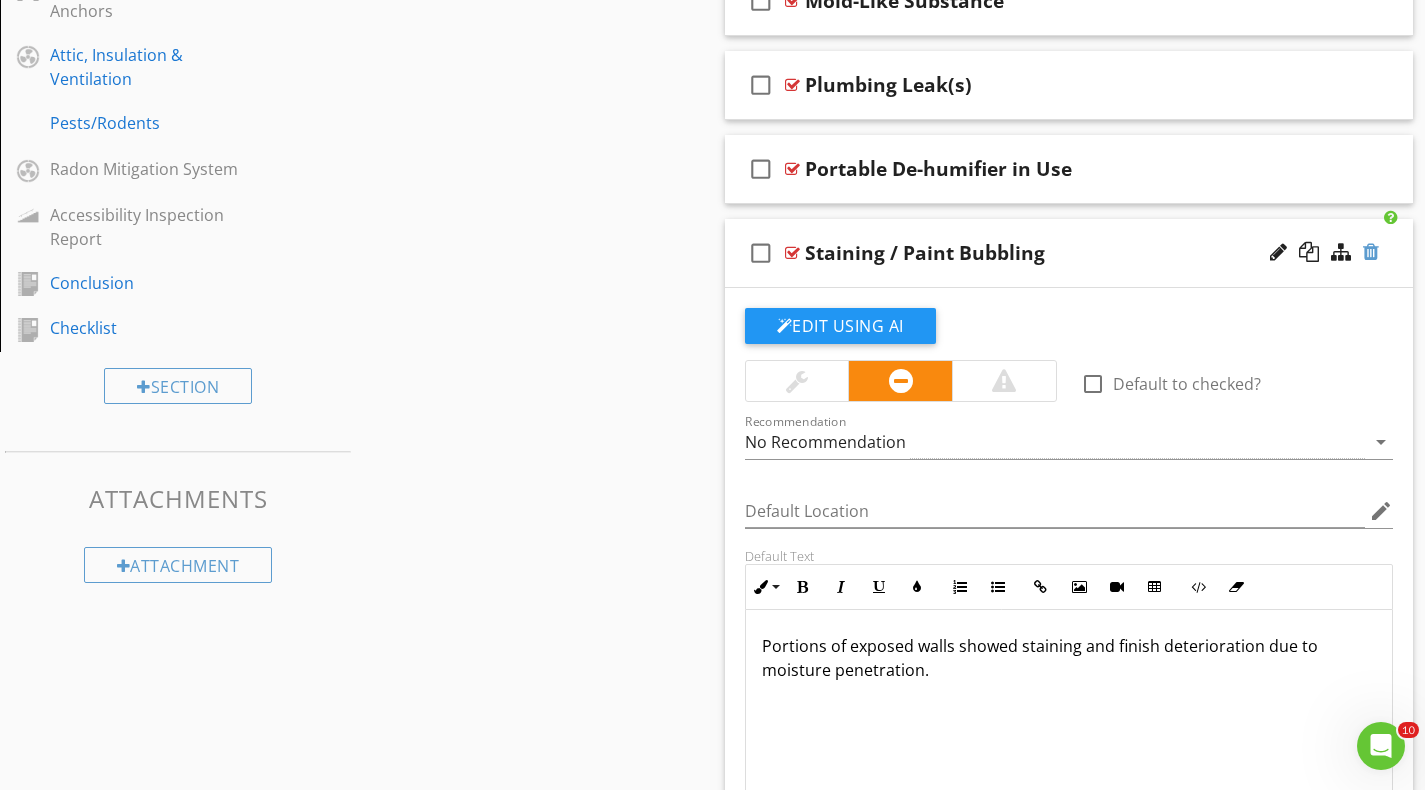 click at bounding box center (1371, 252) 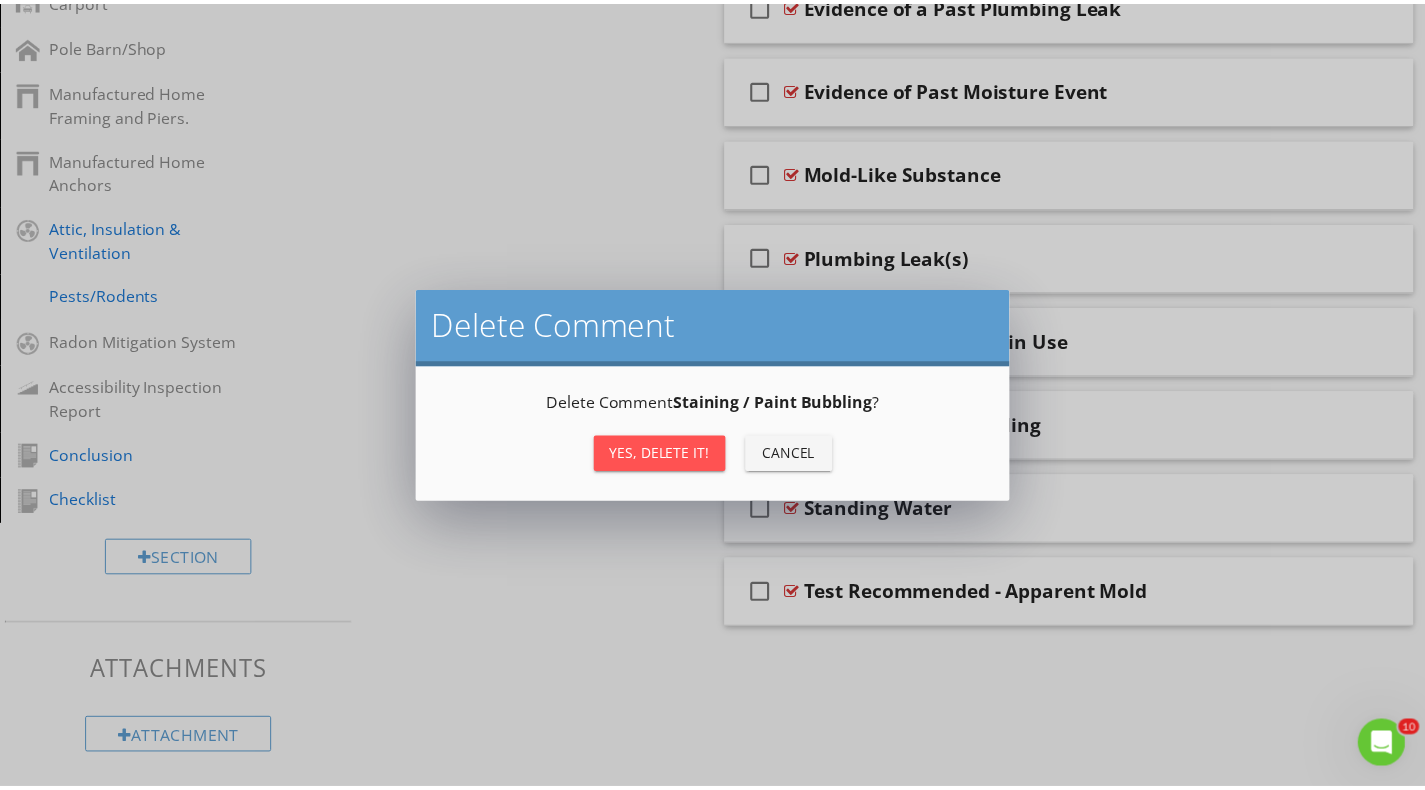scroll, scrollTop: 1218, scrollLeft: 0, axis: vertical 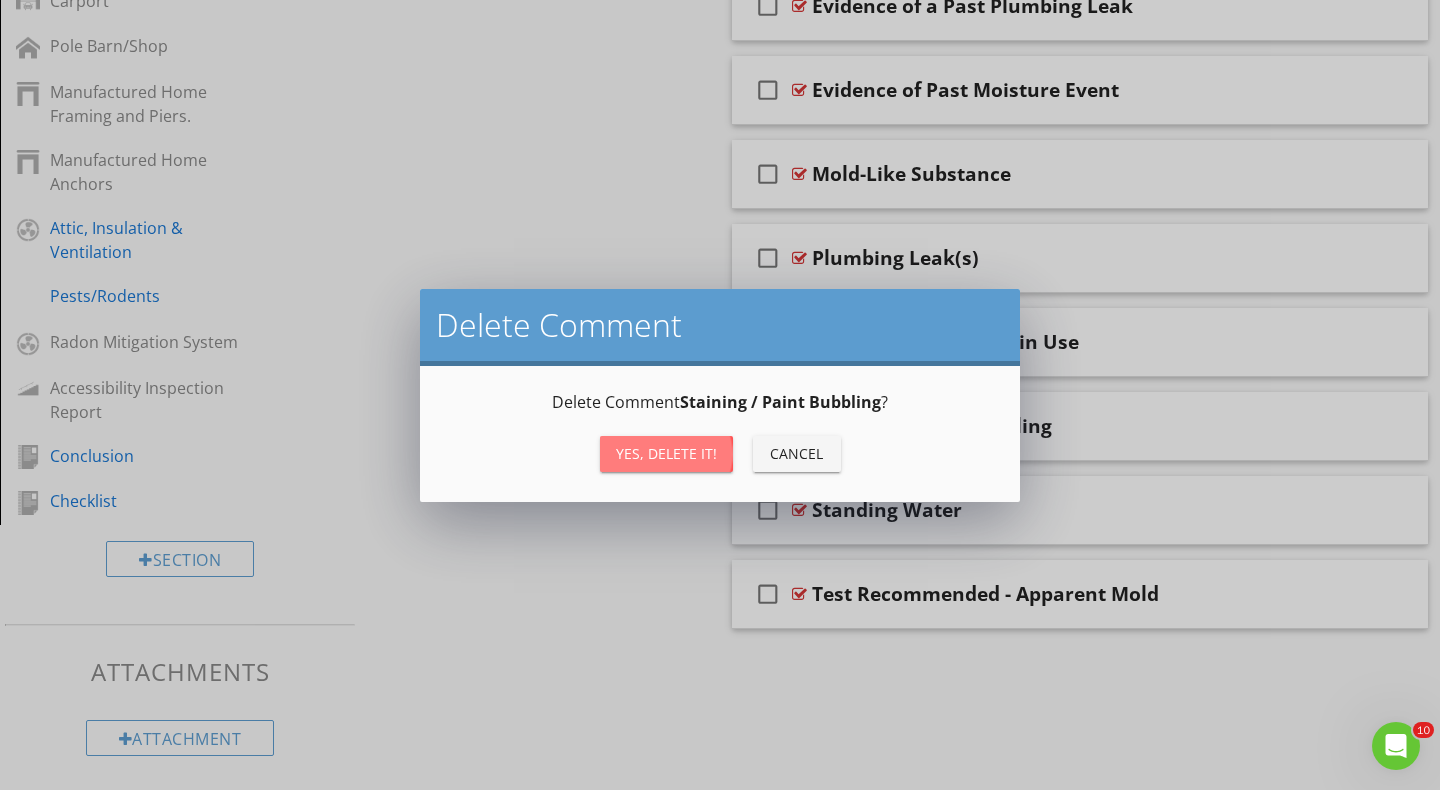 click on "Yes, Delete it!" at bounding box center (666, 453) 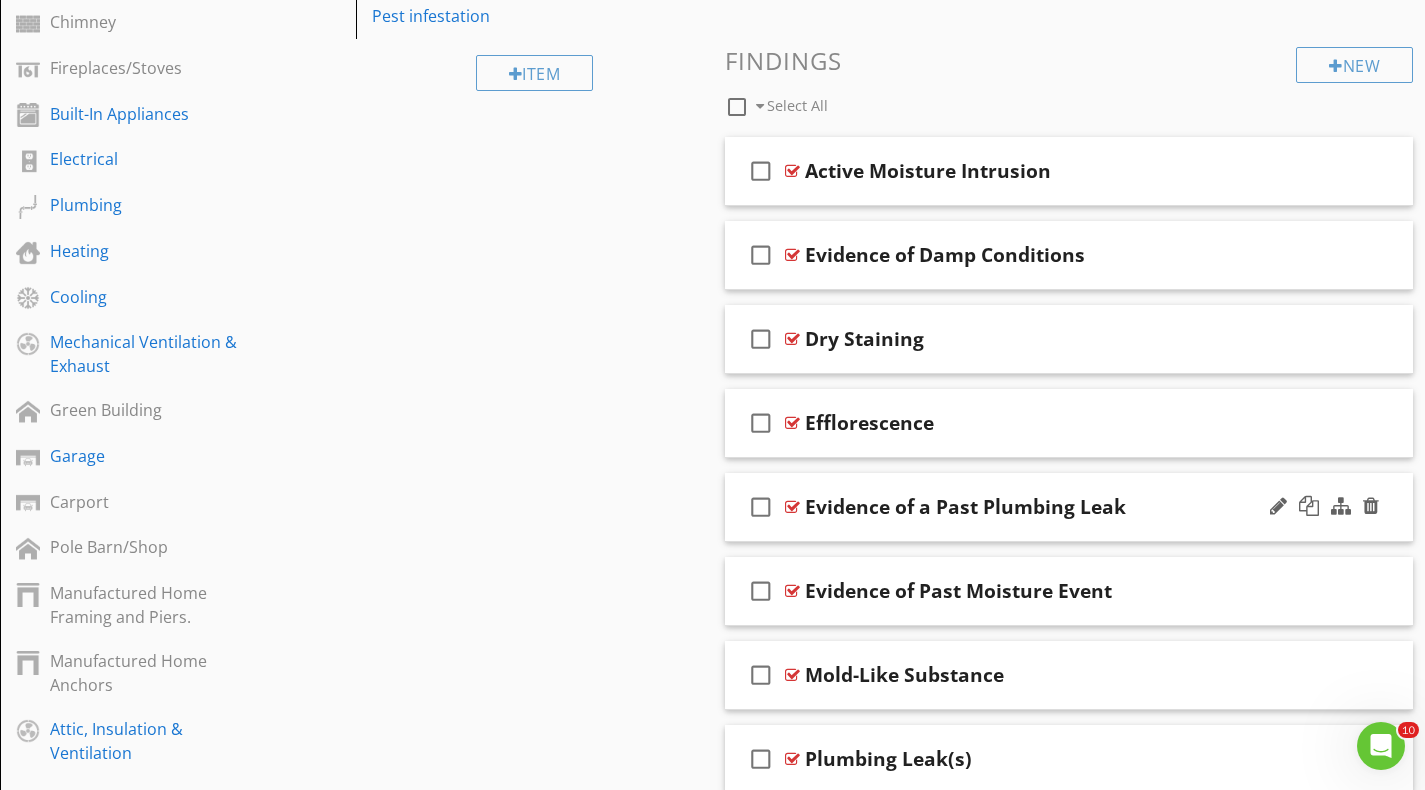 scroll, scrollTop: 705, scrollLeft: 0, axis: vertical 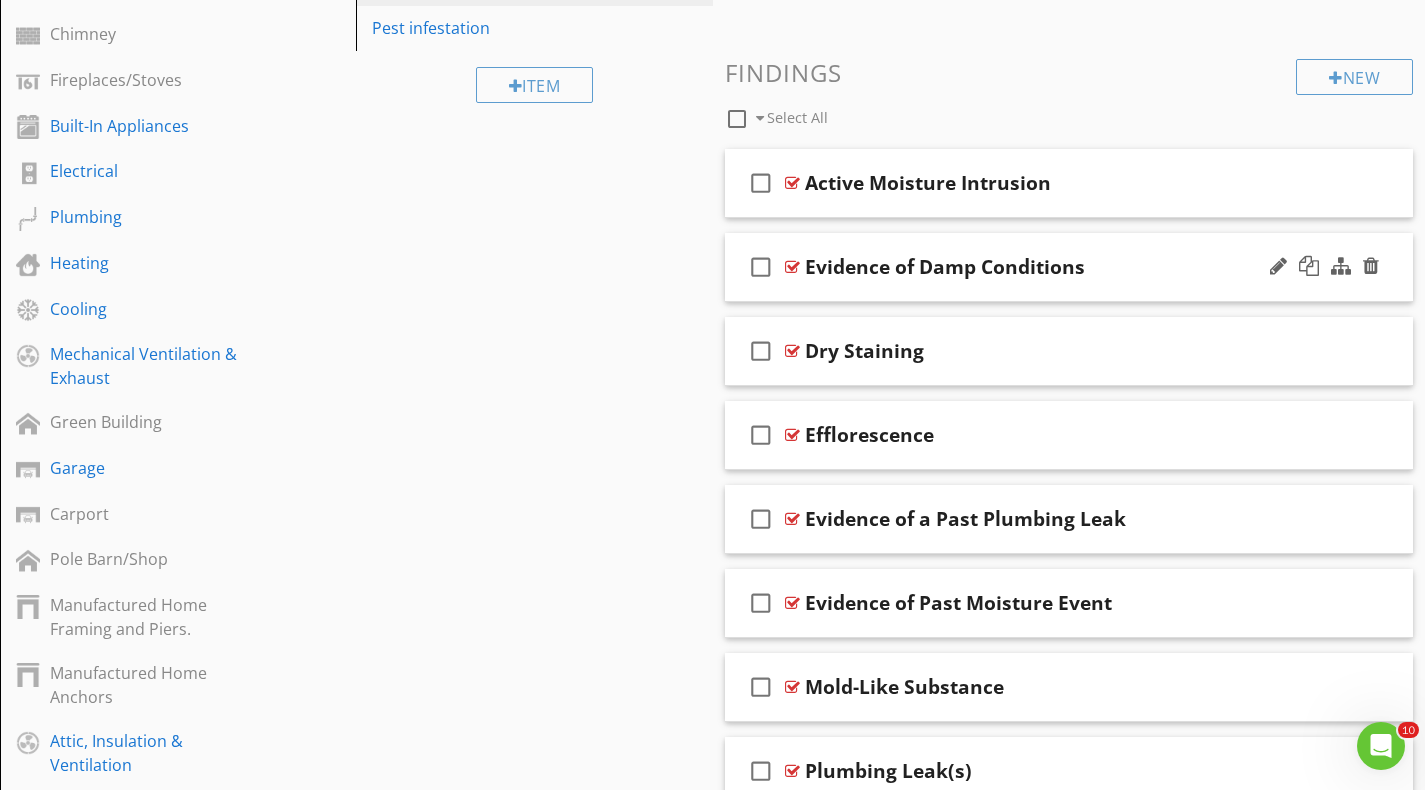 click on "check_box_outline_blank
Evidence of Damp Conditions" at bounding box center (1069, 267) 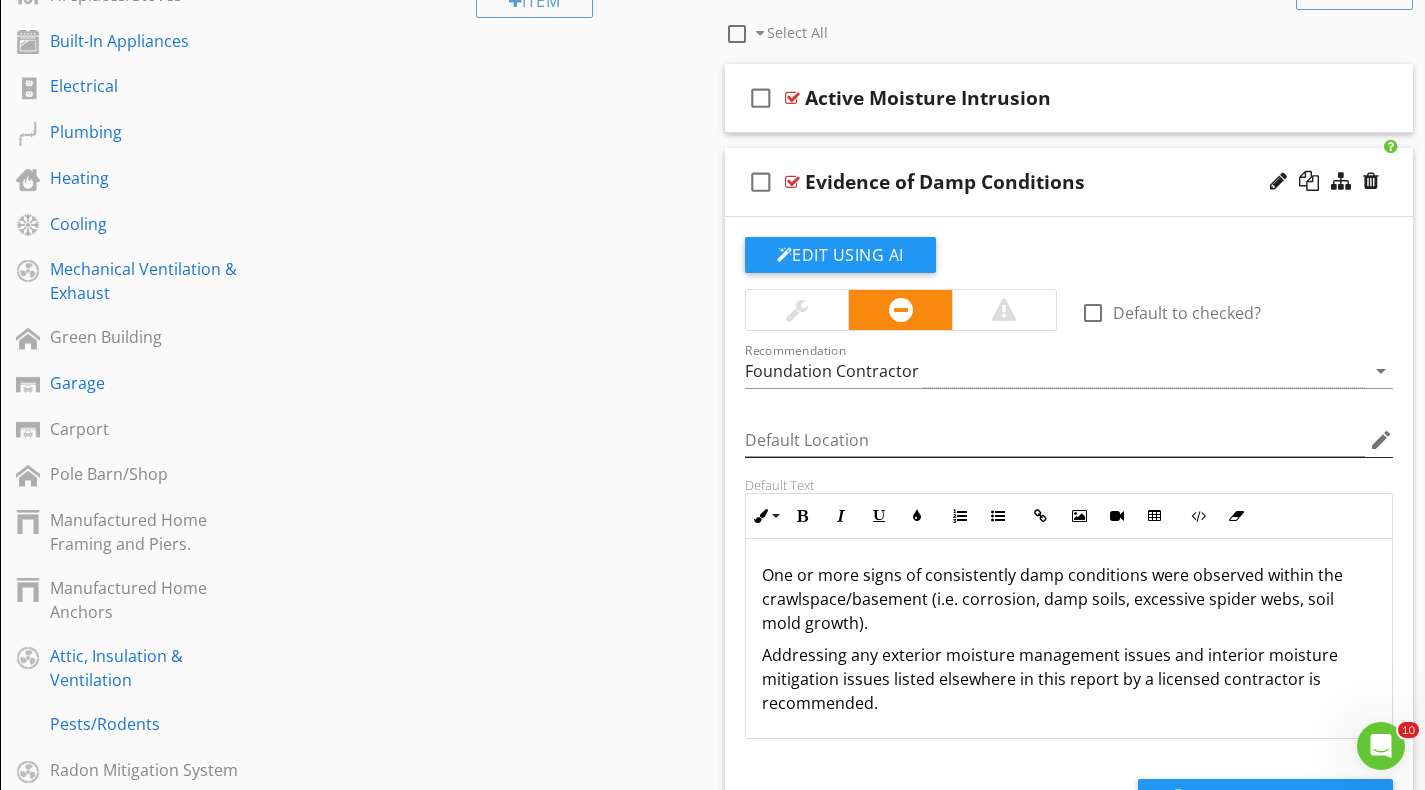 scroll, scrollTop: 793, scrollLeft: 0, axis: vertical 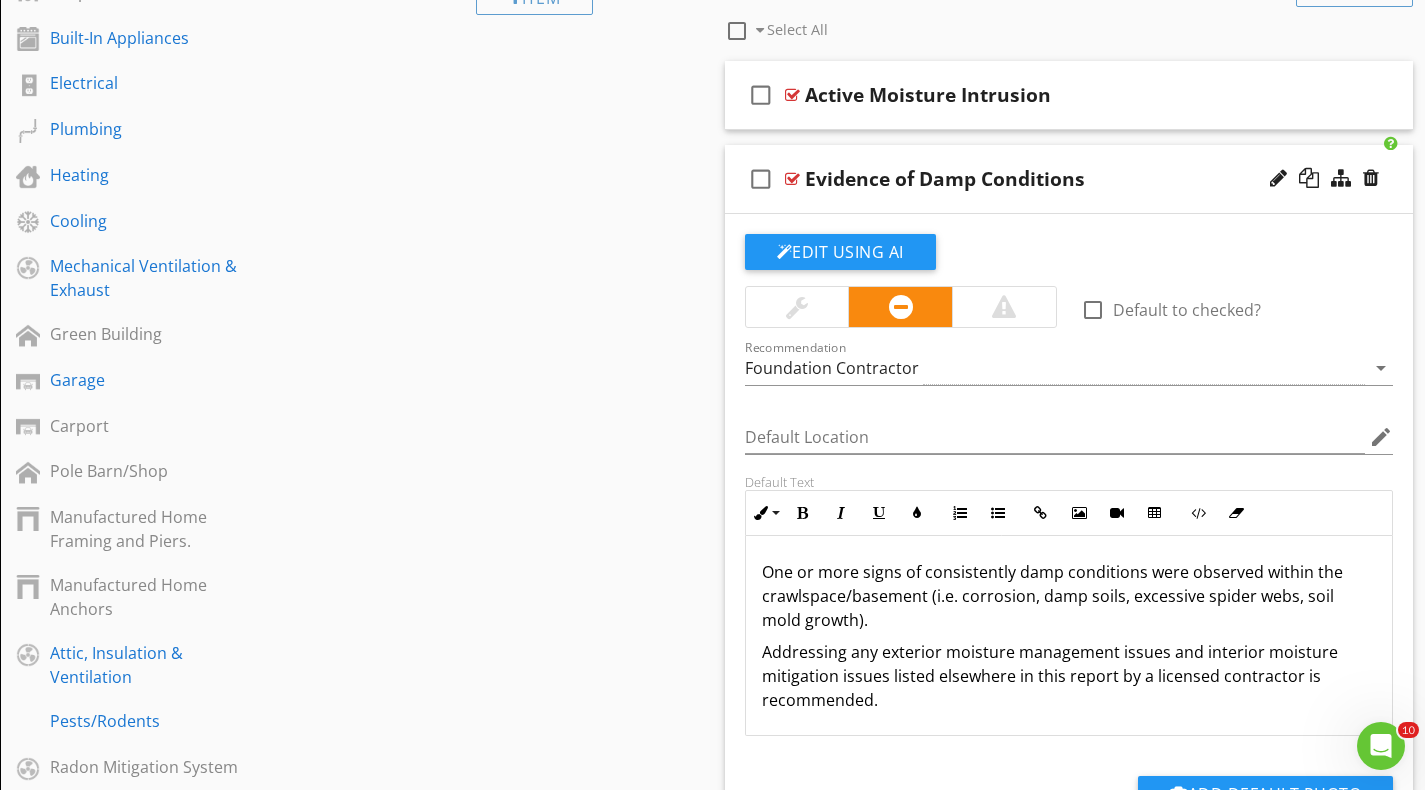 click on "One or more signs of consistently damp conditions were observed within the crawlspace/basement (i.e. corrosion, damp soils, excessive spider webs, soil mold growth)." at bounding box center [1069, 596] 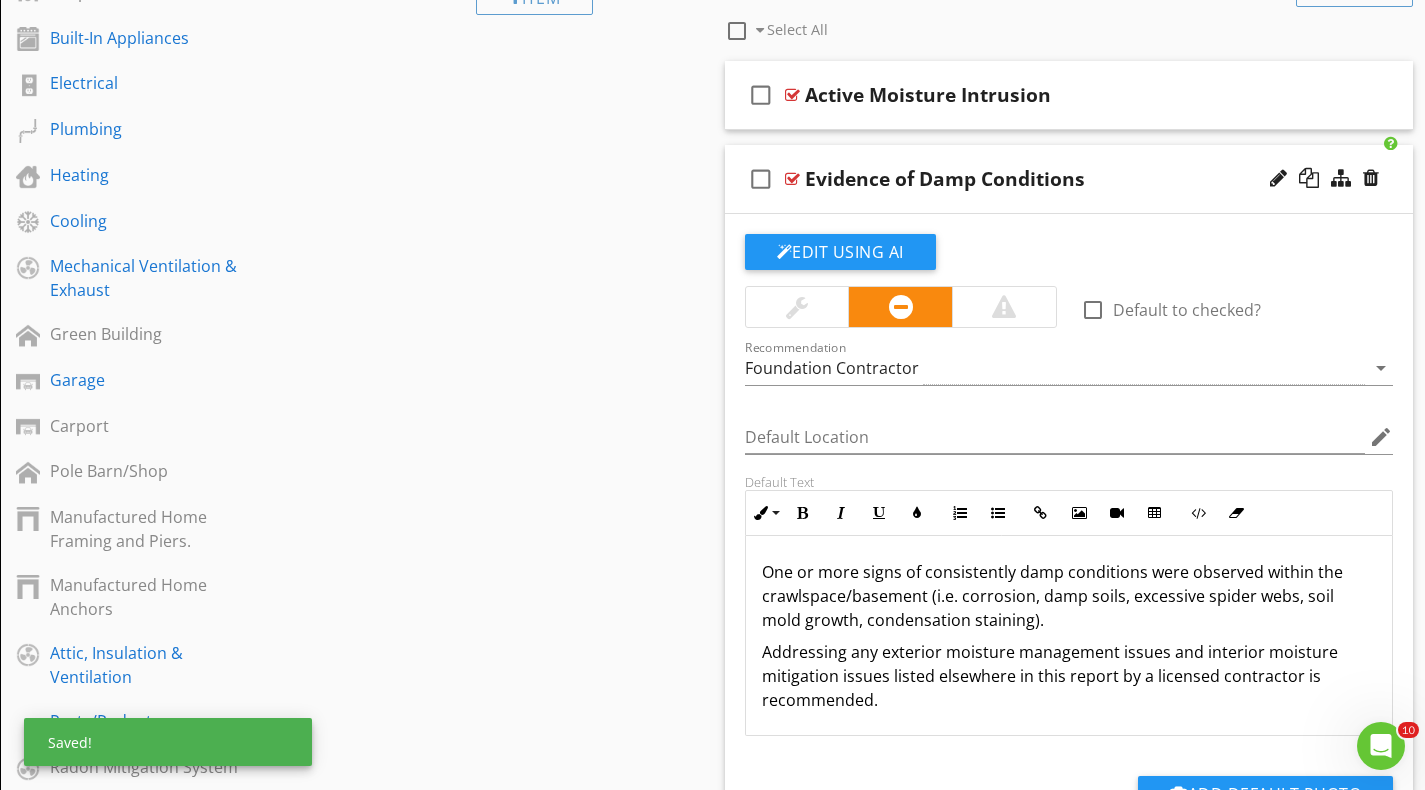 click on "check_box_outline_blank
Evidence of Damp Conditions" at bounding box center [1069, 179] 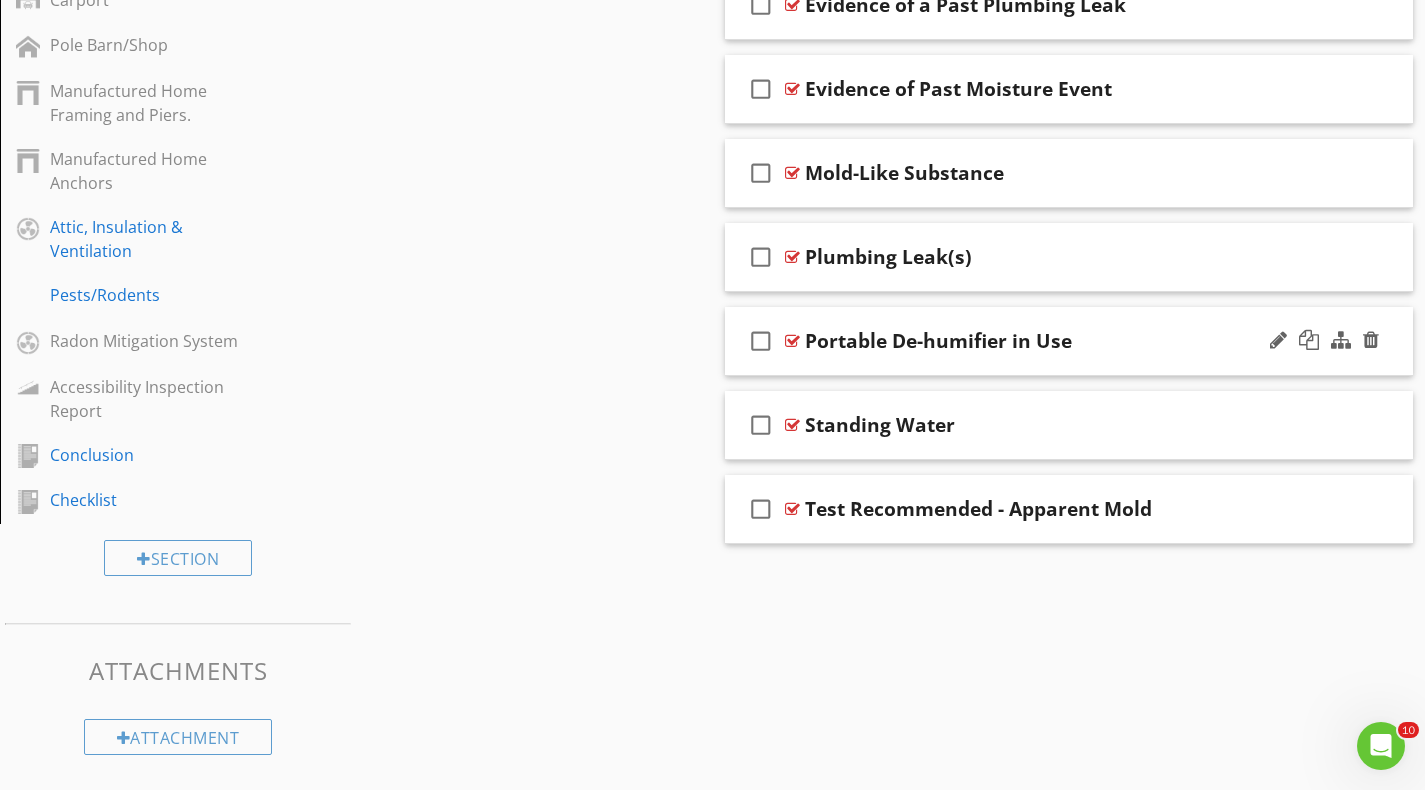 scroll, scrollTop: 1218, scrollLeft: 0, axis: vertical 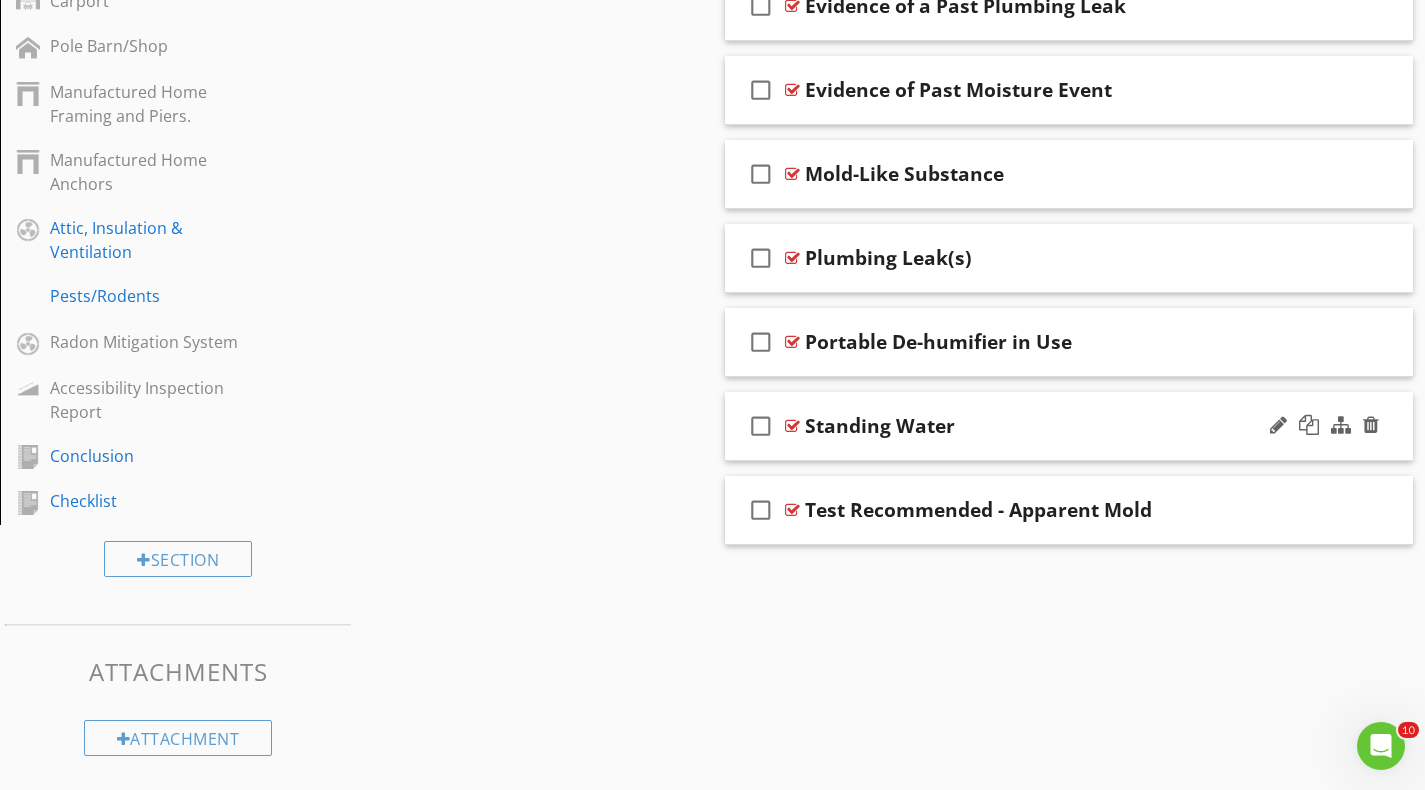 click on "check_box_outline_blank
Standing Water" at bounding box center (1069, 426) 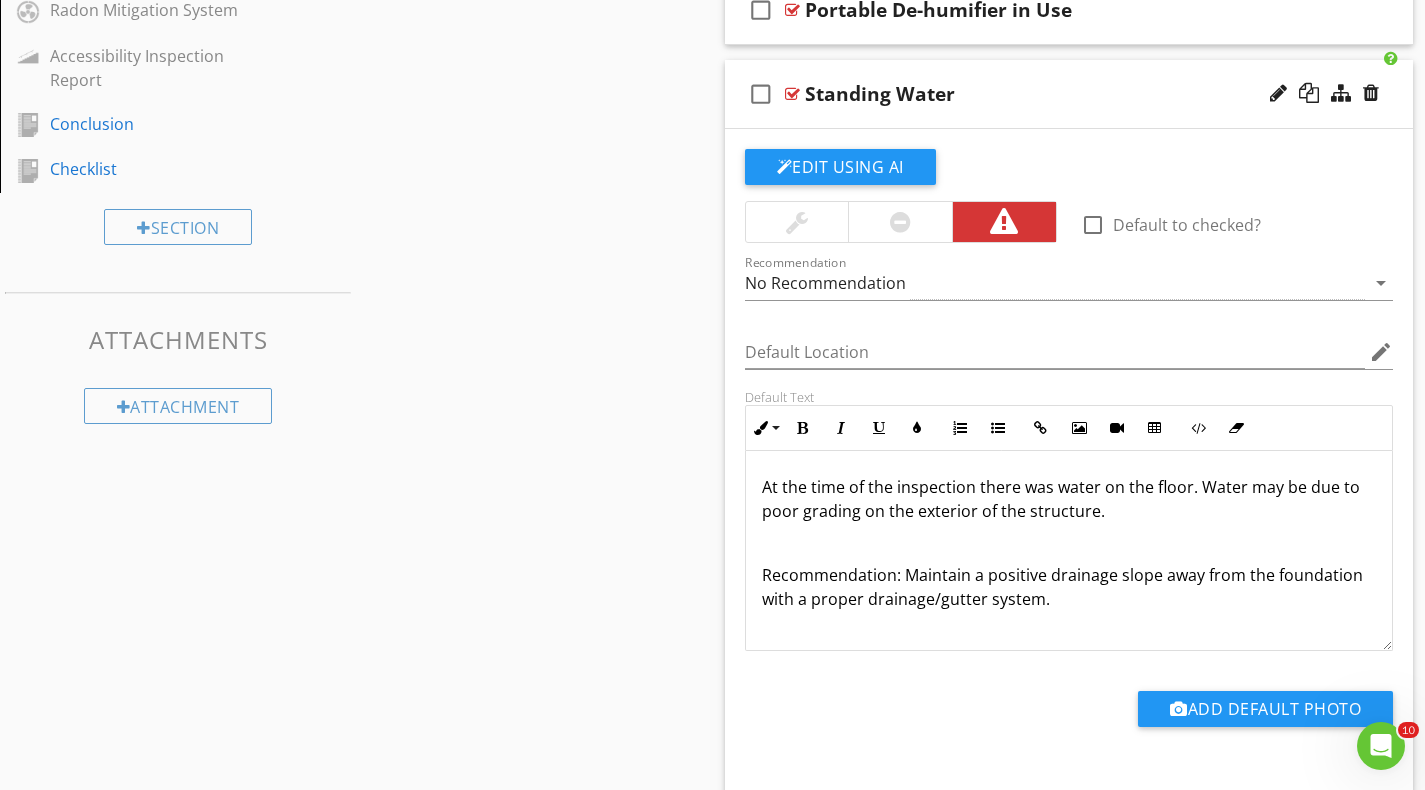 scroll, scrollTop: 1552, scrollLeft: 0, axis: vertical 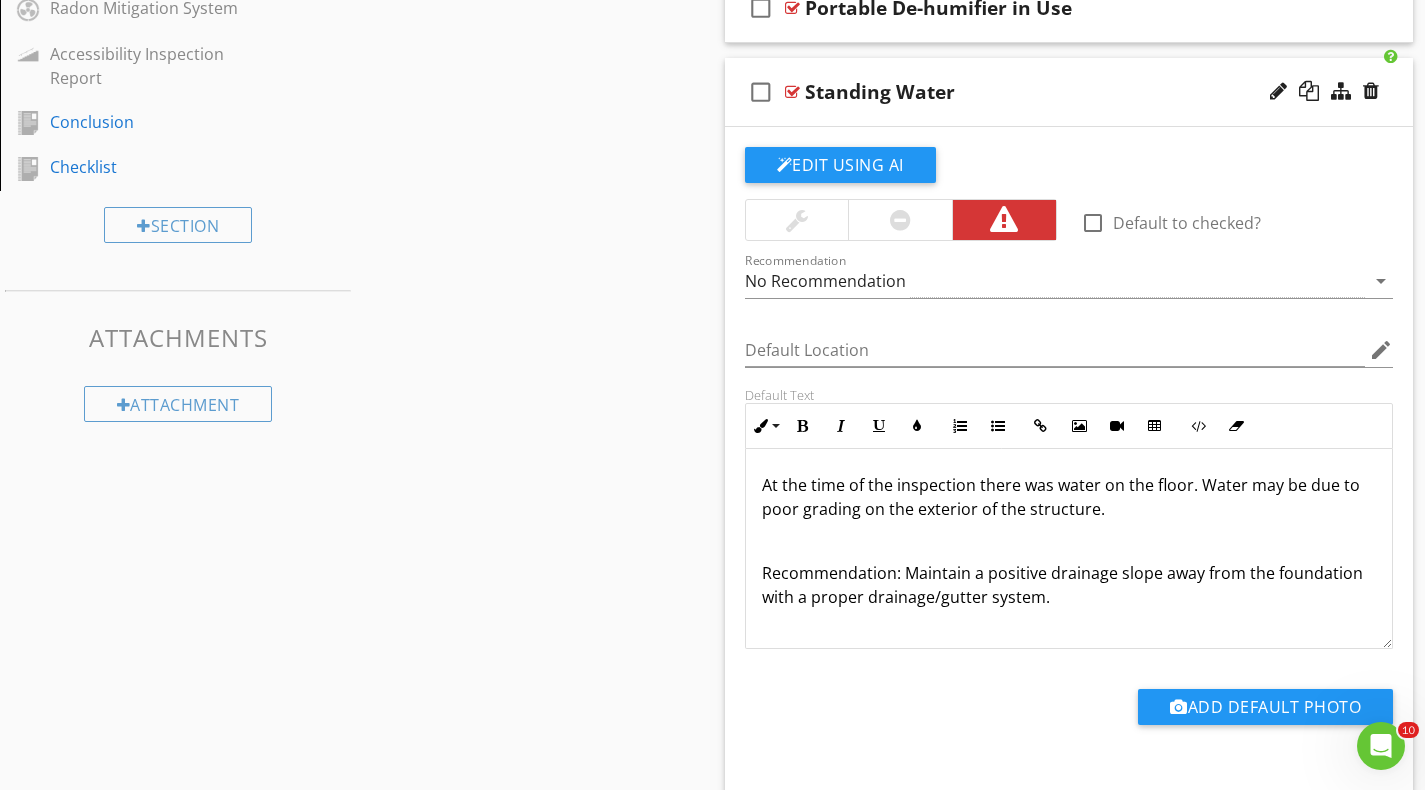click on "At the time of the inspection there was water on the floor. Water may be due to poor grading on the exterior of the structure." at bounding box center (1069, 497) 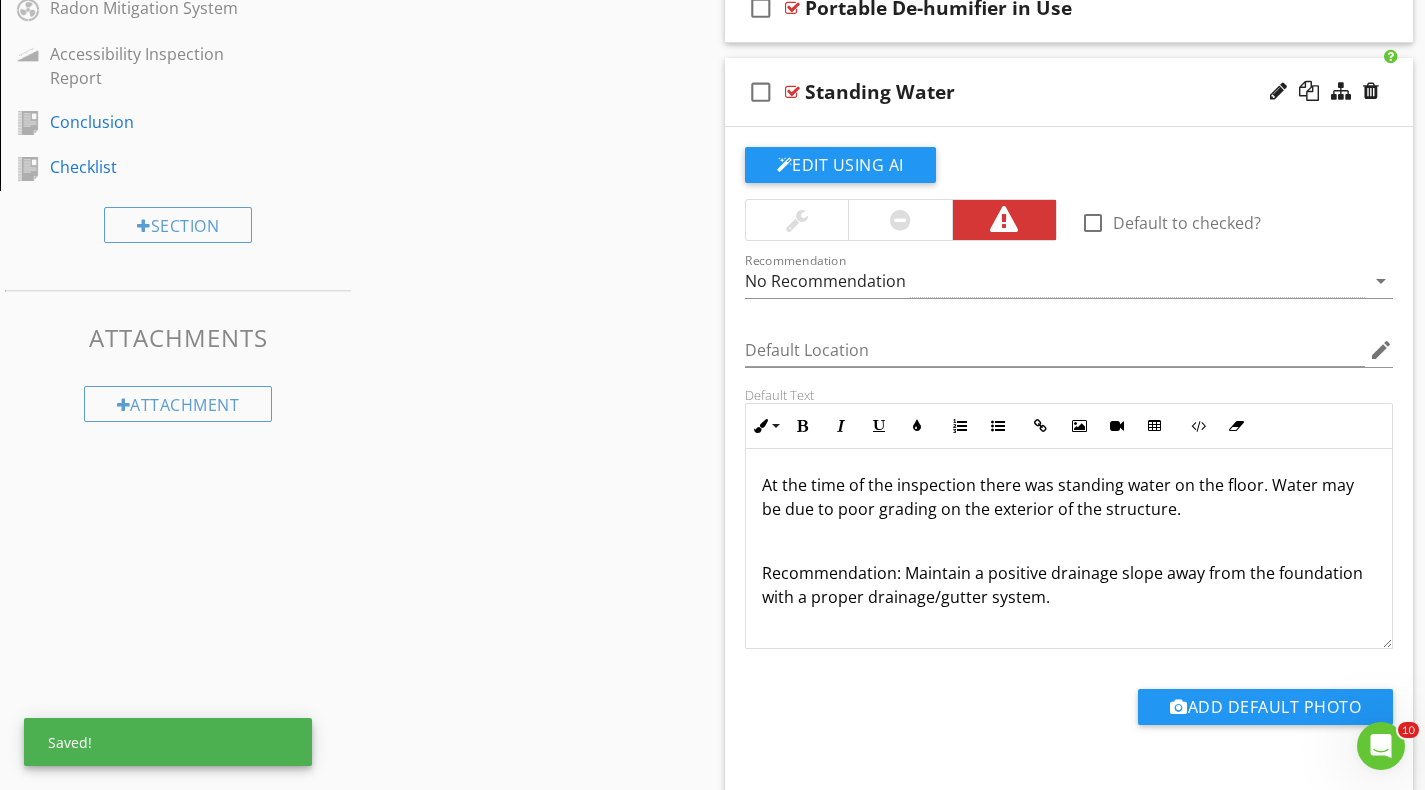 click on "At the time of the inspection there was standing water on the floor. Water may be due to poor grading on the exterior of the structure." at bounding box center (1069, 497) 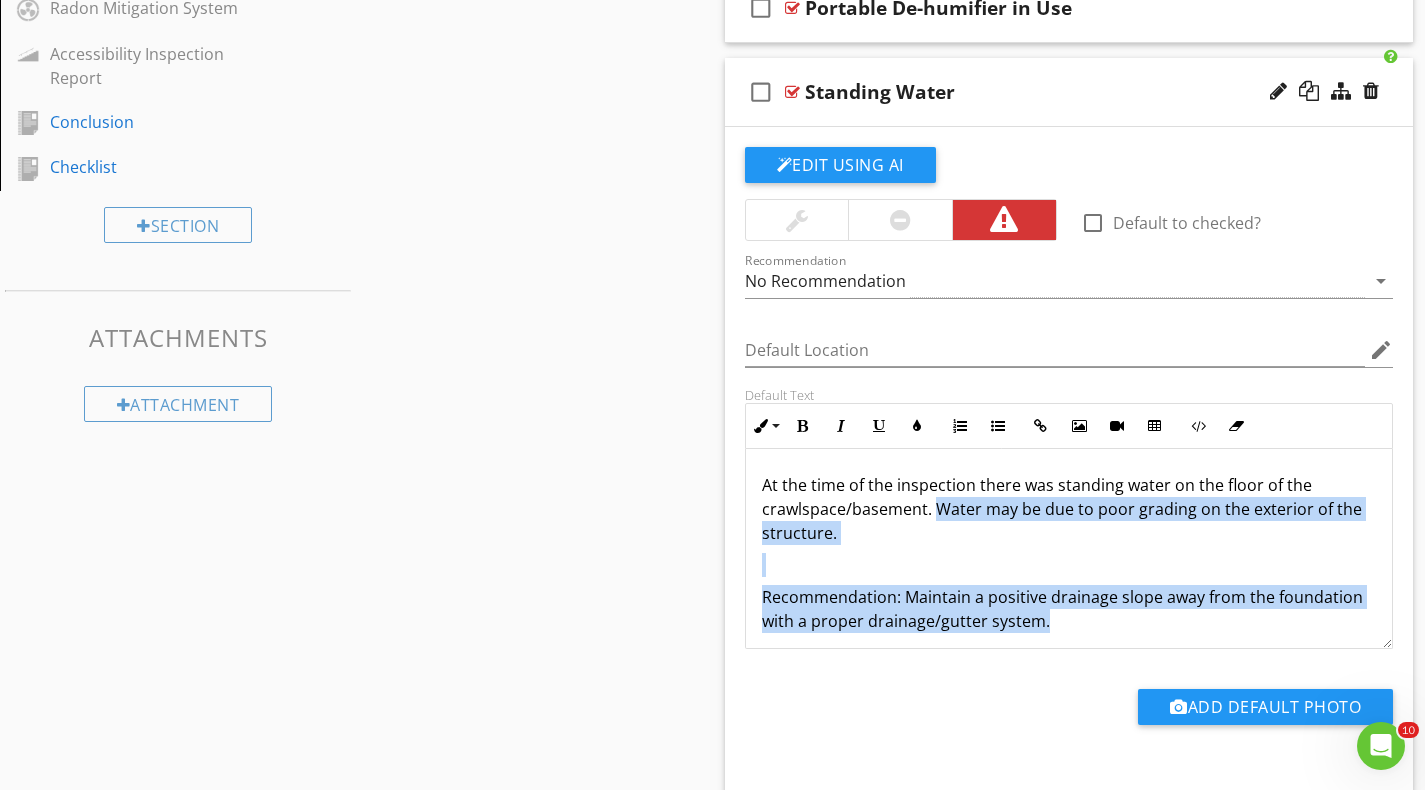 drag, startPoint x: 937, startPoint y: 508, endPoint x: 1065, endPoint y: 630, distance: 176.8276 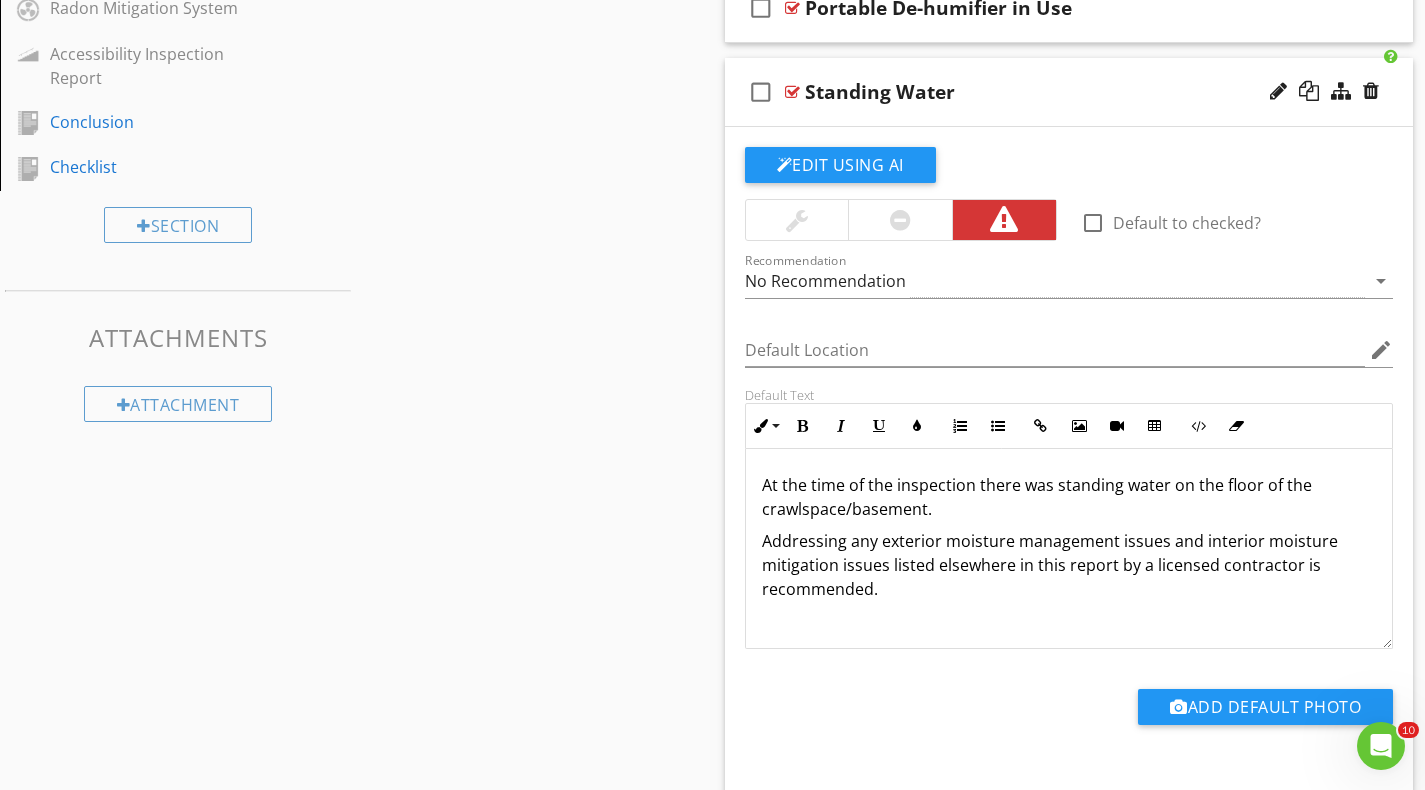 click on "check_box_outline_blank
Standing Water" at bounding box center [1069, 92] 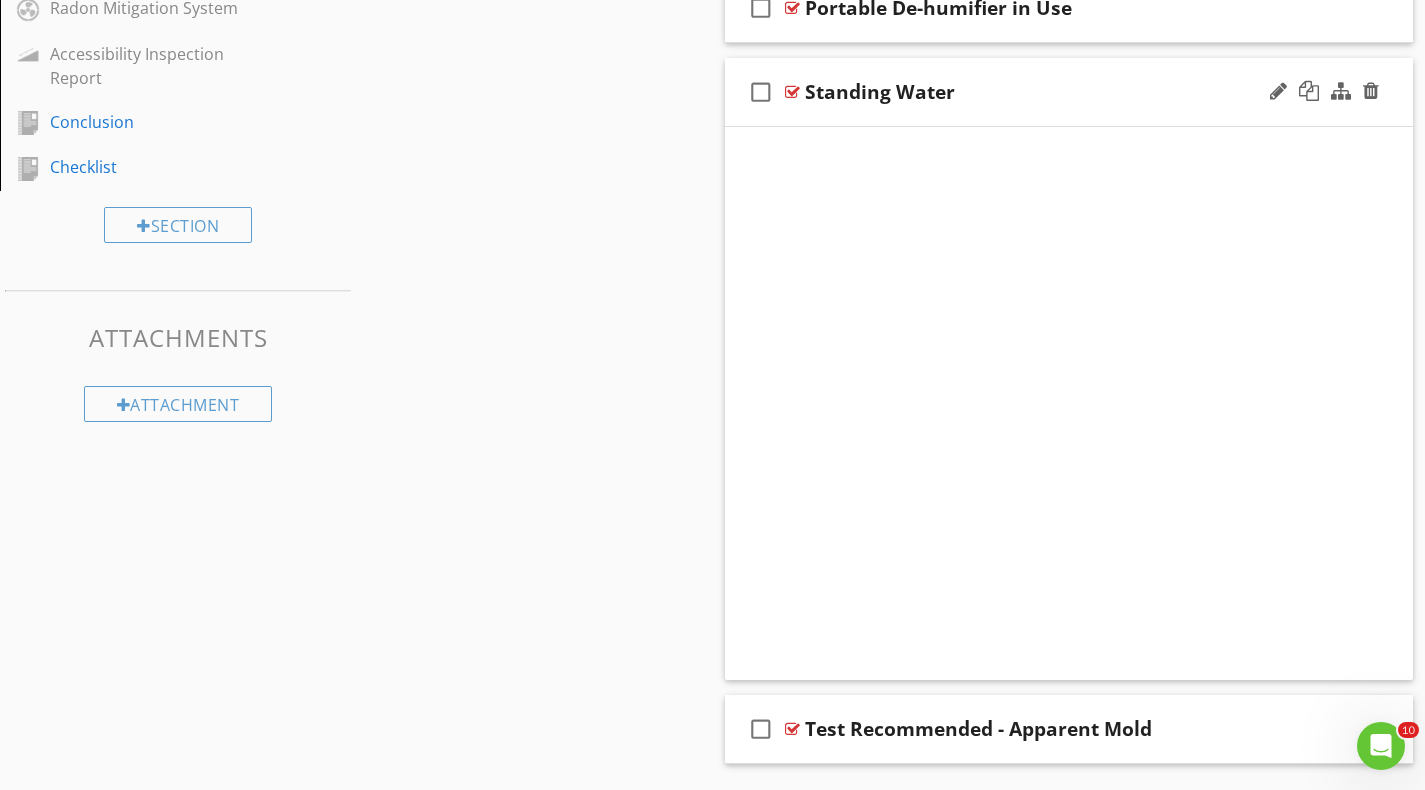 scroll, scrollTop: 1218, scrollLeft: 0, axis: vertical 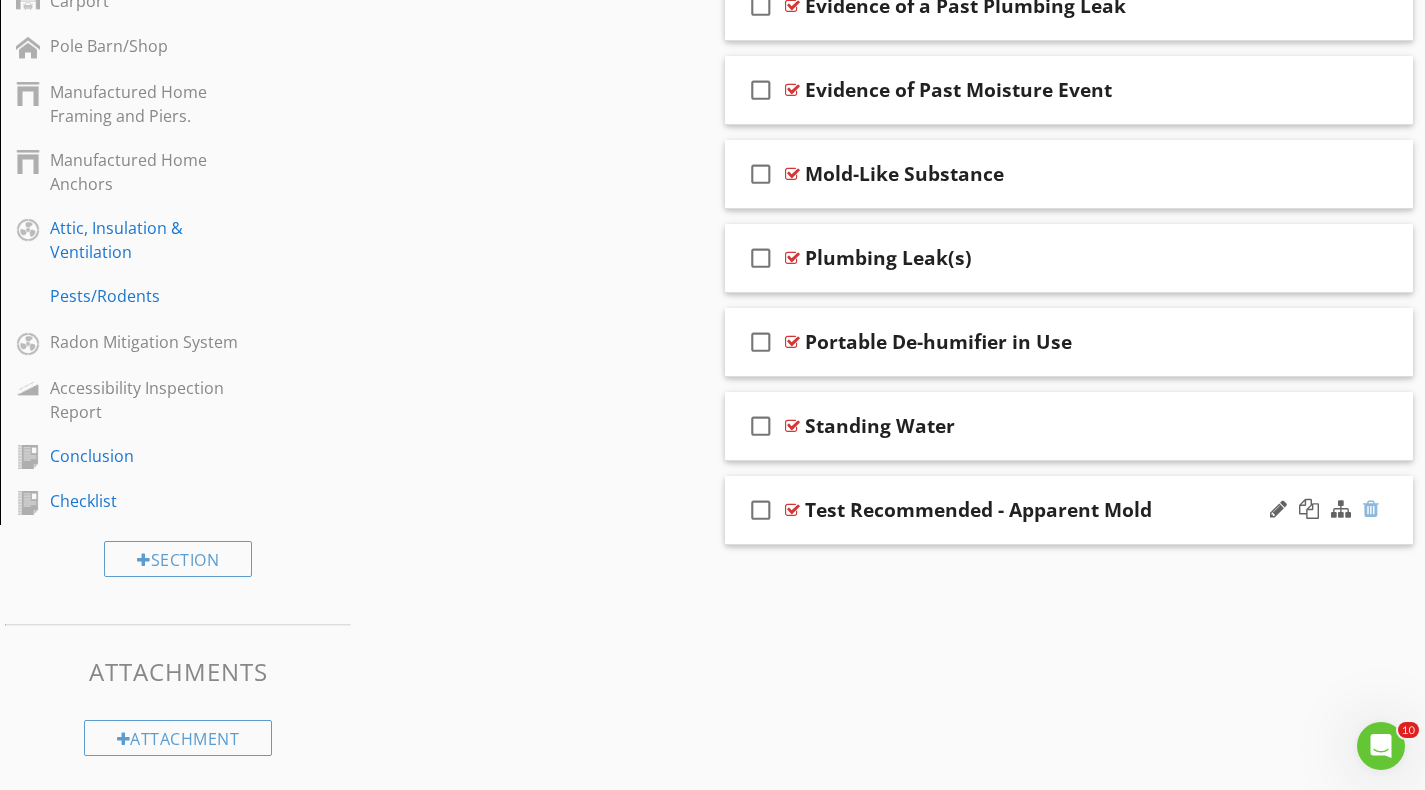 click at bounding box center [1371, 509] 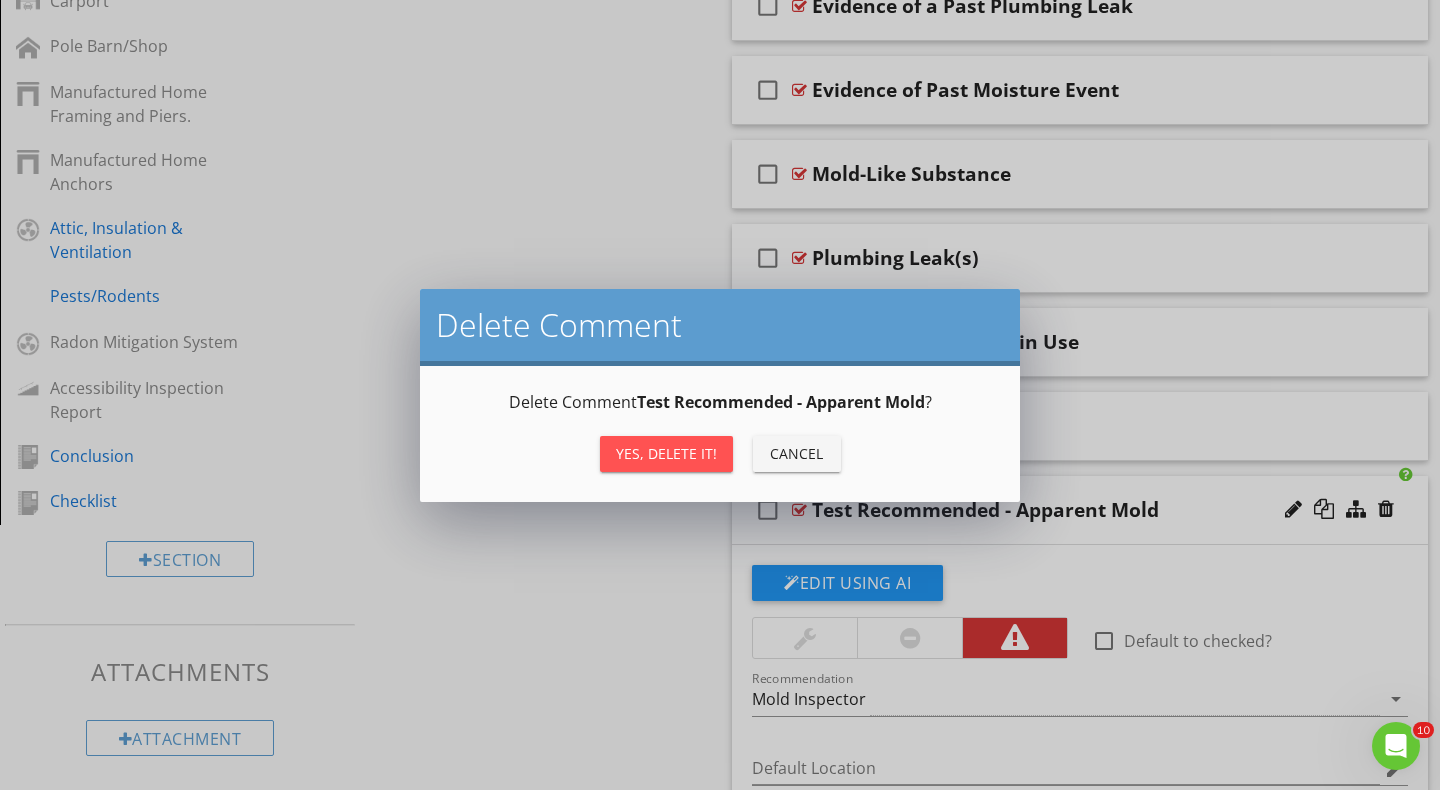 click on "Yes, Delete it!" at bounding box center [666, 453] 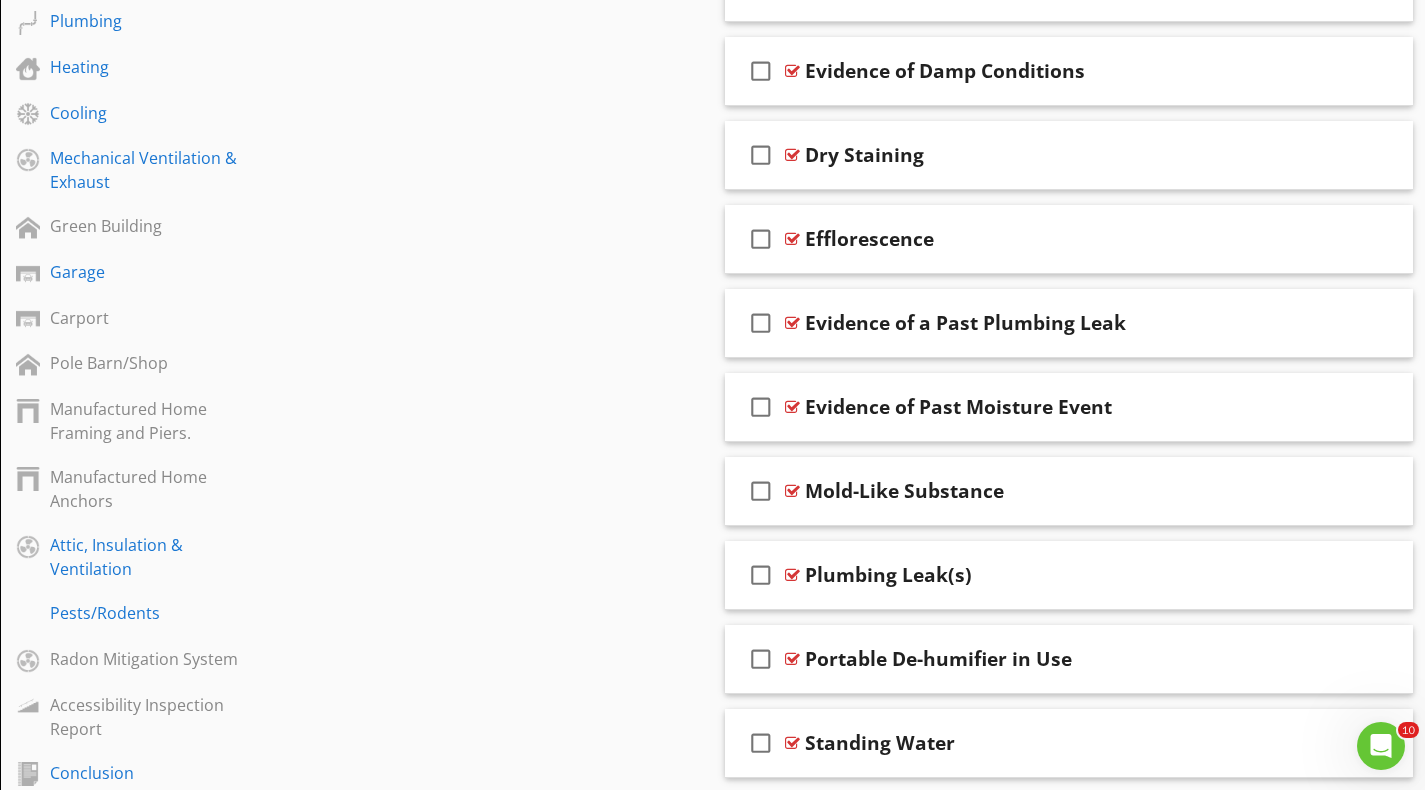 scroll, scrollTop: 886, scrollLeft: 0, axis: vertical 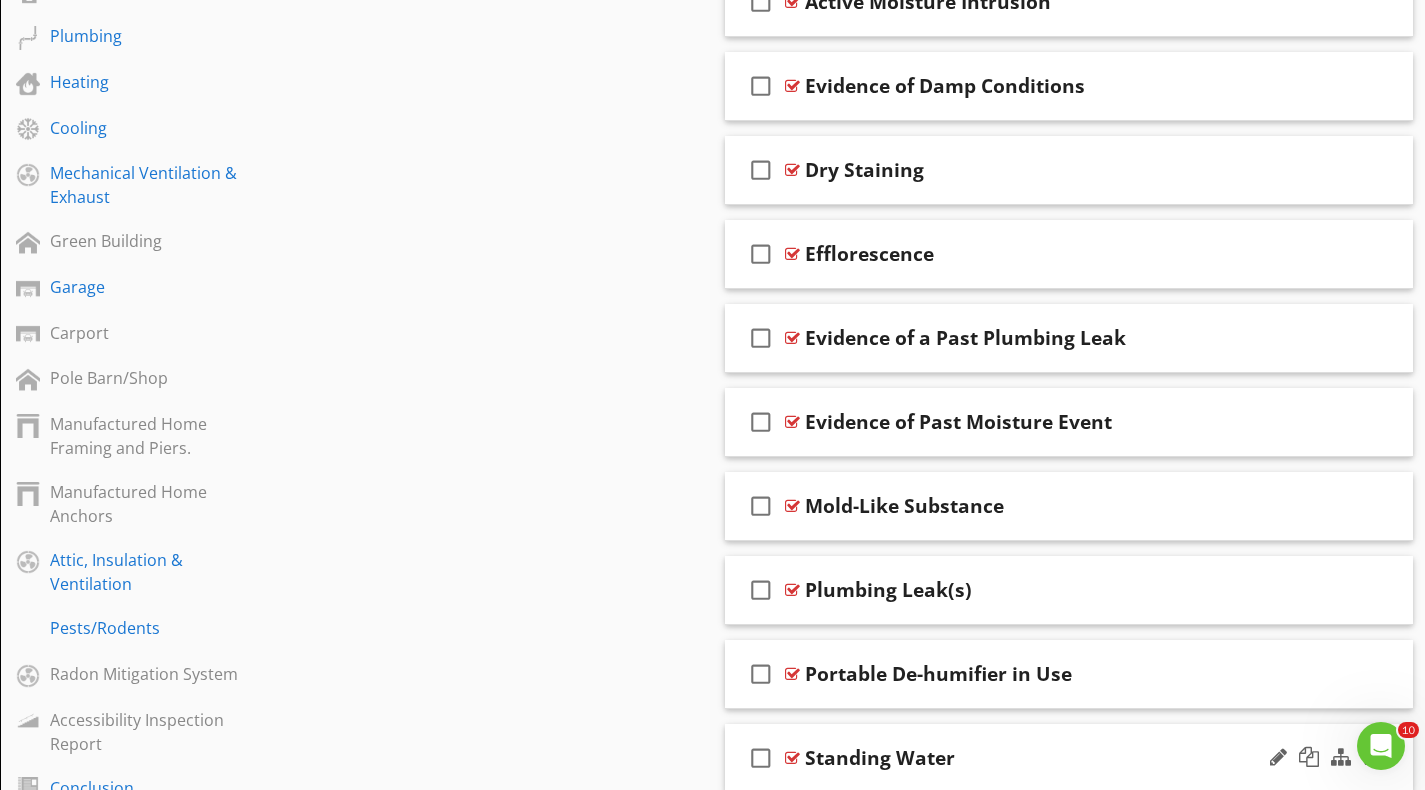 type 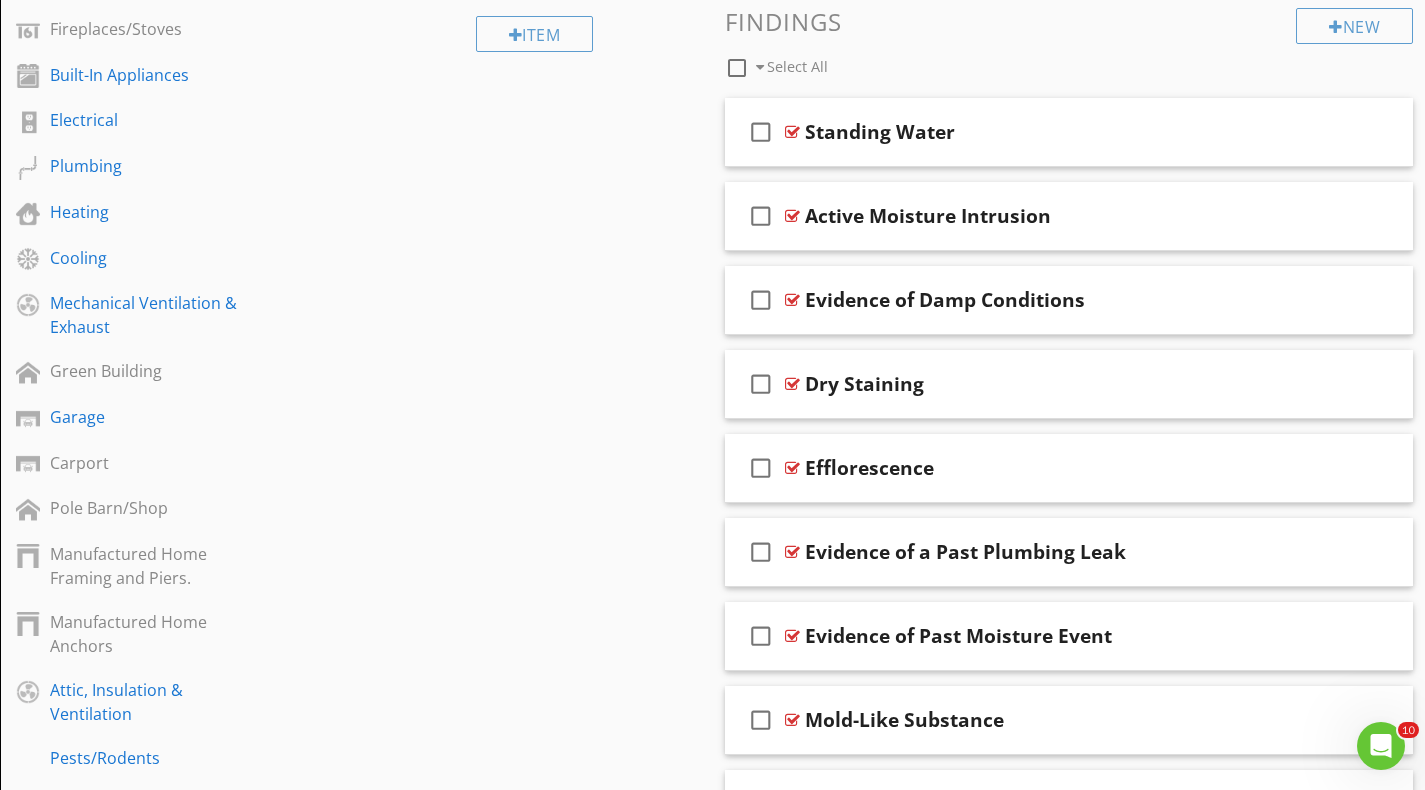 scroll, scrollTop: 736, scrollLeft: 0, axis: vertical 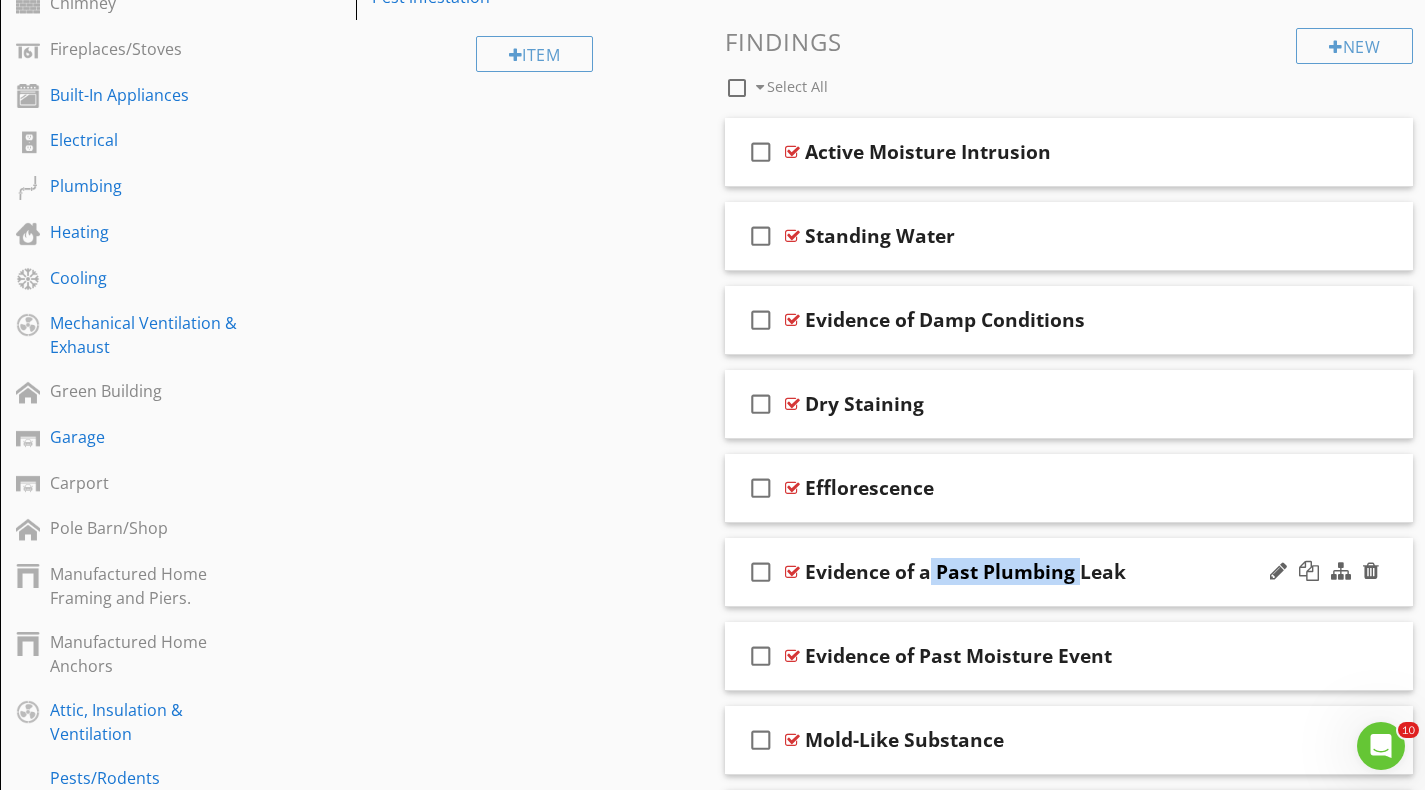 drag, startPoint x: 958, startPoint y: 547, endPoint x: 945, endPoint y: 565, distance: 22.203604 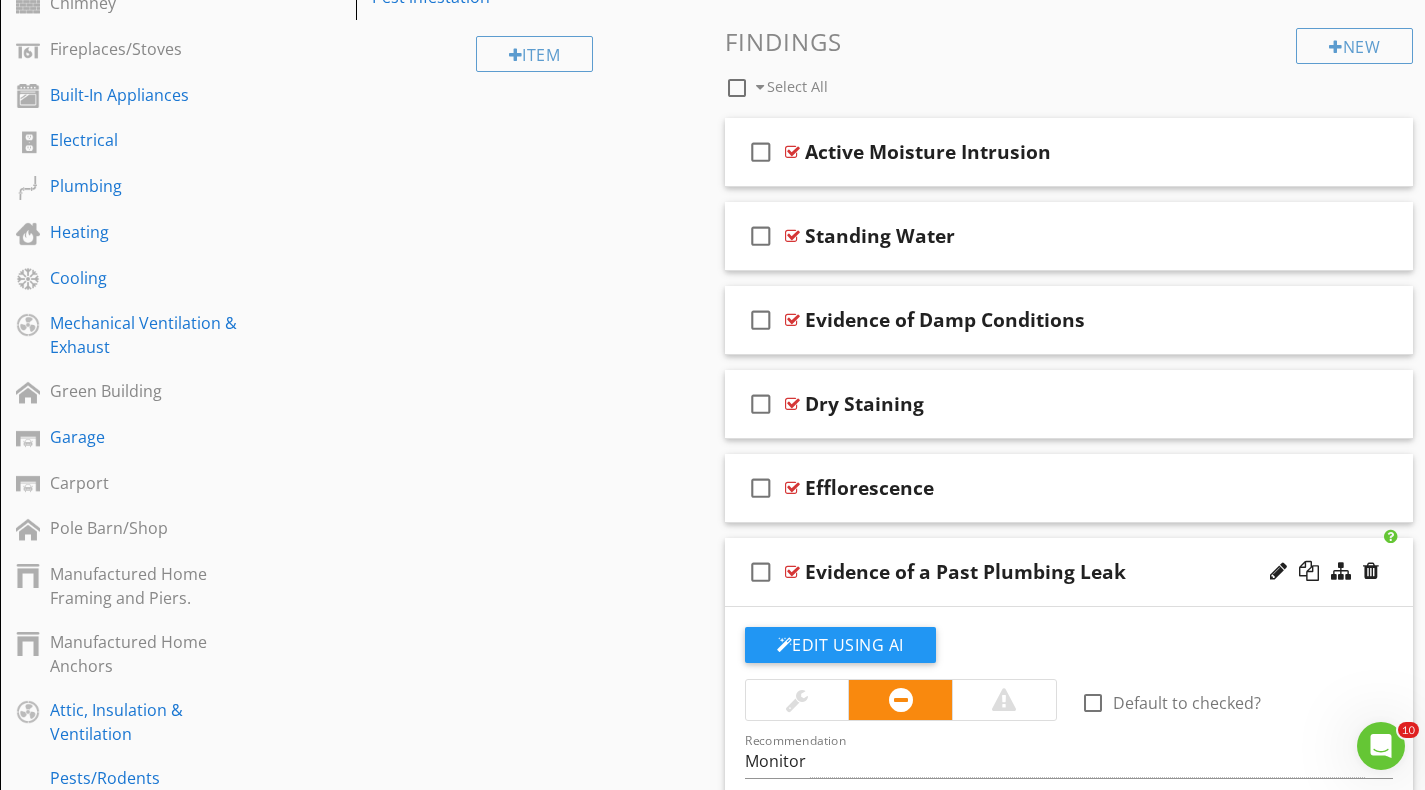 click on "check_box_outline_blank
Evidence of a Past Plumbing Leak" at bounding box center [1069, 572] 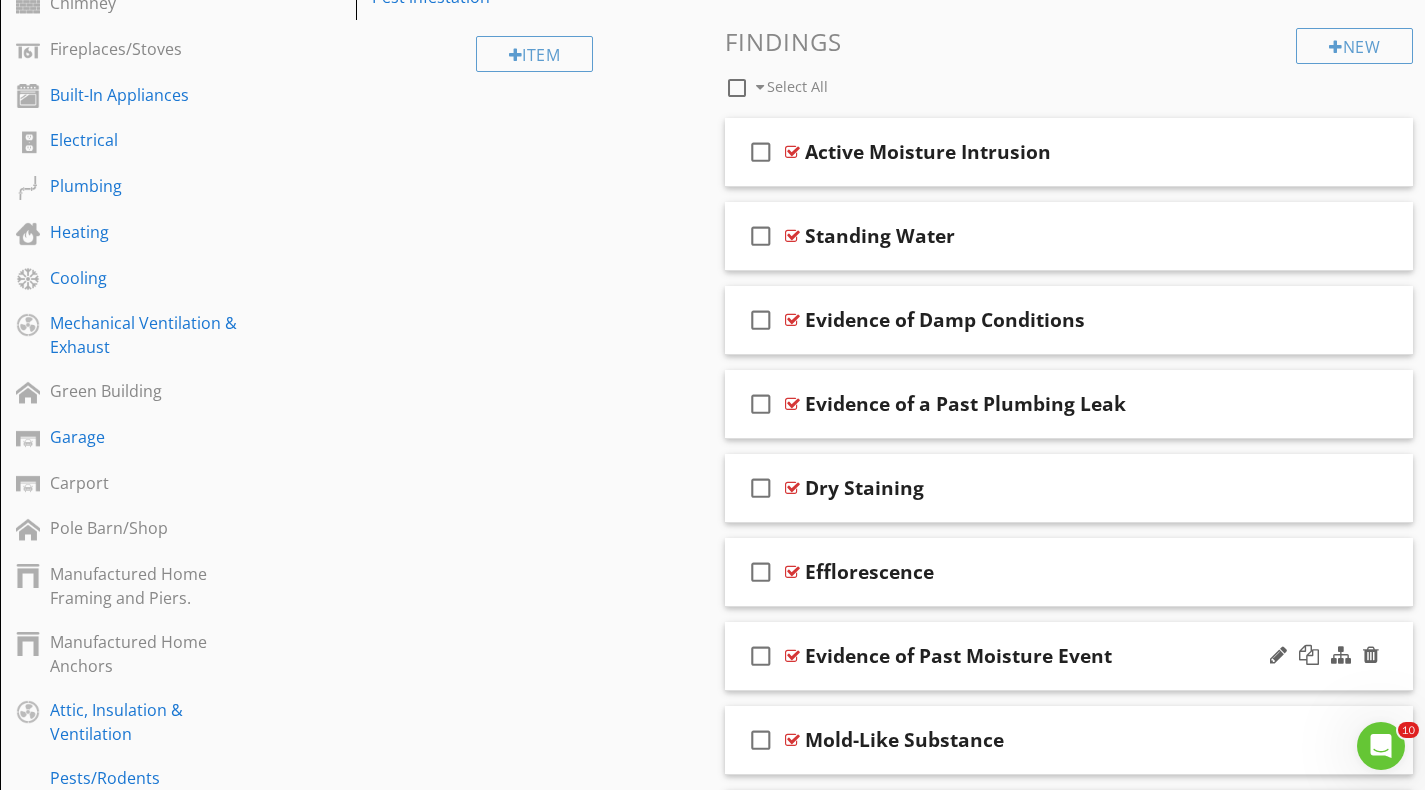 drag, startPoint x: 902, startPoint y: 634, endPoint x: 897, endPoint y: 625, distance: 10.29563 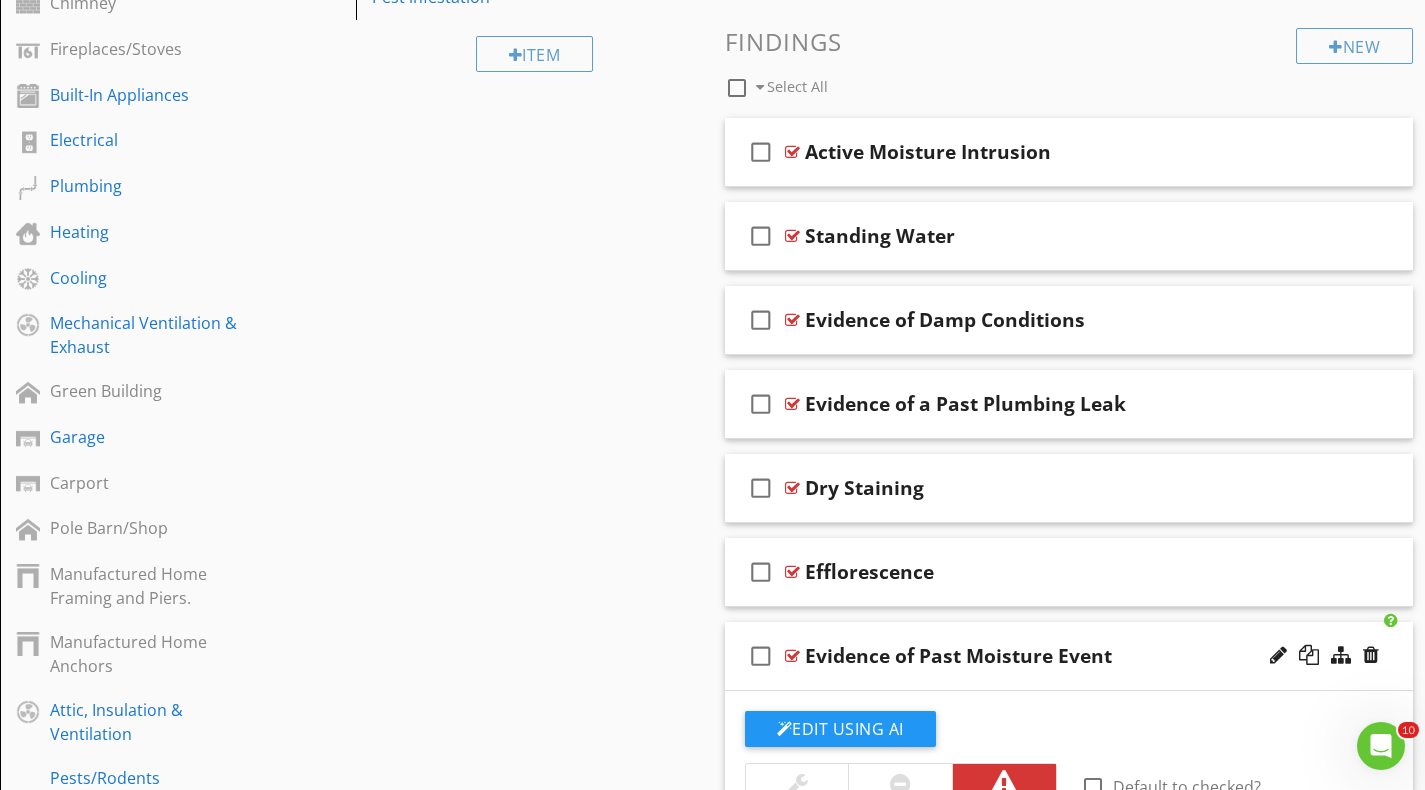 click on "check_box_outline_blank
Evidence of Past Moisture Event" at bounding box center (1069, 656) 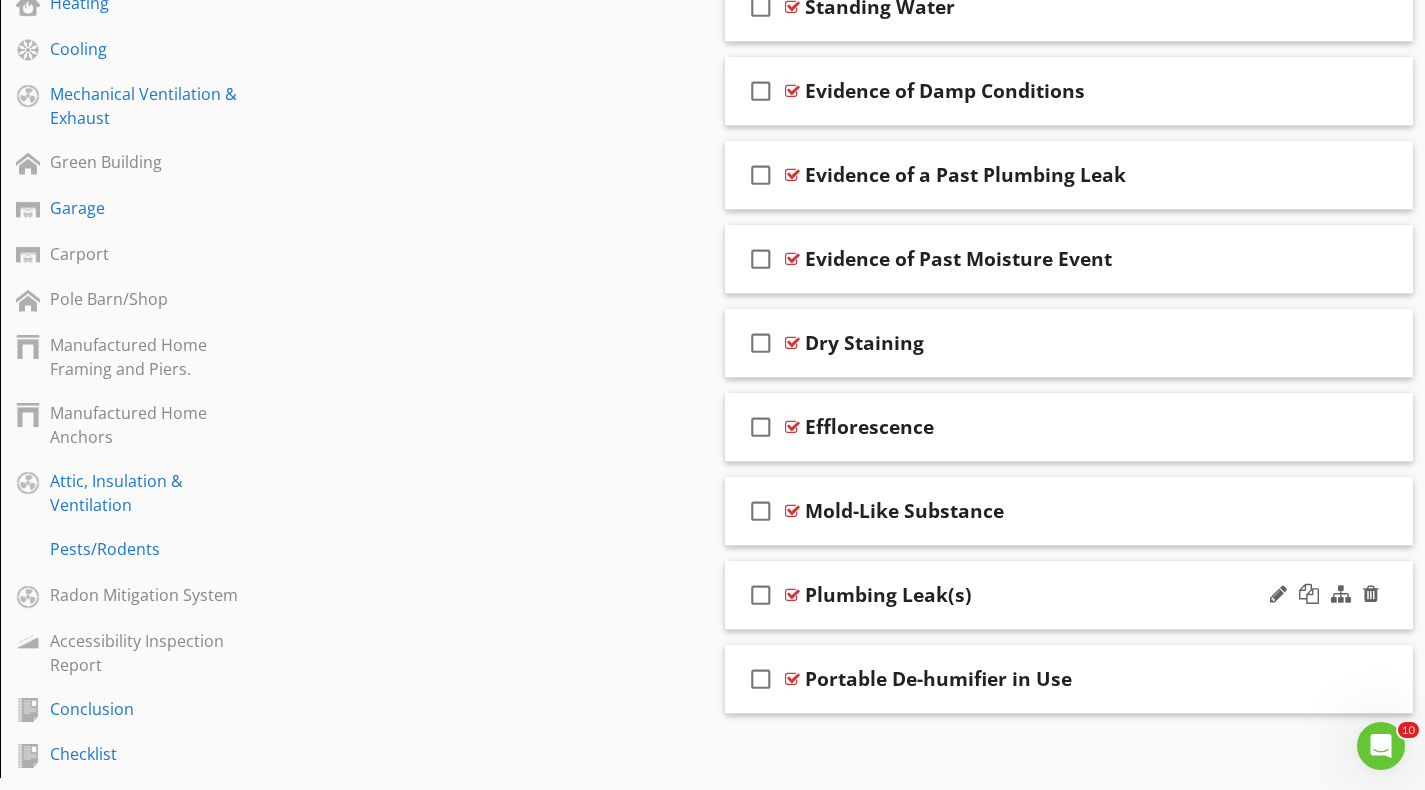 scroll, scrollTop: 959, scrollLeft: 0, axis: vertical 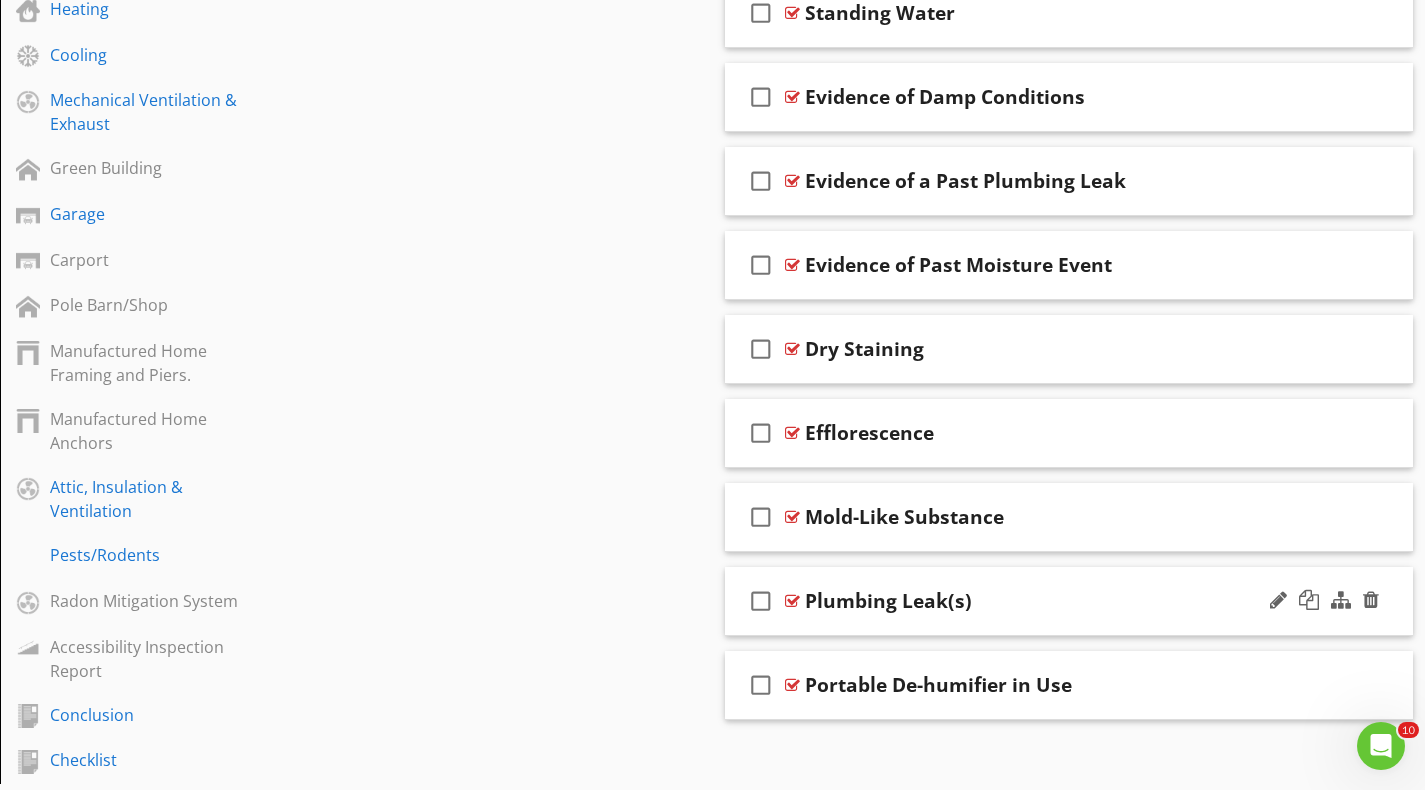 click on "check_box_outline_blank         Plumbing Leak(s)" at bounding box center [1069, 601] 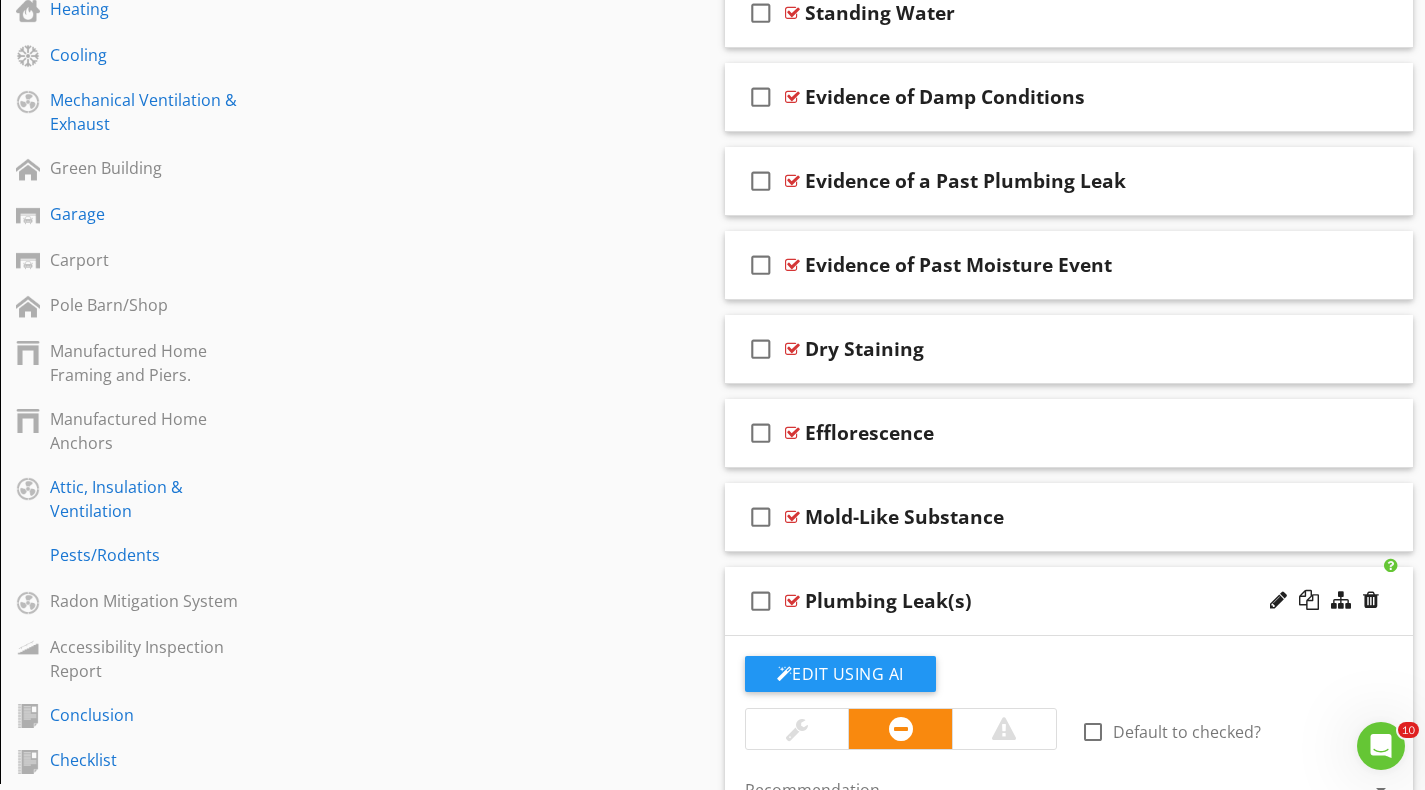 click on "Plumbing Leak(s)" at bounding box center (888, 601) 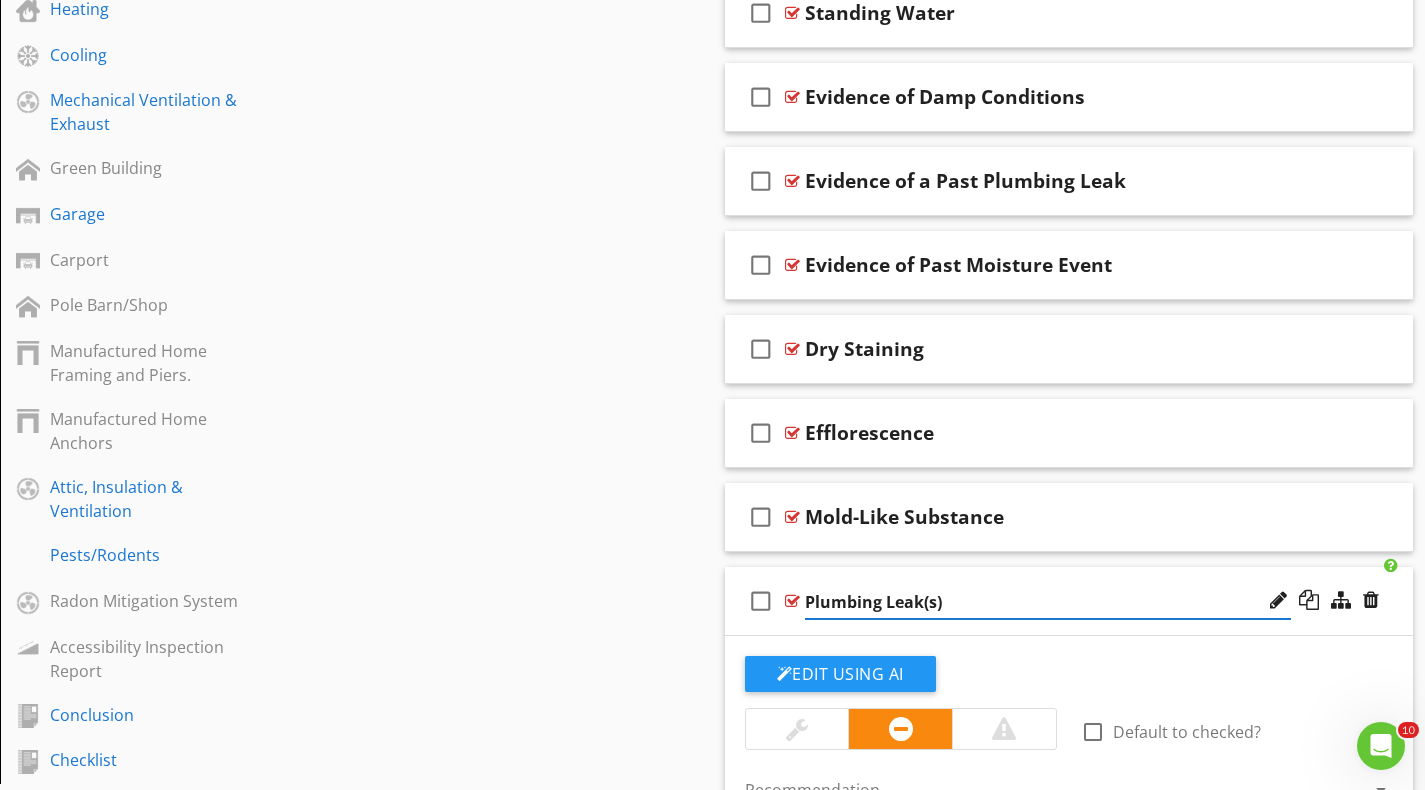 click on "Plumbing Leak(s)" at bounding box center (1048, 602) 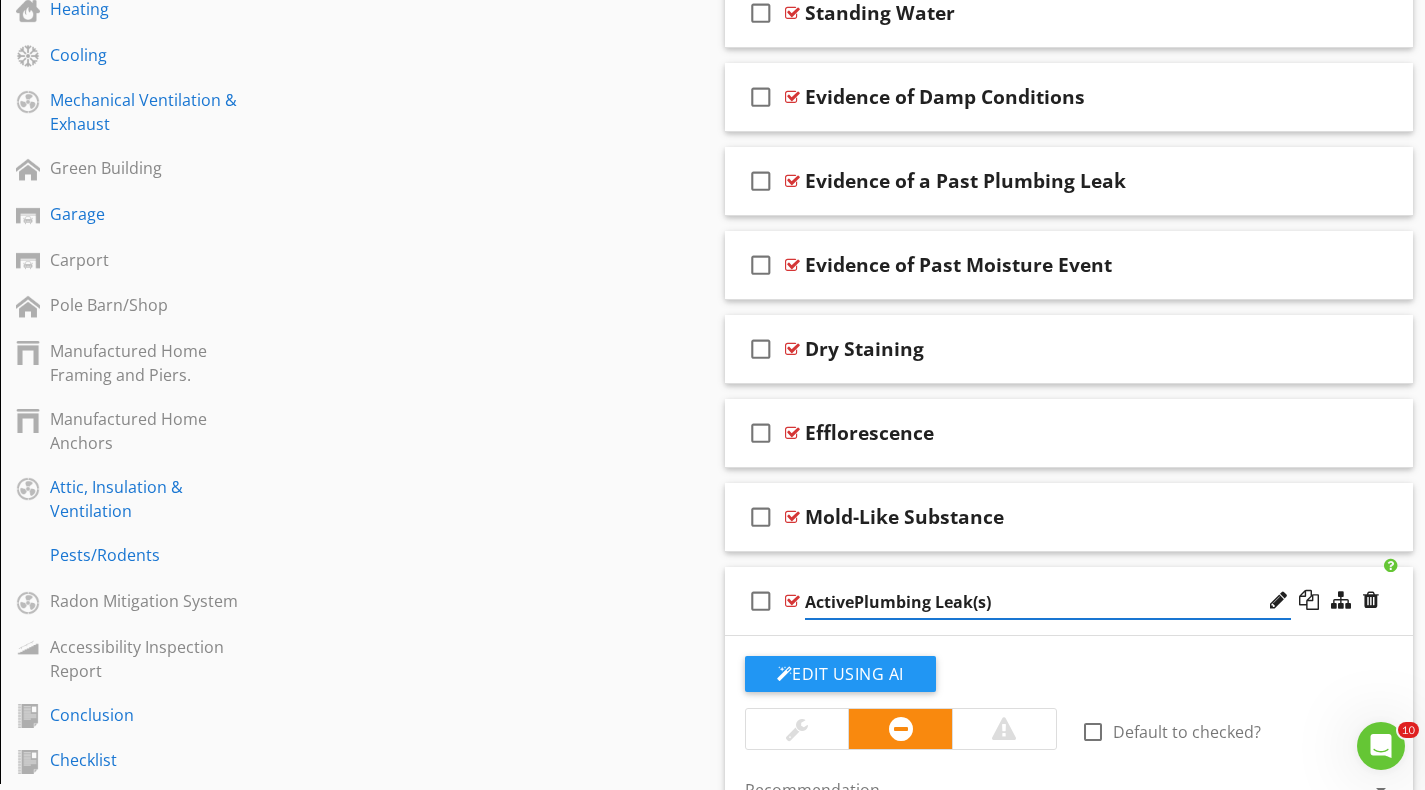 type on "Active Plumbing Leak(s)" 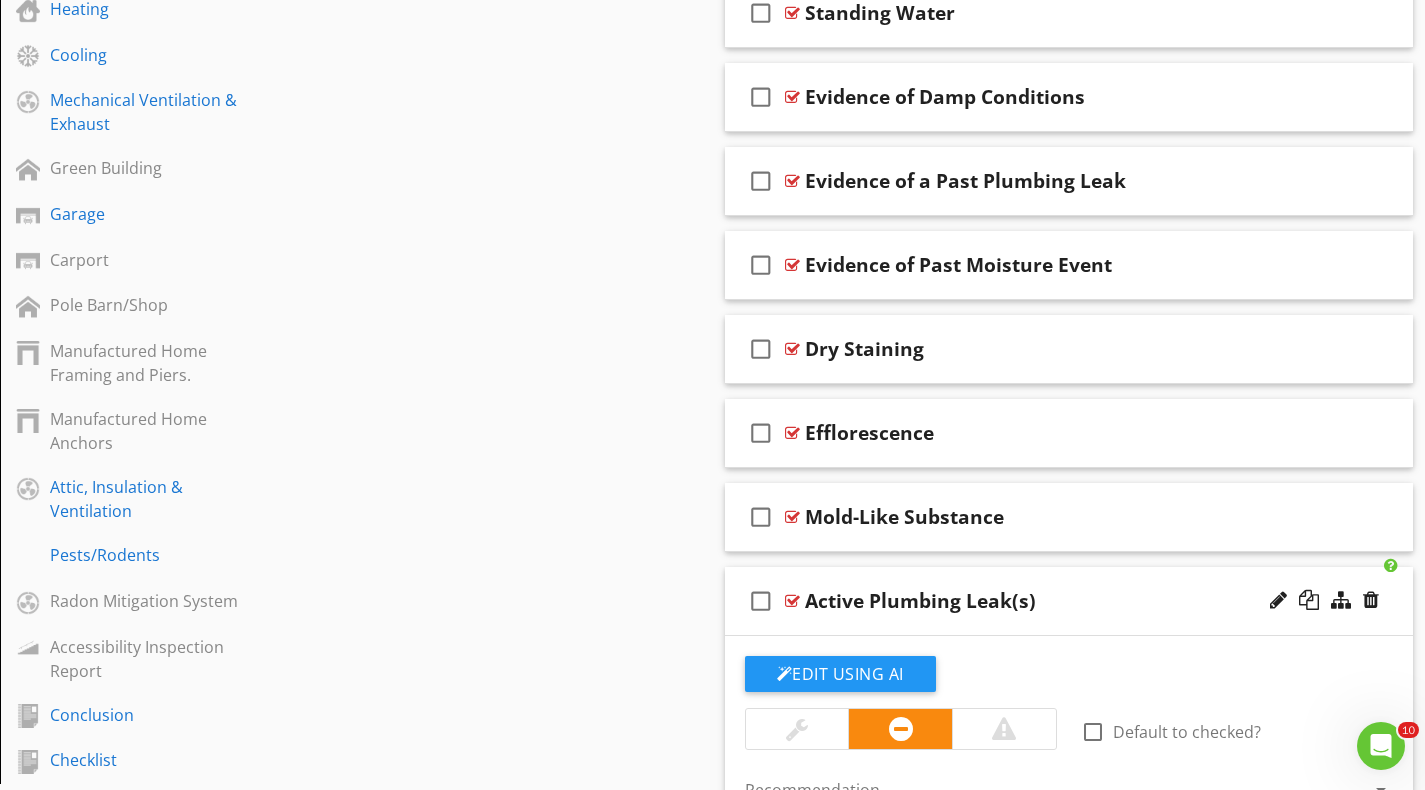 click on "check_box_outline_blank
Active Plumbing Leak(s)" at bounding box center (1069, 601) 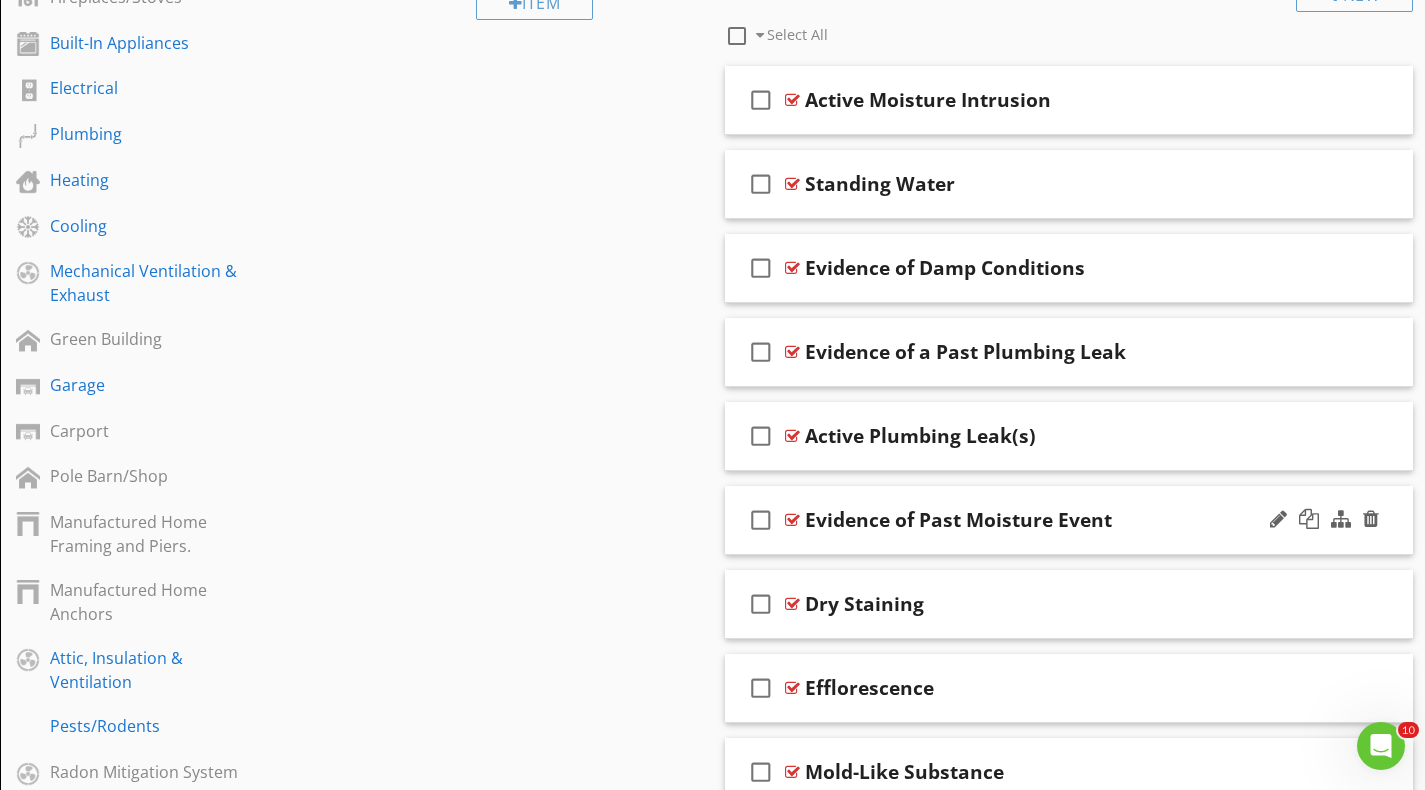 scroll, scrollTop: 787, scrollLeft: 0, axis: vertical 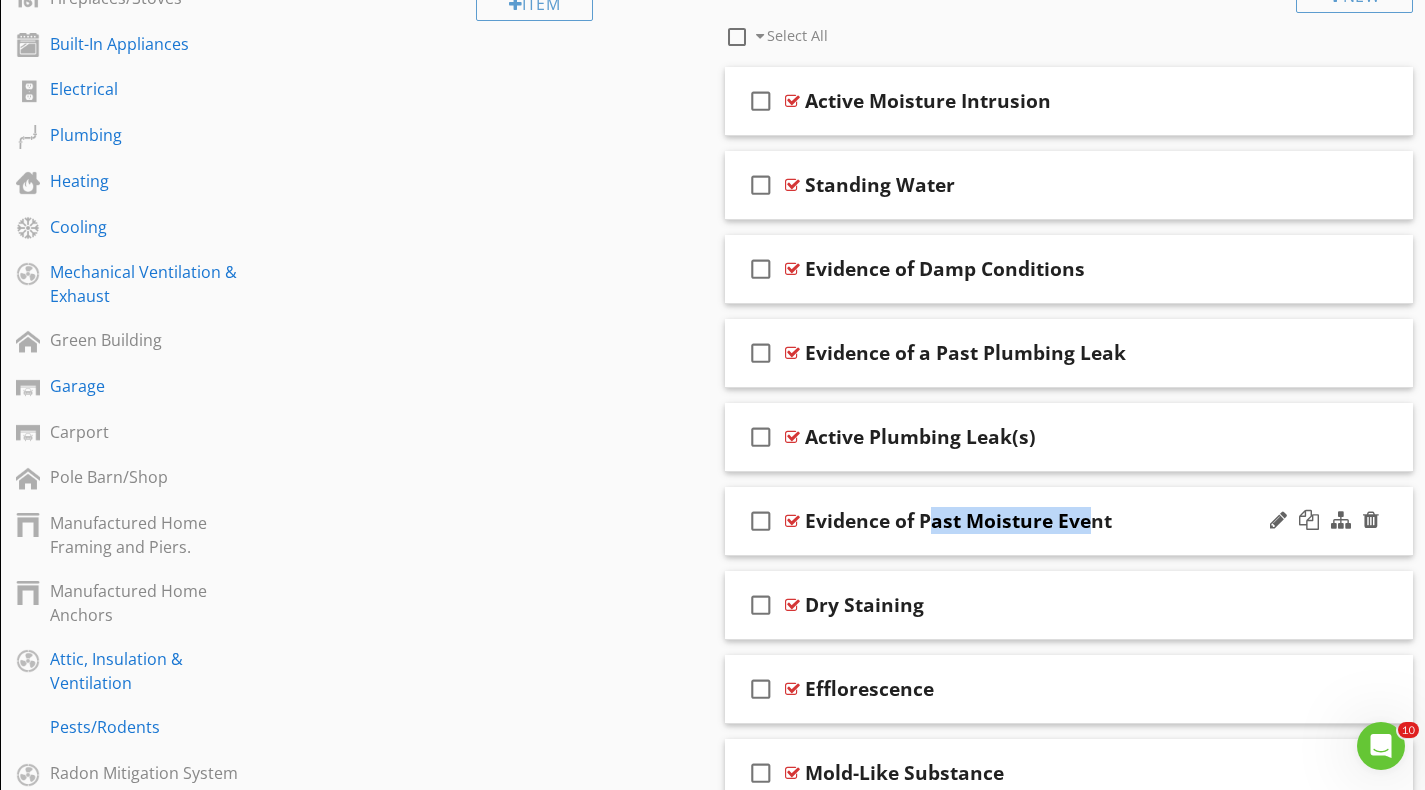 drag, startPoint x: 975, startPoint y: 498, endPoint x: 961, endPoint y: 530, distance: 34.928497 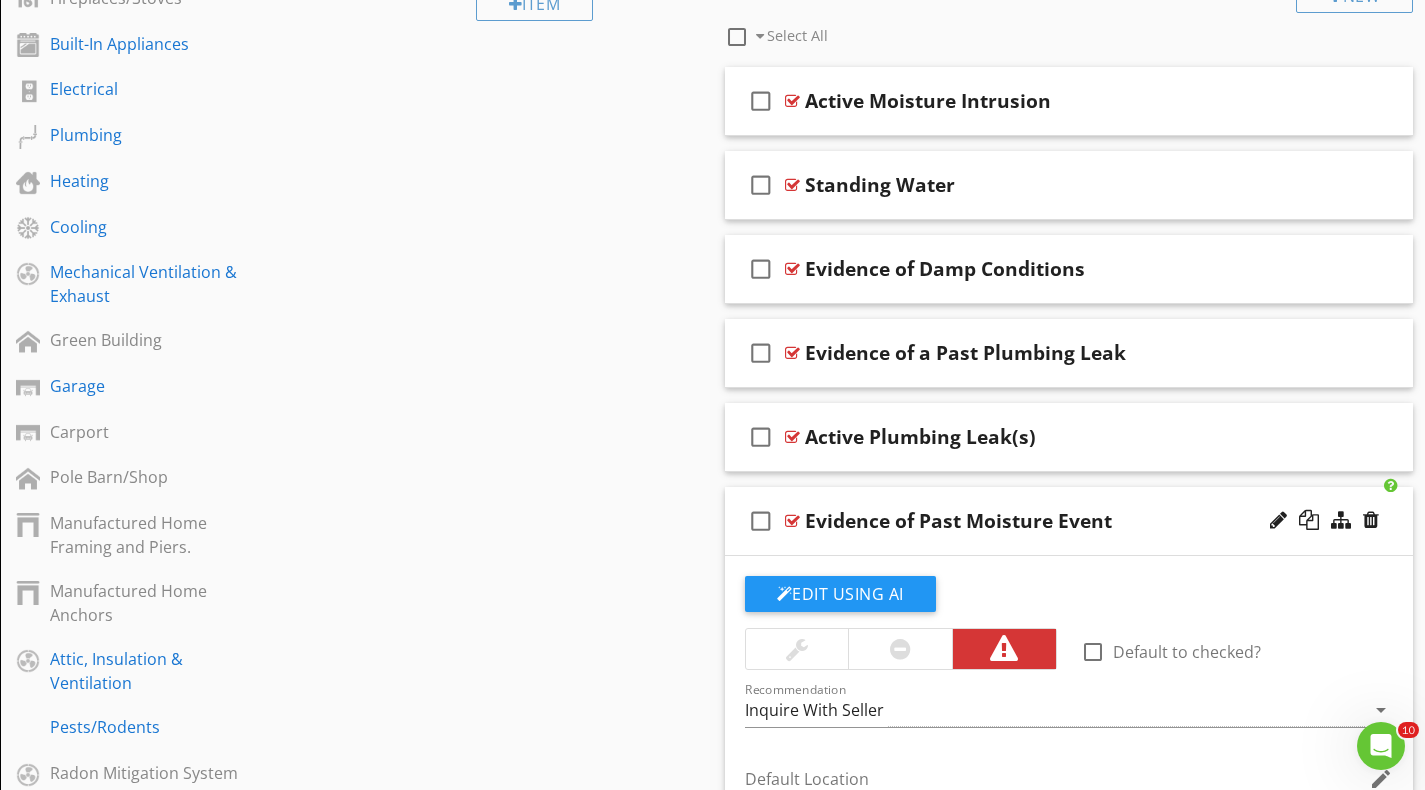click on "check_box_outline_blank
Evidence of Past Moisture Event" at bounding box center [1069, 521] 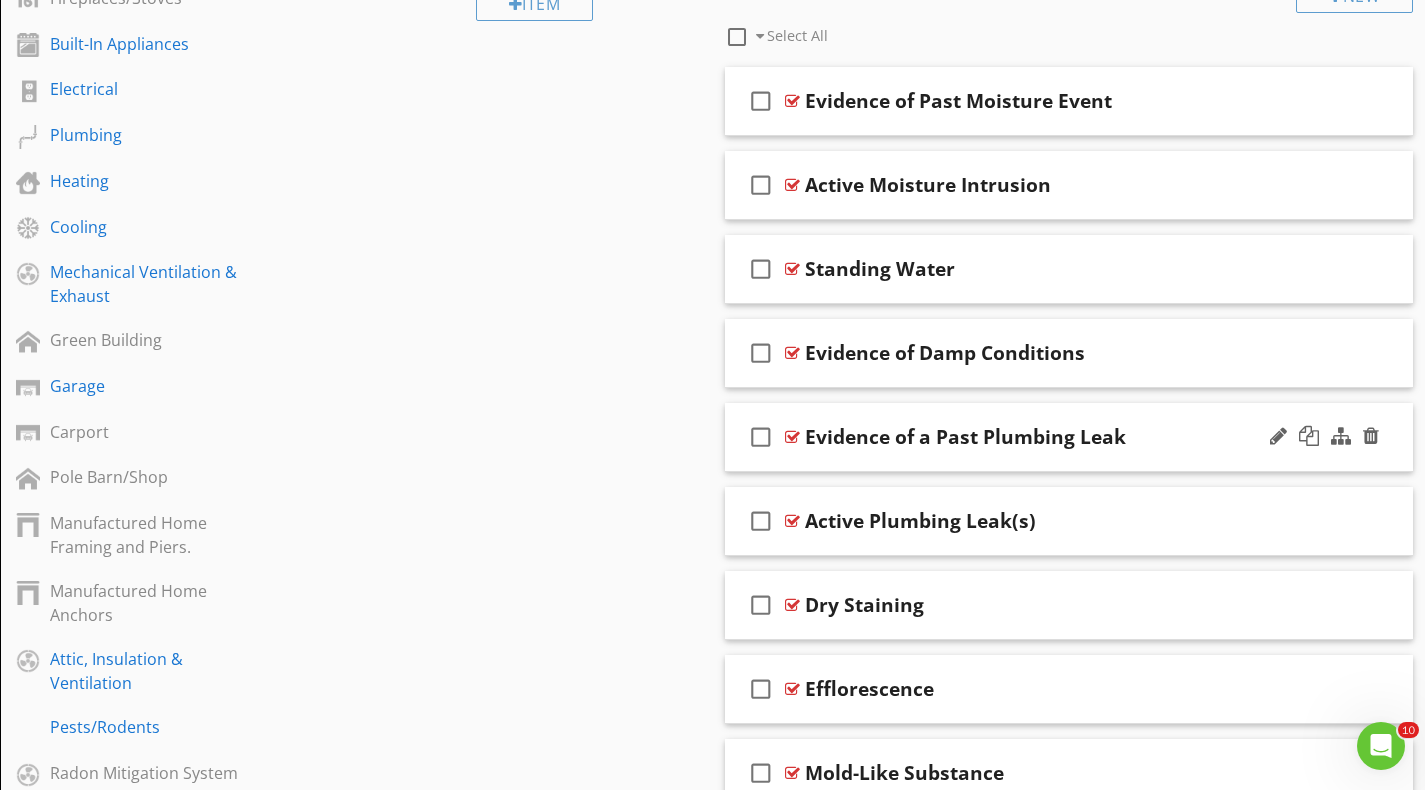 drag, startPoint x: 746, startPoint y: 412, endPoint x: 735, endPoint y: 415, distance: 11.401754 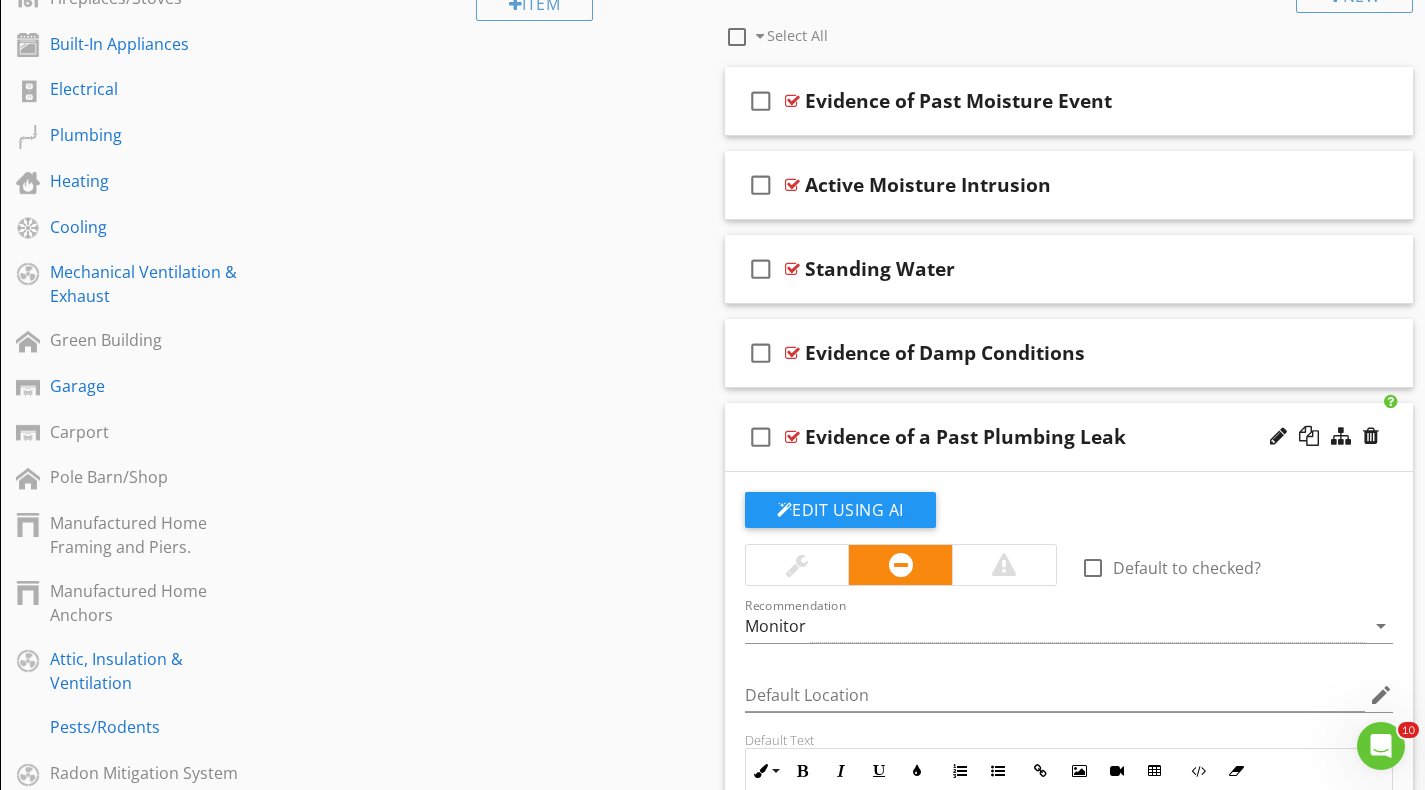 click on "check_box_outline_blank
Evidence of a Past Plumbing Leak" at bounding box center [1069, 437] 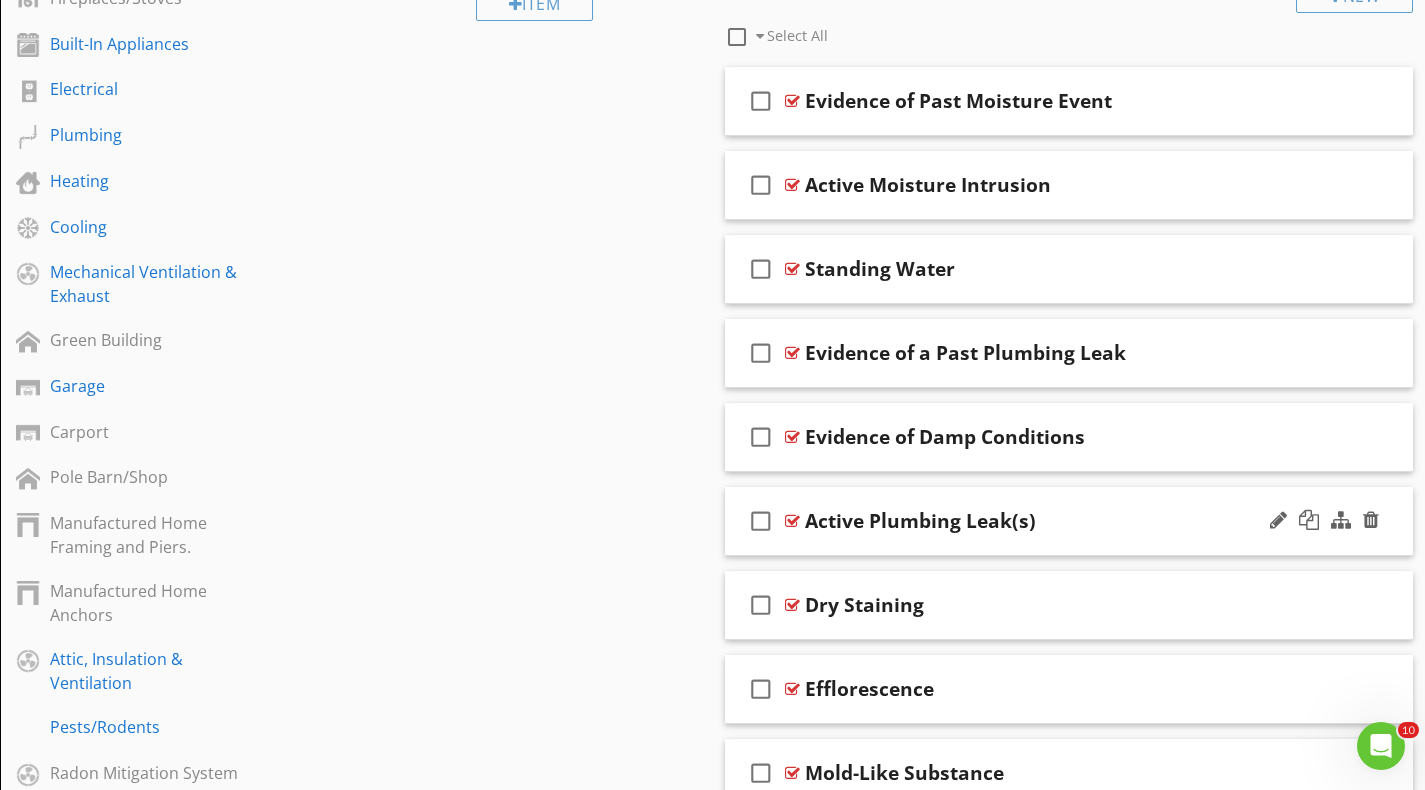 click on "check_box_outline_blank
Active Plumbing Leak(s)" at bounding box center (1069, 521) 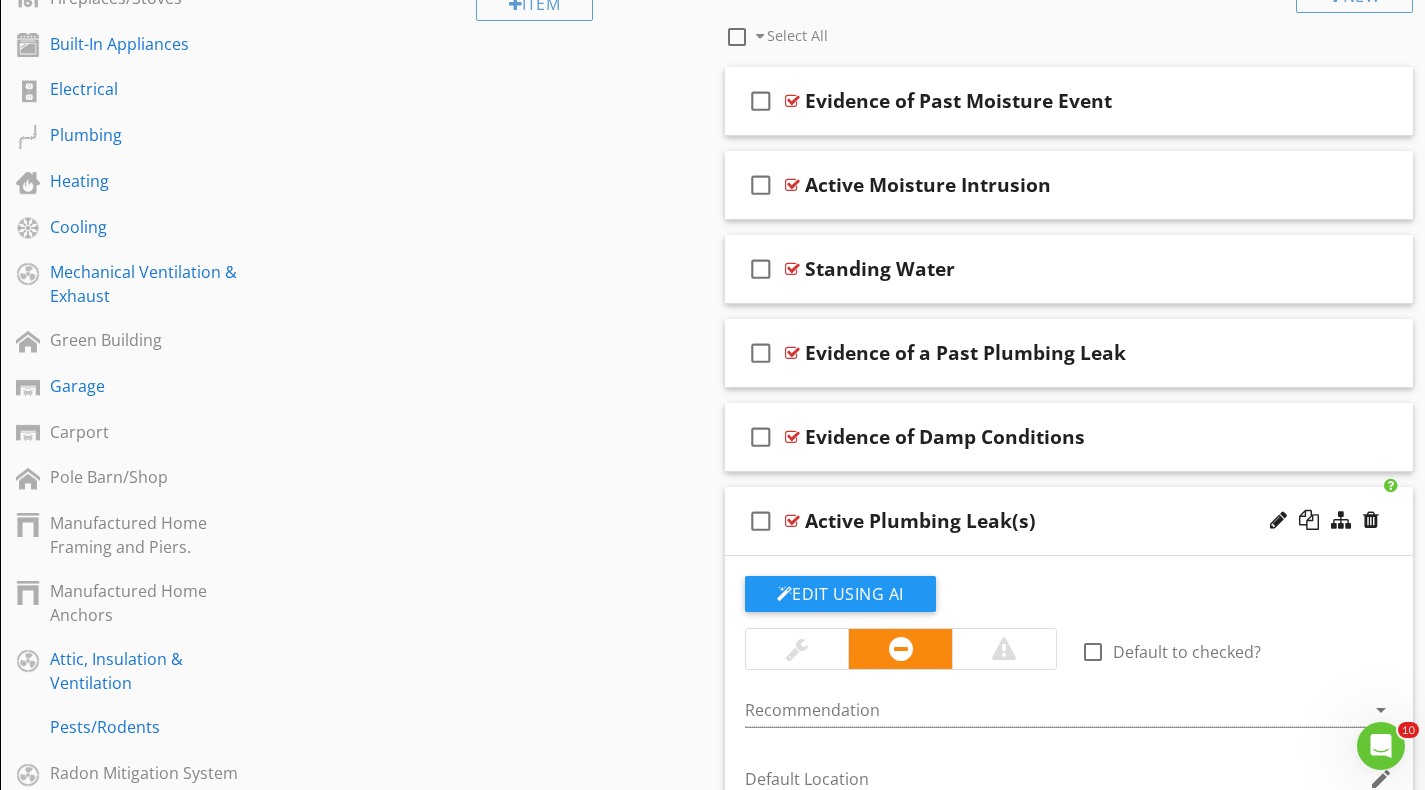 click on "check_box_outline_blank
Active Plumbing Leak(s)" at bounding box center (1069, 521) 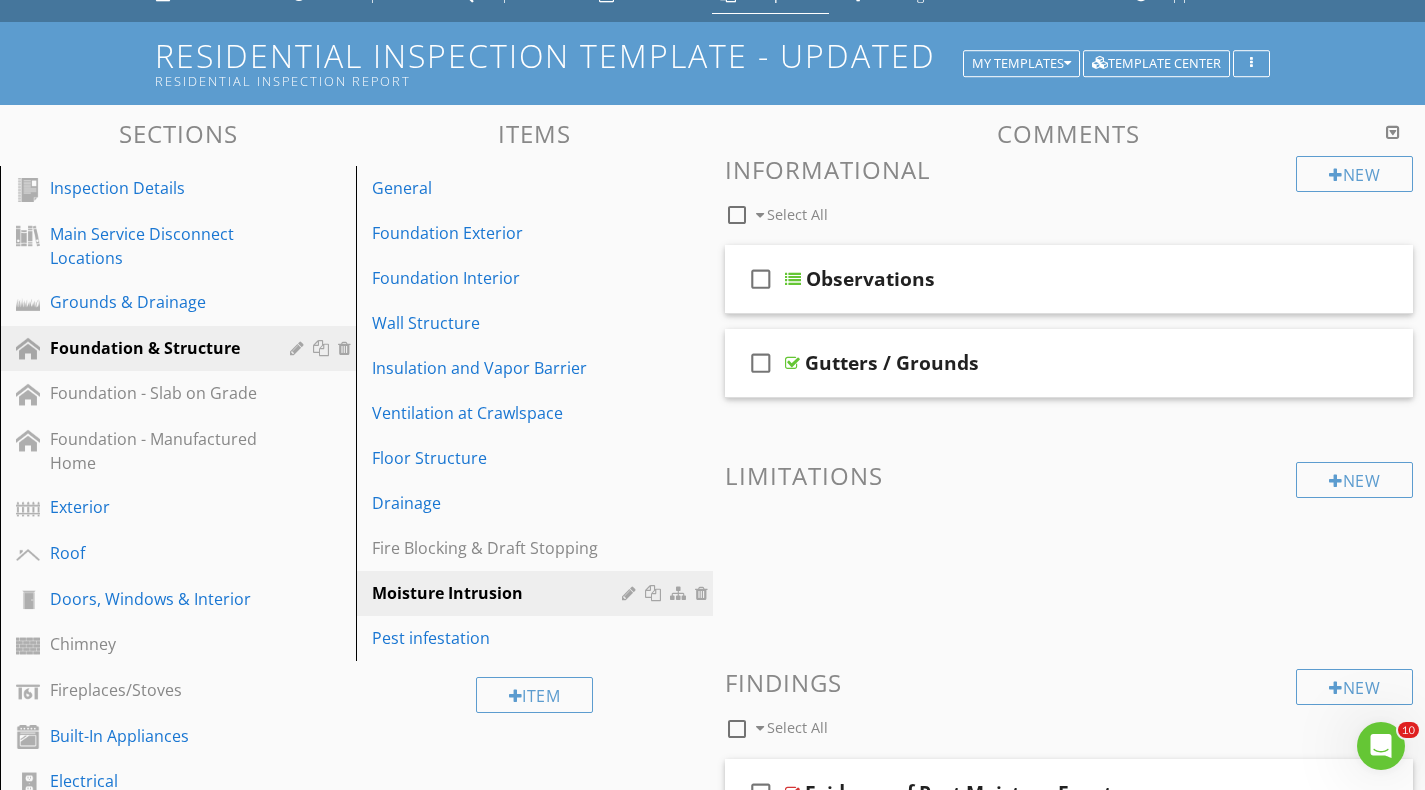 scroll, scrollTop: 94, scrollLeft: 0, axis: vertical 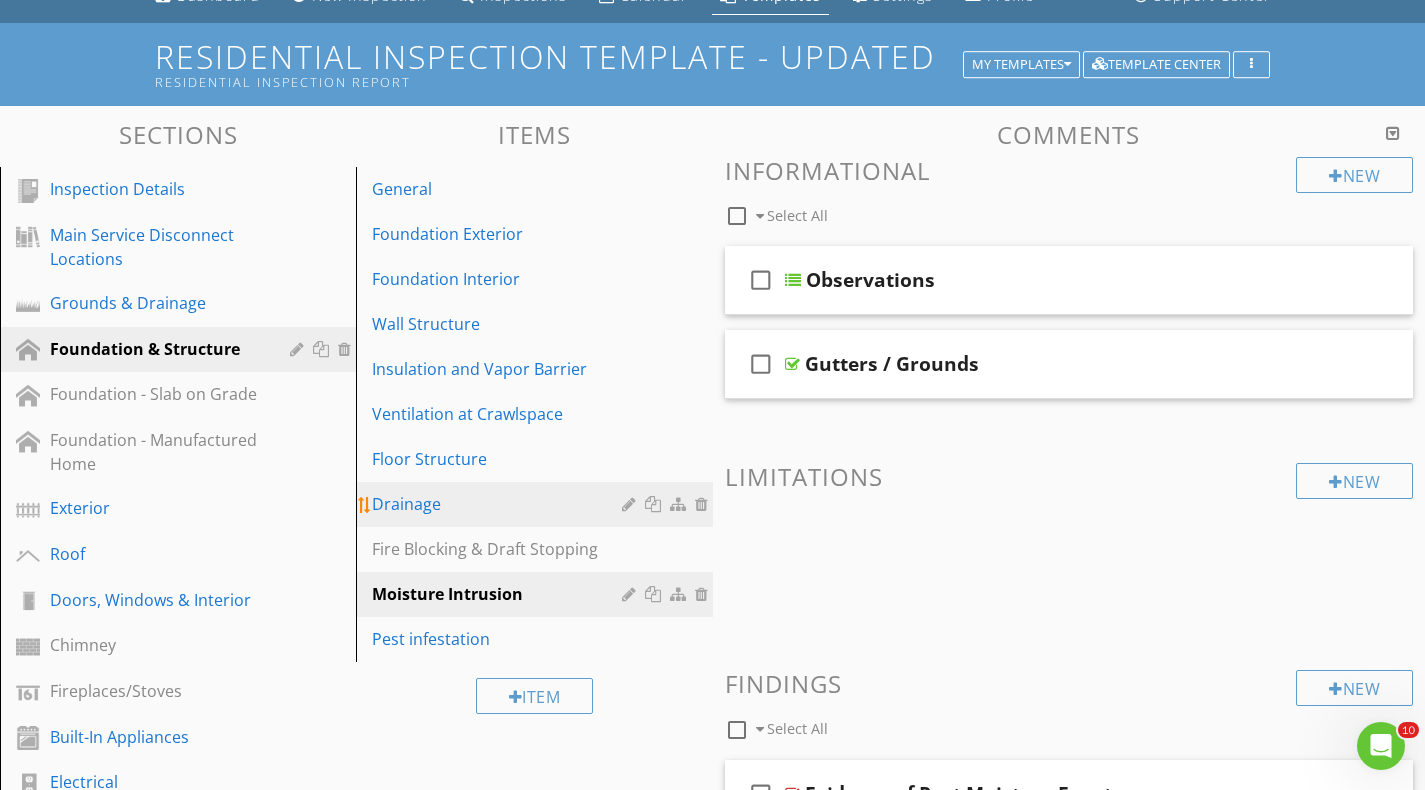 click on "Drainage" at bounding box center [499, 504] 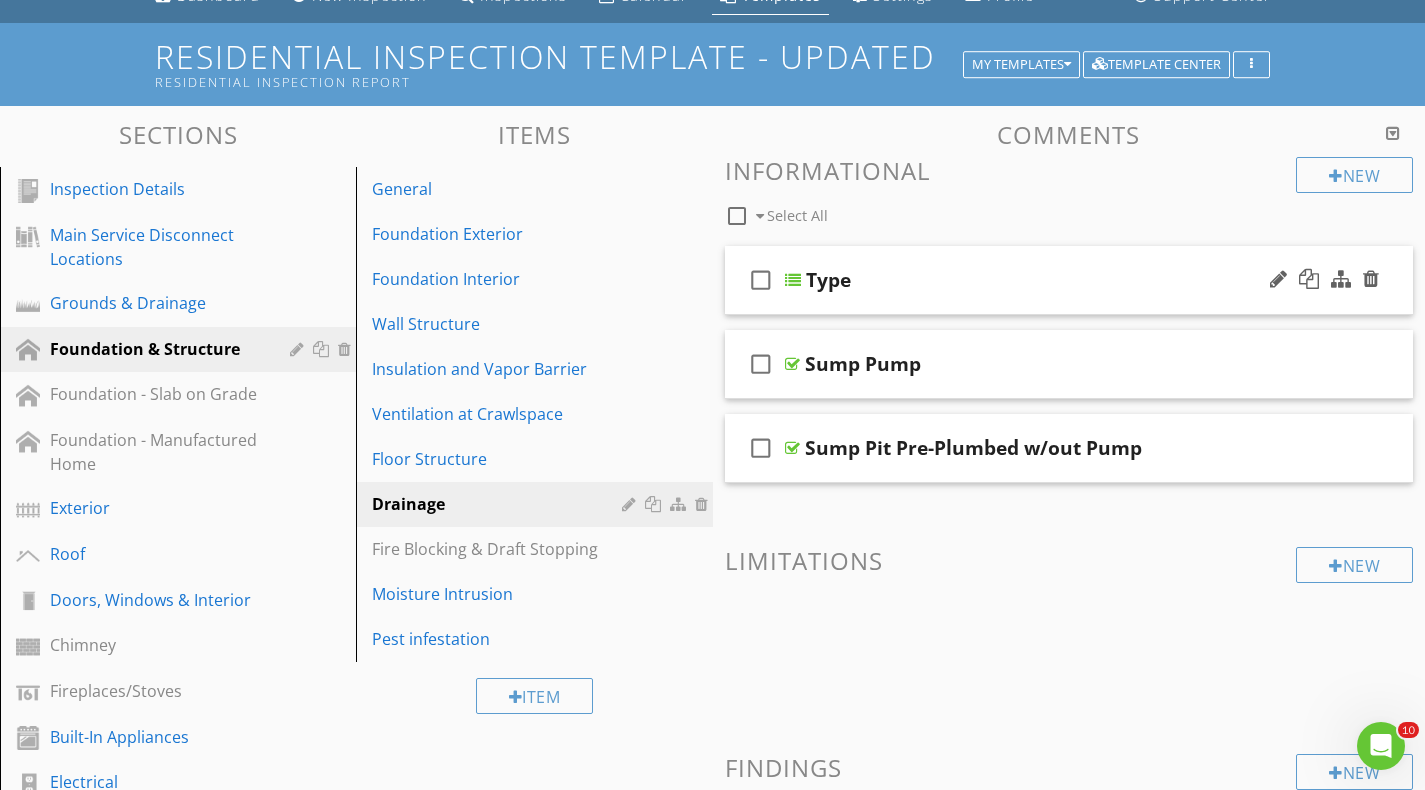 click on "check_box_outline_blank
Type" at bounding box center [1069, 280] 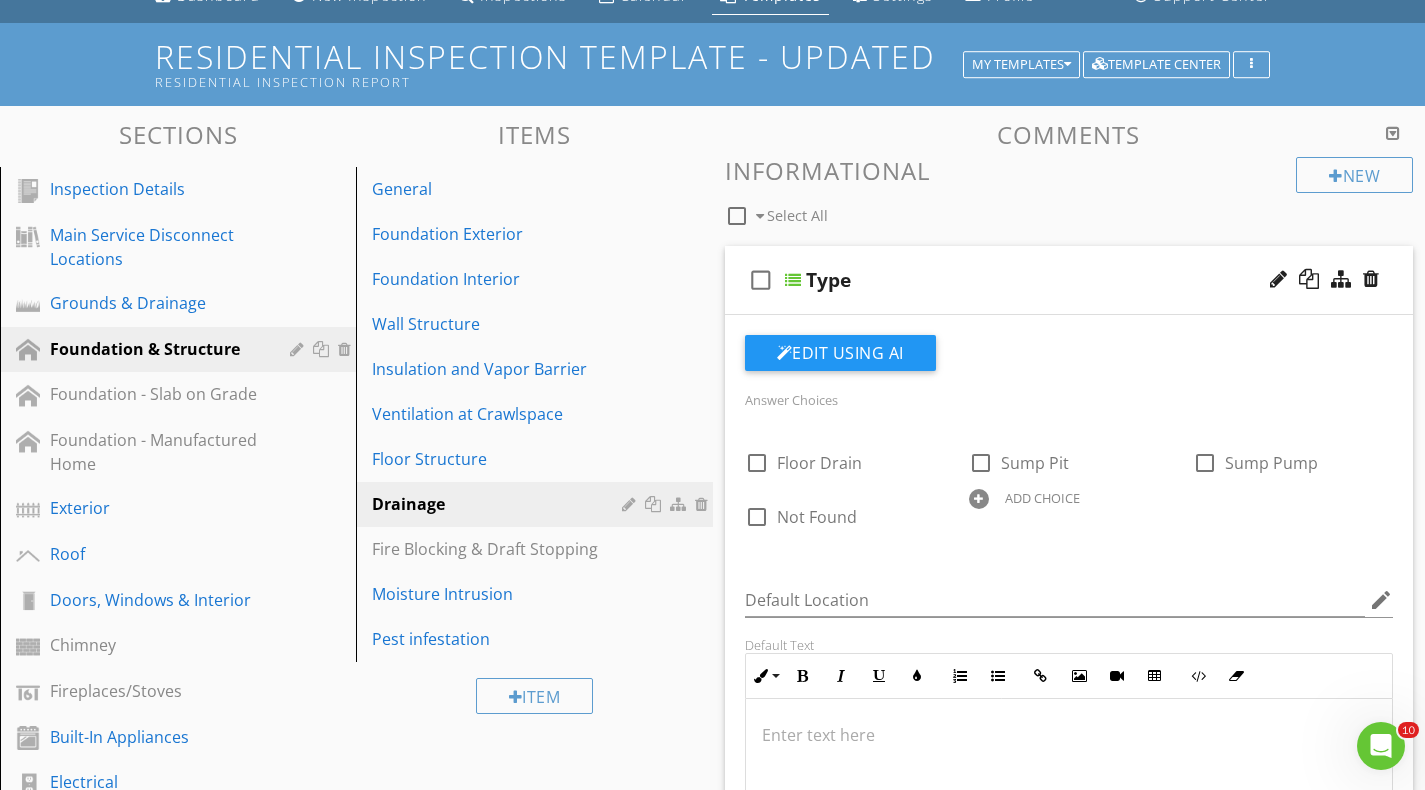 click on "ADD CHOICE" at bounding box center [1042, 498] 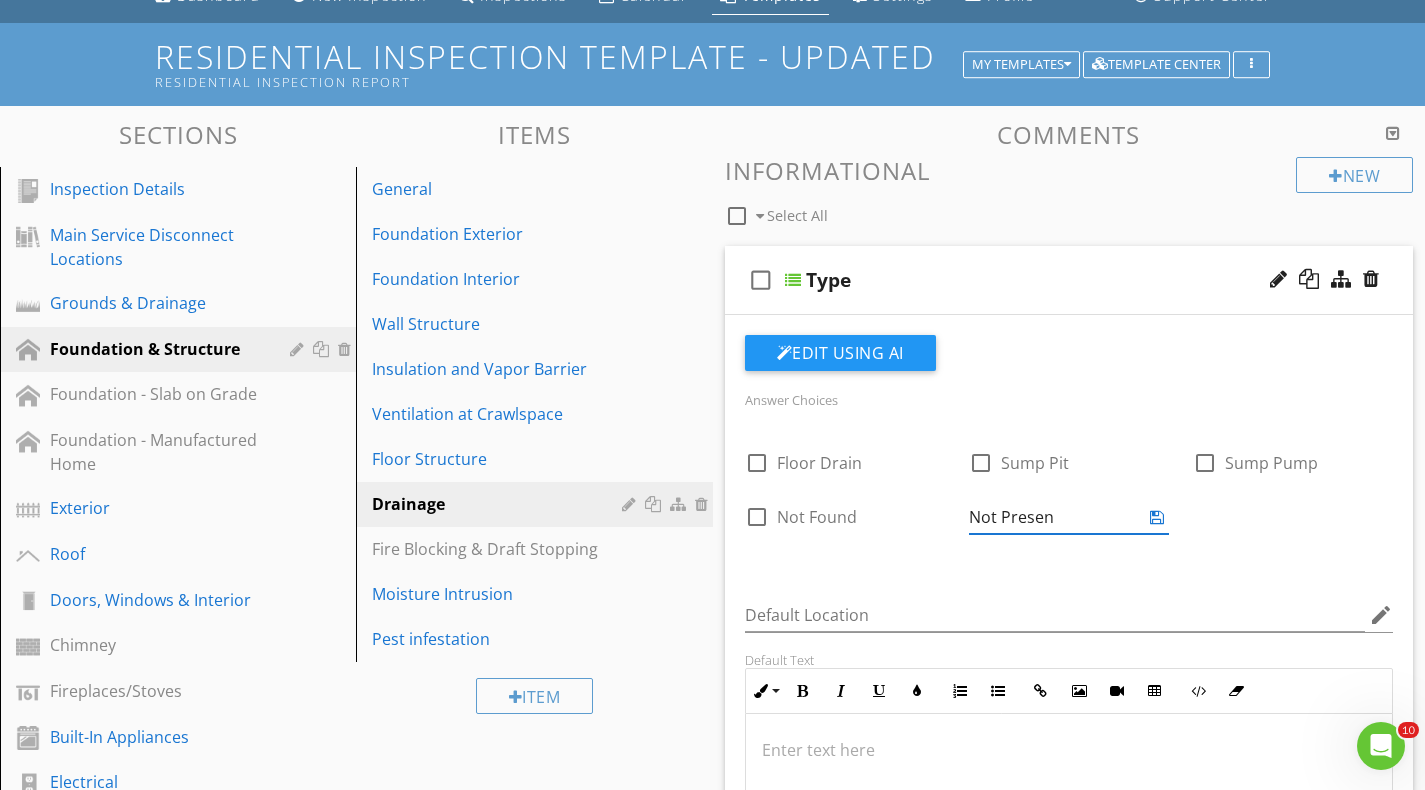 type on "Not Present" 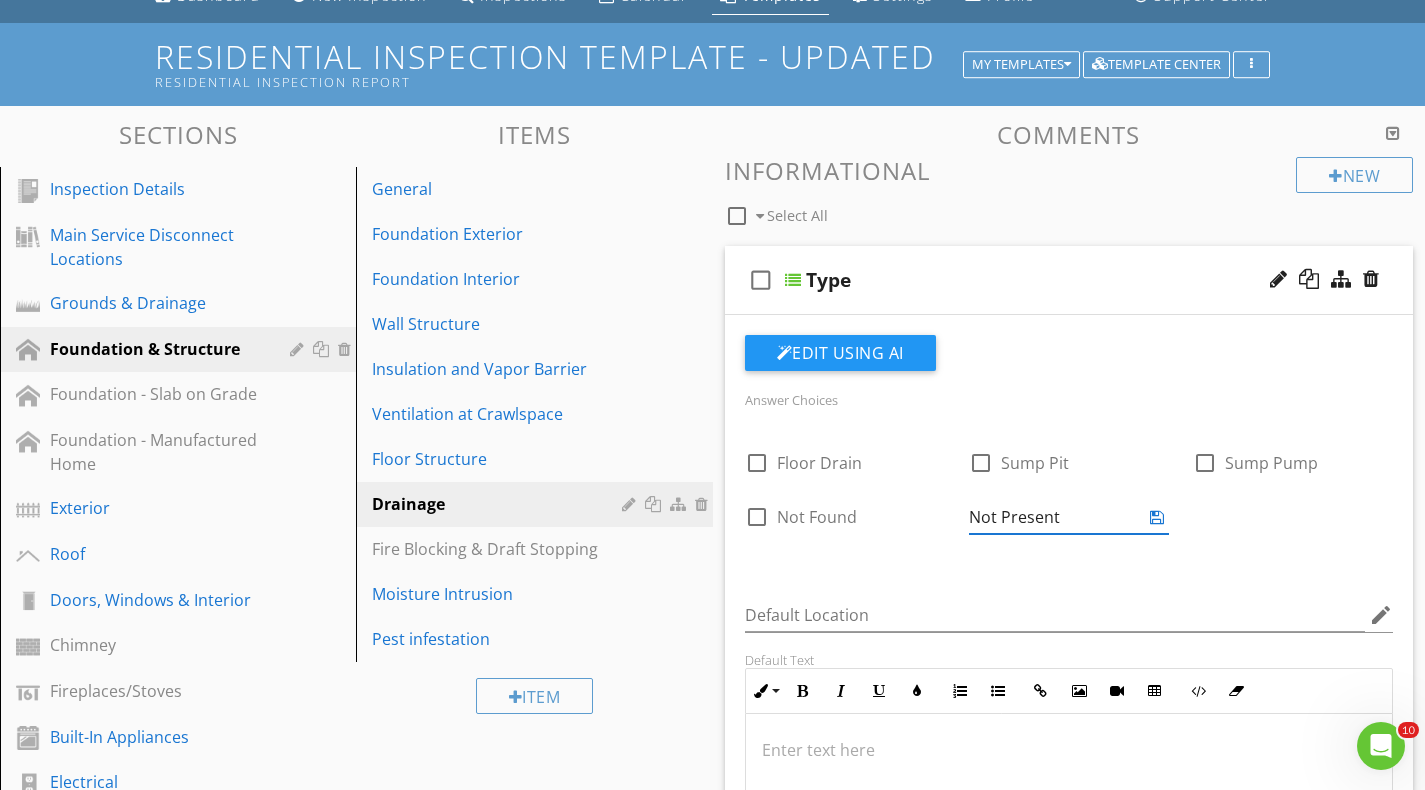 click at bounding box center (1157, 517) 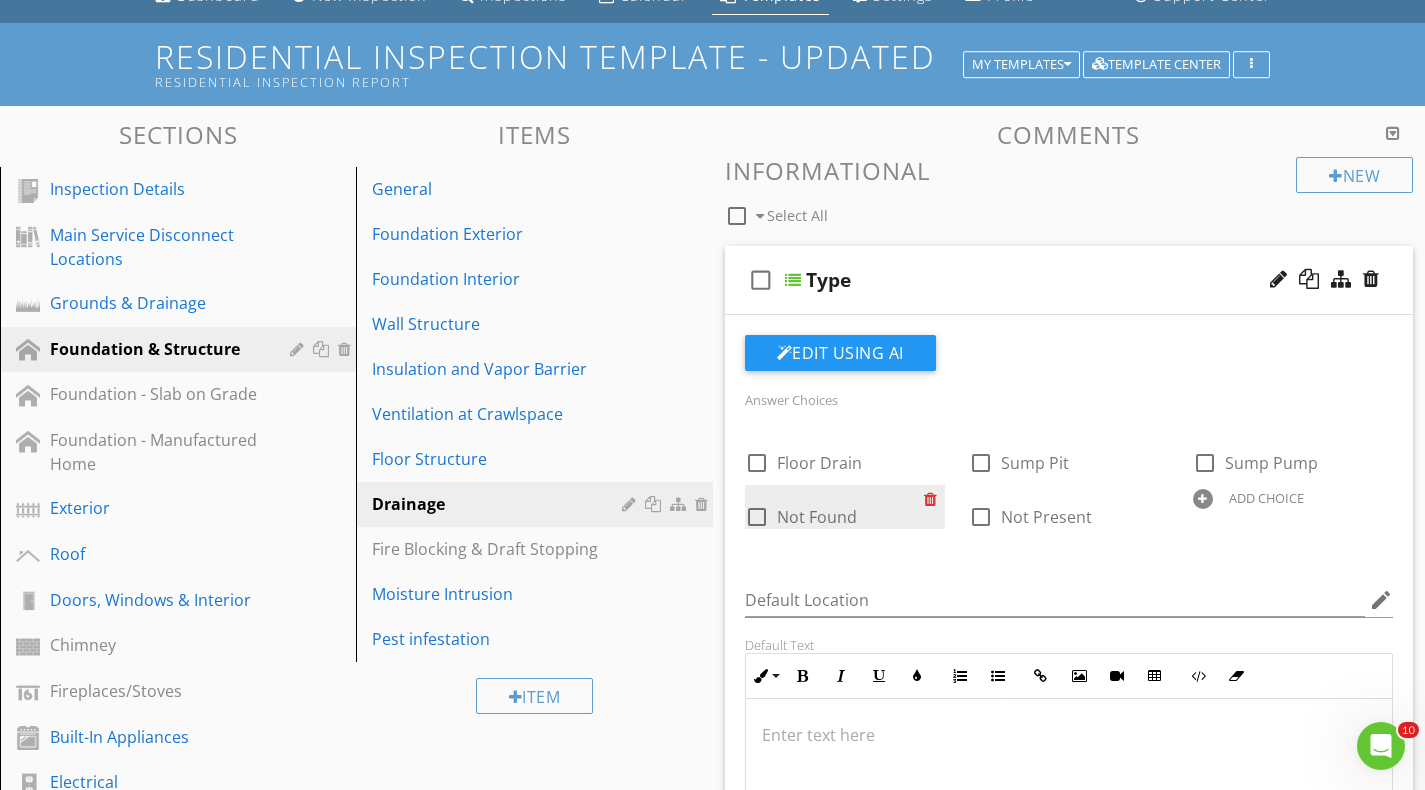 click at bounding box center [934, 499] 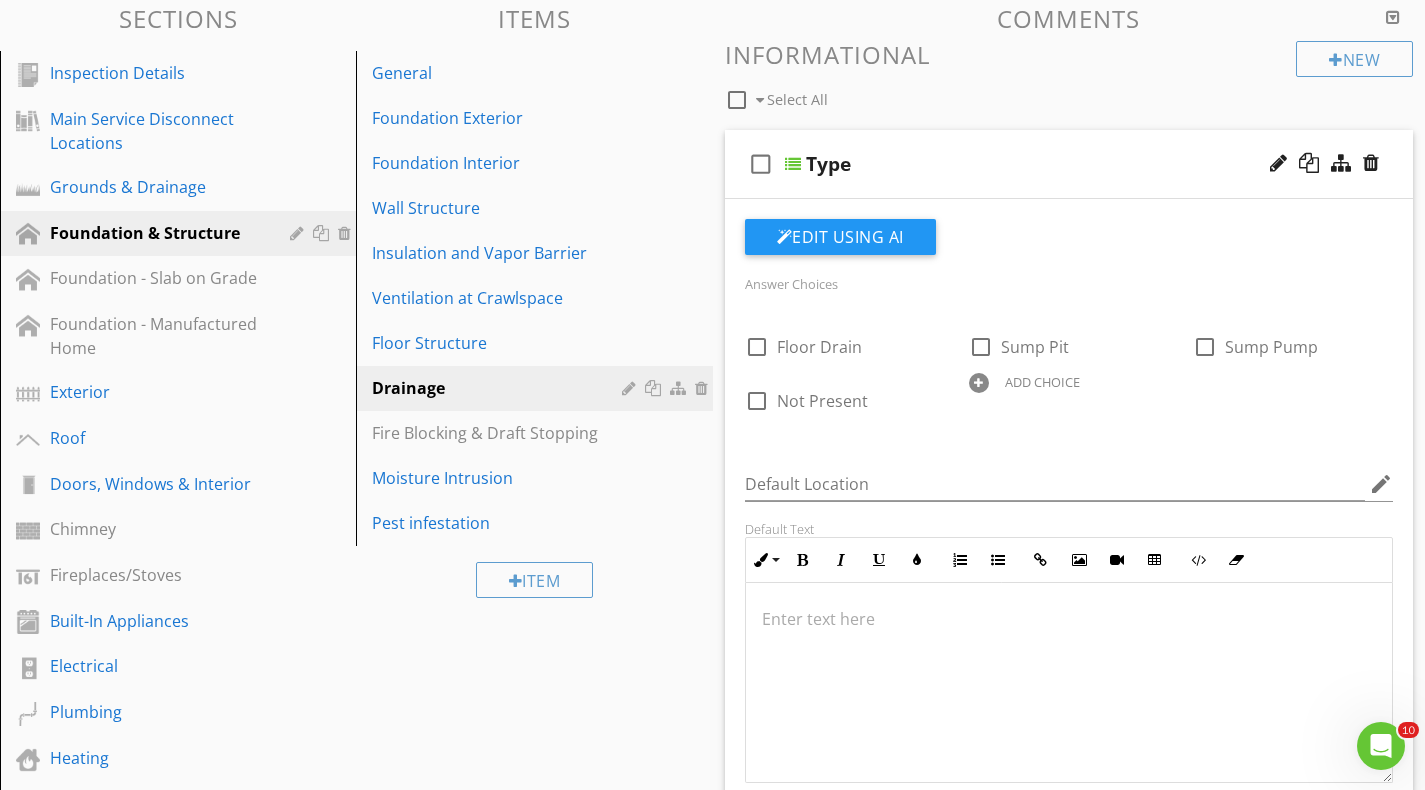 scroll, scrollTop: 215, scrollLeft: 0, axis: vertical 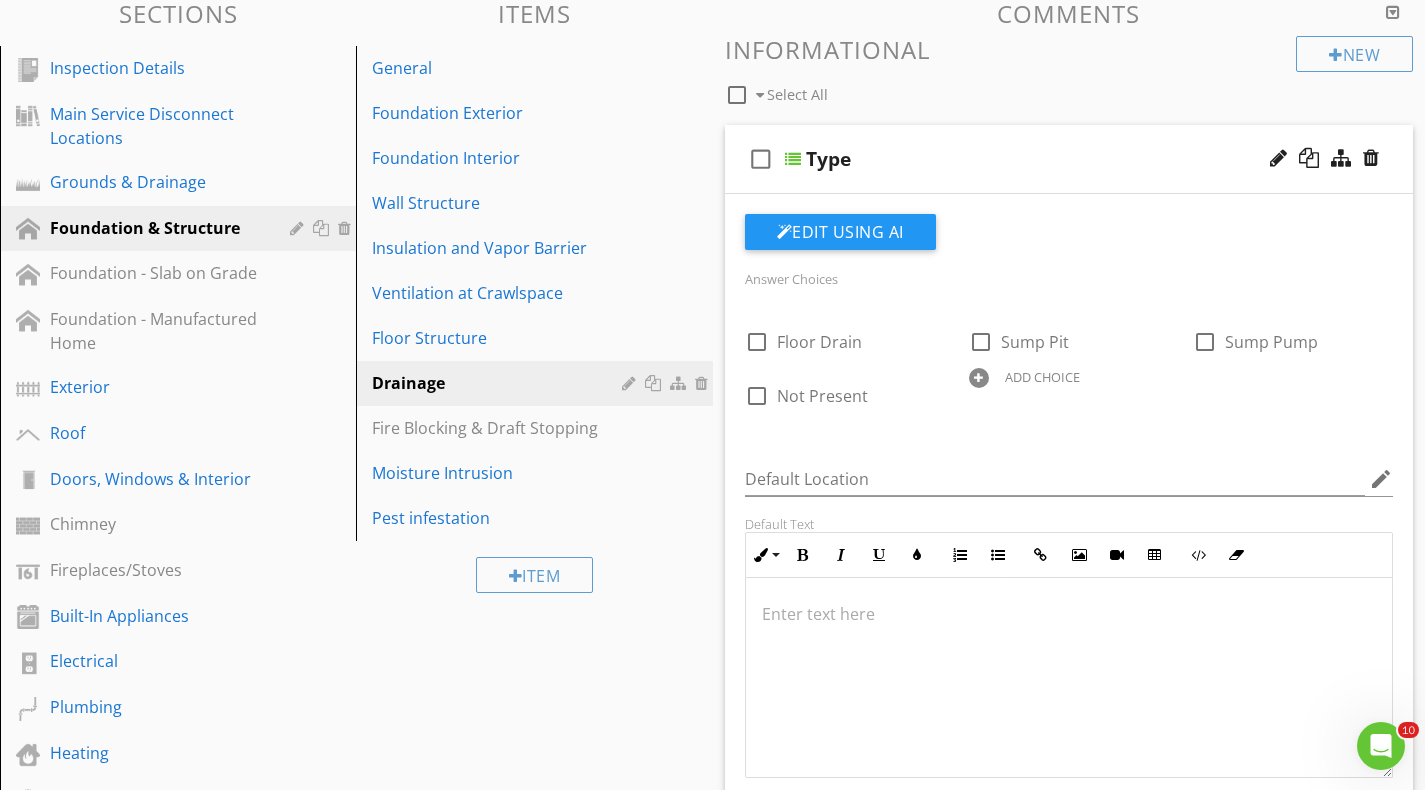 click on "check_box_outline_blank
Type" at bounding box center (1069, 159) 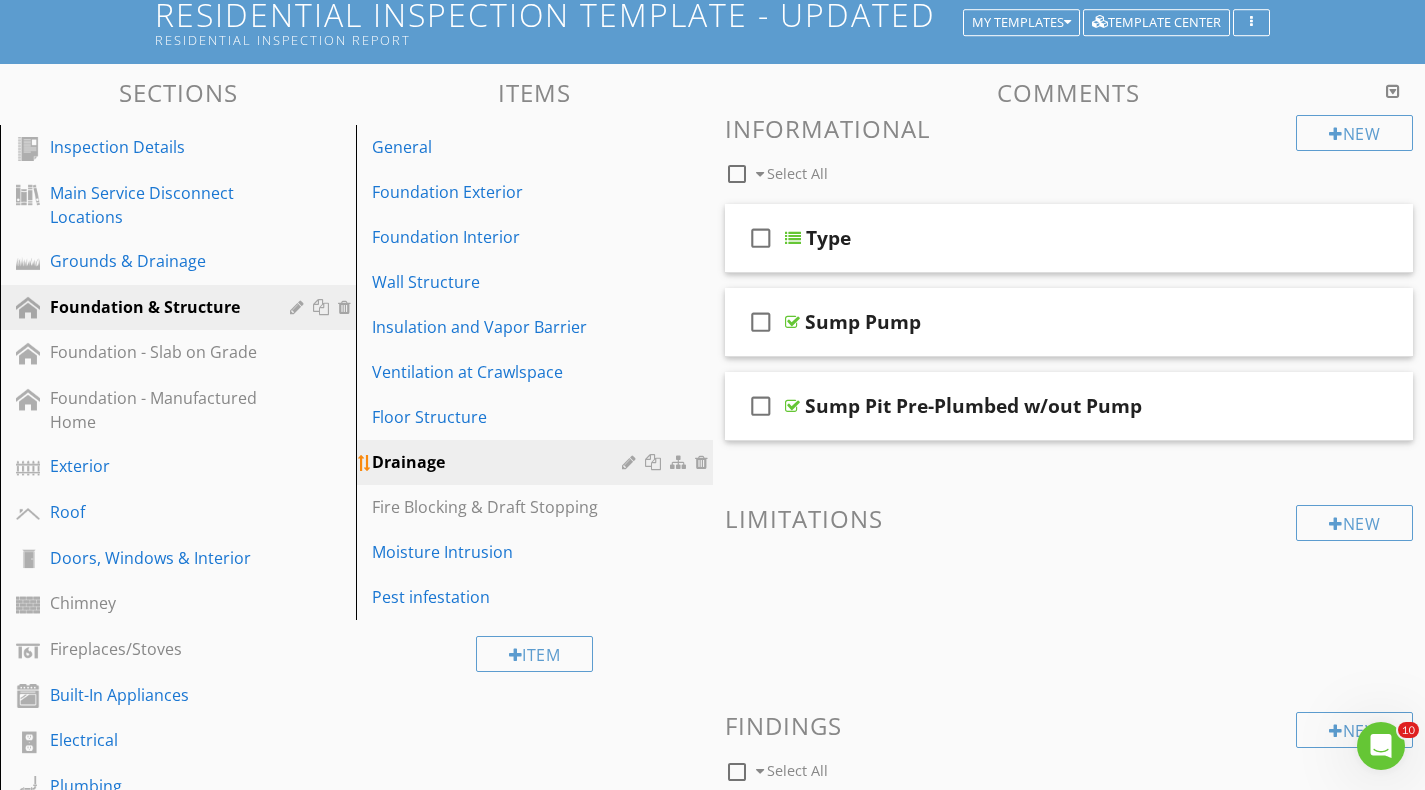 scroll, scrollTop: 135, scrollLeft: 0, axis: vertical 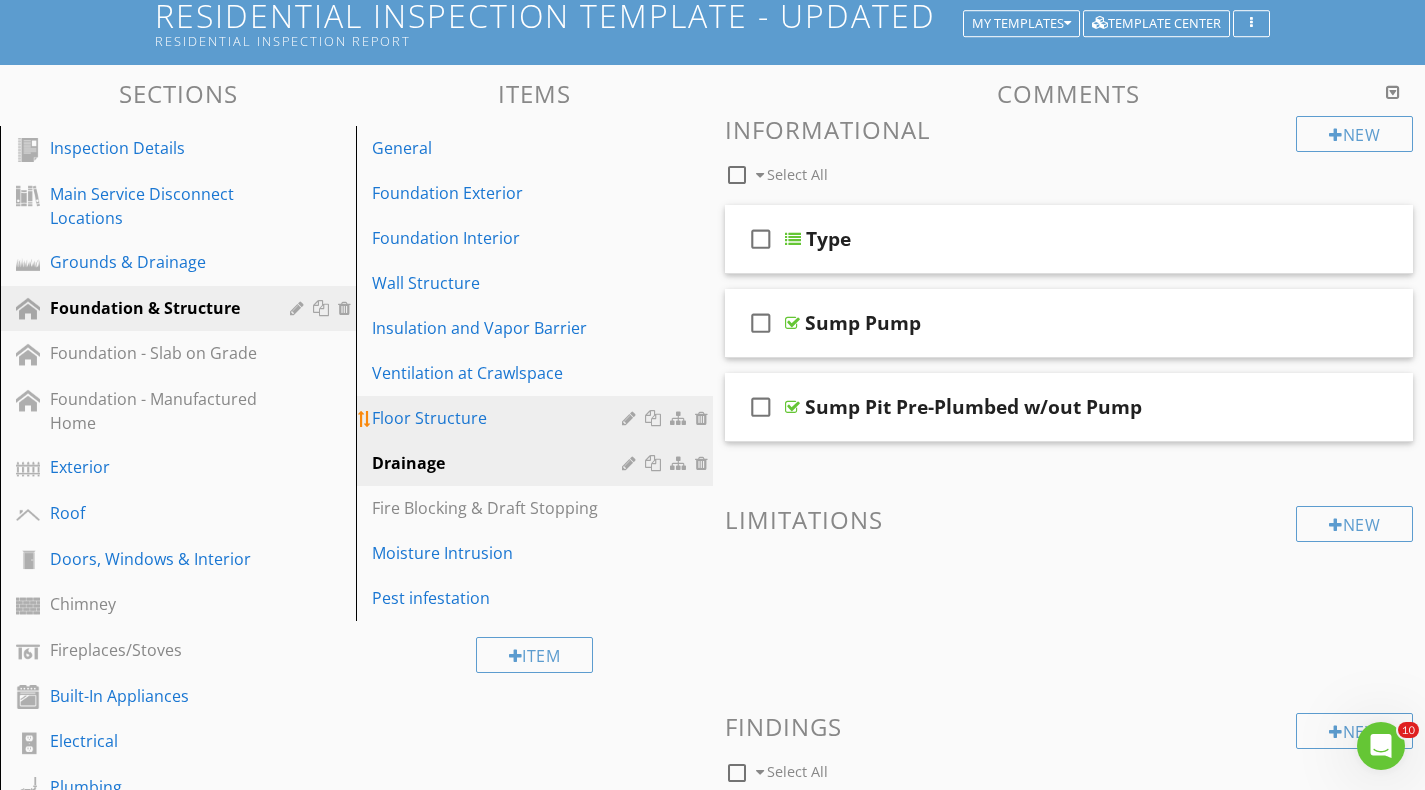 click on "Floor Structure" at bounding box center (499, 418) 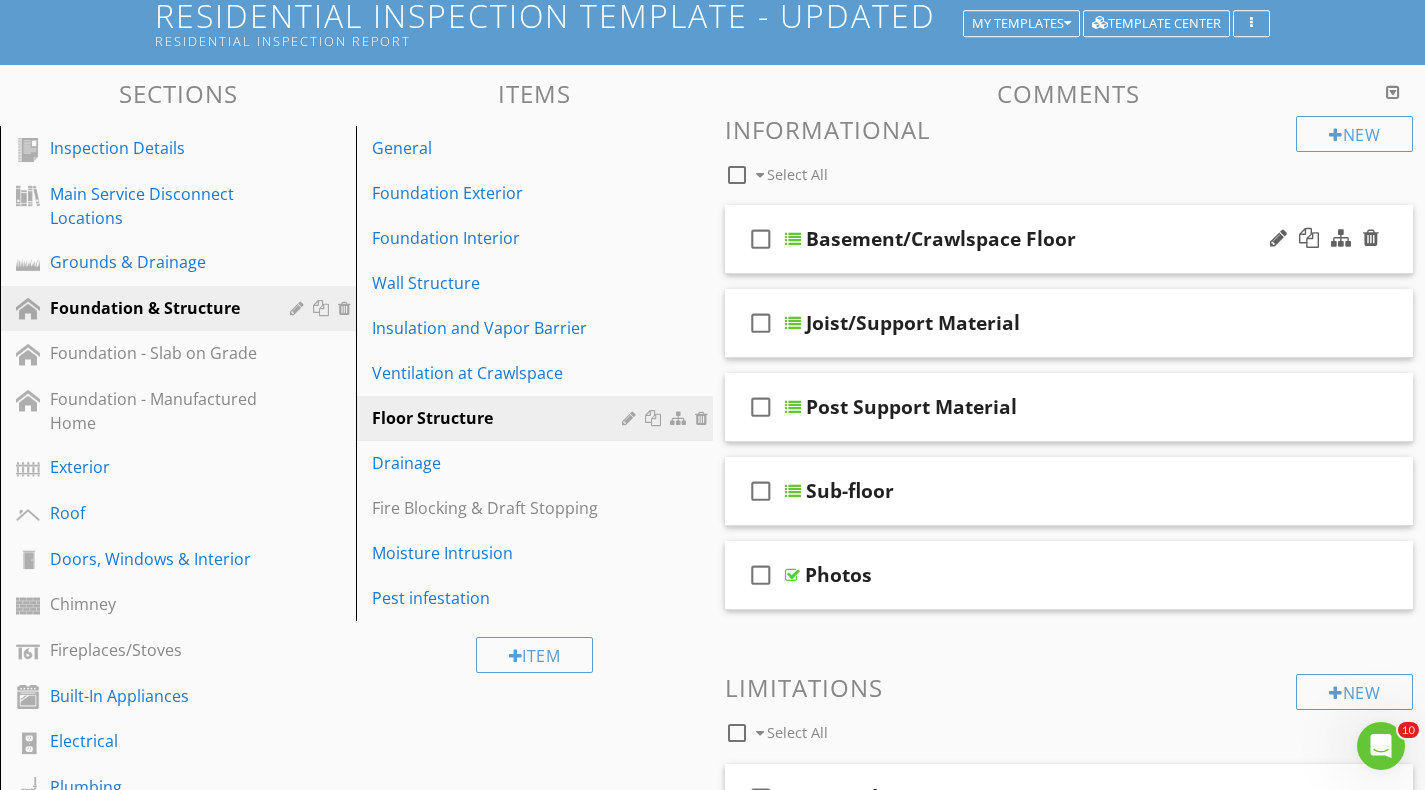 click on "check_box_outline_blank
Basement/Crawlspace Floor" at bounding box center (1069, 239) 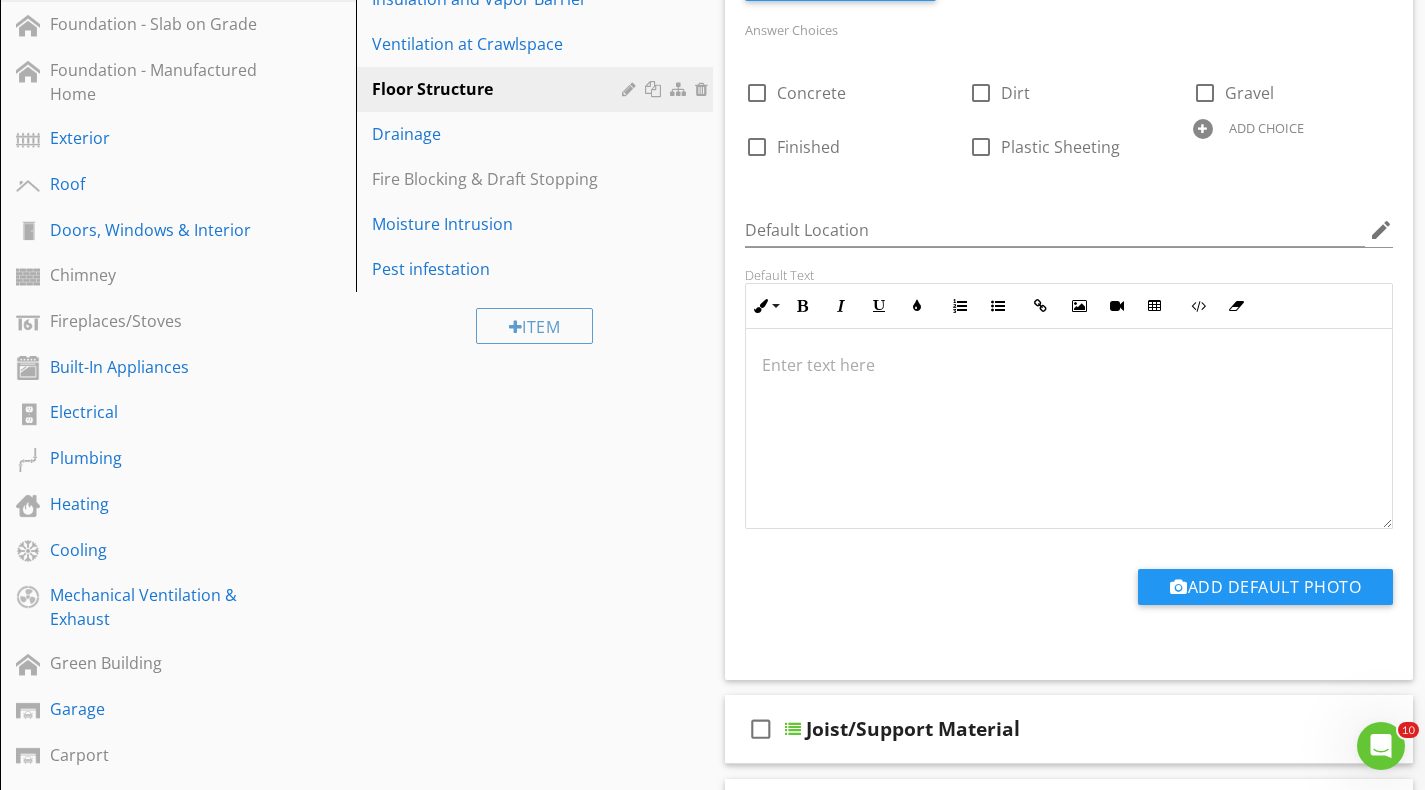 scroll, scrollTop: 465, scrollLeft: 0, axis: vertical 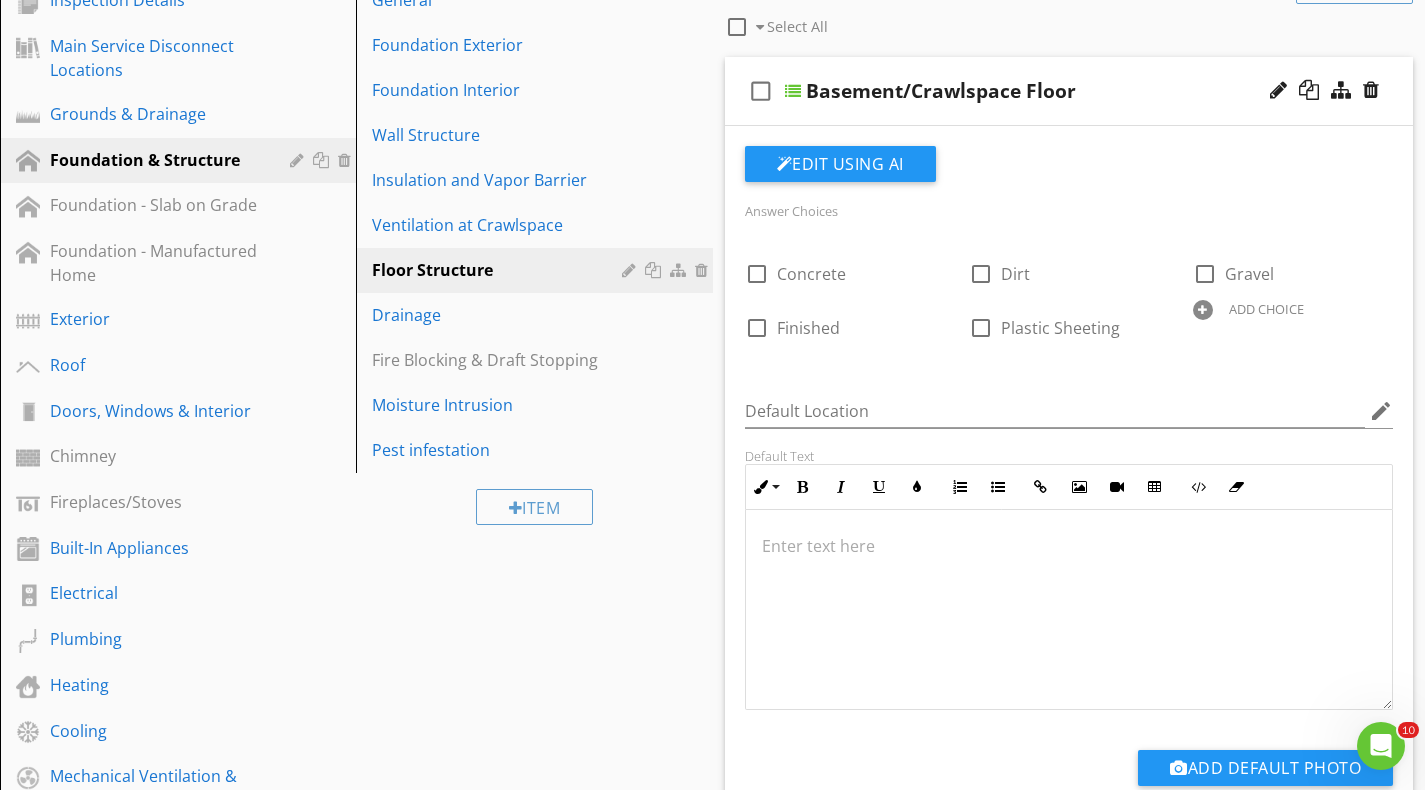 click on "check_box_outline_blank
Basement/Crawlspace Floor" at bounding box center (1069, 91) 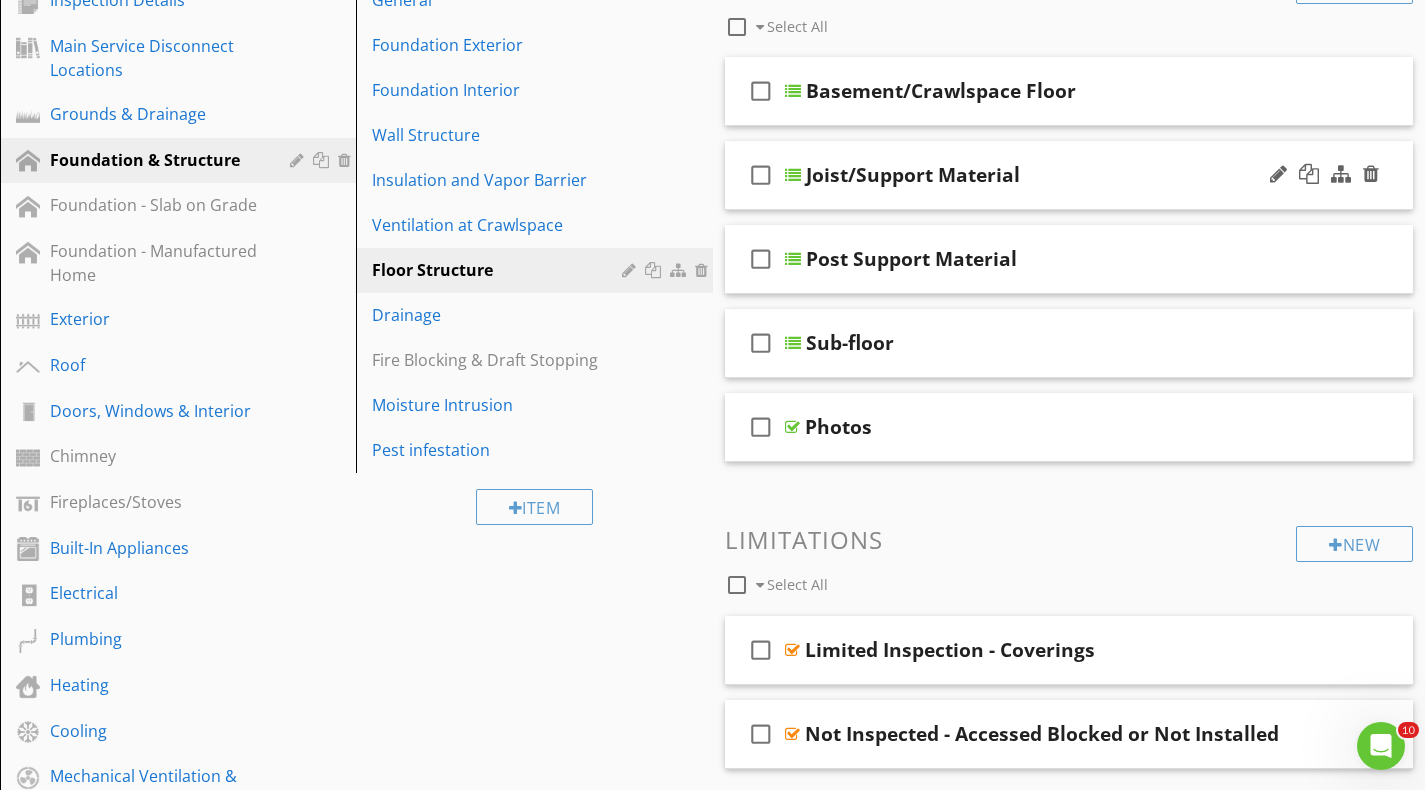 click on "check_box_outline_blank
Joist/Support Material" at bounding box center [1069, 175] 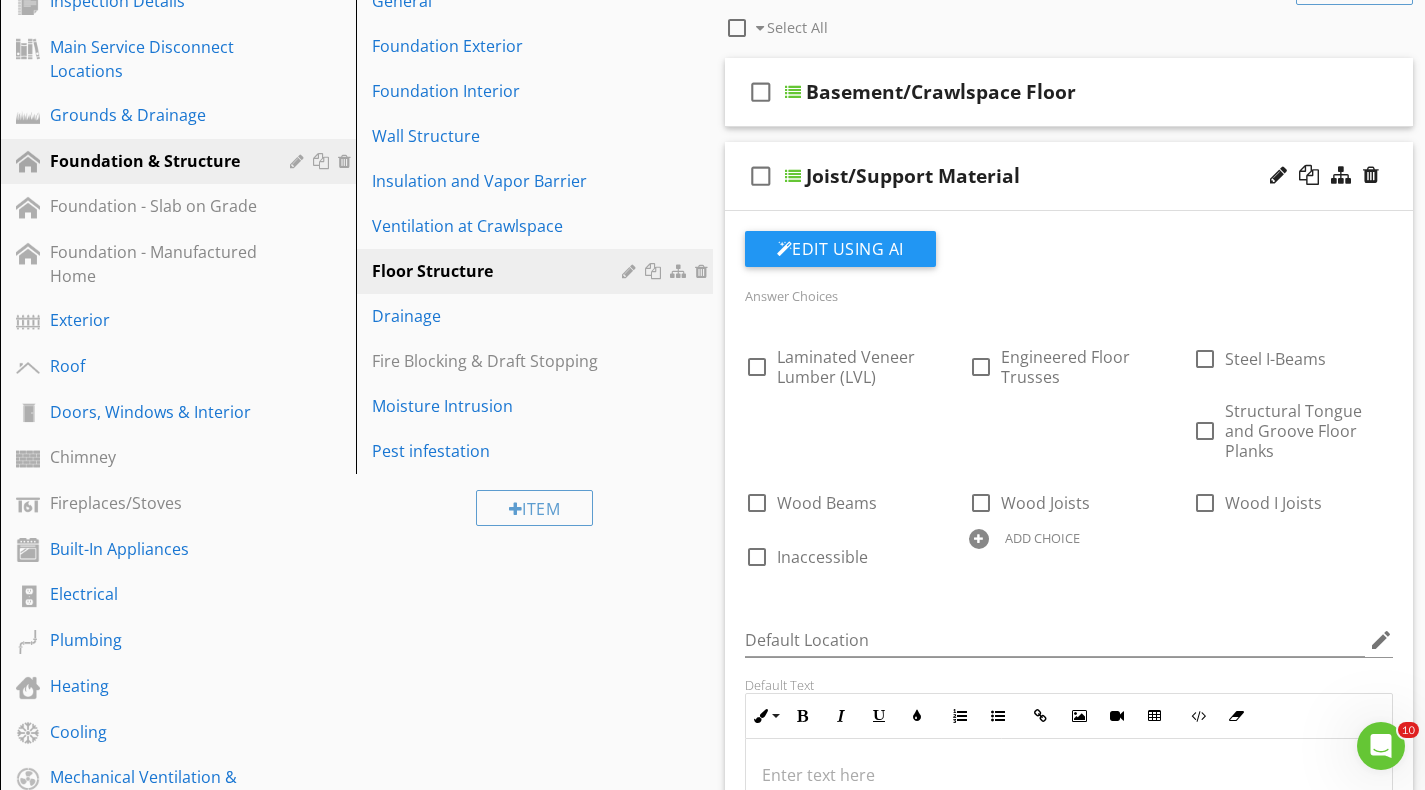 scroll, scrollTop: 247, scrollLeft: 0, axis: vertical 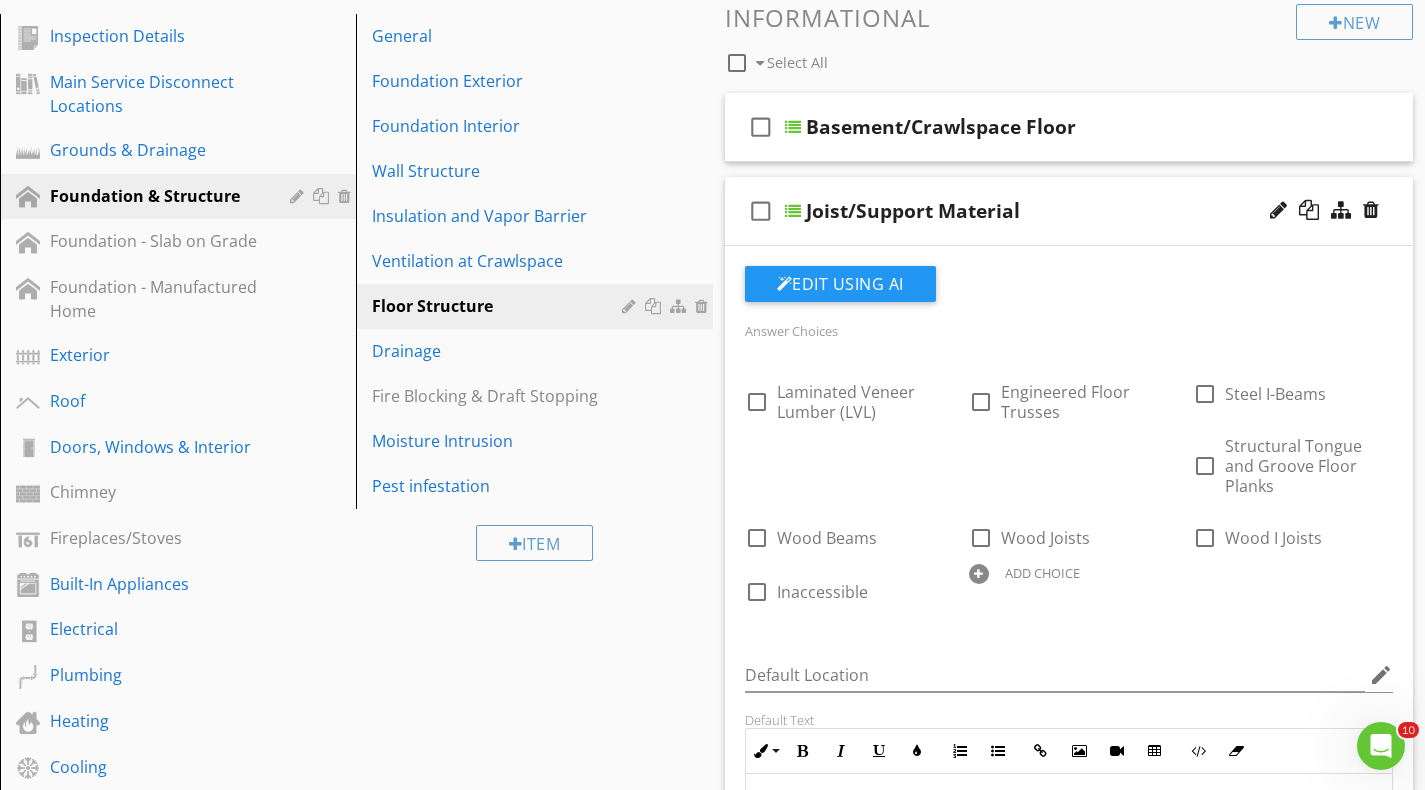 click on "Joist/Support Material" at bounding box center (913, 211) 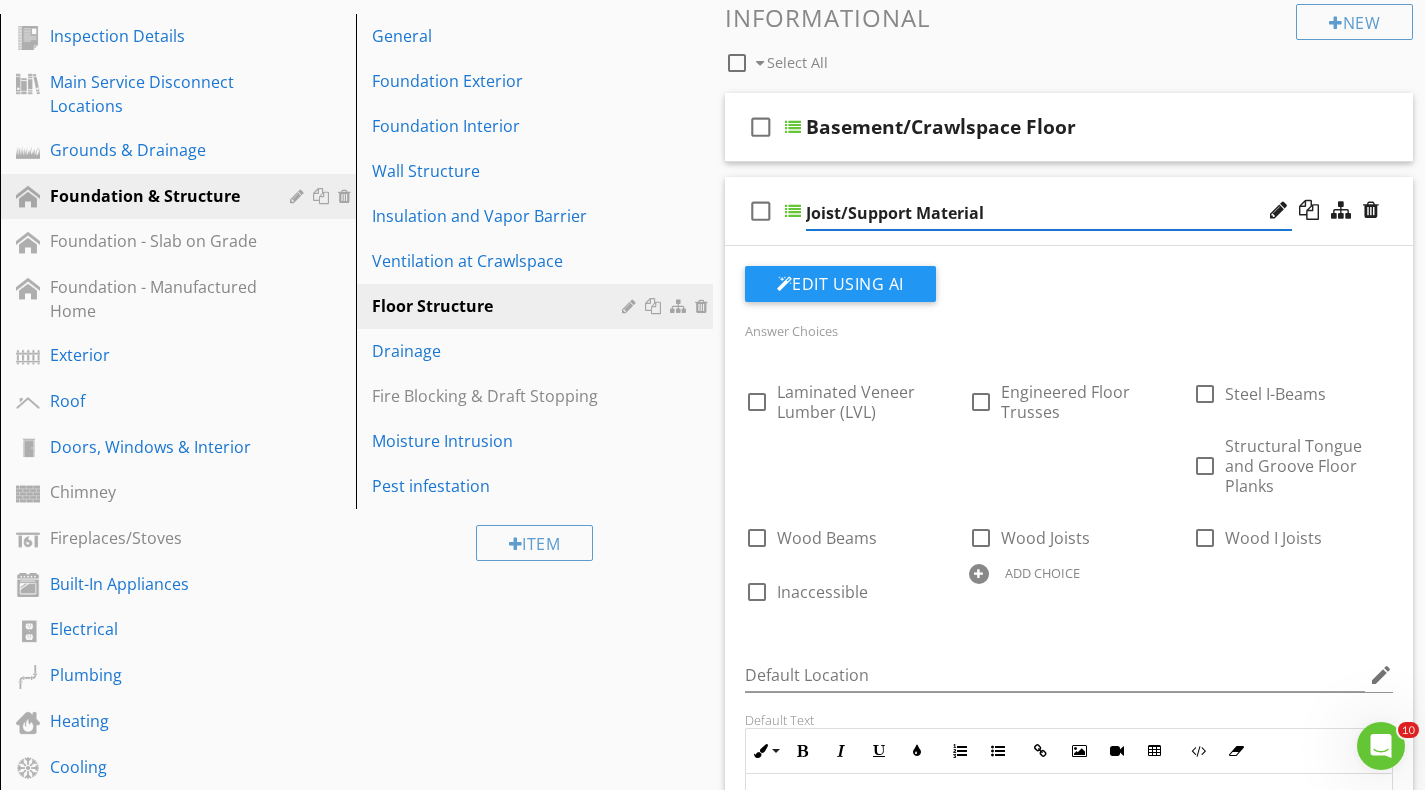 click on "Joist/Support Material" at bounding box center [1049, 213] 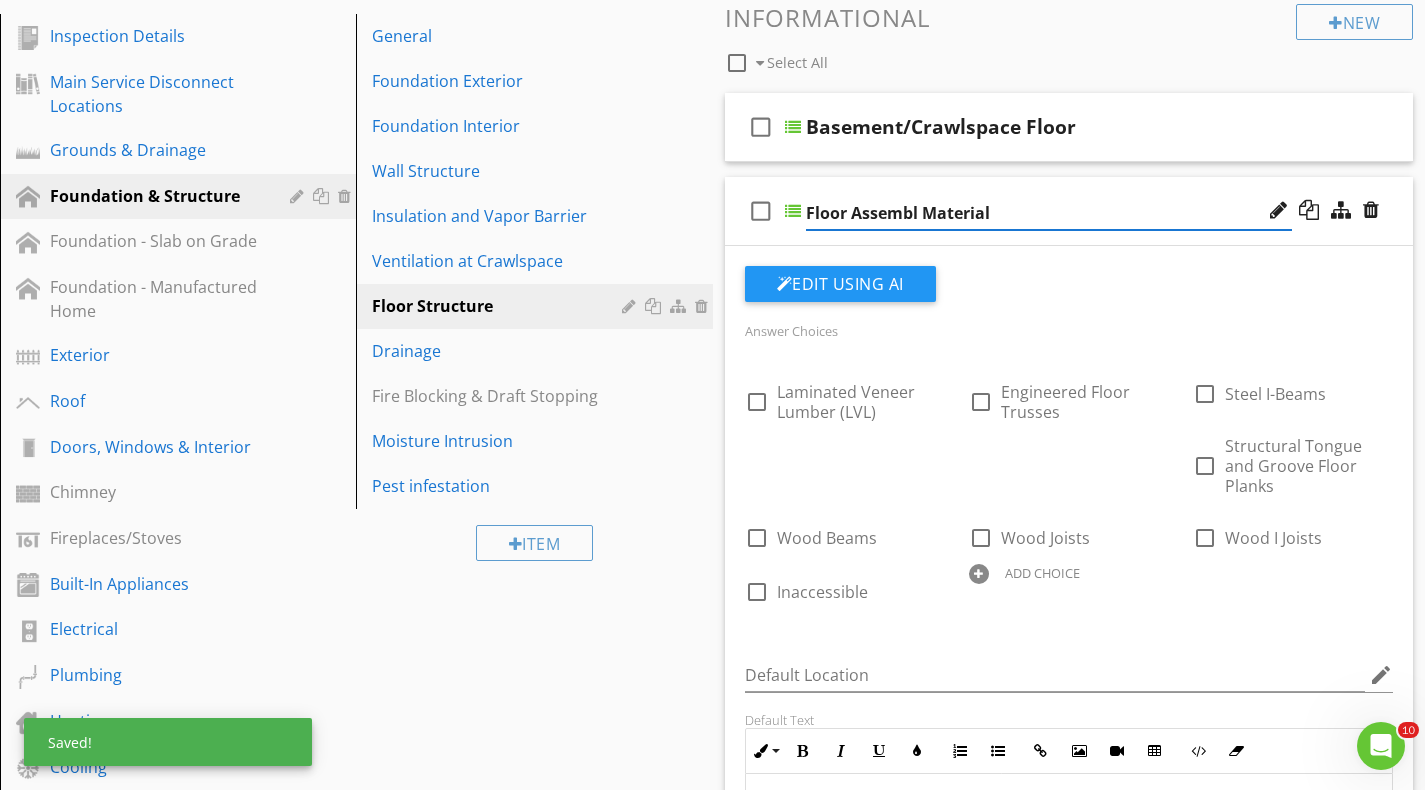 type on "Floor Assembly Material" 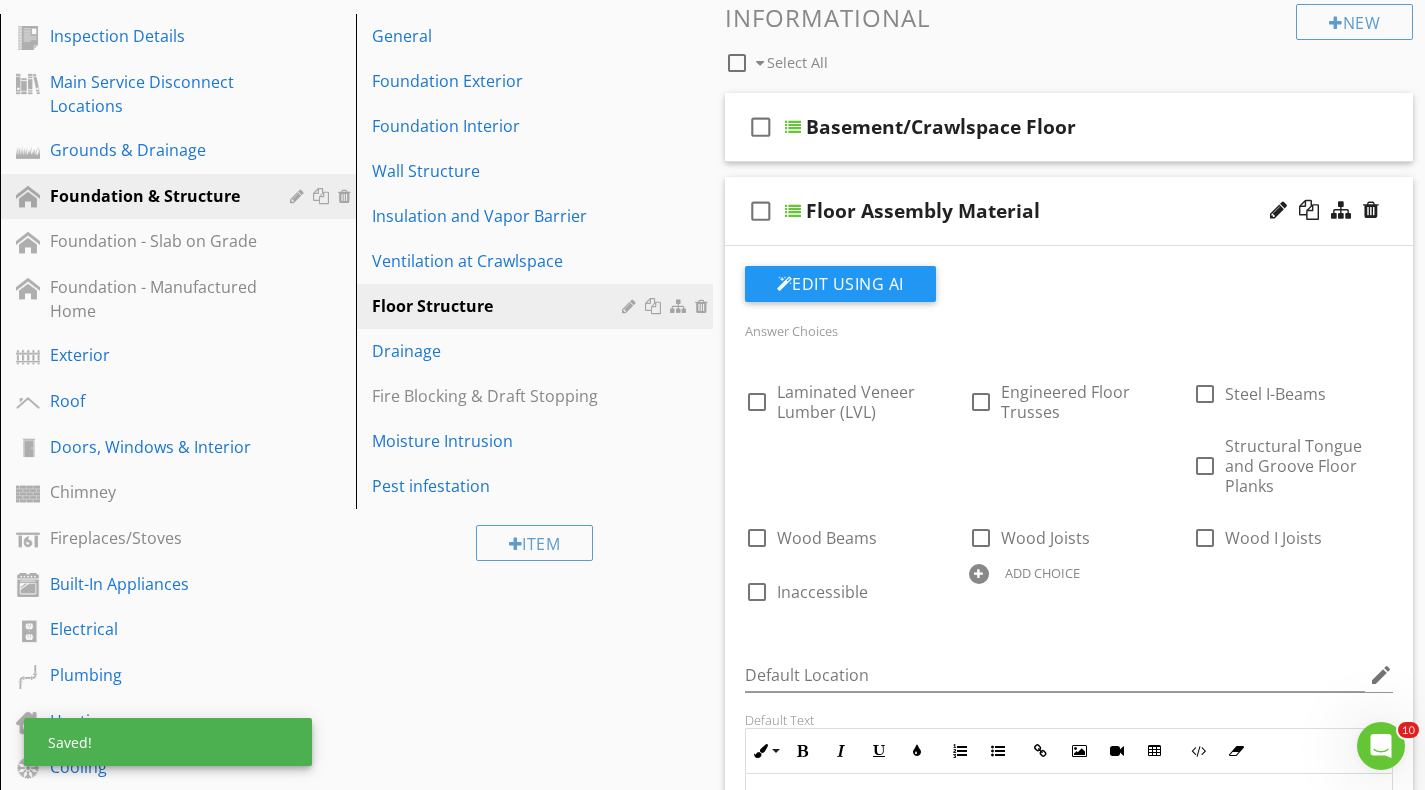 click on "check_box_outline_blank
Floor Assembly Material" at bounding box center [1069, 211] 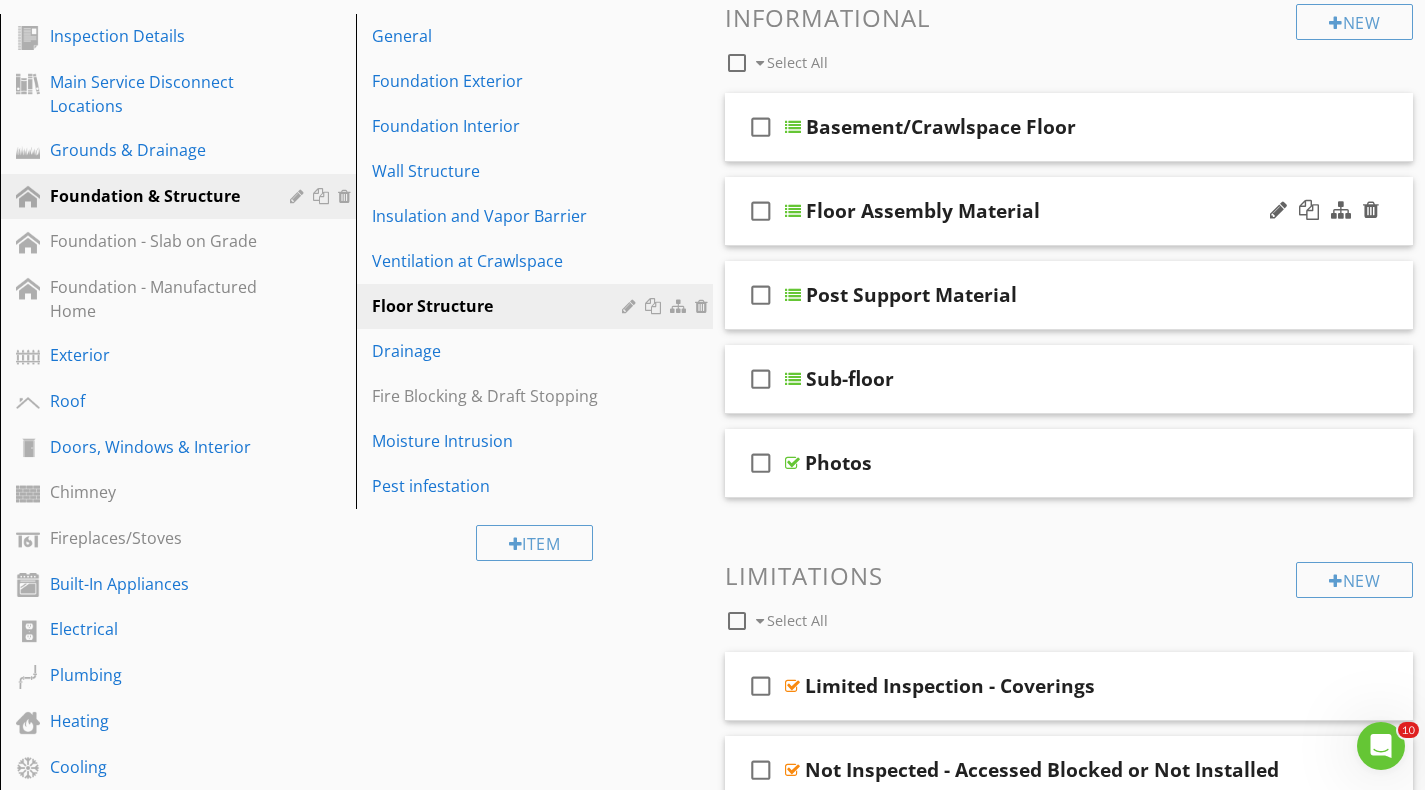 click on "check_box_outline_blank
Floor Assembly Material" at bounding box center (1069, 211) 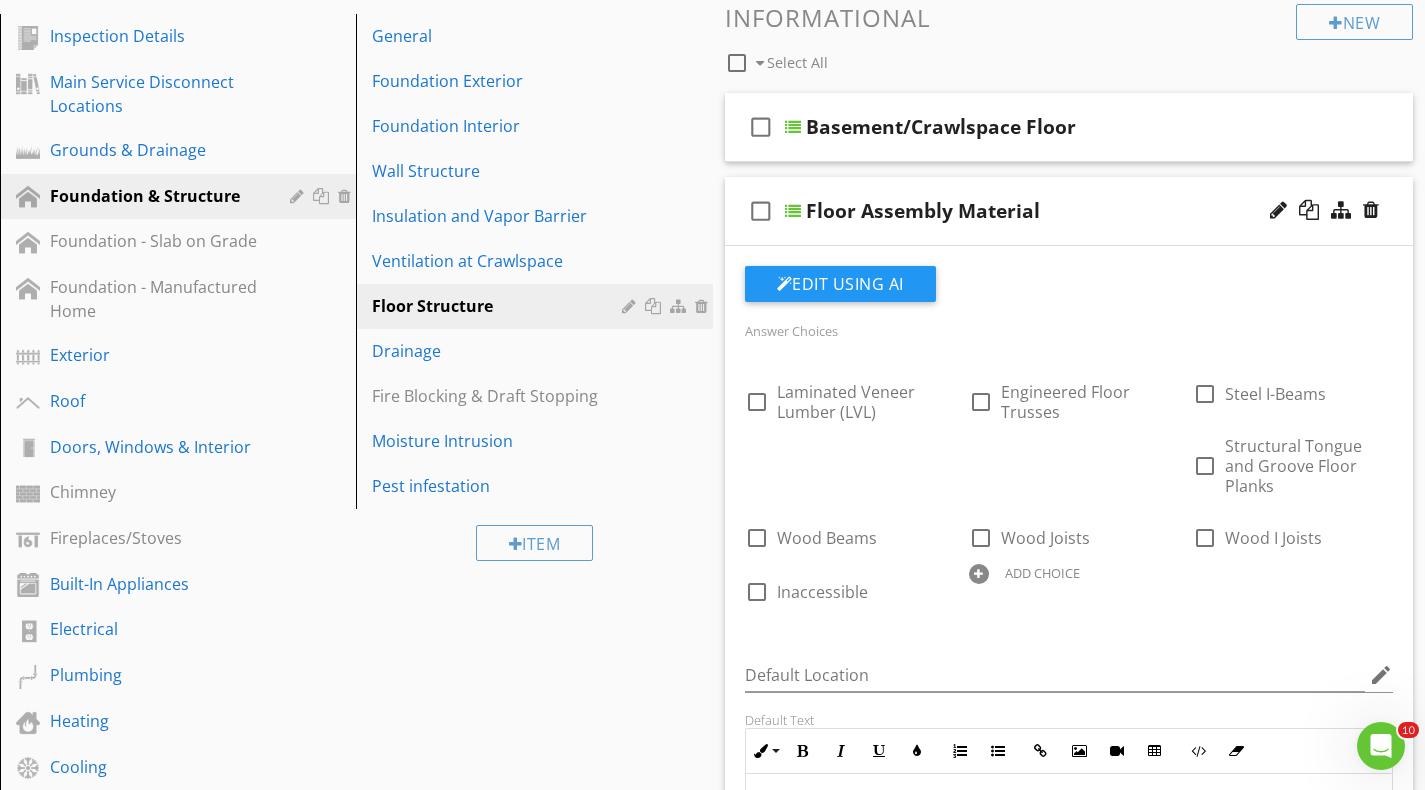 click on "Floor Assembly Material" at bounding box center [1049, 211] 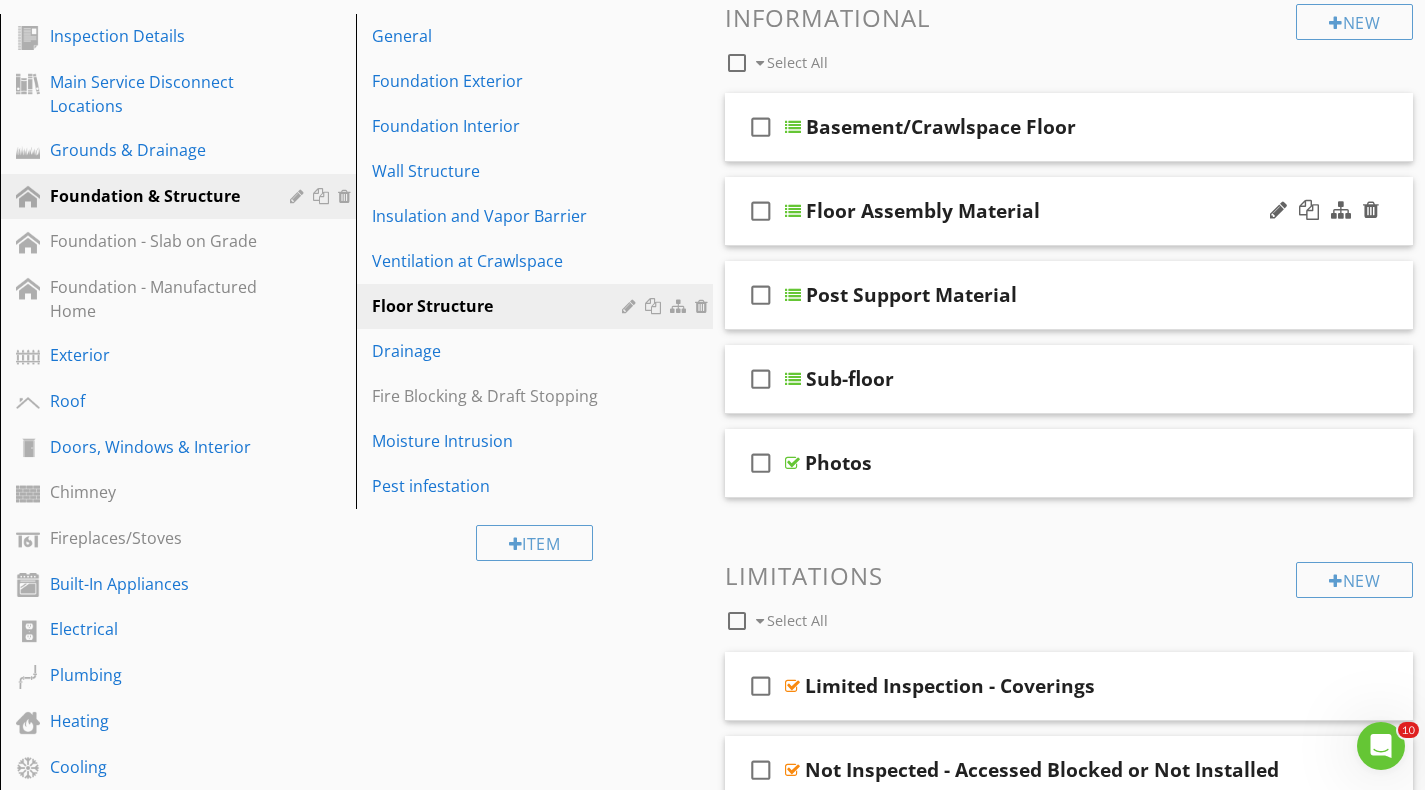 click on "check_box_outline_blank
Floor Assembly Material" at bounding box center [1069, 211] 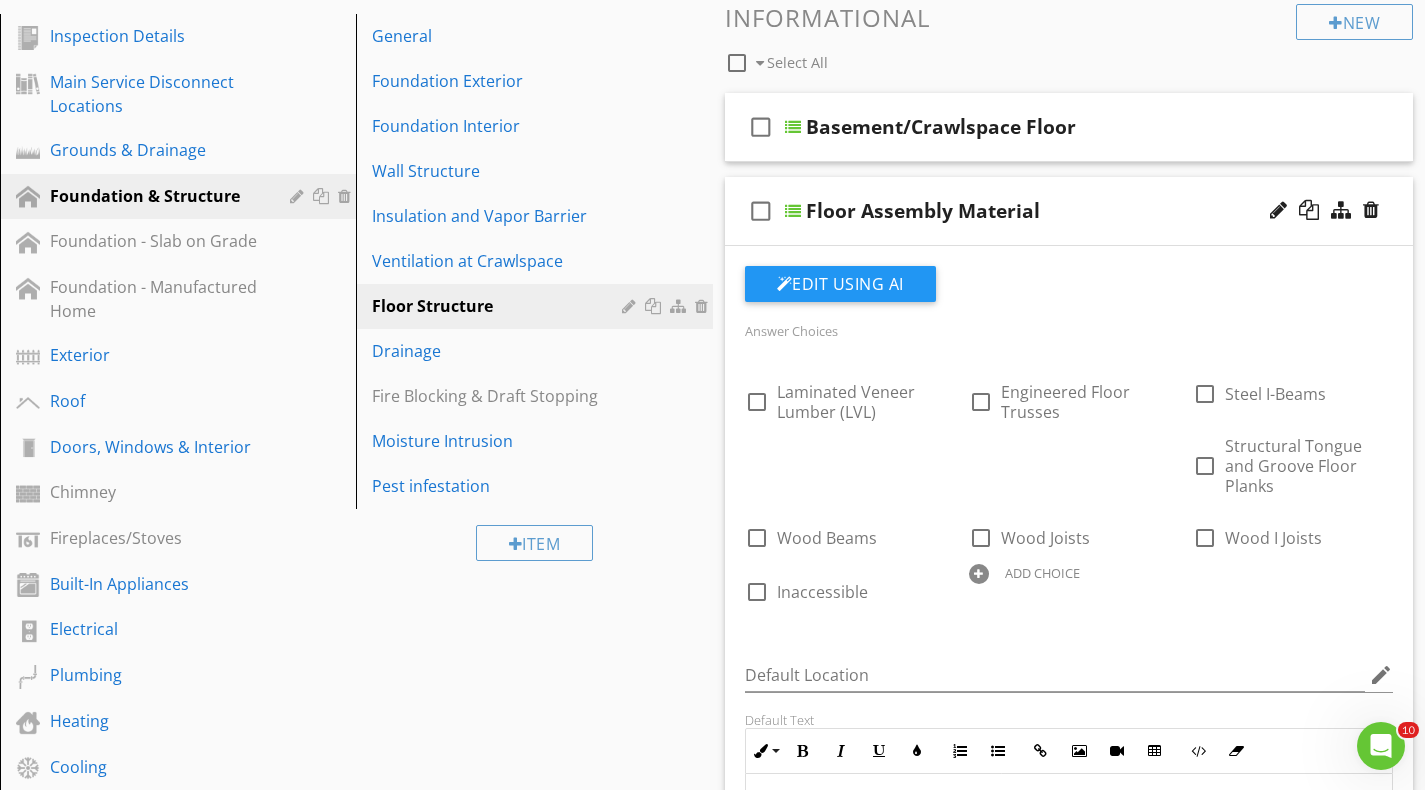 click on "Floor Assembly Material" at bounding box center (923, 211) 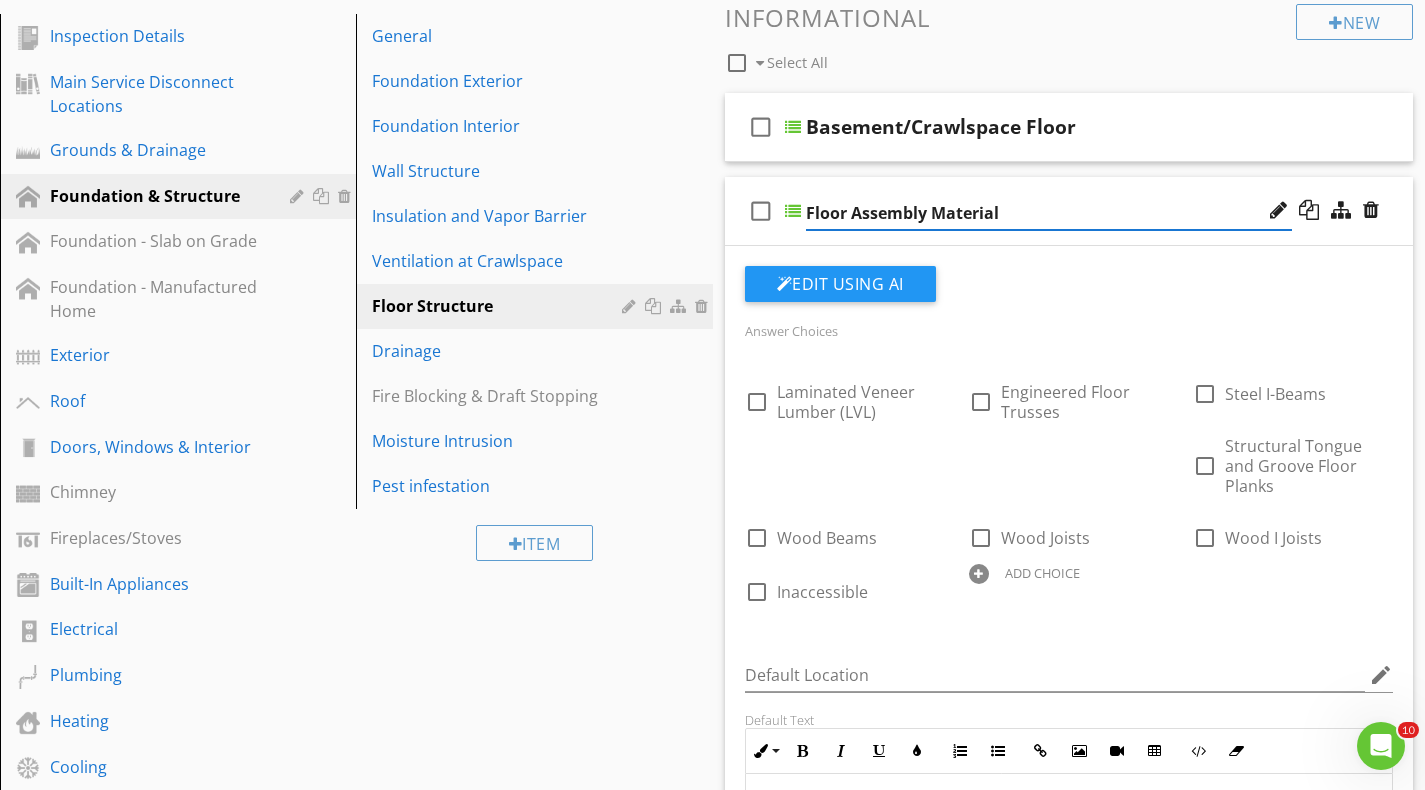 type on "Floor Assembly Materials" 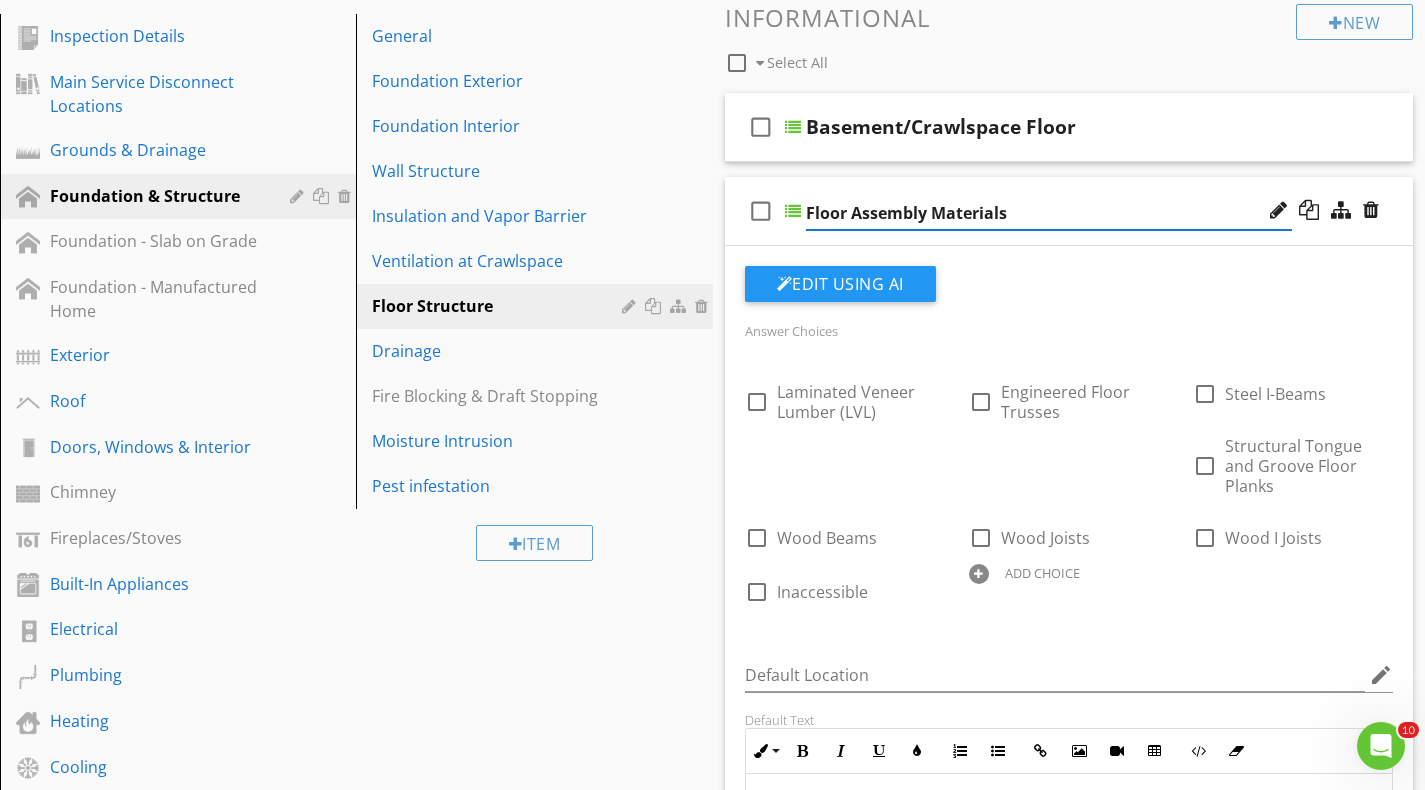click on "check_box_outline_blank         Floor Assembly Materials" at bounding box center [1069, 211] 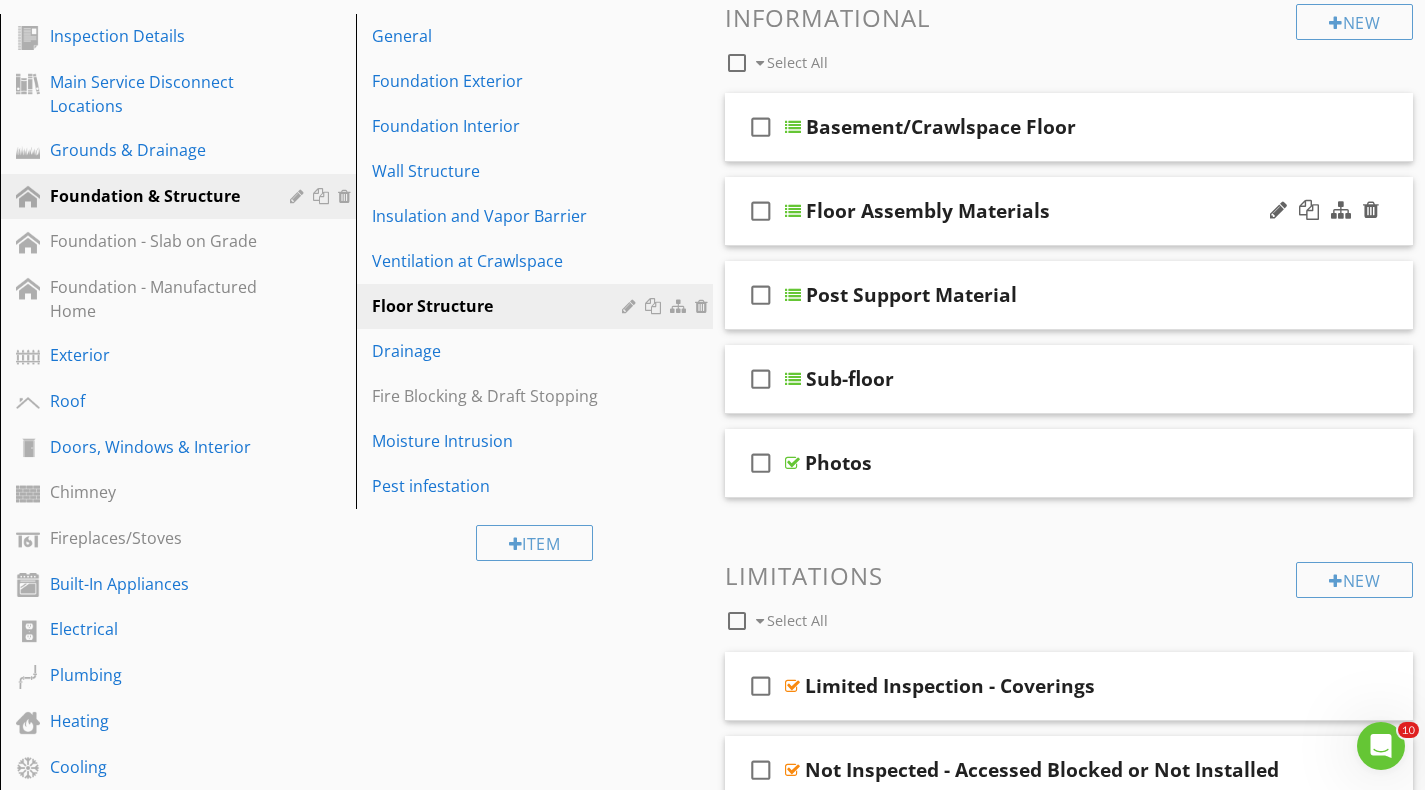 click on "check_box_outline_blank
Floor Assembly Materials" at bounding box center [1069, 211] 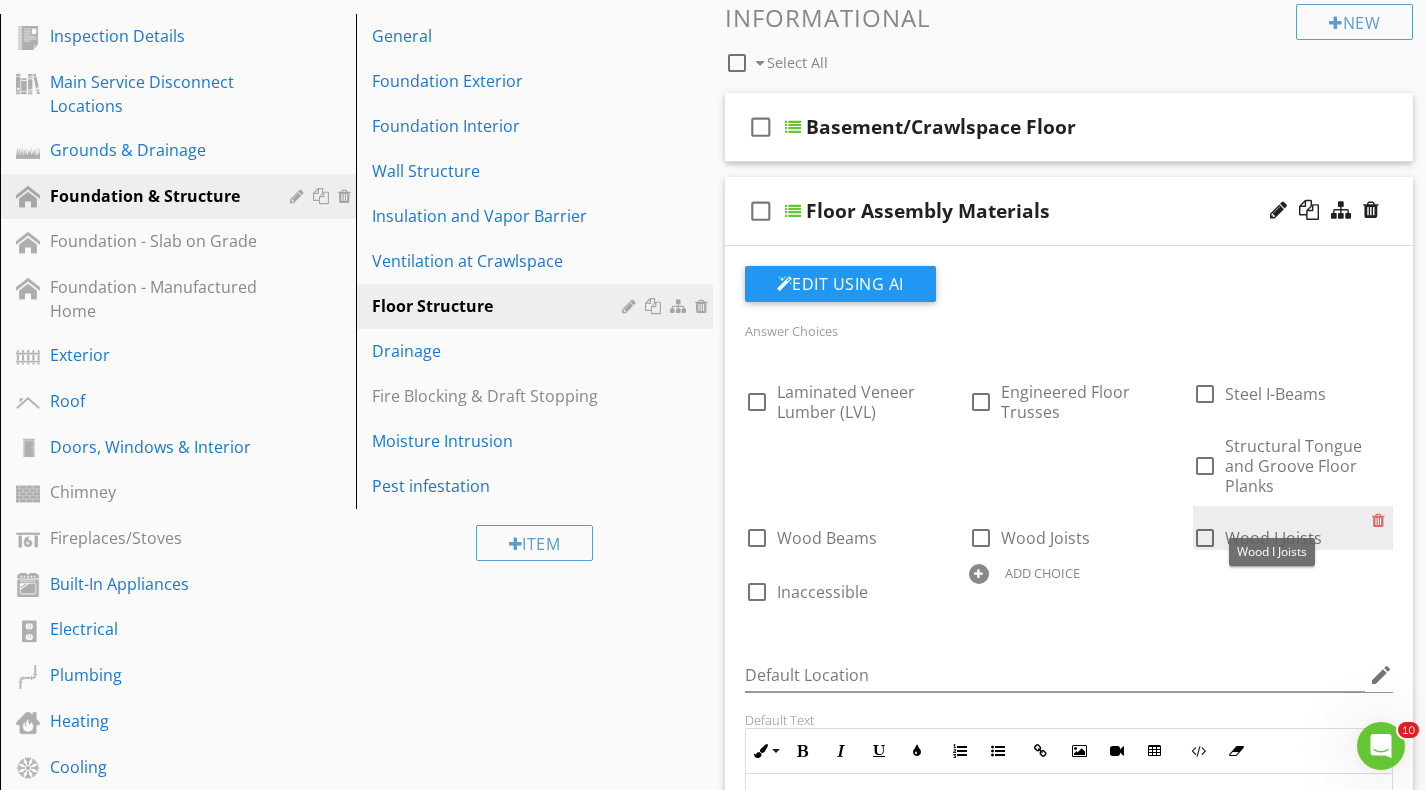 click on "Wood I Joists" at bounding box center [1273, 538] 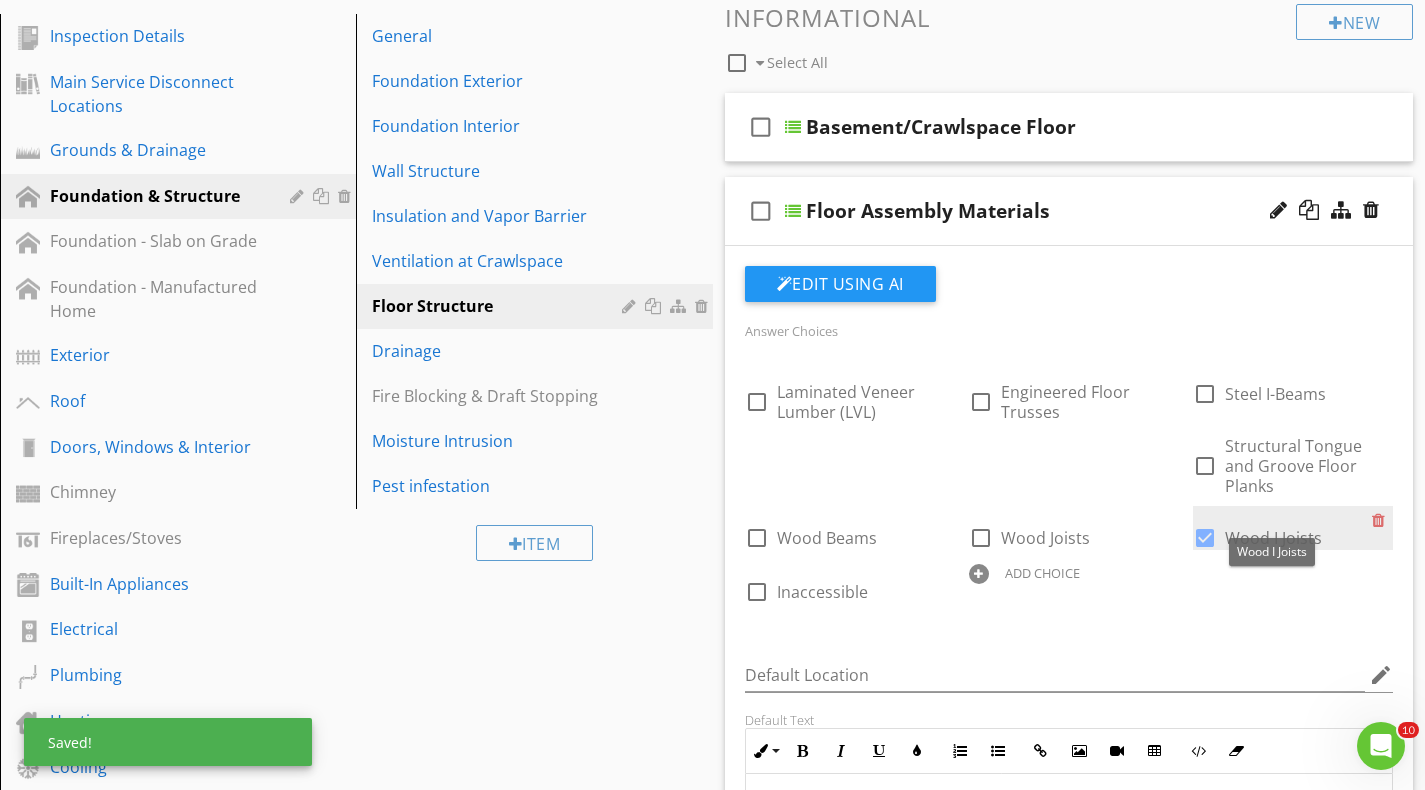 click on "Wood I Joists" at bounding box center (1273, 538) 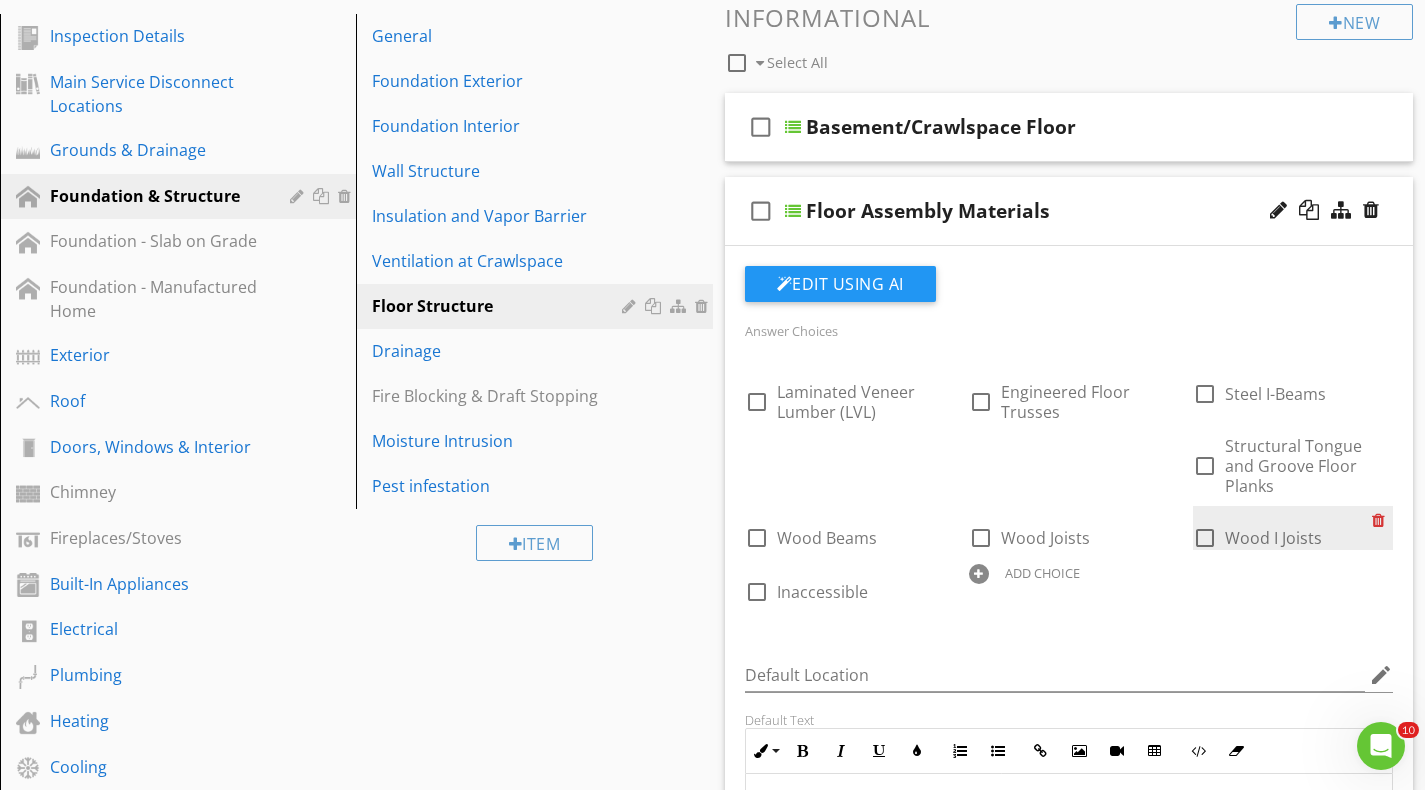 click at bounding box center (1382, 520) 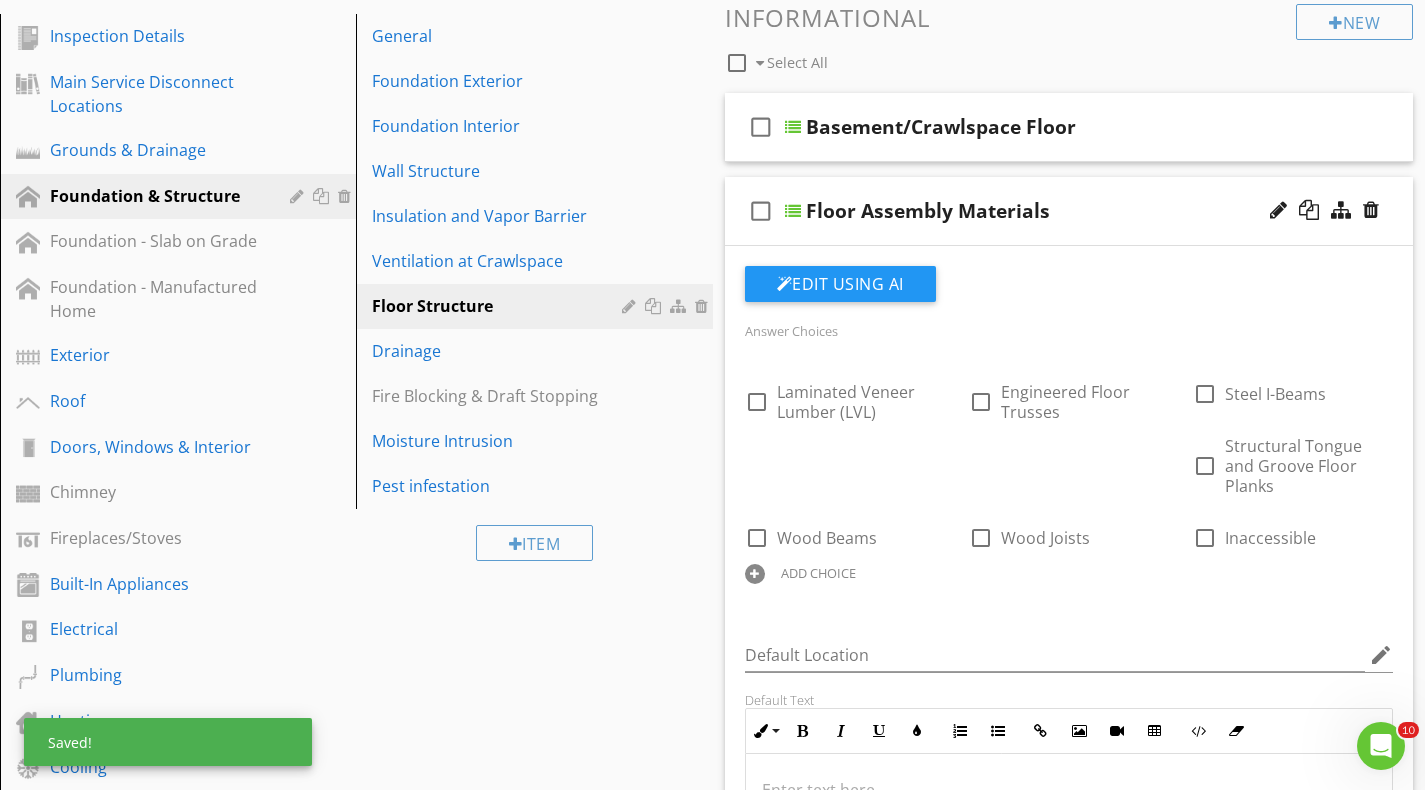 click on "ADD CHOICE" at bounding box center [818, 573] 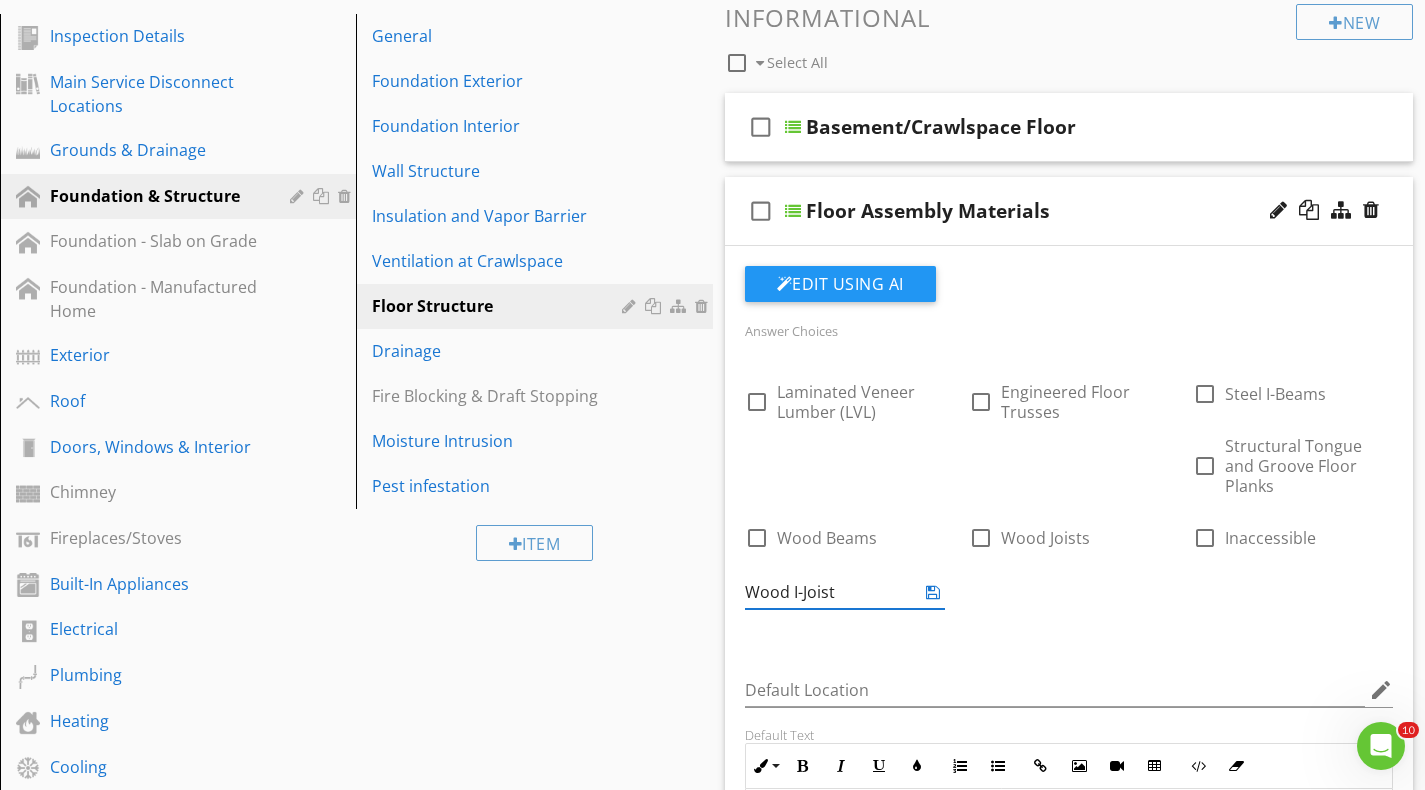 type on "Wood I-Joists" 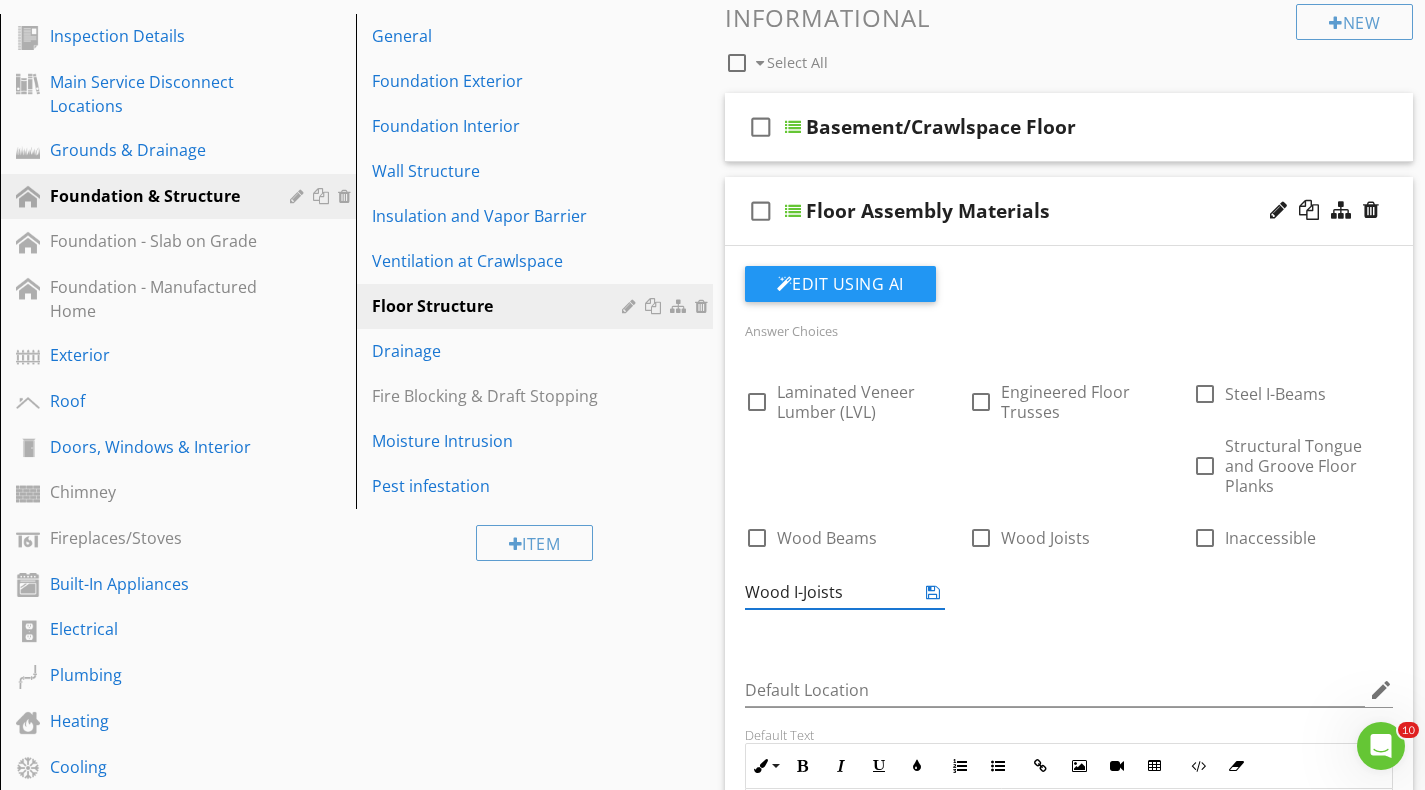 click at bounding box center [933, 592] 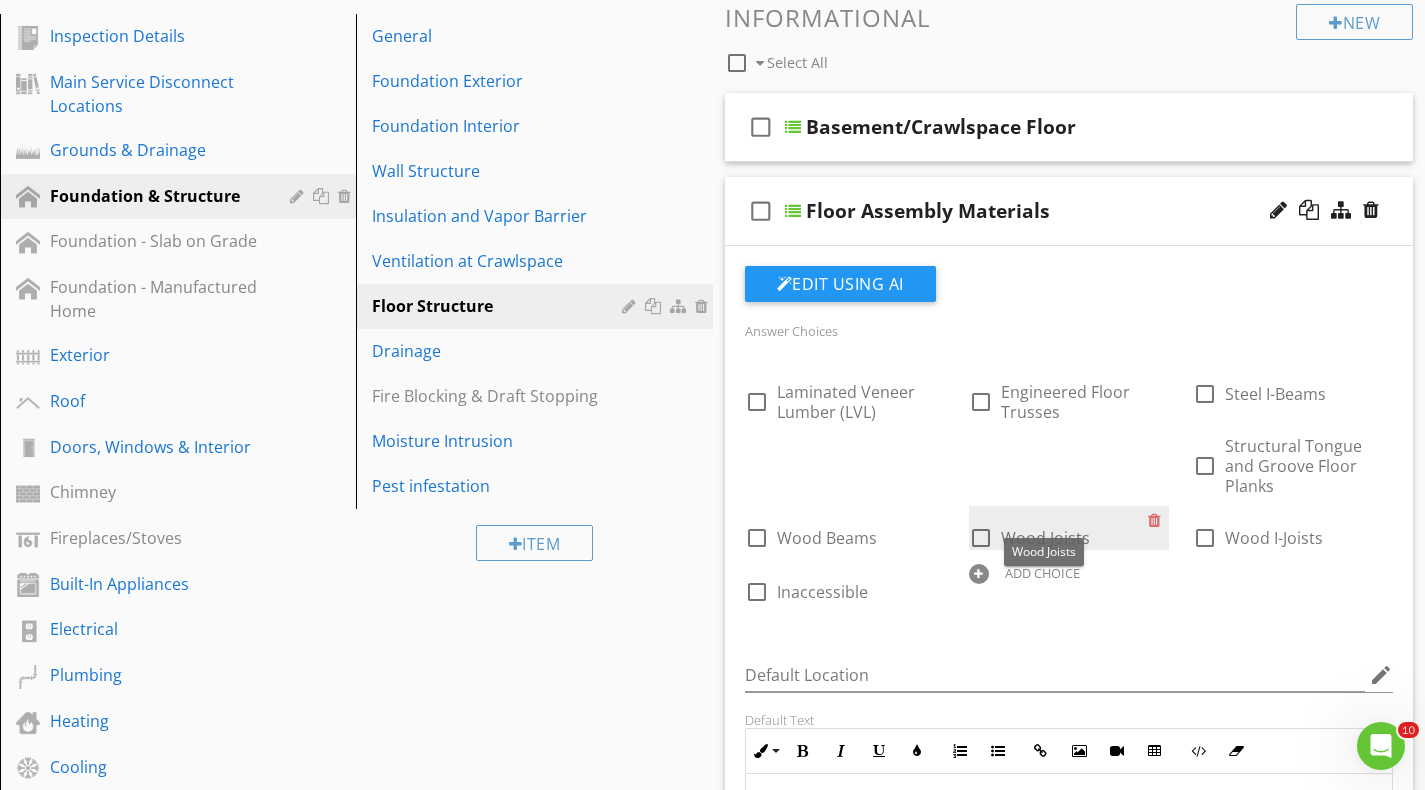 click on "Wood Joists" at bounding box center [1045, 538] 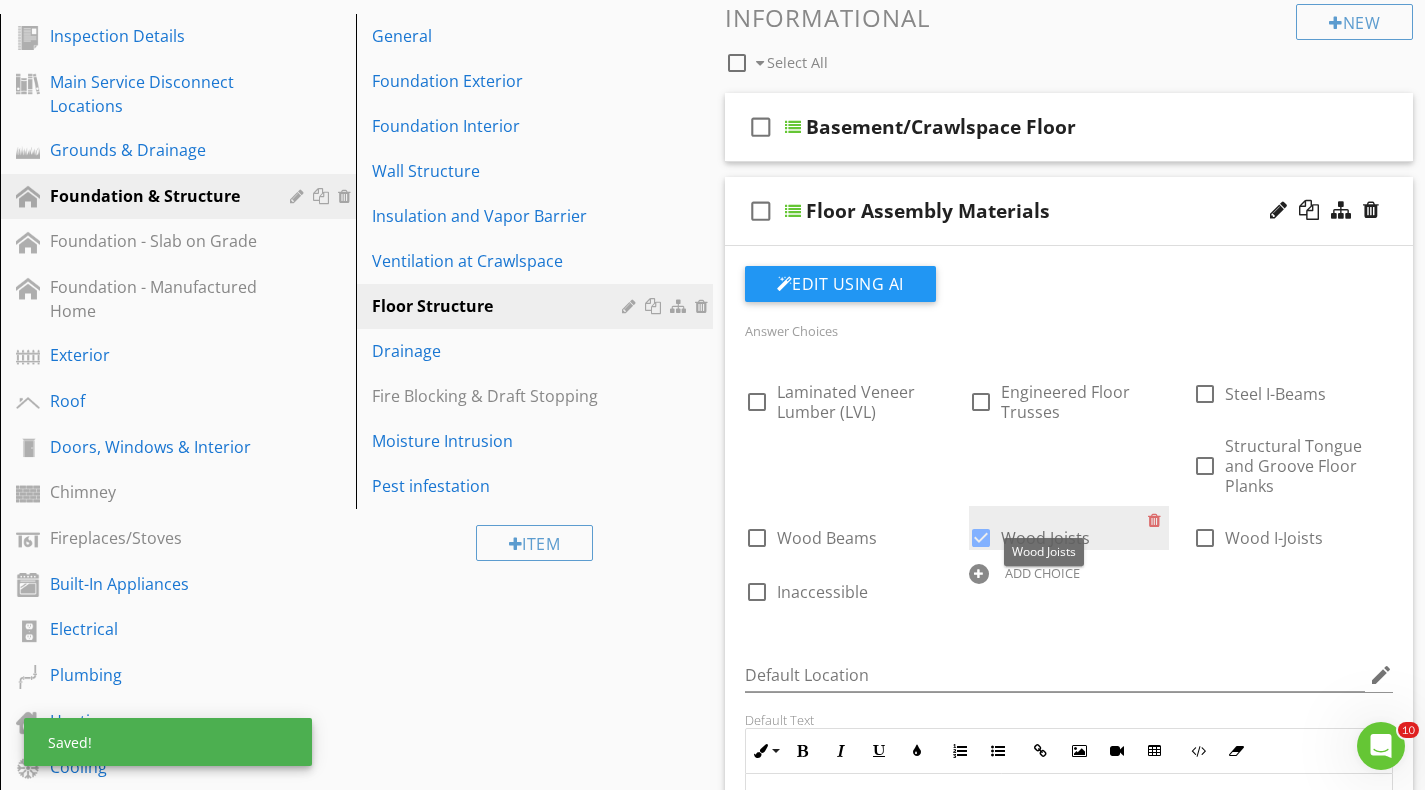 click on "Wood Joists" at bounding box center (1045, 538) 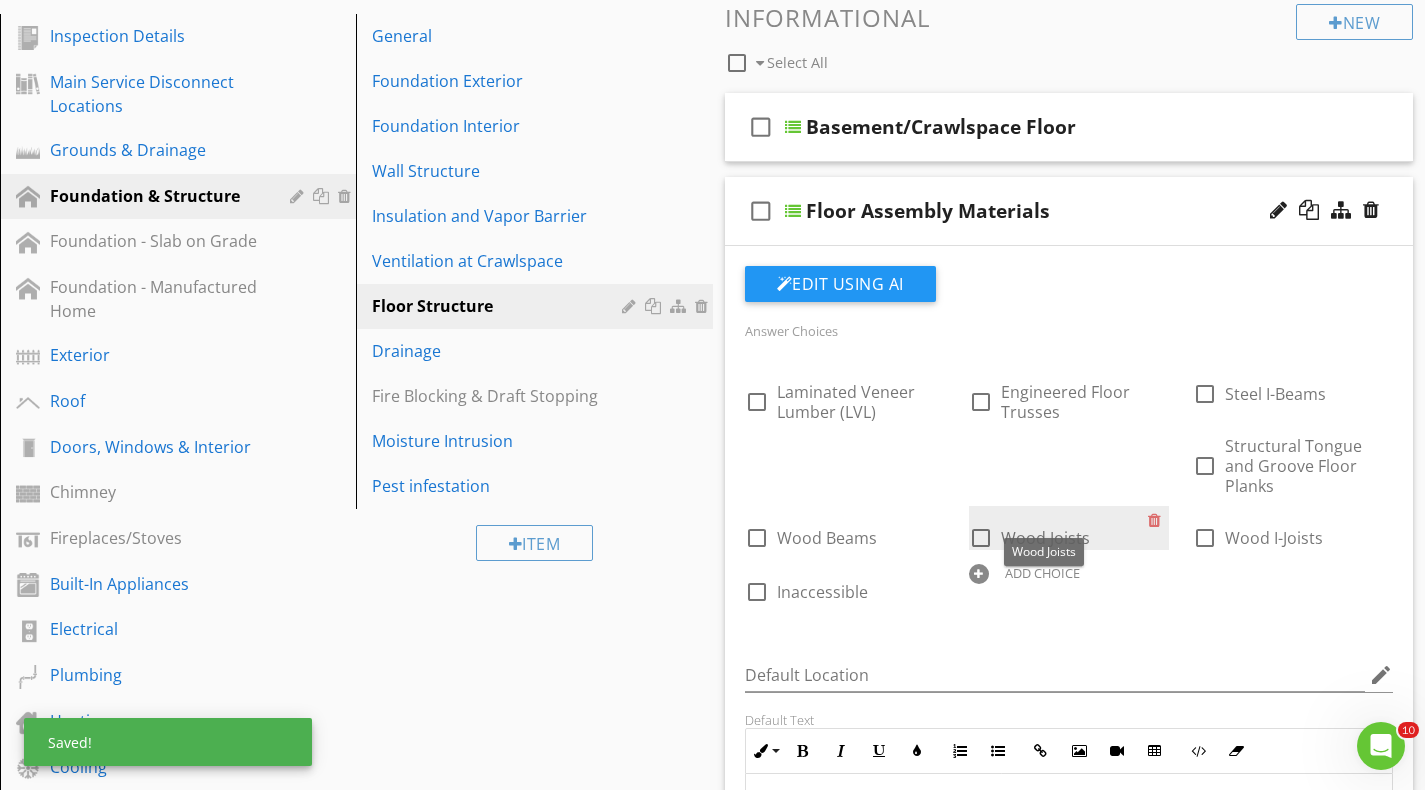 click on "Wood Joists" at bounding box center (1045, 538) 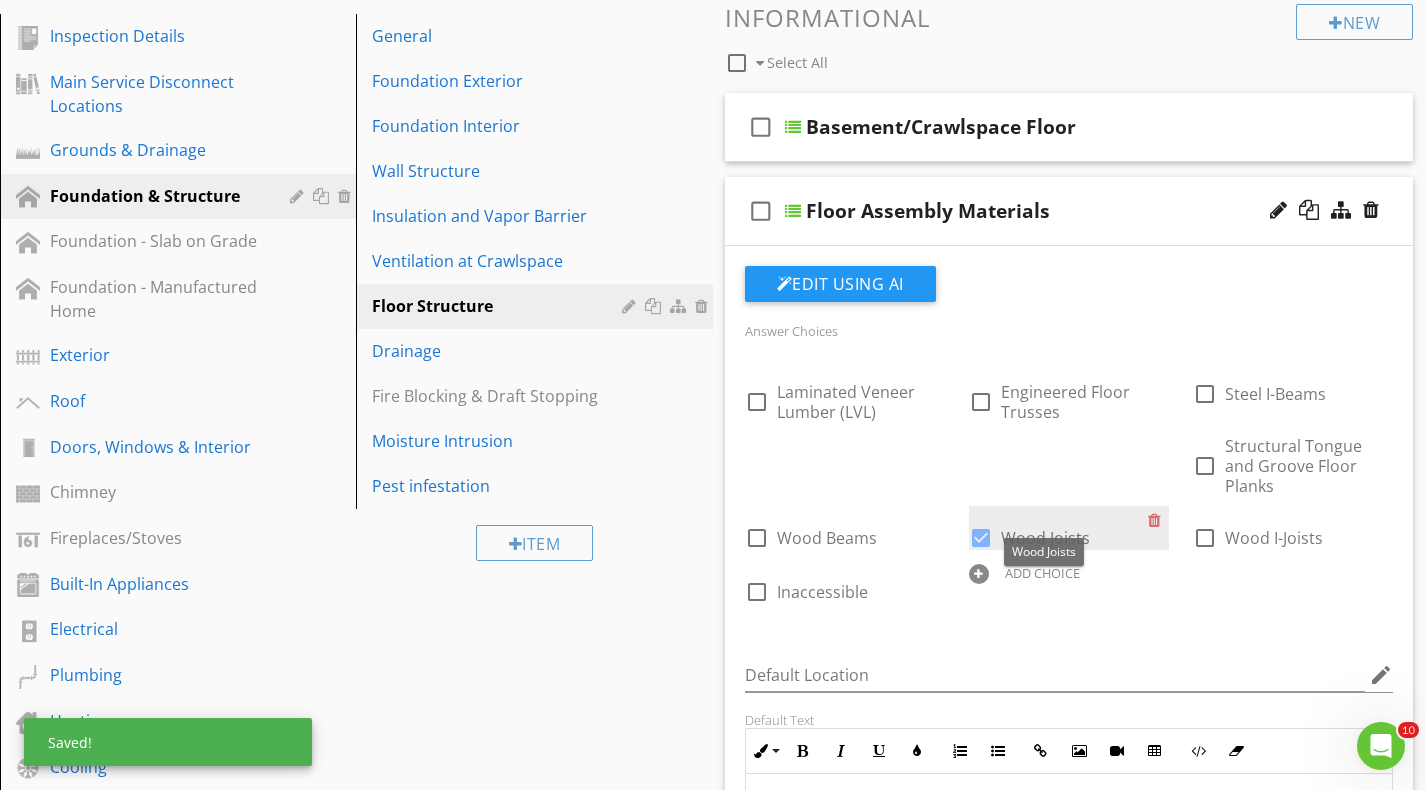click on "Wood Joists" at bounding box center [1045, 538] 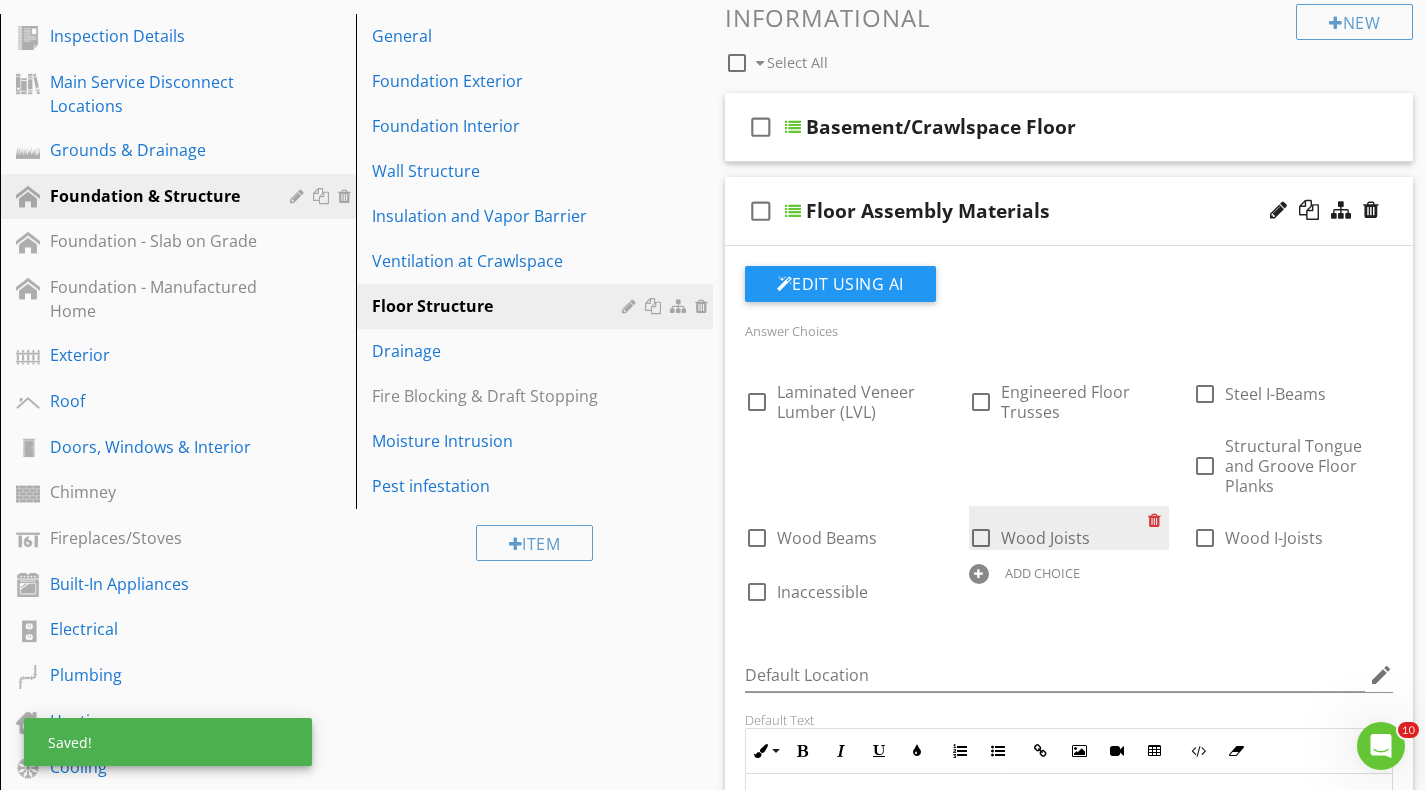 click at bounding box center [1158, 520] 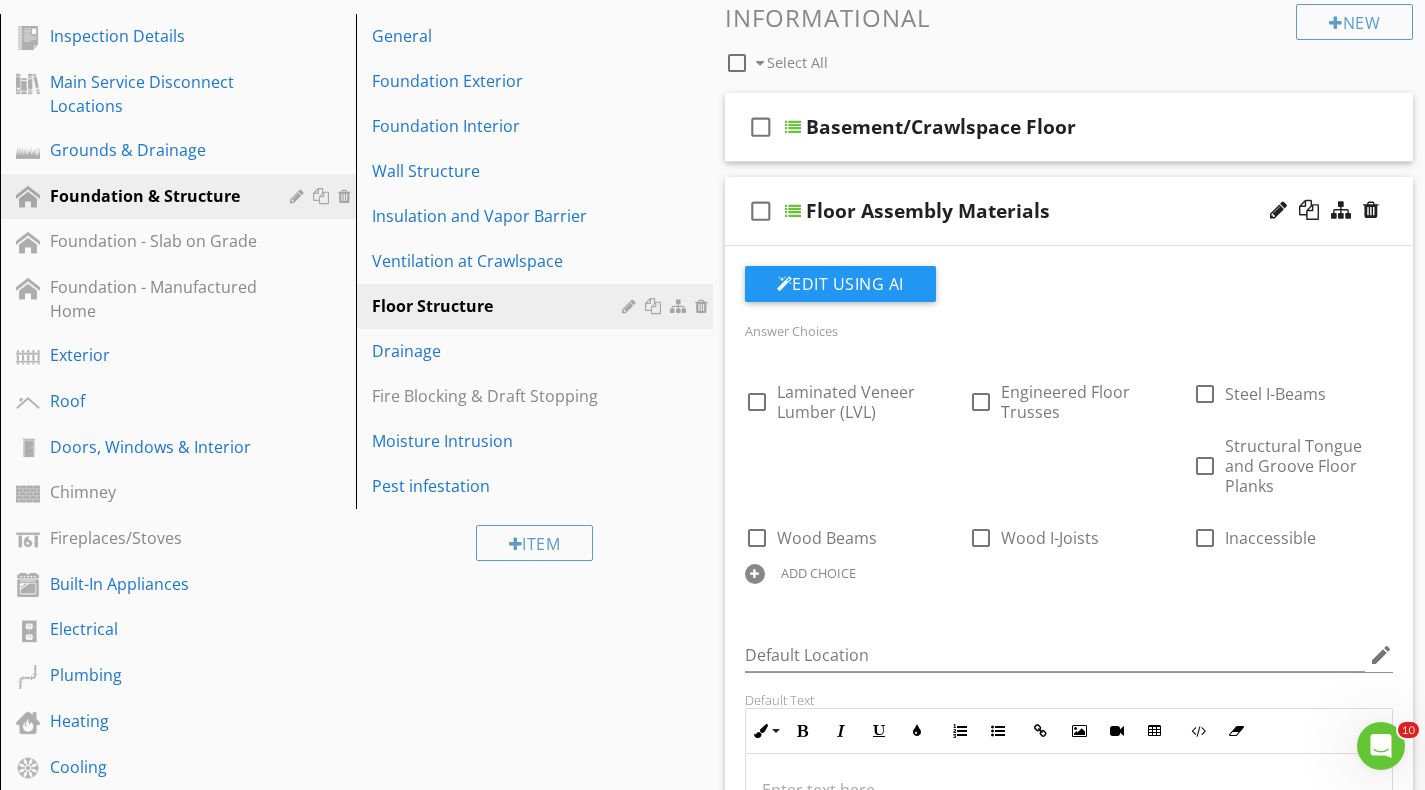 click on "ADD CHOICE" at bounding box center [818, 573] 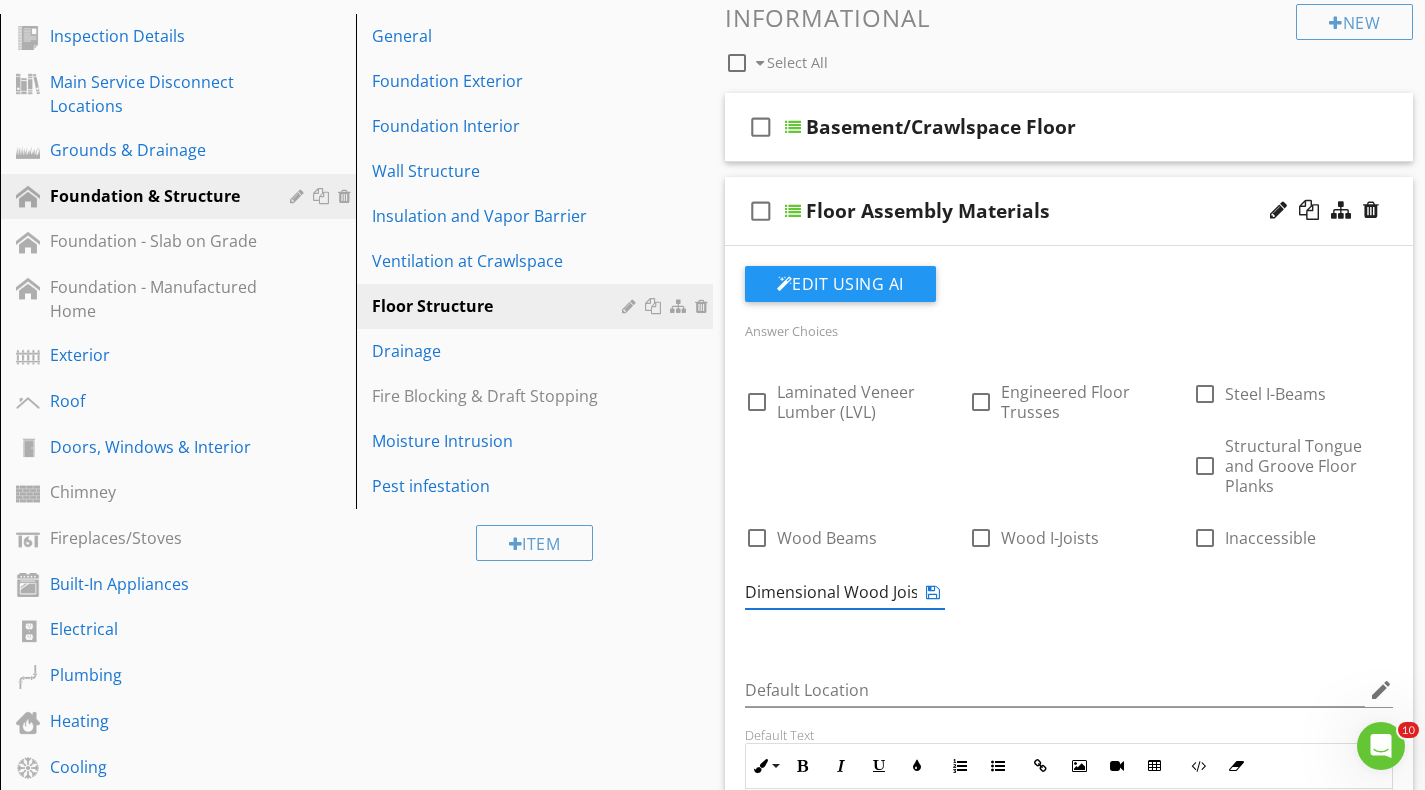 type on "Dimensional Wood Joists" 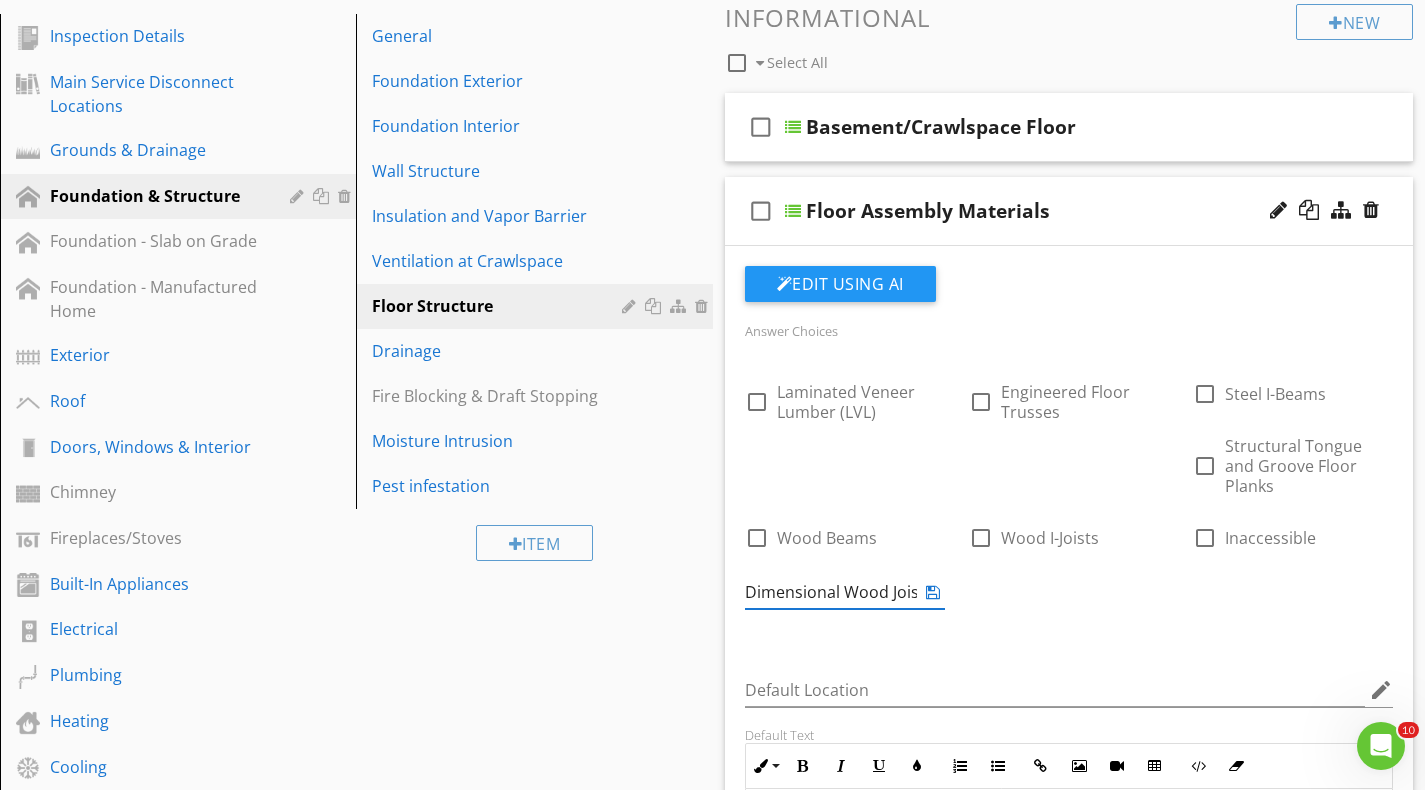 click at bounding box center (933, 592) 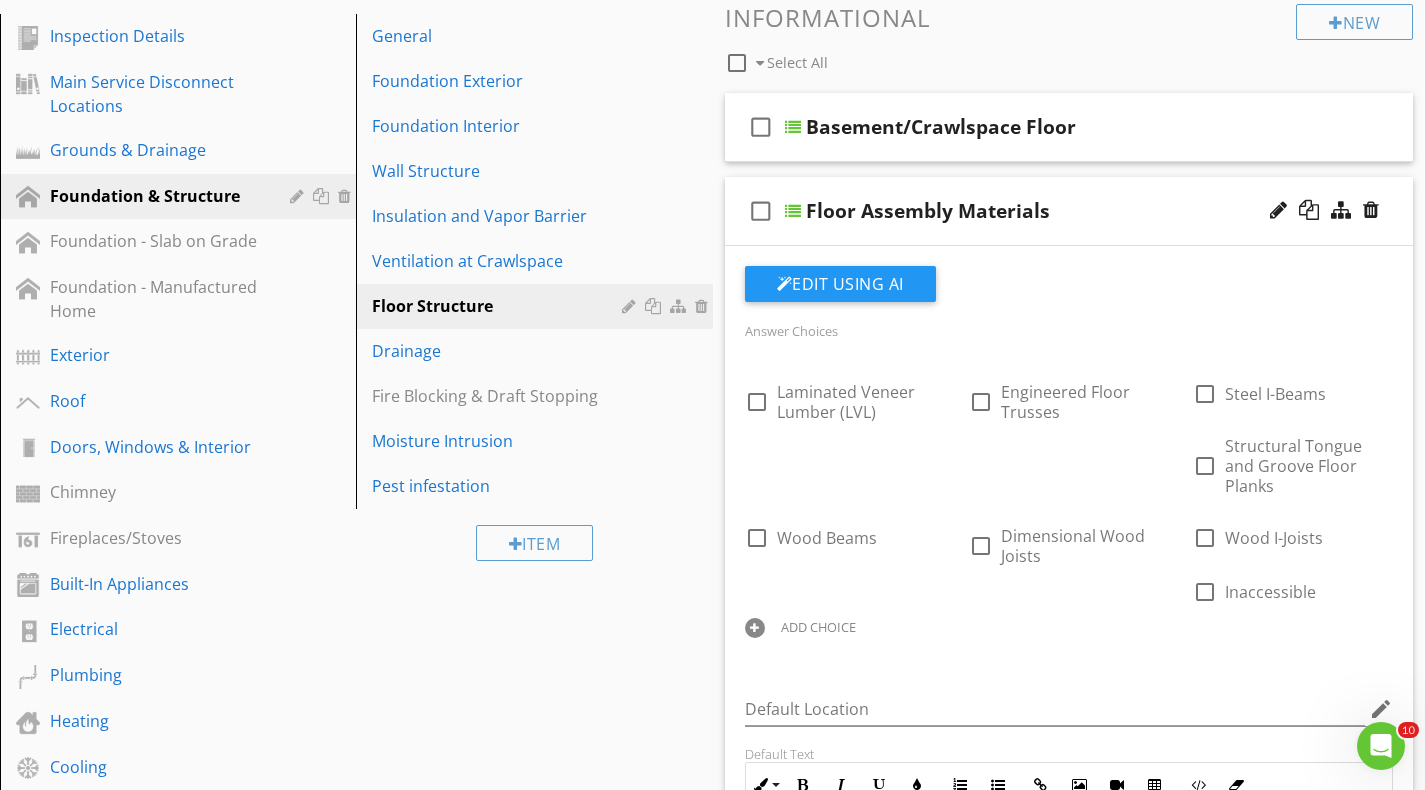 click on "check_box_outline_blank
Floor Assembly Materials" at bounding box center [1069, 211] 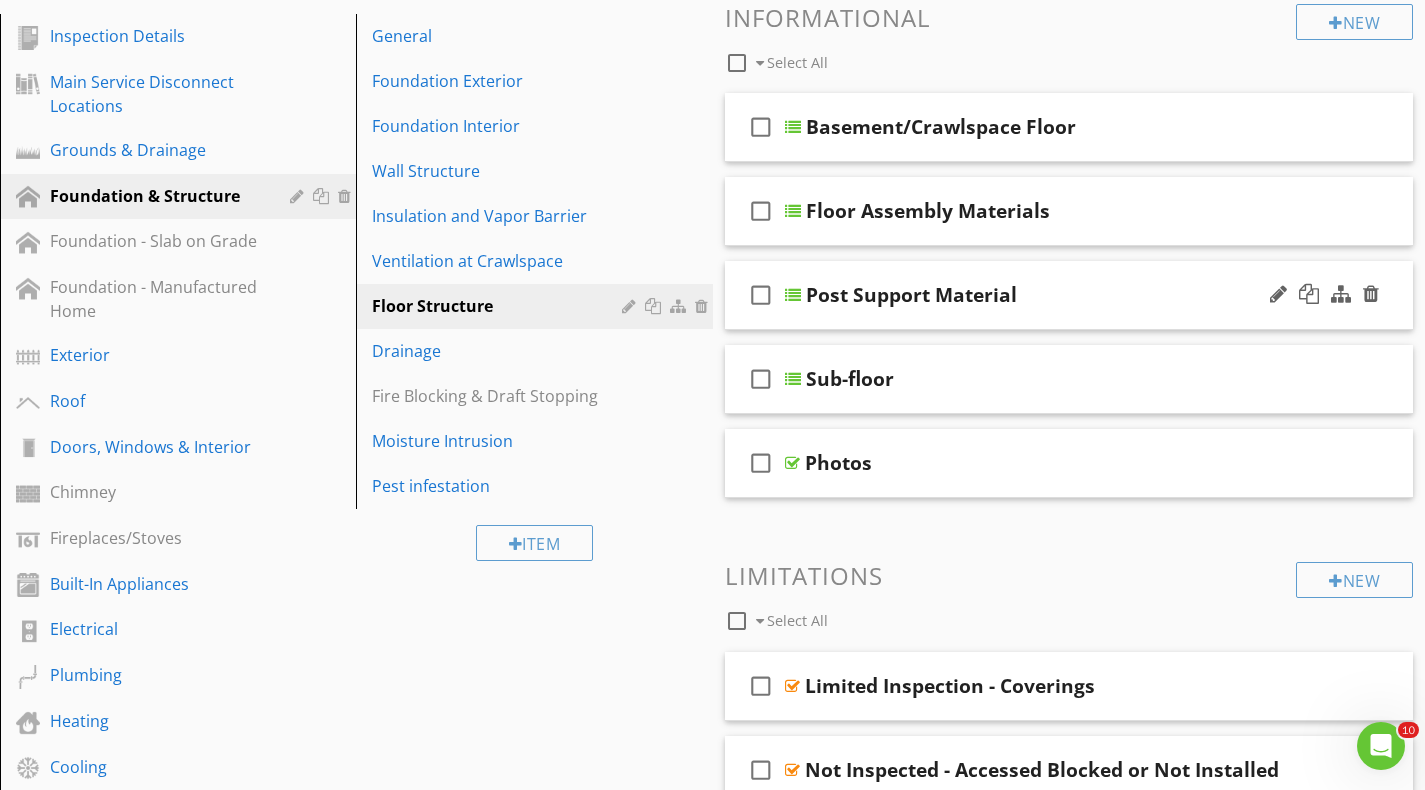 click on "check_box_outline_blank
Post Support Material" at bounding box center [1069, 295] 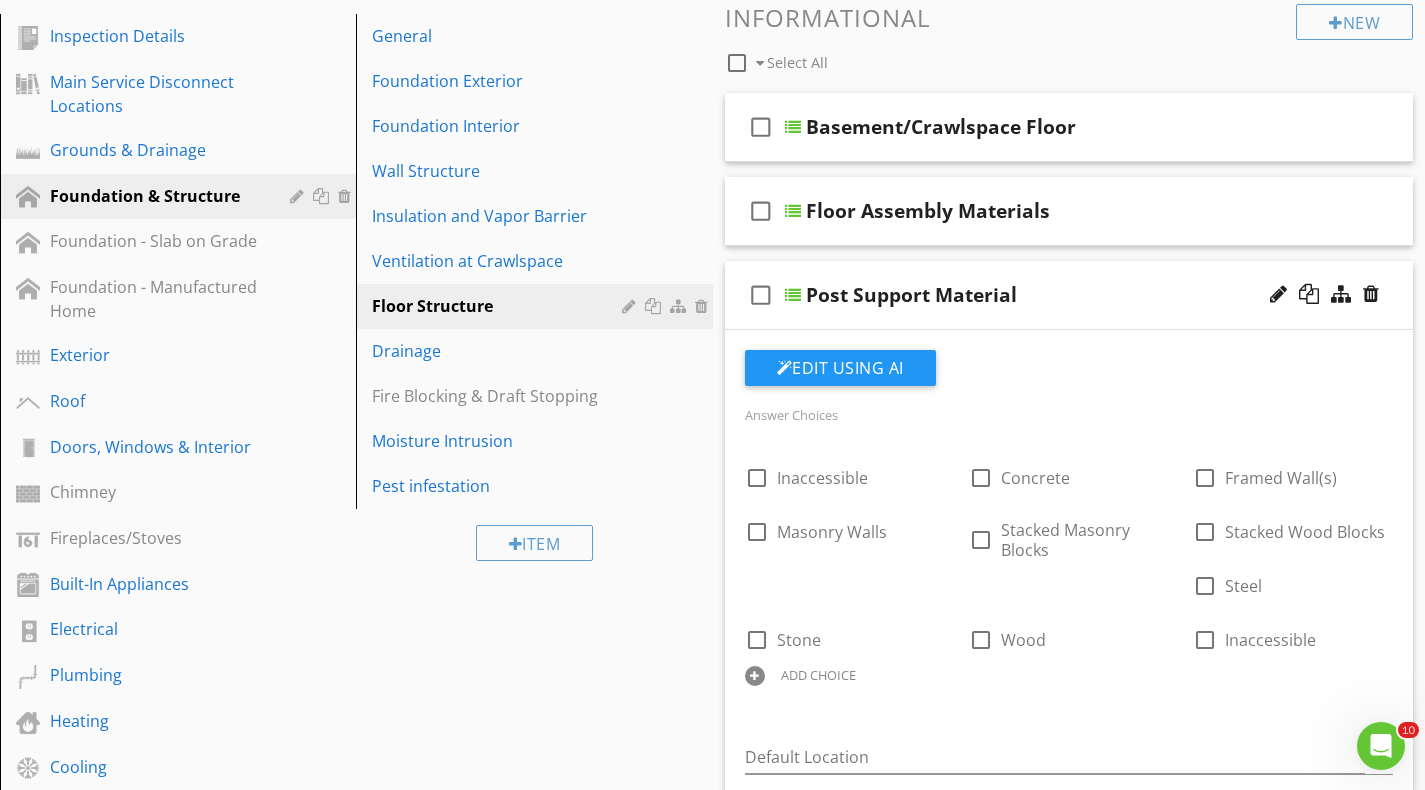 click on "Post Support Material" at bounding box center (911, 295) 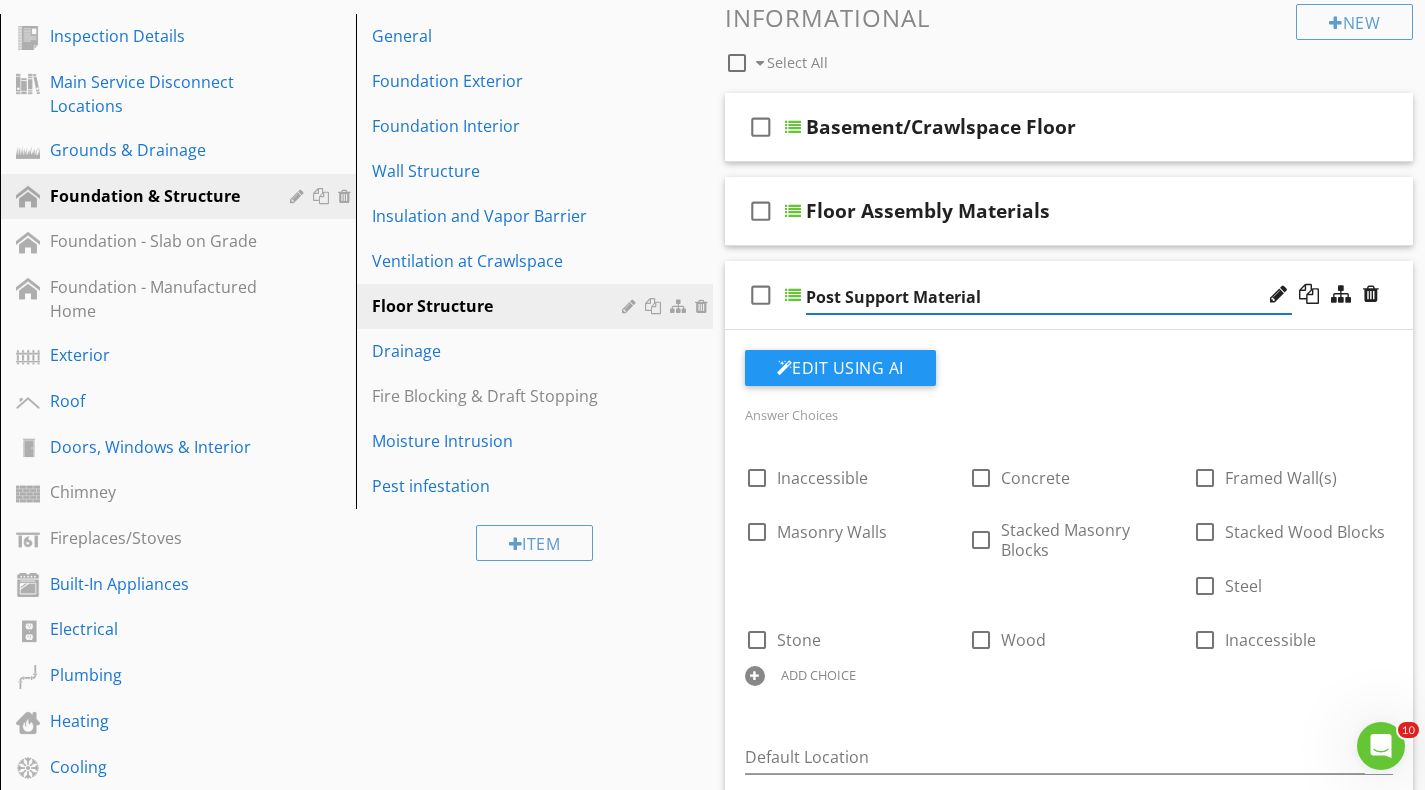 click on "Post Support Material" at bounding box center (1049, 297) 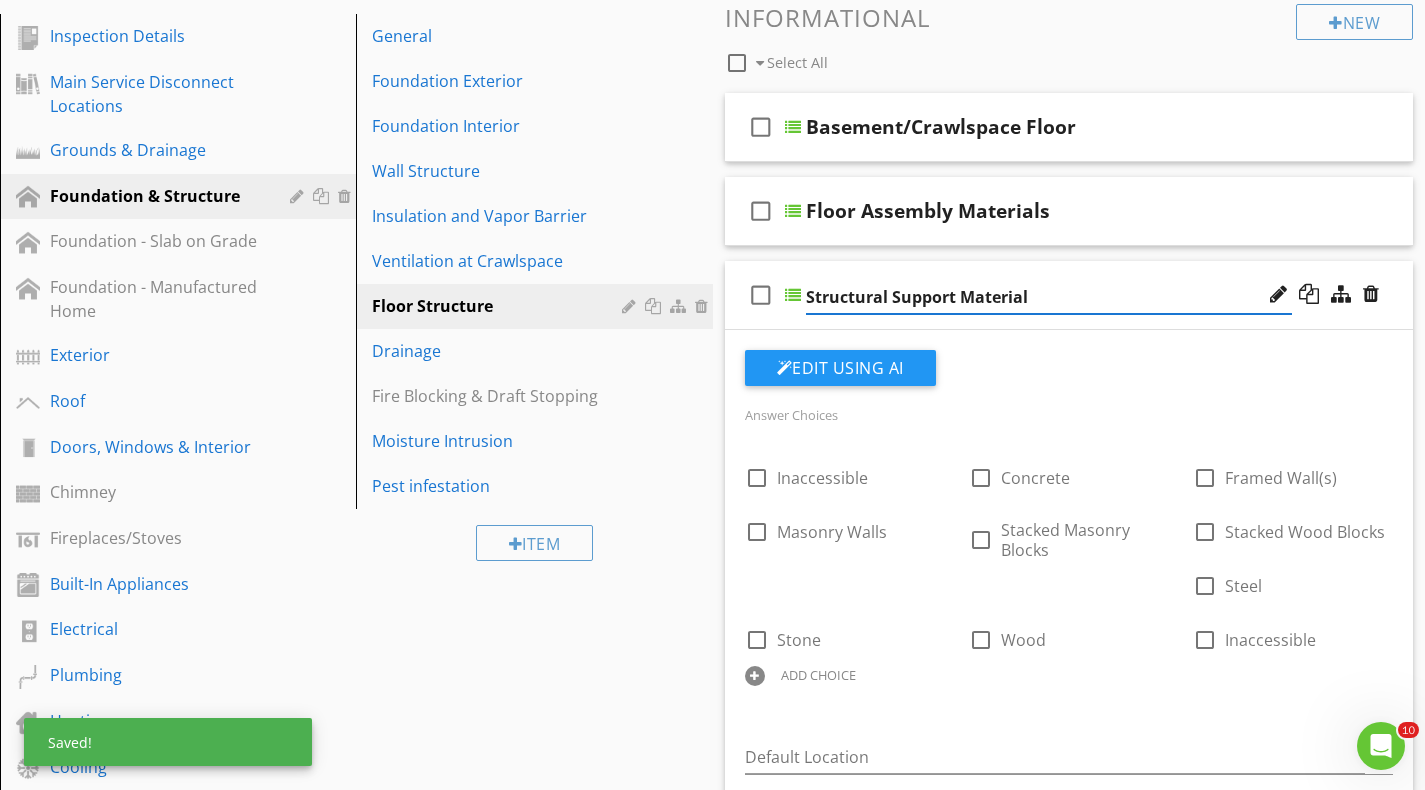 click on "Structural Support Material" at bounding box center (1049, 297) 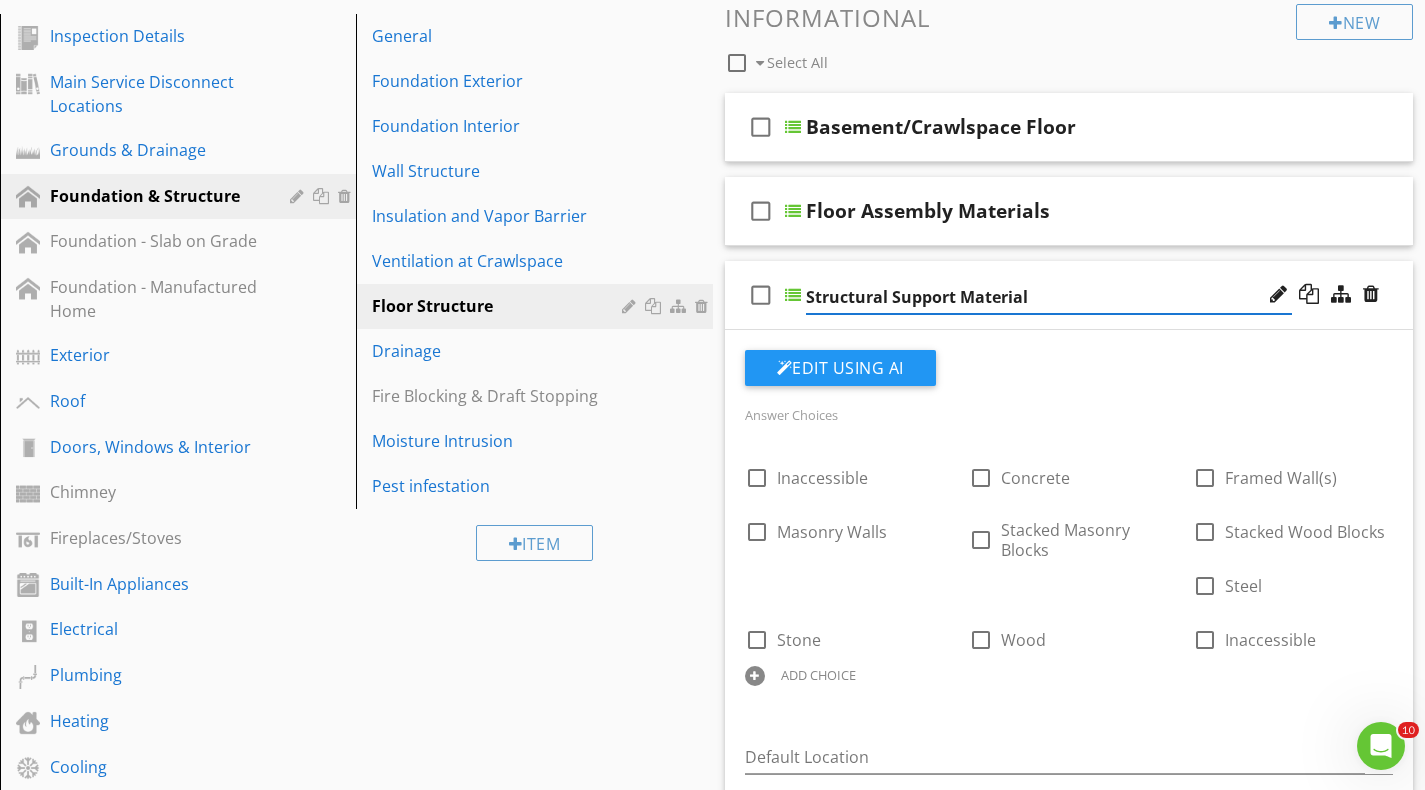 type on "Structural Support Materials" 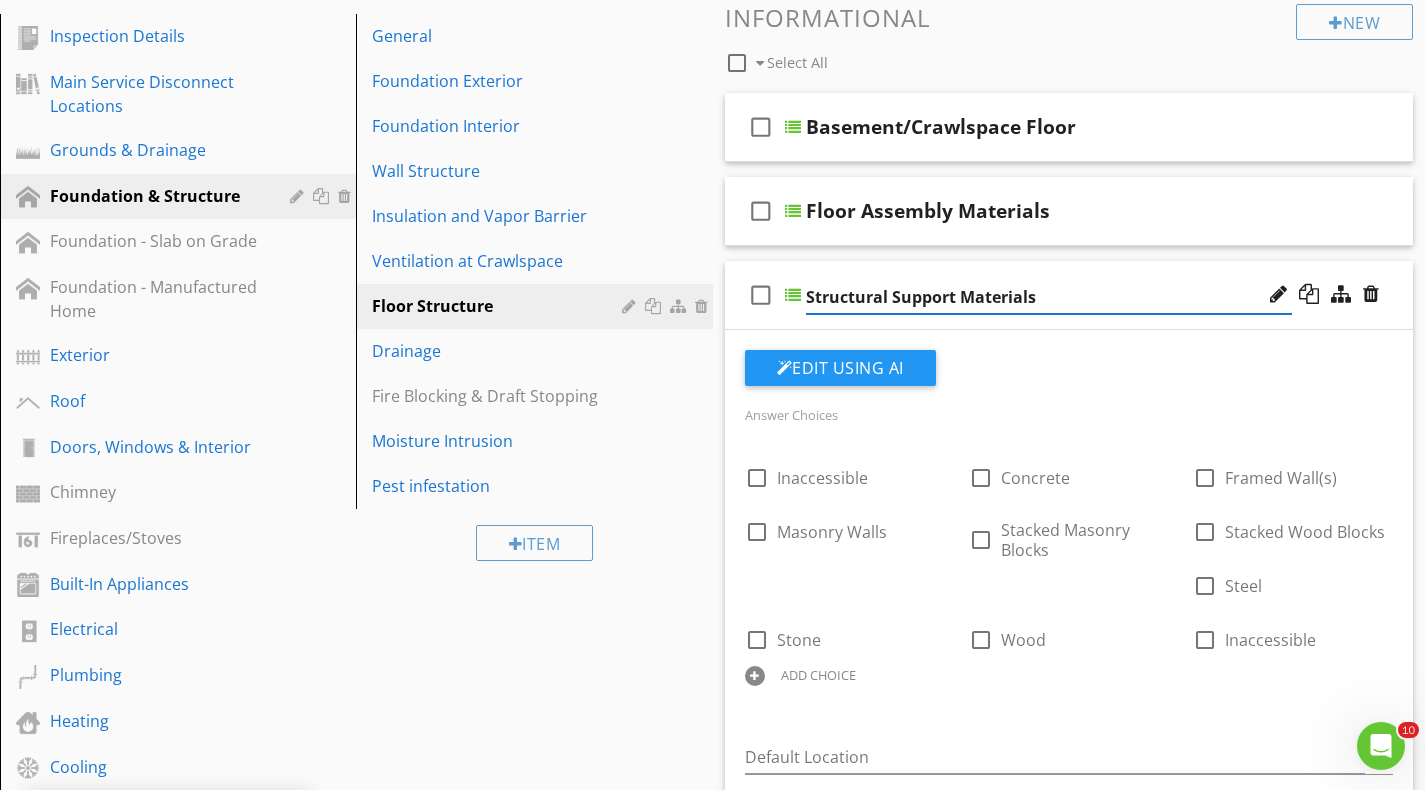 click on "check_box_outline_blank         Structural Support Materials" at bounding box center [1069, 295] 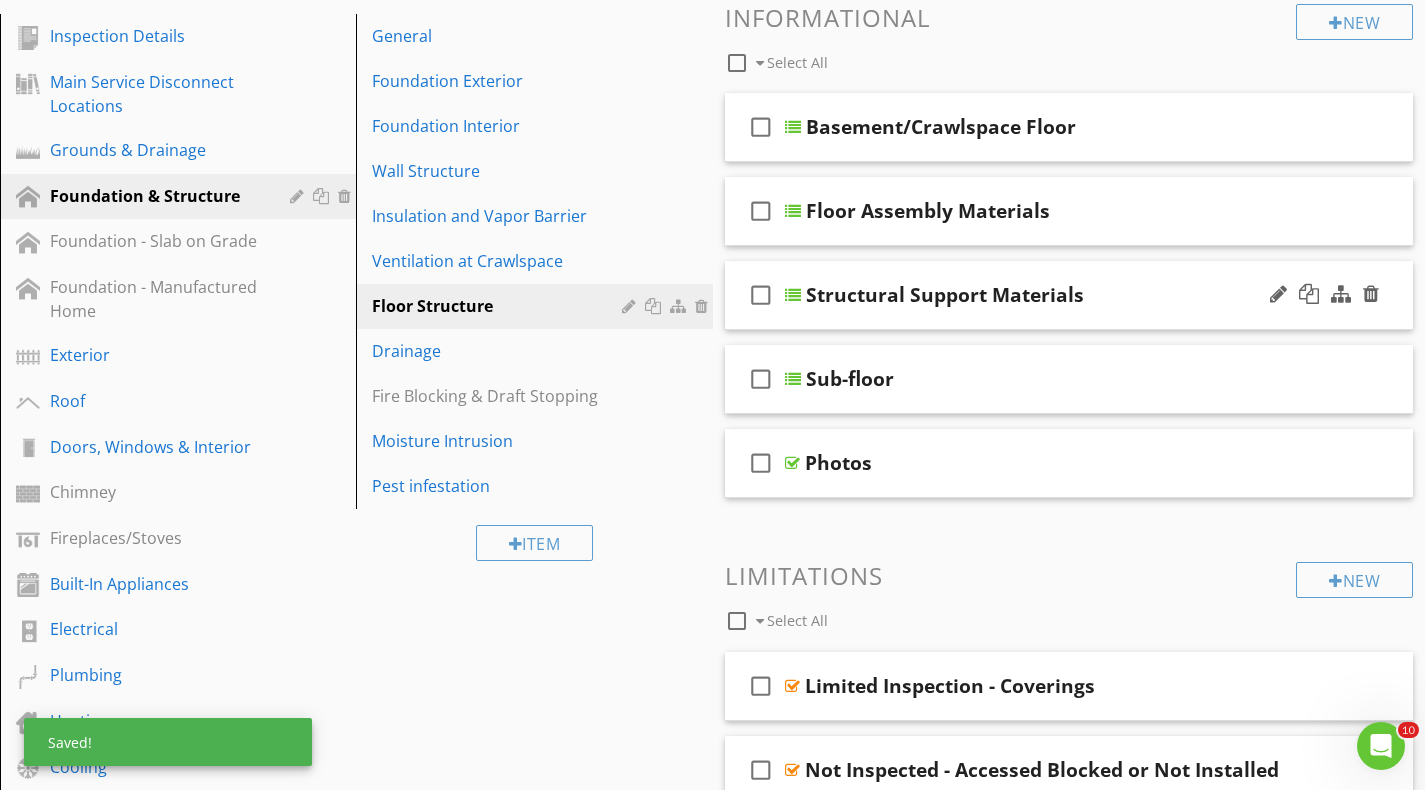 click on "check_box_outline_blank
Structural Support Materials" at bounding box center [1069, 295] 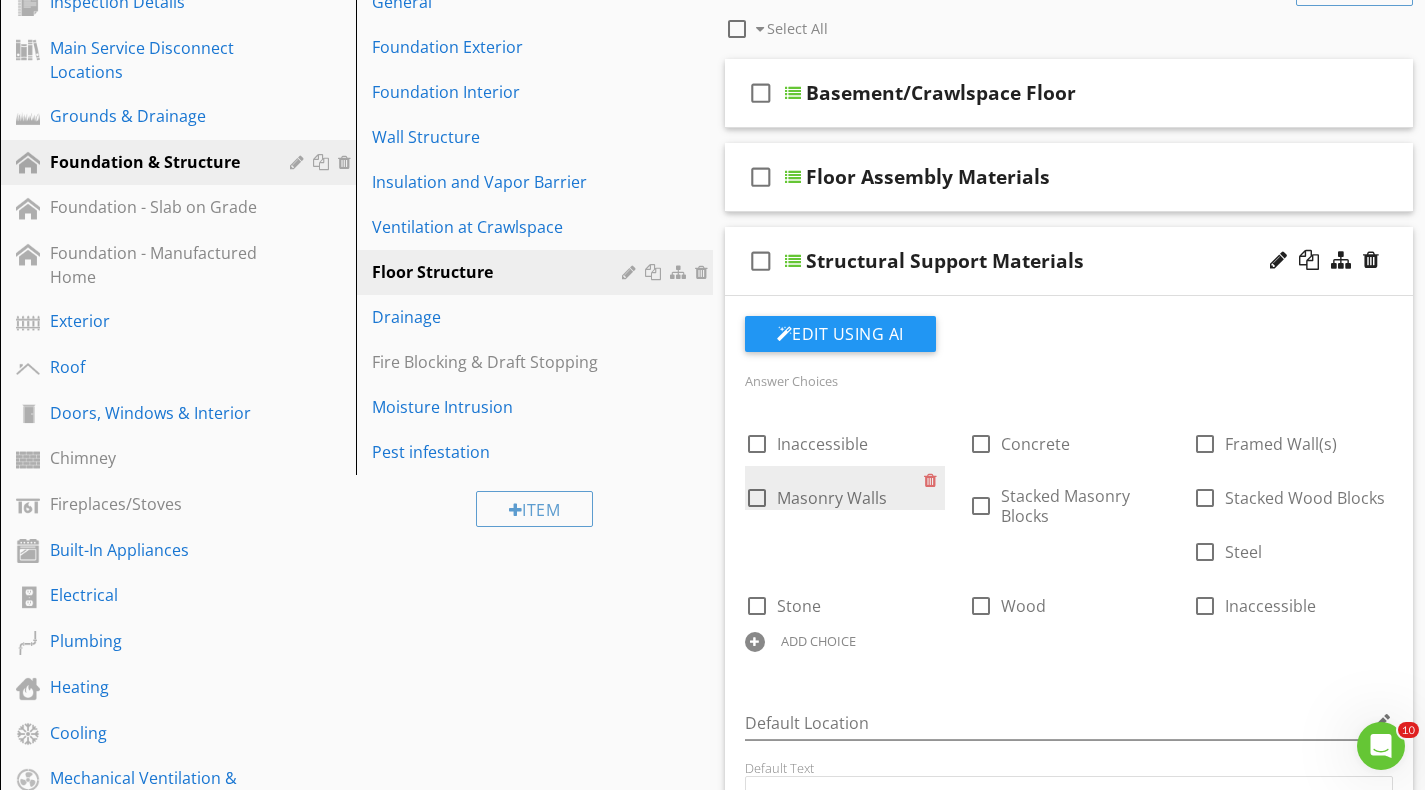 scroll, scrollTop: 301, scrollLeft: 0, axis: vertical 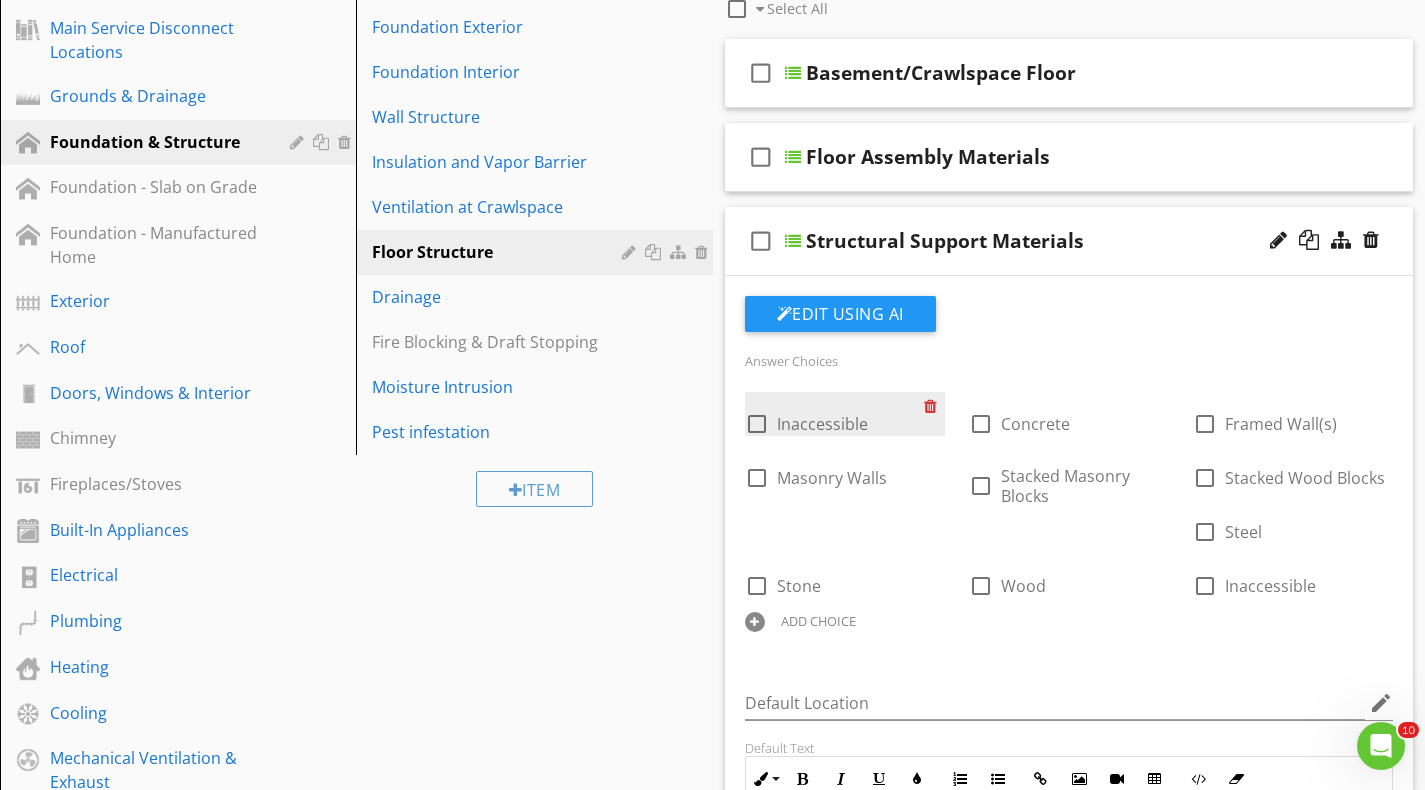 click at bounding box center (934, 406) 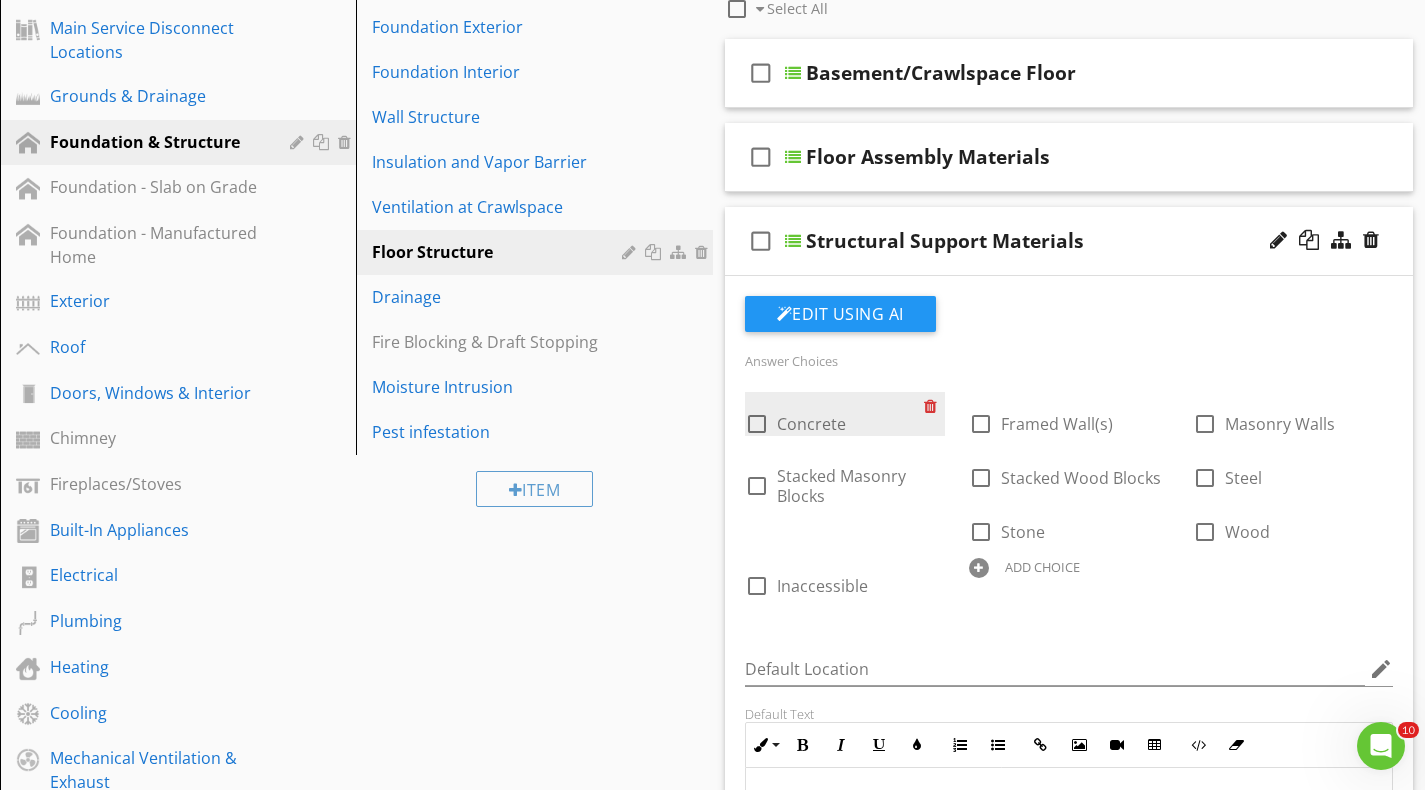 click at bounding box center (934, 406) 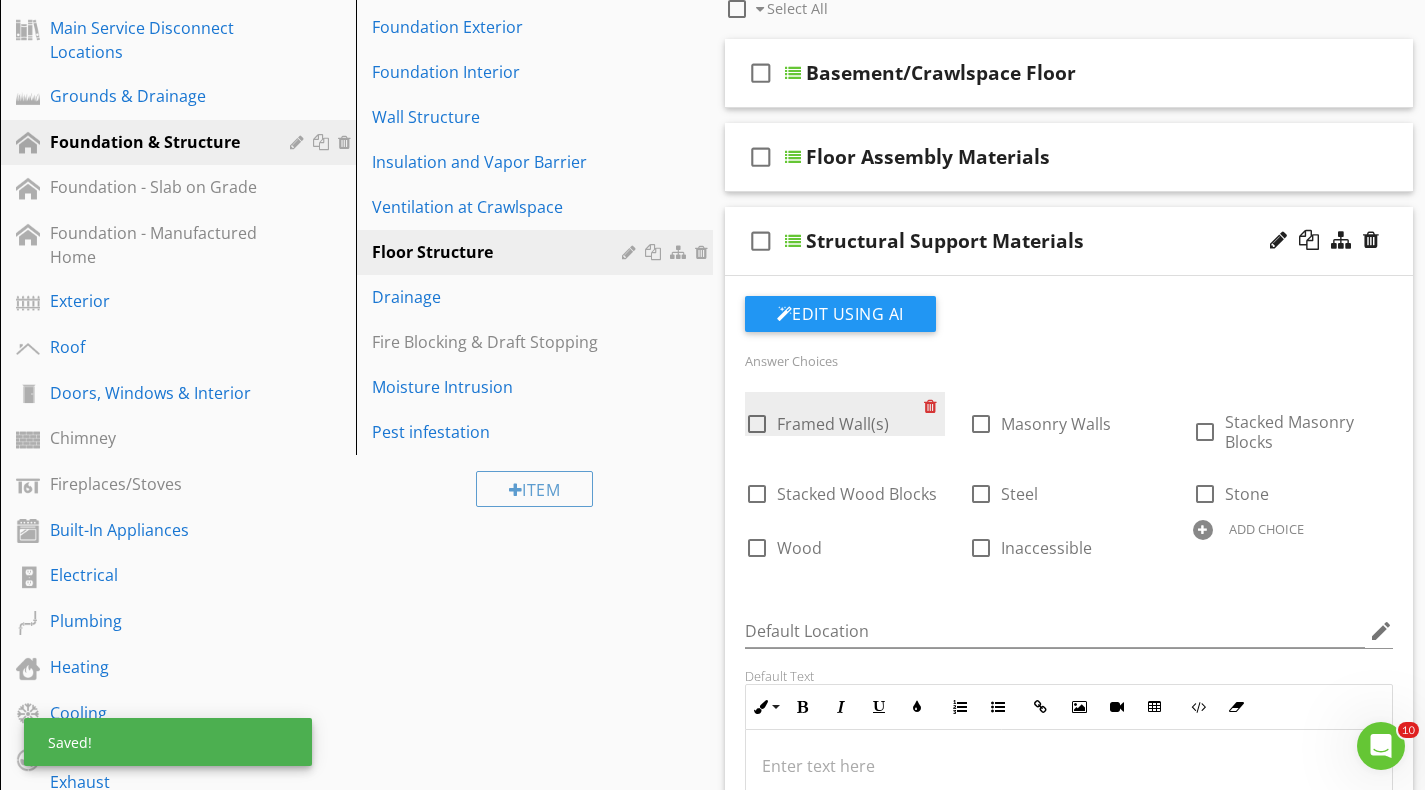 click at bounding box center [934, 406] 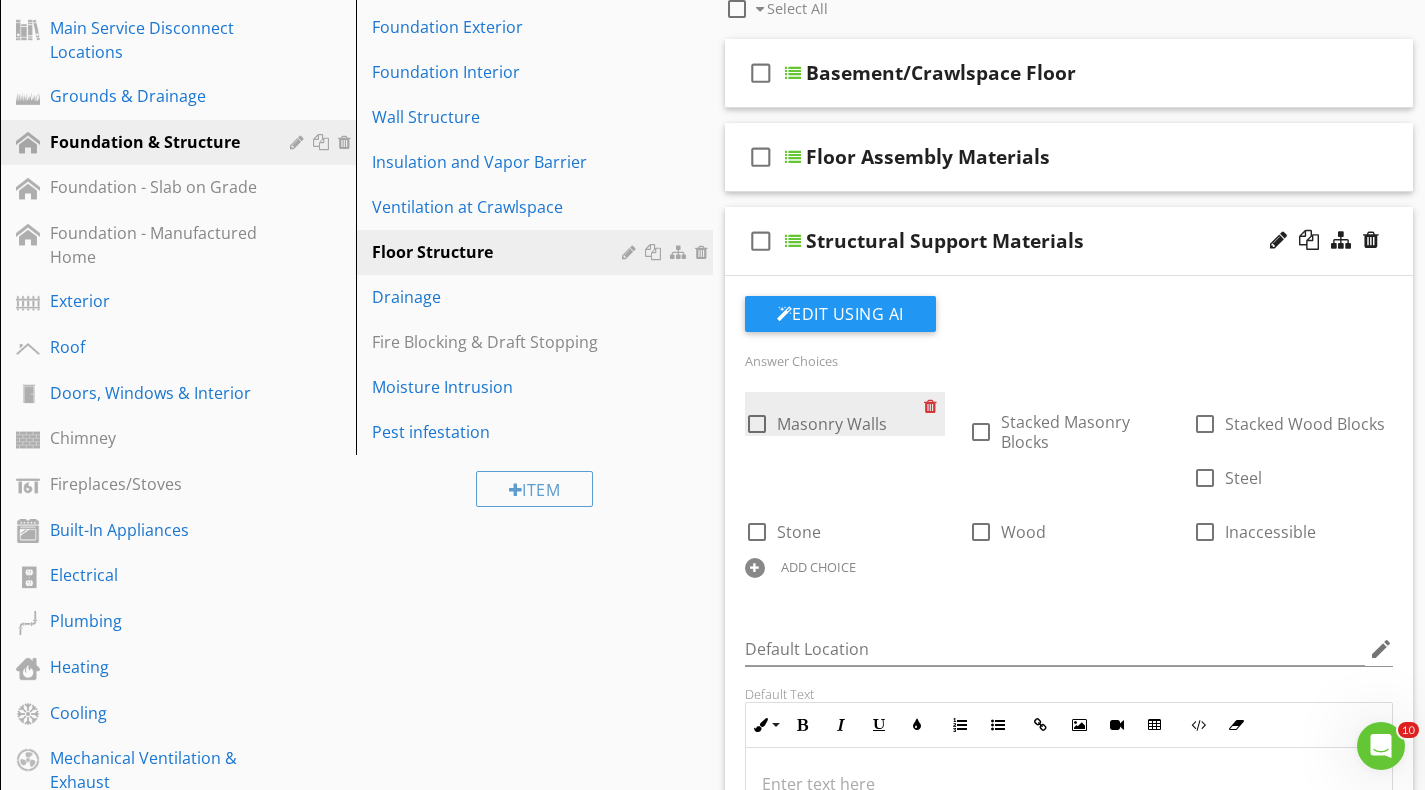 click at bounding box center [934, 406] 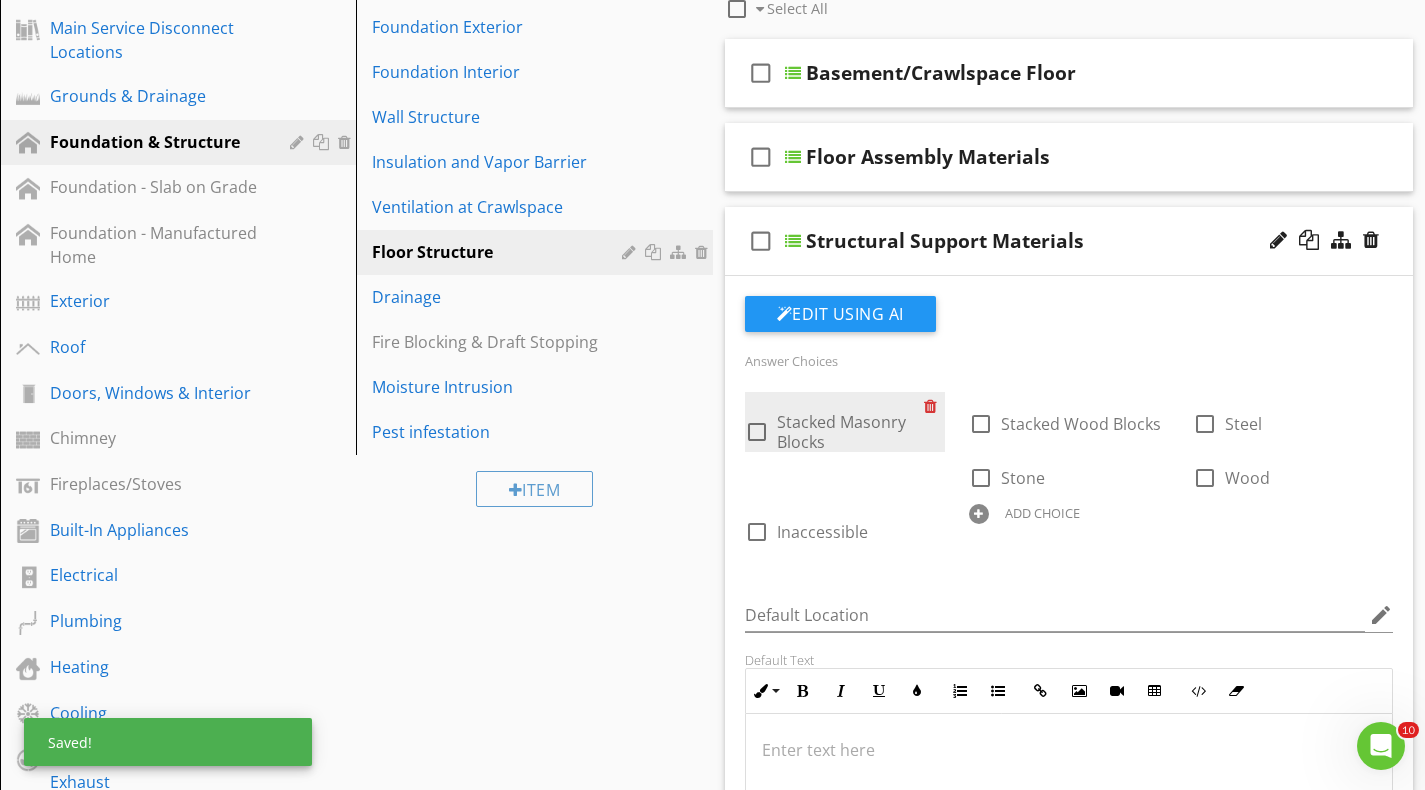 click at bounding box center [934, 406] 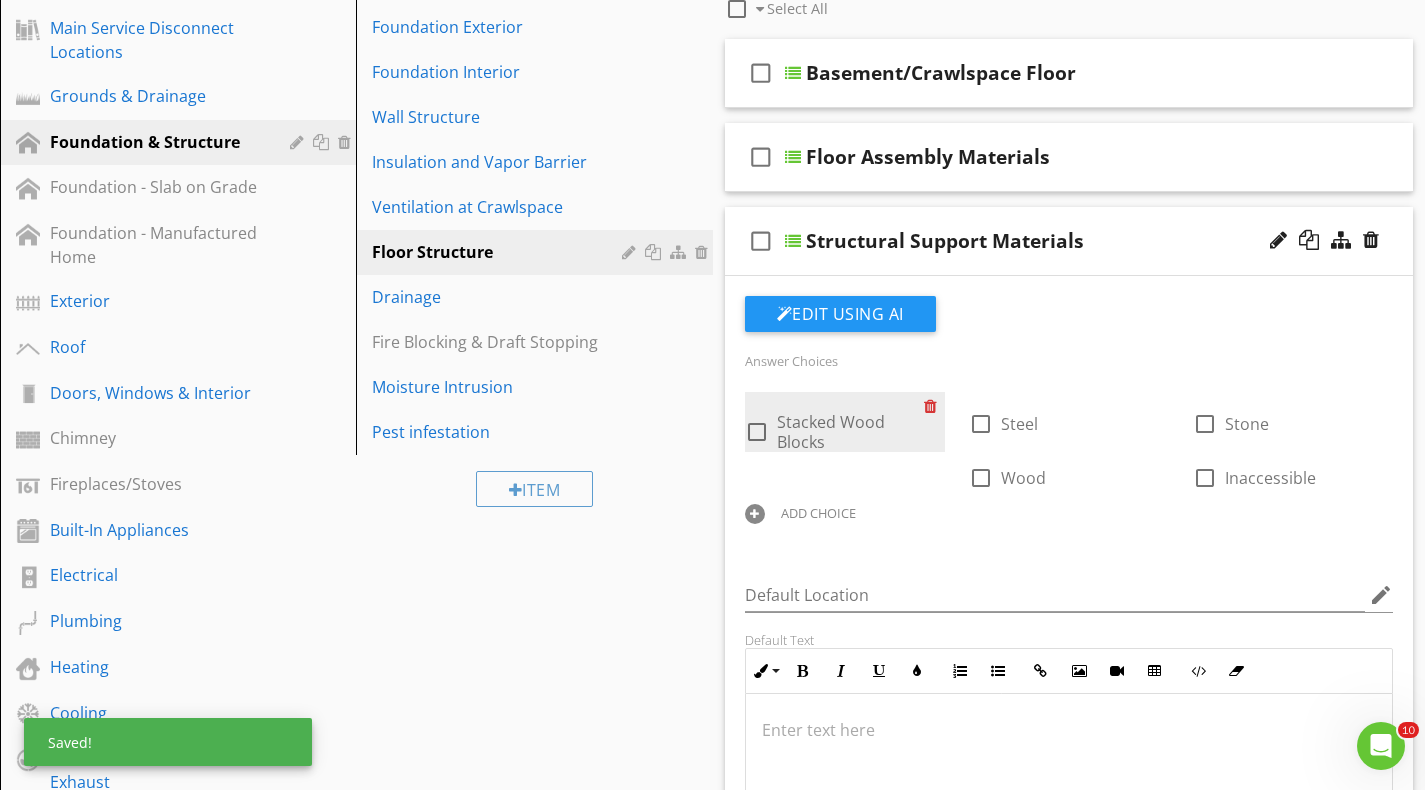 click at bounding box center [934, 406] 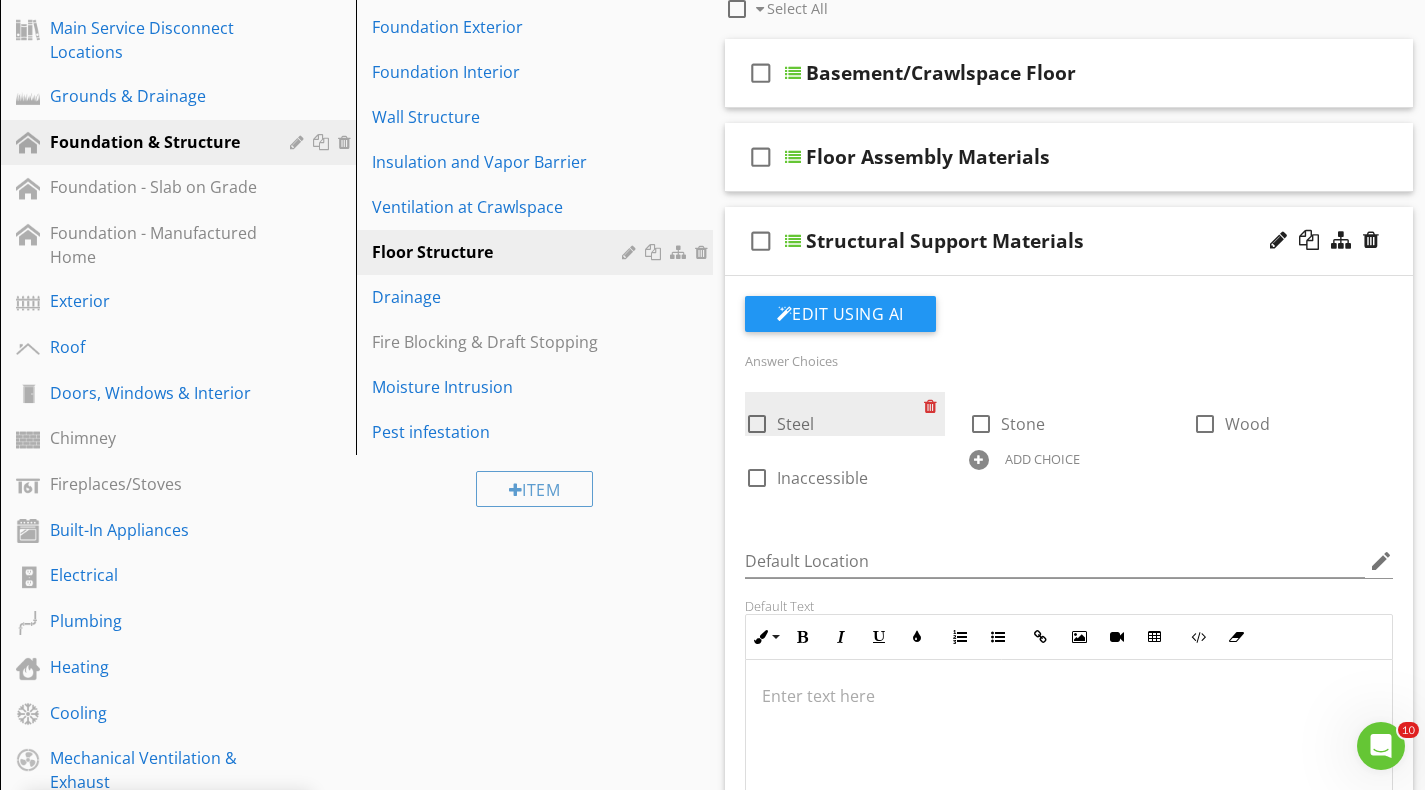 click at bounding box center (934, 406) 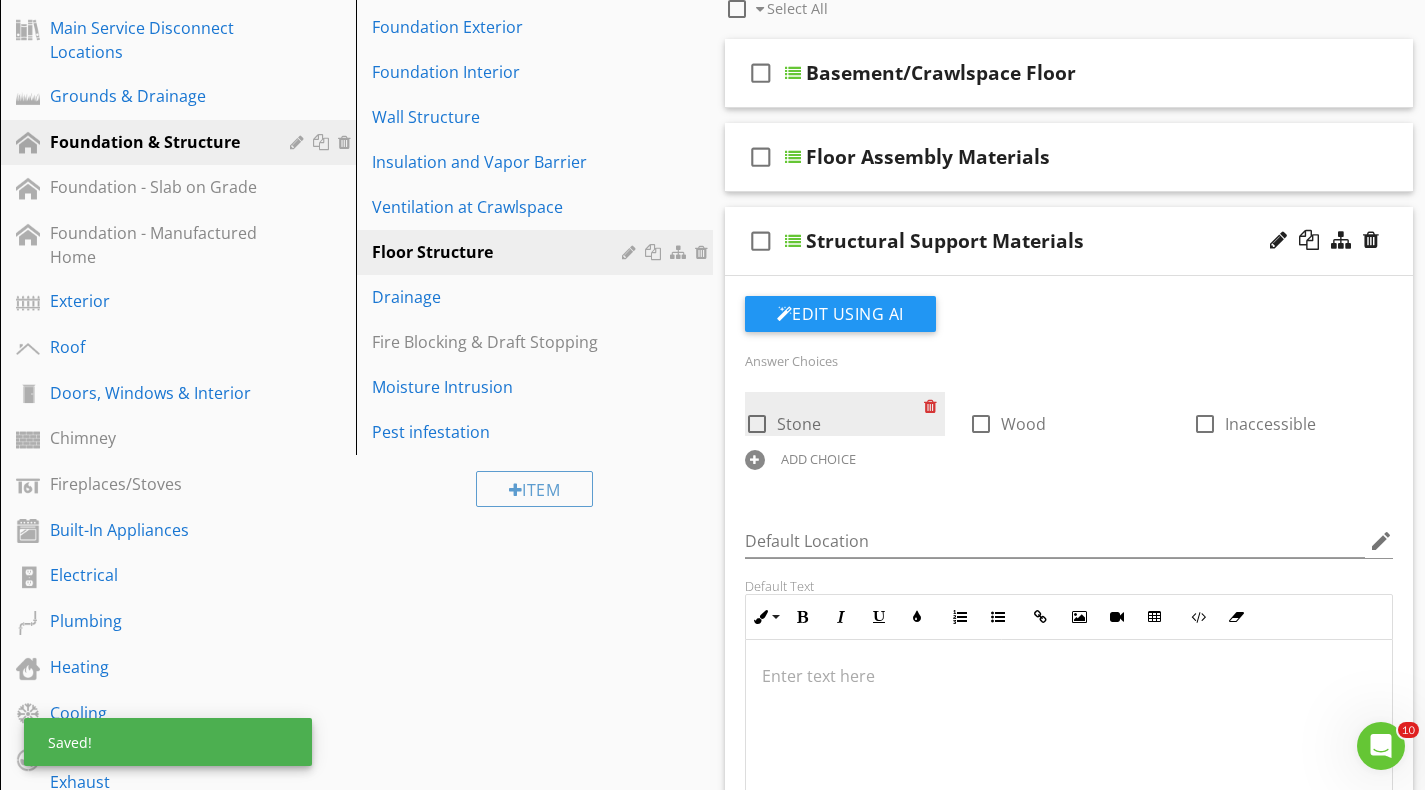 click at bounding box center (934, 406) 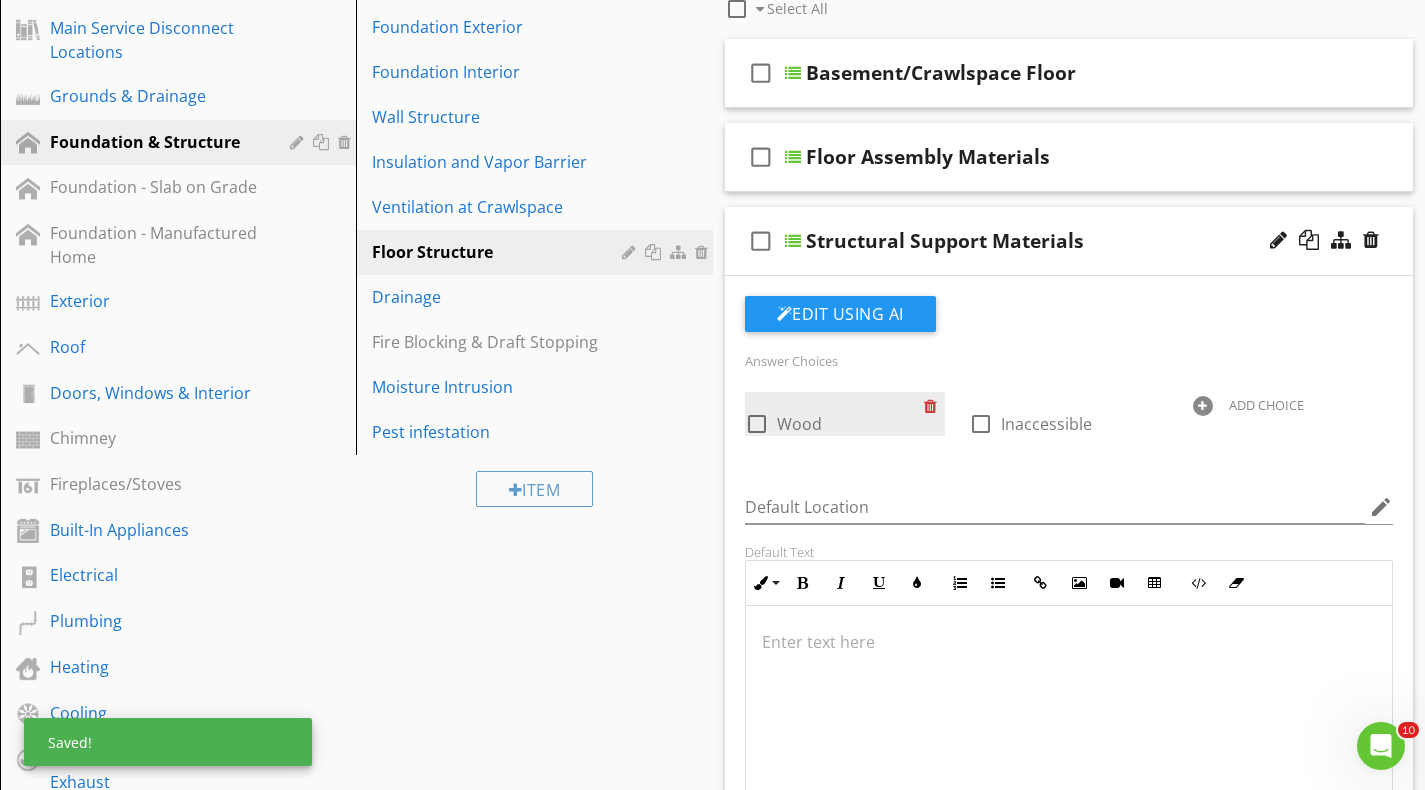 click at bounding box center [934, 406] 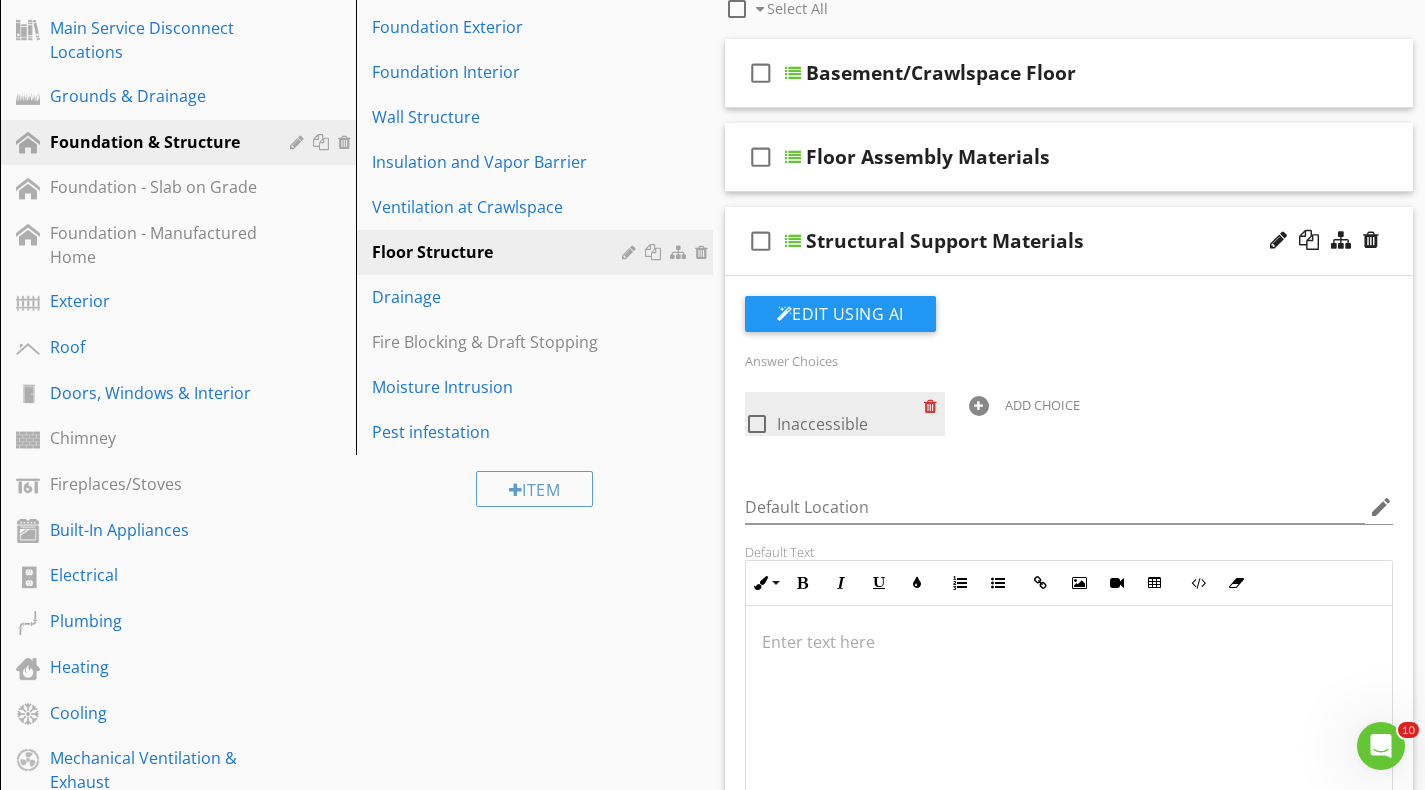 click at bounding box center (934, 406) 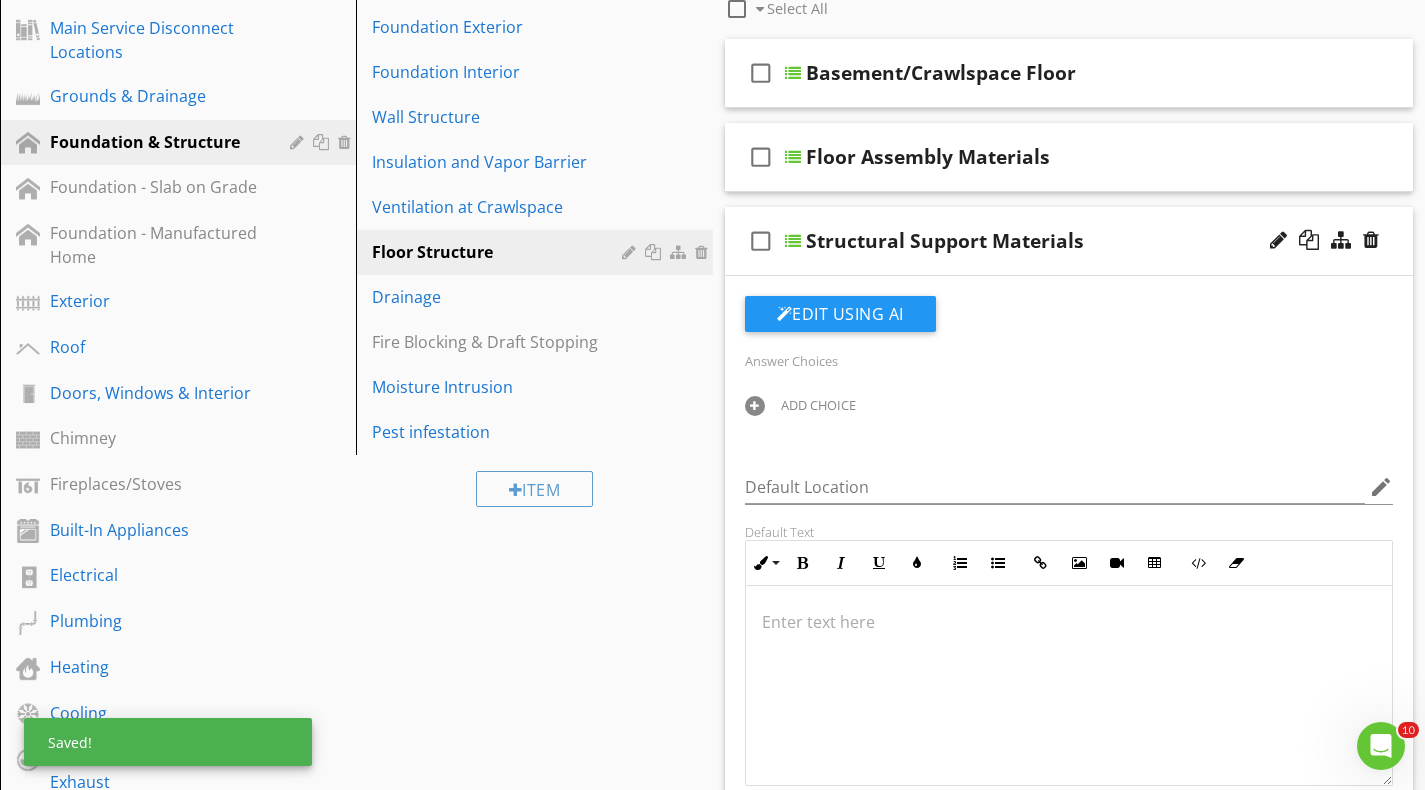click on "ADD CHOICE" at bounding box center [818, 405] 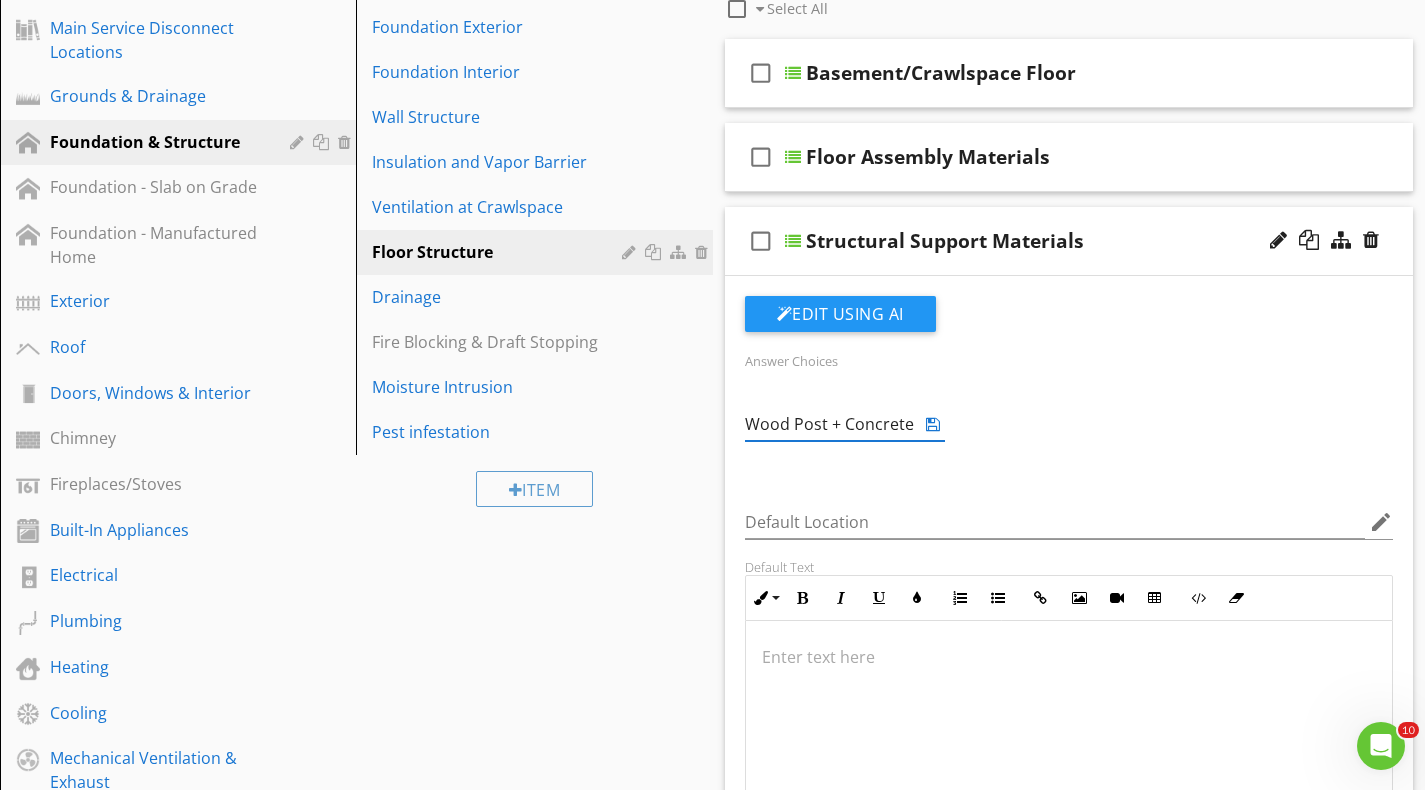click at bounding box center [933, 424] 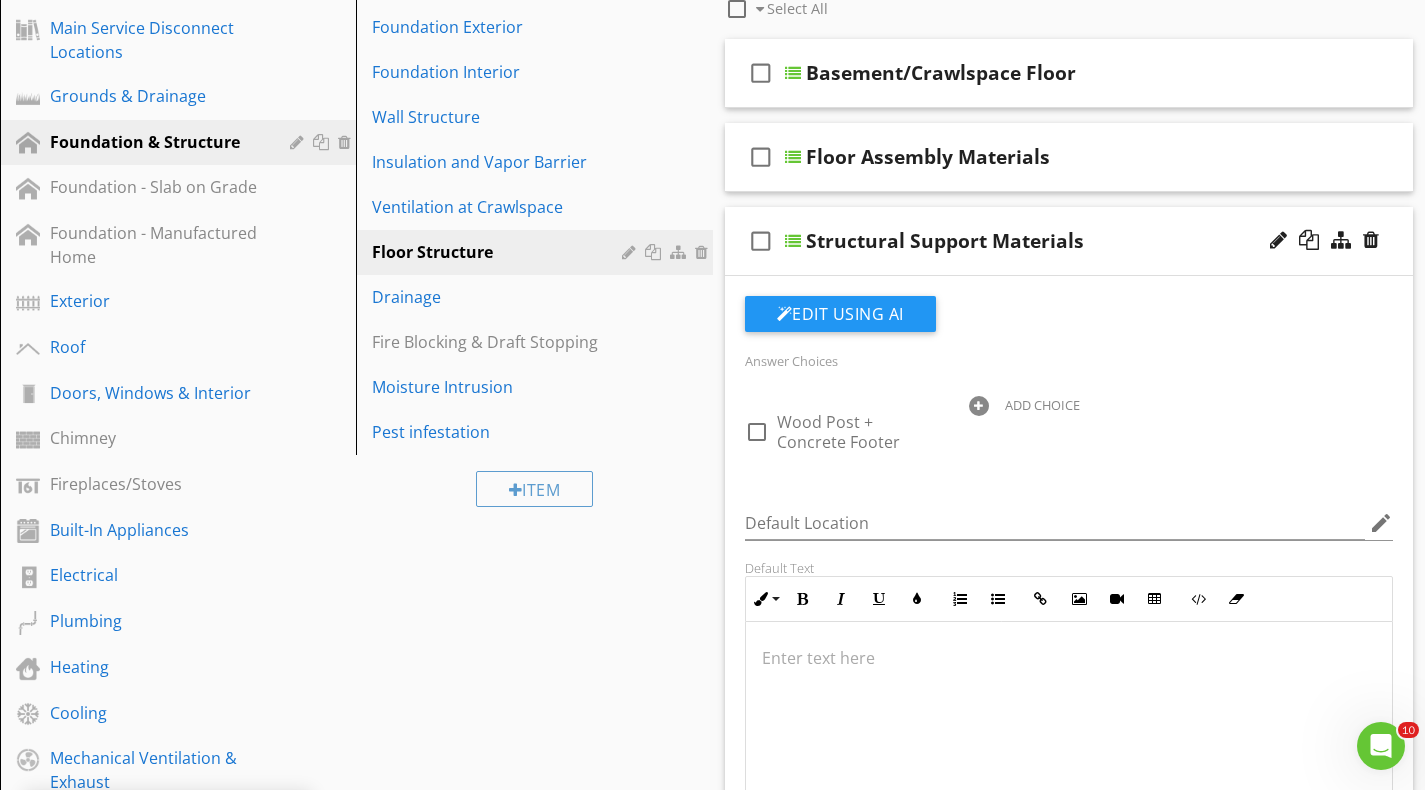 click on "ADD CHOICE" at bounding box center [1042, 405] 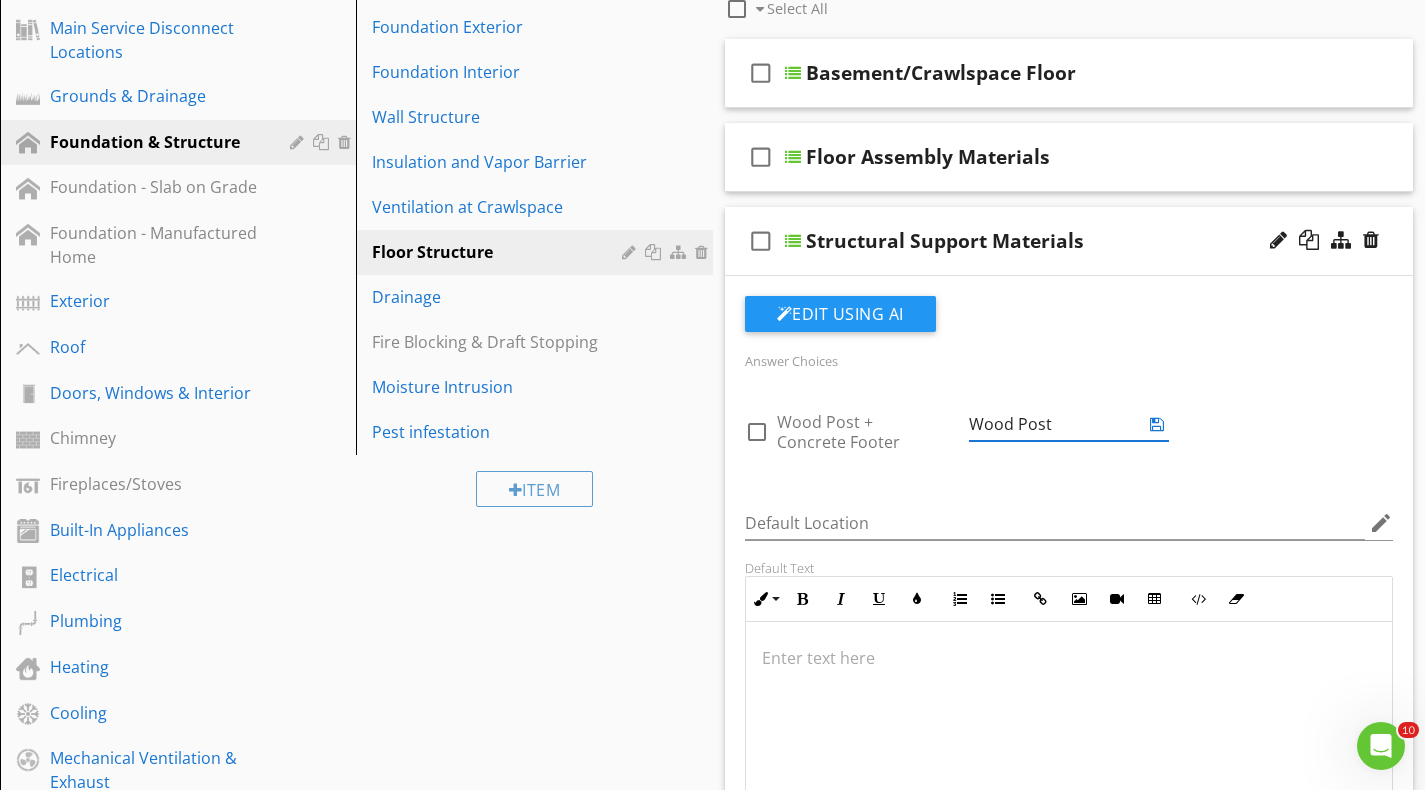 click at bounding box center (1157, 424) 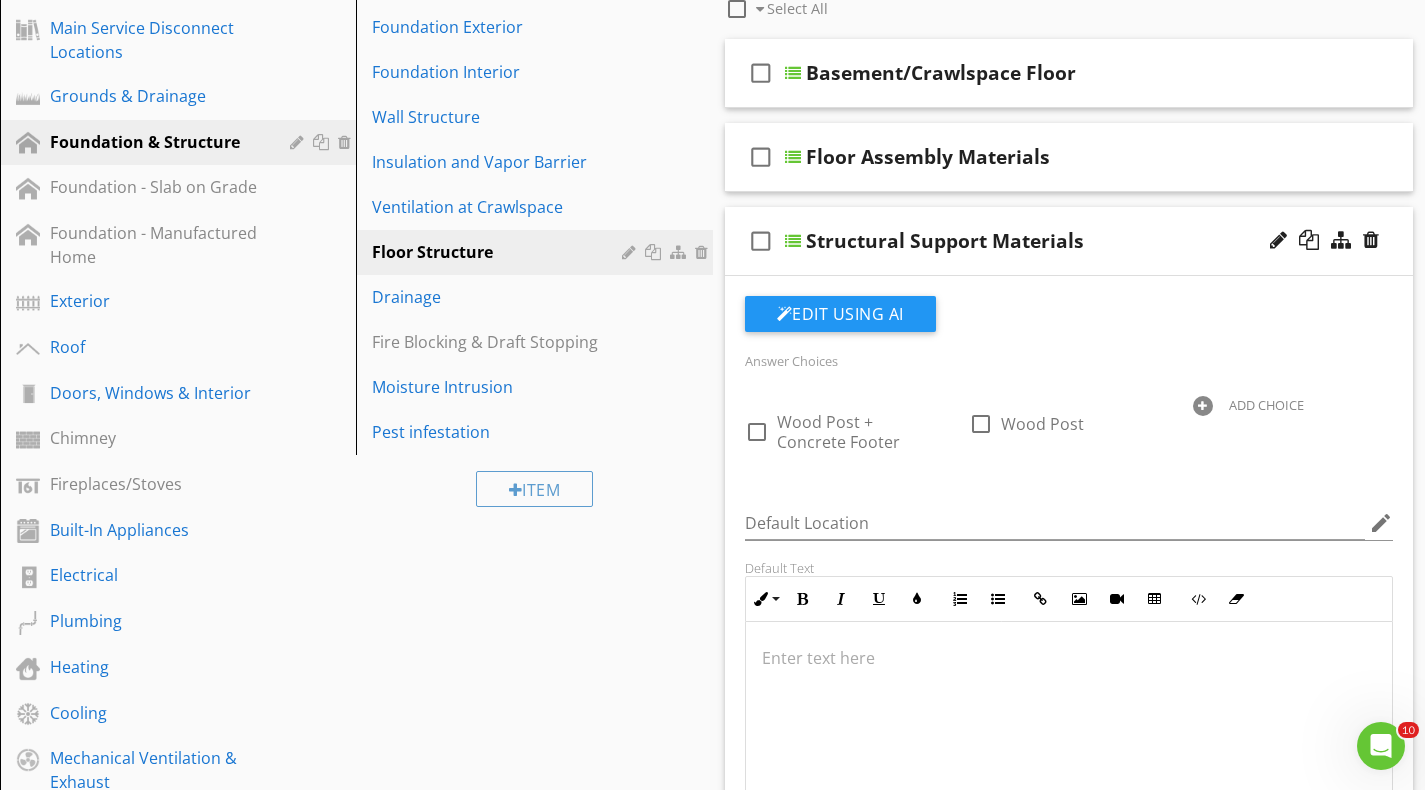 click on "ADD CHOICE" at bounding box center [1266, 405] 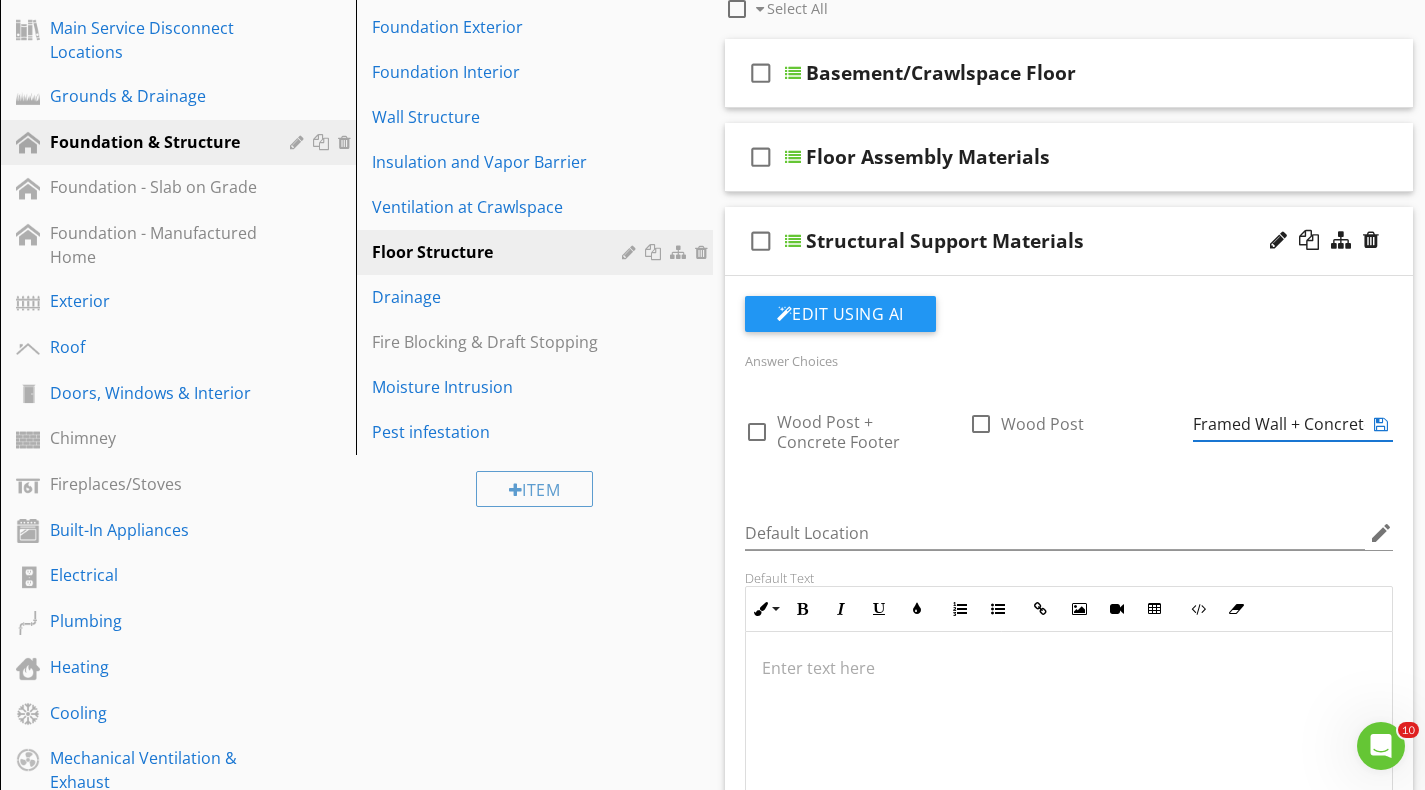 click at bounding box center [1381, 424] 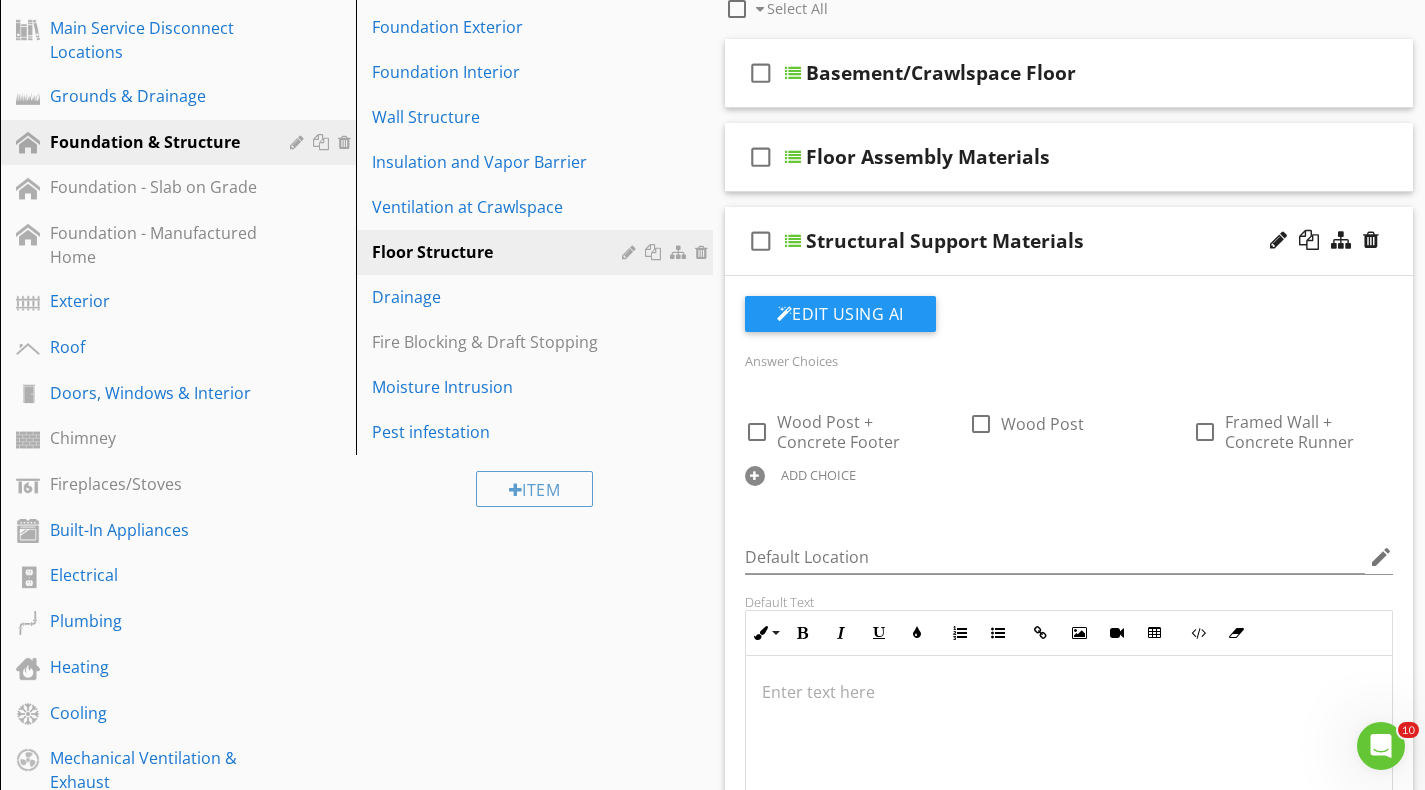click on "ADD CHOICE" at bounding box center [818, 475] 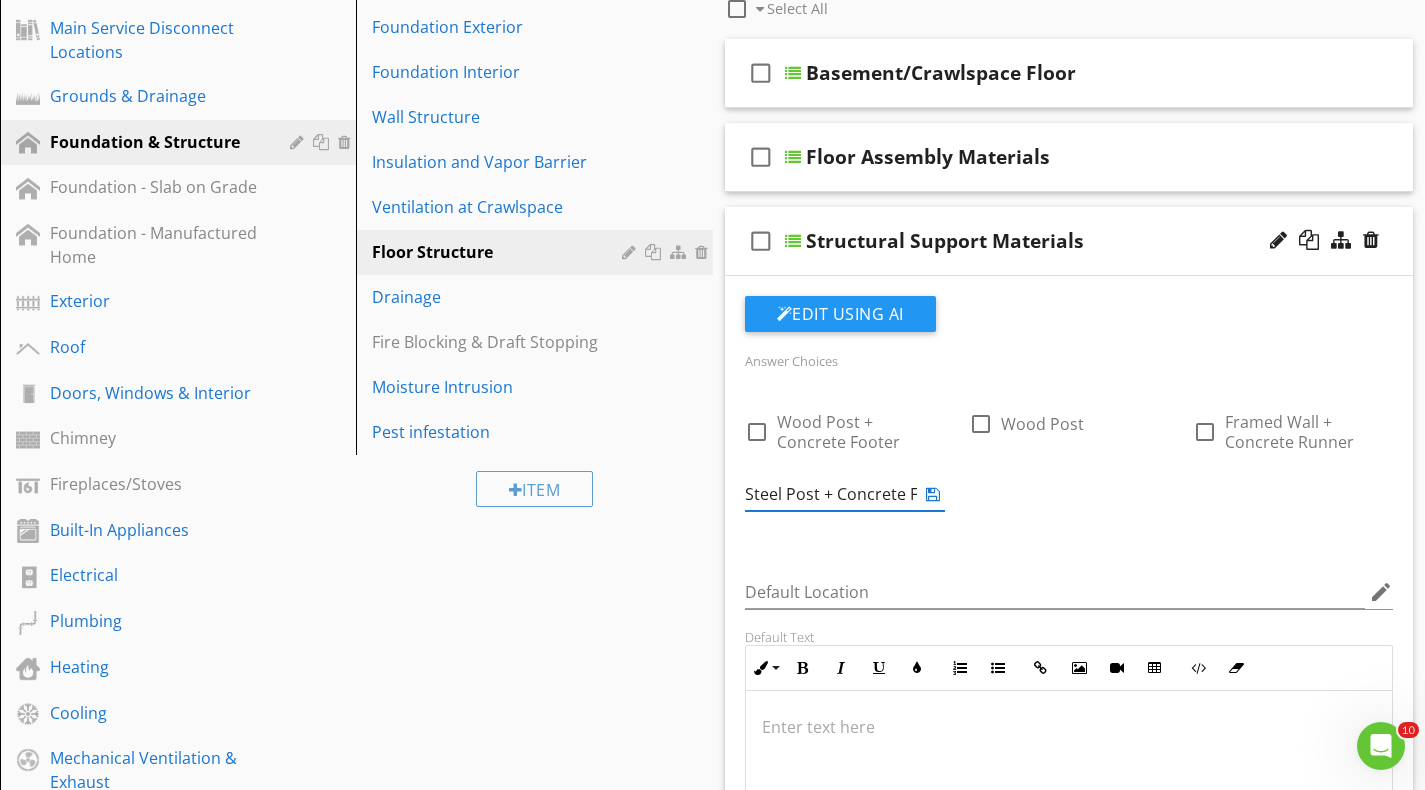 type on "Steel Post + Concrete Footer" 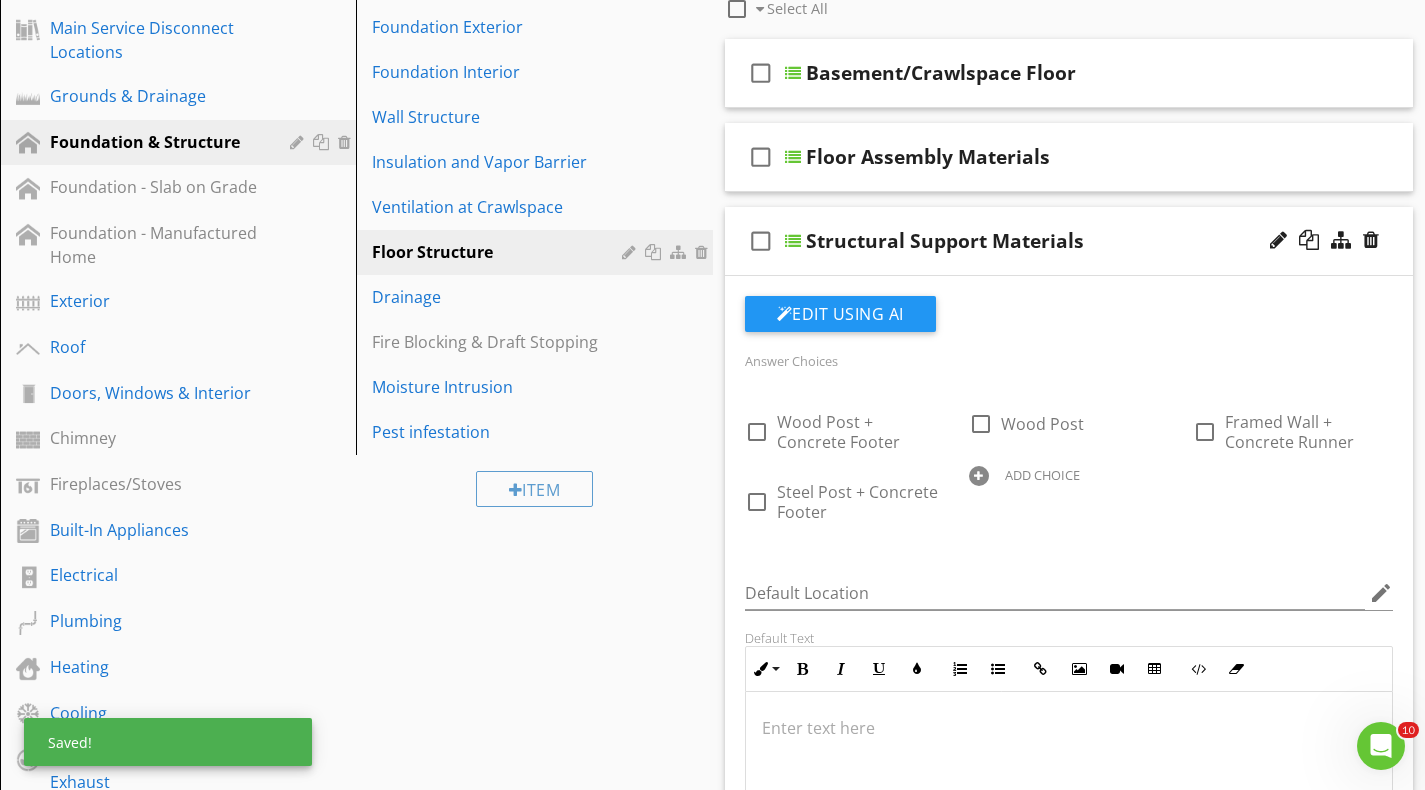 click on "ADD CHOICE" at bounding box center (1042, 475) 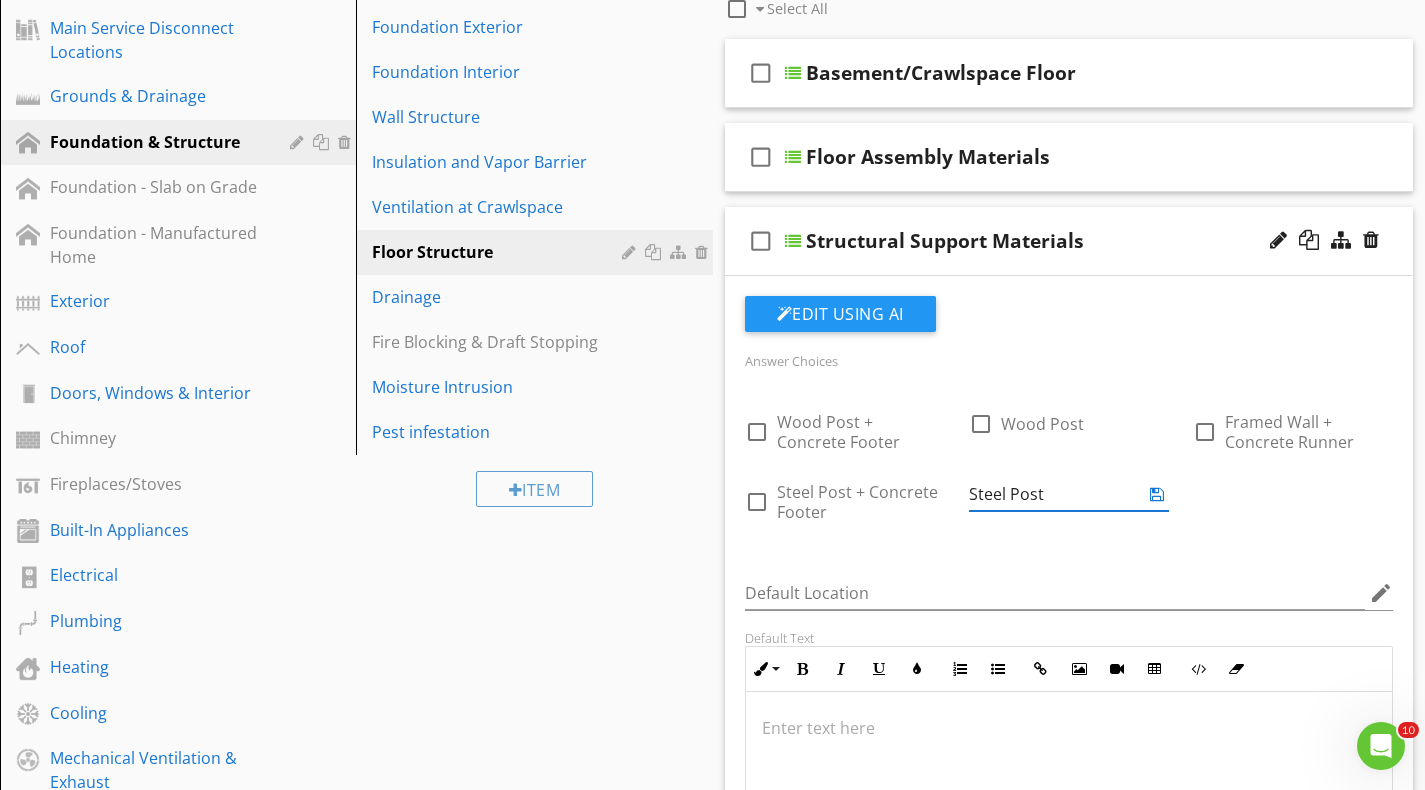 click at bounding box center [1157, 494] 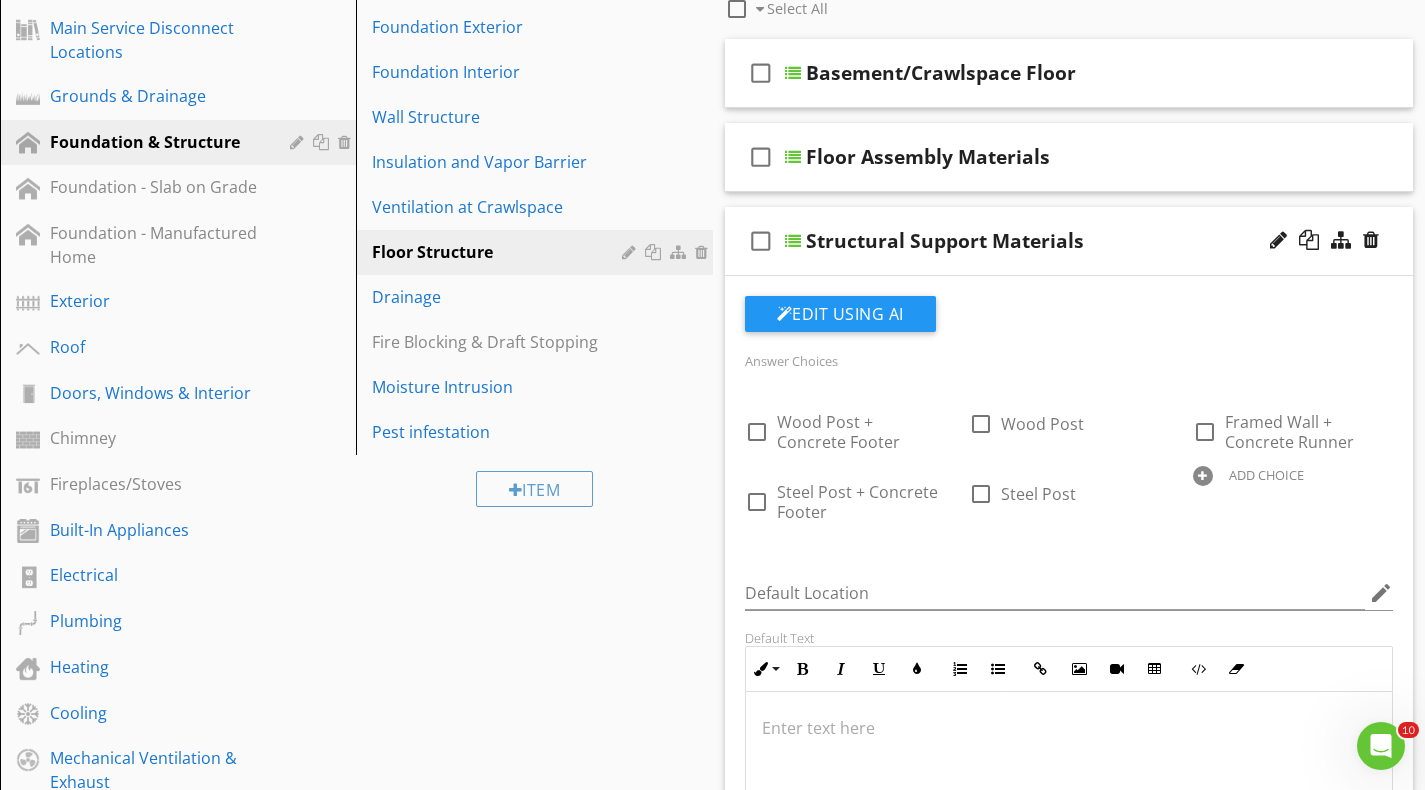 click on "ADD CHOICE" at bounding box center (1266, 475) 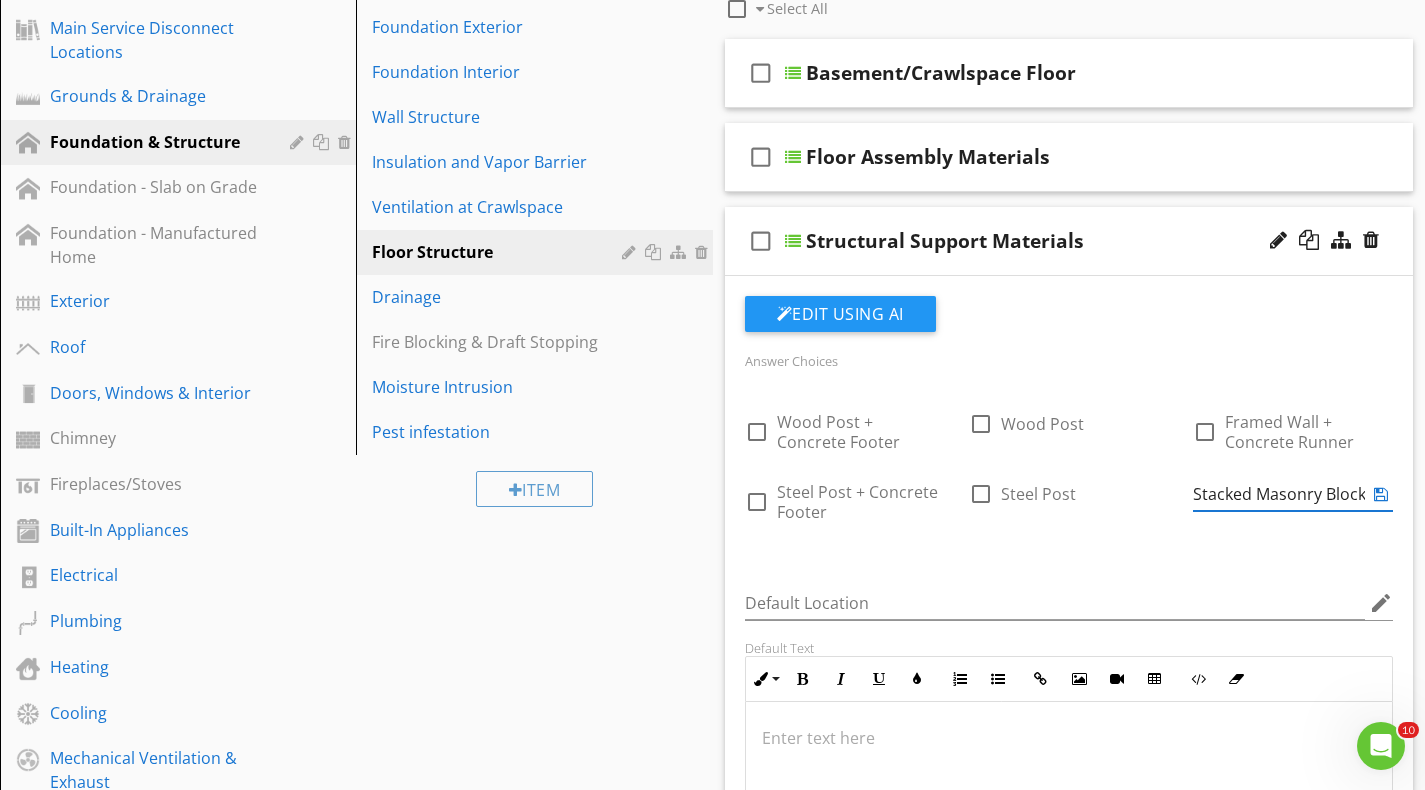 click at bounding box center [1381, 494] 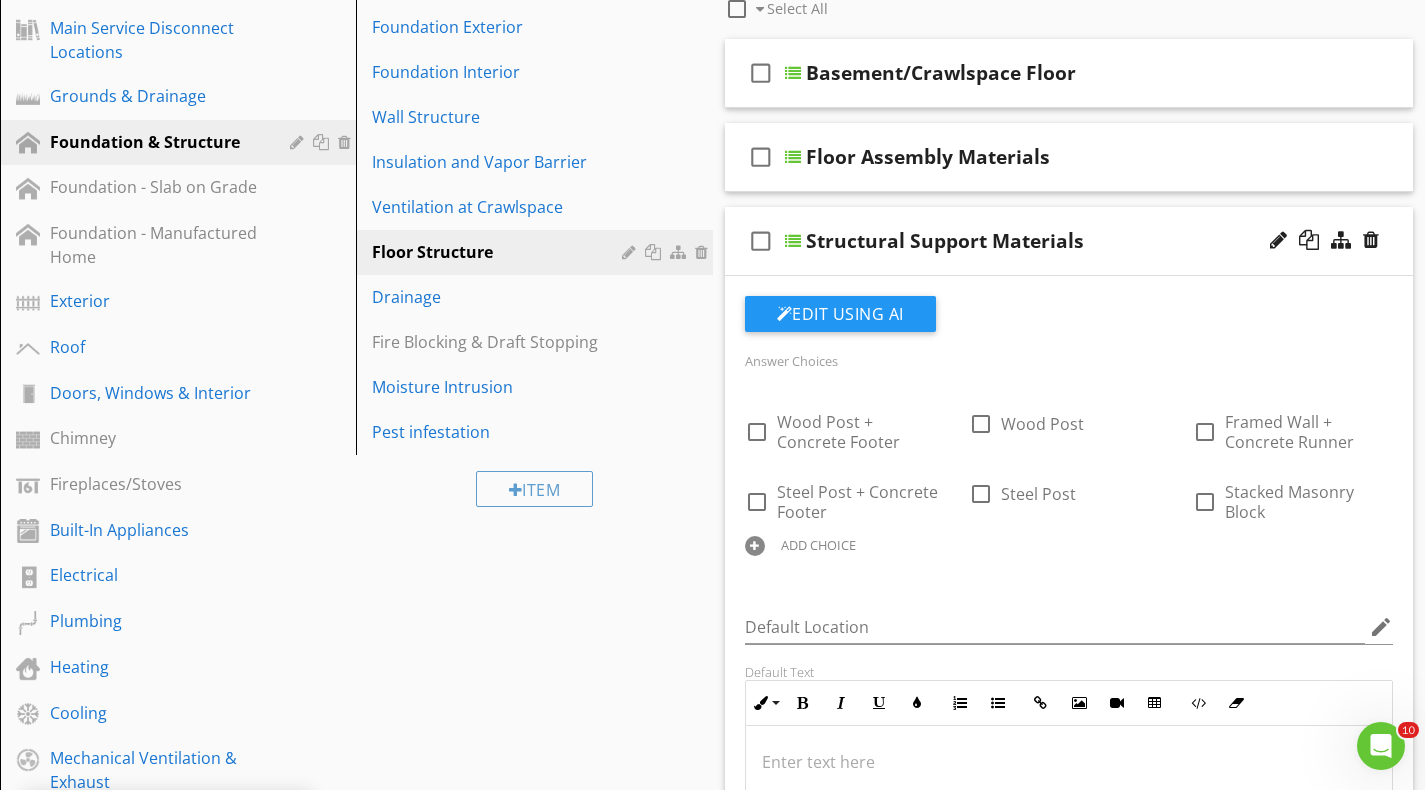 click on "ADD CHOICE" at bounding box center (818, 545) 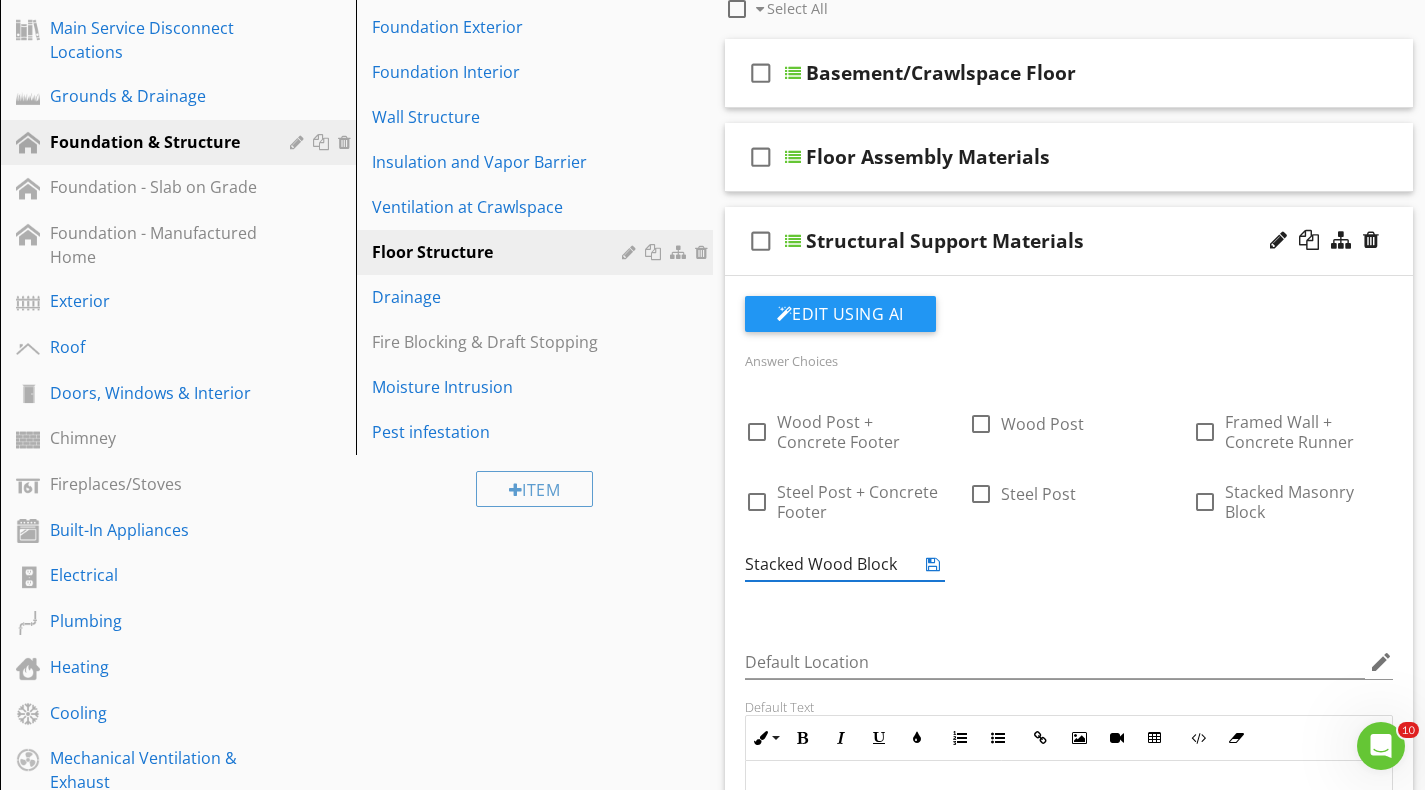 click at bounding box center (933, 564) 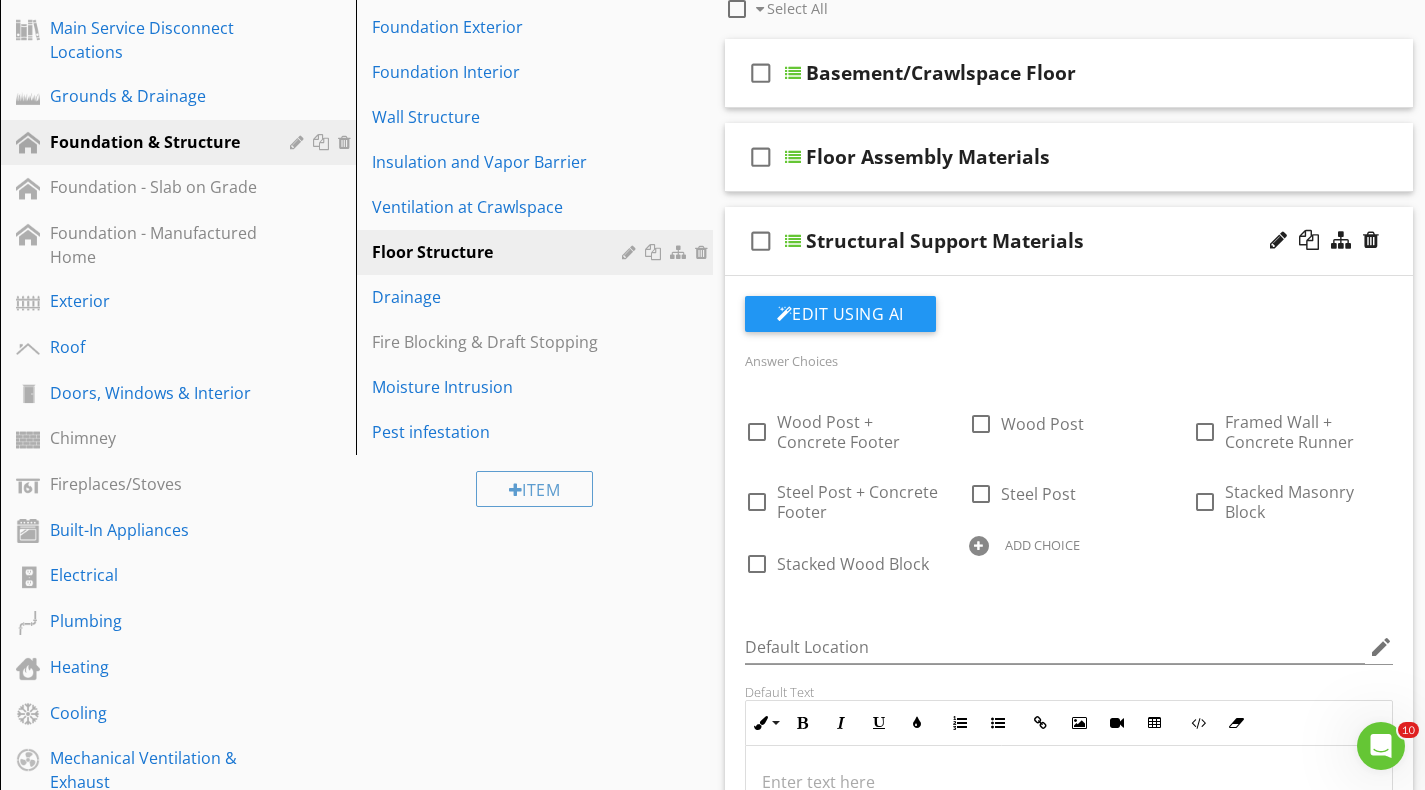 click on "ADD CHOICE" at bounding box center (1042, 545) 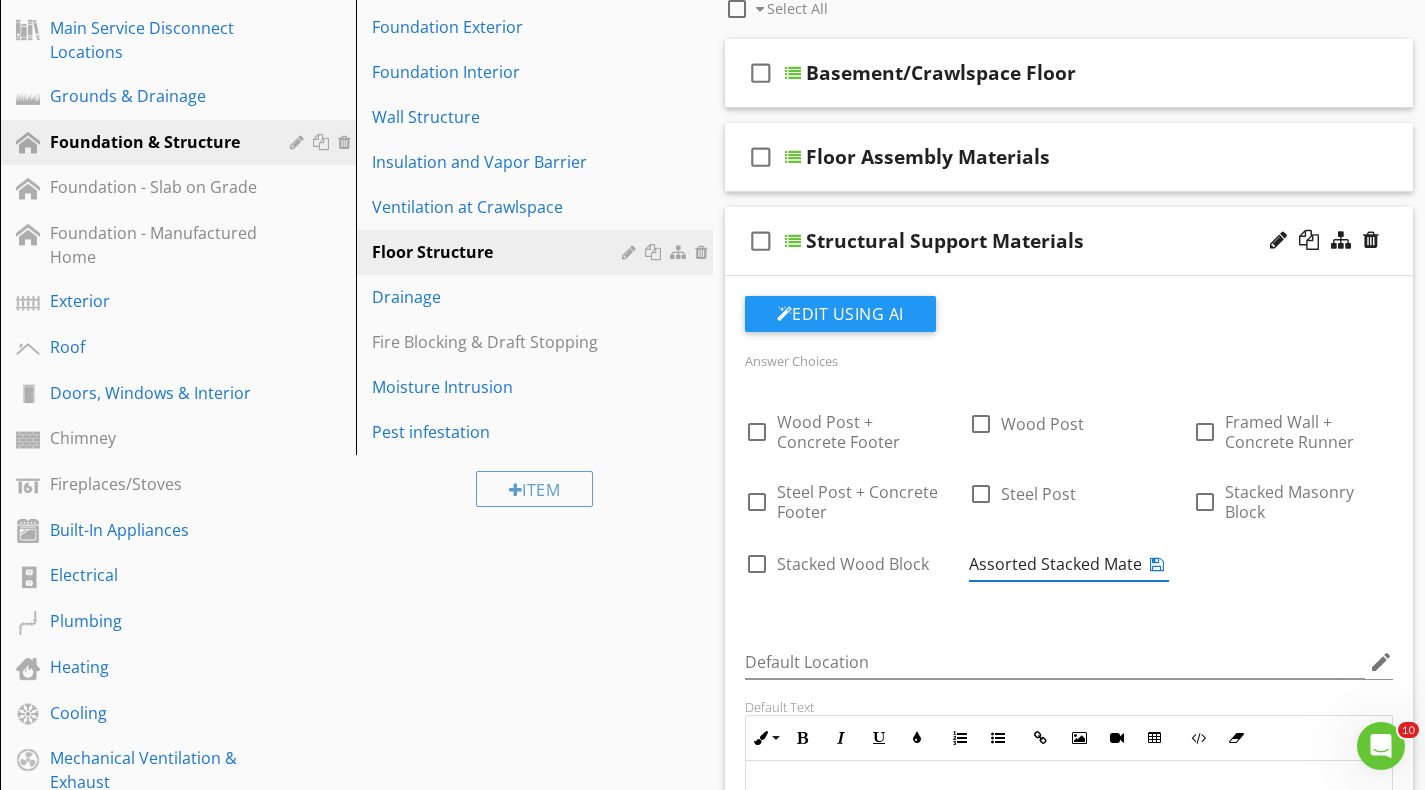 click at bounding box center (1157, 564) 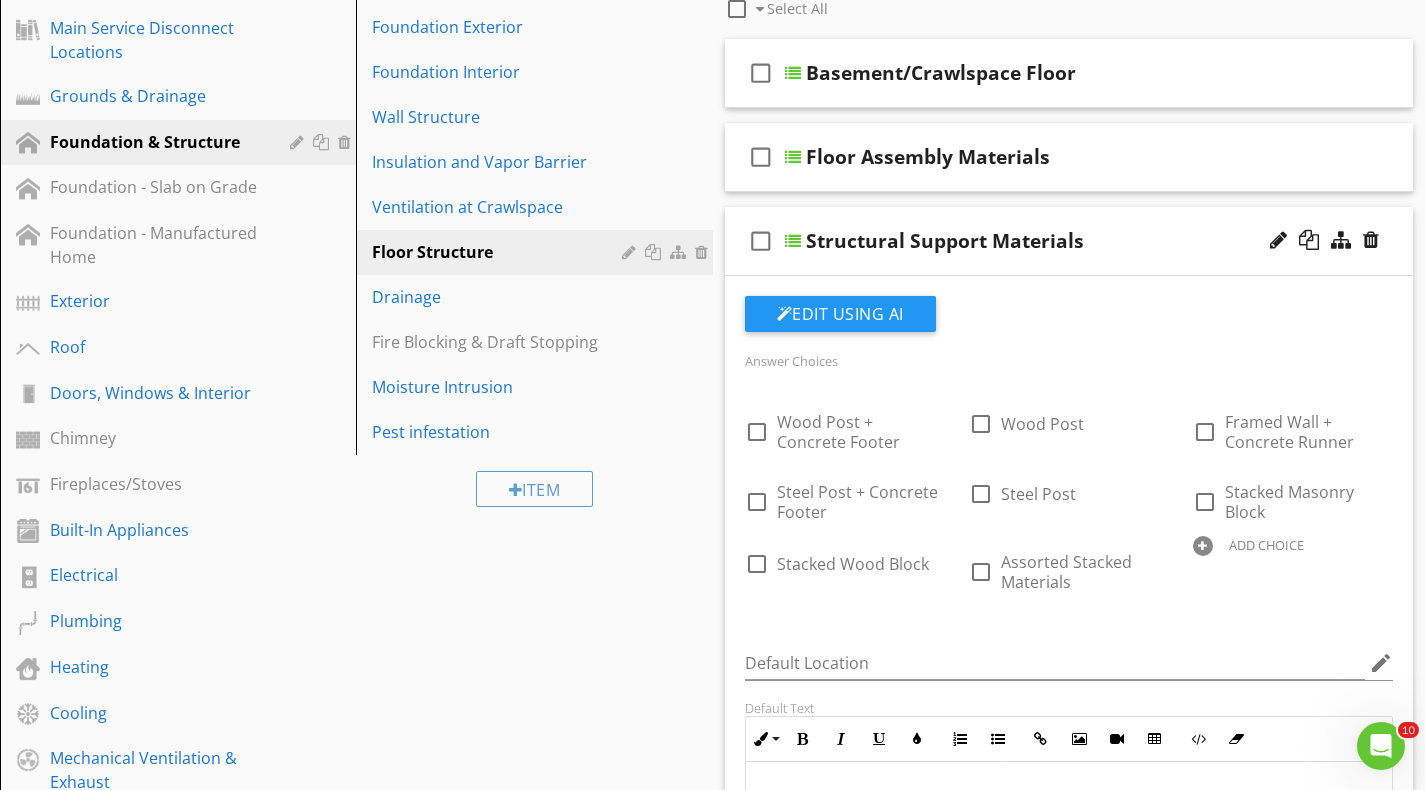 click on "ADD CHOICE" at bounding box center [1266, 545] 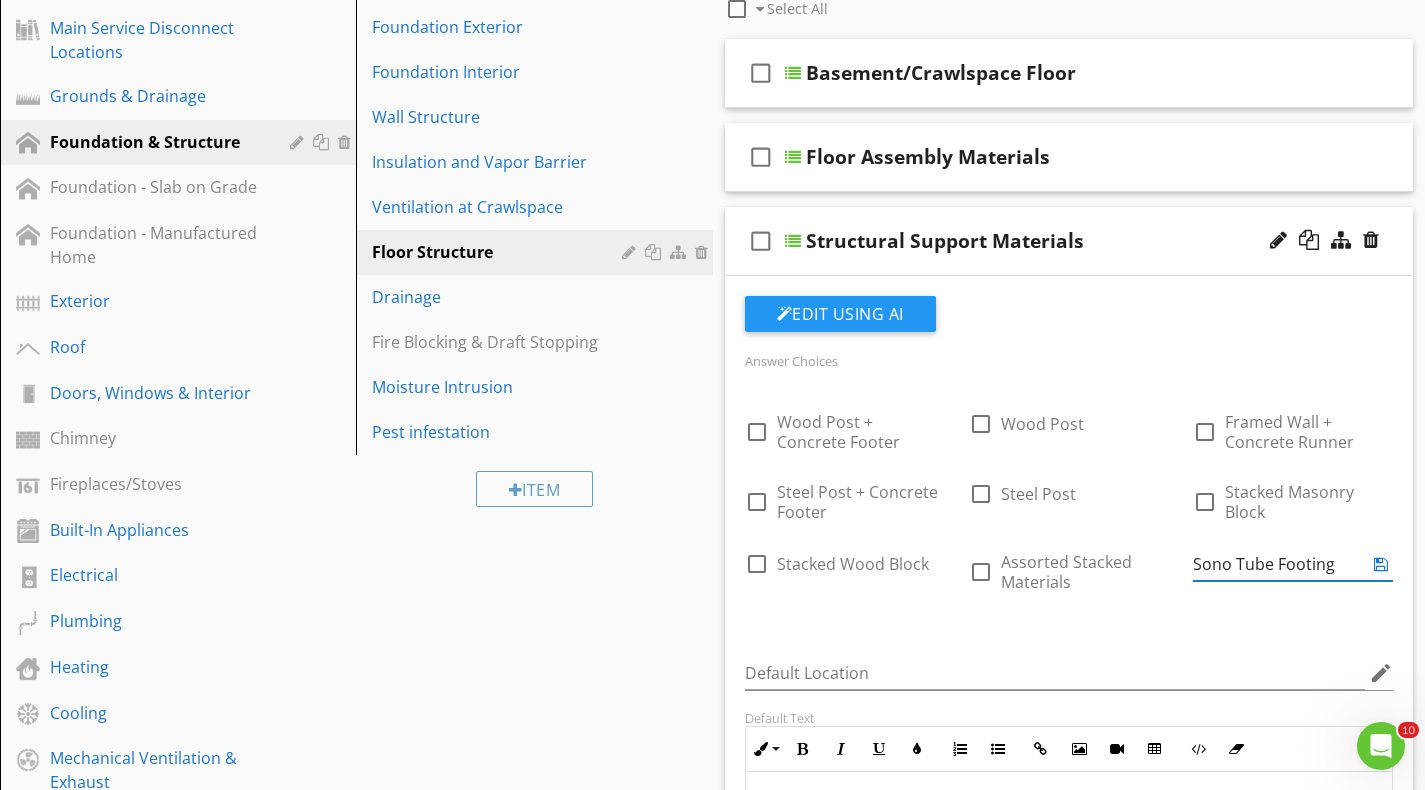click on "Sono Tube Footing" at bounding box center [1279, 564] 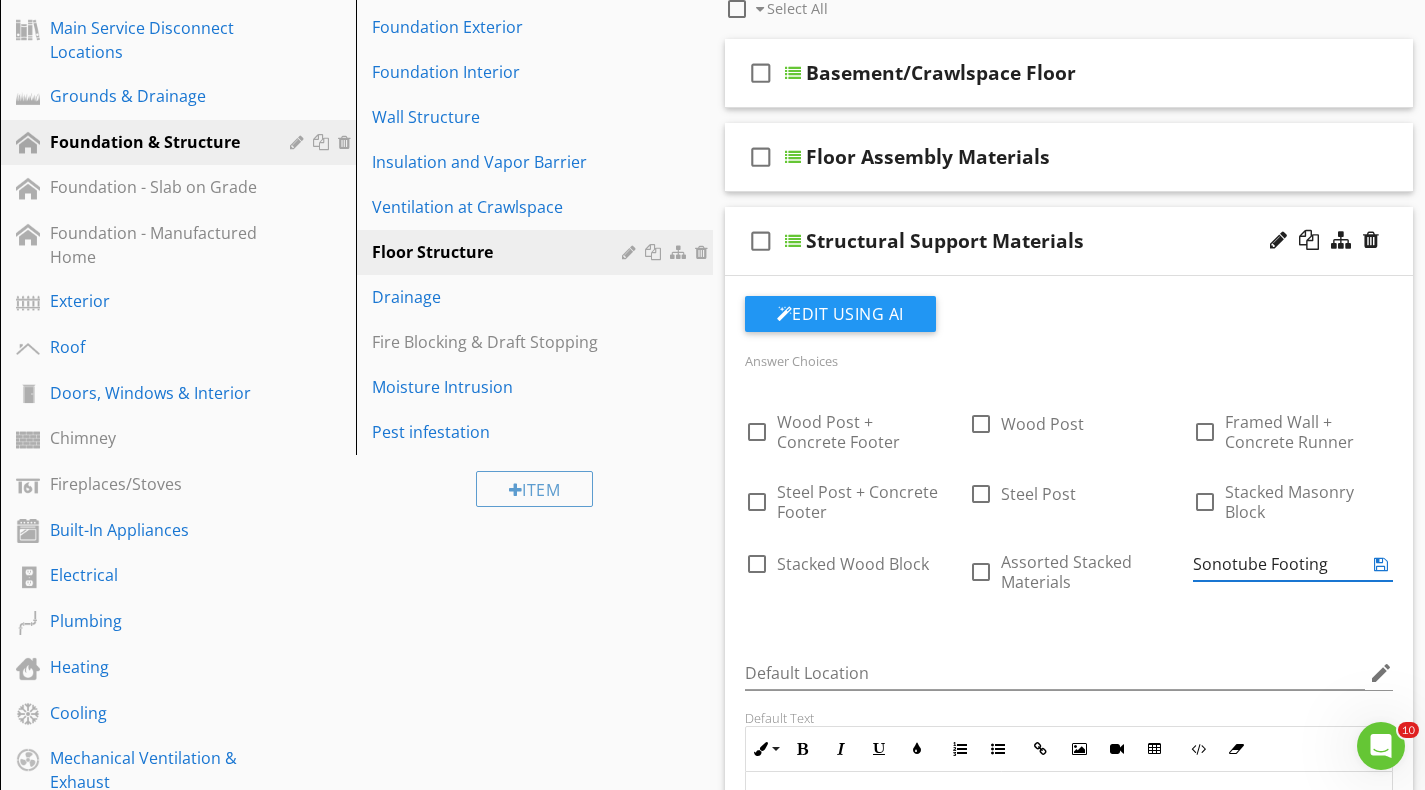 click at bounding box center [1381, 564] 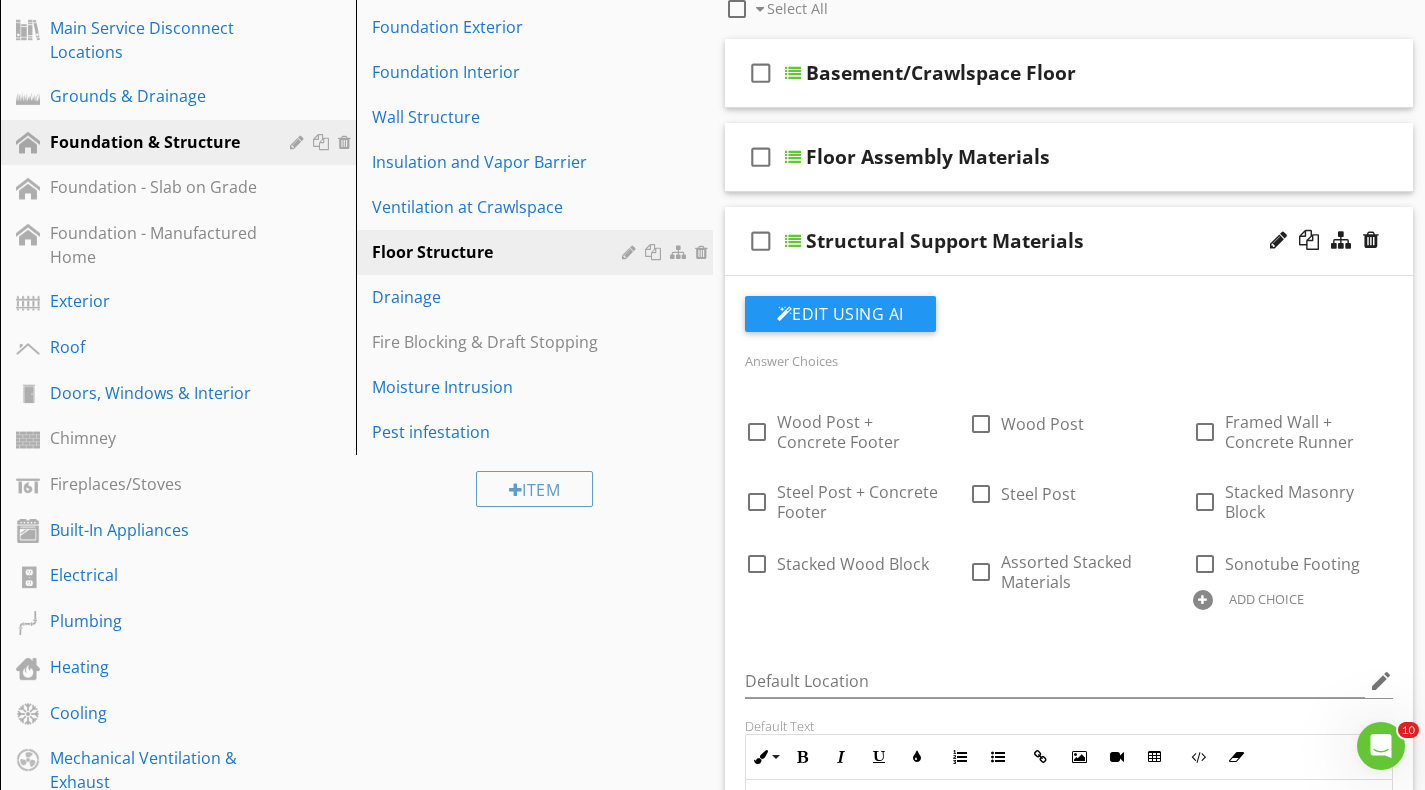 click on "ADD CHOICE" at bounding box center [1266, 599] 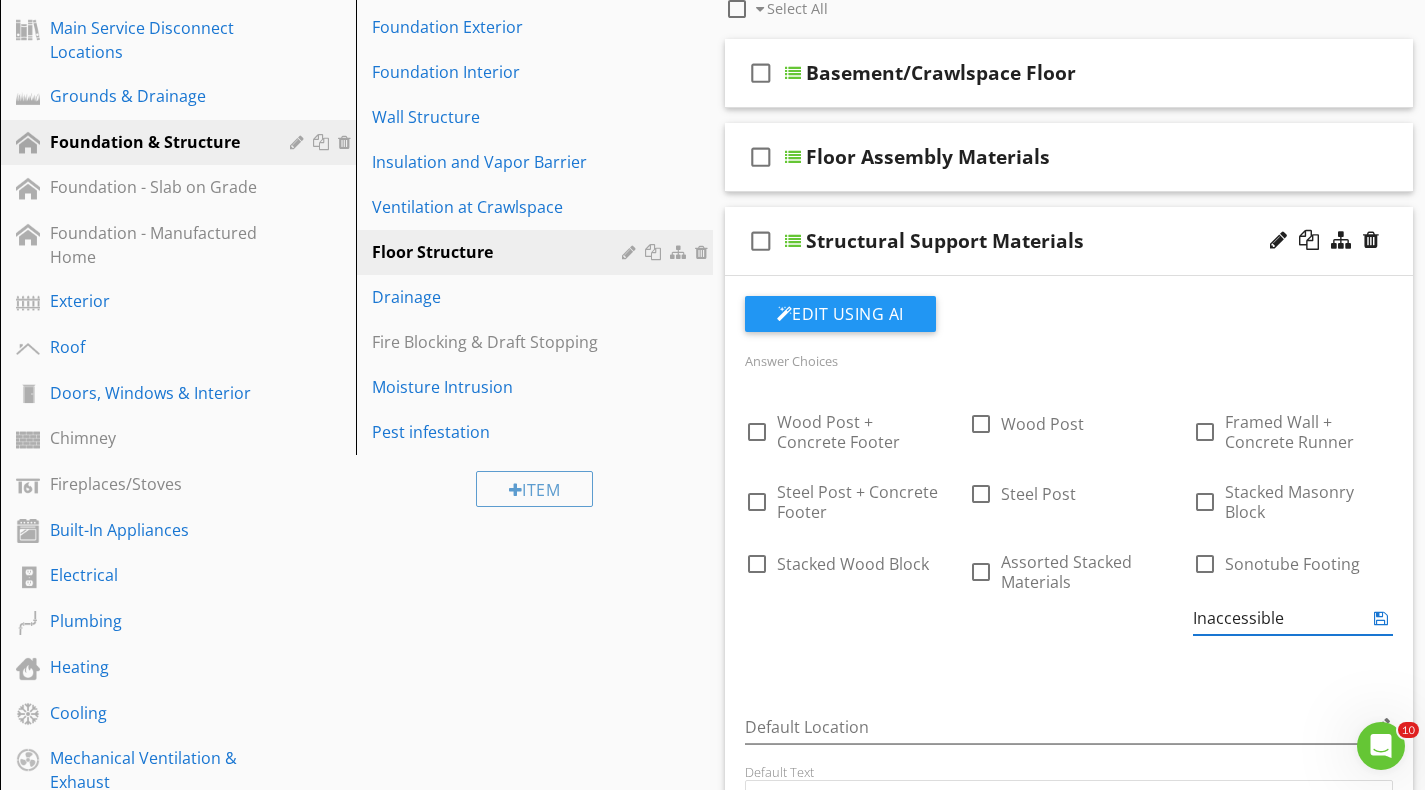 click at bounding box center (1381, 618) 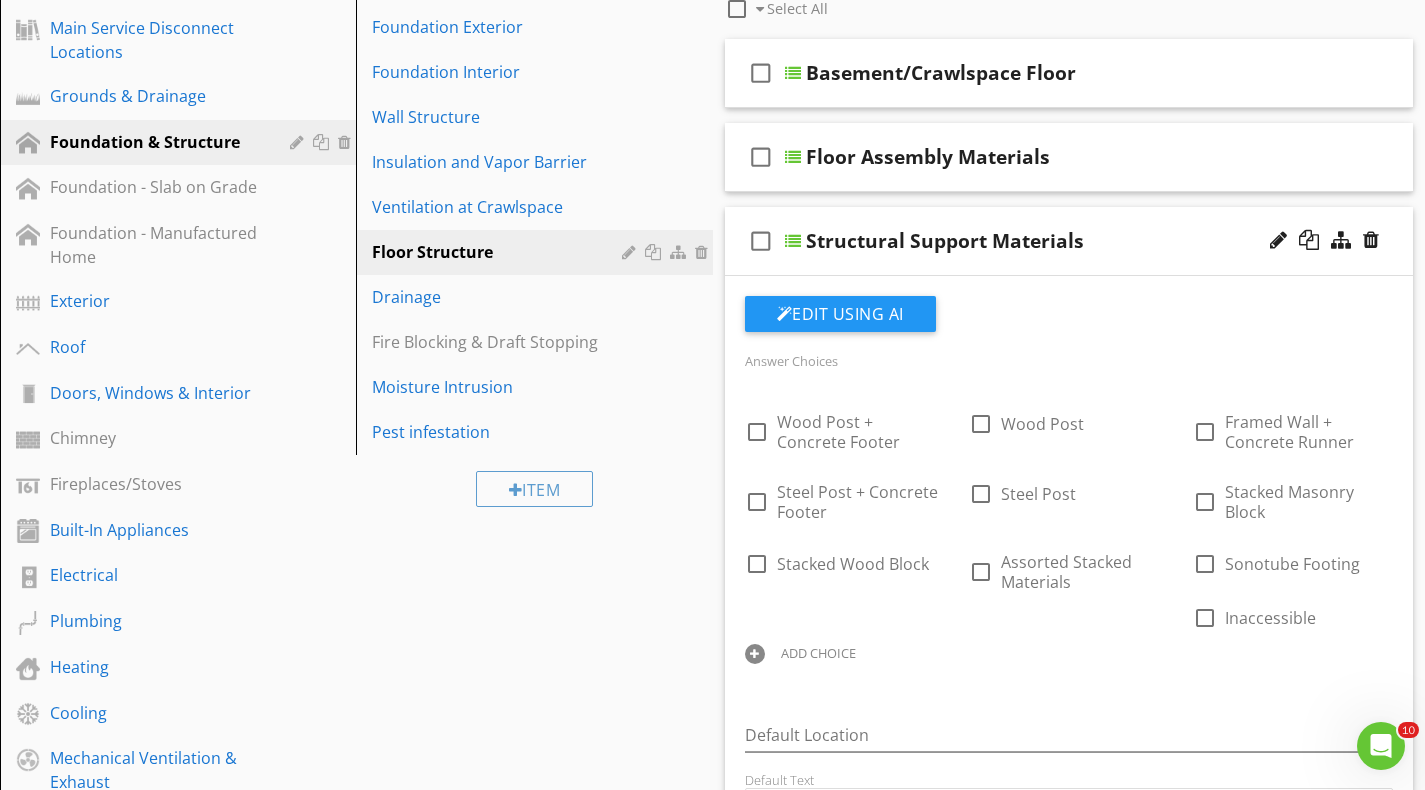 click on "ADD CHOICE" at bounding box center (818, 653) 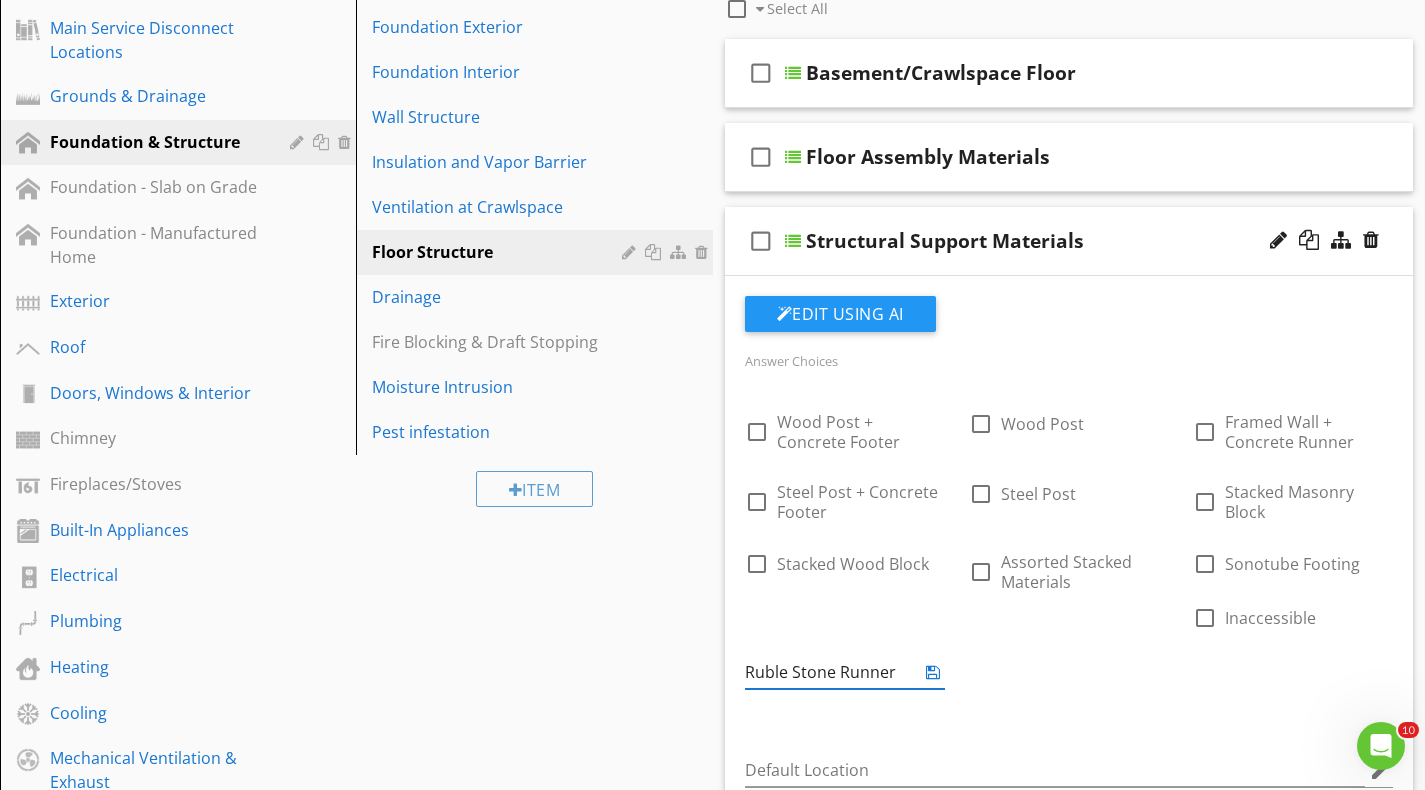 click on "Ruble Stone Runner" at bounding box center (831, 672) 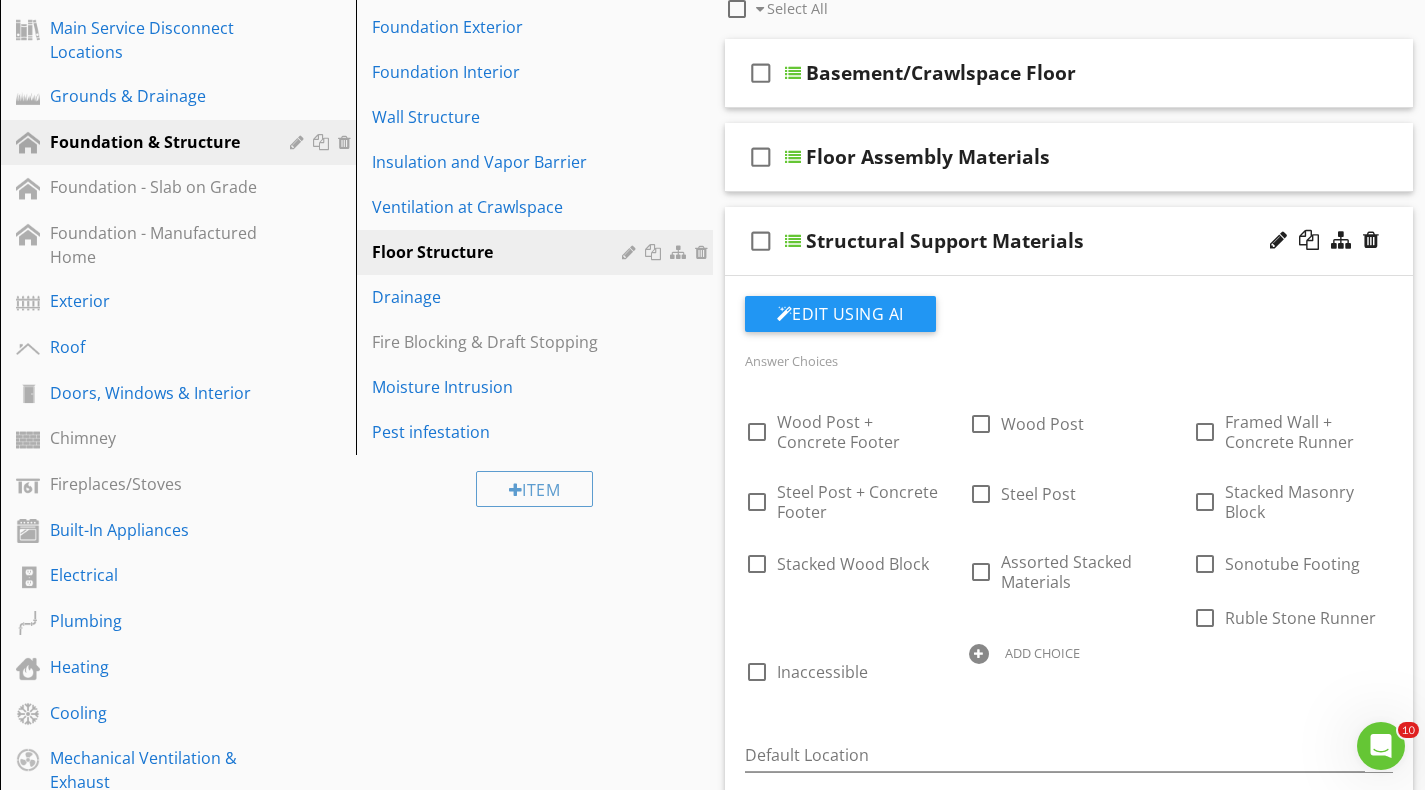 click on "ADD CHOICE" at bounding box center (1042, 653) 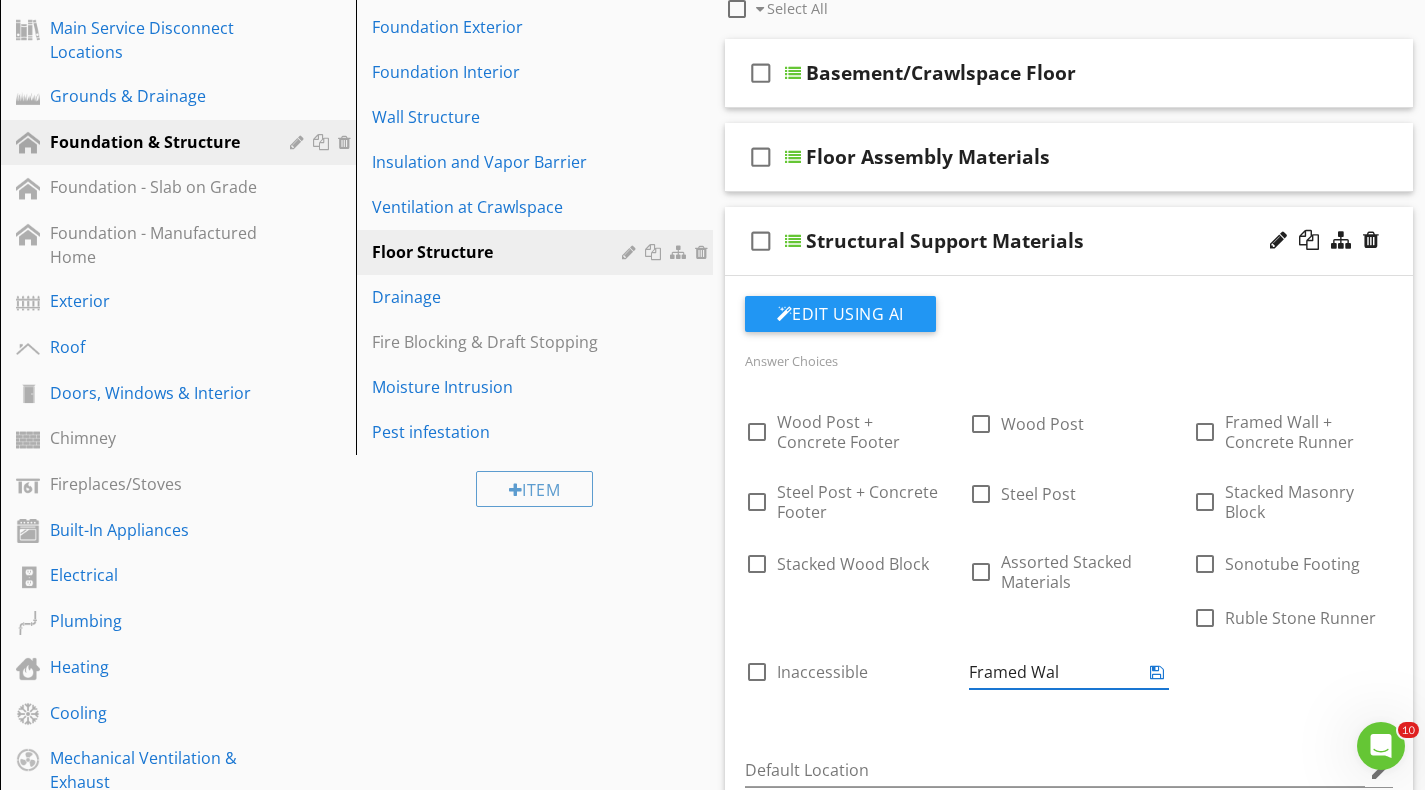 type on "Framed Wall" 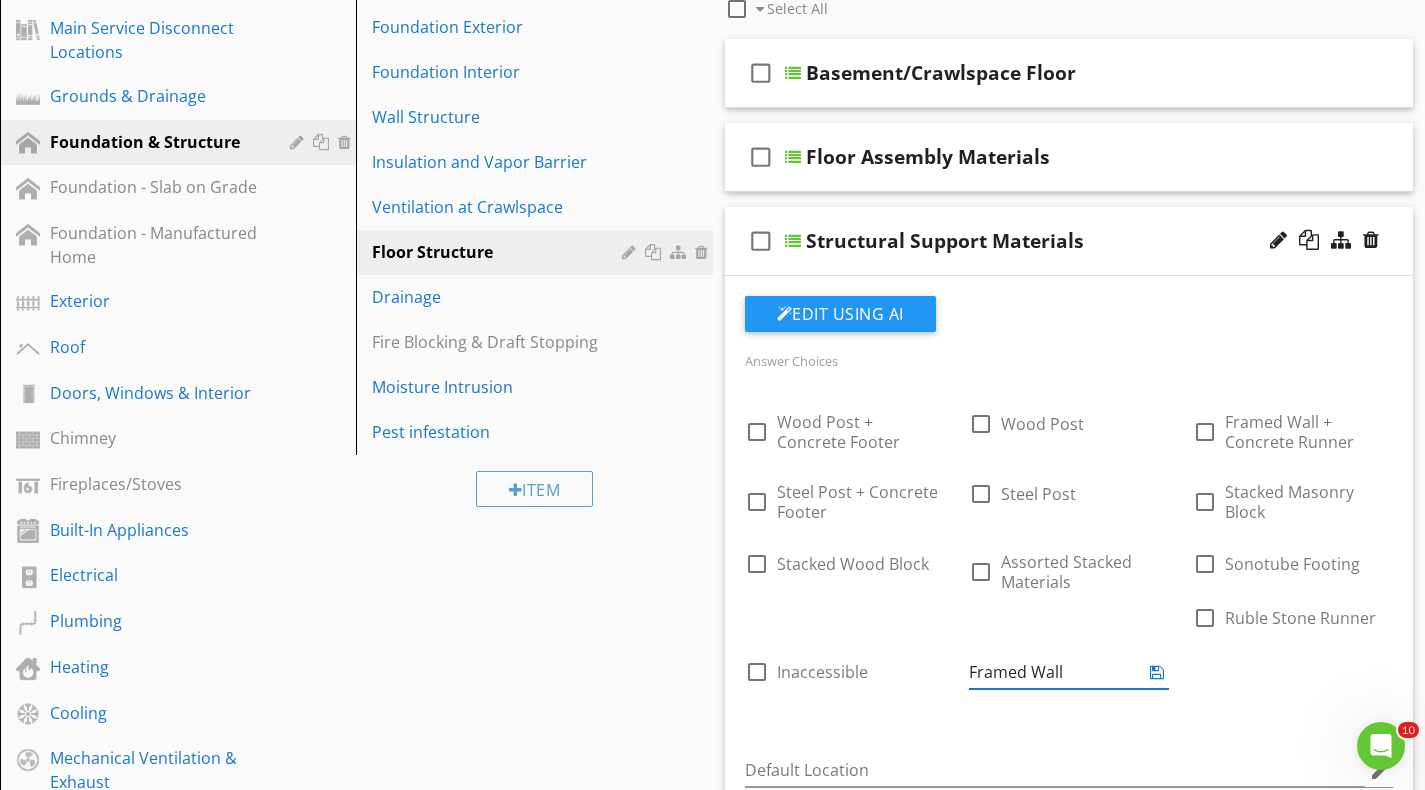 click at bounding box center [1157, 672] 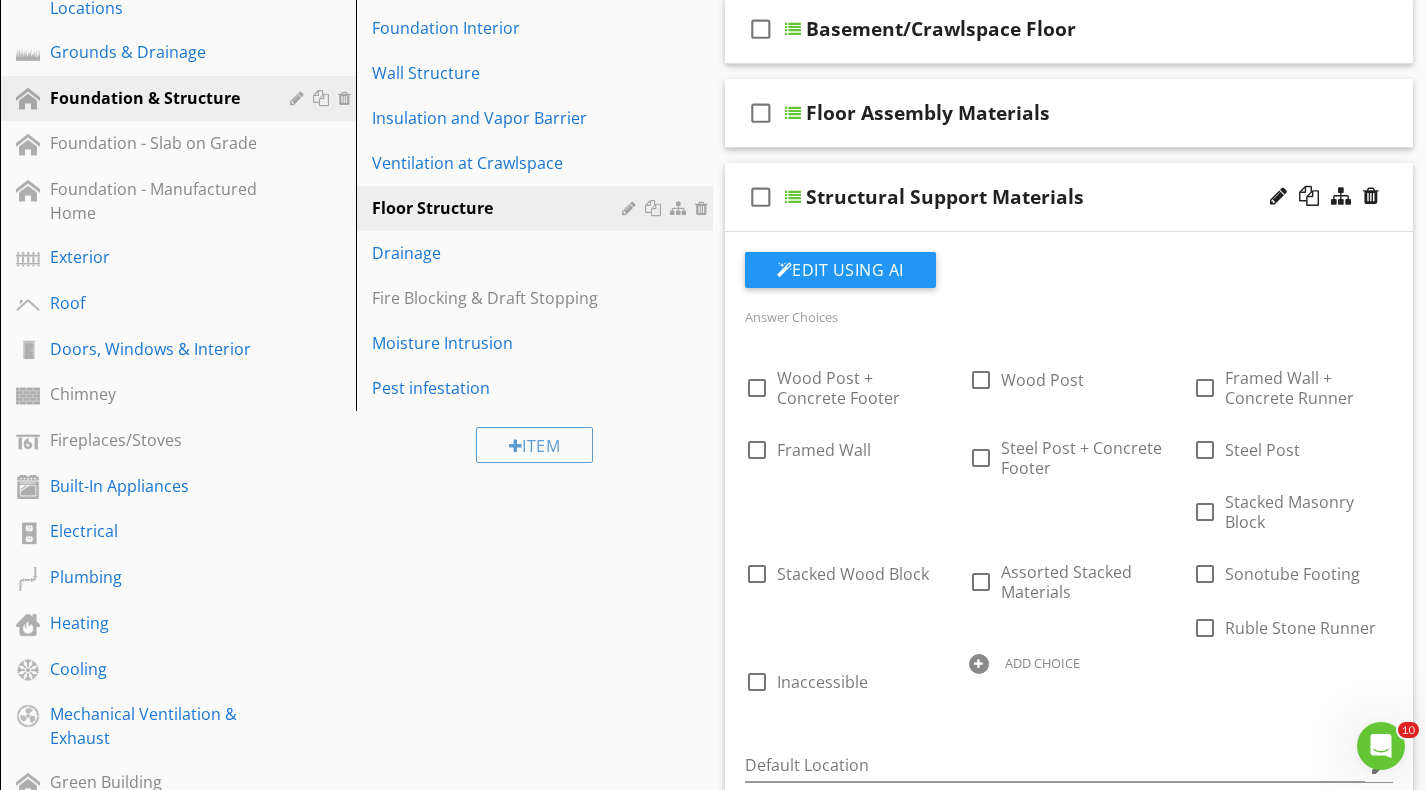 scroll, scrollTop: 329, scrollLeft: 0, axis: vertical 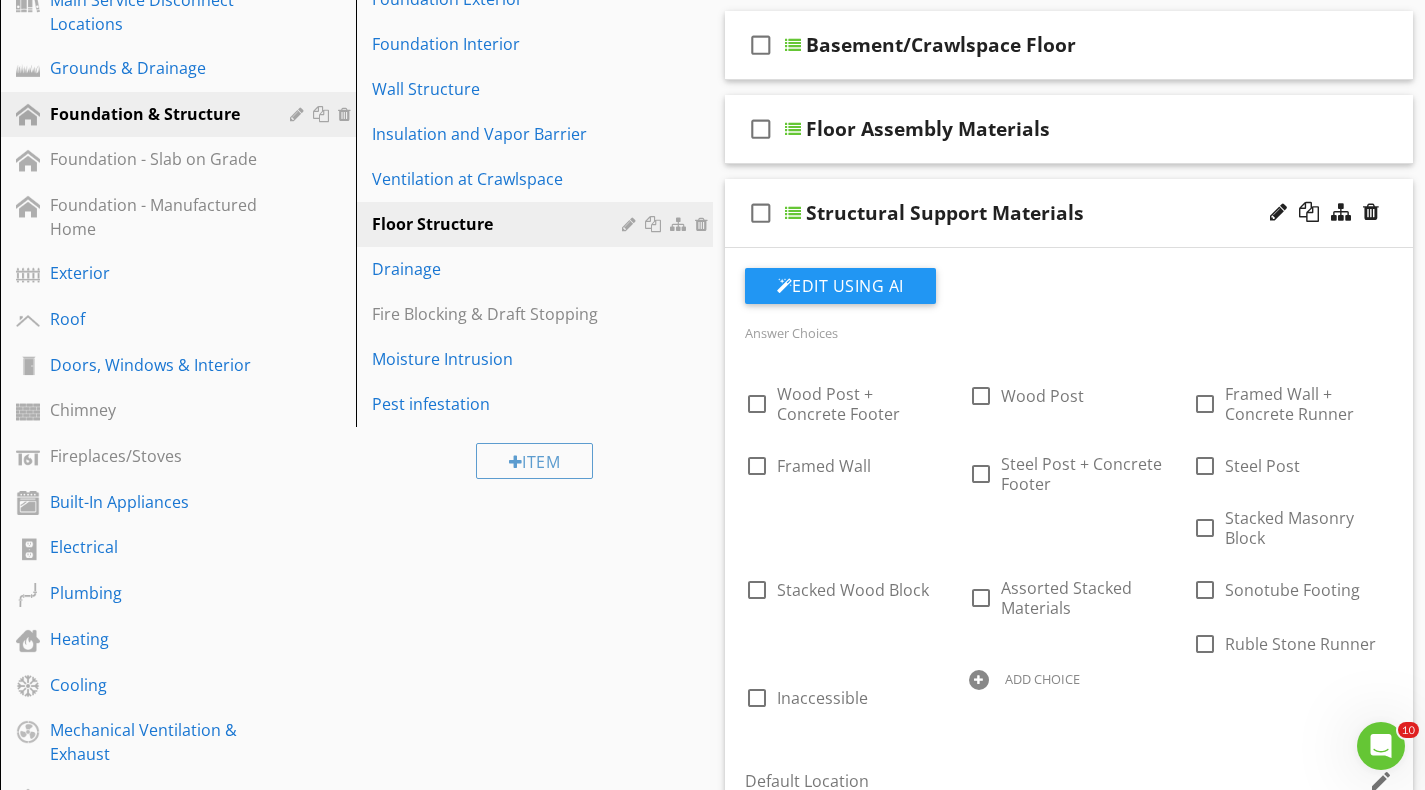 click on "check_box_outline_blank
Structural Support Materials" at bounding box center (1069, 213) 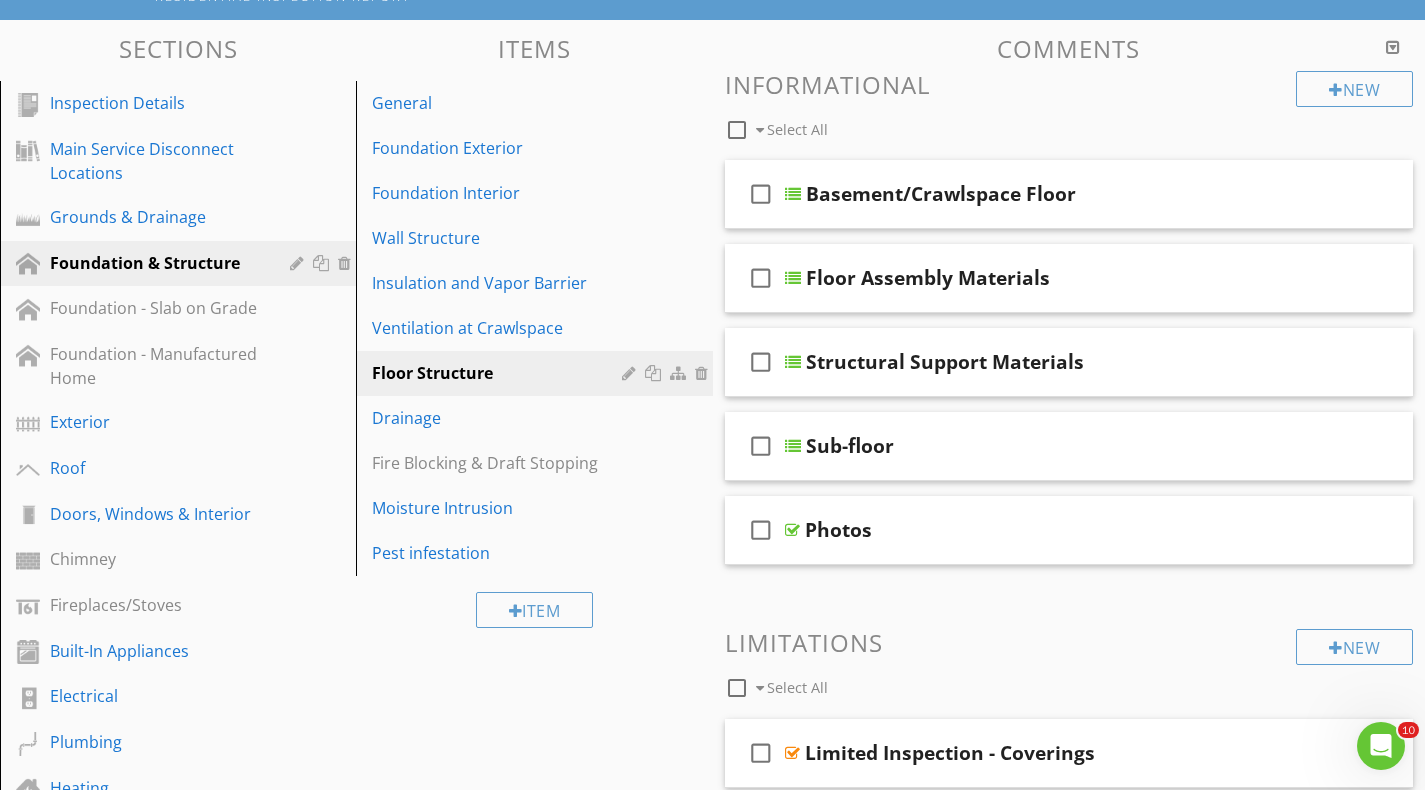 scroll, scrollTop: 179, scrollLeft: 0, axis: vertical 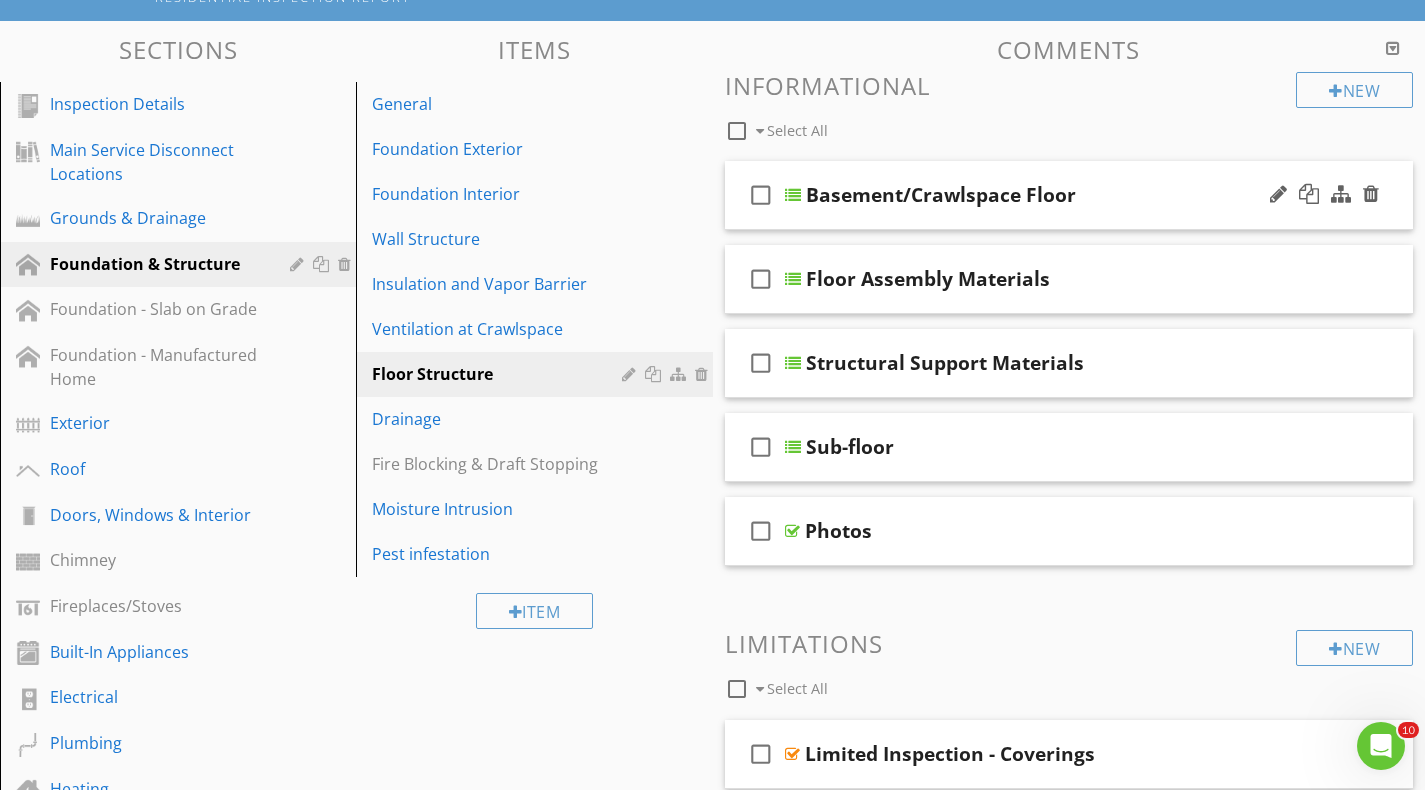 click on "check_box_outline_blank
Basement/Crawlspace Floor" at bounding box center [1069, 195] 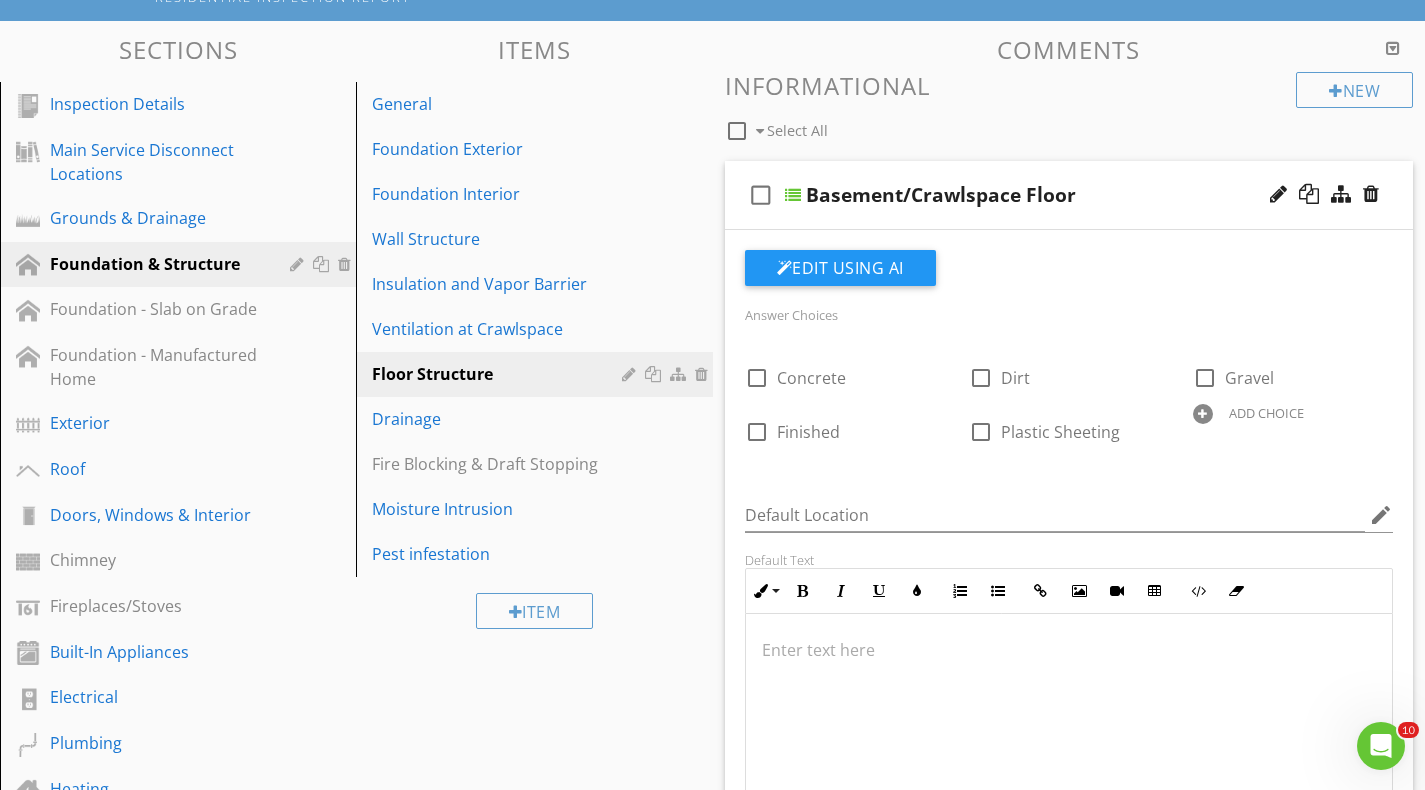 click on "Basement/Crawlspace Floor" at bounding box center [941, 195] 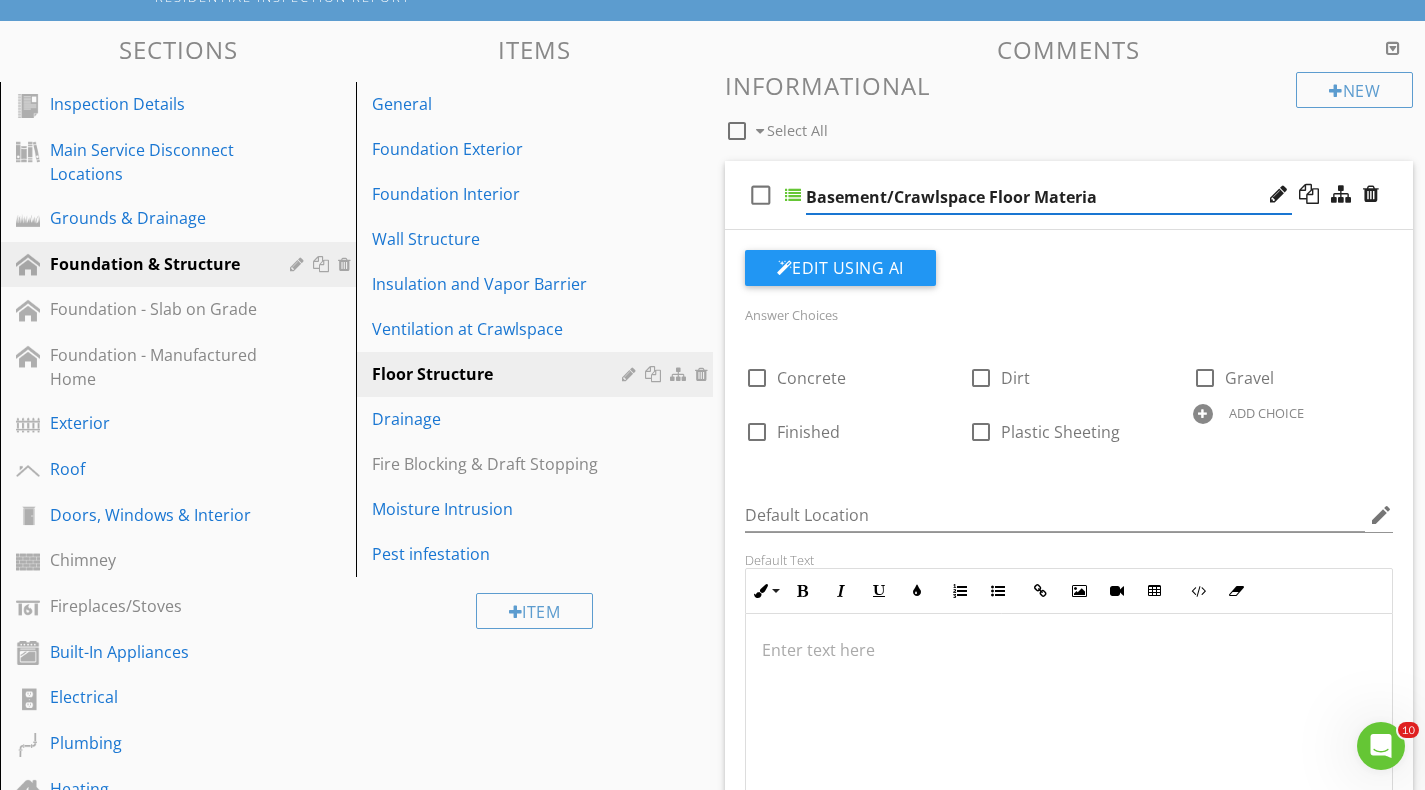 type on "Basement/Crawlspace Floor Material" 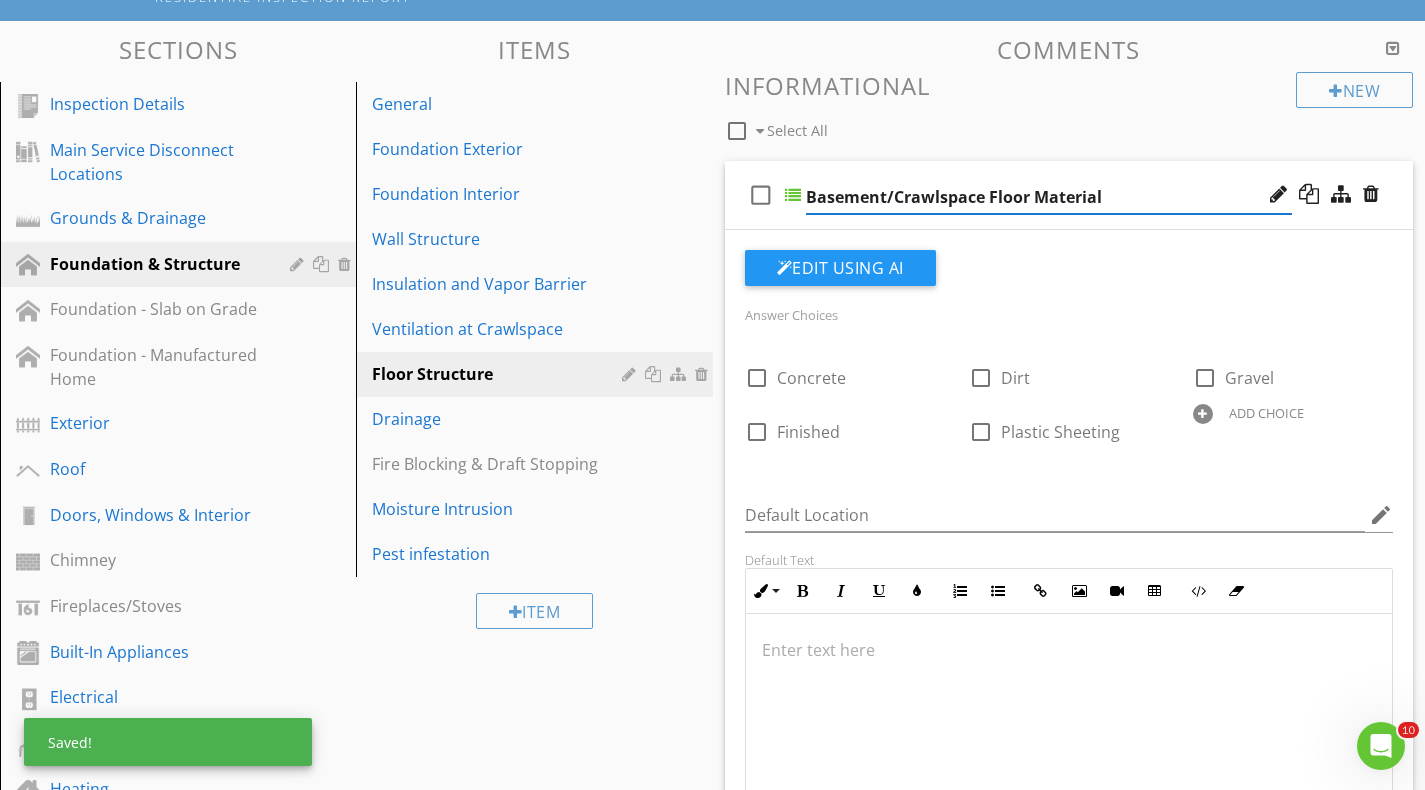 click on "check_box_outline_blank         Basement/Crawlspace Floor Material" at bounding box center [1069, 195] 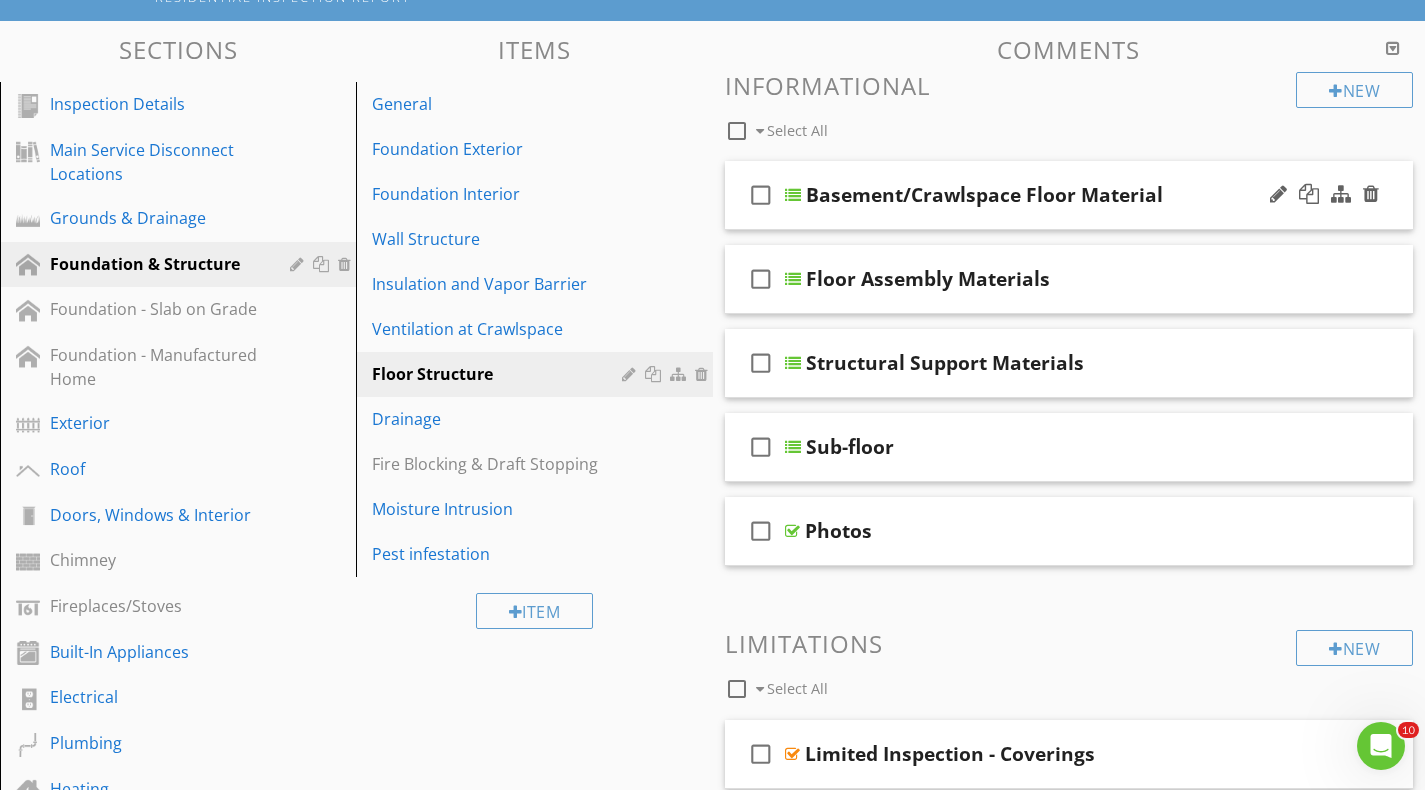 click on "check_box_outline_blank
Basement/Crawlspace Floor Material" at bounding box center [1069, 195] 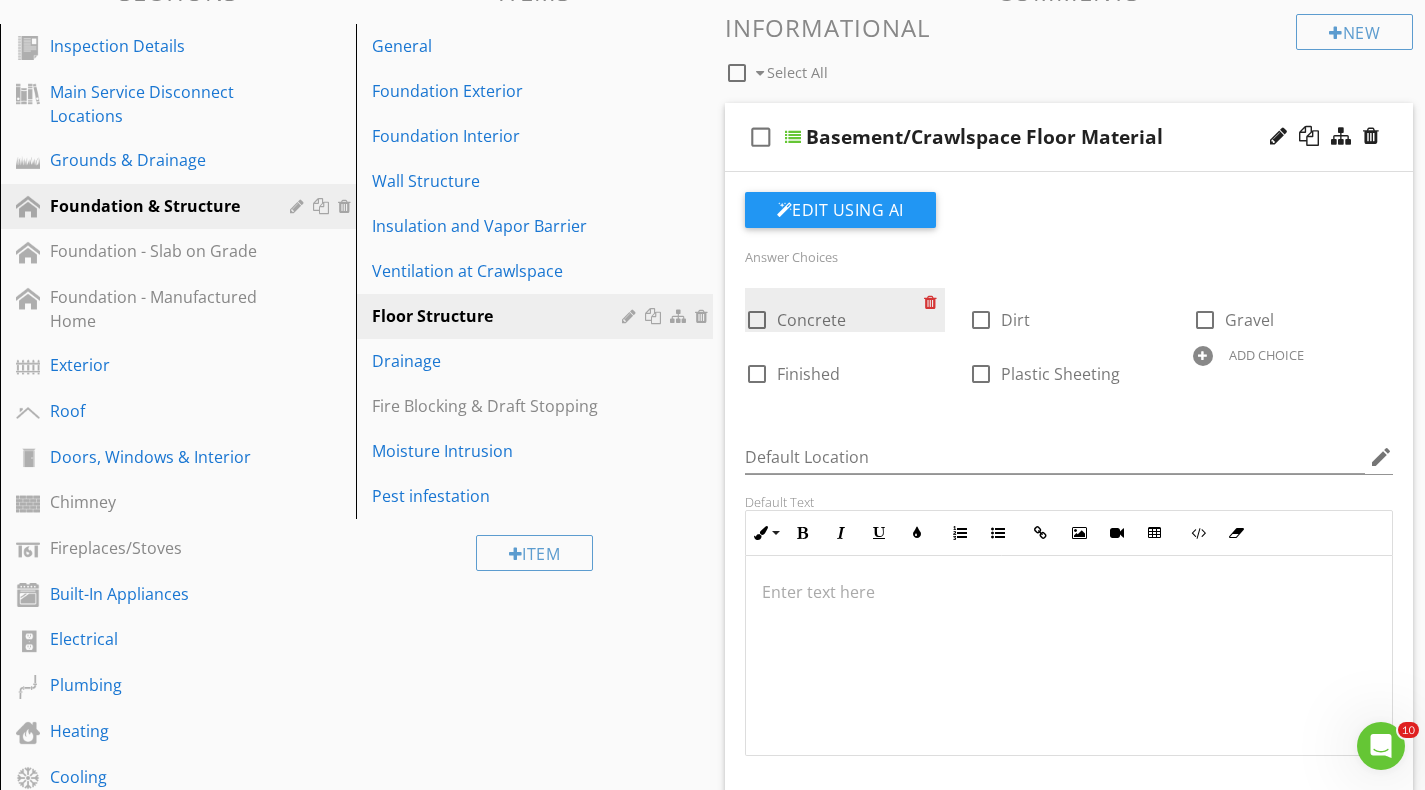 scroll, scrollTop: 261, scrollLeft: 0, axis: vertical 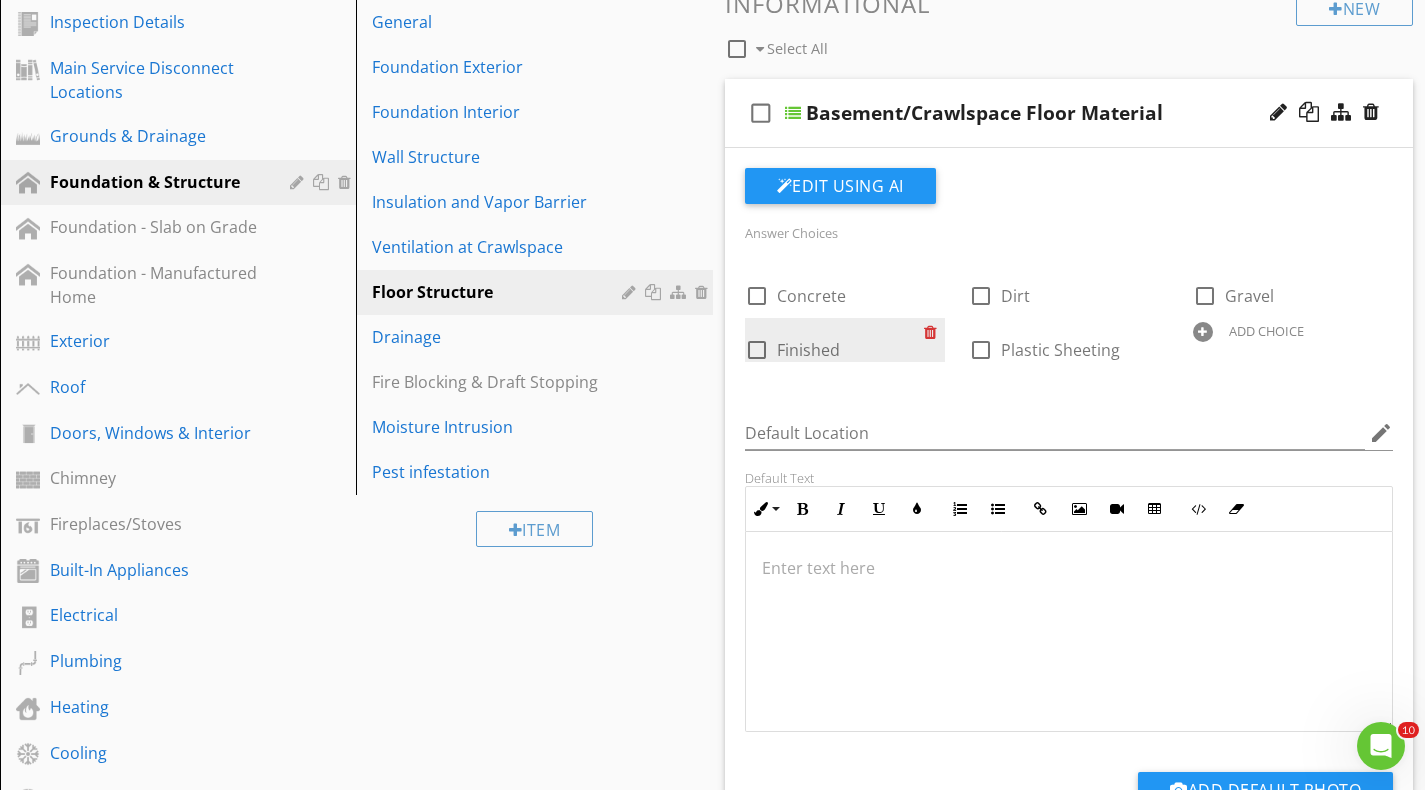 click at bounding box center [934, 332] 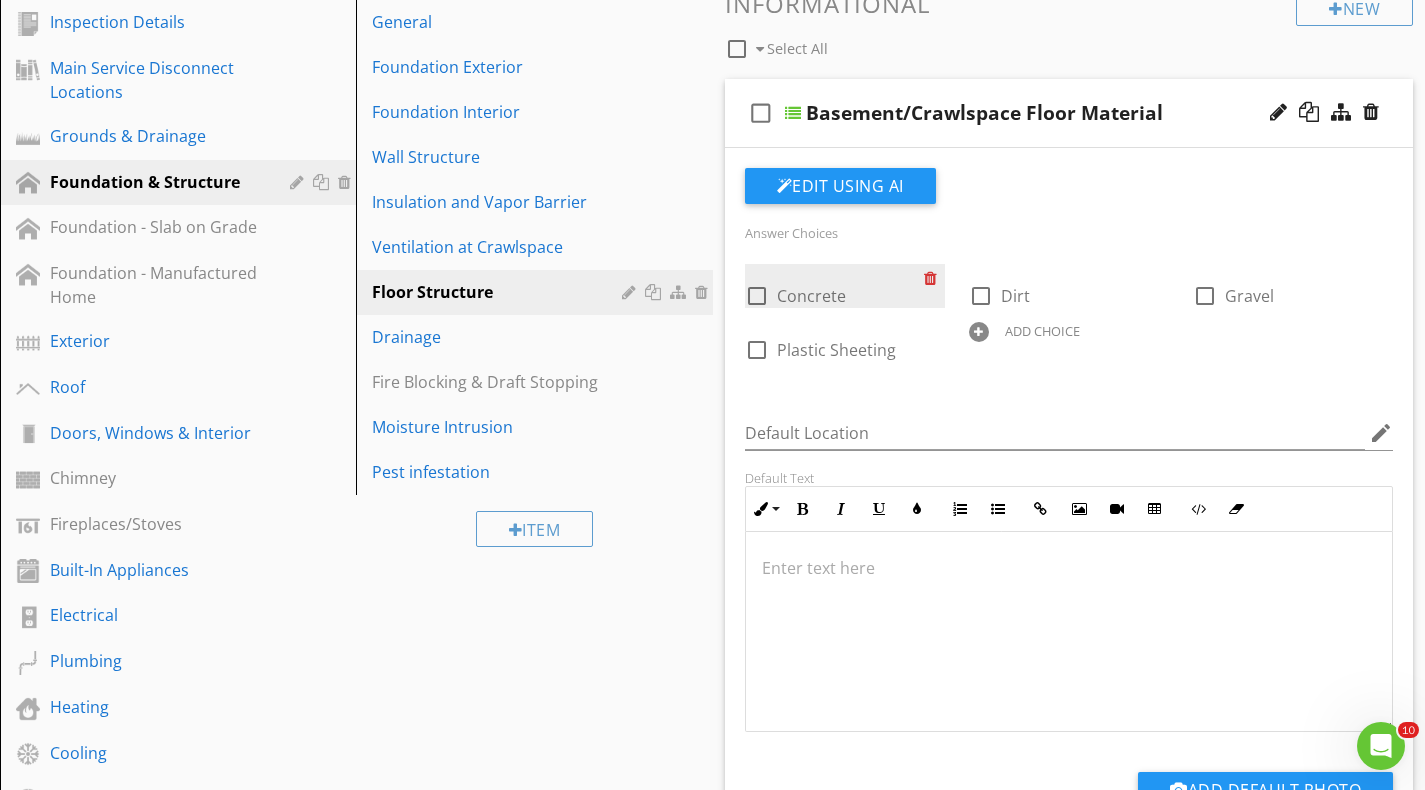 click at bounding box center [934, 278] 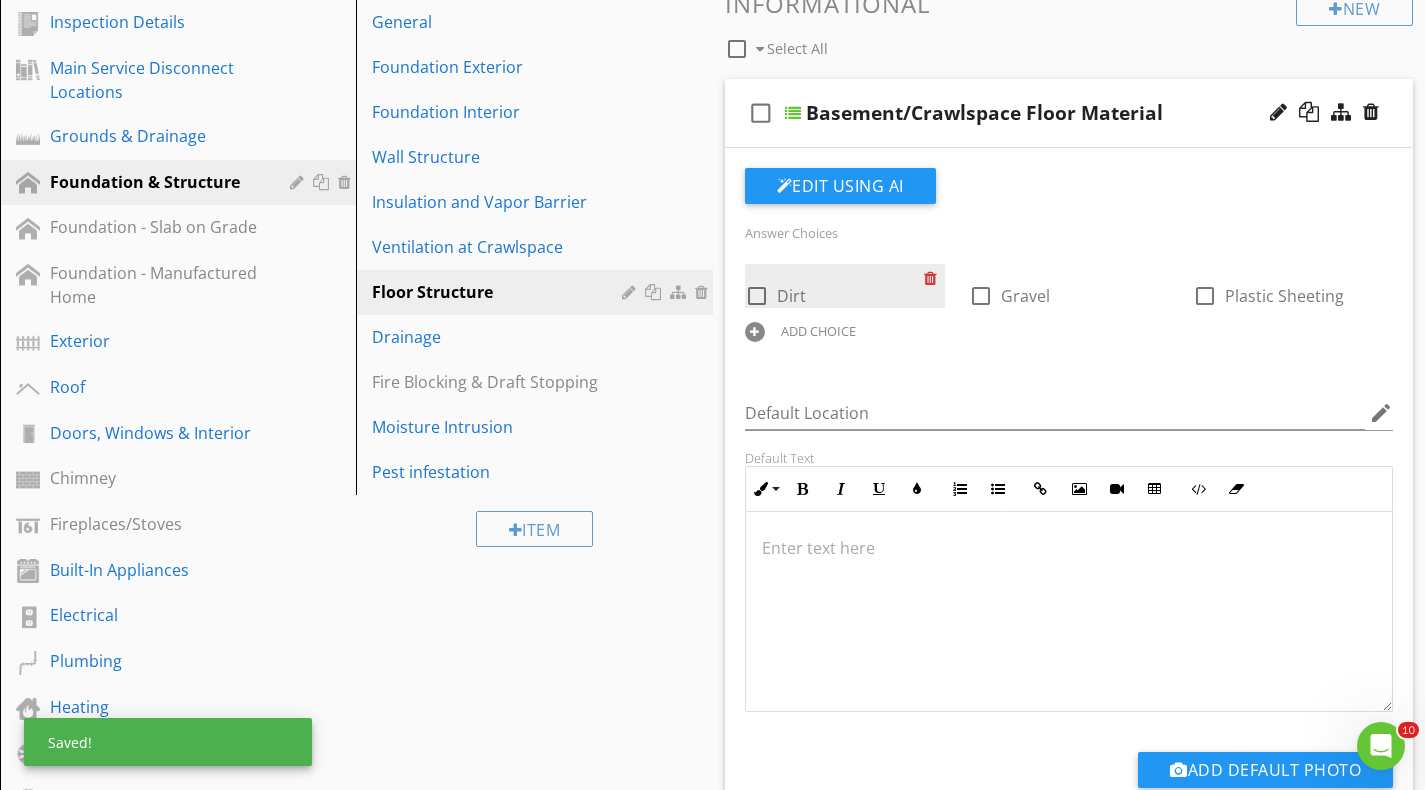 click at bounding box center (934, 278) 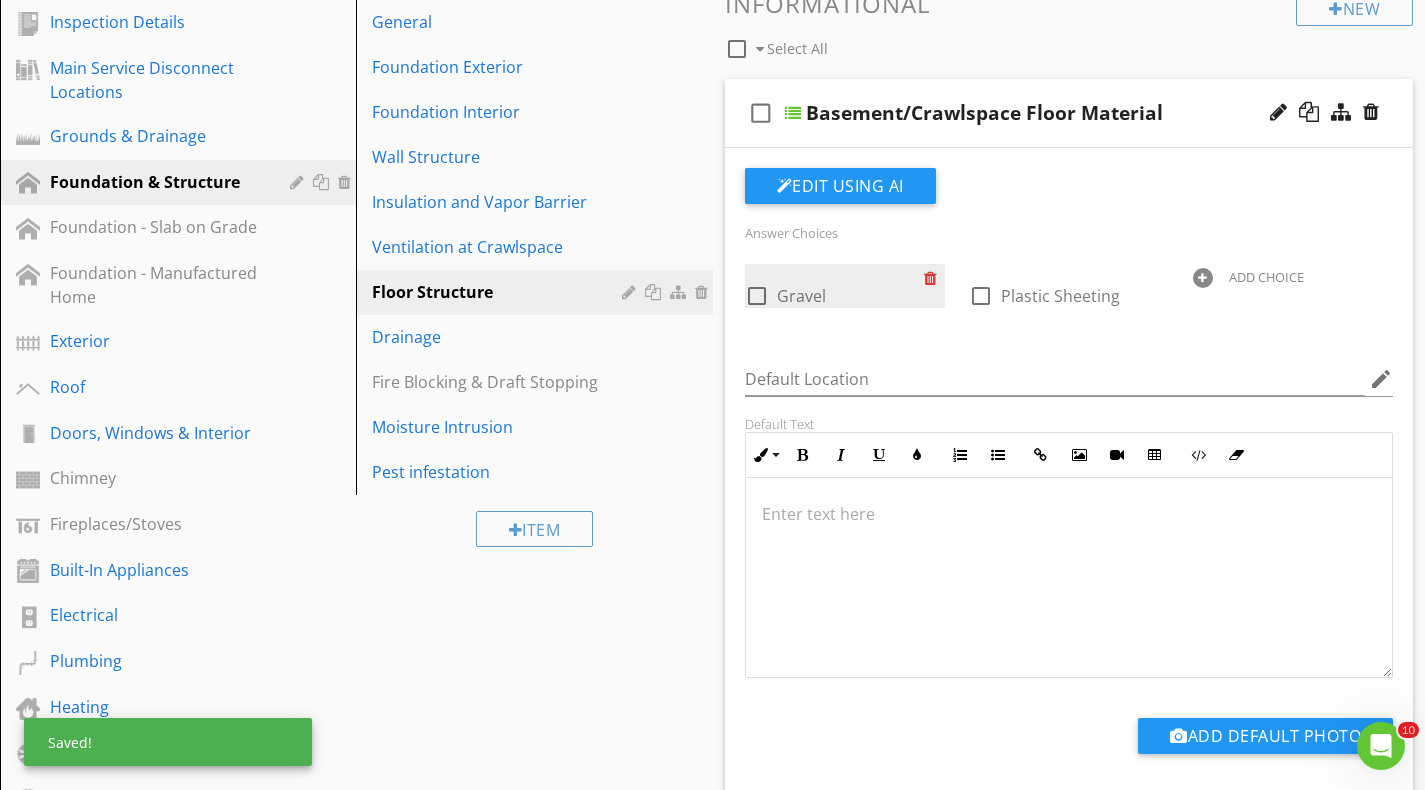 click at bounding box center (934, 278) 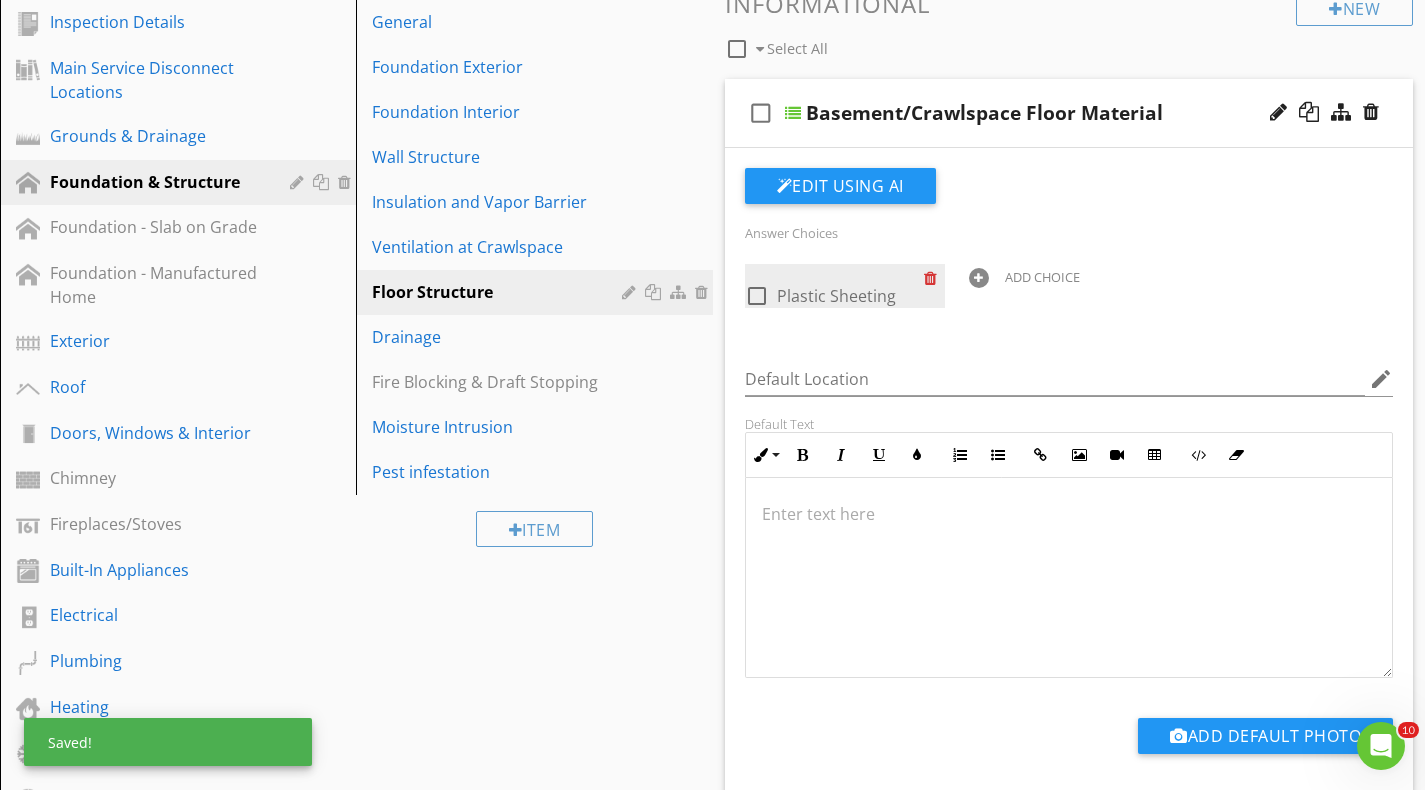 click at bounding box center (934, 278) 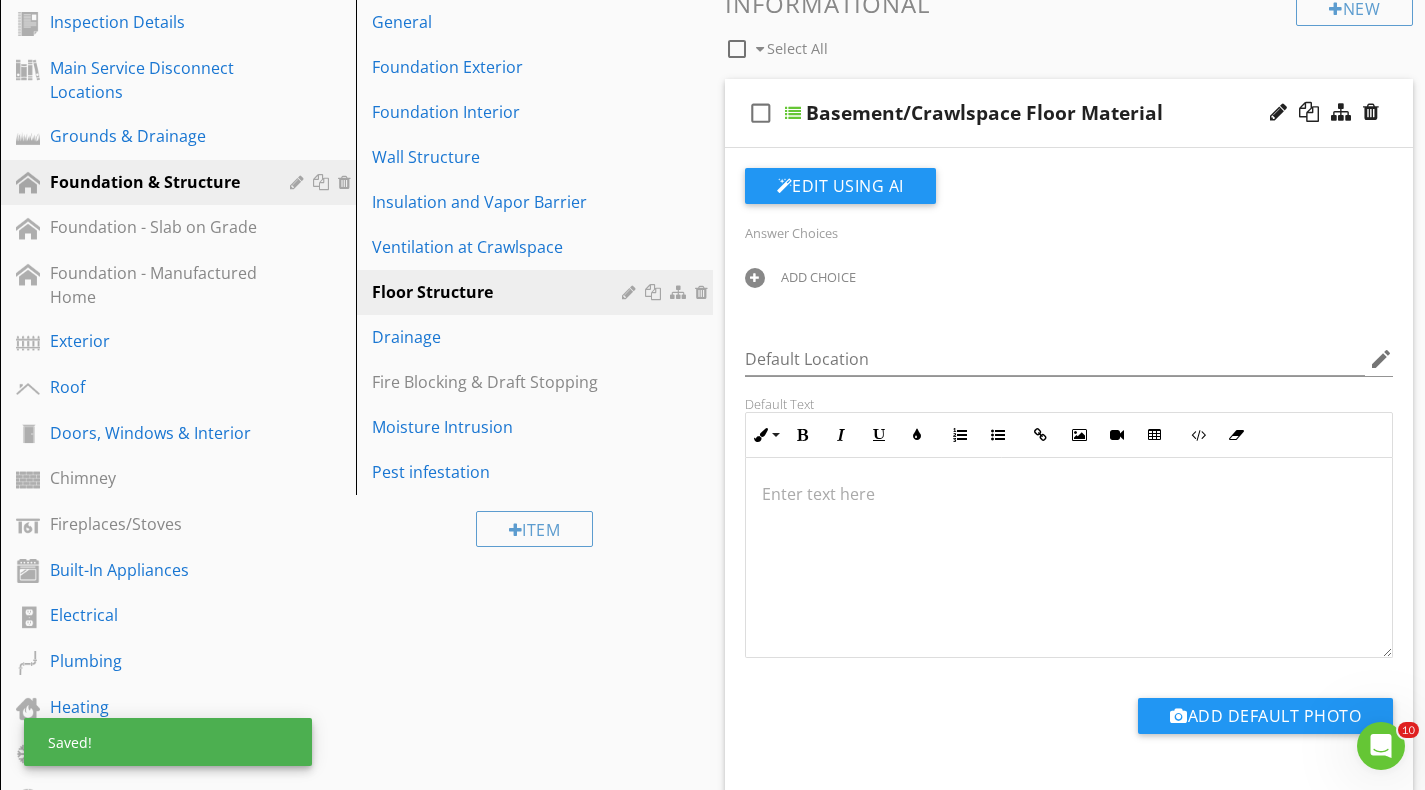 click on "ADD CHOICE" at bounding box center (818, 277) 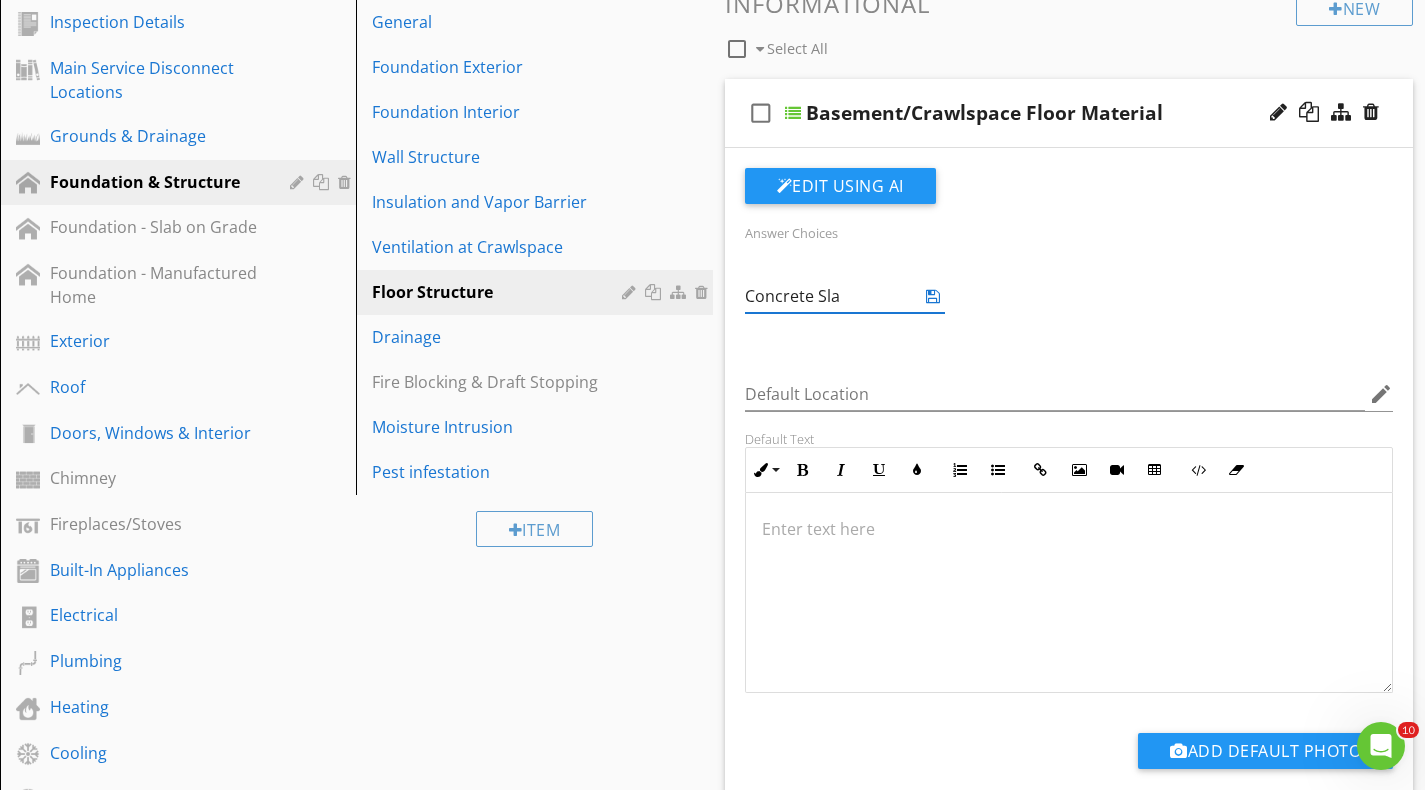 type on "Concrete Slab" 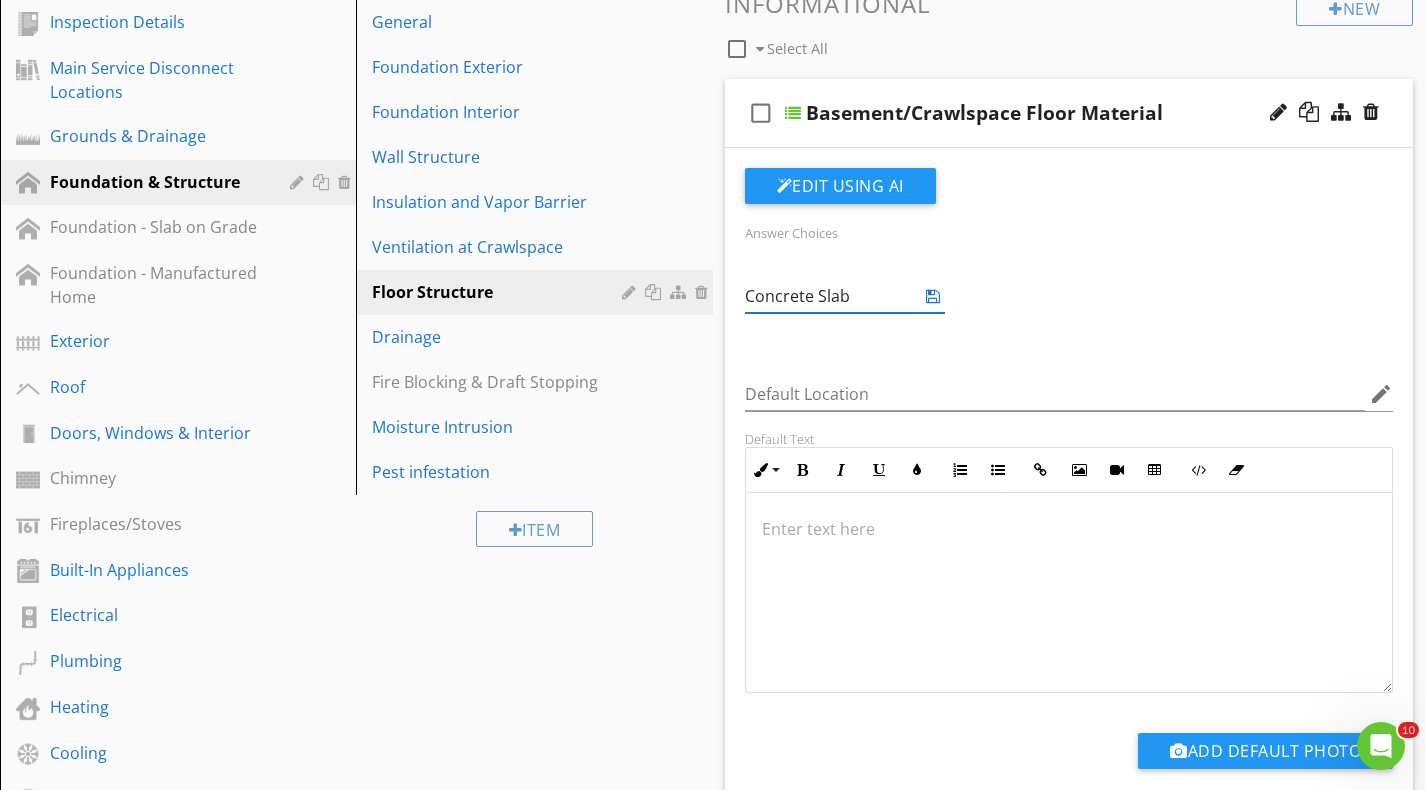 click at bounding box center [933, 296] 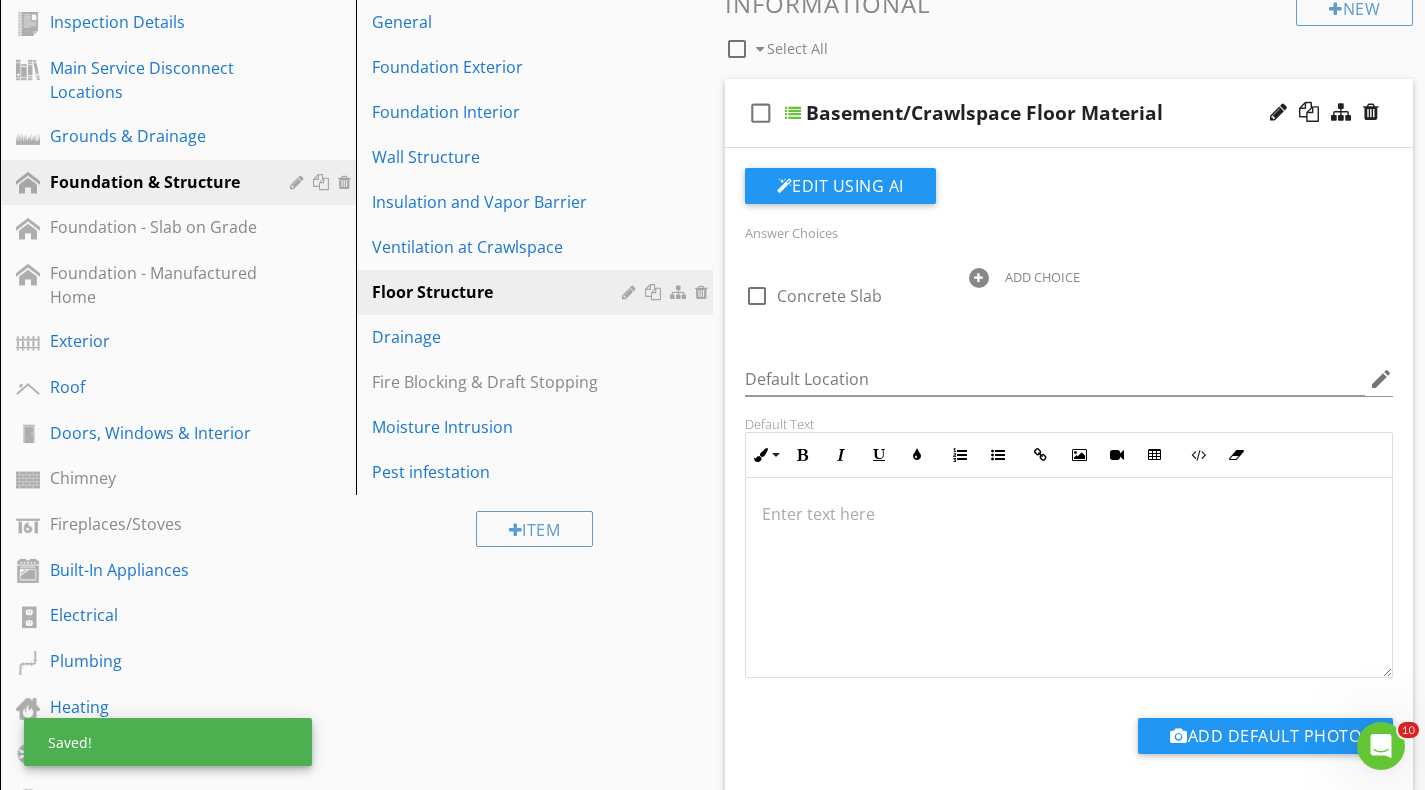 click on "ADD CHOICE" at bounding box center [1069, 276] 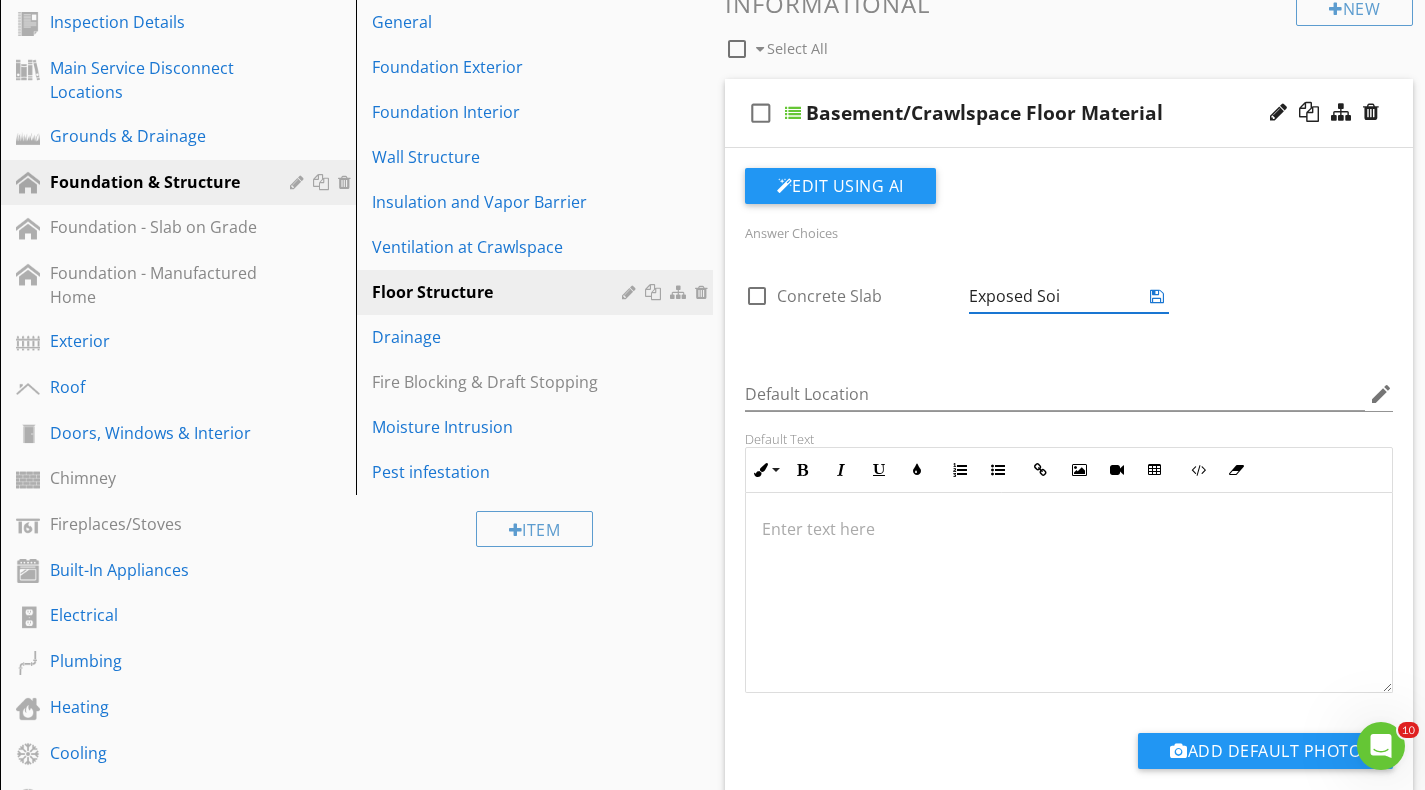 type on "Exposed Soil" 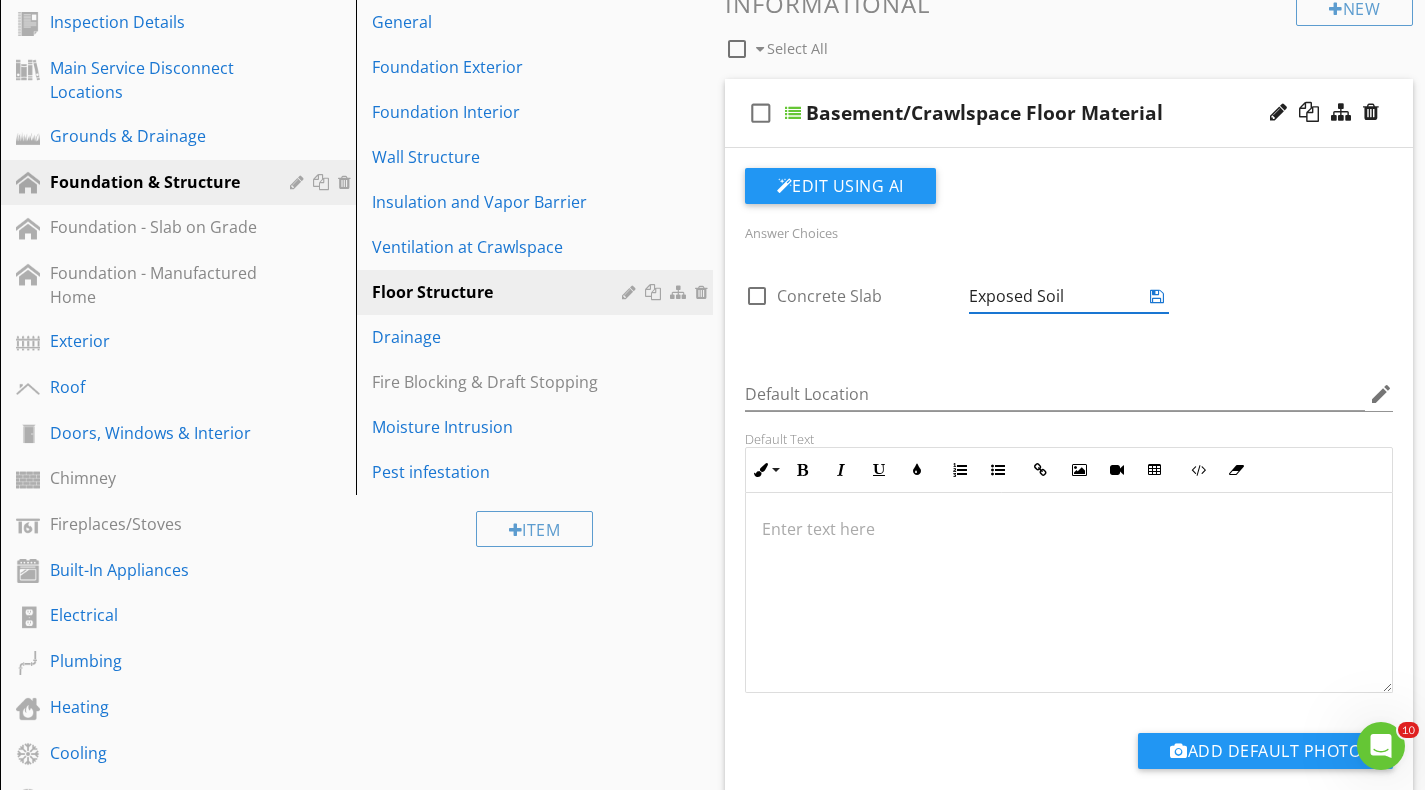 click at bounding box center (1157, 296) 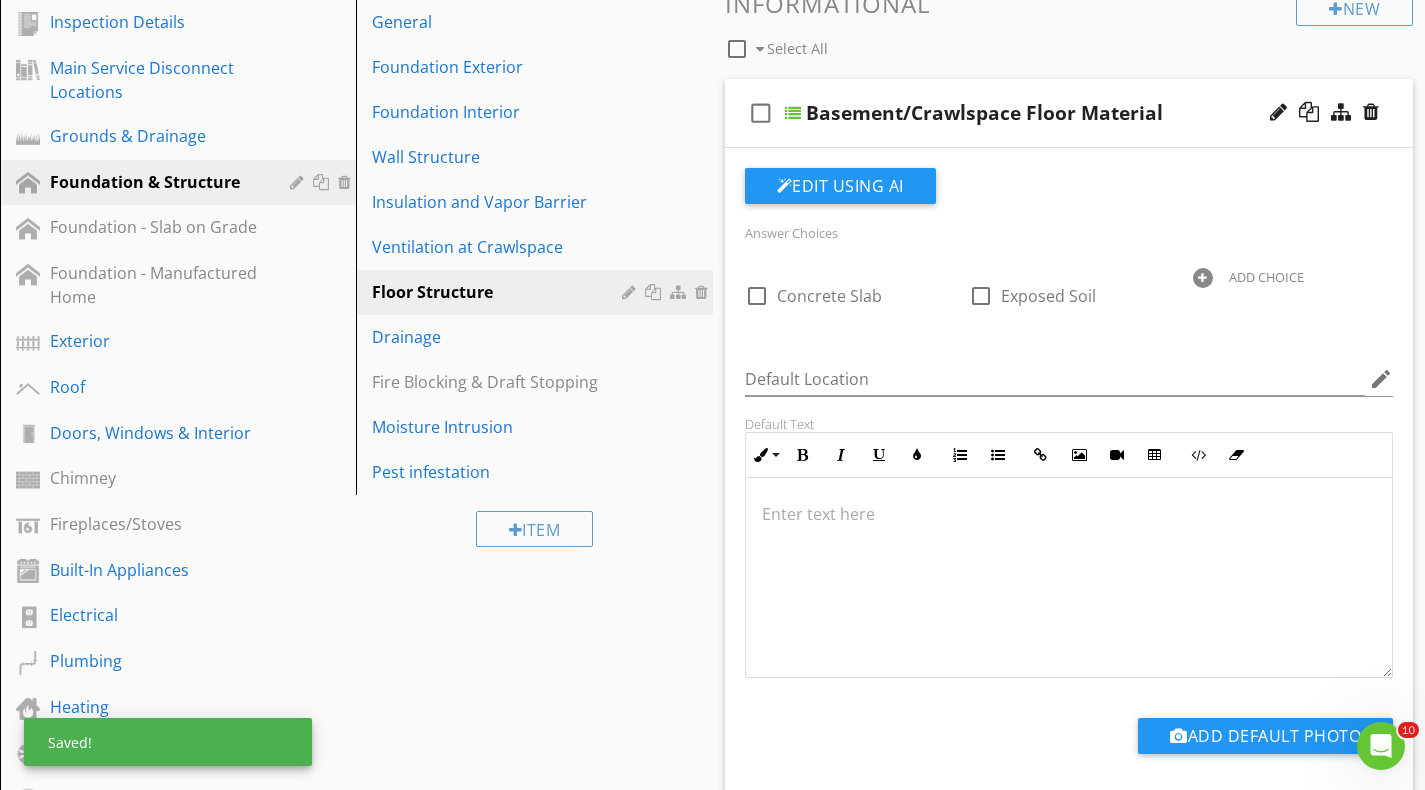 click on "ADD CHOICE" at bounding box center [1266, 277] 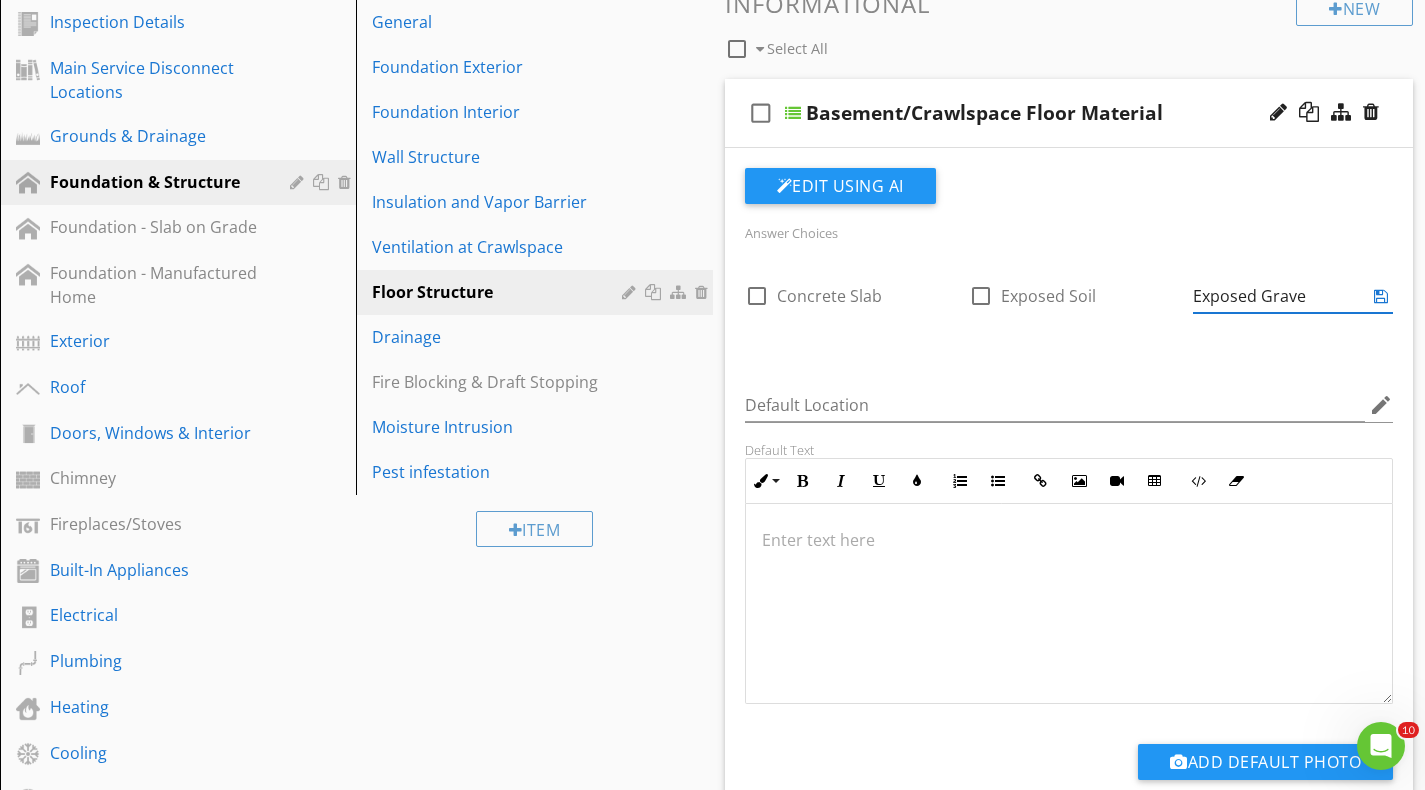 type on "Exposed Gravel" 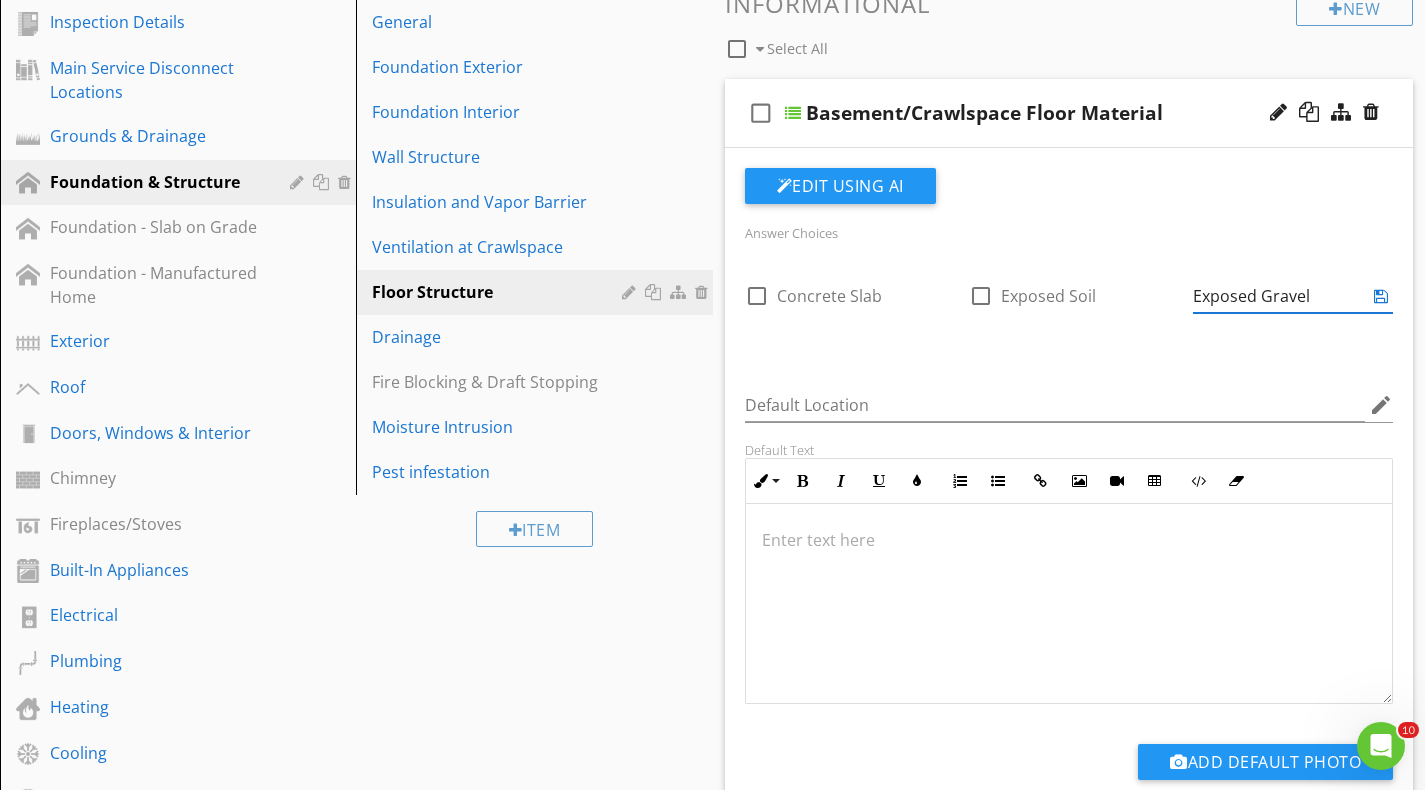 click at bounding box center (1381, 296) 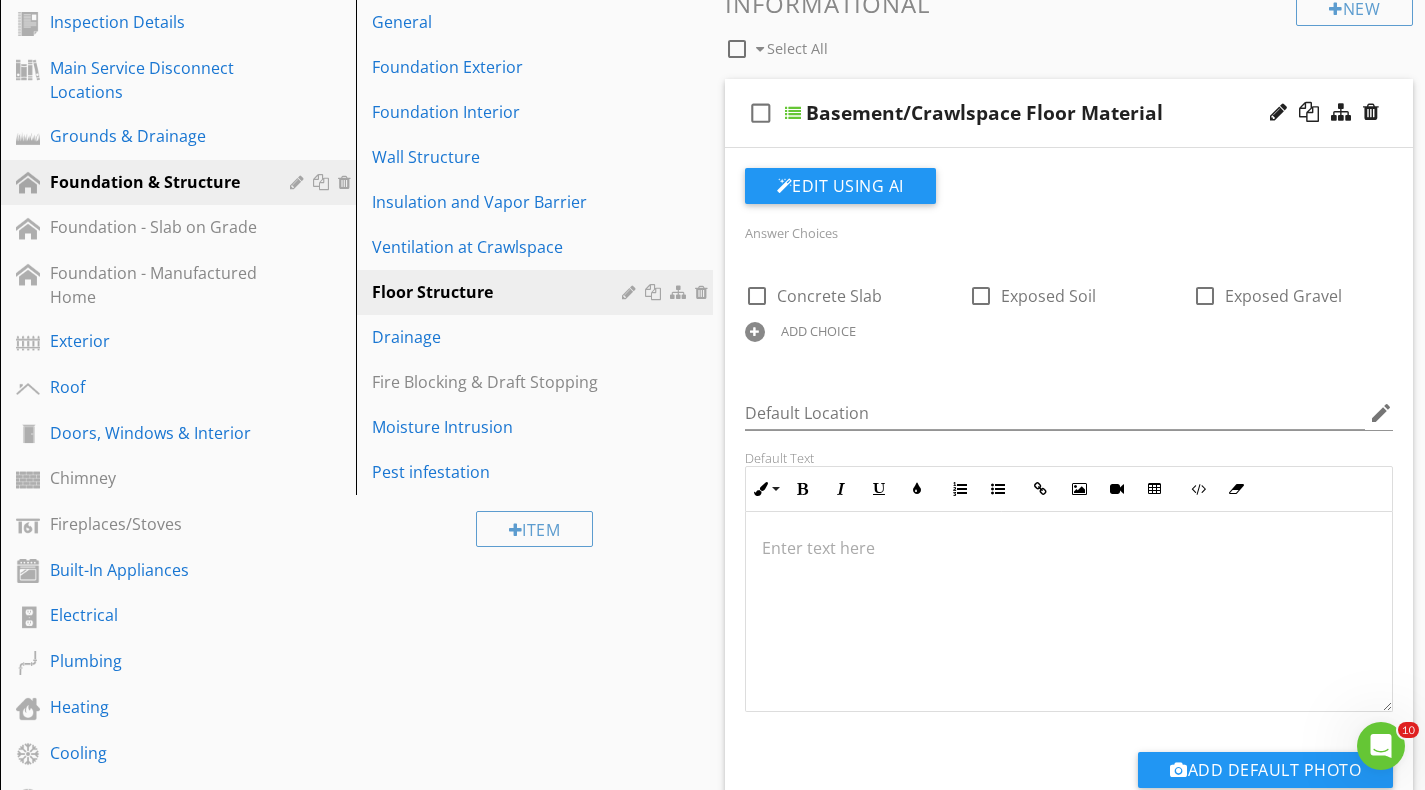 click on "ADD CHOICE" at bounding box center [818, 331] 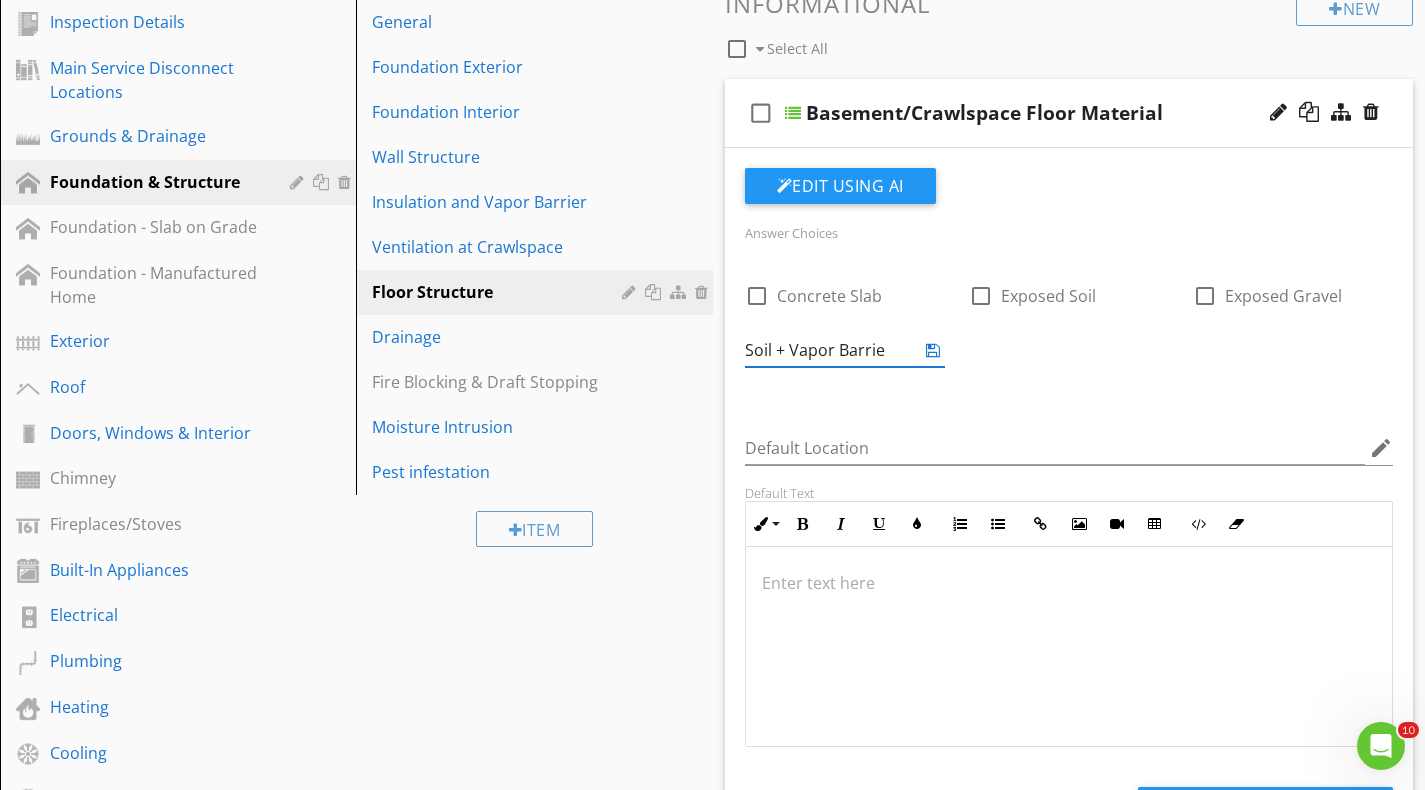 type on "Soil + Vapor Barrier" 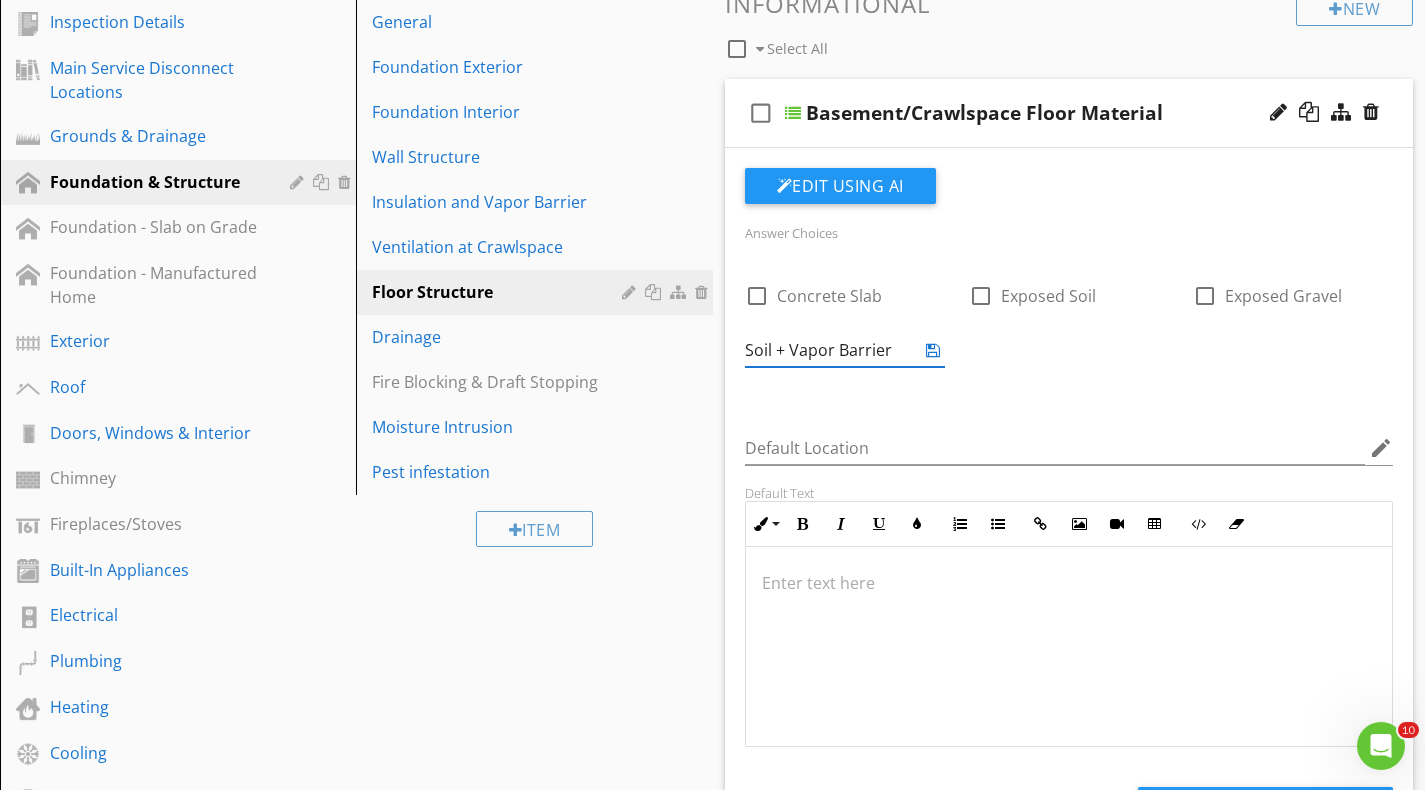 click at bounding box center (933, 350) 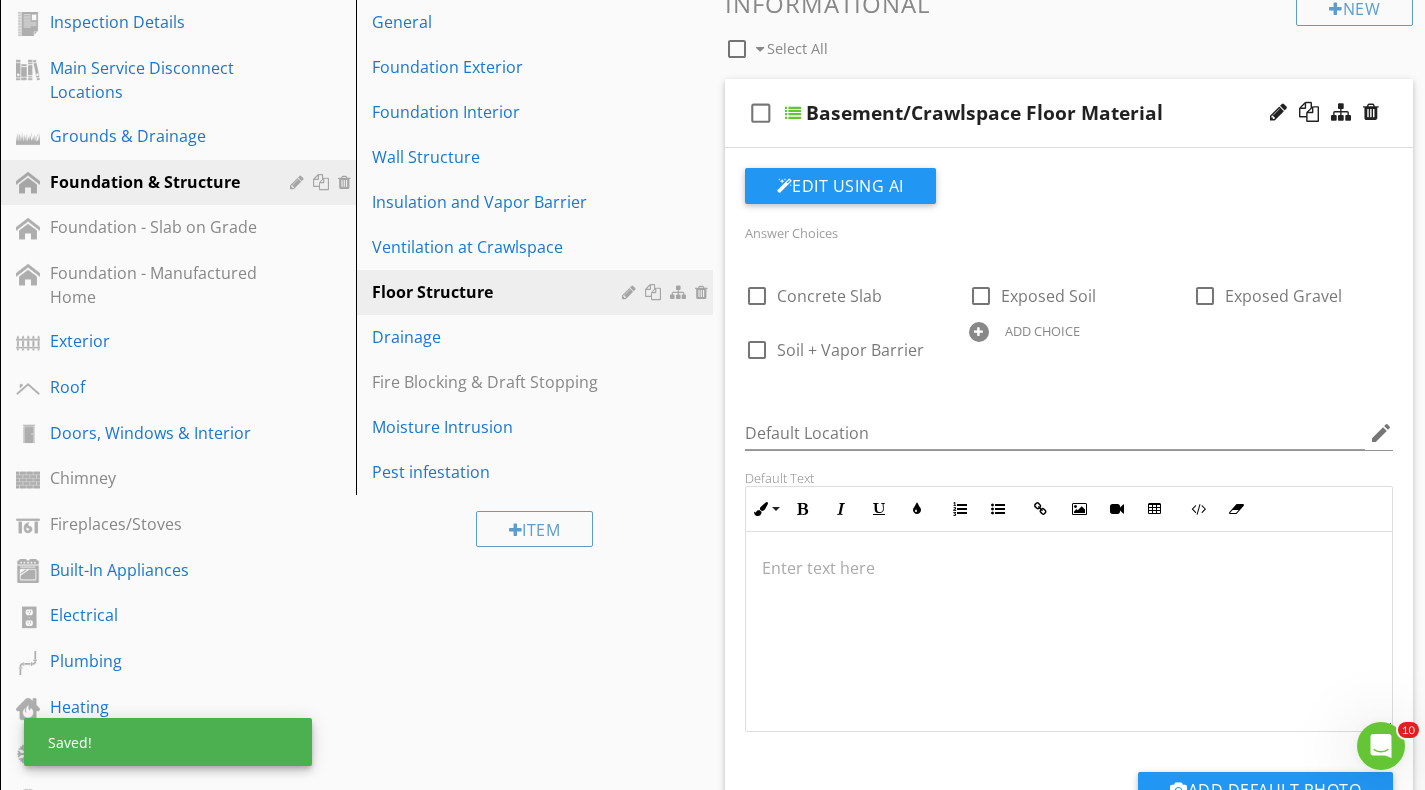 click on "ADD CHOICE" at bounding box center [1042, 331] 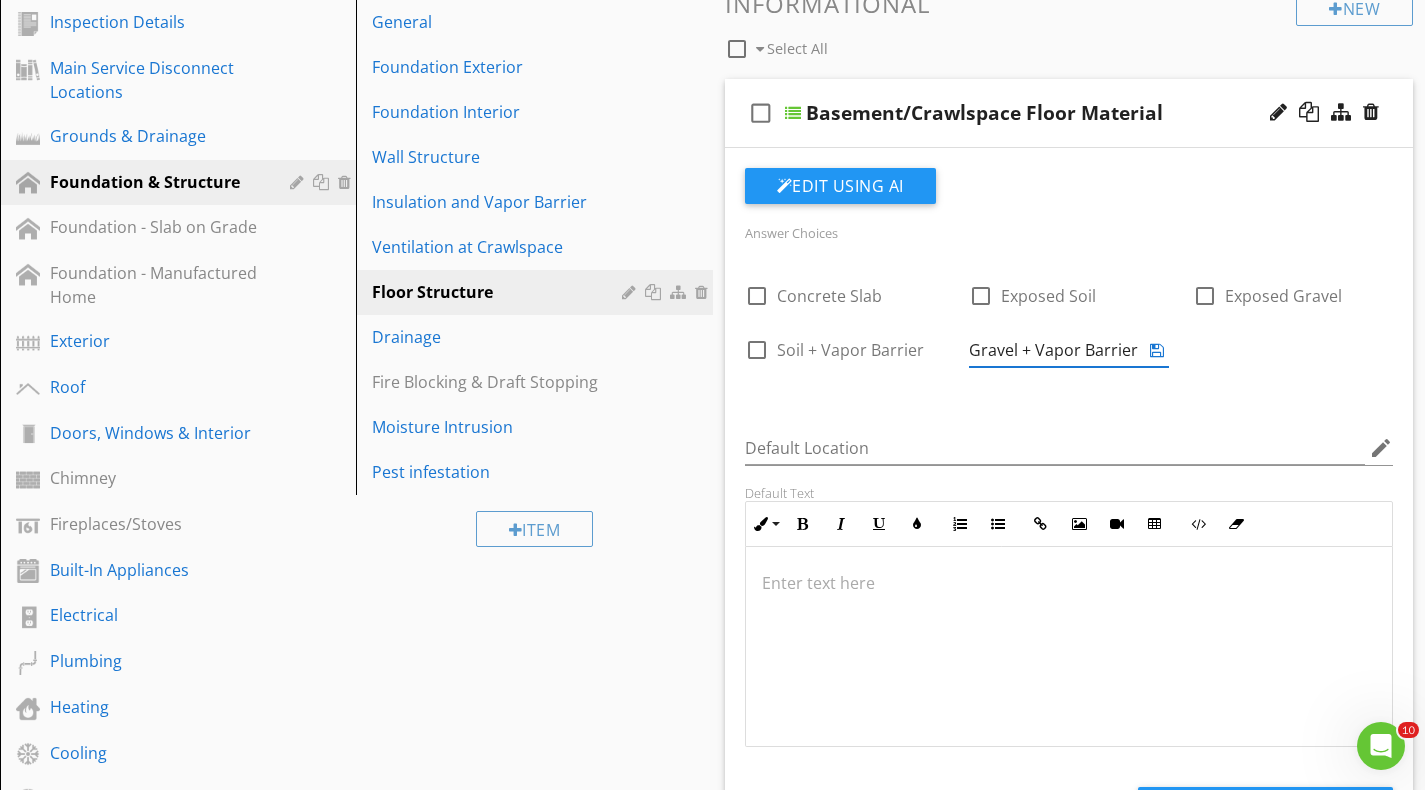 click at bounding box center [1157, 350] 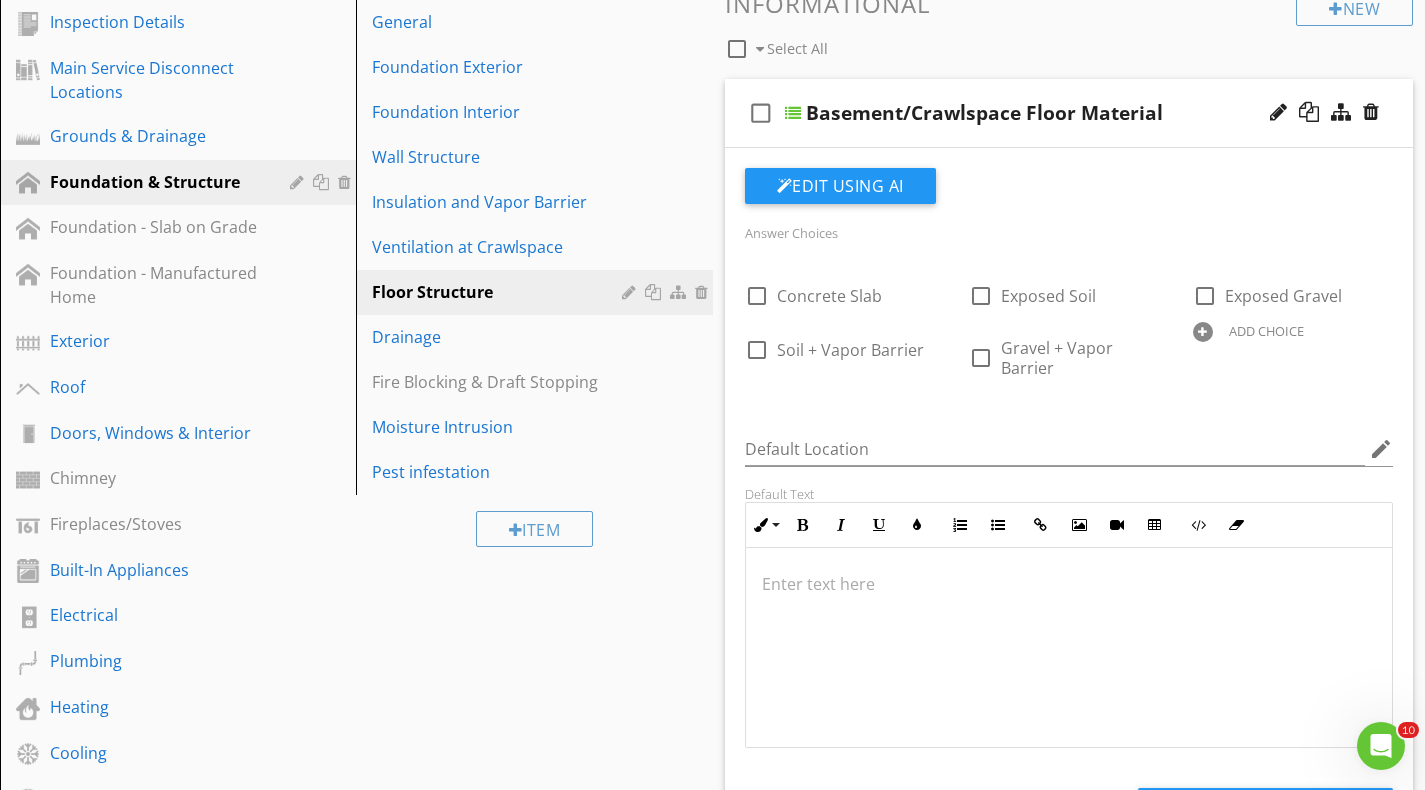 click on "ADD CHOICE" at bounding box center [1266, 331] 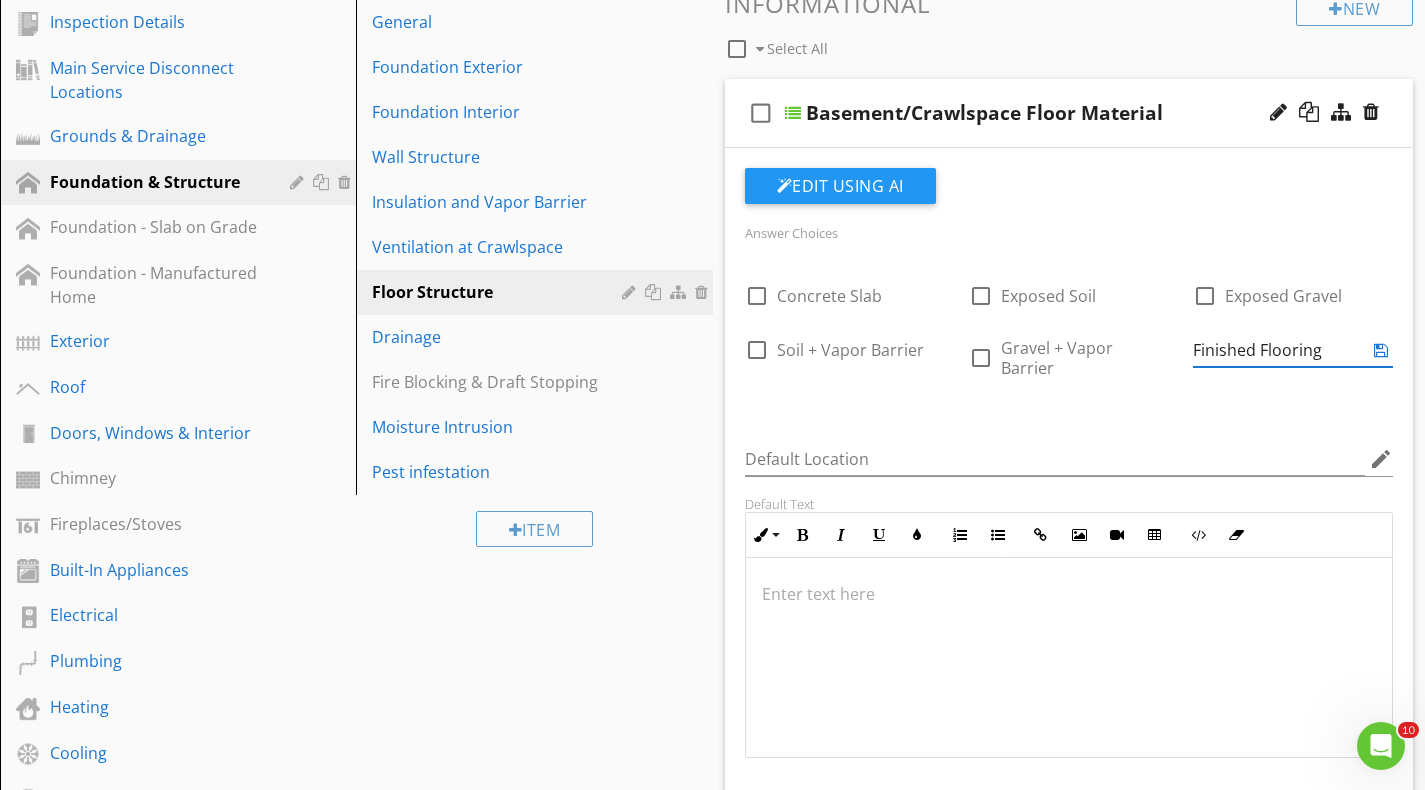click at bounding box center [1381, 350] 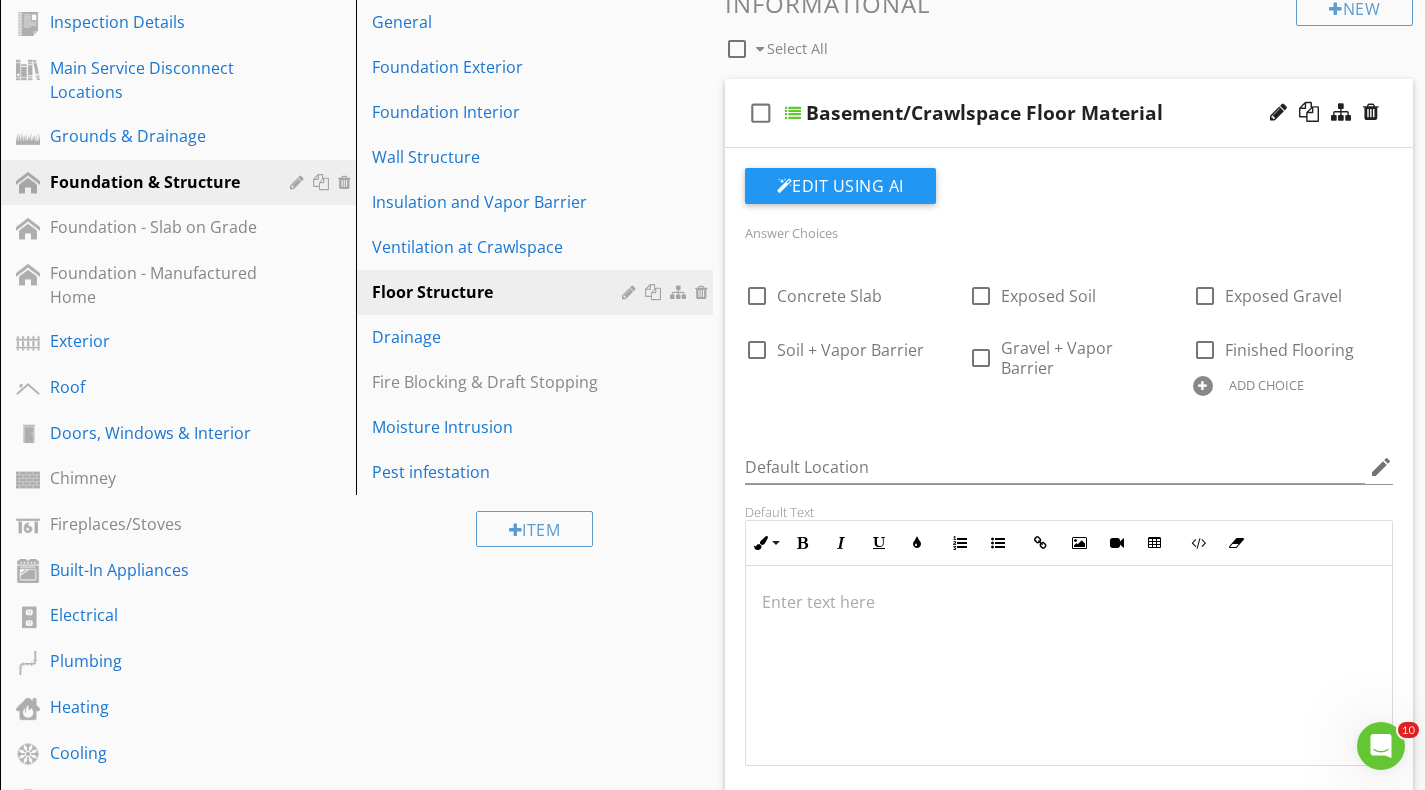 click on "ADD CHOICE" at bounding box center [1266, 385] 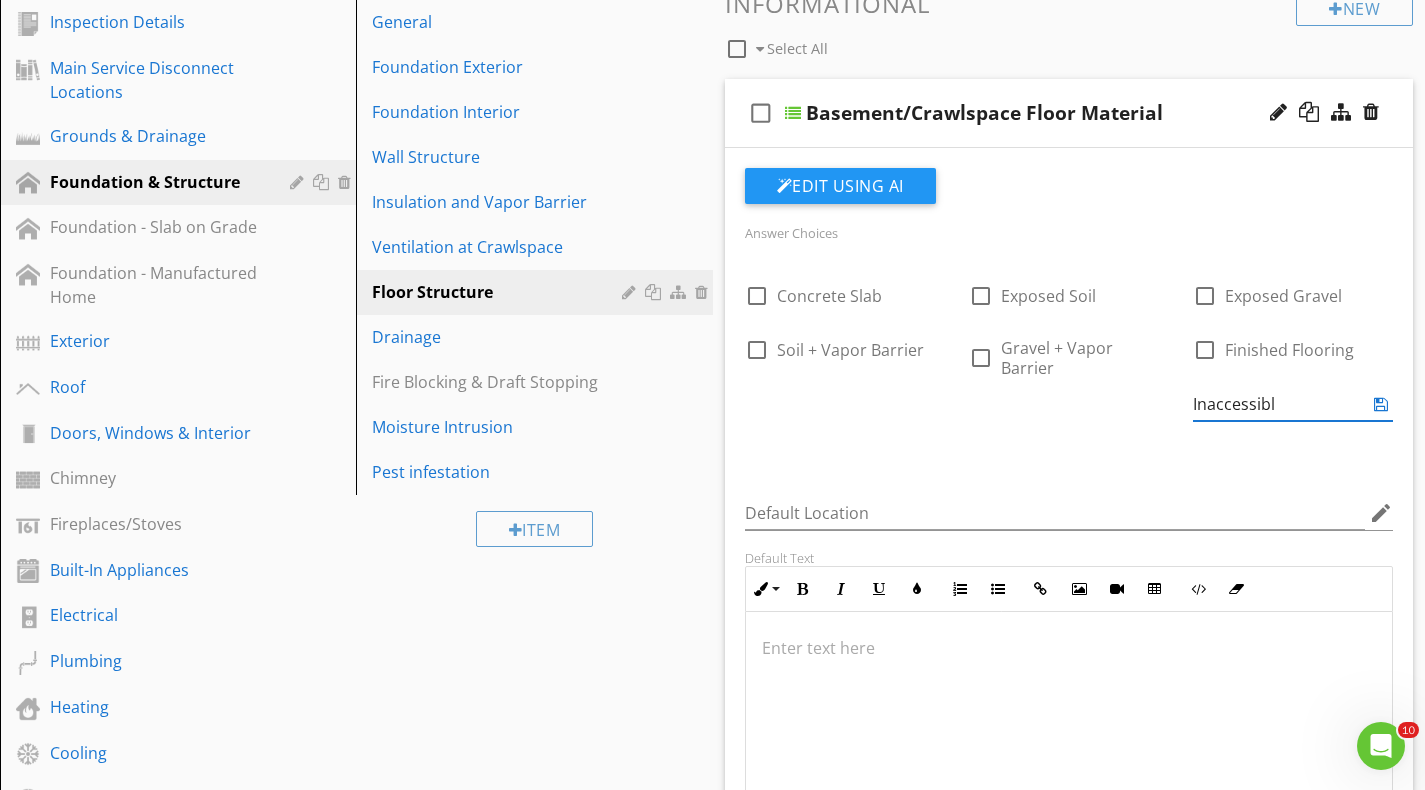 type on "Inaccessible" 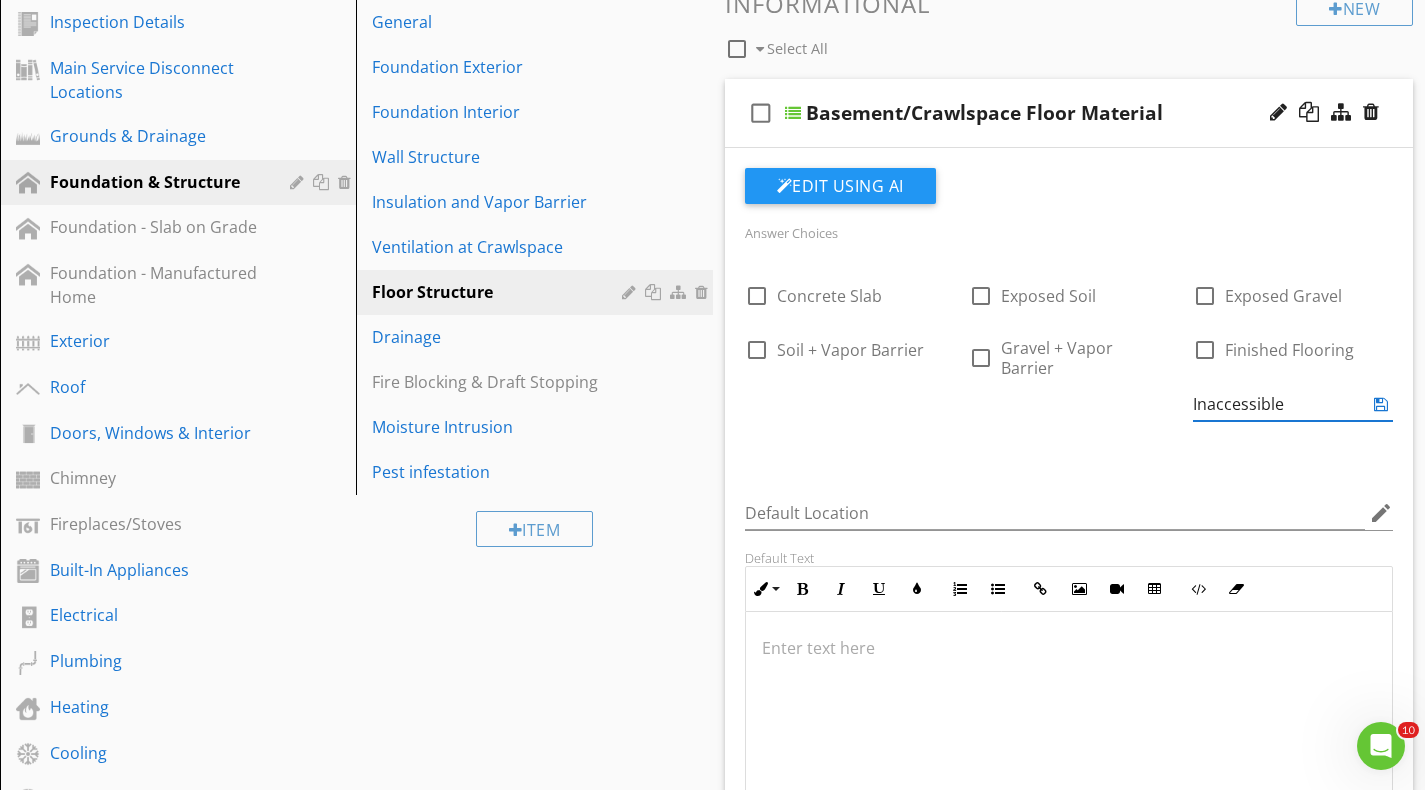 click at bounding box center (1381, 404) 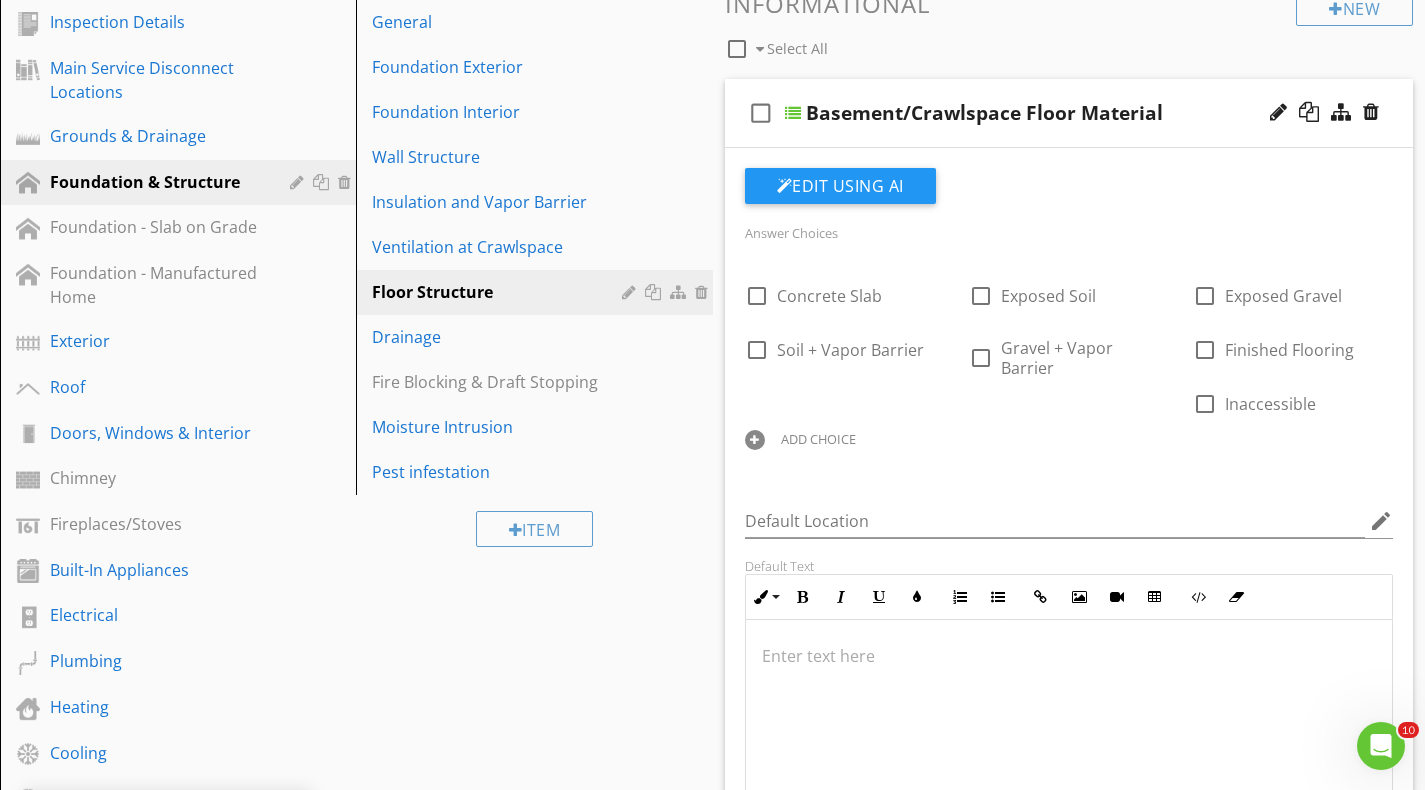 click on "check_box_outline_blank
Basement/Crawlspace Floor Material" at bounding box center (1069, 113) 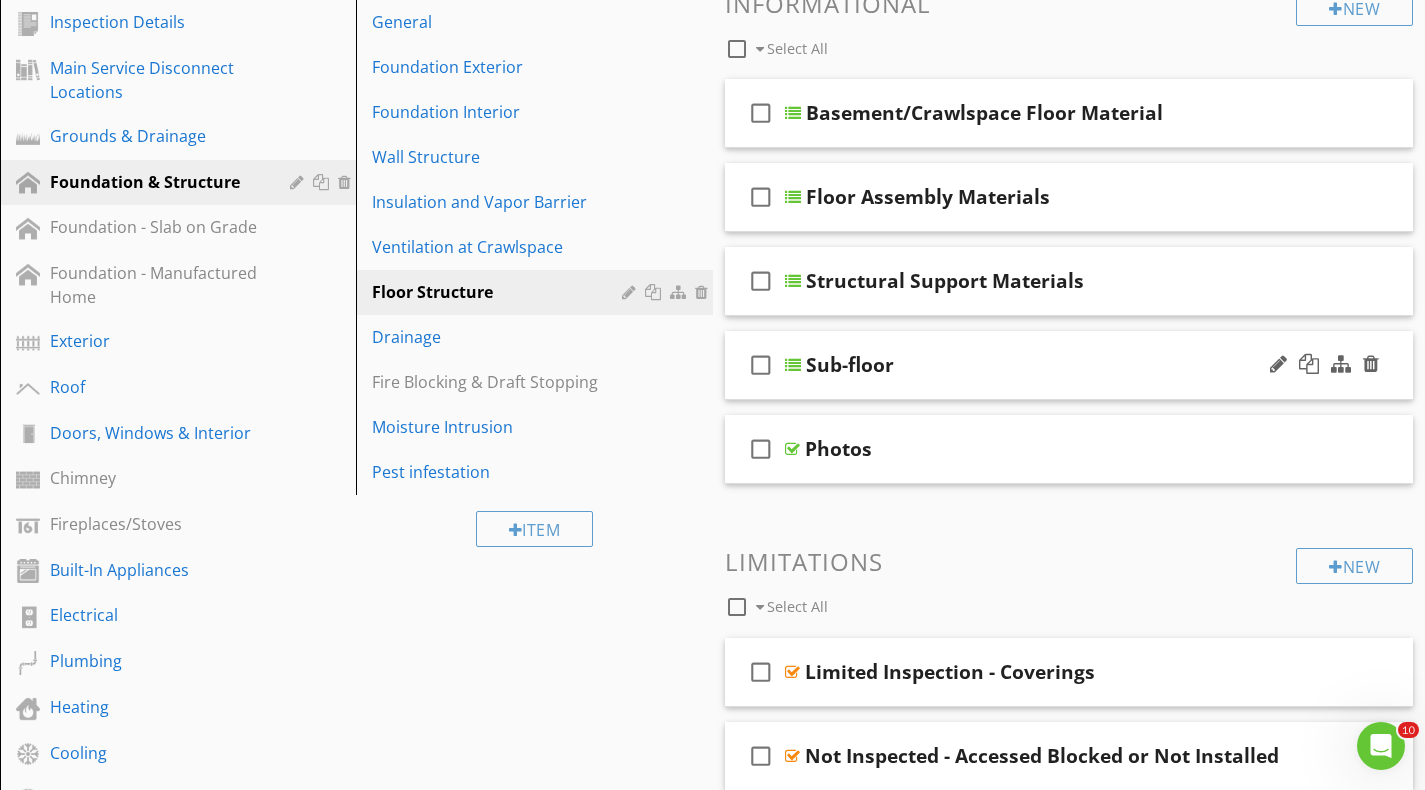 click on "check_box_outline_blank
Sub-floor" at bounding box center (1069, 365) 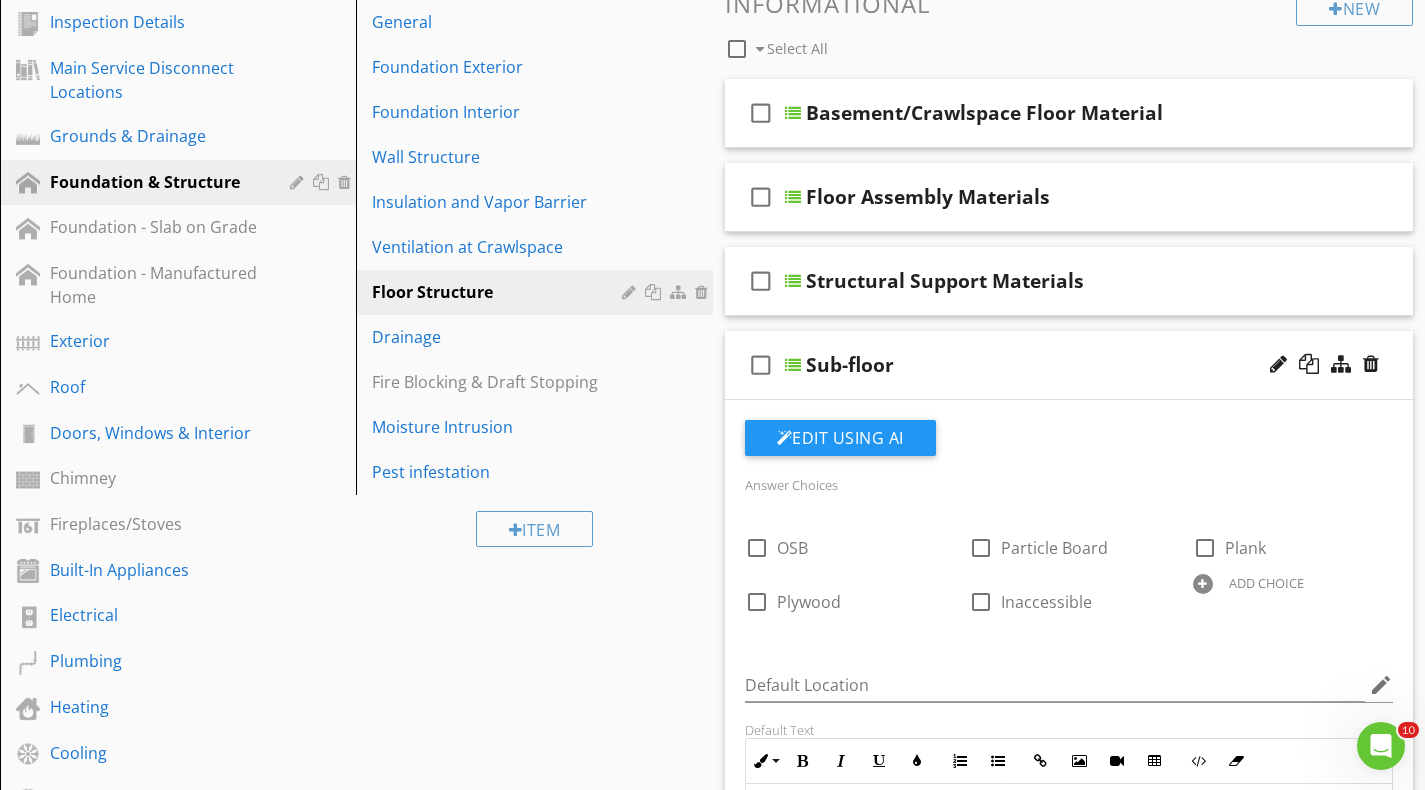 click on "Sub-floor" at bounding box center [1049, 365] 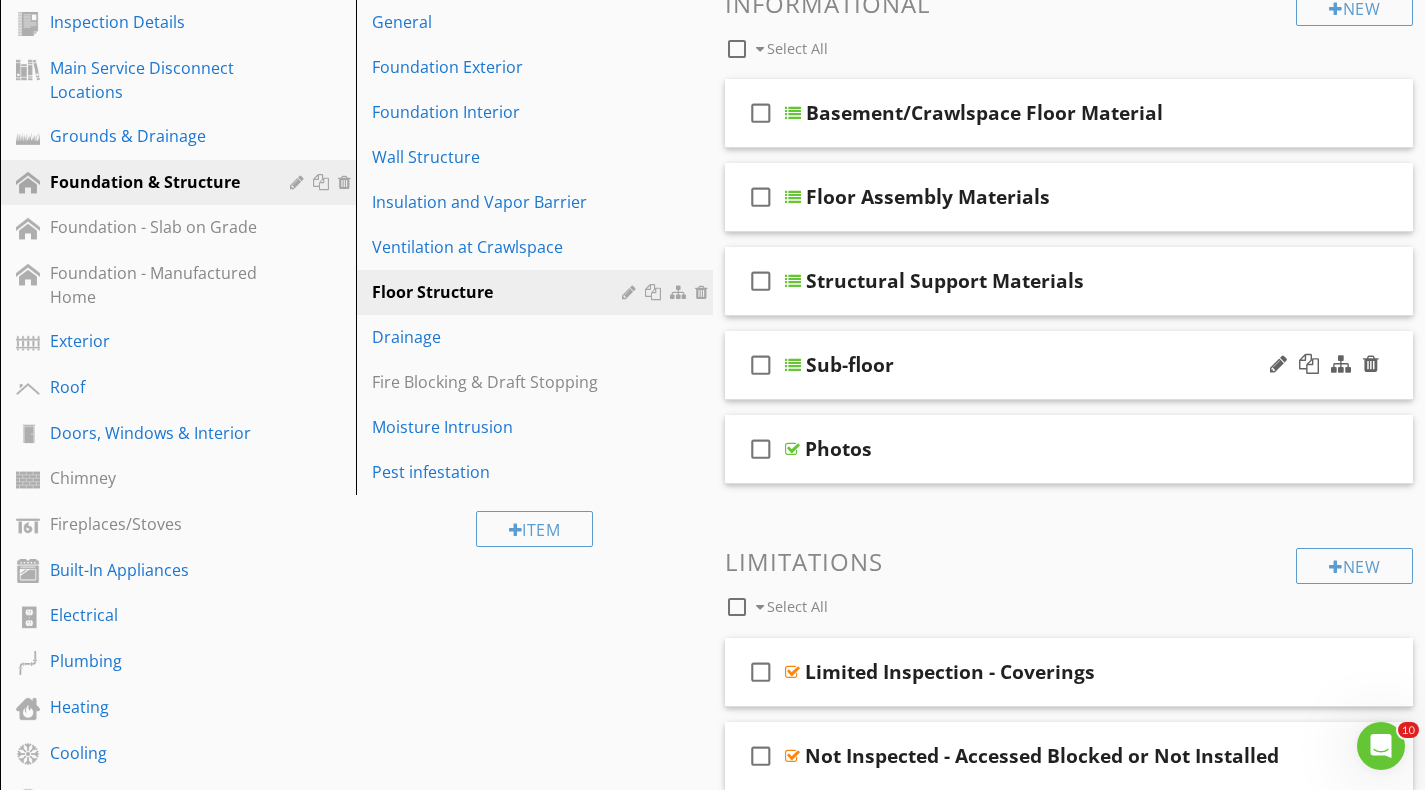click on "Sub-floor" at bounding box center [850, 365] 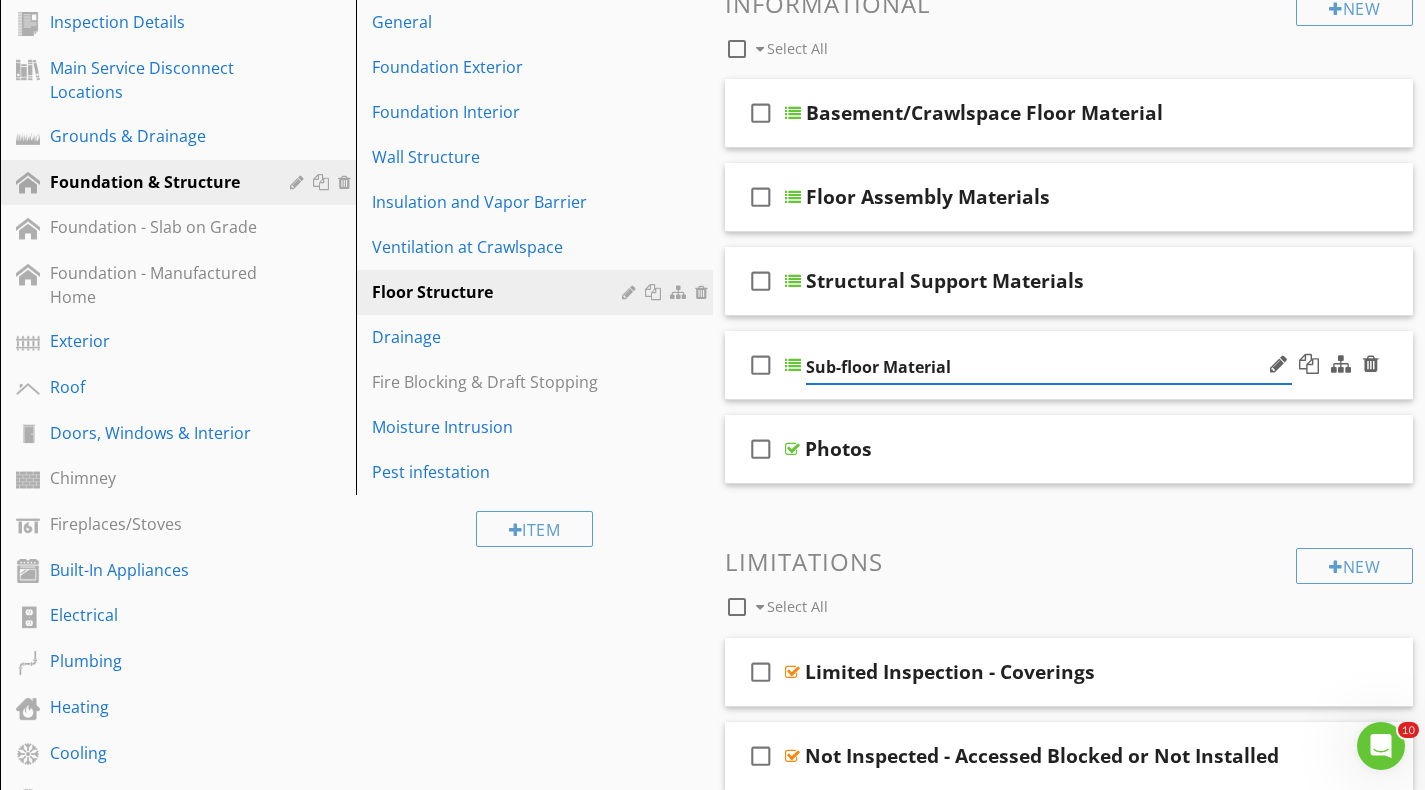 type on "Sub-floor Materials" 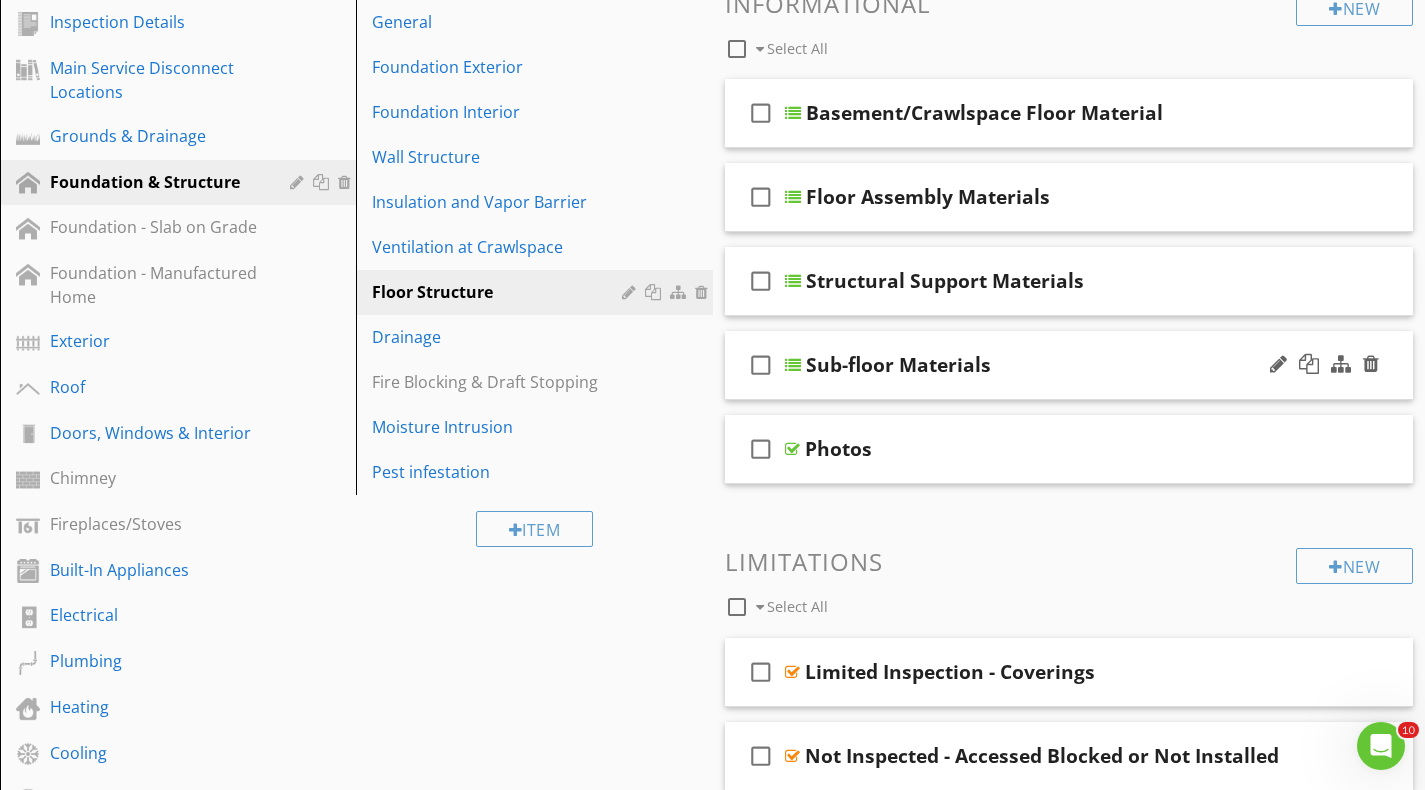 click on "check_box_outline_blank
Sub-floor Materials" at bounding box center (1069, 365) 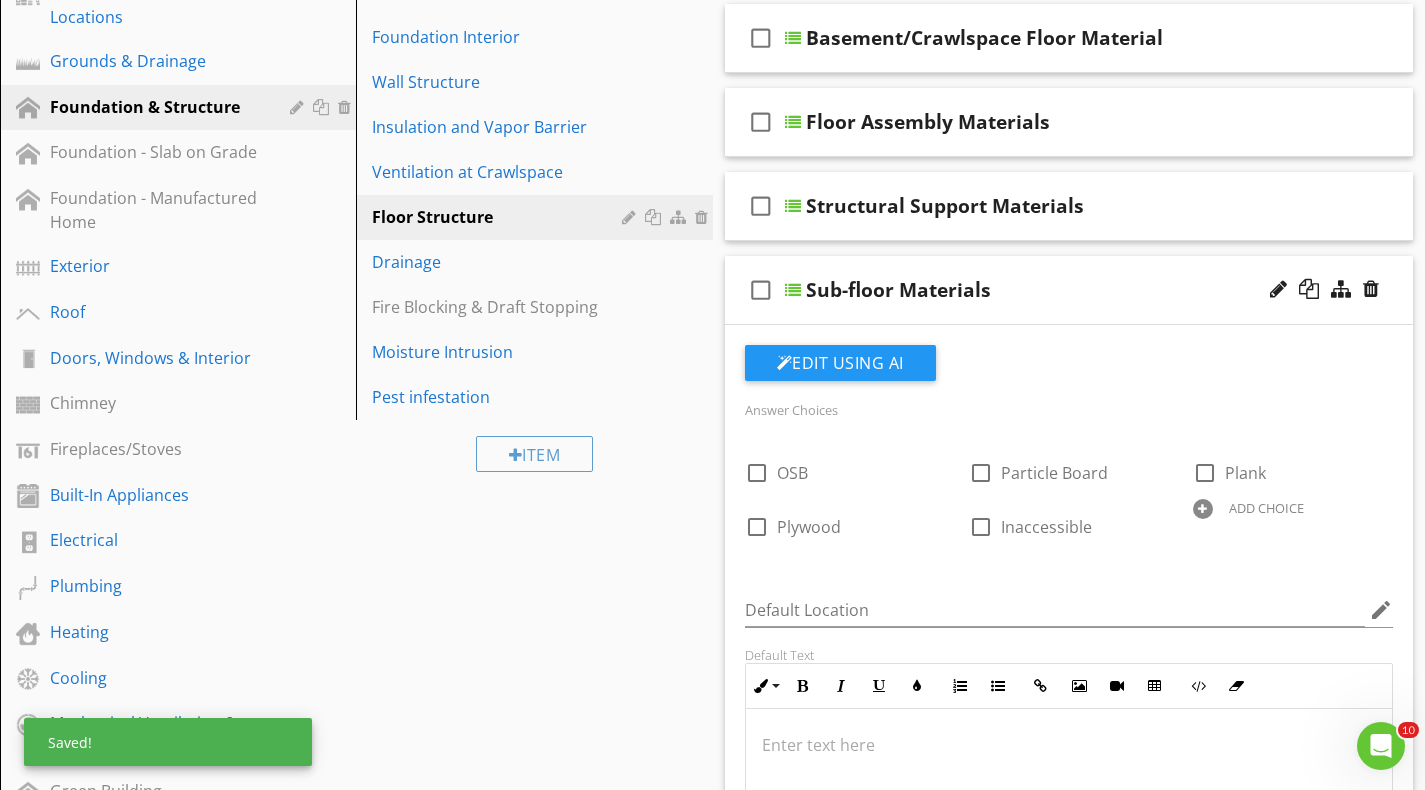 scroll, scrollTop: 341, scrollLeft: 0, axis: vertical 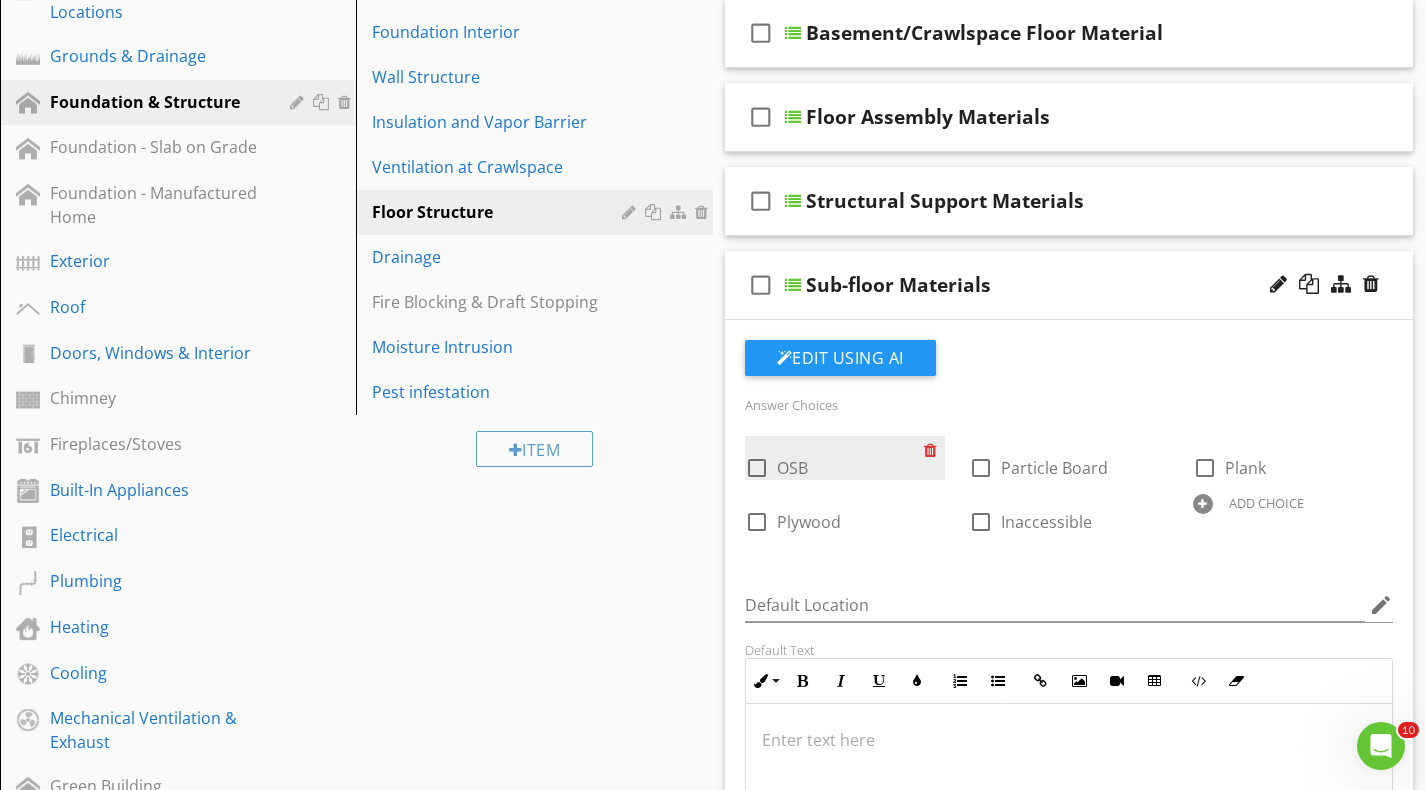 click at bounding box center (934, 450) 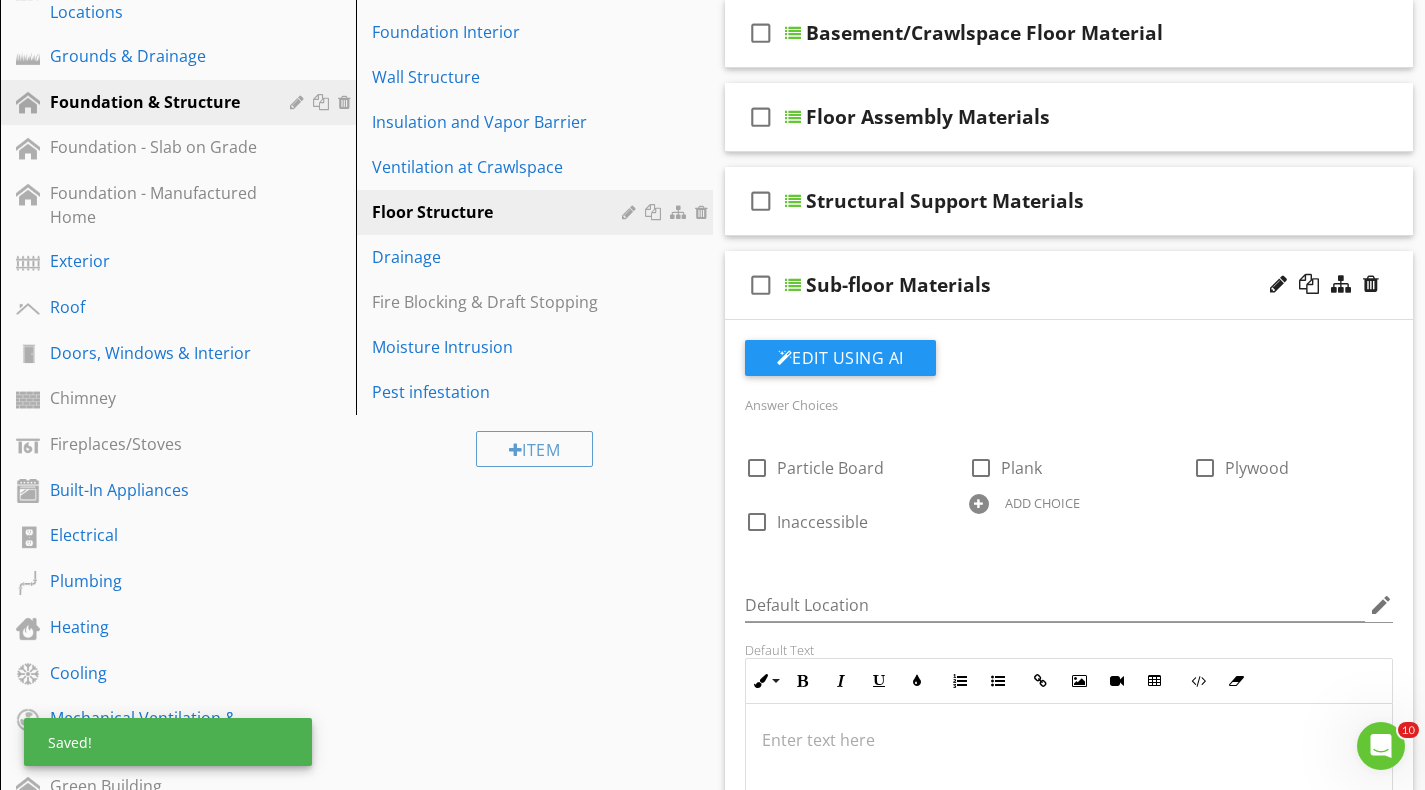 click on "ADD CHOICE" at bounding box center [1042, 503] 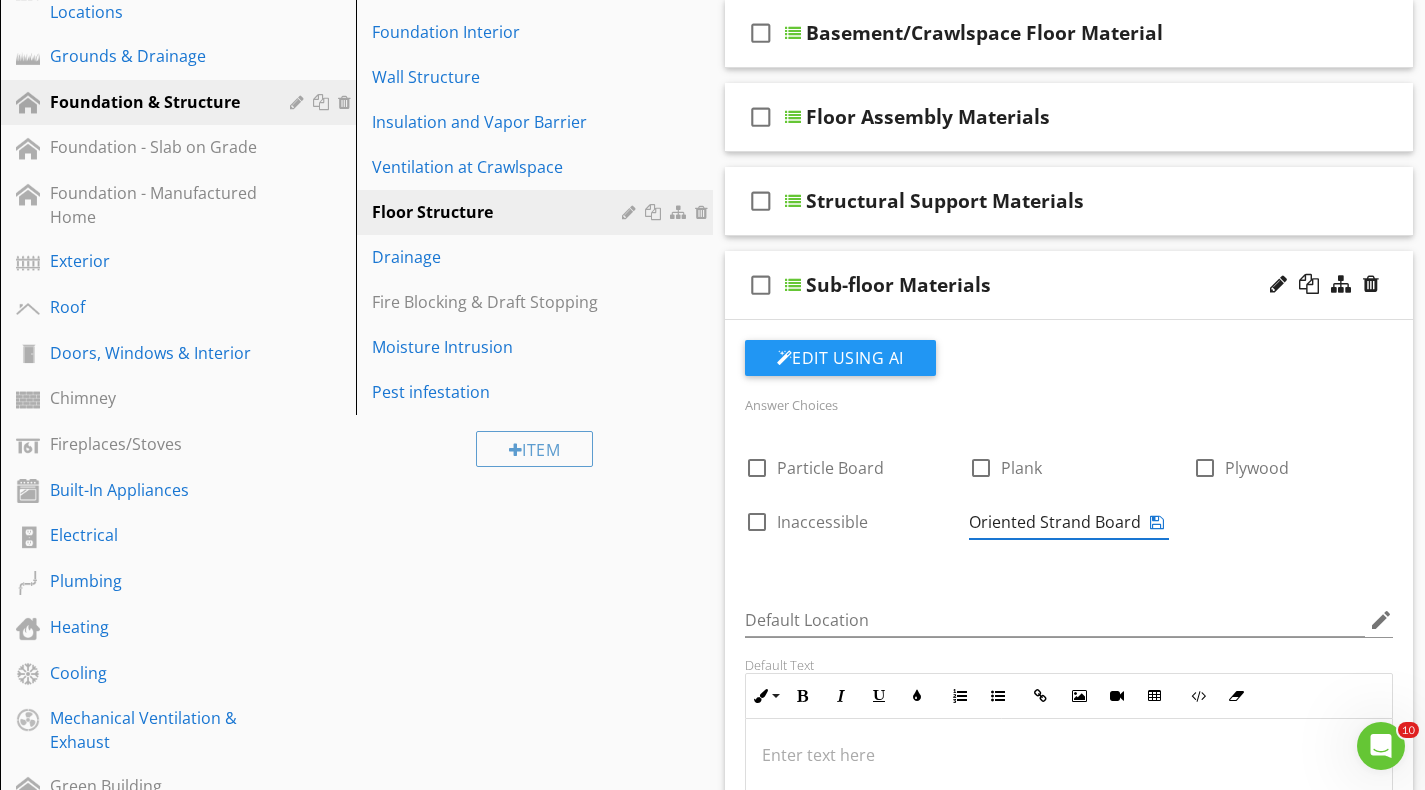 type on "Oriented Strand Board (OSB)" 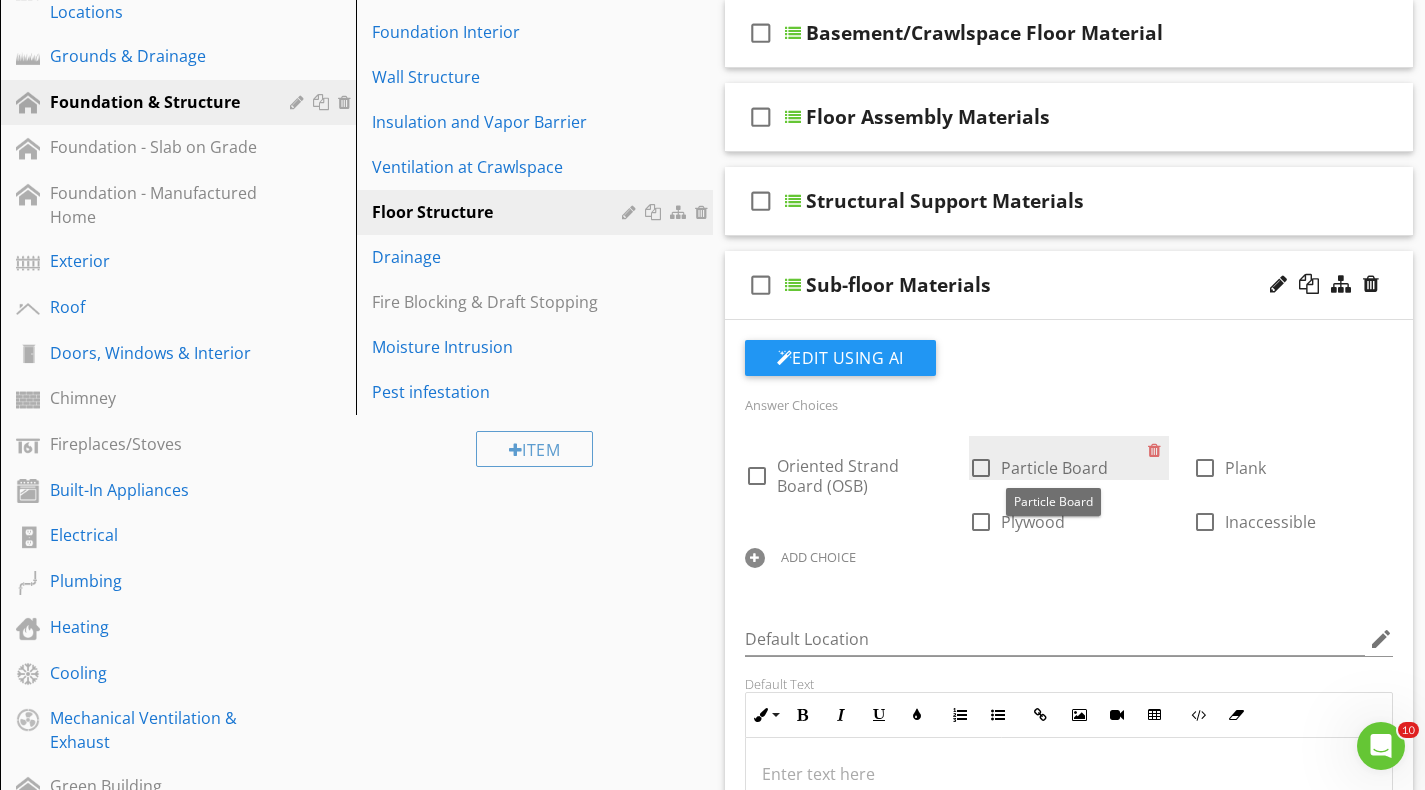 drag, startPoint x: 1043, startPoint y: 511, endPoint x: 1023, endPoint y: 474, distance: 42.059483 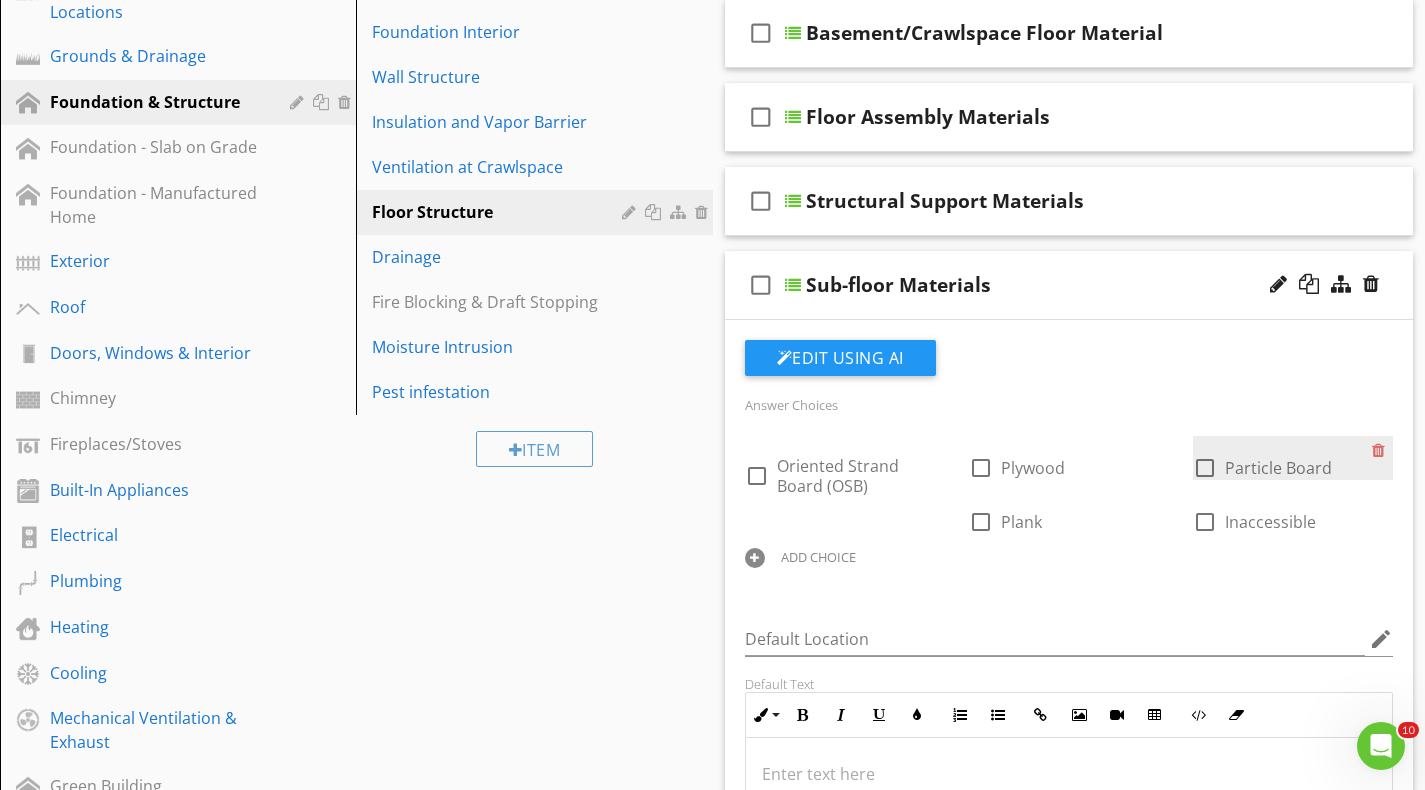 drag, startPoint x: 1033, startPoint y: 521, endPoint x: 1221, endPoint y: 449, distance: 201.31567 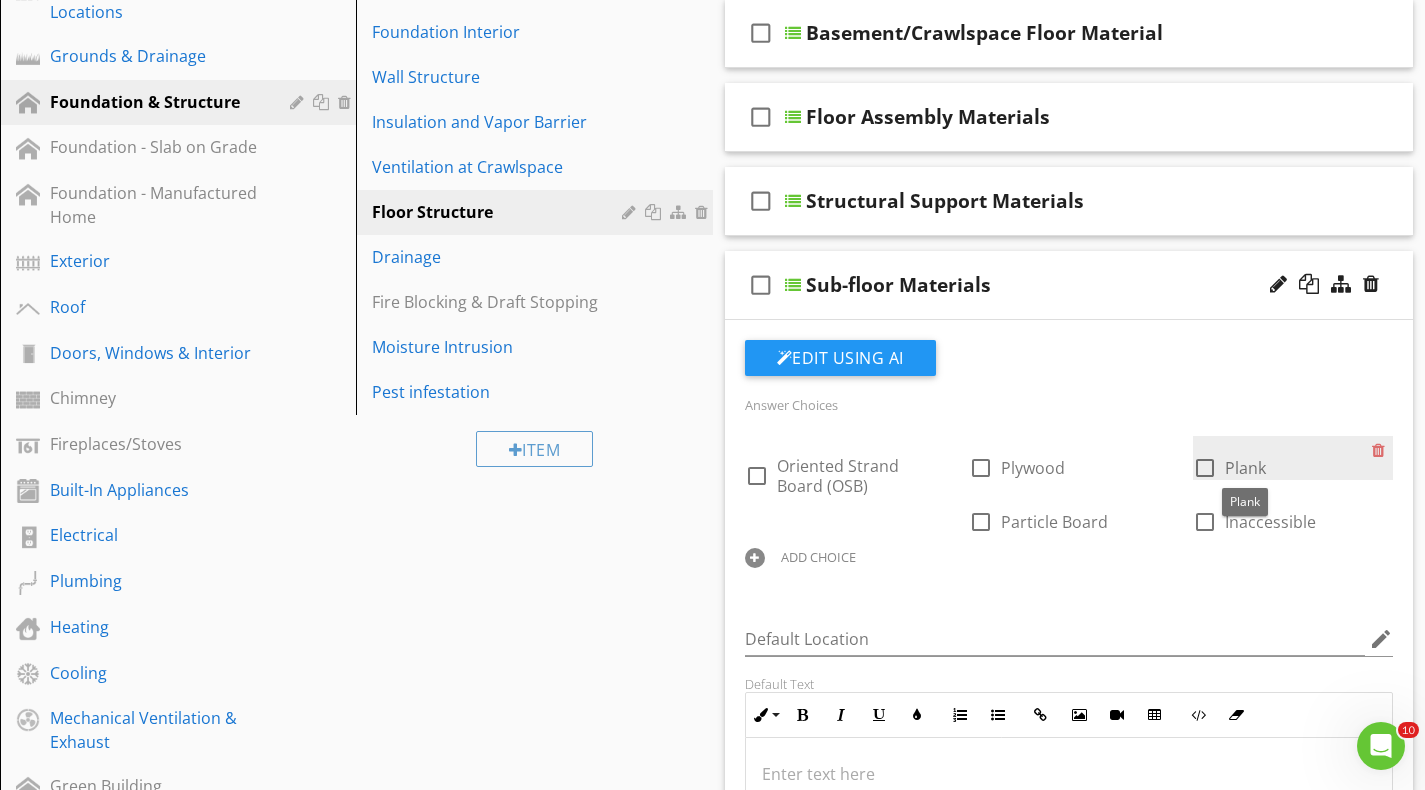 click on "Plank" at bounding box center [1245, 468] 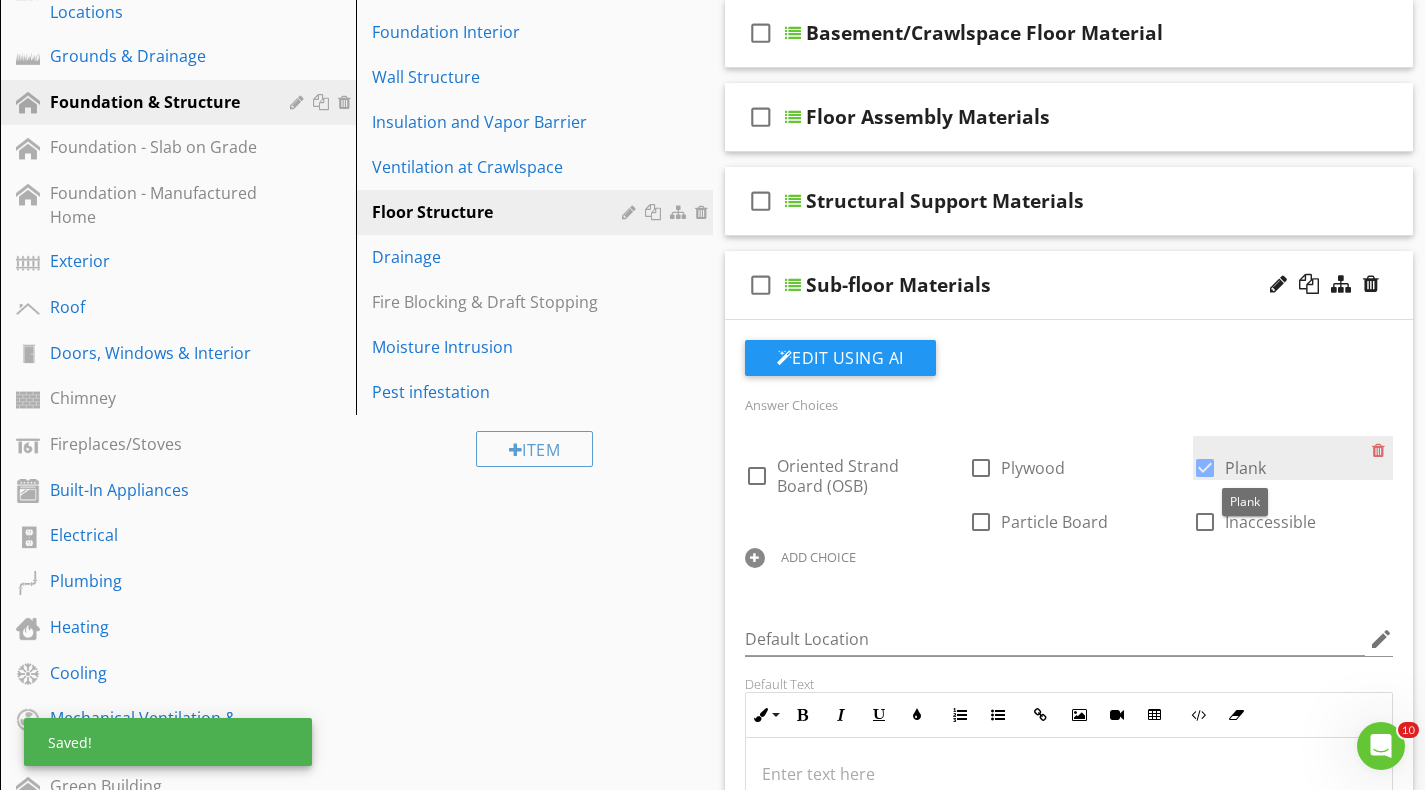 click on "Plank" at bounding box center (1245, 468) 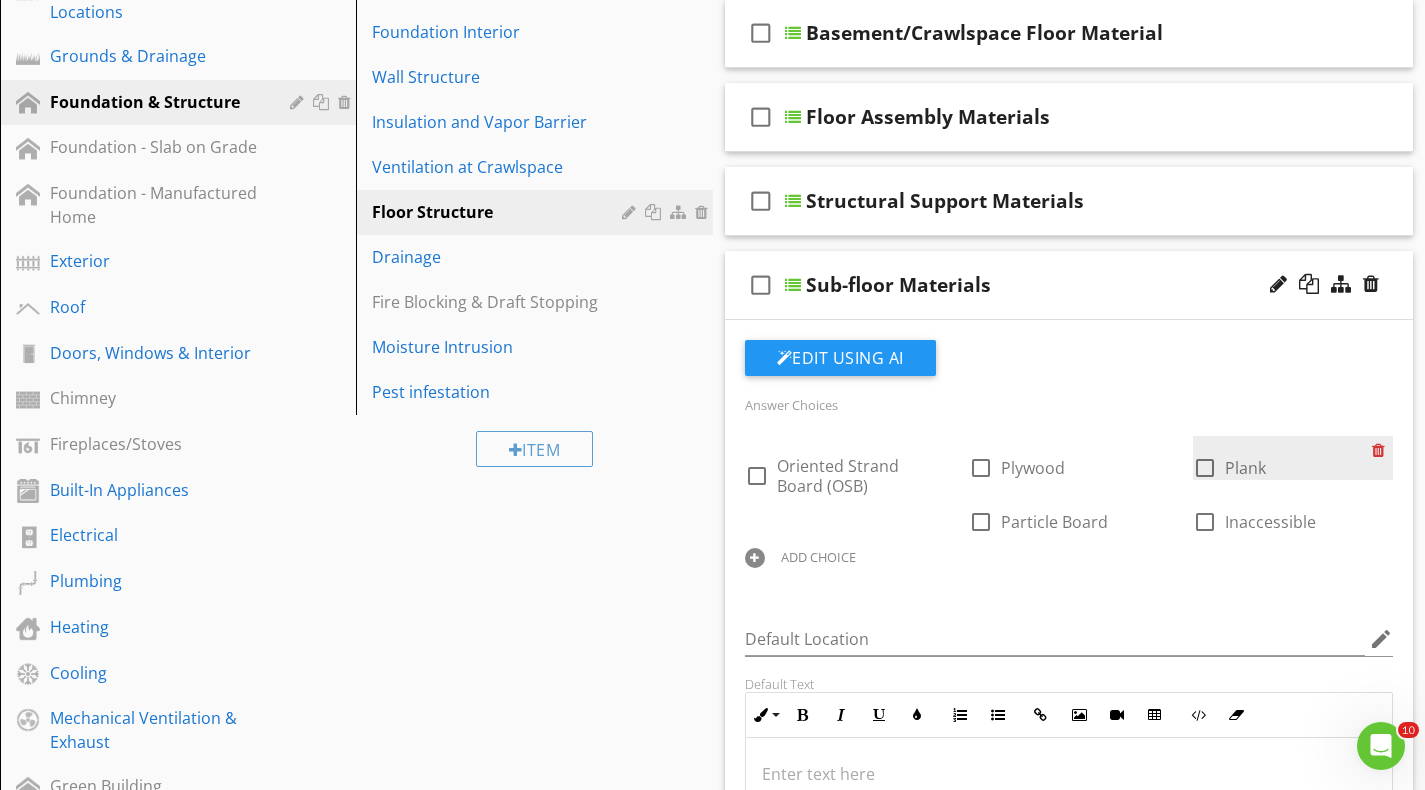 click at bounding box center (1382, 450) 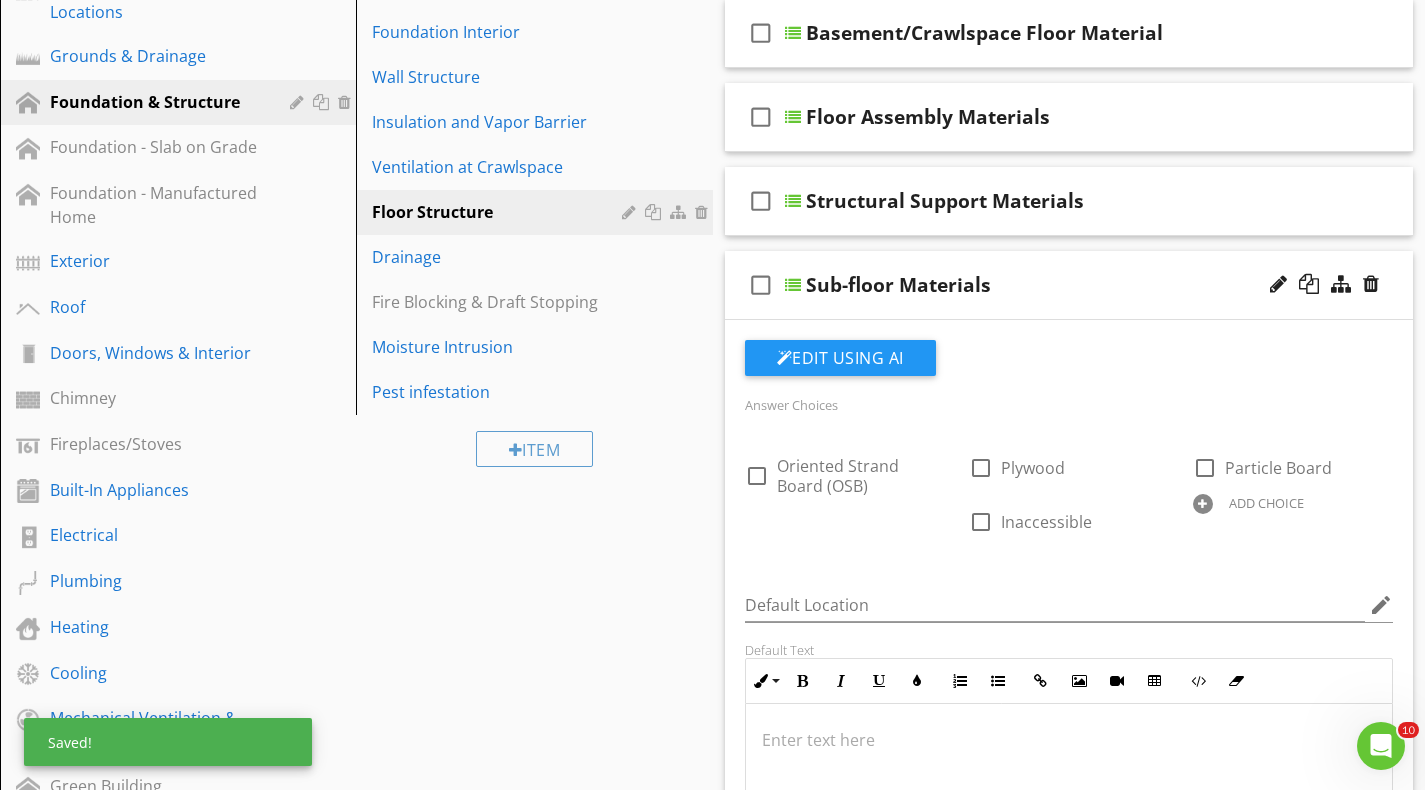 click on "ADD CHOICE" at bounding box center (1266, 503) 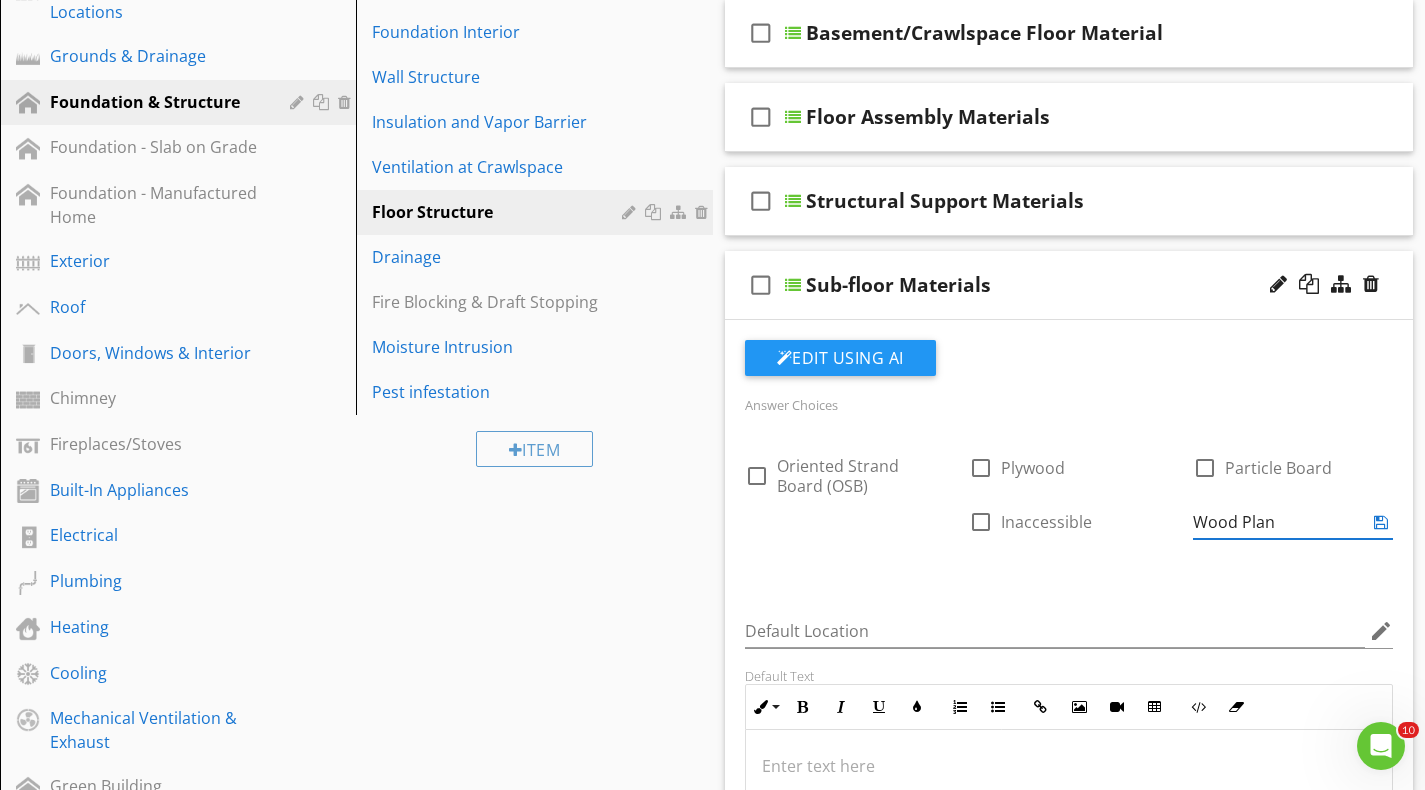 type on "Wood Plank" 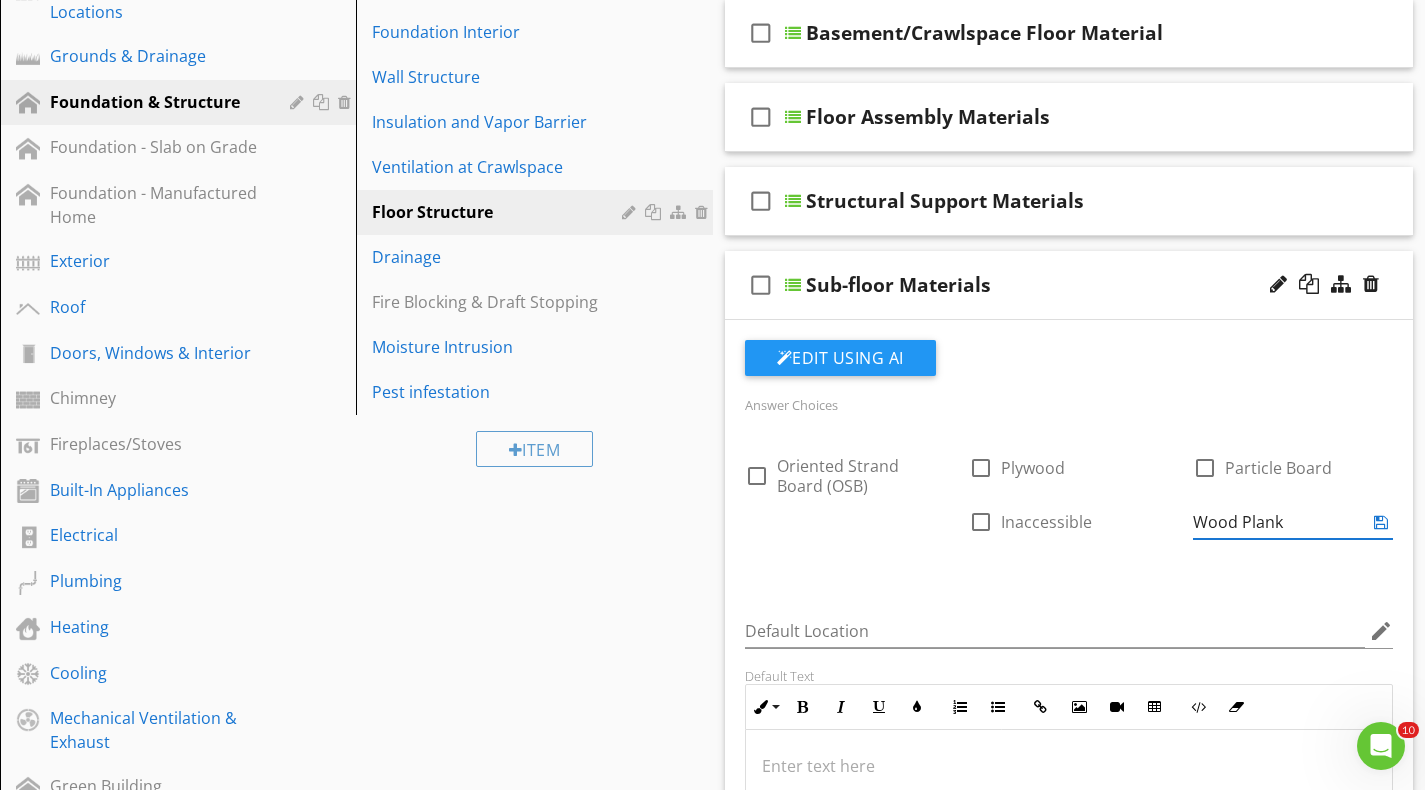 click at bounding box center (1381, 522) 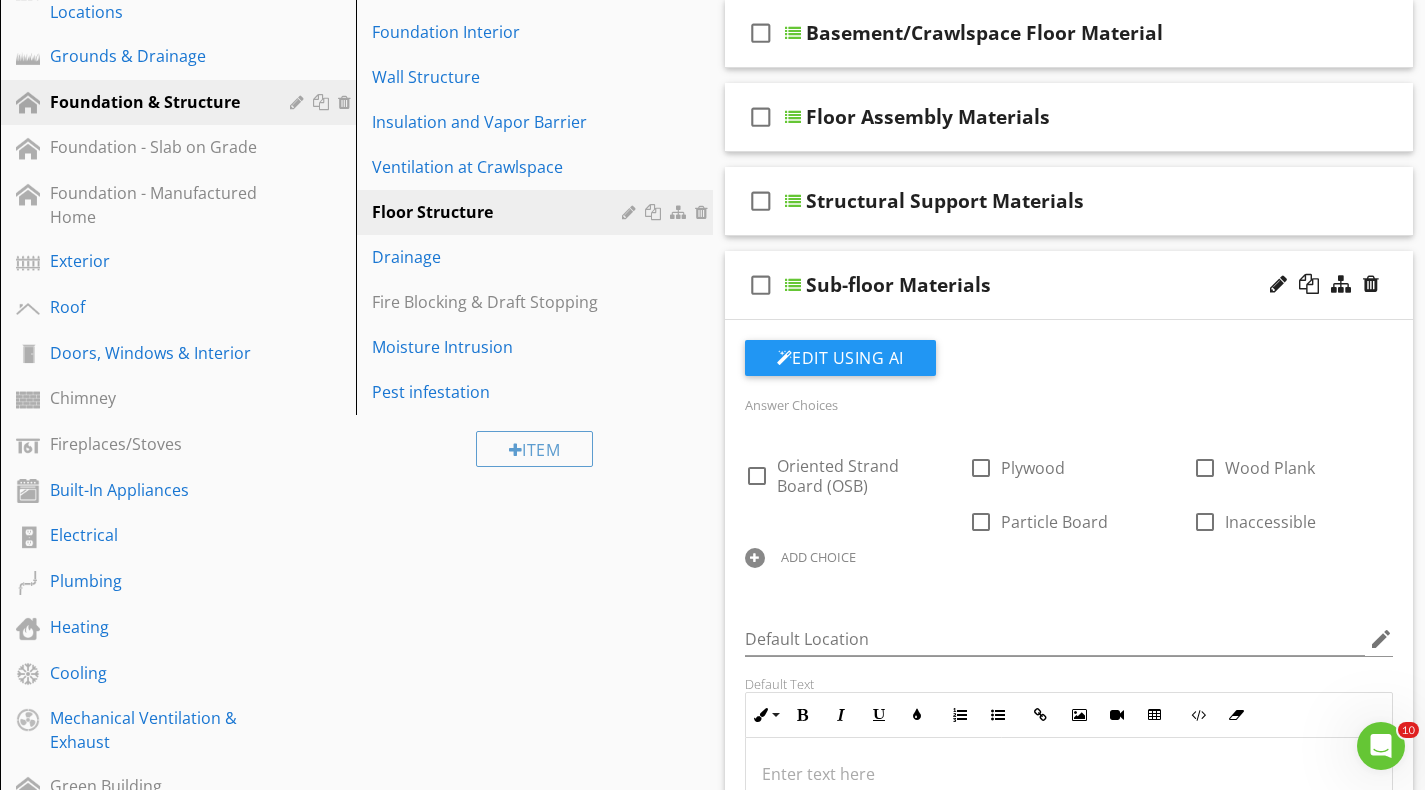 click on "check_box_outline_blank
Sub-floor Materials" at bounding box center (1069, 285) 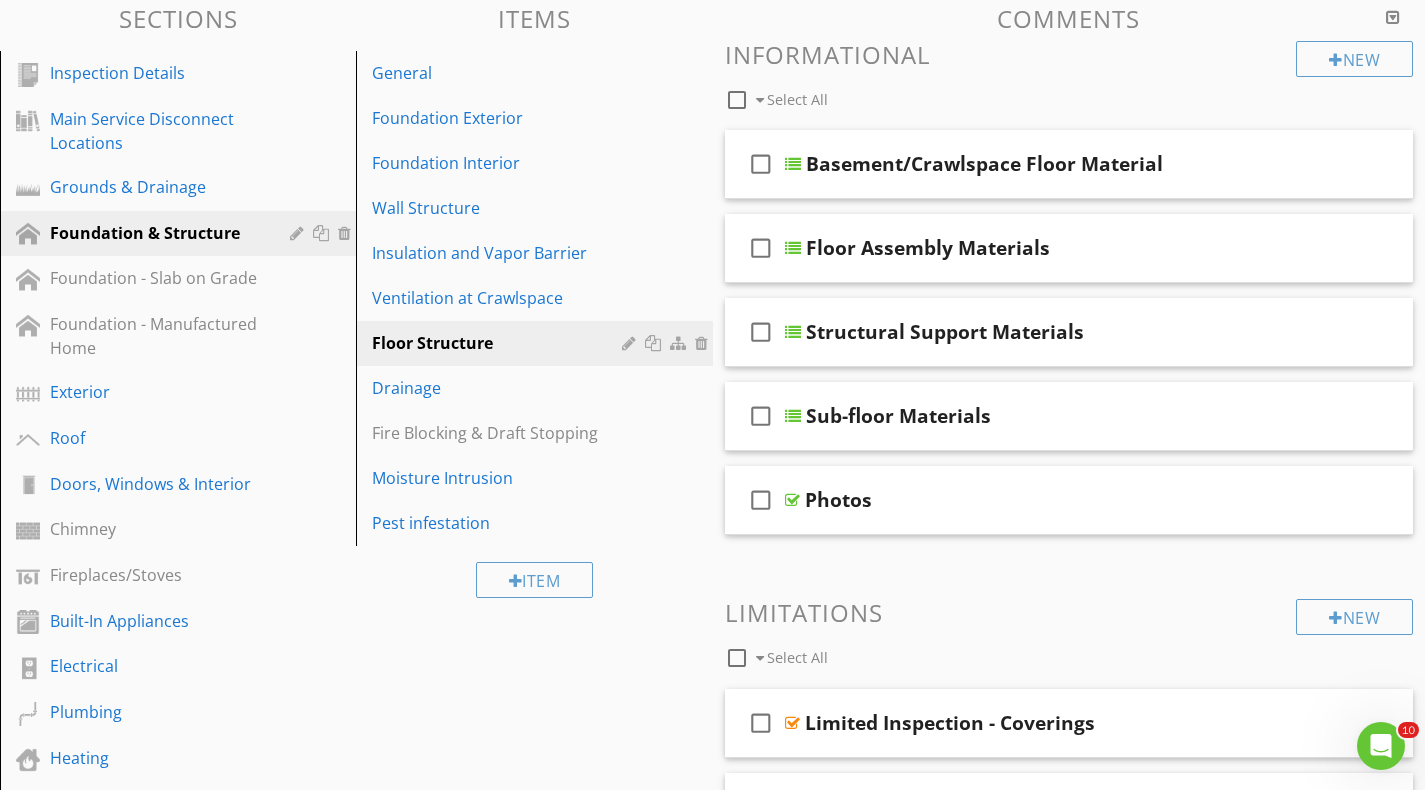 scroll, scrollTop: 197, scrollLeft: 0, axis: vertical 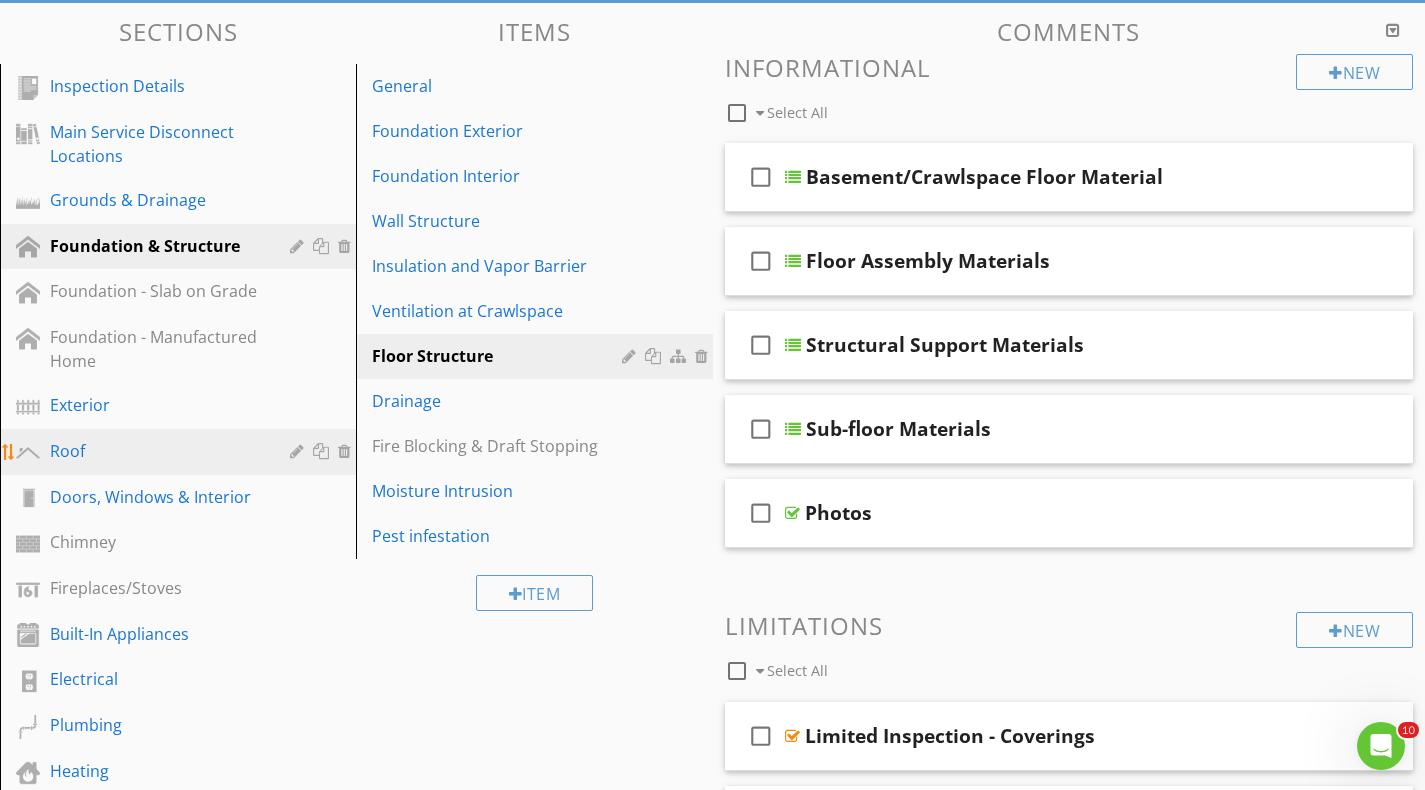 click on "Roof" at bounding box center [155, 451] 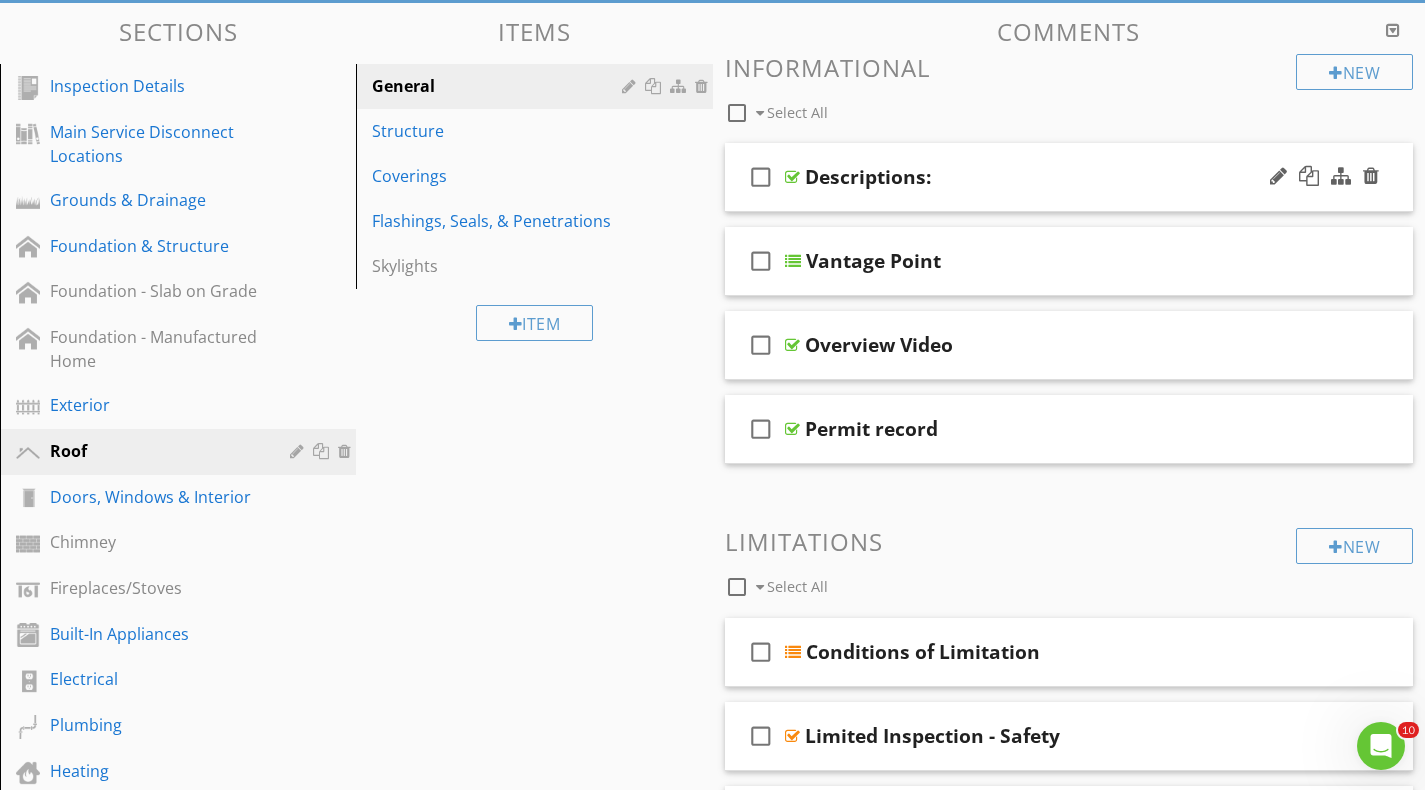 click on "check_box_outline_blank
Descriptions:" at bounding box center (1069, 177) 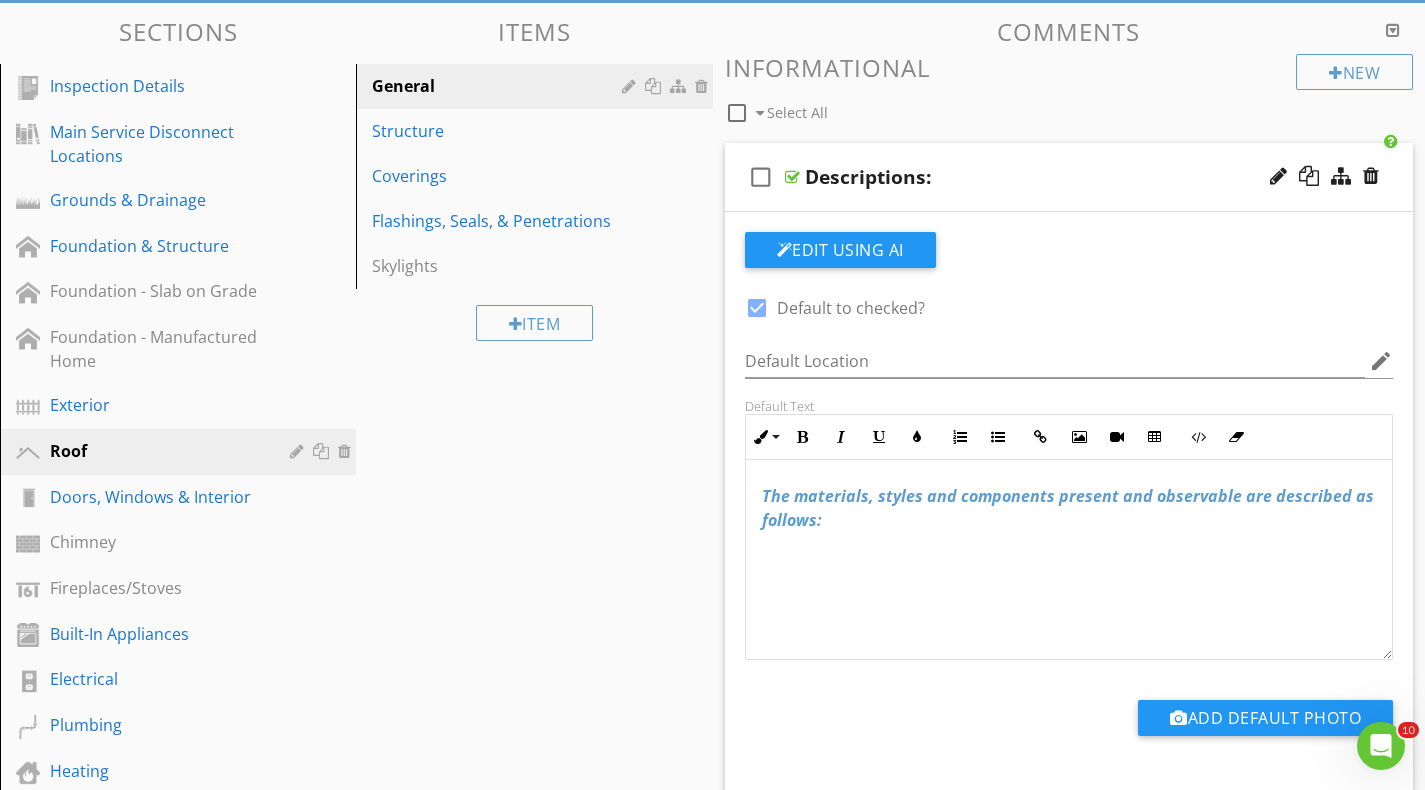 click on "check_box_outline_blank
Descriptions:" at bounding box center (1069, 177) 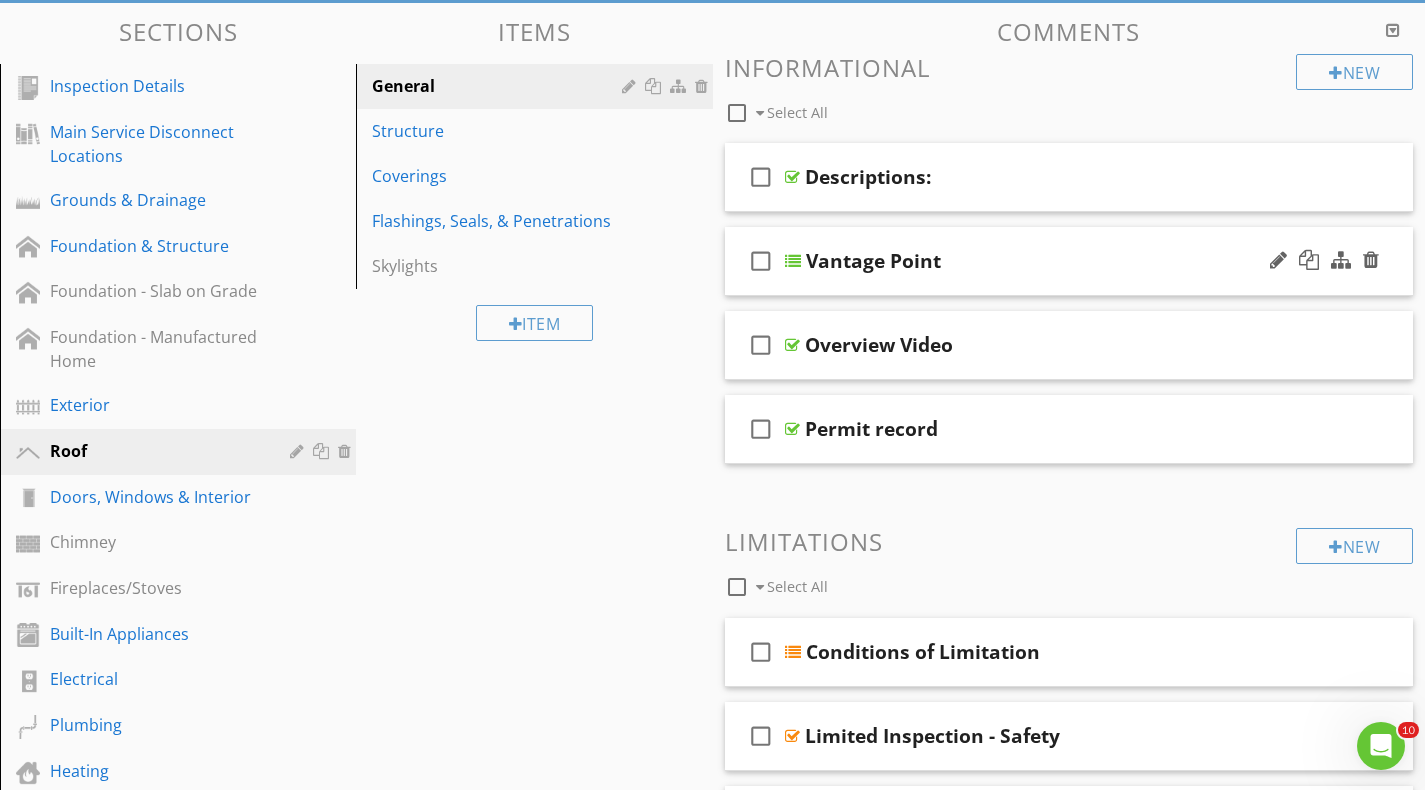 click on "check_box_outline_blank
Vantage Point" at bounding box center (1069, 261) 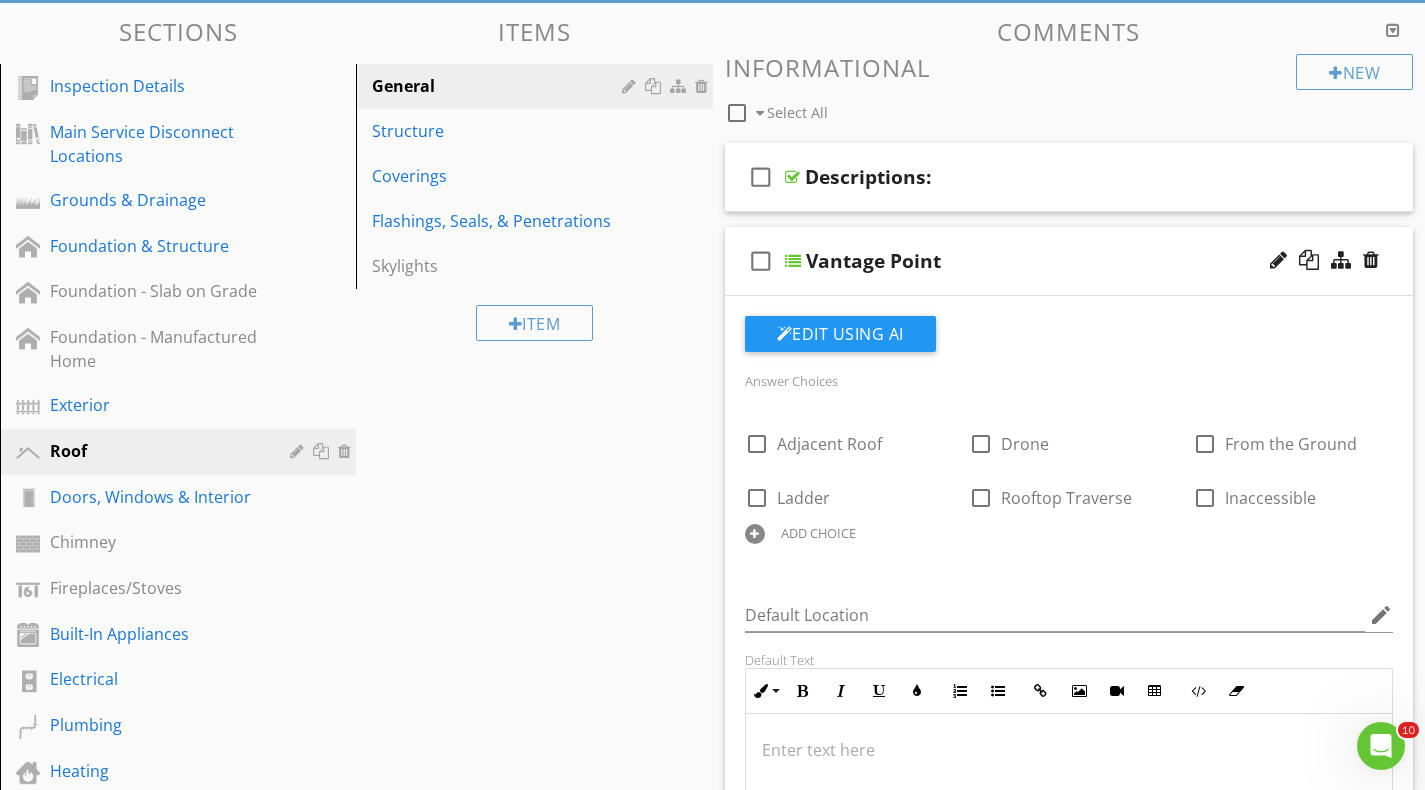 click on "check_box_outline_blank
Vantage Point" at bounding box center (1069, 261) 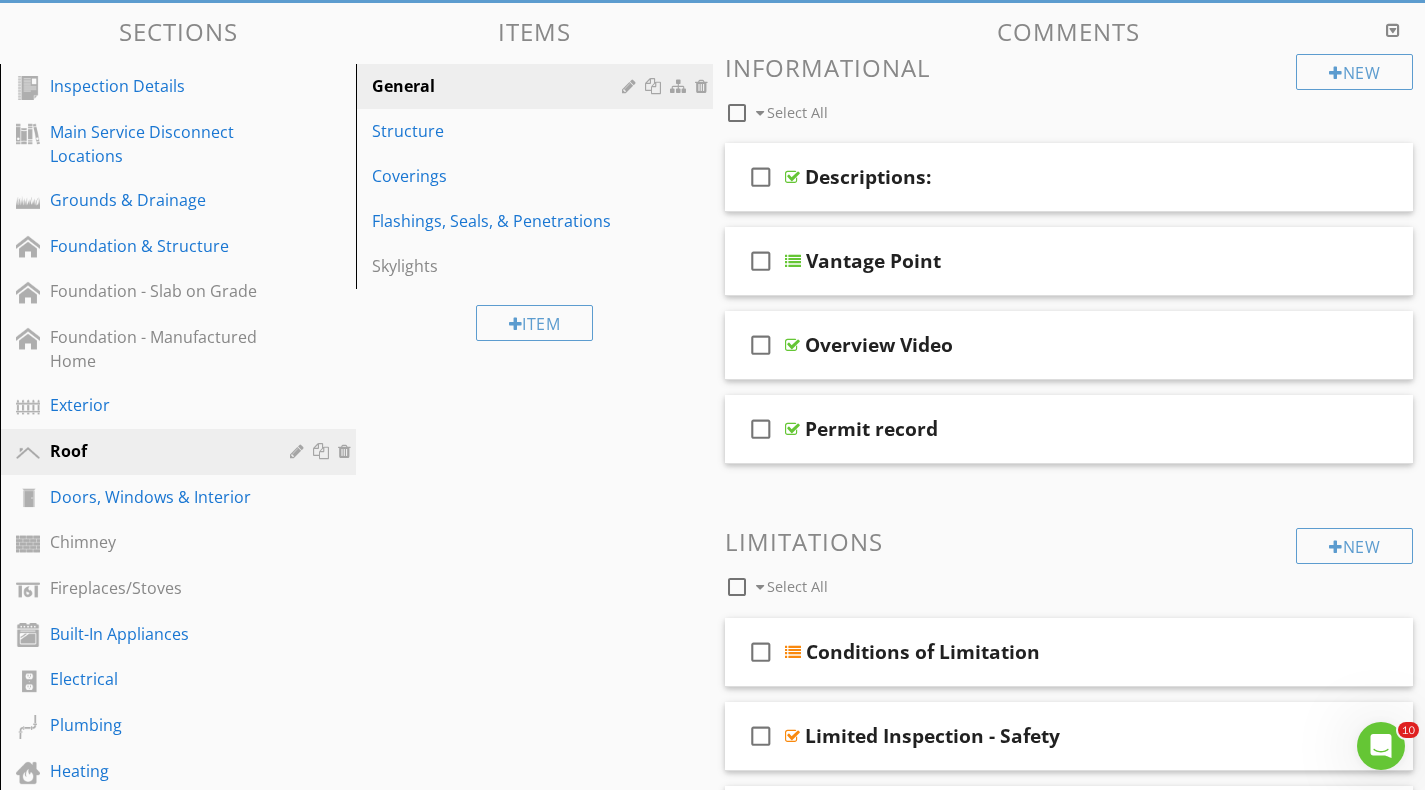scroll, scrollTop: 209, scrollLeft: 0, axis: vertical 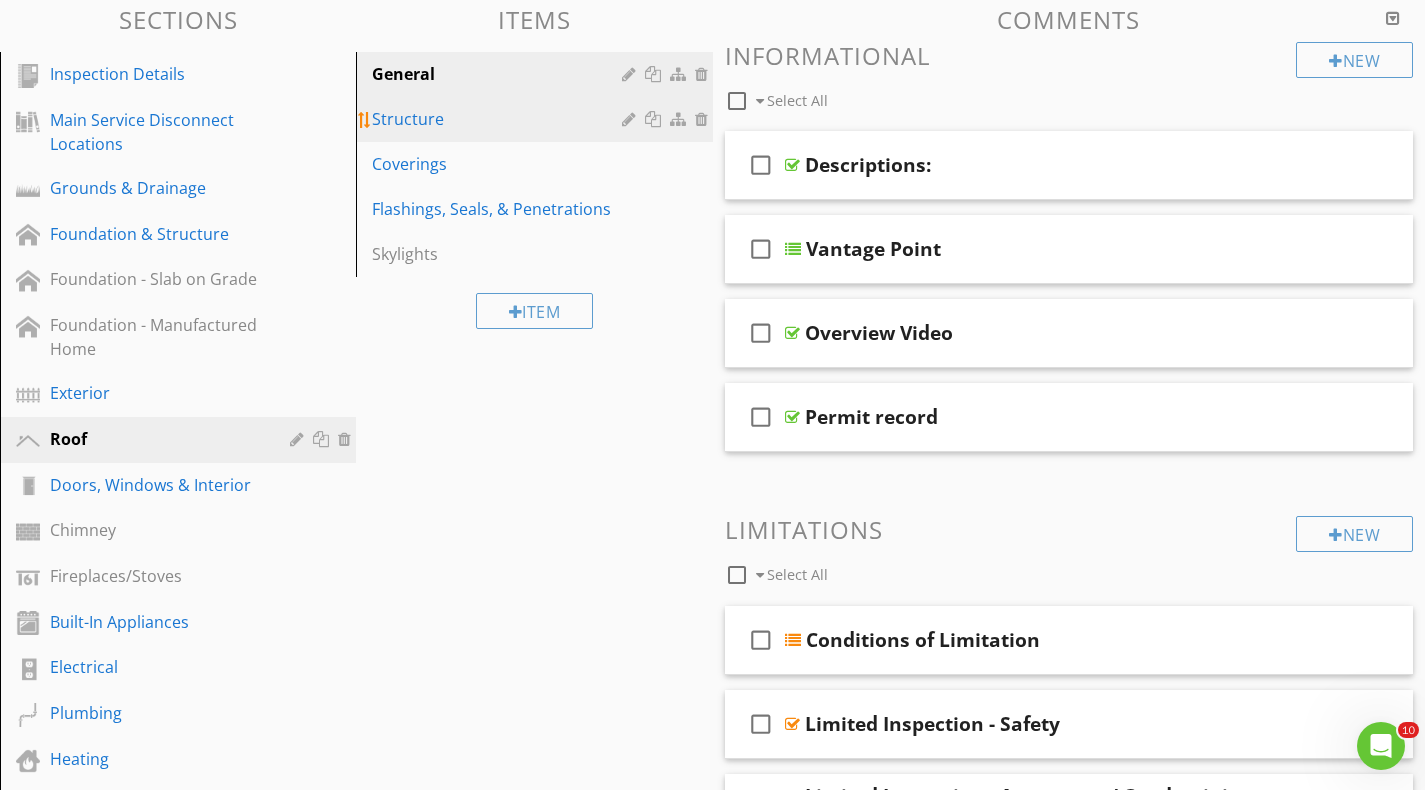 click on "Structure" at bounding box center (499, 119) 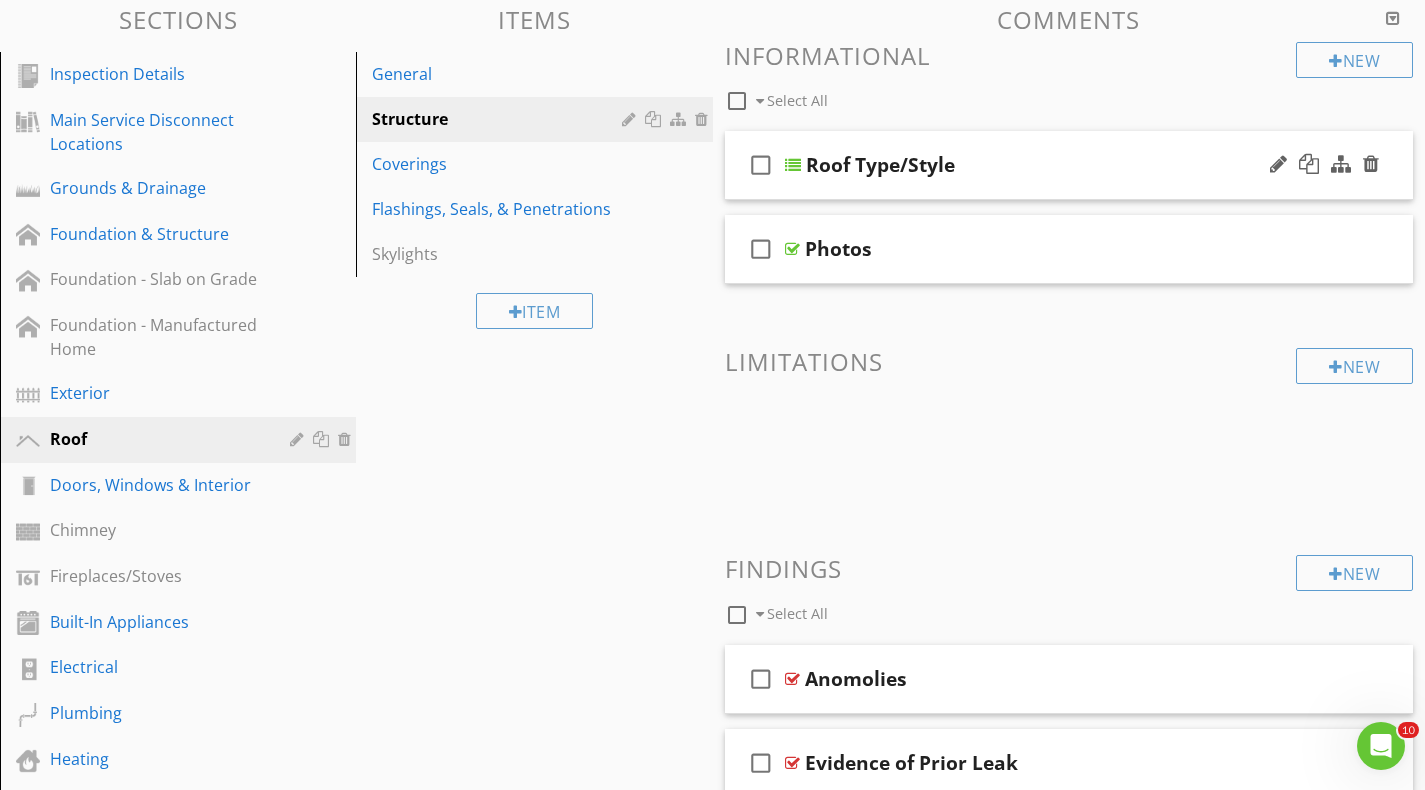 click on "check_box_outline_blank
Roof Type/Style" at bounding box center (1069, 165) 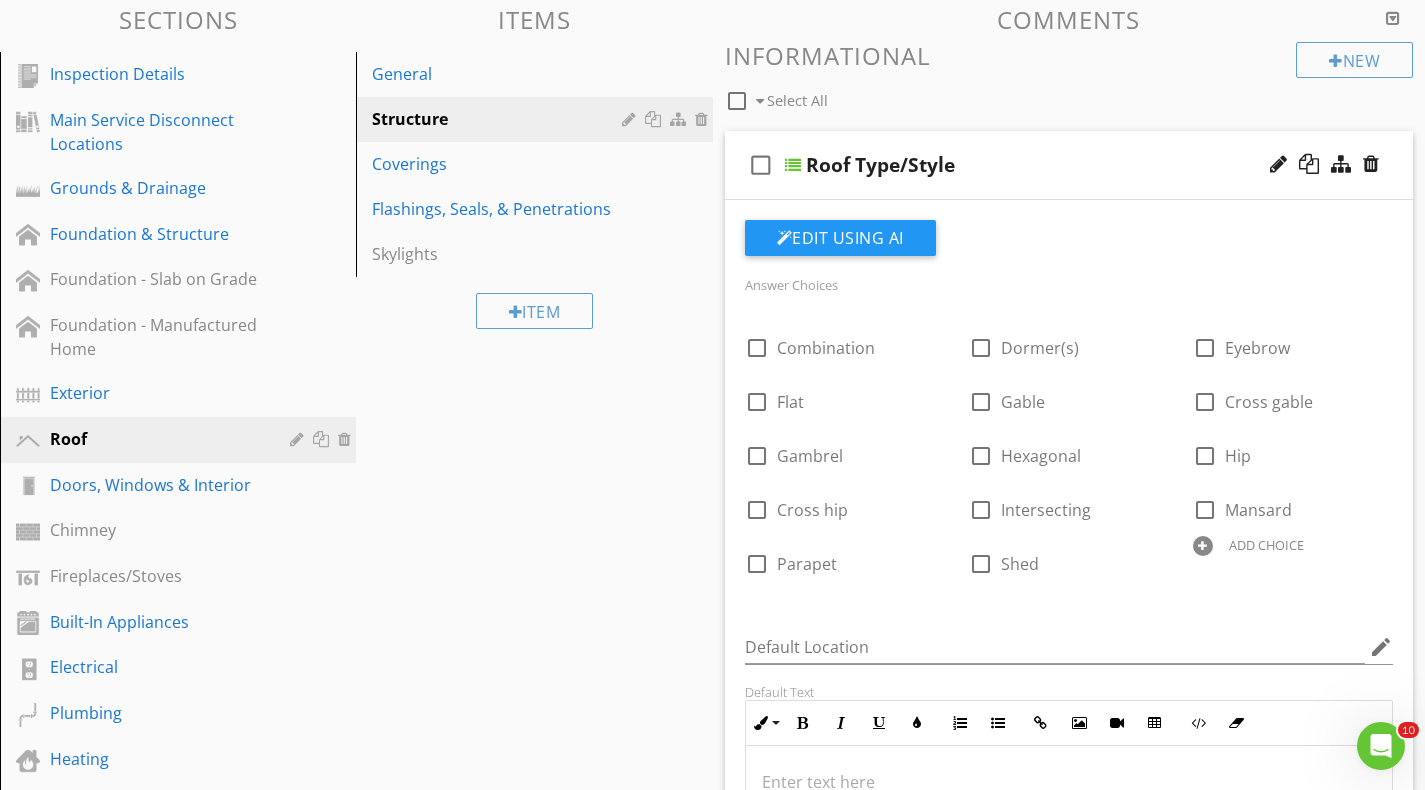 click on "check_box_outline_blank
Roof Type/Style" at bounding box center [1069, 165] 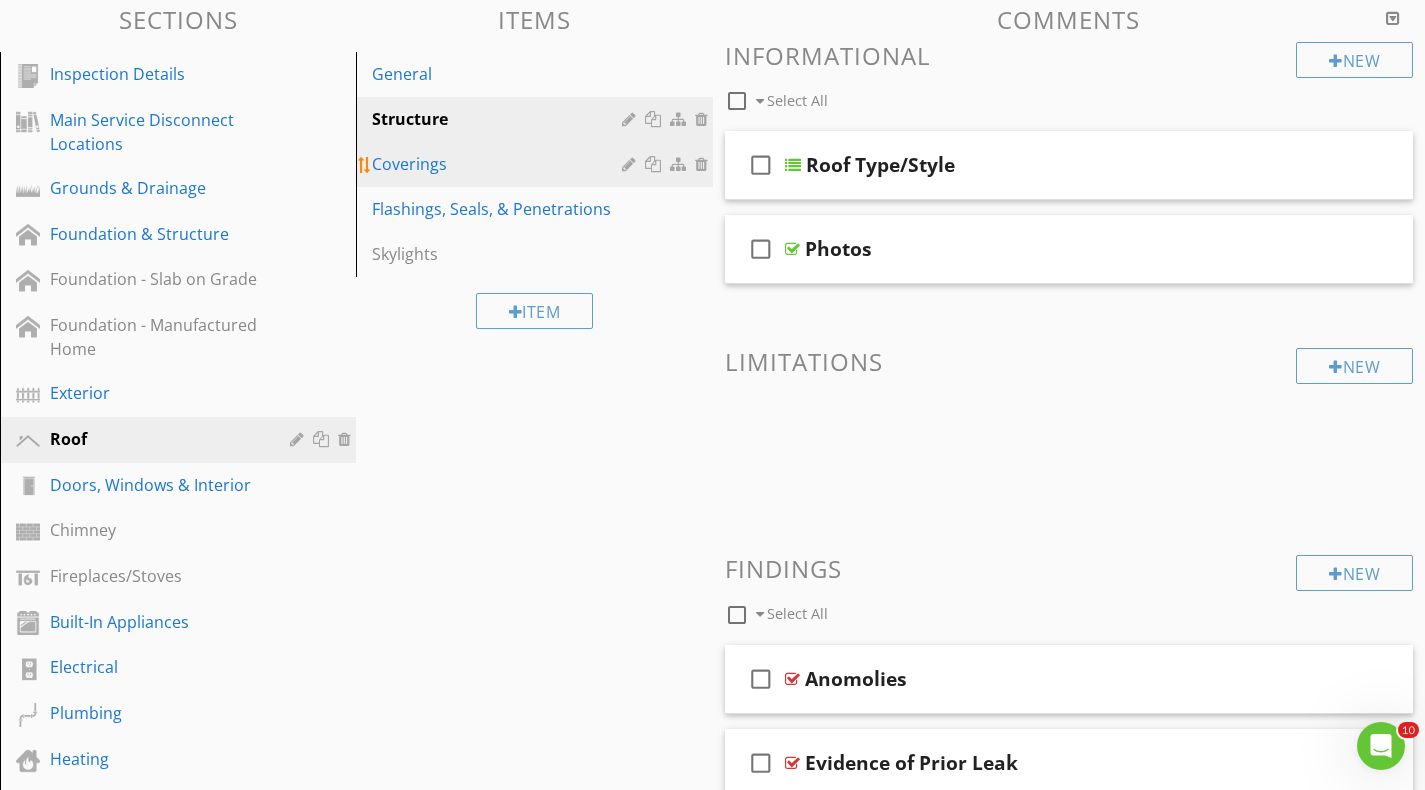 click on "Coverings" at bounding box center [499, 164] 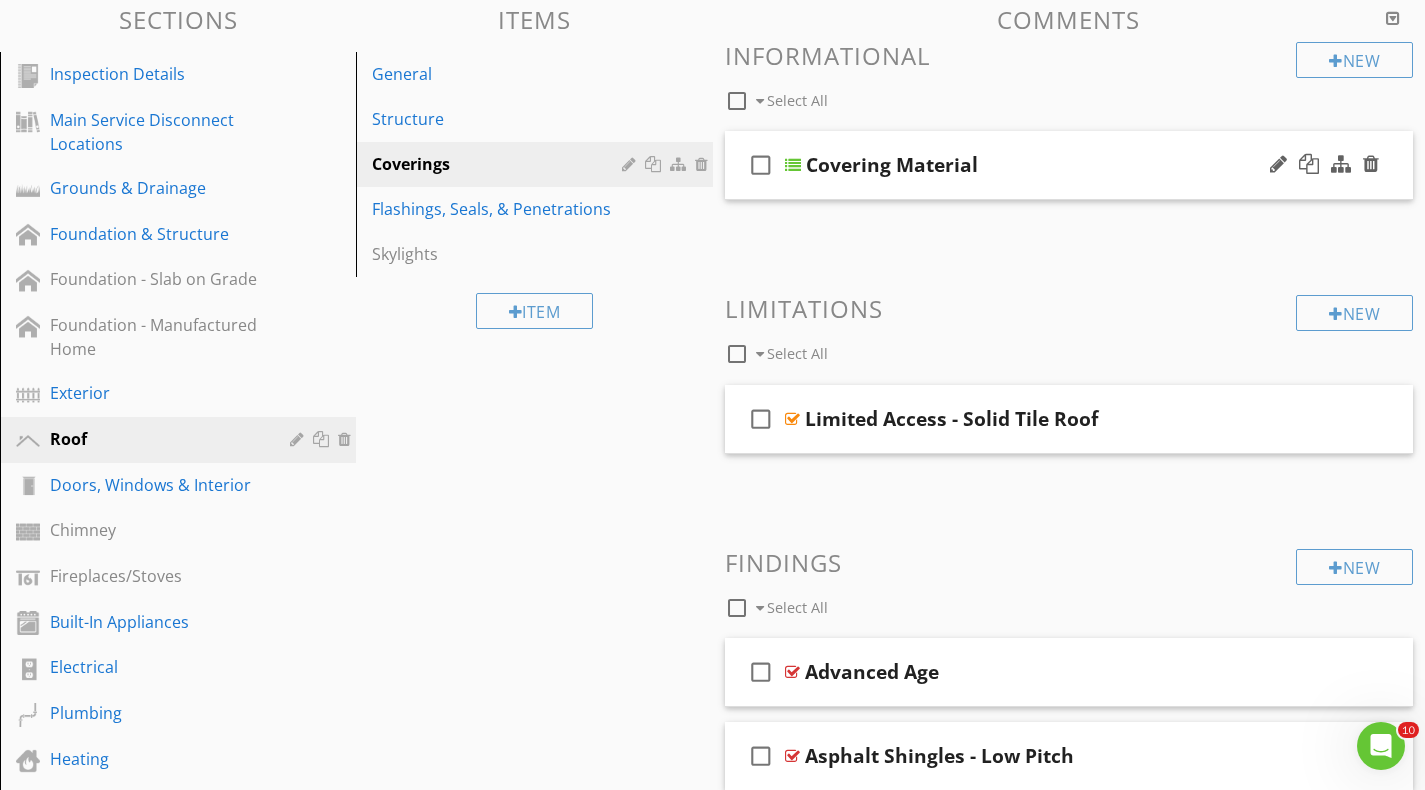 click on "check_box_outline_blank
Covering Material" at bounding box center (1069, 165) 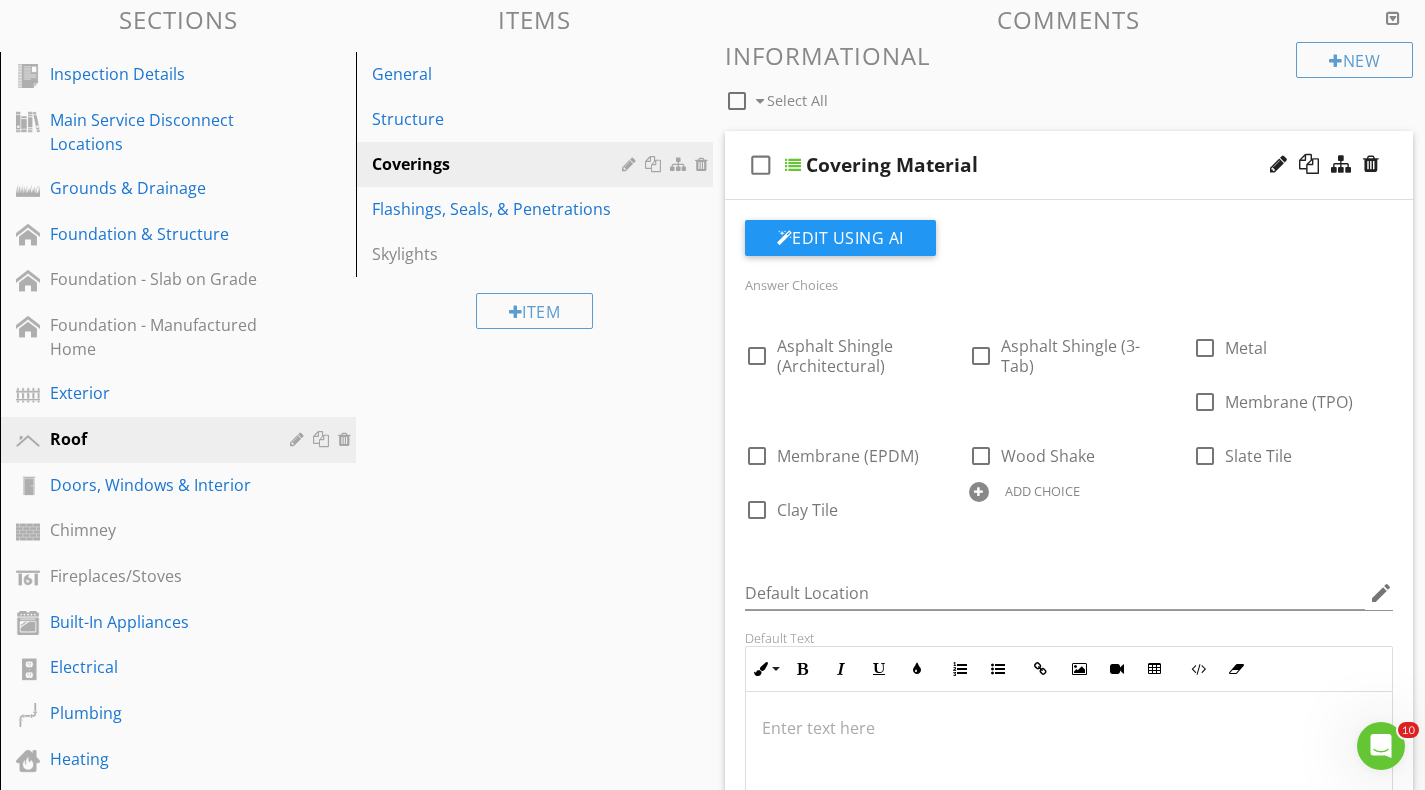 click on "Covering Material" at bounding box center [892, 165] 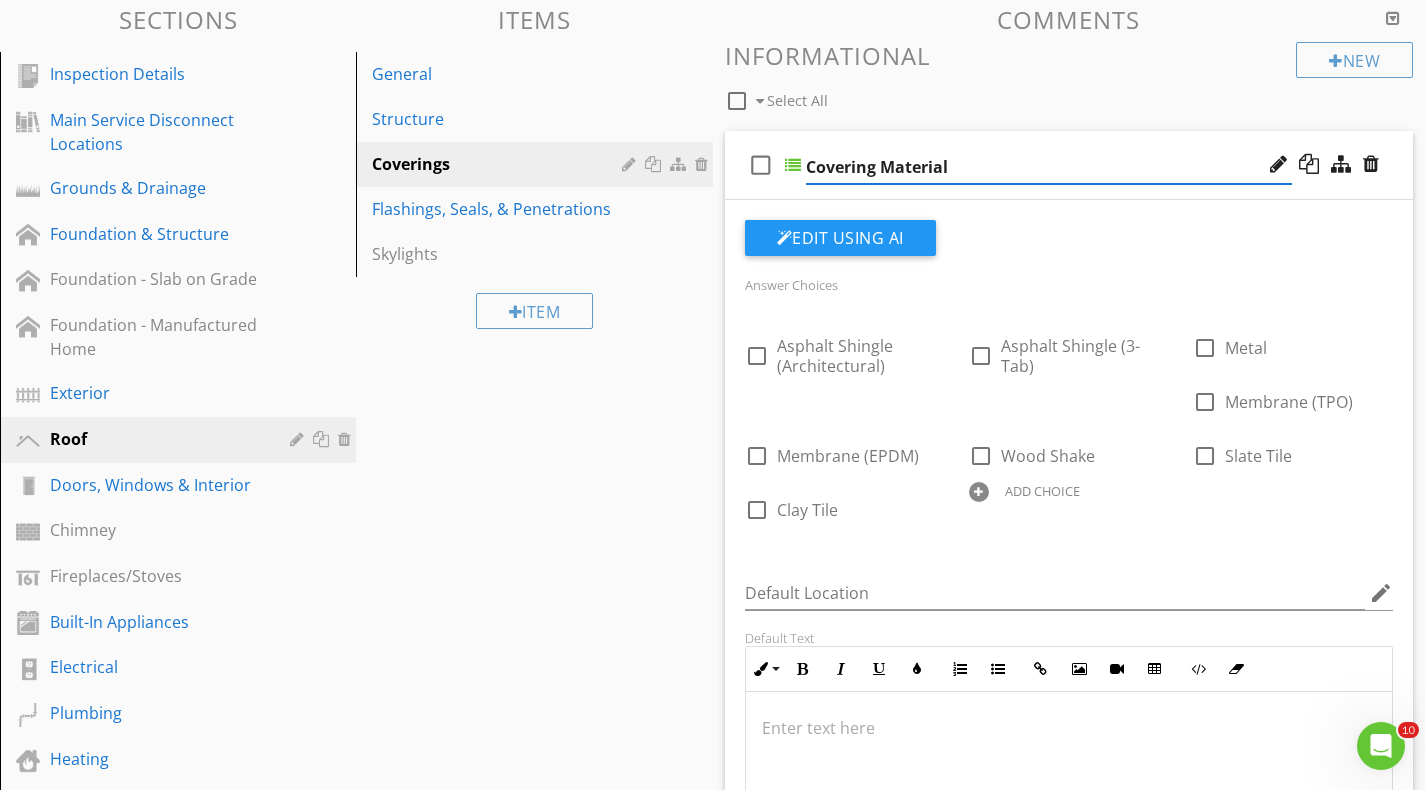 click on "Covering Material" at bounding box center [1049, 167] 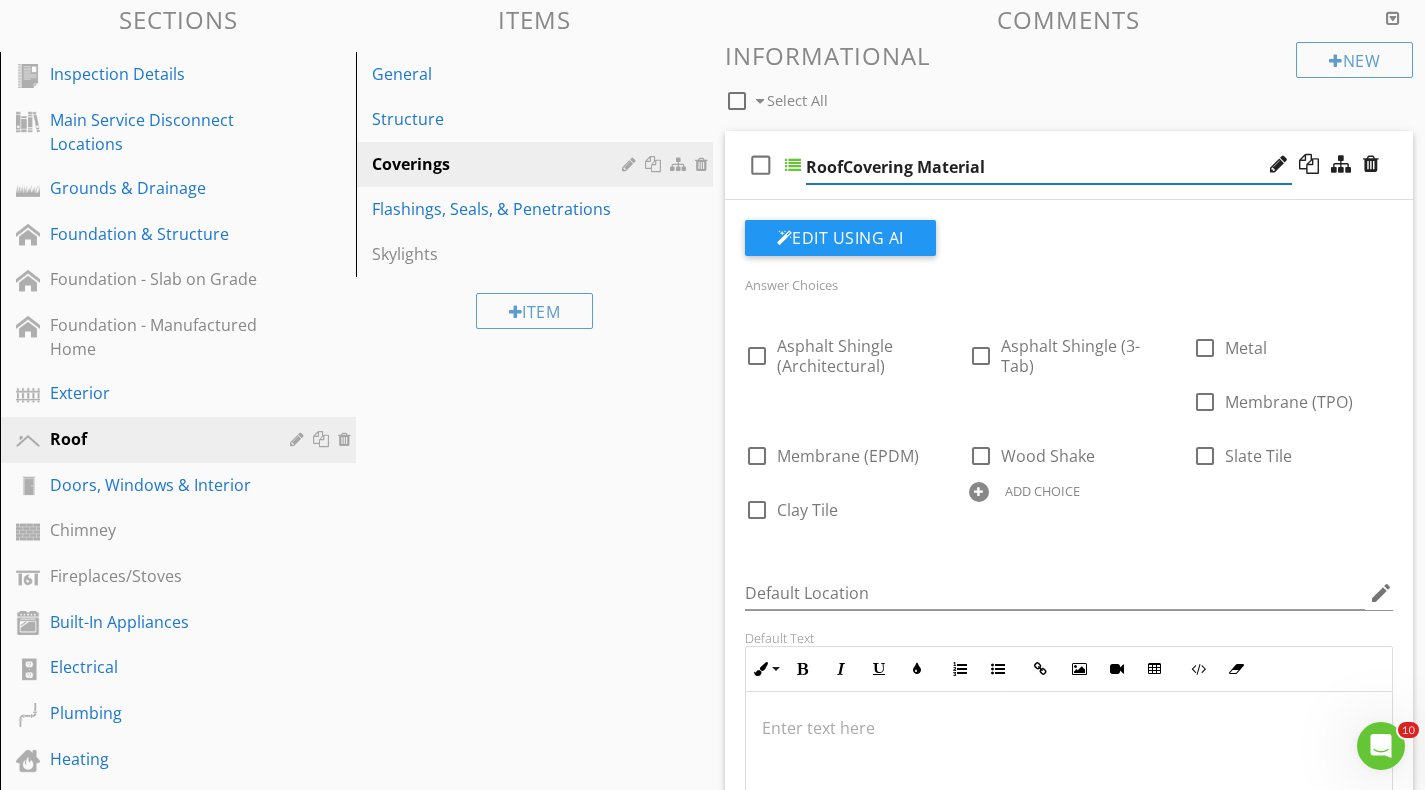 type on "Roof Covering Material" 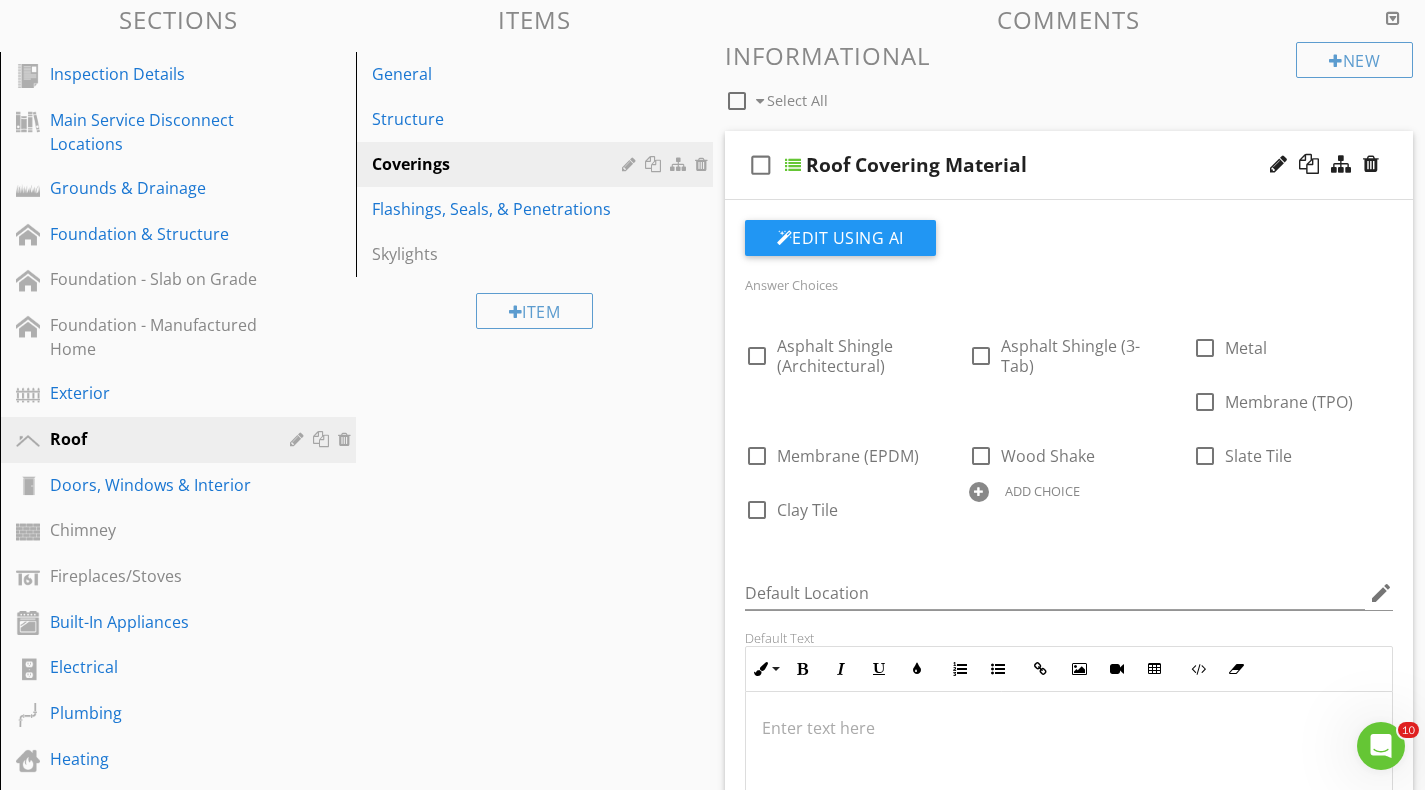 click on "check_box_outline_blank
Roof Covering Material" at bounding box center [1069, 165] 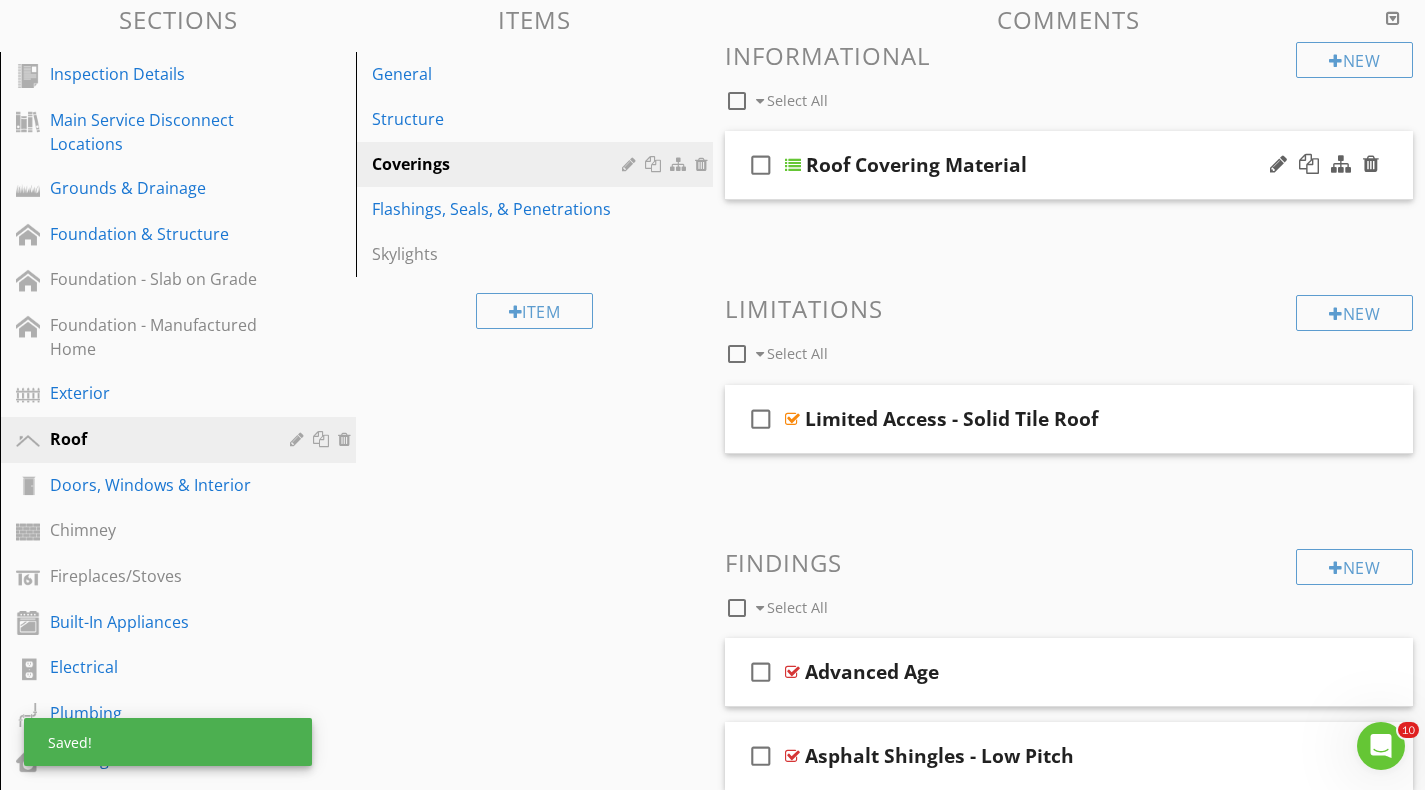 click on "check_box_outline_blank
Roof Covering Material" at bounding box center [1069, 165] 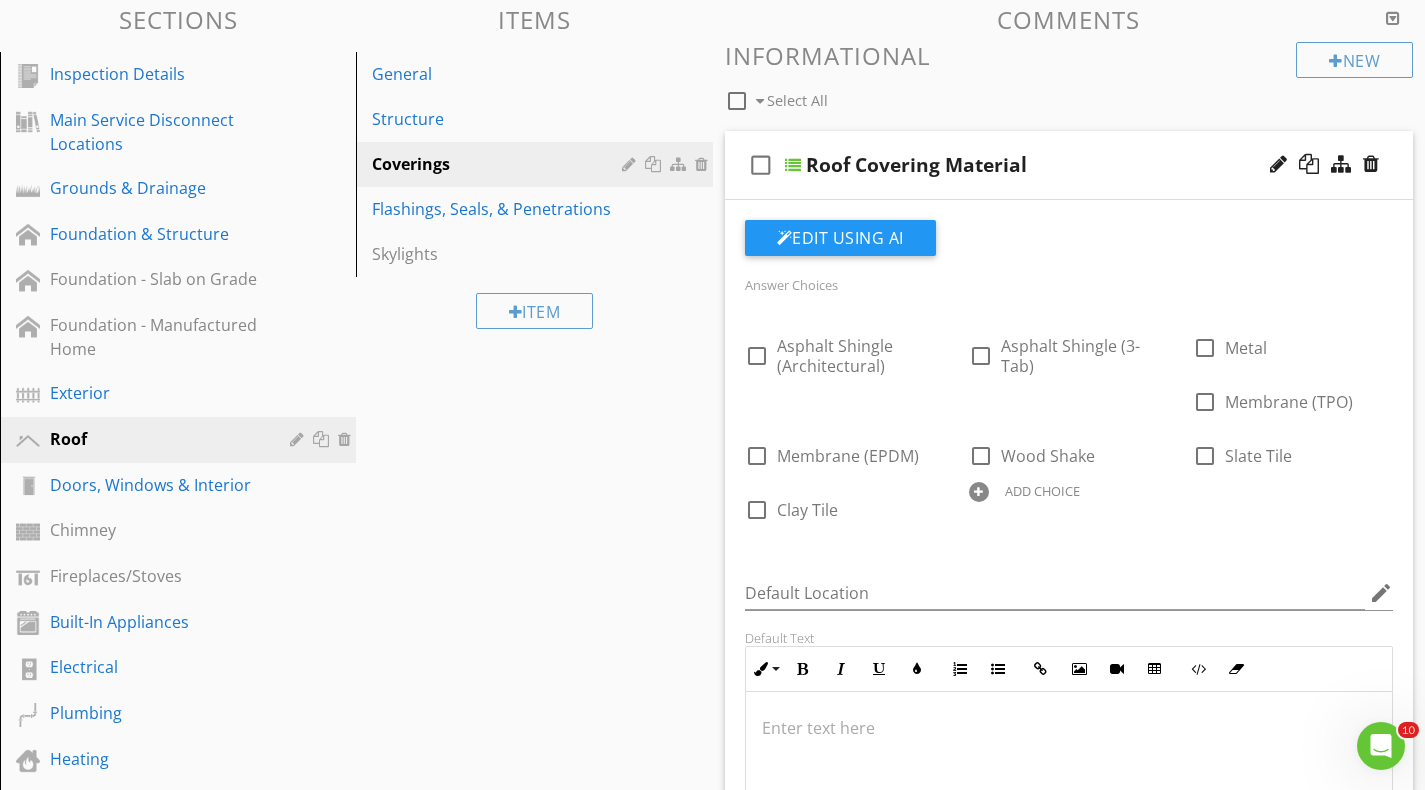 click on "check_box_outline_blank
Roof Covering Material" at bounding box center [1069, 165] 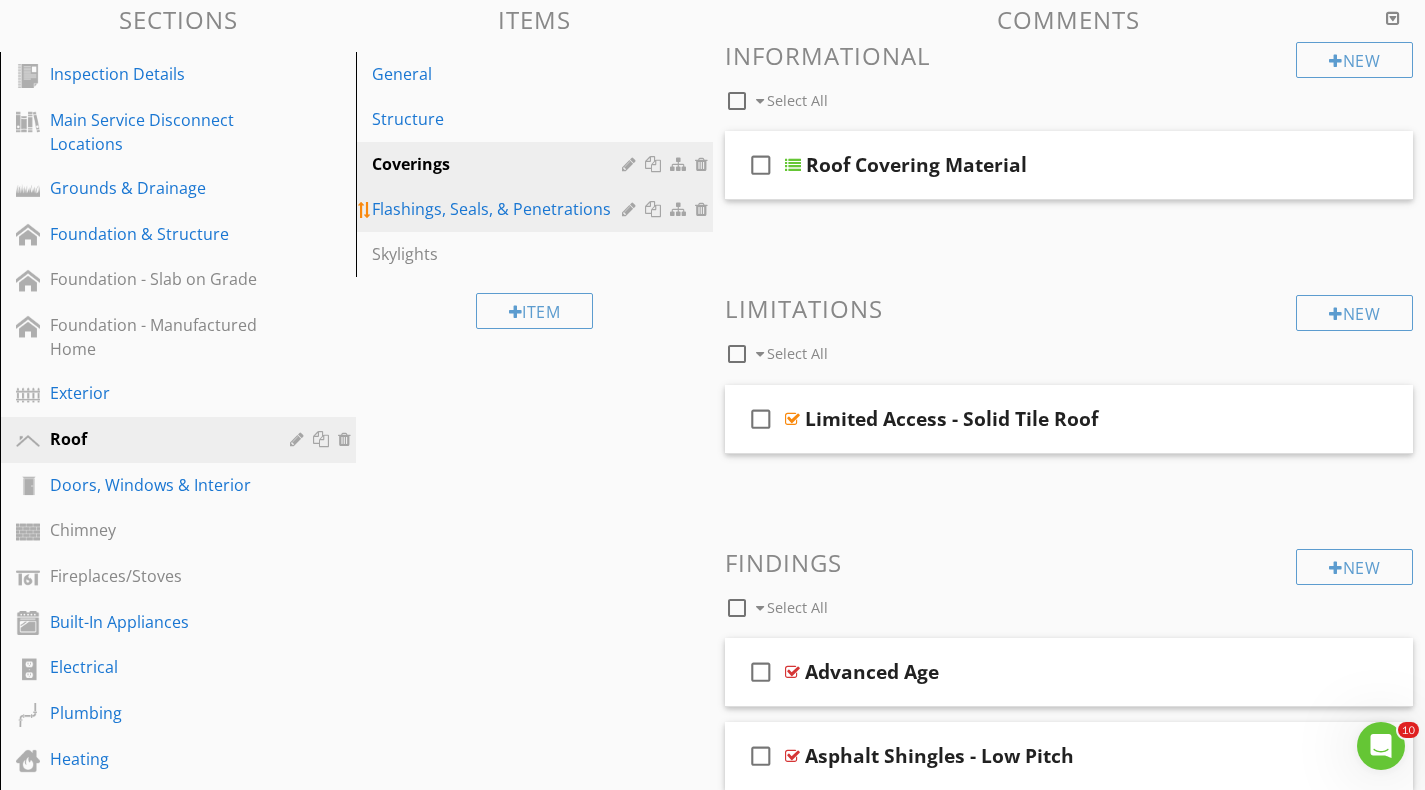 click on "Flashings, Seals, & Penetrations" at bounding box center [537, 209] 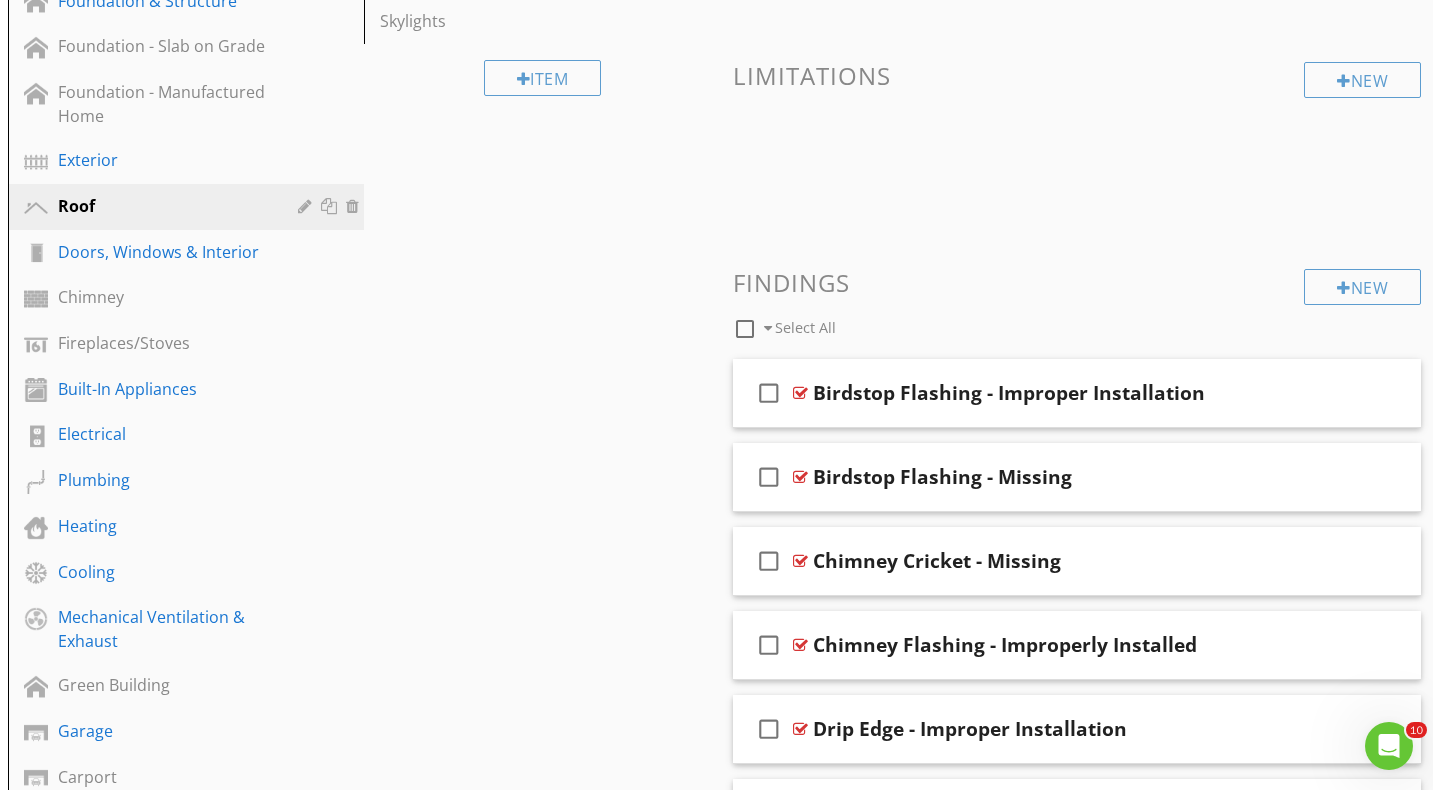 scroll, scrollTop: 441, scrollLeft: 0, axis: vertical 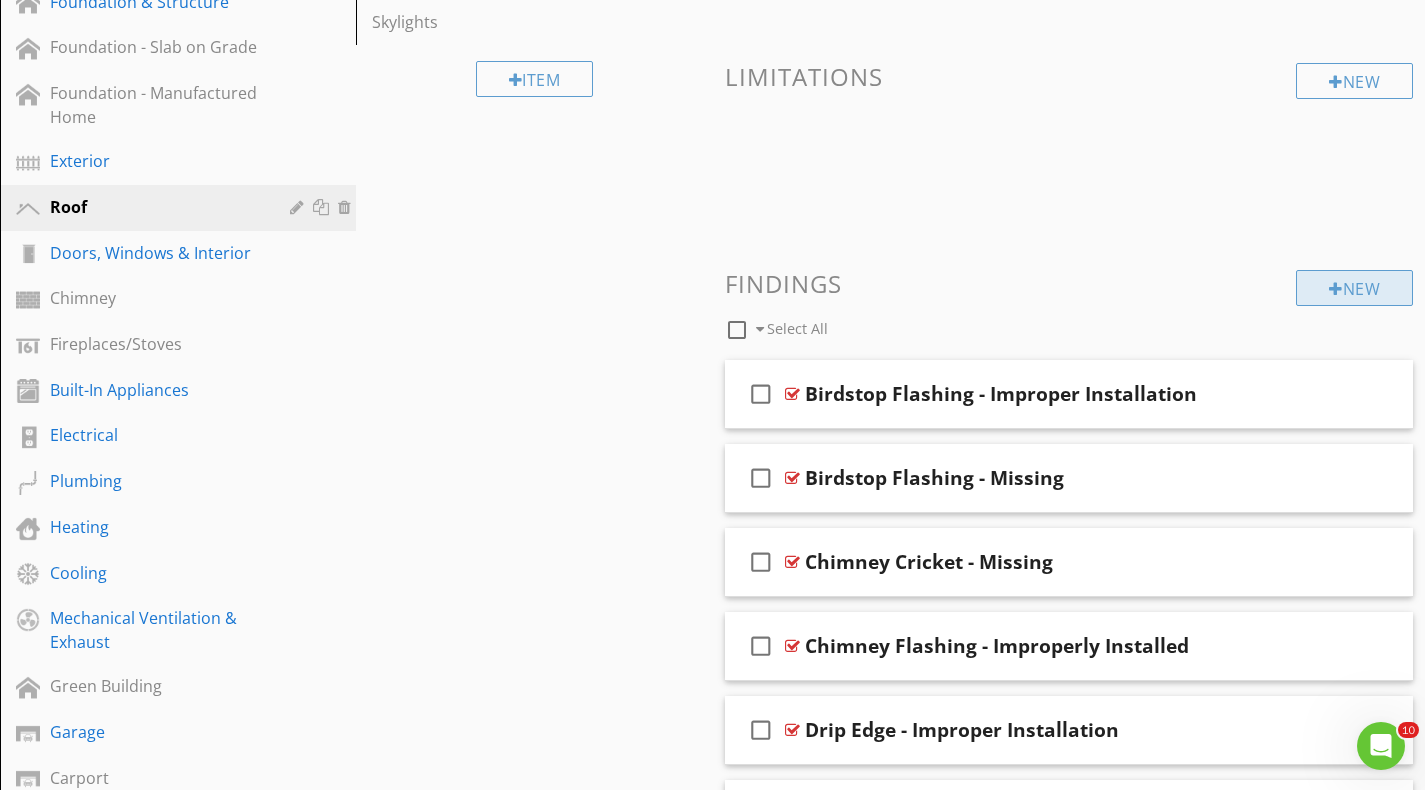 click on "New" at bounding box center (1354, 288) 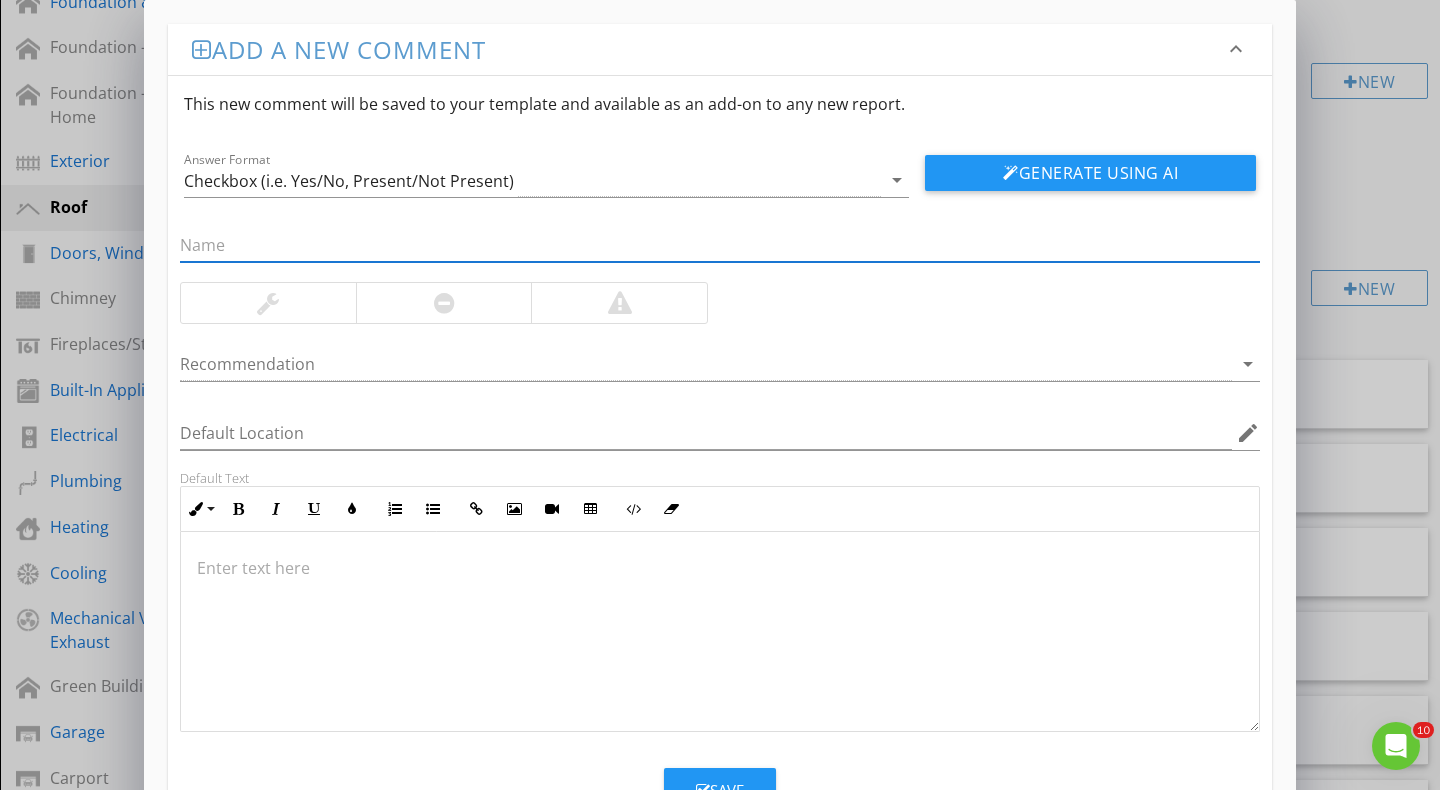 click at bounding box center [444, 303] 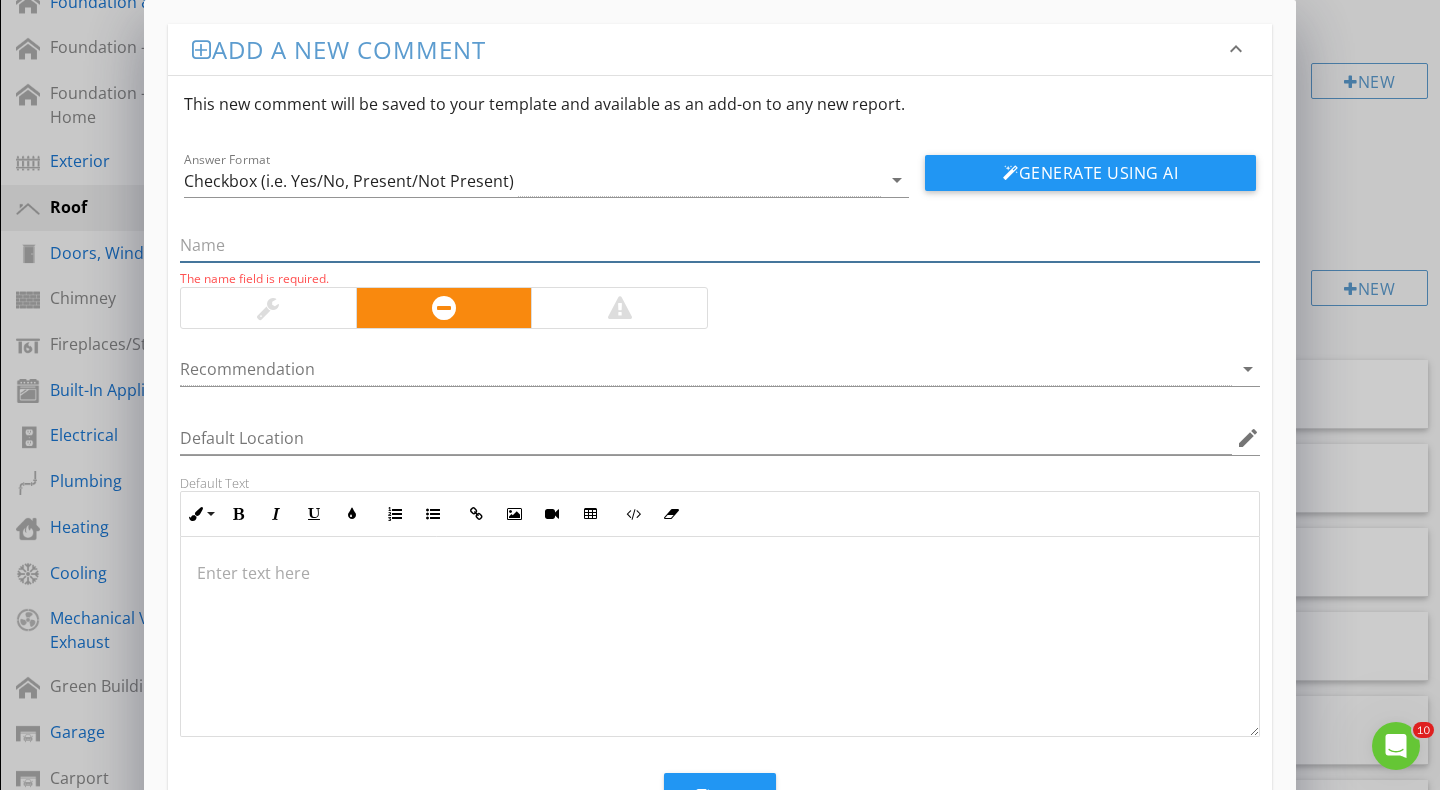 click at bounding box center (720, 245) 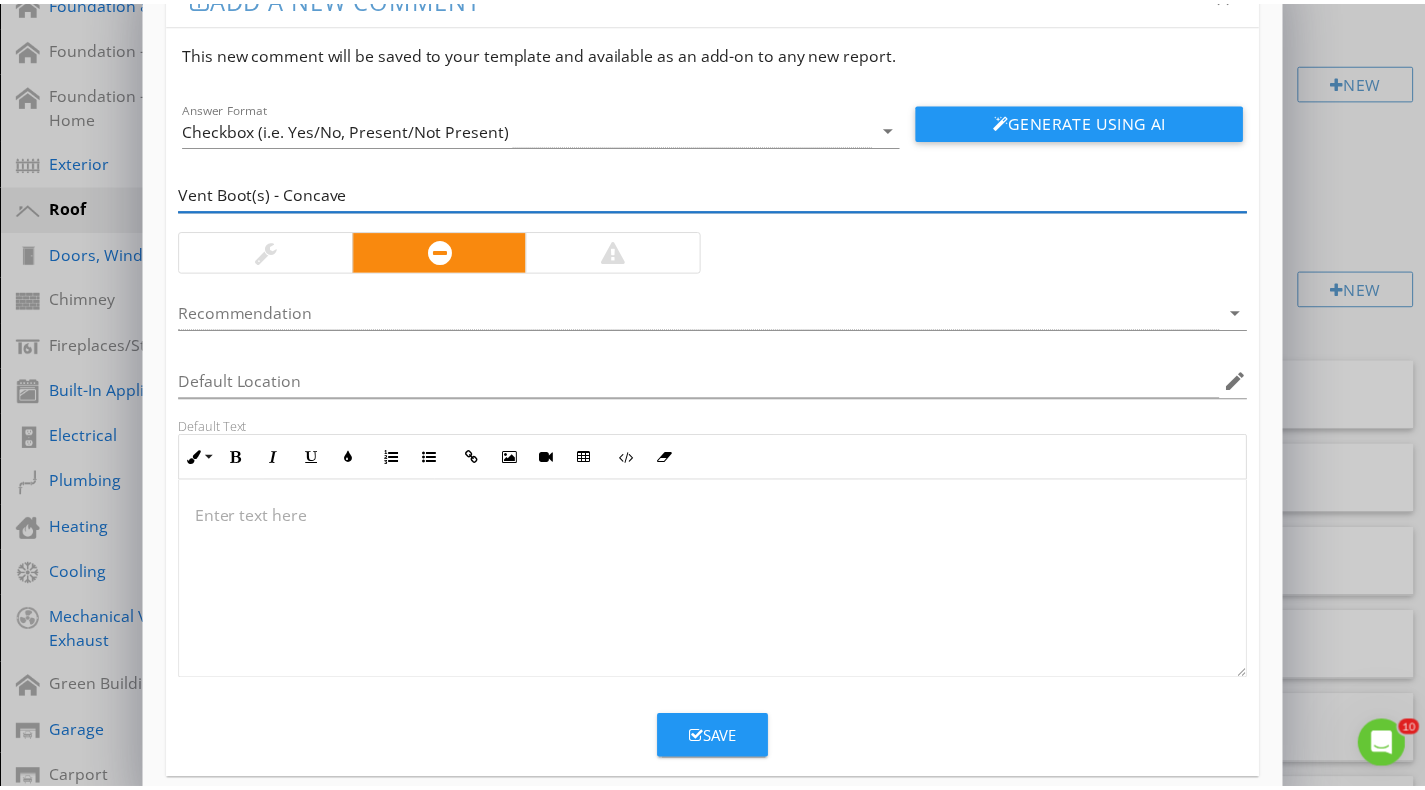 scroll, scrollTop: 55, scrollLeft: 0, axis: vertical 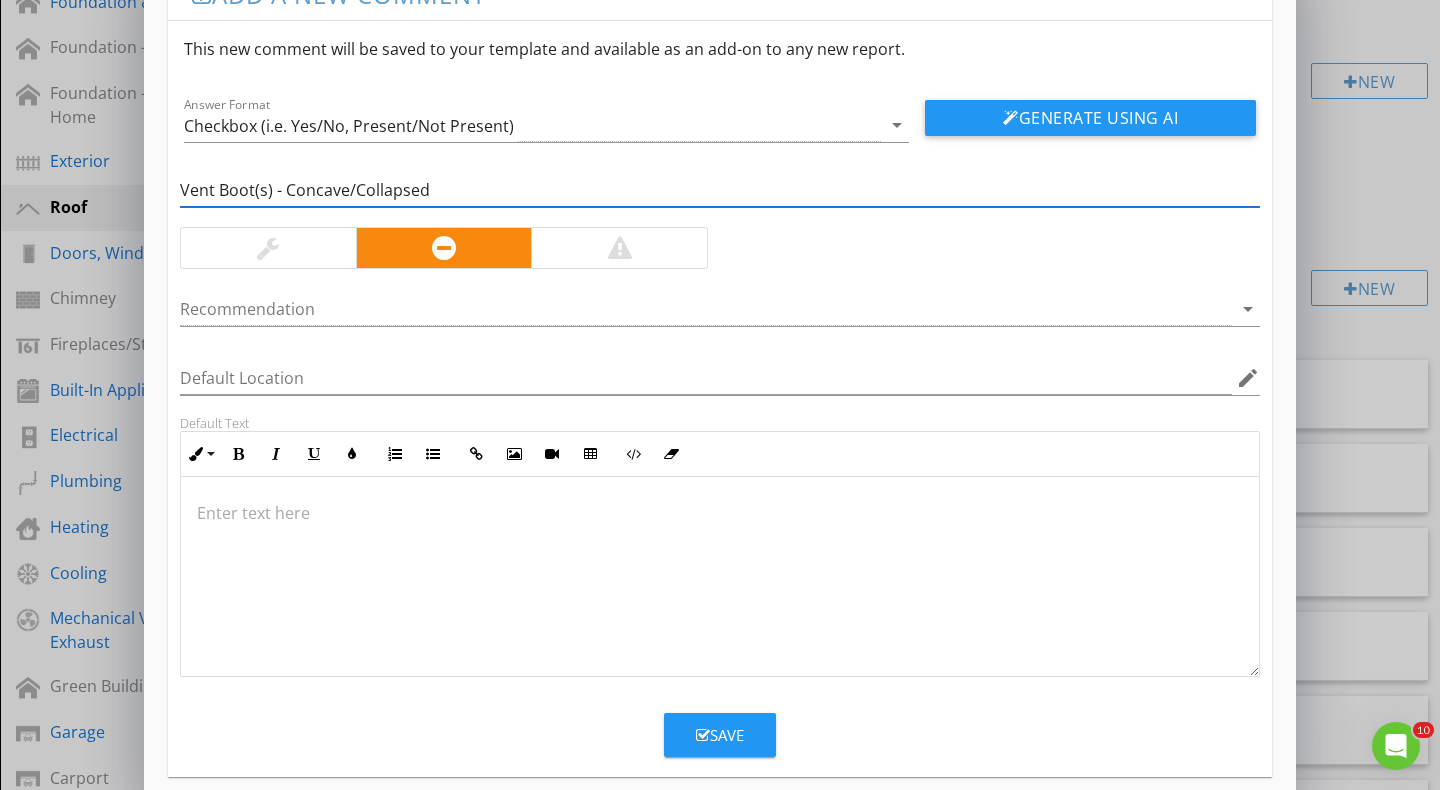 type on "Vent Boot(s) - Concave/Collapsed" 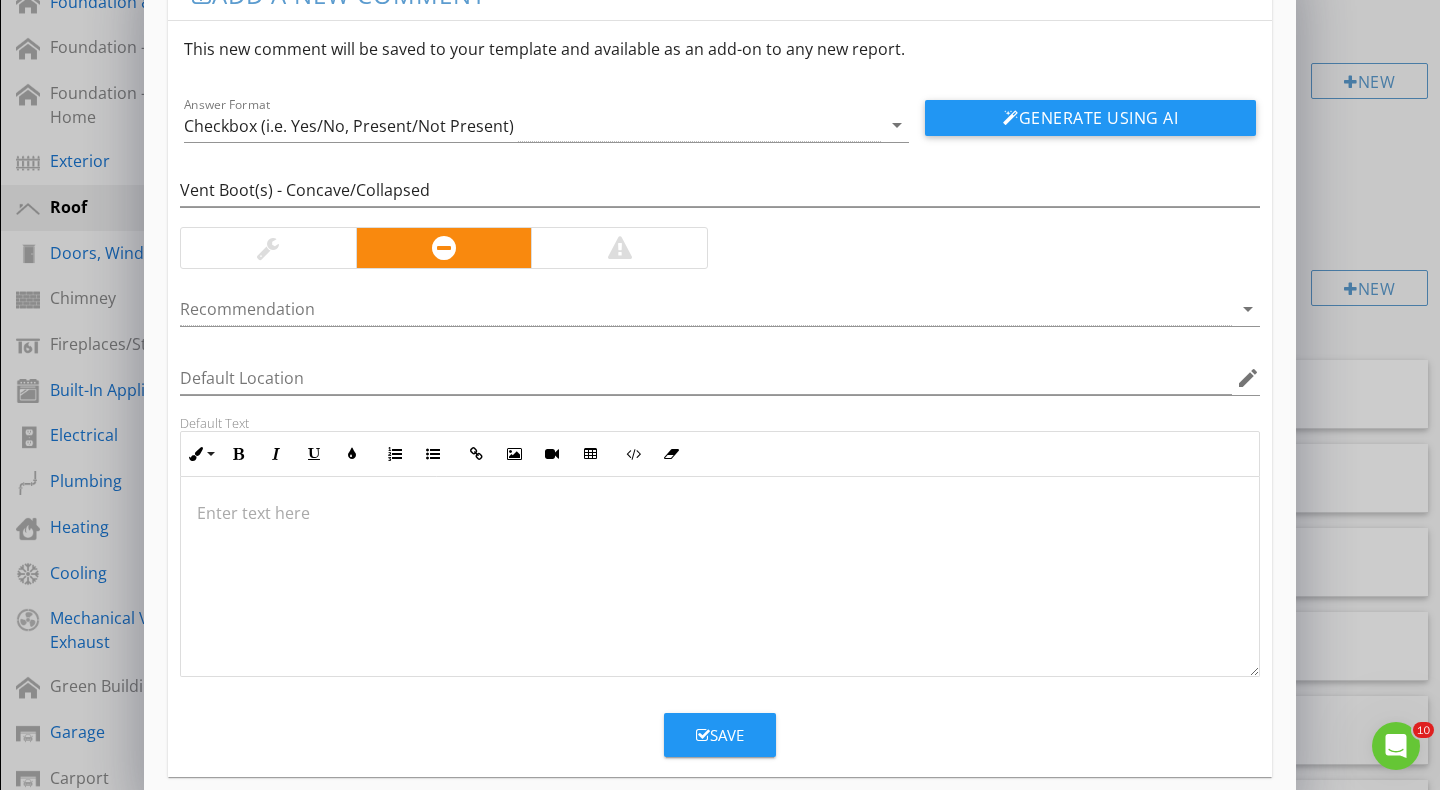 click at bounding box center [720, 513] 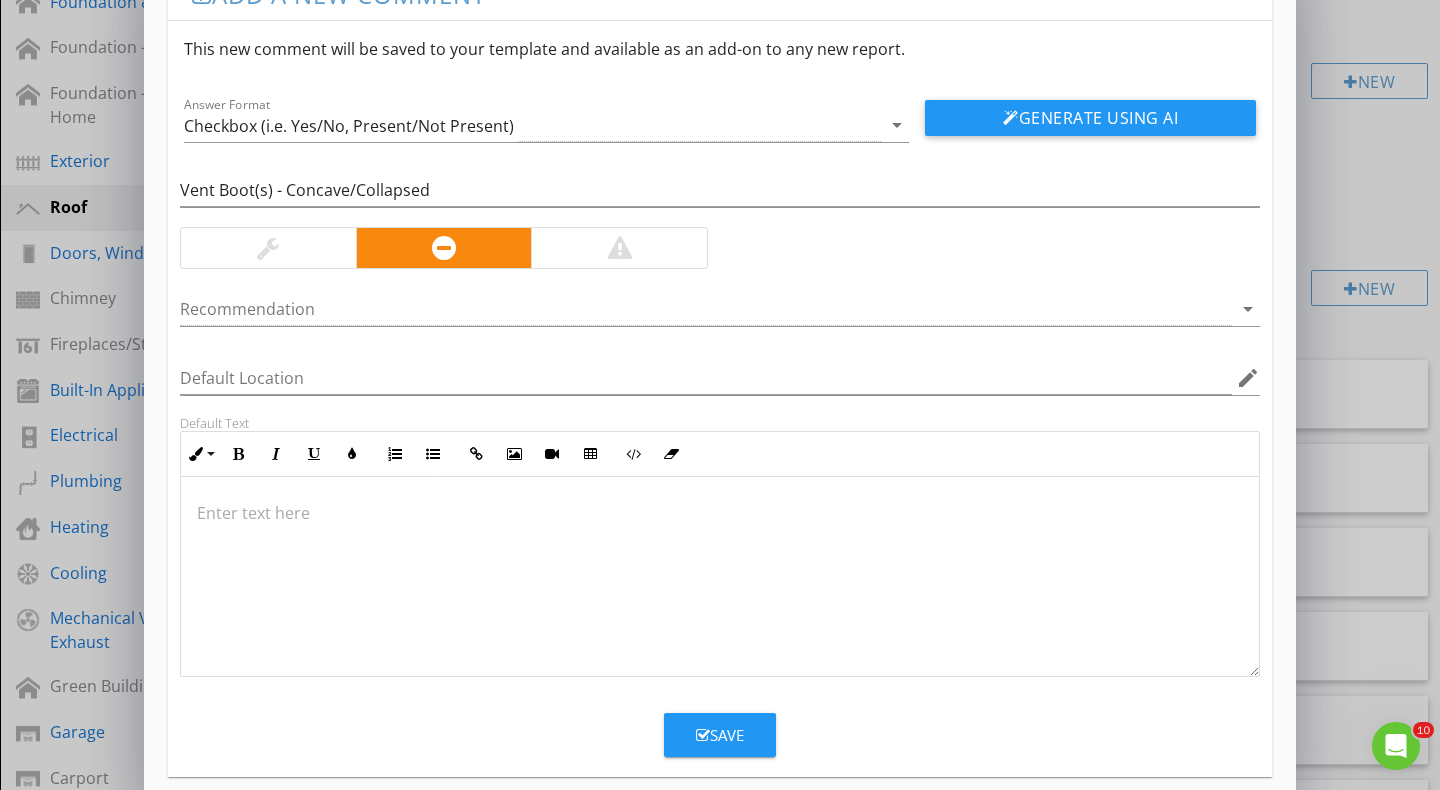type 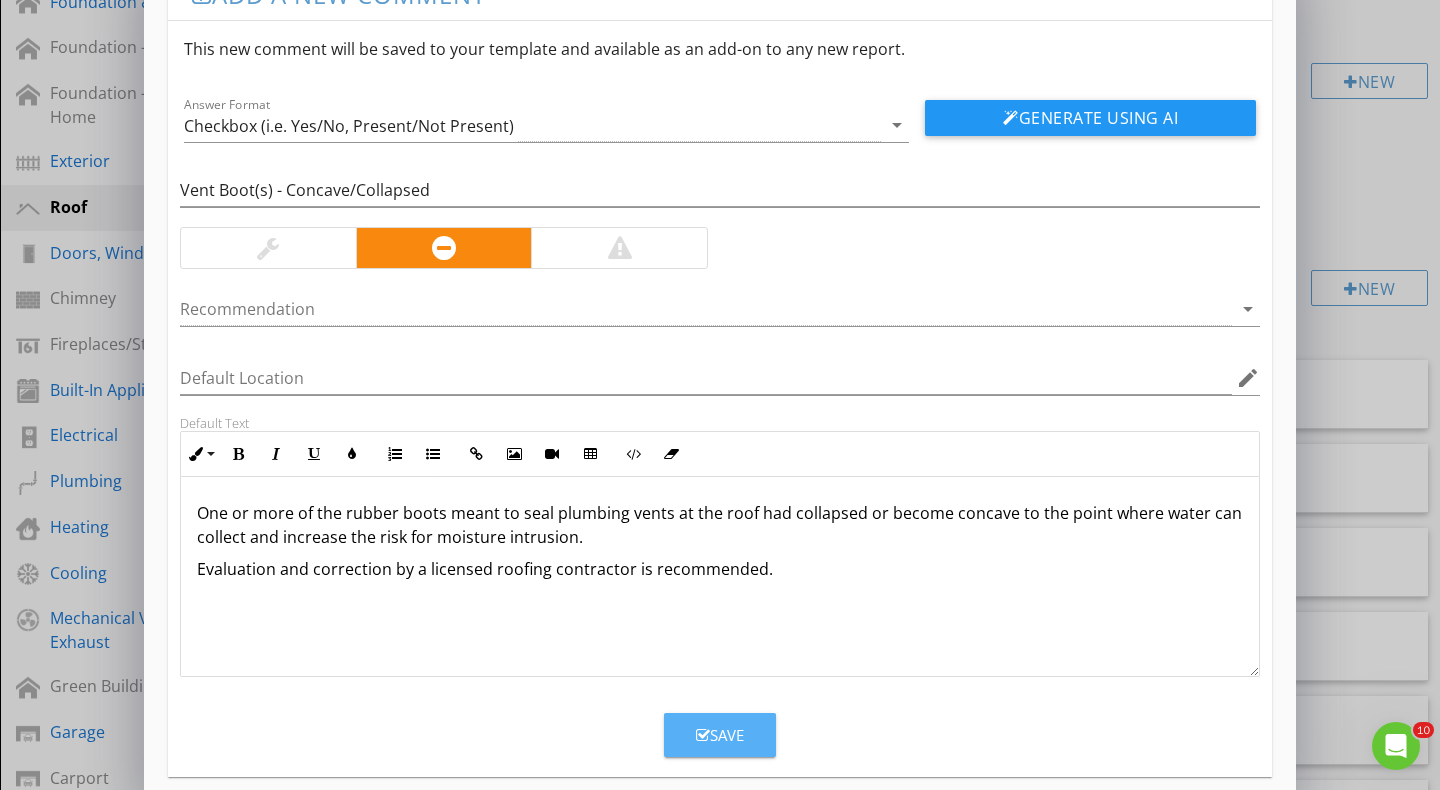 click on "Save" at bounding box center [720, 735] 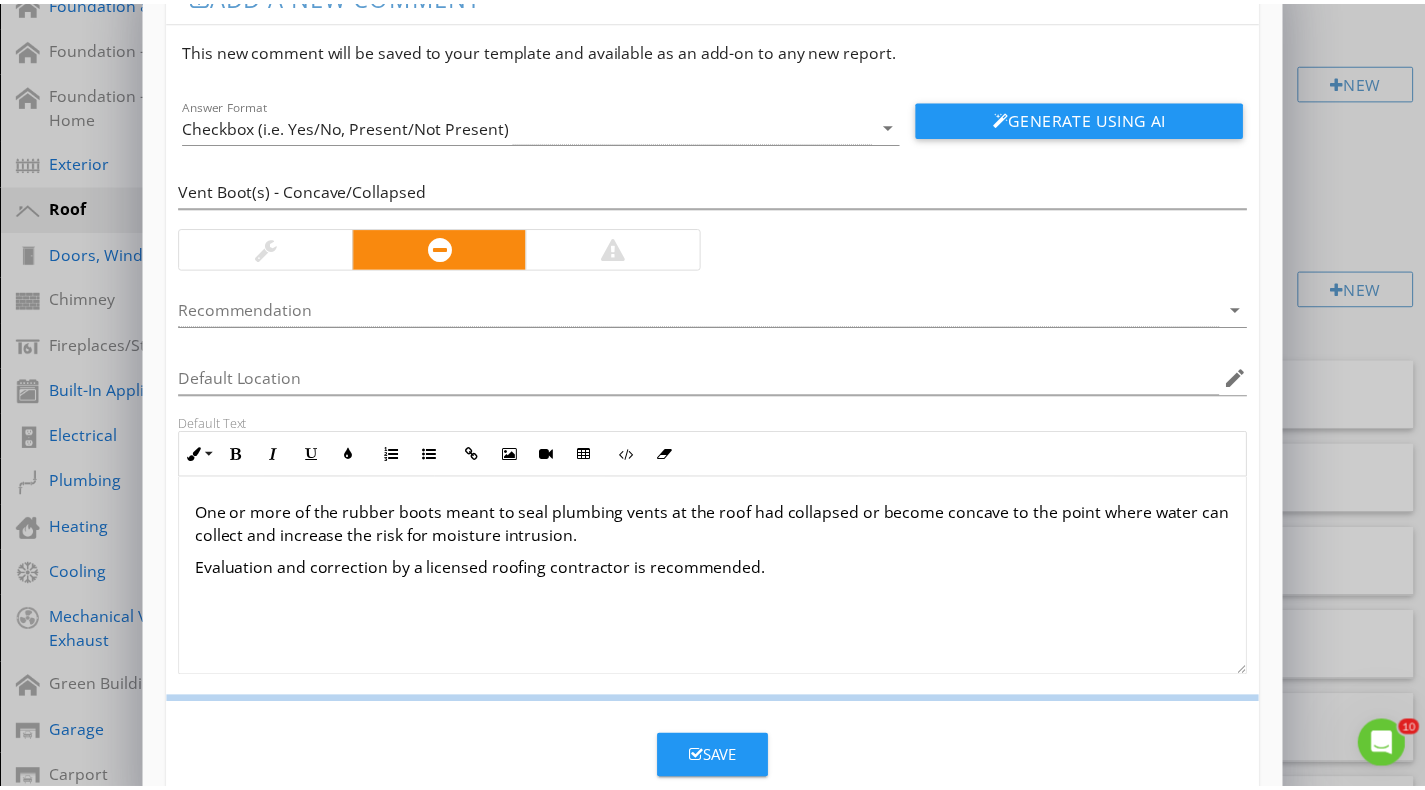 scroll, scrollTop: 0, scrollLeft: 0, axis: both 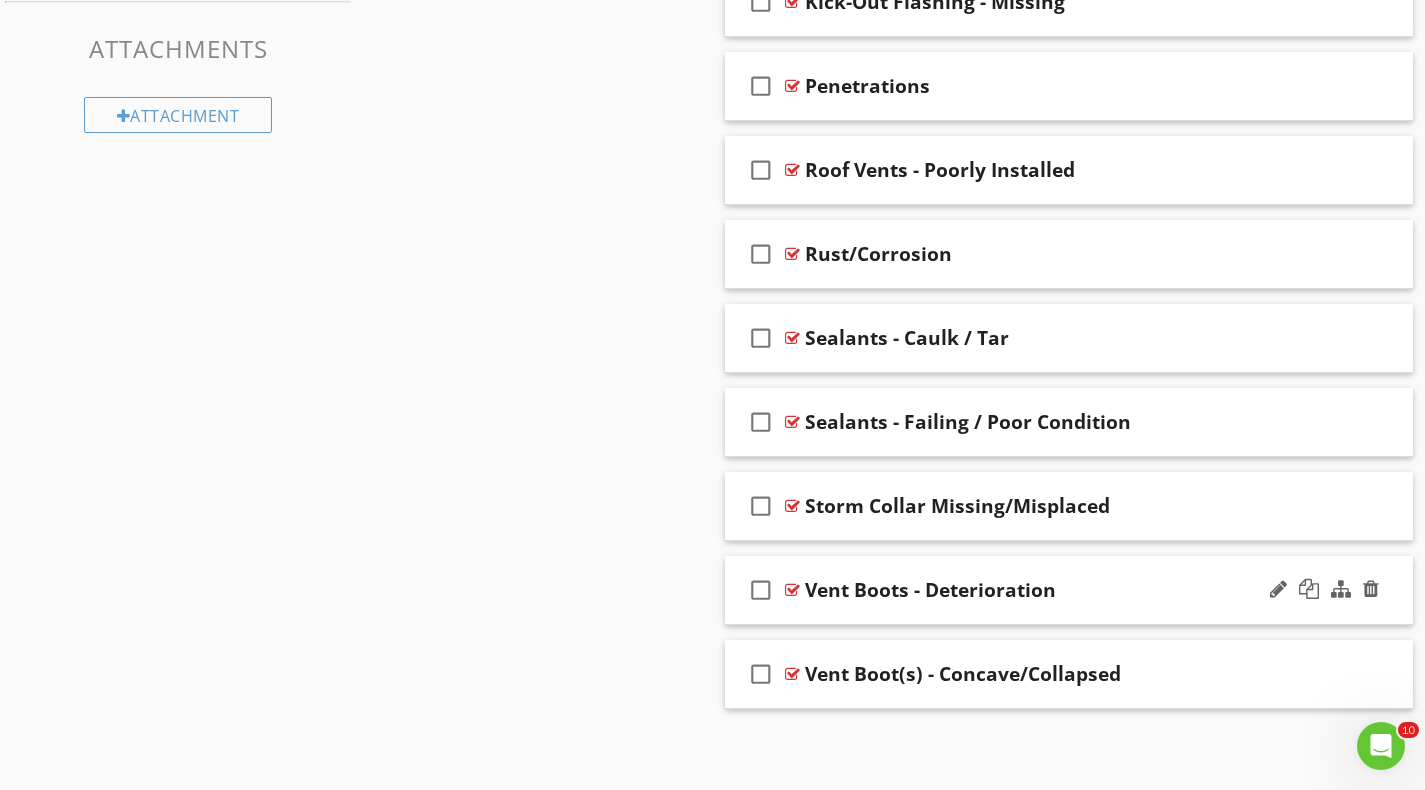 click on "check_box_outline_blank
Vent Boots - Deterioration" at bounding box center (1069, 590) 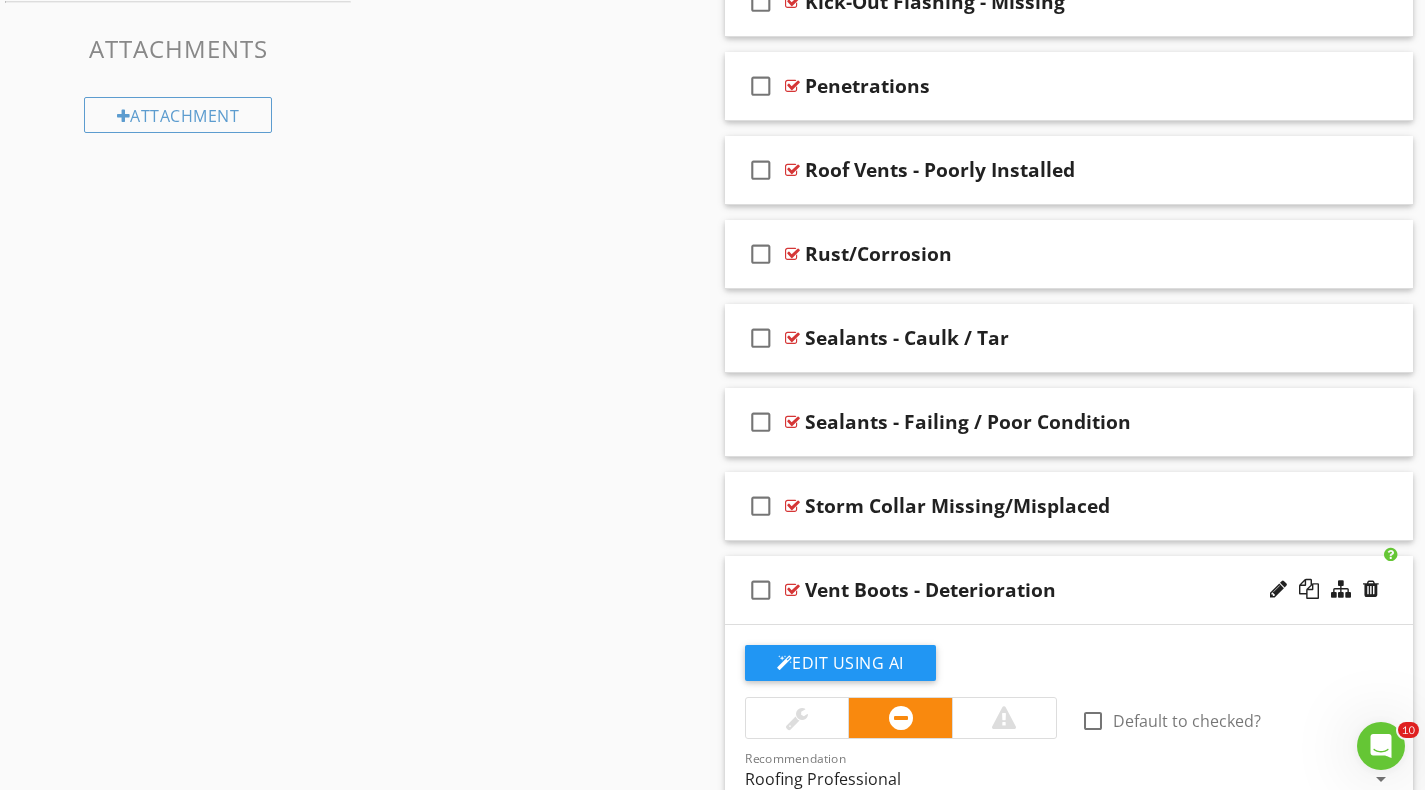 click on "Vent Boots - Deterioration" at bounding box center [930, 590] 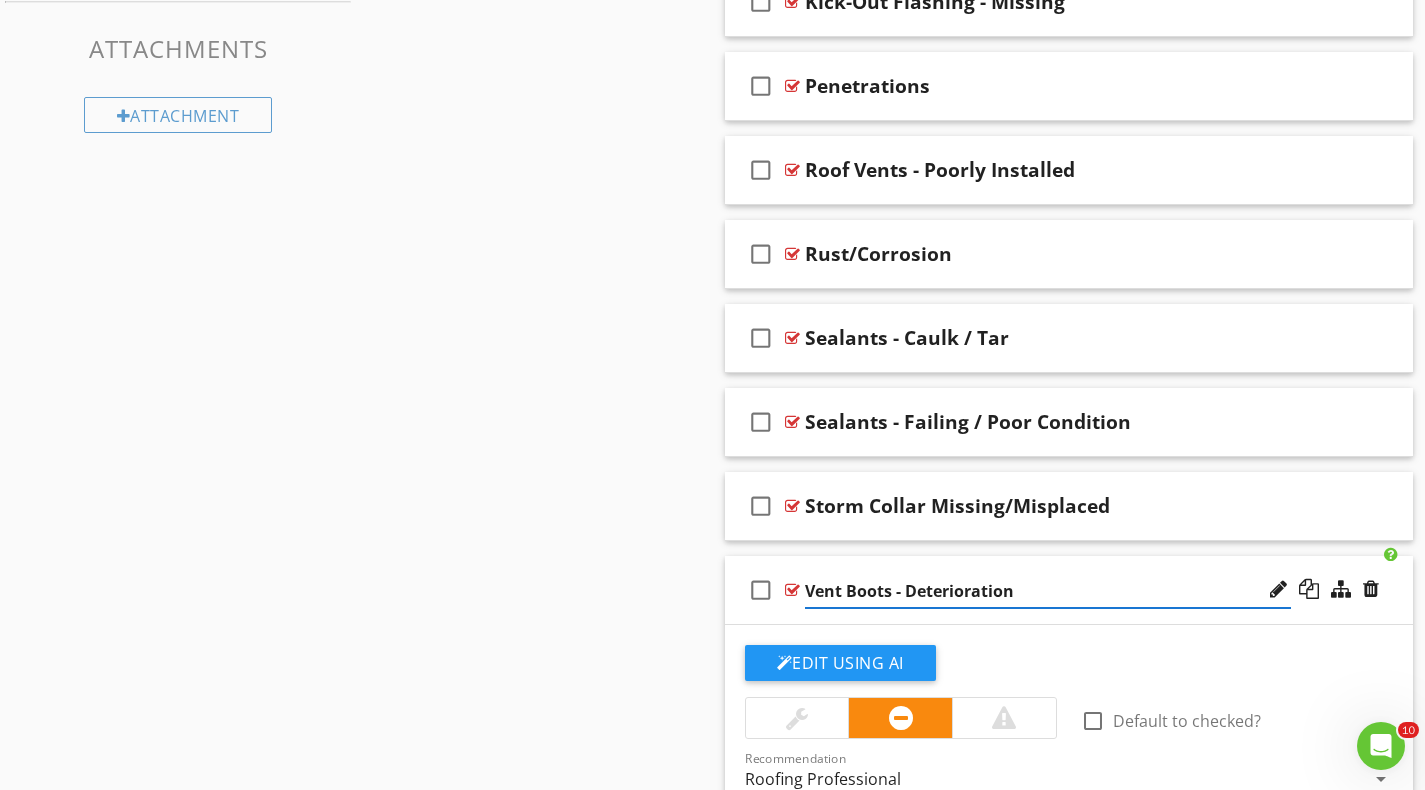 click on "Vent Boots - Deterioration" at bounding box center [1048, 591] 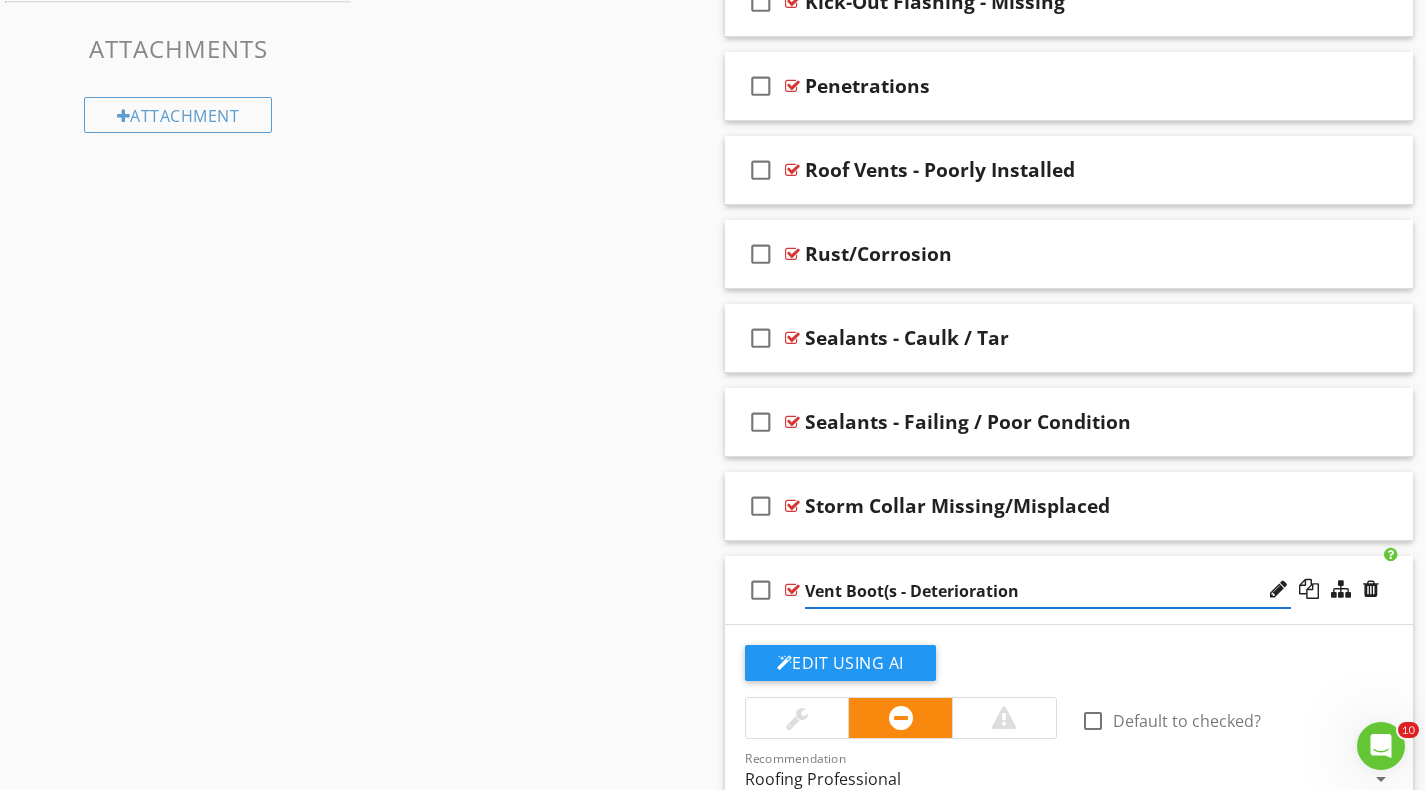 type on "Vent Boot(s) - Deterioration" 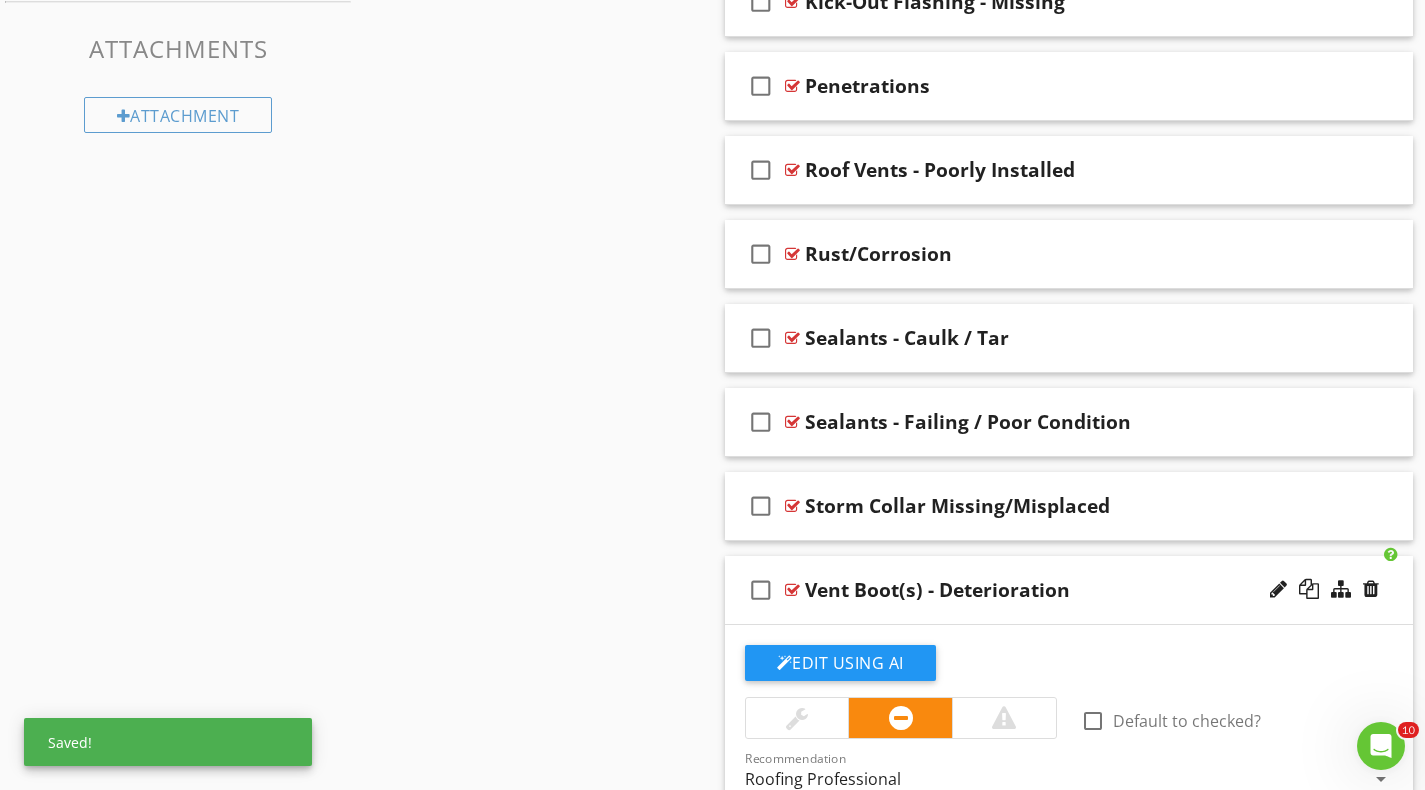 click on "check_box_outline_blank
Vent Boot(s) - Deterioration" at bounding box center [1069, 590] 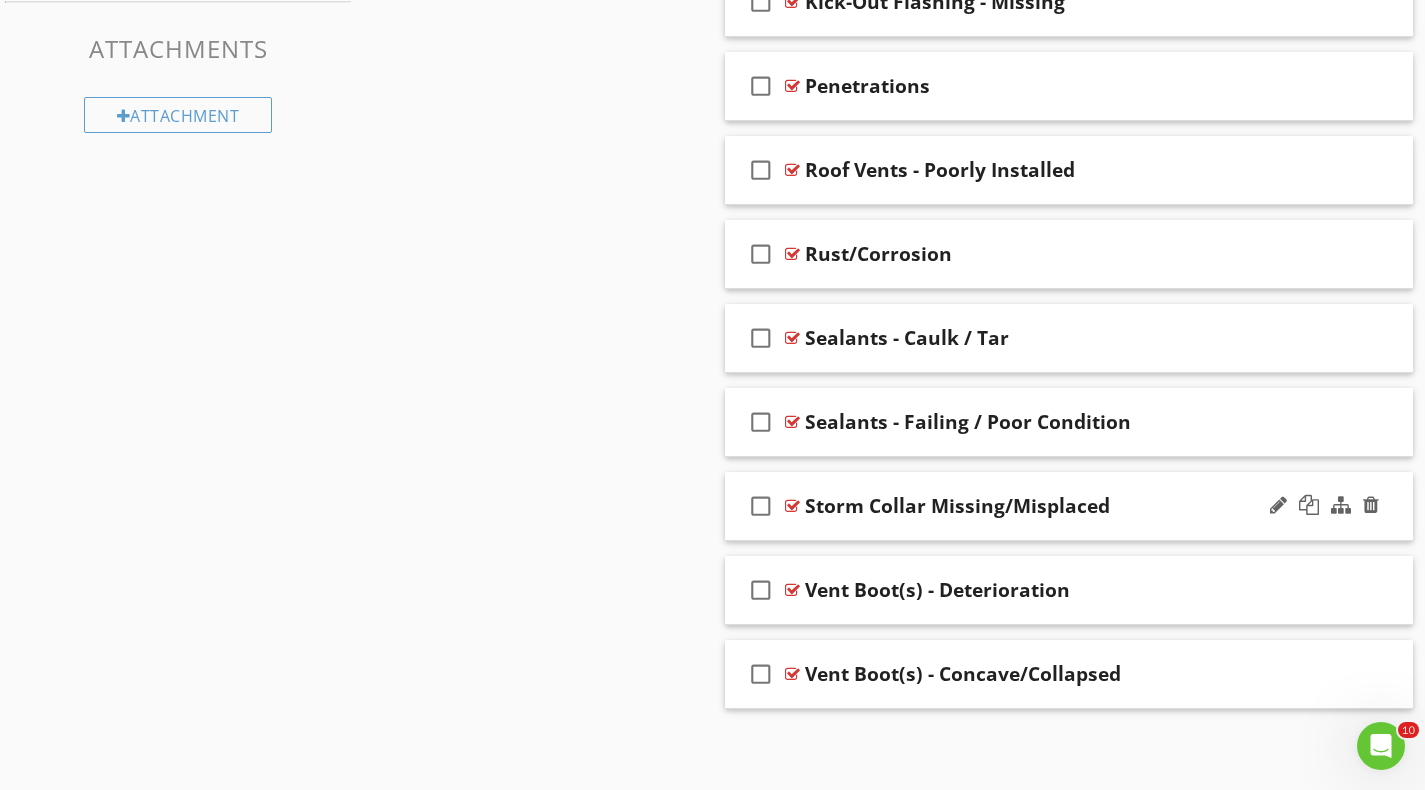 click on "check_box_outline_blank
Storm Collar Missing/Misplaced" at bounding box center [1069, 506] 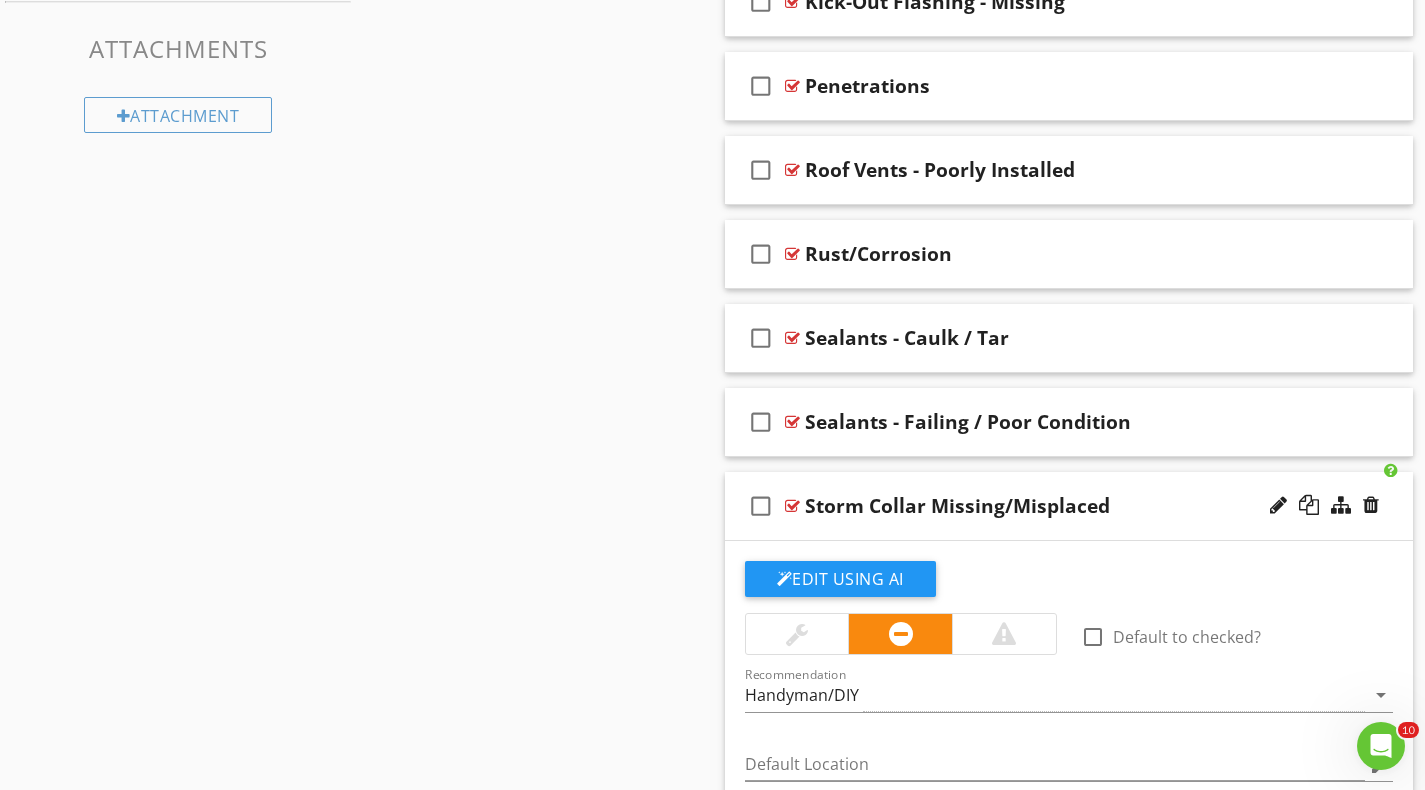 click on "Storm Collar Missing/Misplaced" at bounding box center (957, 506) 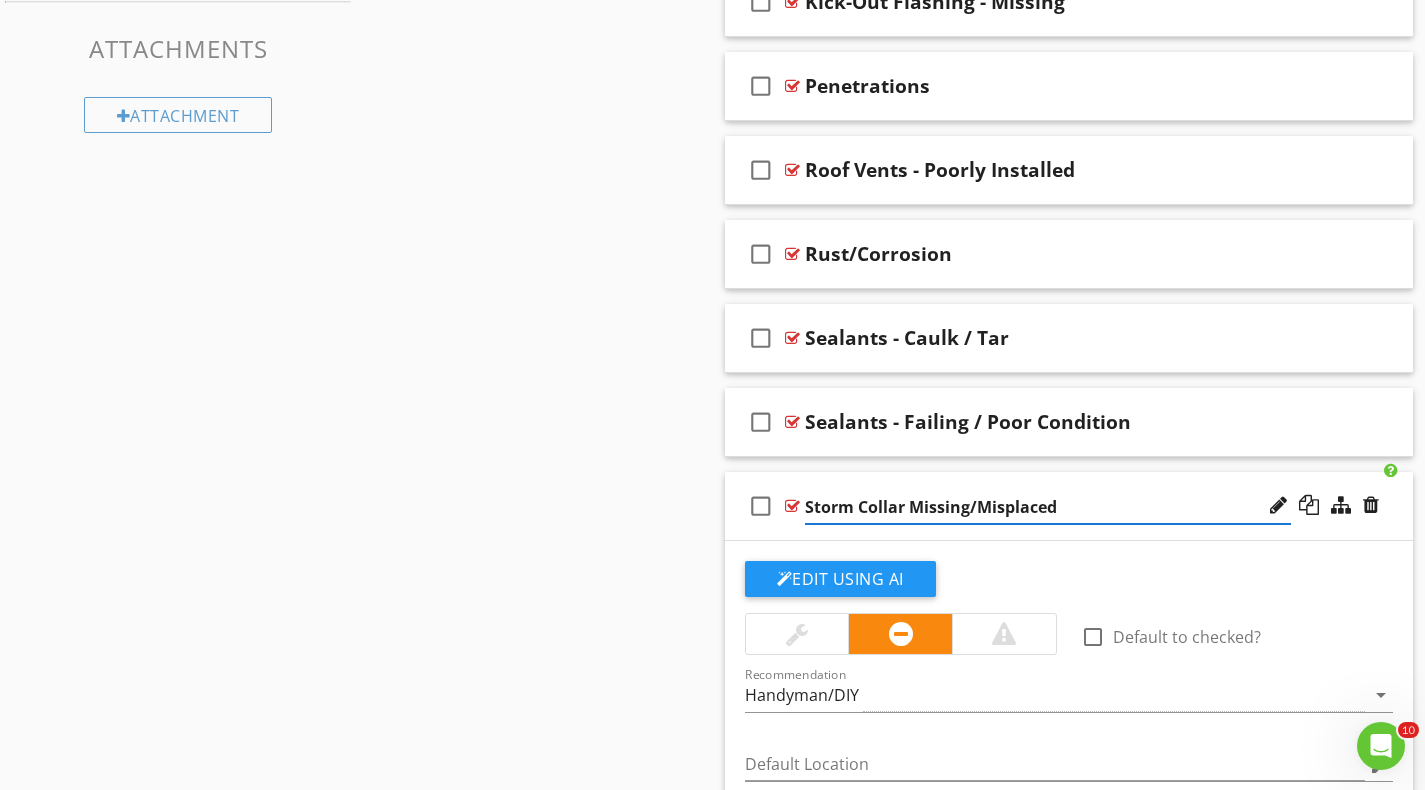 click on "Storm Collar Missing/Misplaced" at bounding box center [1048, 507] 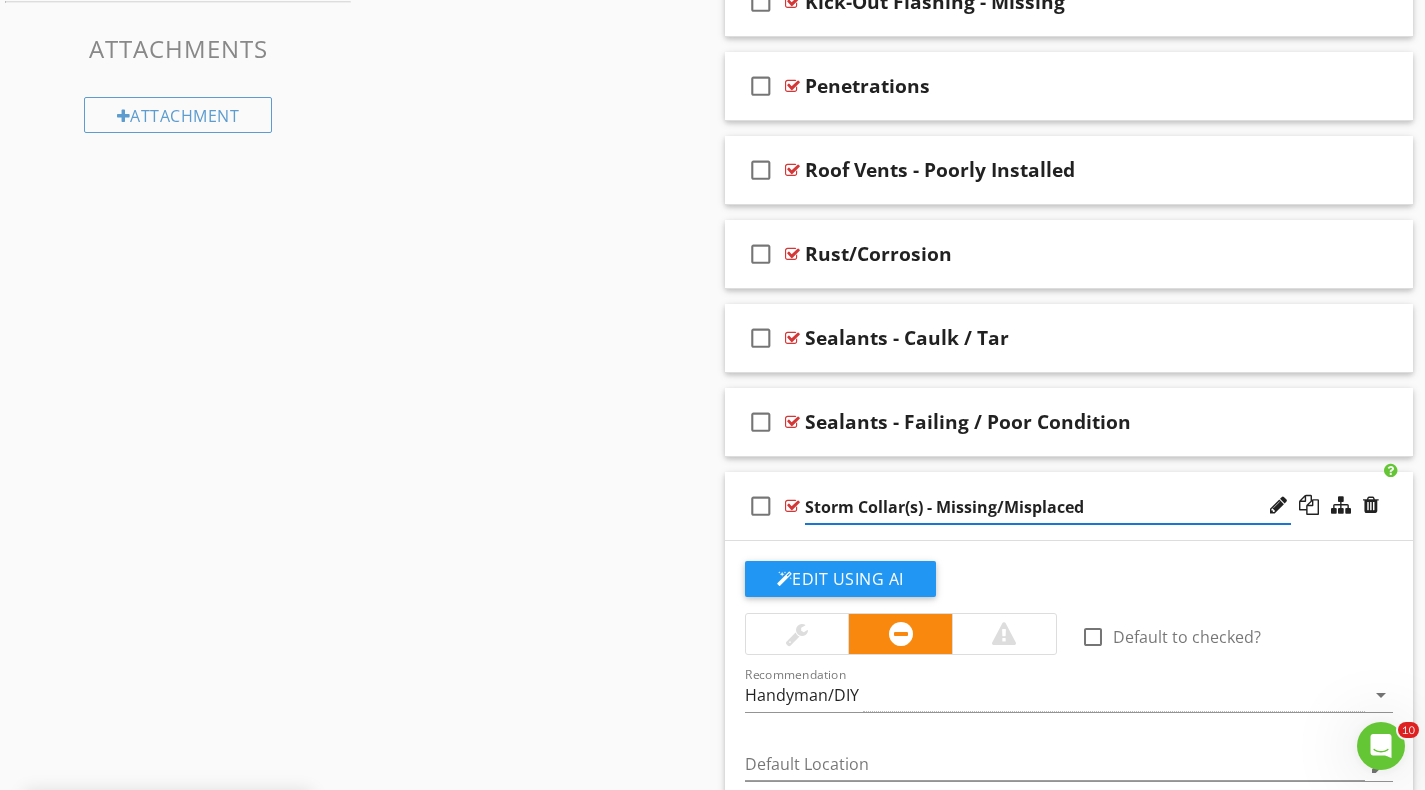 click on "Storm Collar(s) - Missing/Misplaced" at bounding box center [1048, 507] 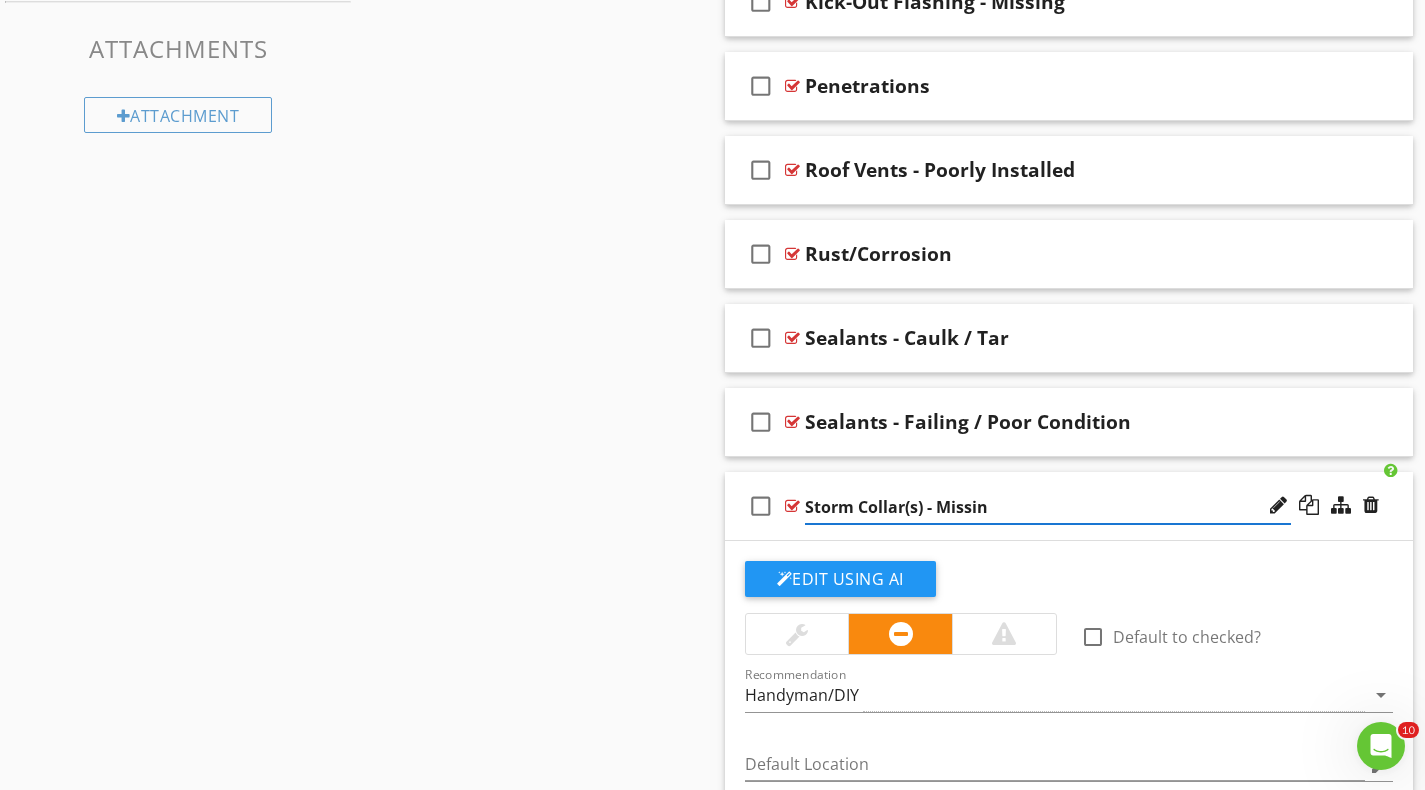 type on "Storm Collar(s) - Missing" 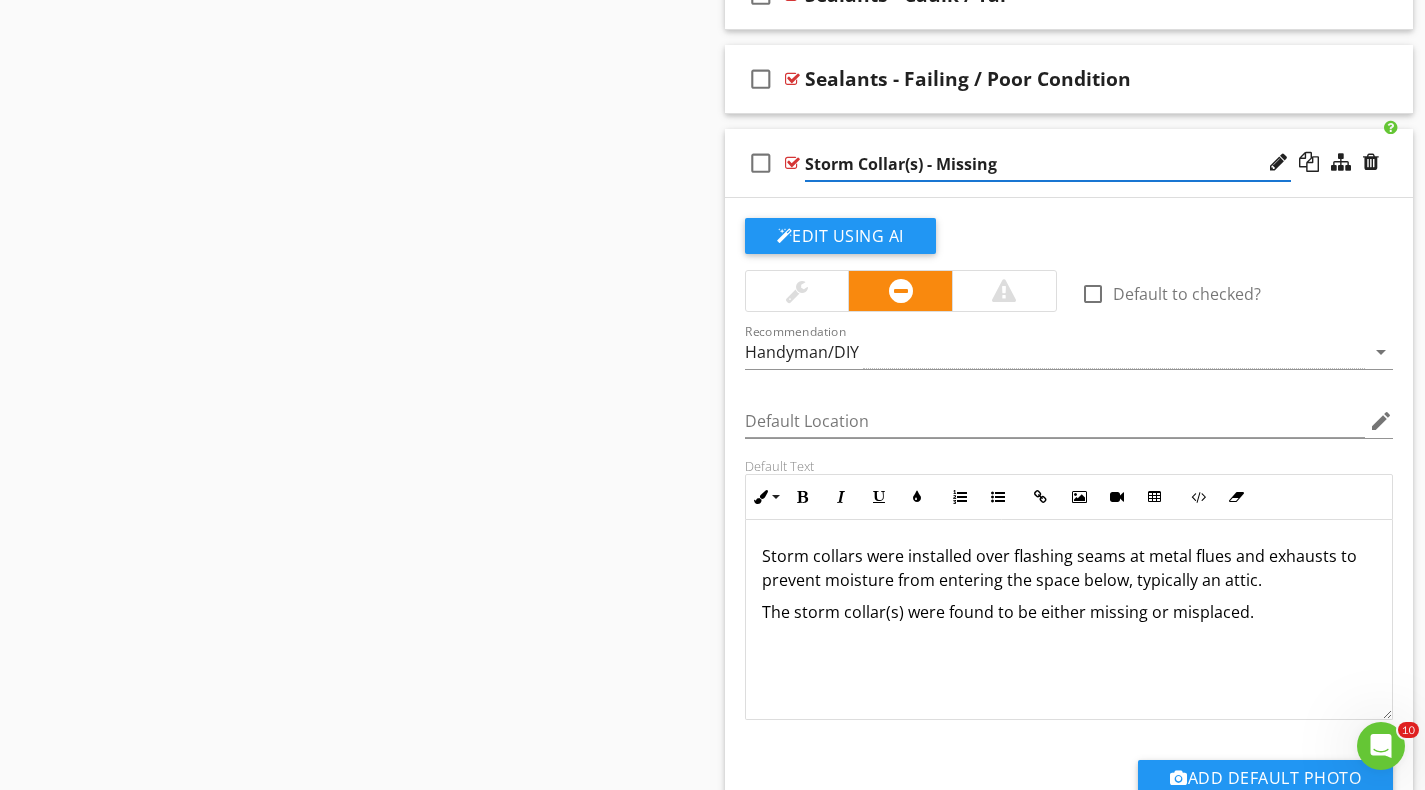 scroll, scrollTop: 2200, scrollLeft: 0, axis: vertical 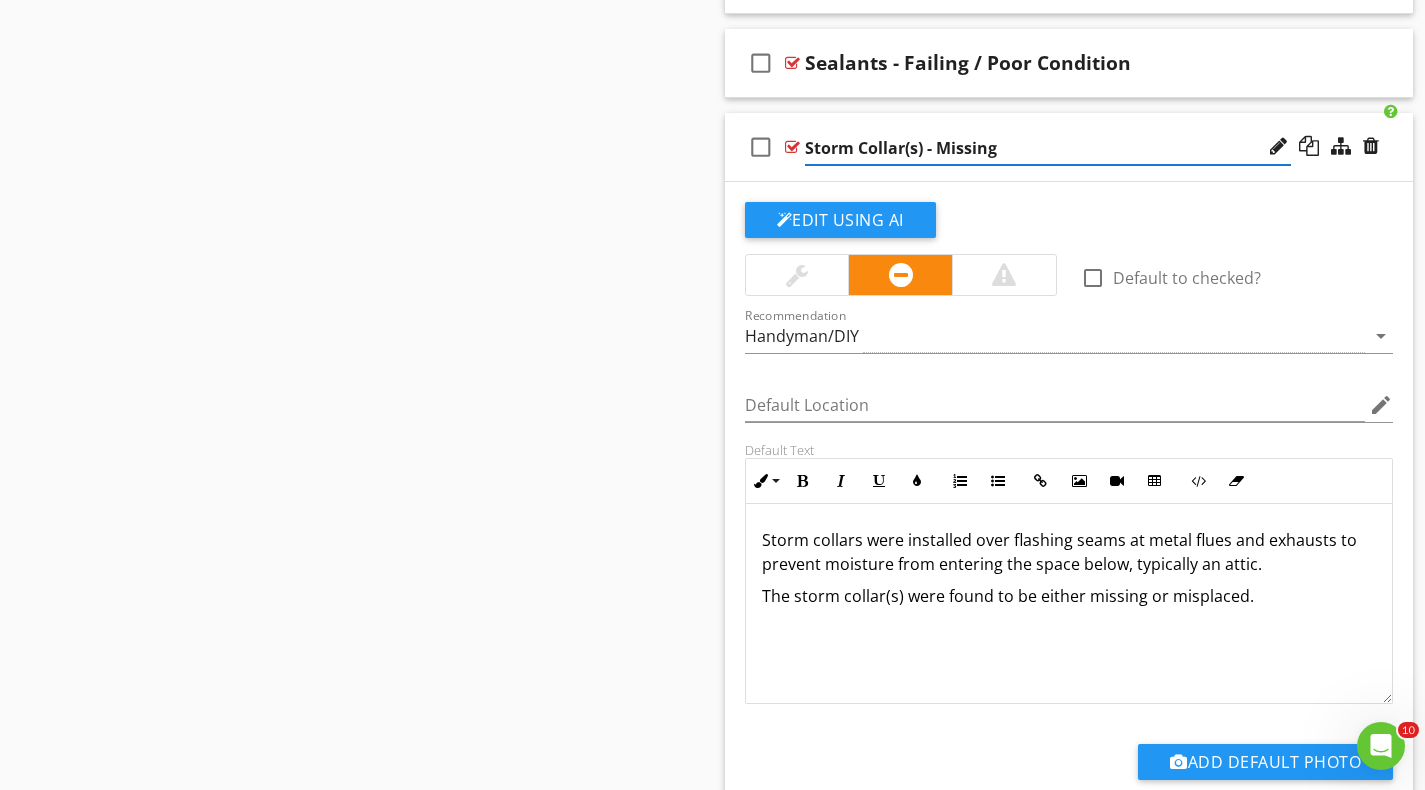 click on "Storm collars were installed over flashing seams at metal flues and exhausts to prevent moisture from entering the space below, typically an attic." at bounding box center [1069, 552] 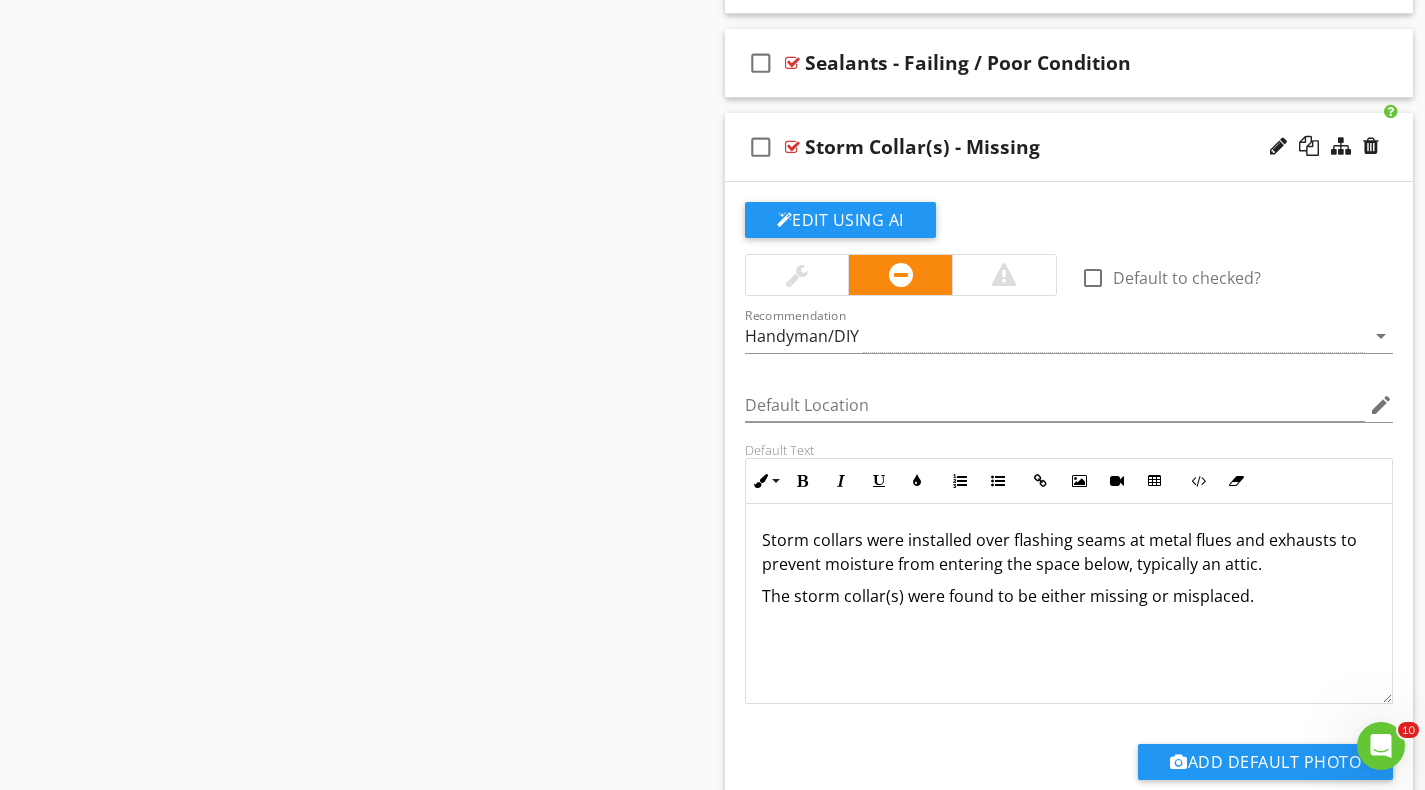 type 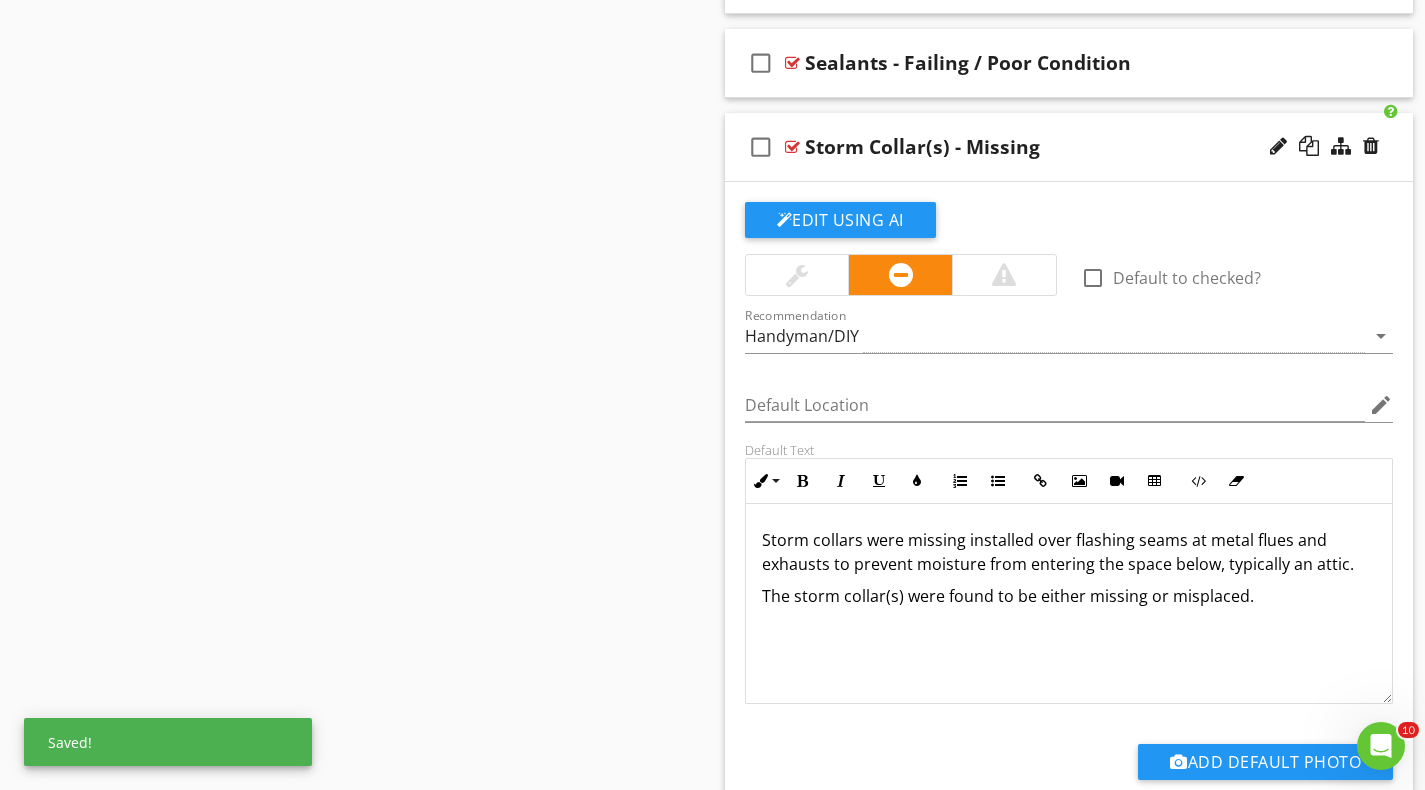 click on "Storm collars were missing installed over flashing seams at metal flues and exhausts to prevent moisture from entering the space below, typically an attic." at bounding box center (1069, 552) 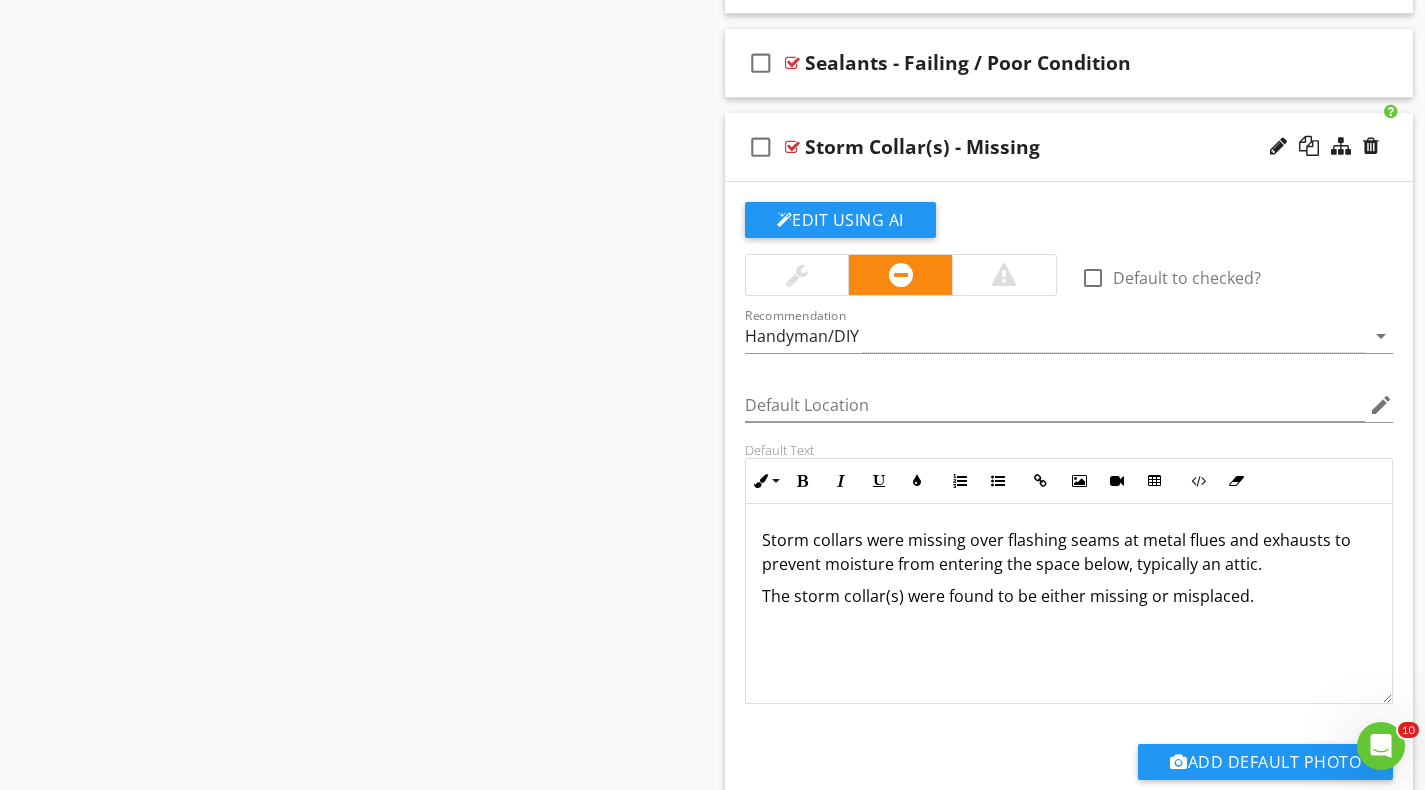 click on "Storm collars were missing over flashing seams at metal flues and exhausts to prevent moisture from entering the space below, typically an attic." at bounding box center (1069, 552) 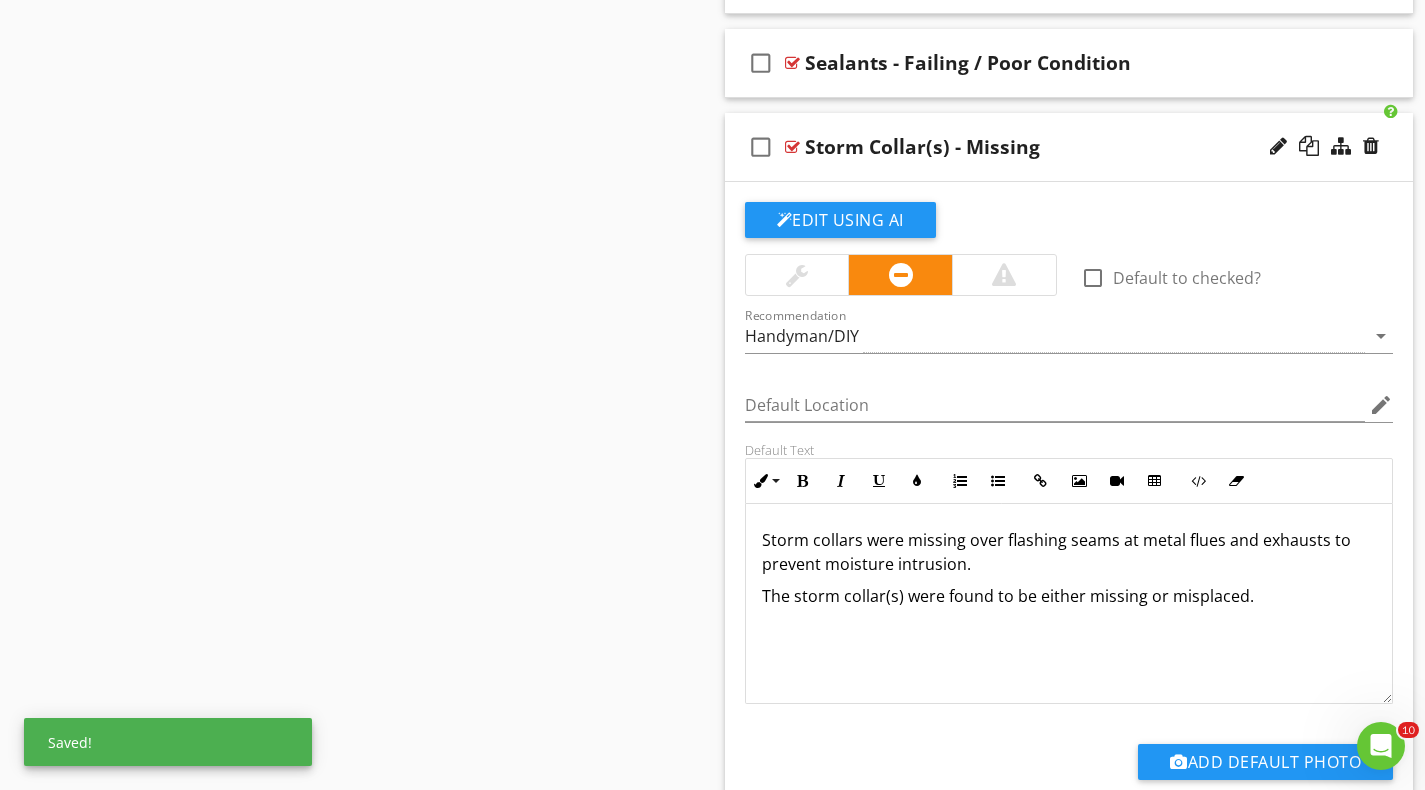 click on "The storm collar(s) were found to be either missing or misplaced." at bounding box center (1069, 596) 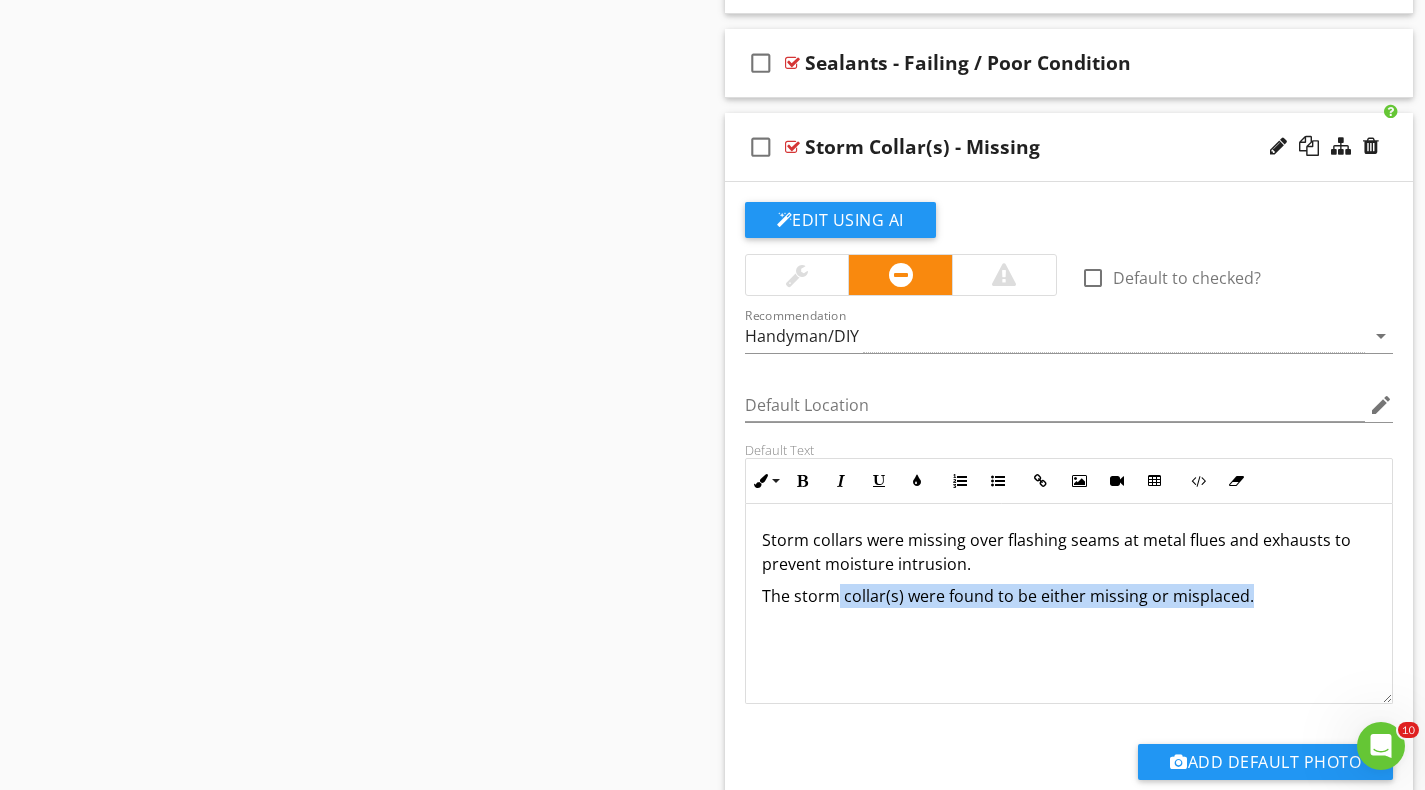drag, startPoint x: 1256, startPoint y: 592, endPoint x: 838, endPoint y: 585, distance: 418.0586 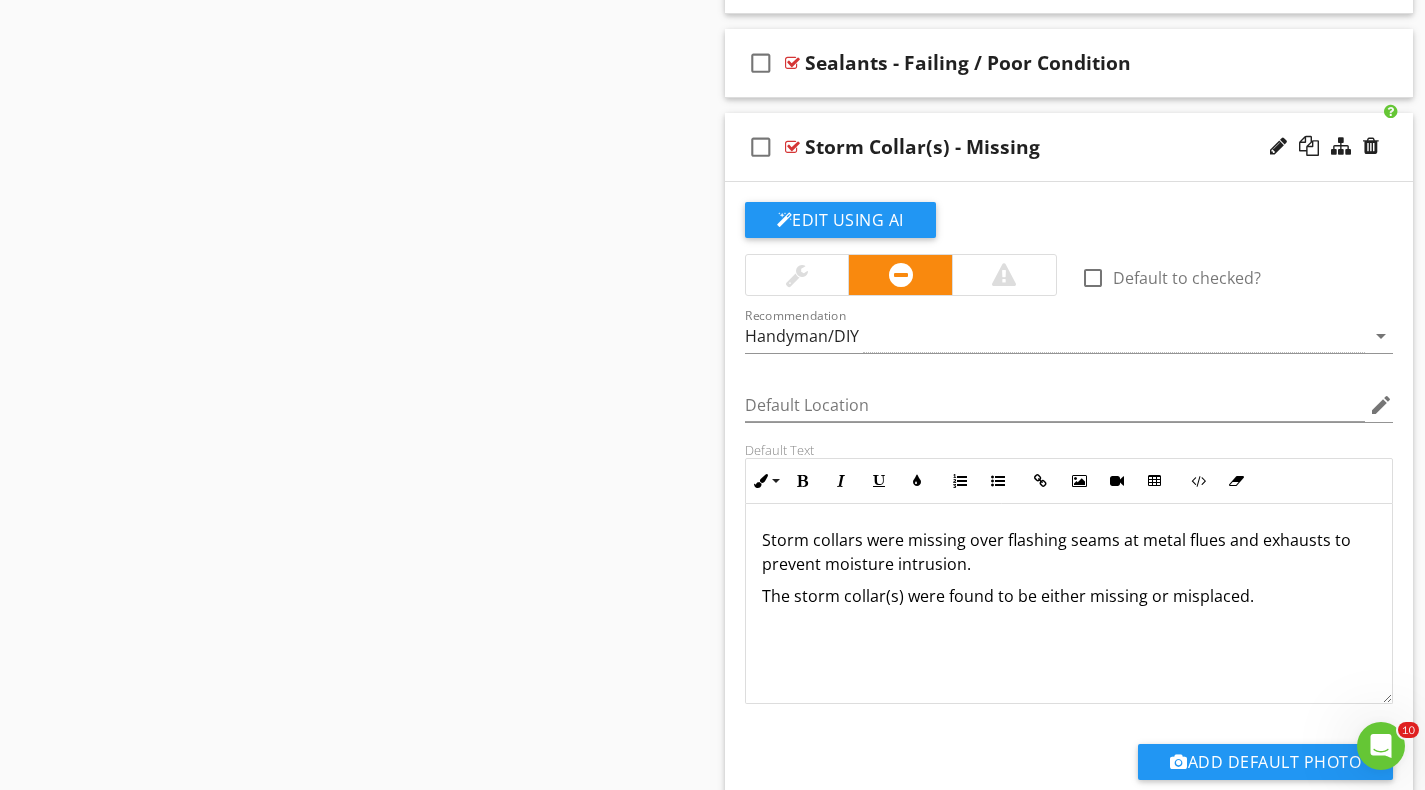 click on "The storm collar(s) were found to be either missing or misplaced." at bounding box center [1069, 596] 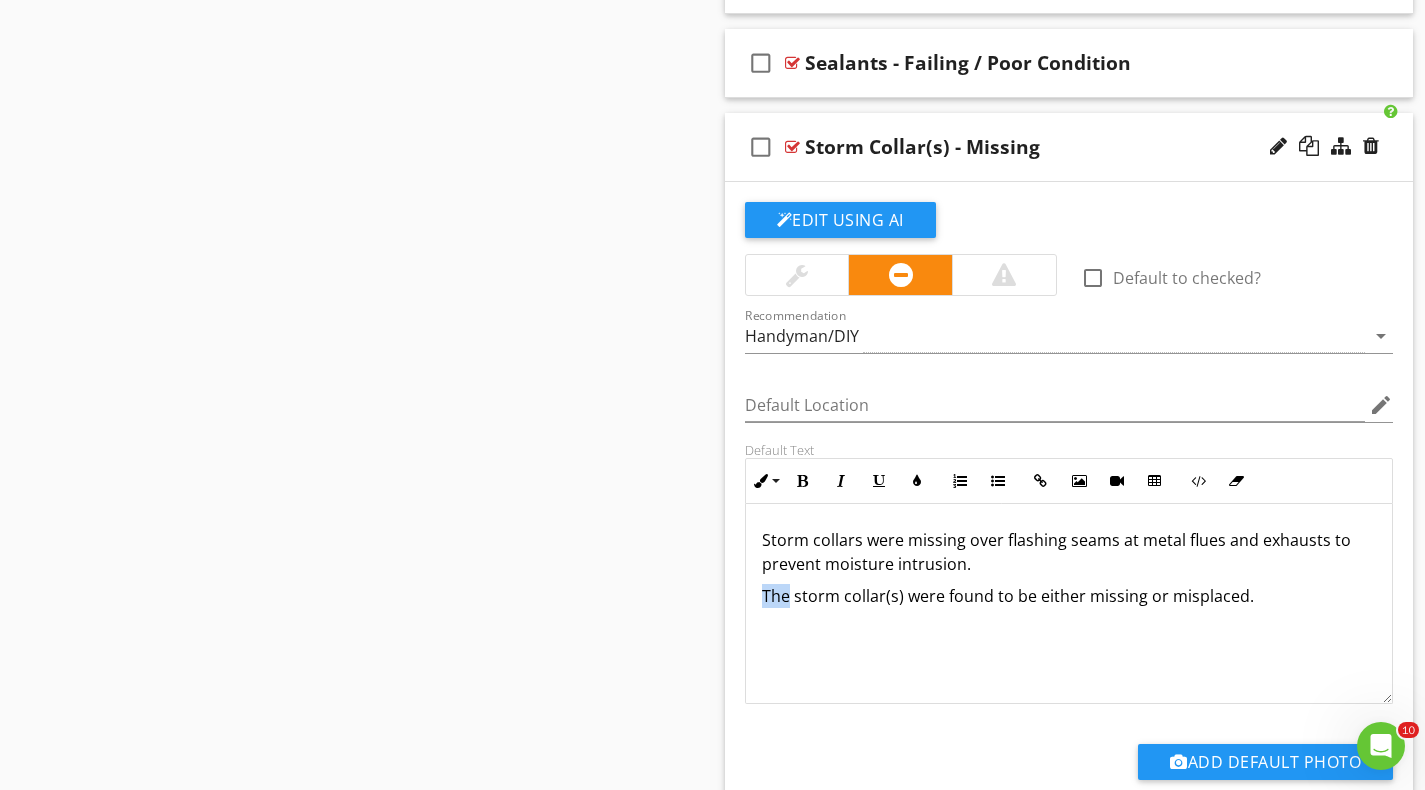 click on "The storm collar(s) were found to be either missing or misplaced." at bounding box center (1069, 596) 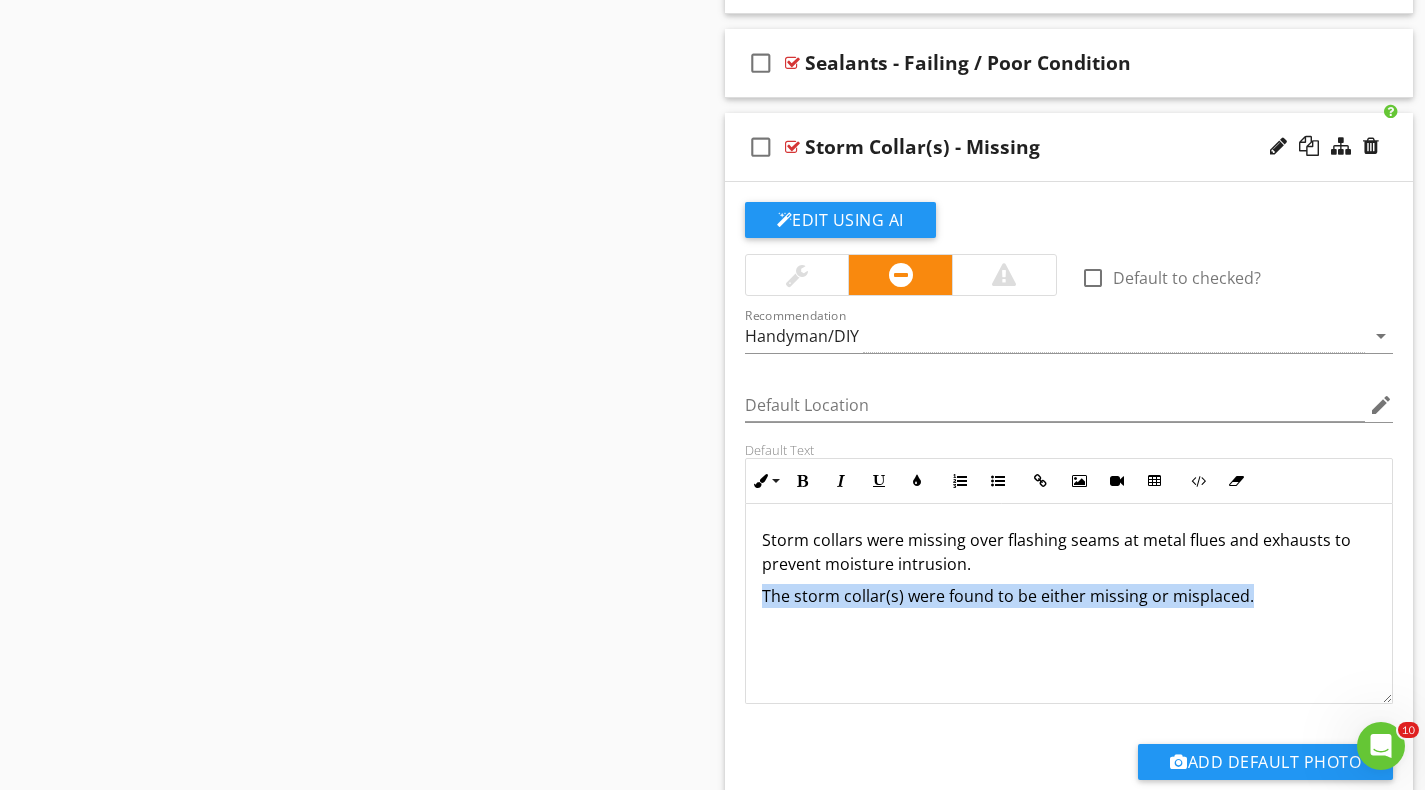 click on "The storm collar(s) were found to be either missing or misplaced." at bounding box center (1069, 596) 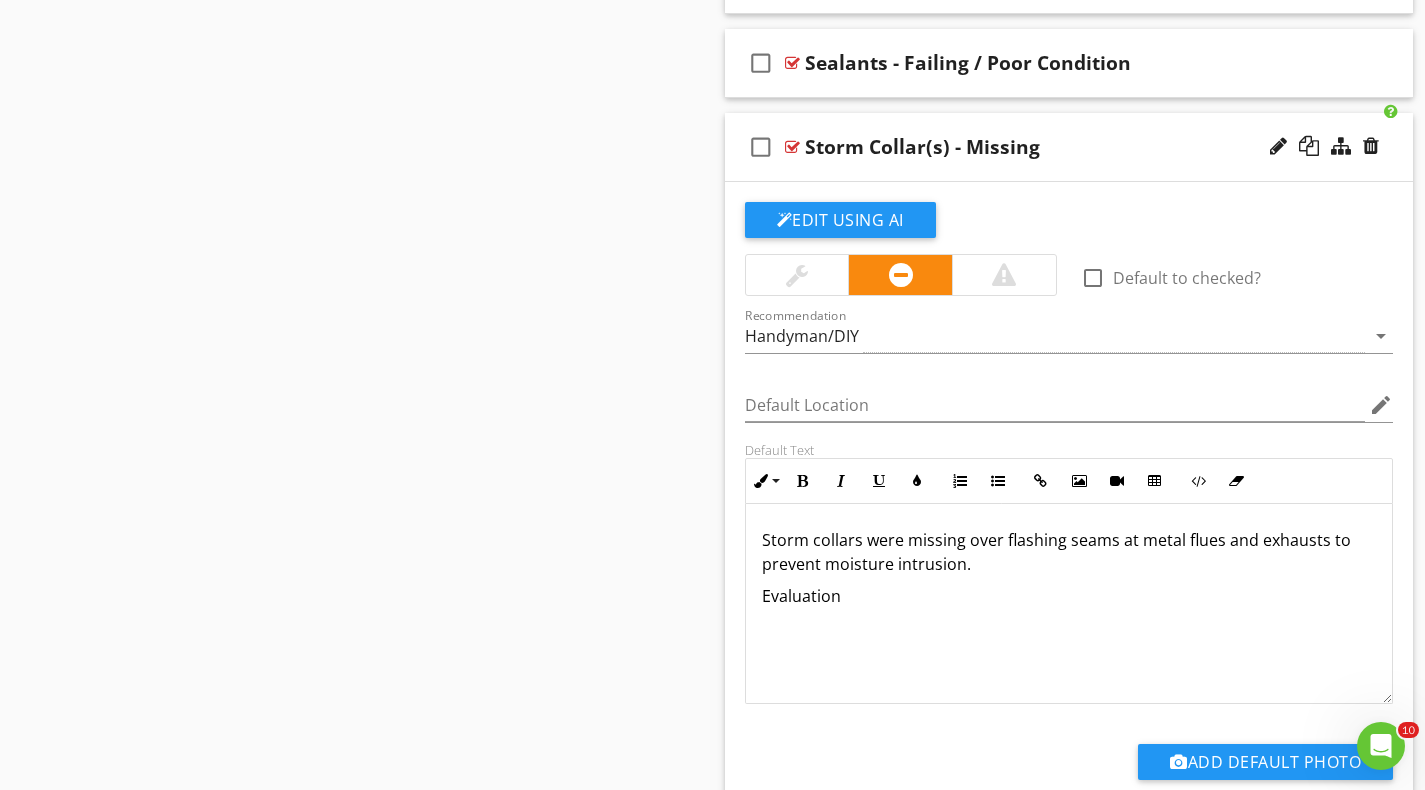 click on "Storm collars were missing over flashing seams at metal flues and exhausts to prevent moisture intrusion." at bounding box center [1069, 552] 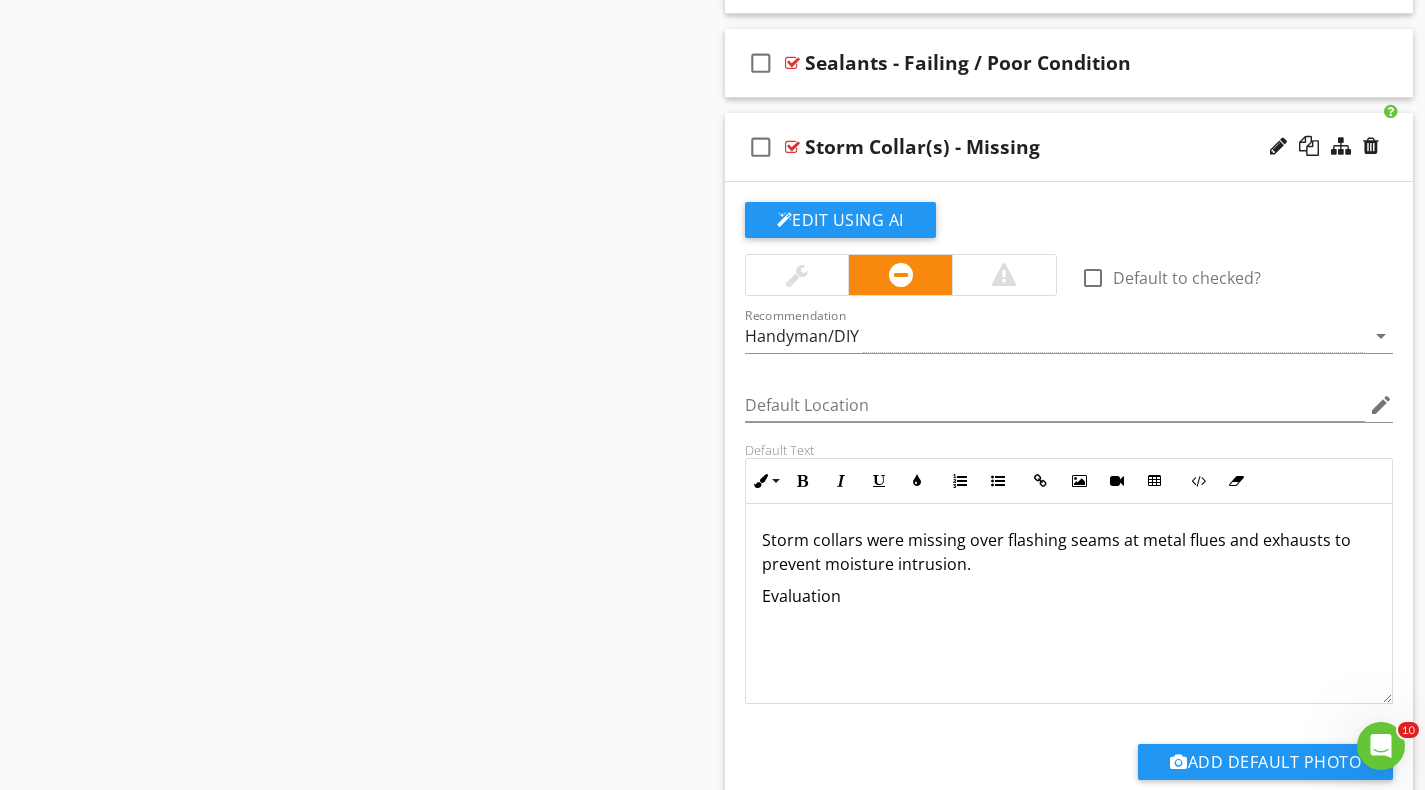 click on "Storm collars were missing over flashing seams at metal flues and exhausts to prevent moisture intrusion." at bounding box center [1069, 552] 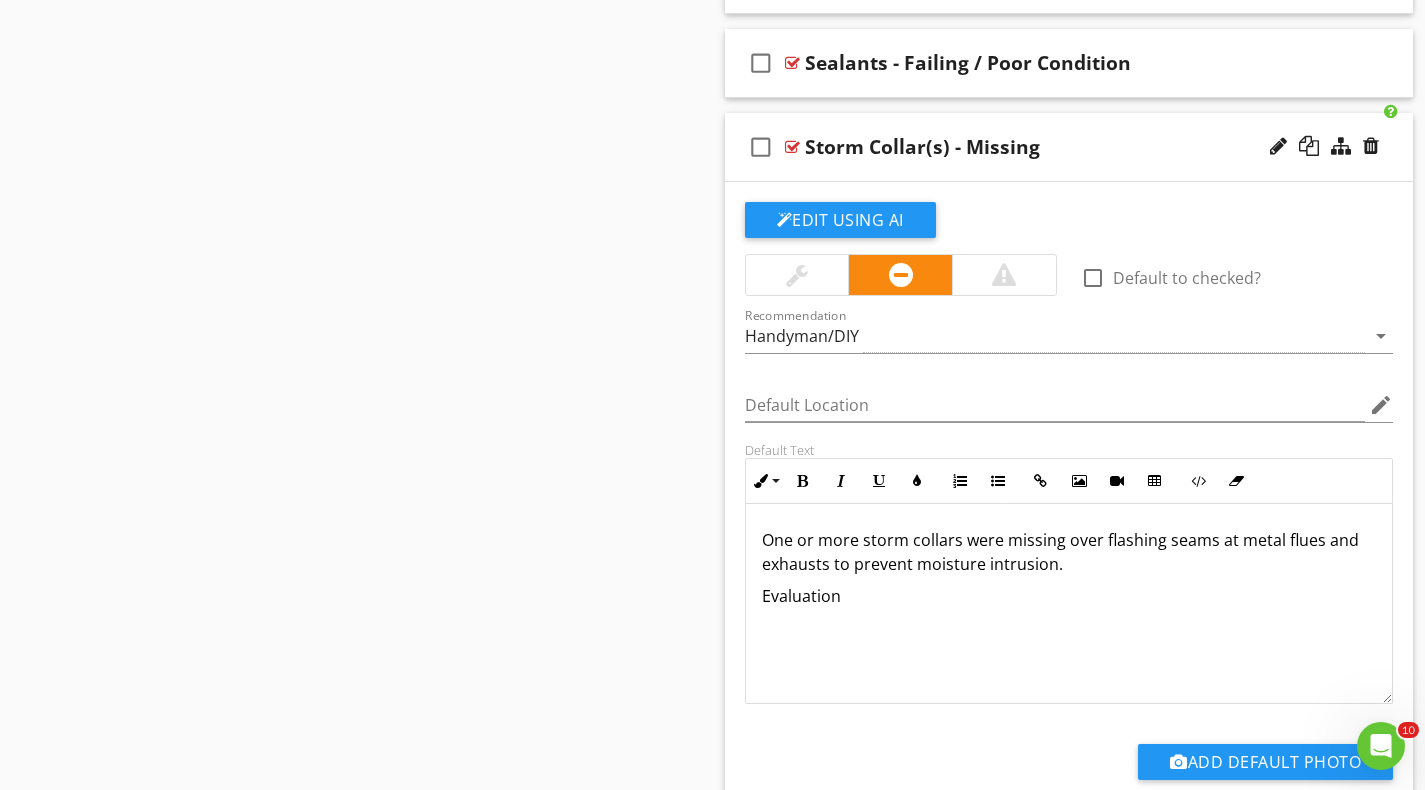 click on "One or more storm collars were missing over flashing seams at metal flues and exhausts to prevent moisture intrusion." at bounding box center (1069, 552) 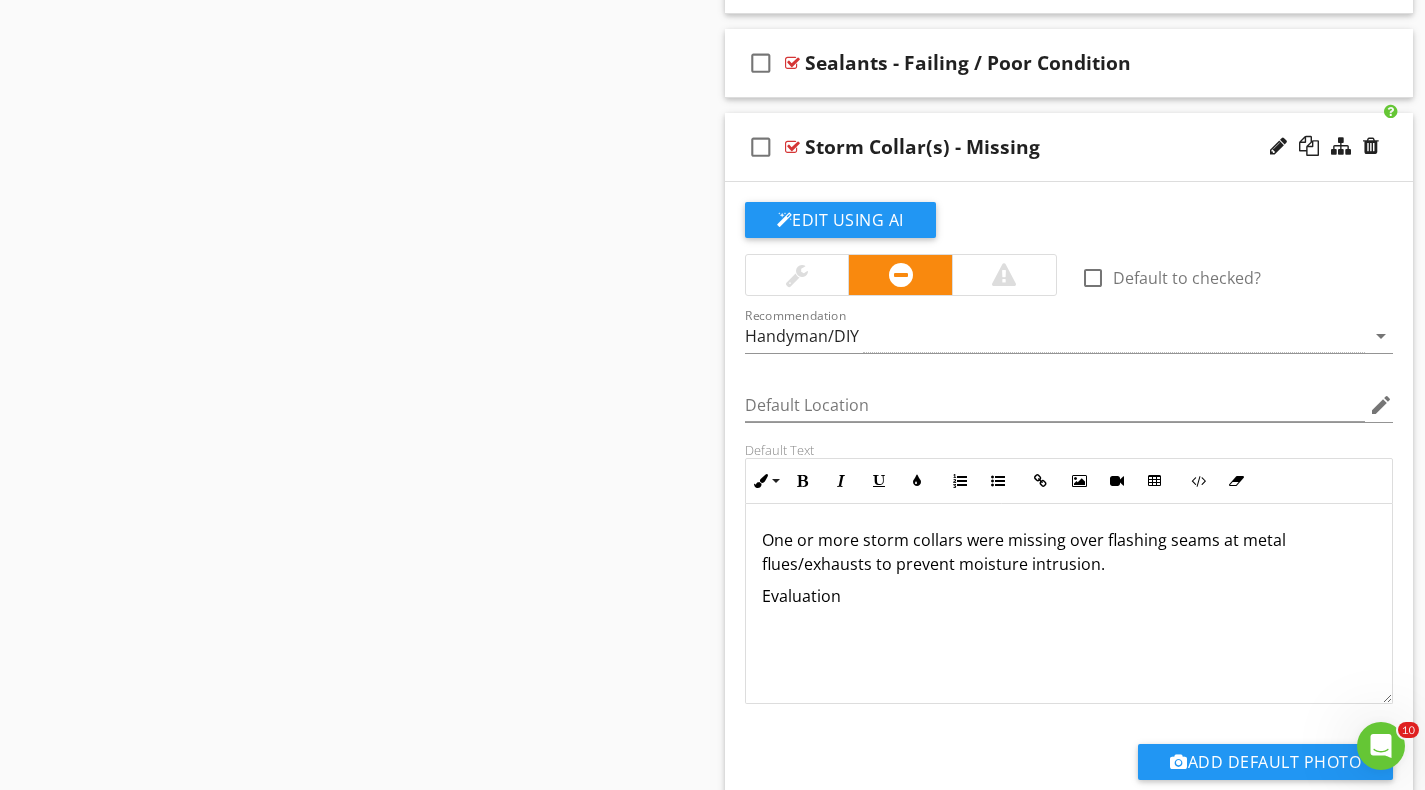 click on "Evaluation" at bounding box center [1069, 596] 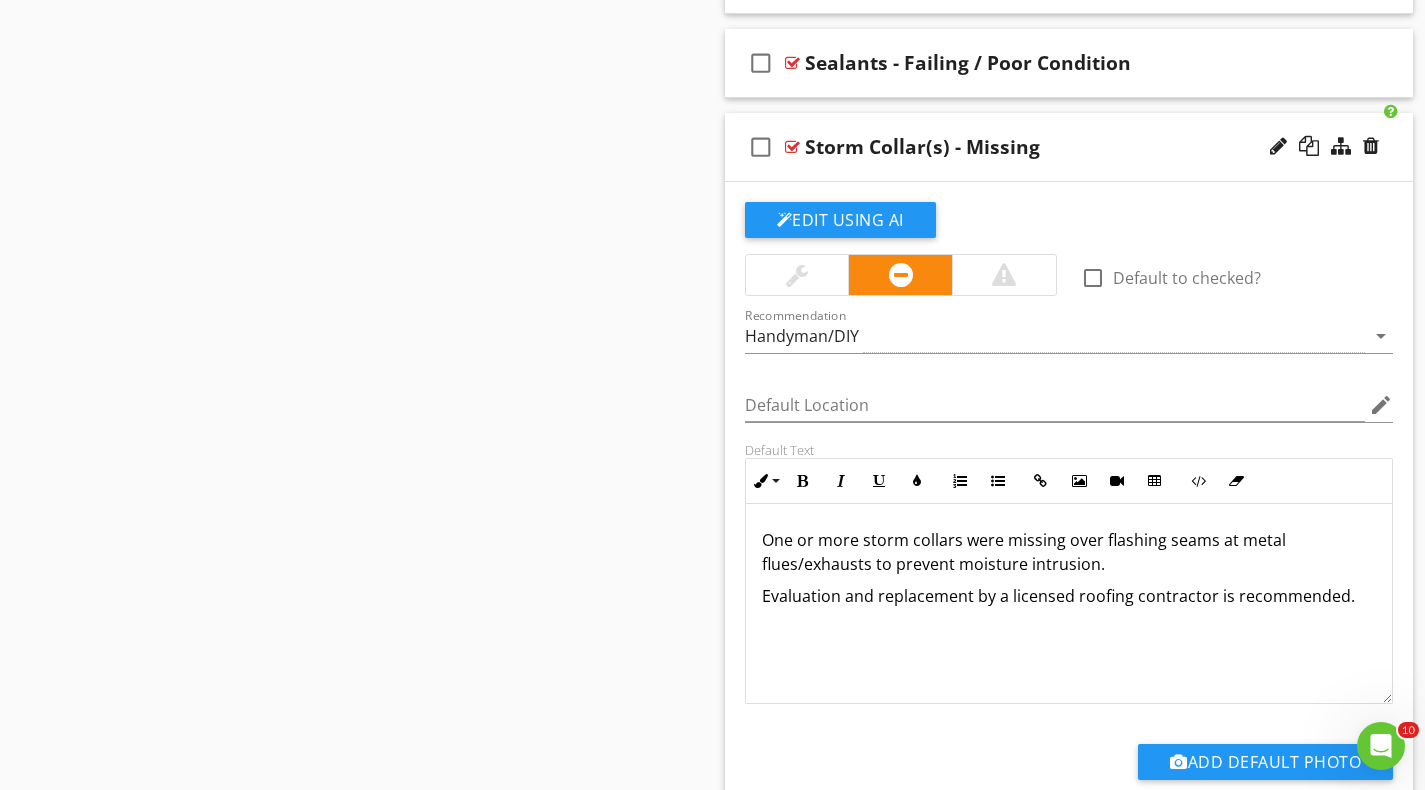 click on "check_box_outline_blank
Storm Collar(s) - Missing" at bounding box center [1069, 147] 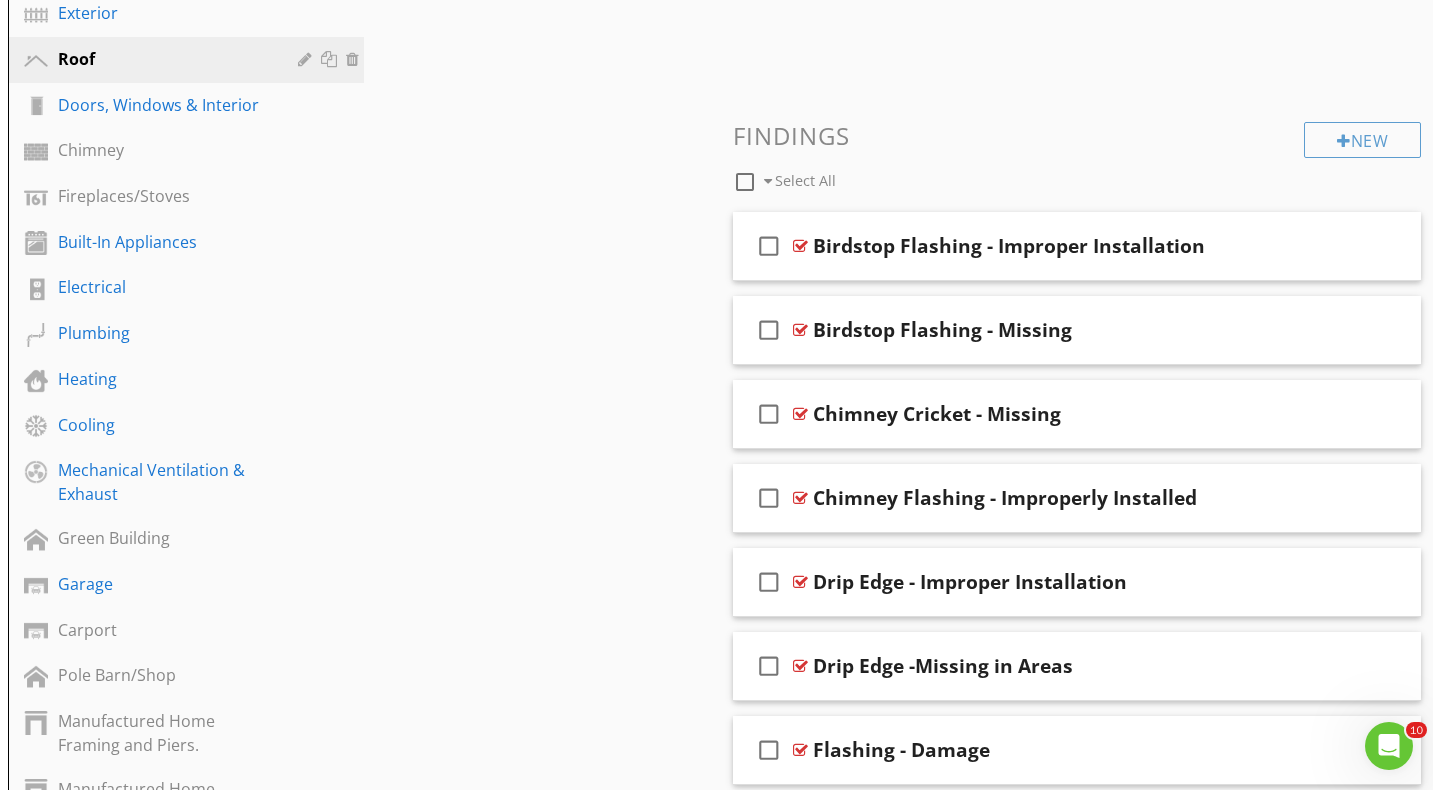scroll, scrollTop: 580, scrollLeft: 0, axis: vertical 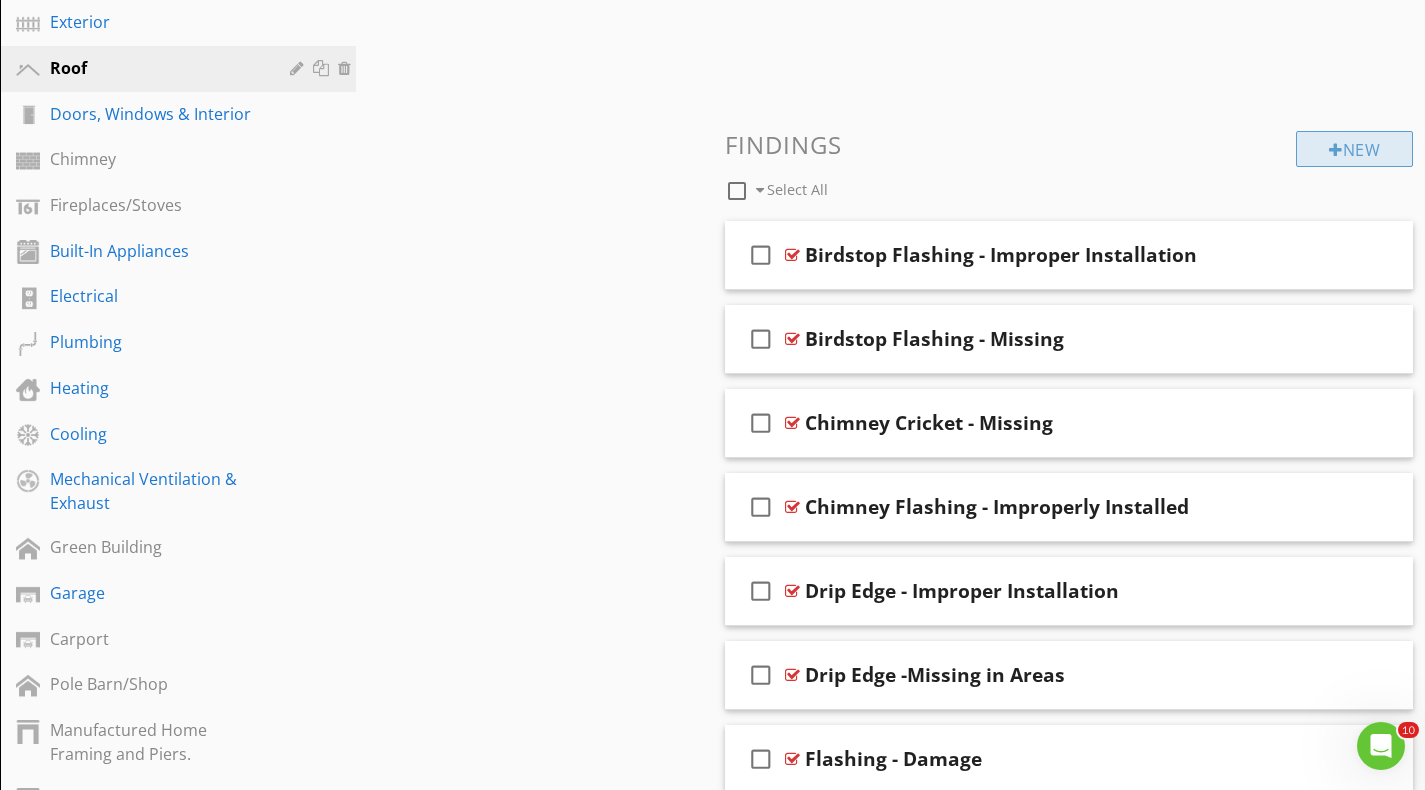 click on "New" at bounding box center (1354, 149) 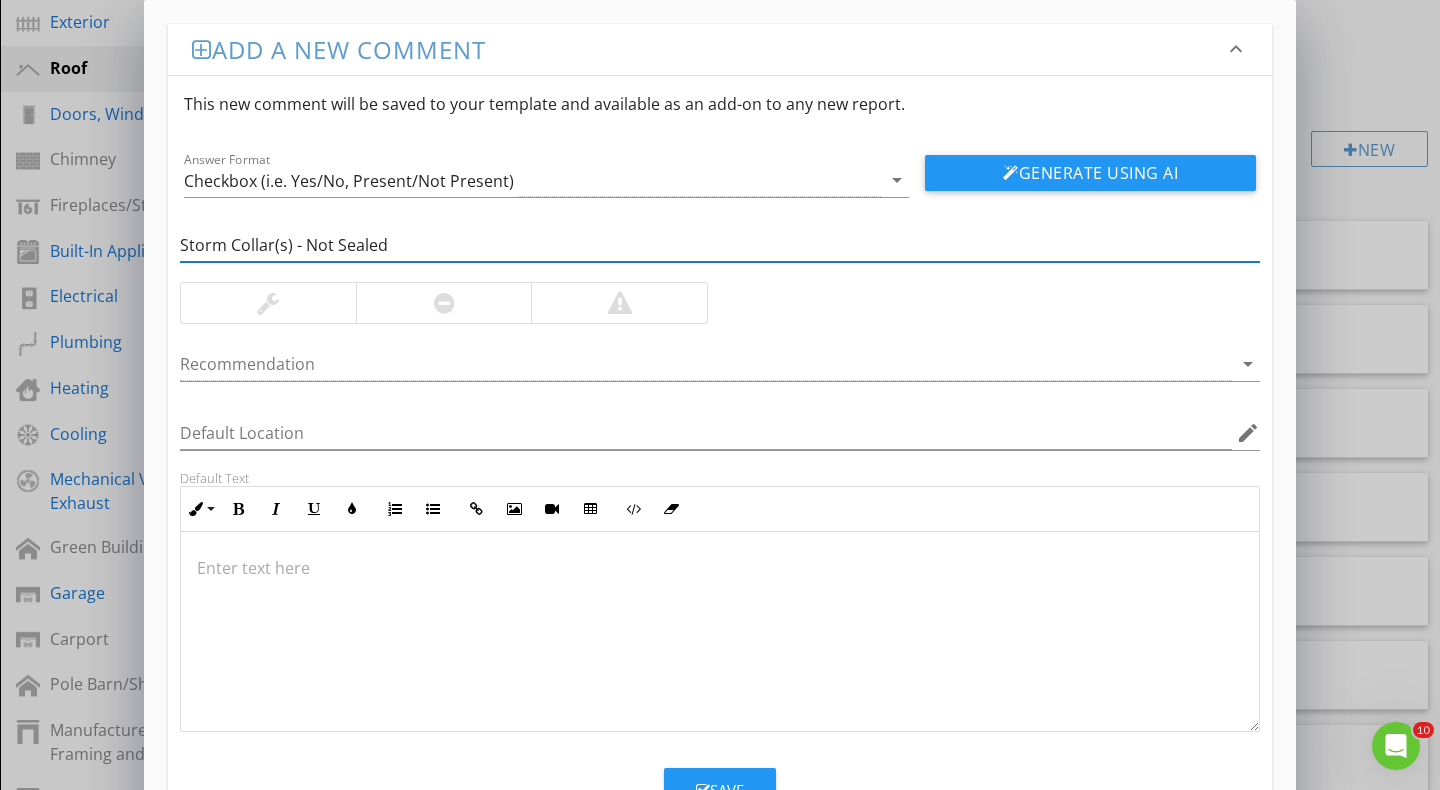 type on "Storm Collar(s) - Not Sealed" 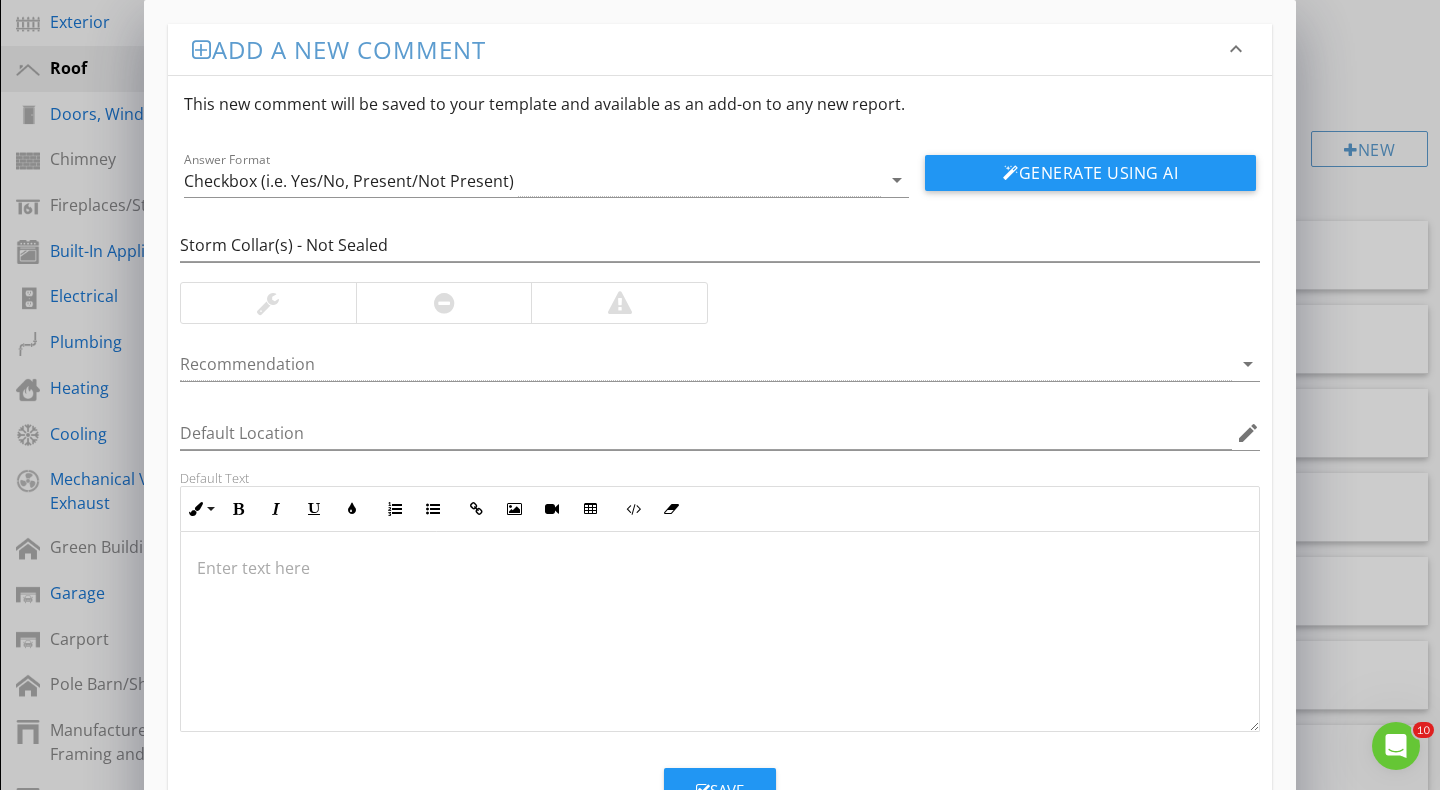 click at bounding box center [444, 303] 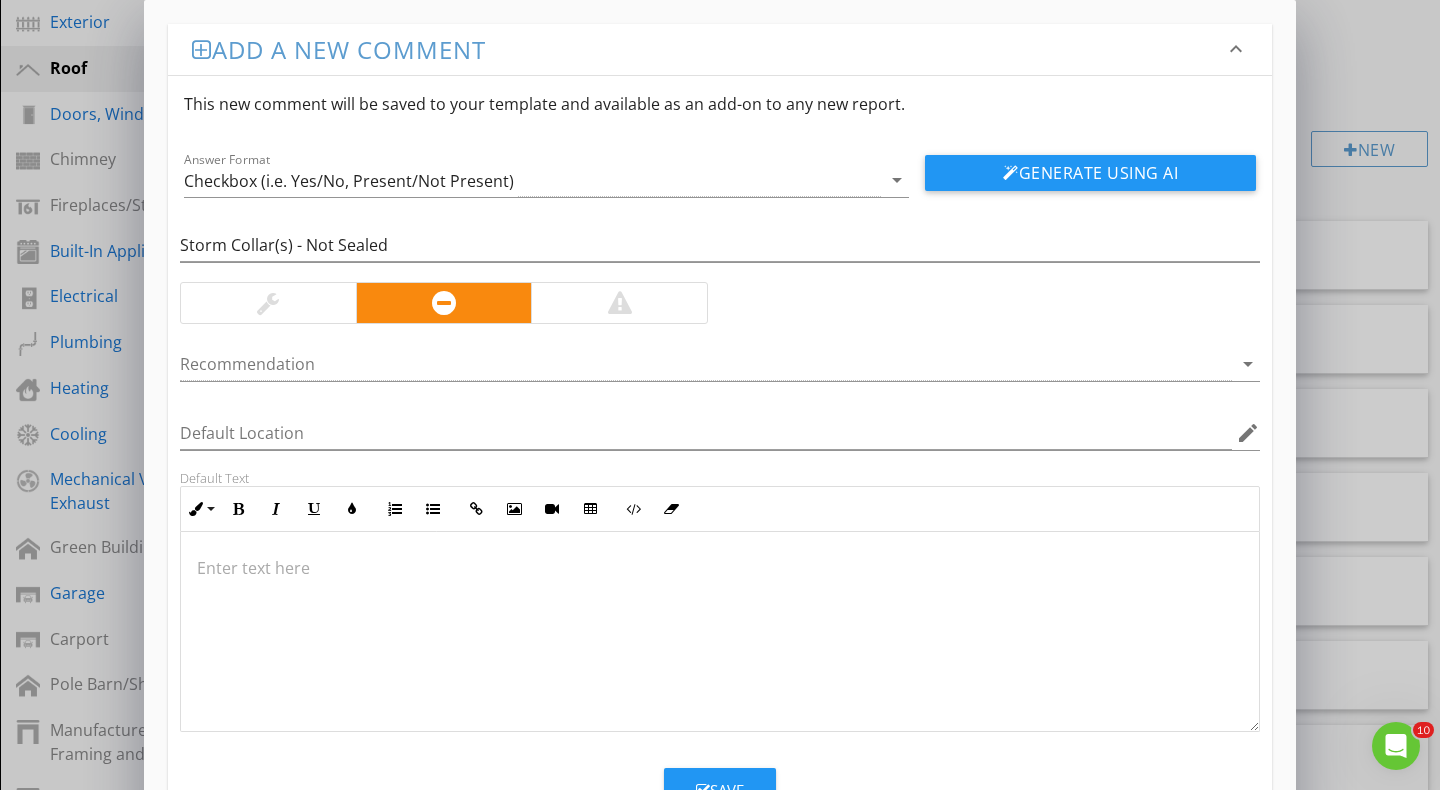 click at bounding box center [720, 568] 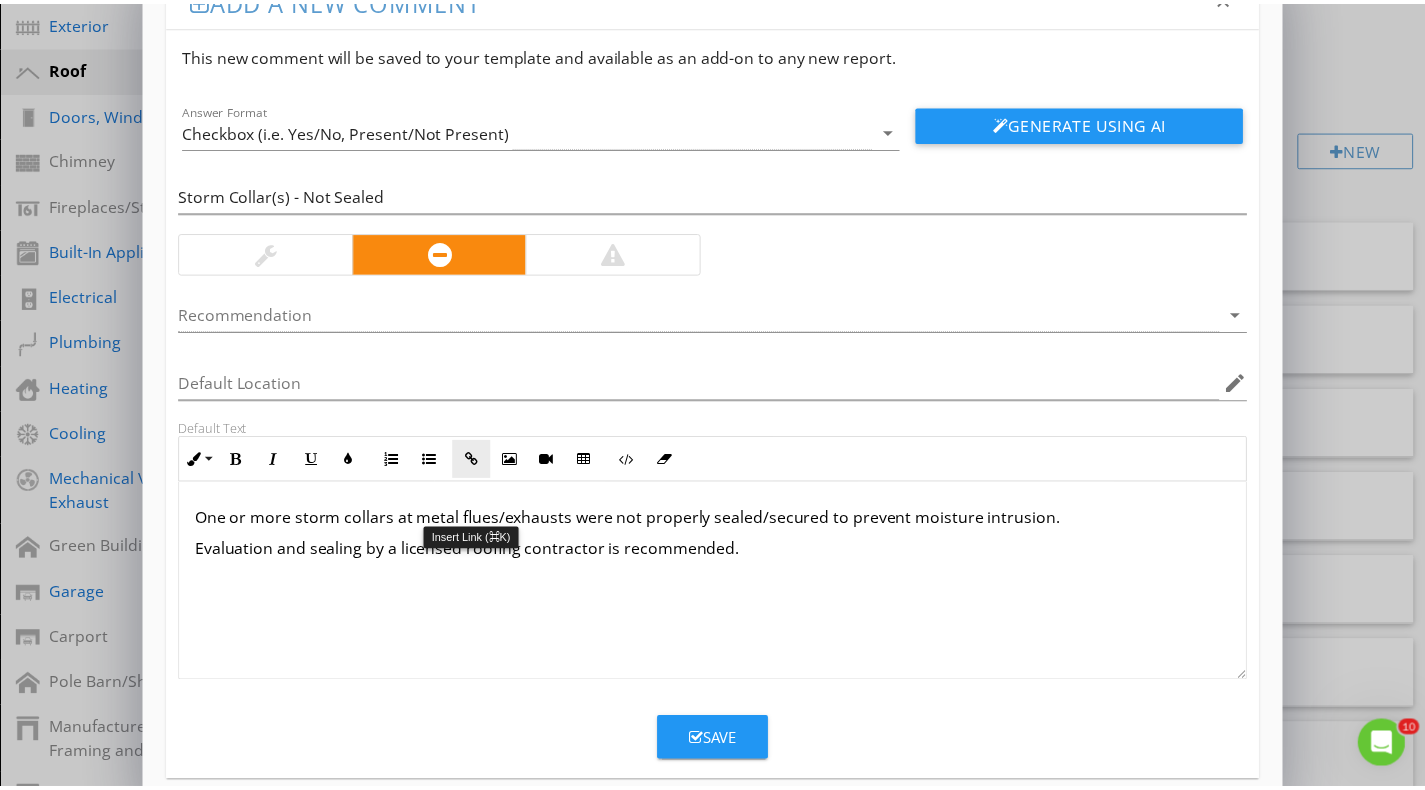 scroll, scrollTop: 62, scrollLeft: 0, axis: vertical 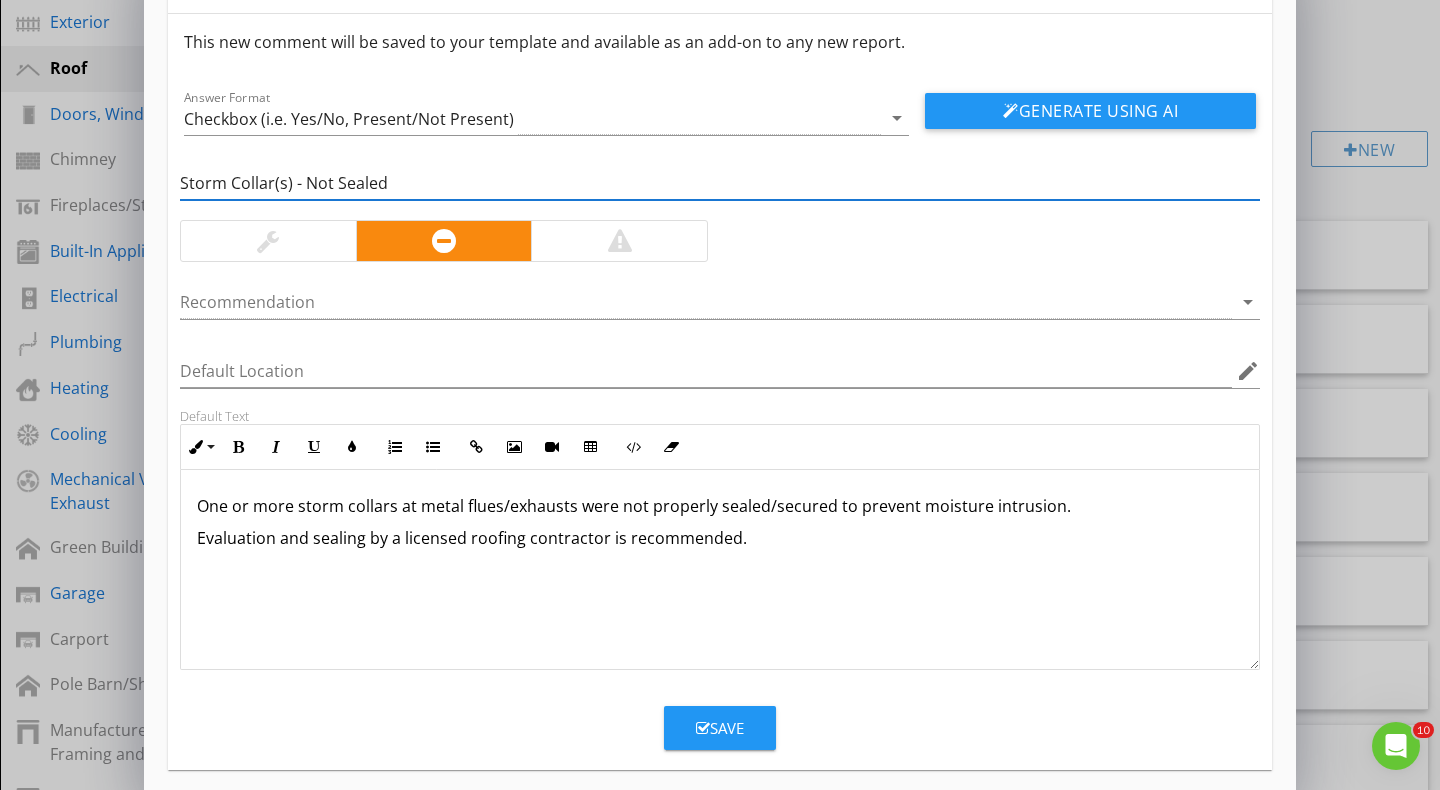 click on "Storm Collar(s) - Not Sealed" at bounding box center [720, 183] 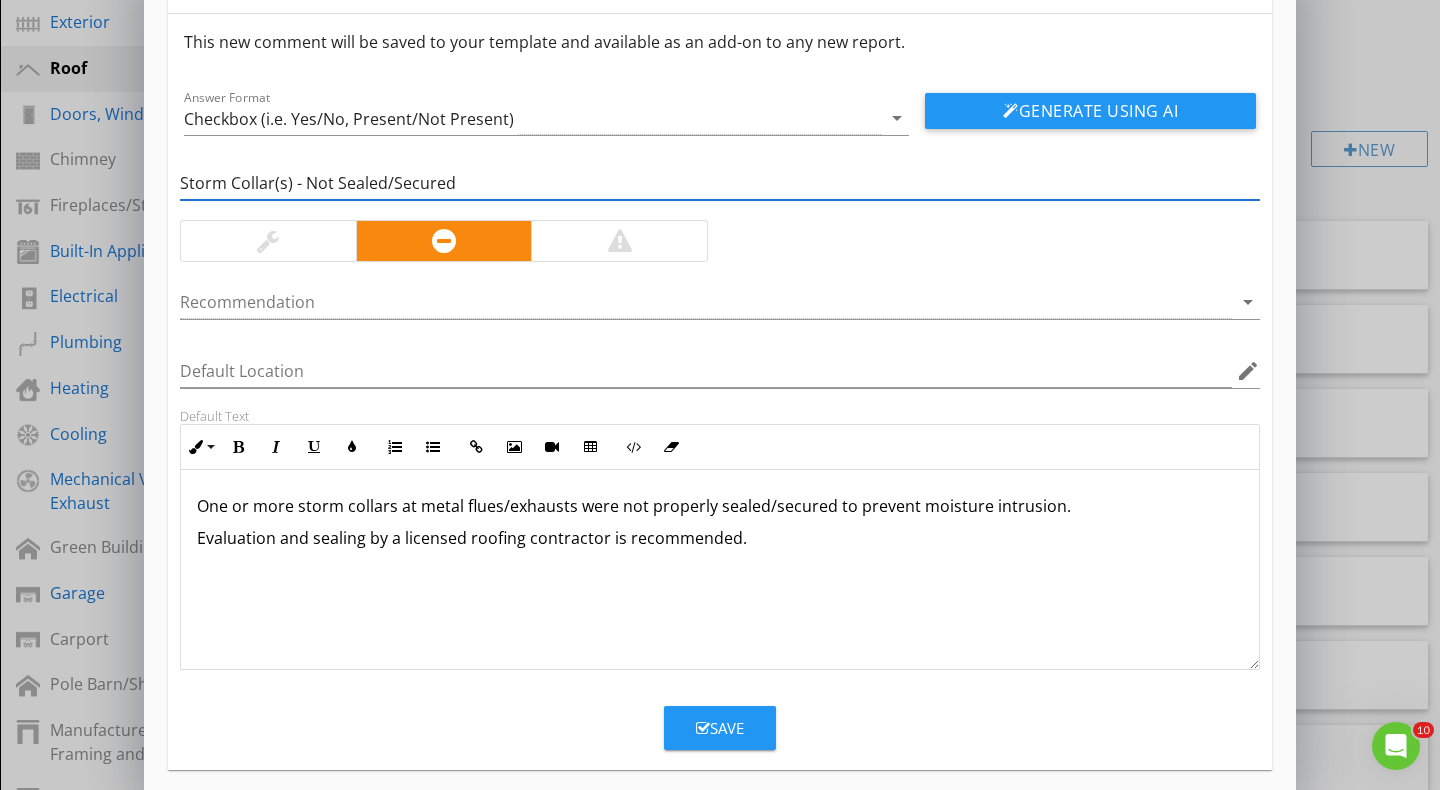 type on "Storm Collar(s) - Not Sealed/Secured" 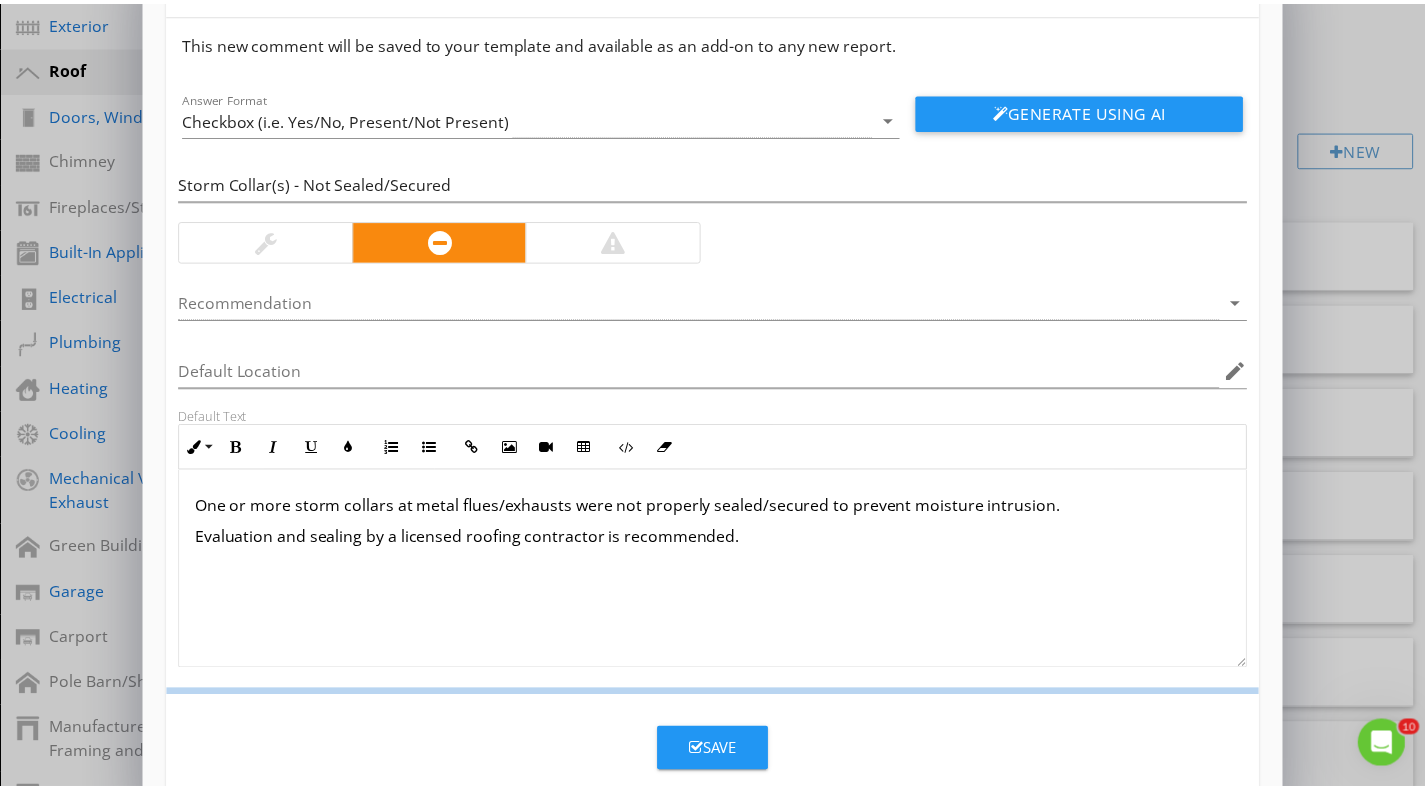 scroll, scrollTop: 0, scrollLeft: 0, axis: both 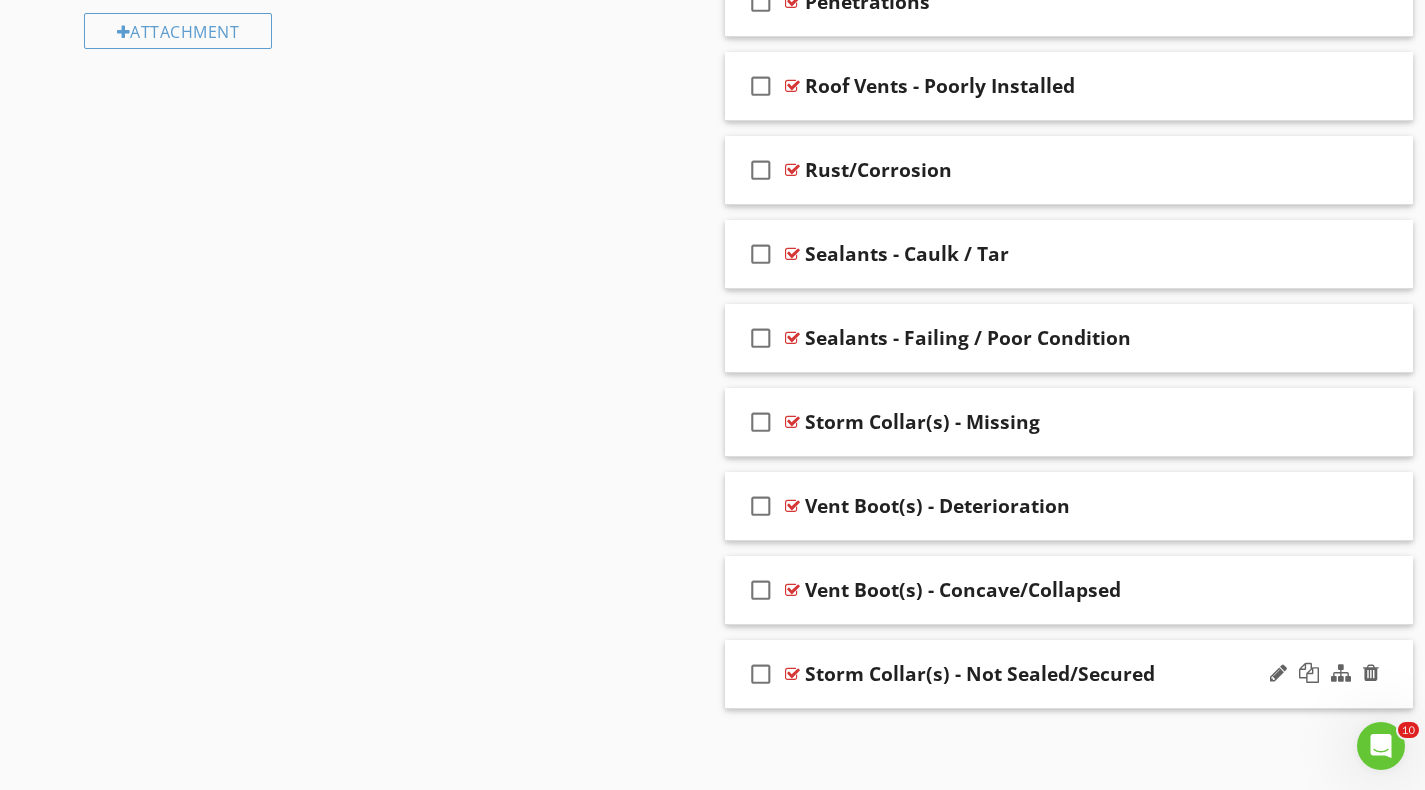 type 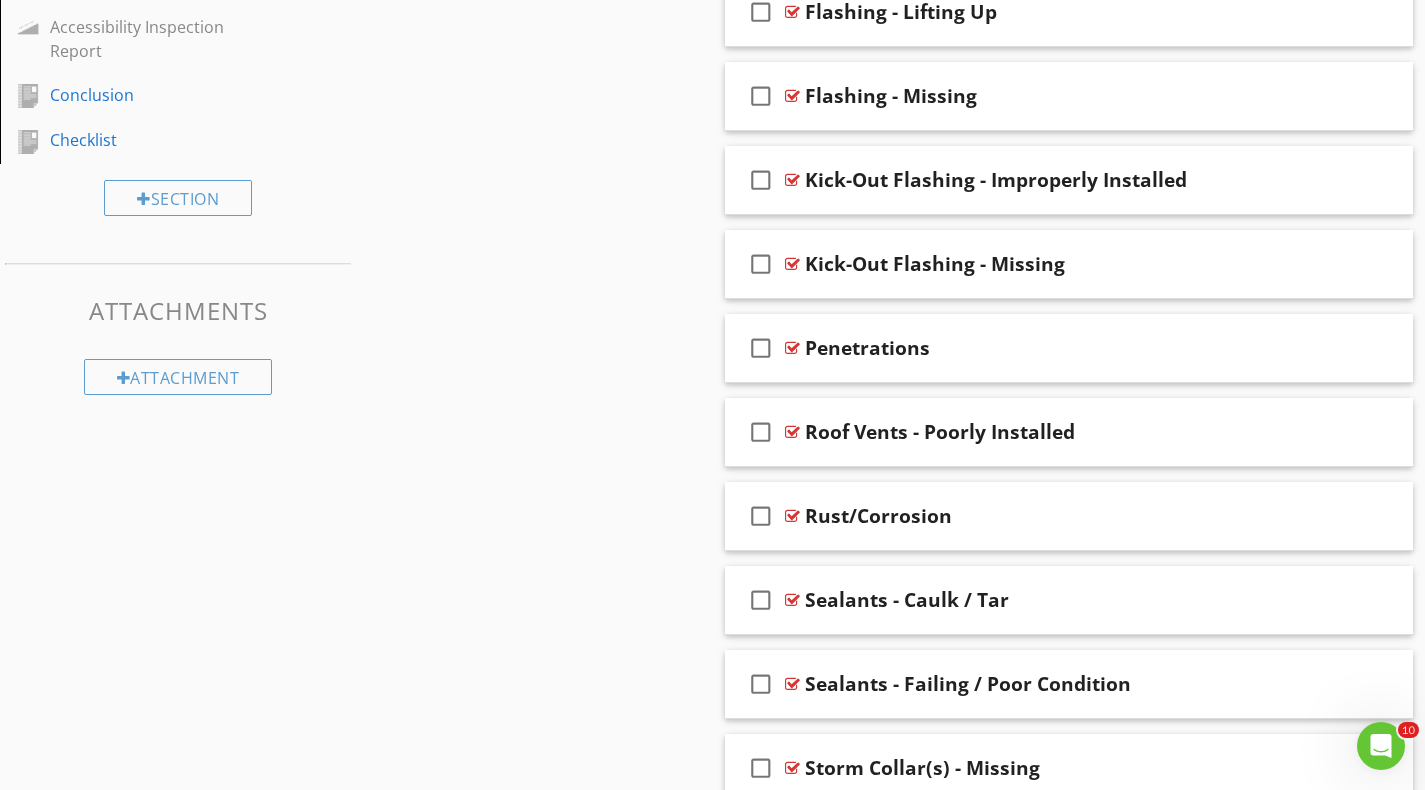 scroll, scrollTop: 1578, scrollLeft: 0, axis: vertical 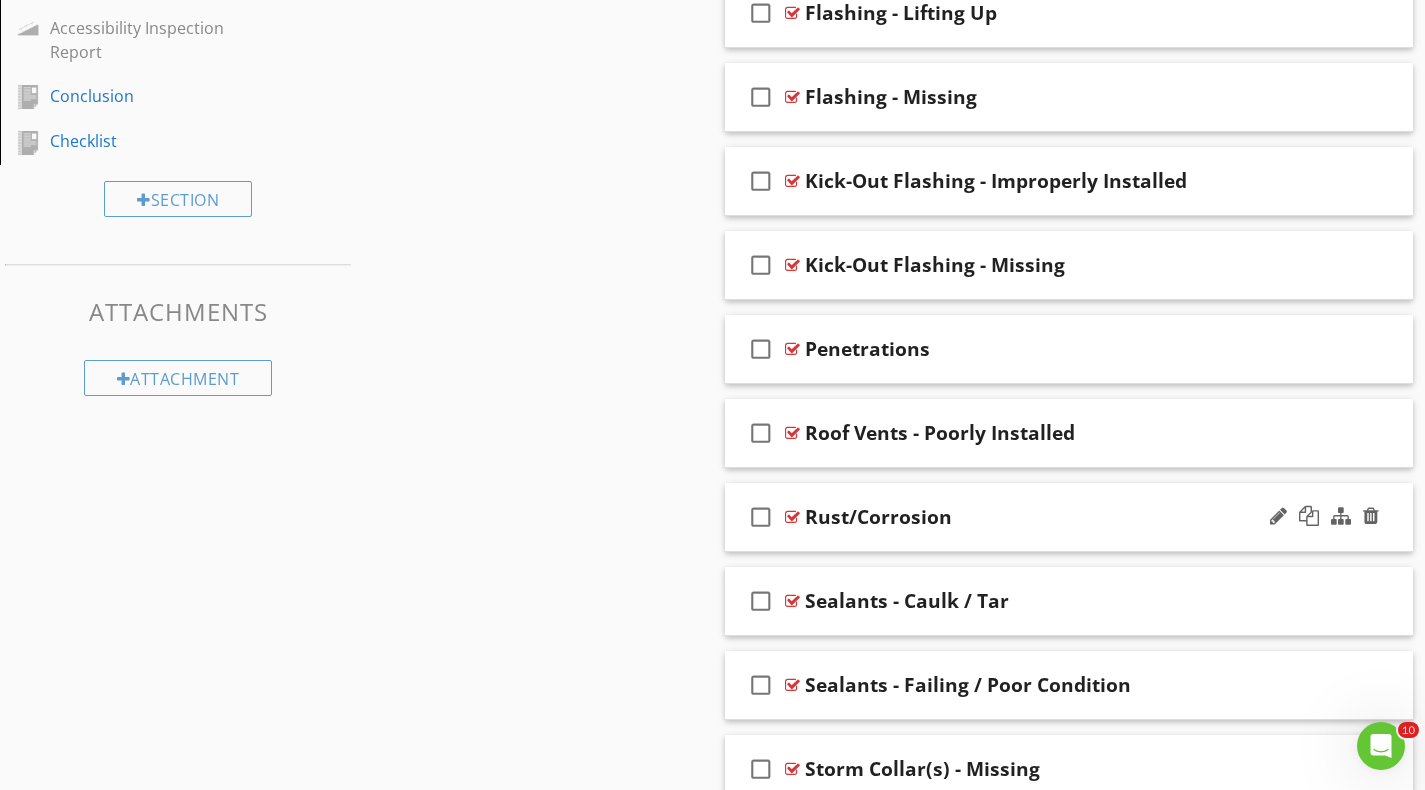 click on "Rust/Corrosion" at bounding box center (878, 517) 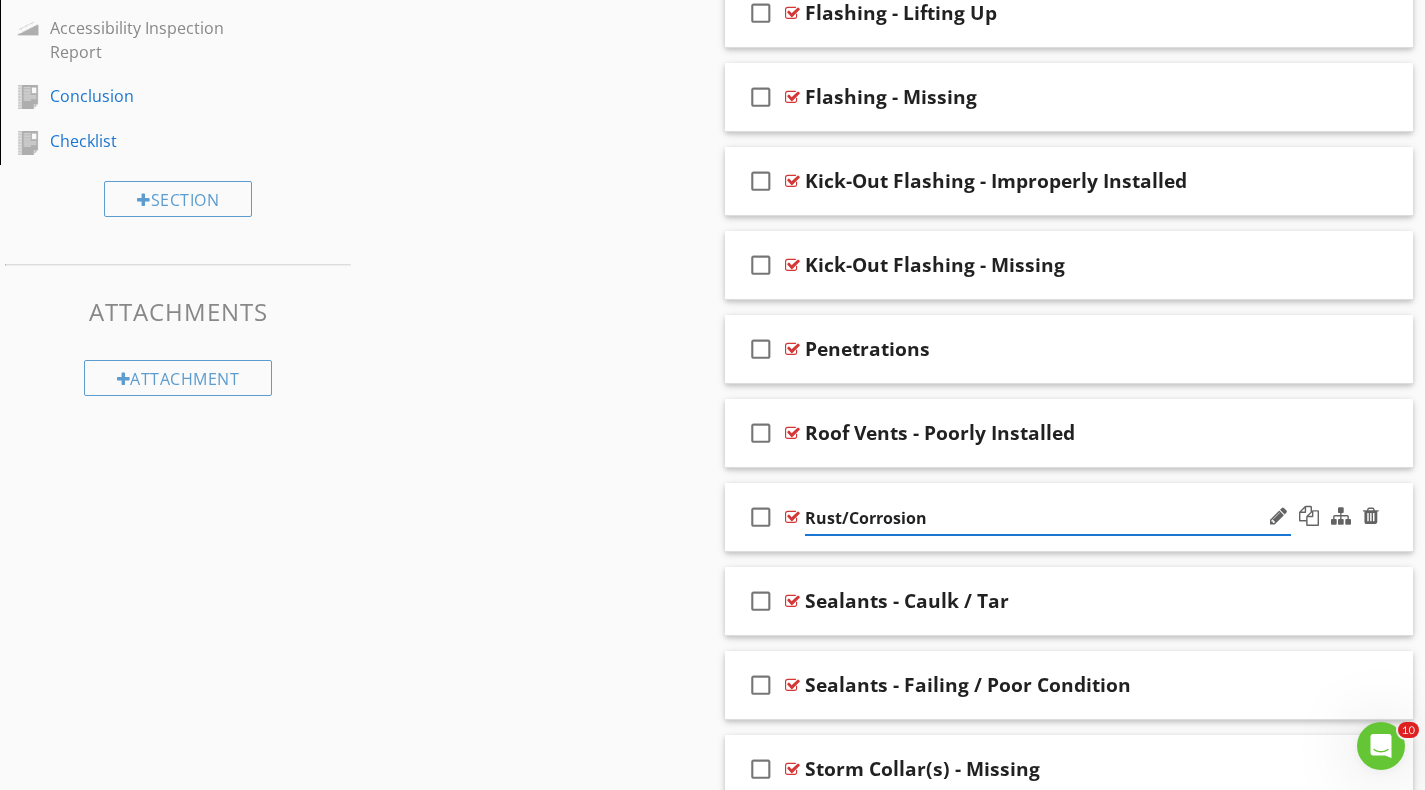click on "check_box_outline_blank         Rust/Corrosion" at bounding box center (1069, 517) 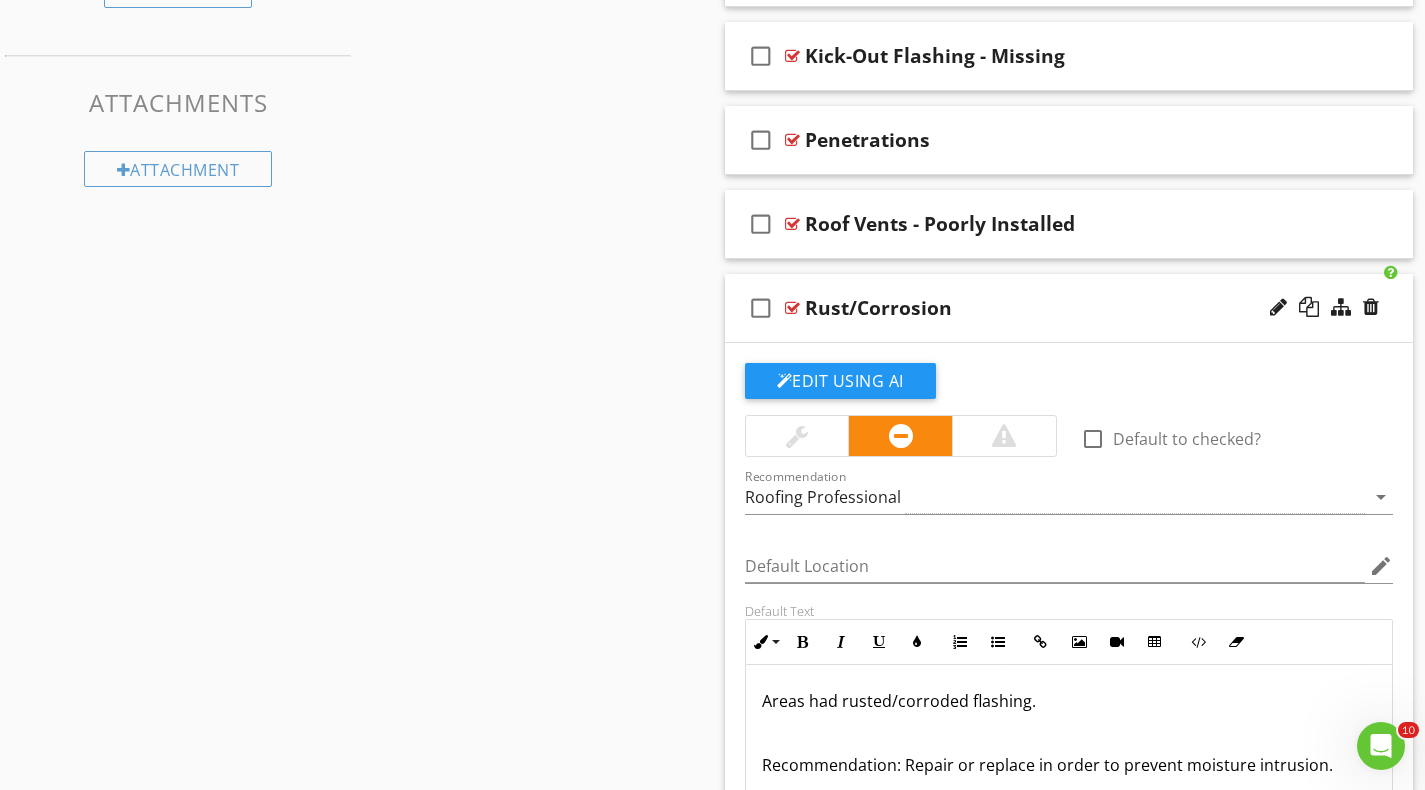 scroll, scrollTop: 1788, scrollLeft: 0, axis: vertical 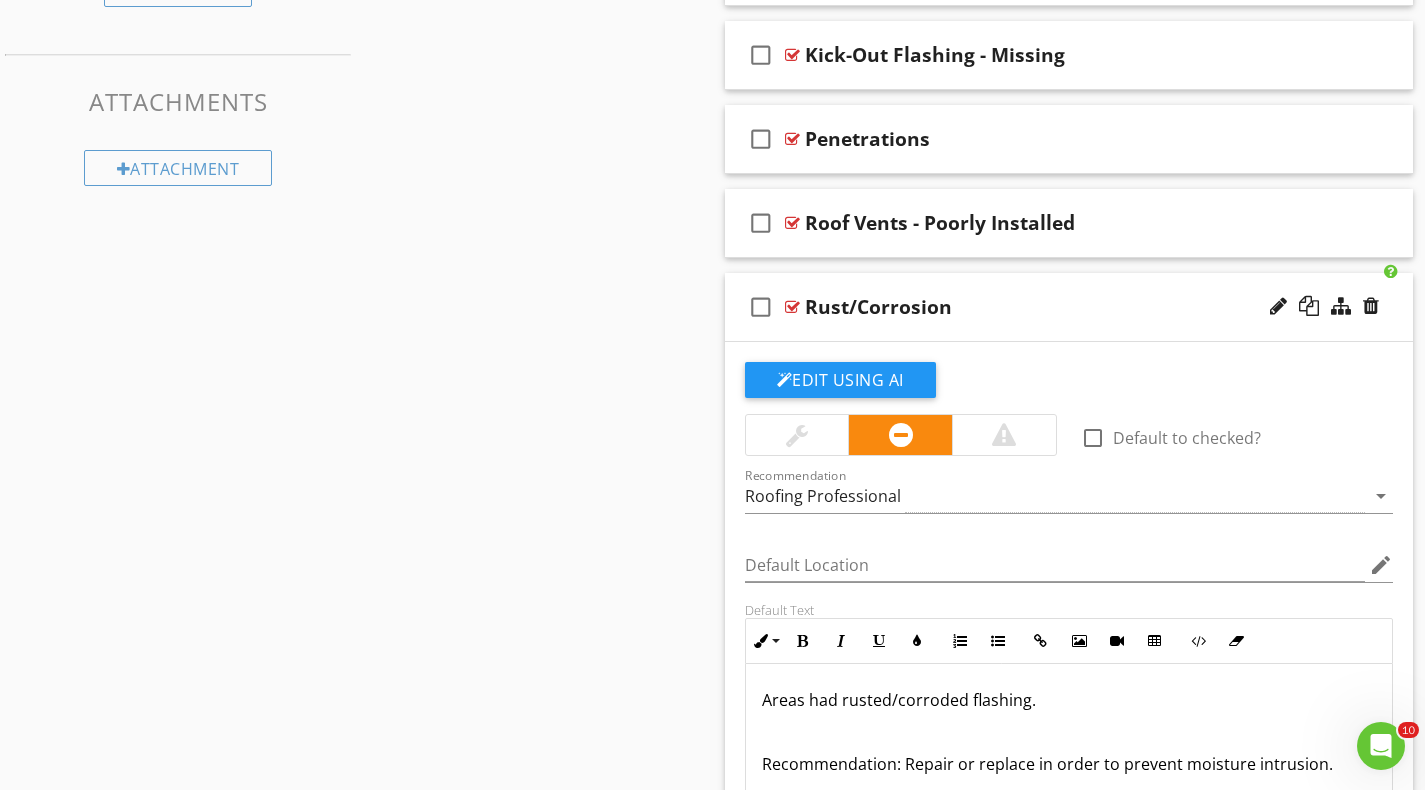 click on "check_box_outline_blank
Rust/Corrosion" at bounding box center (1069, 307) 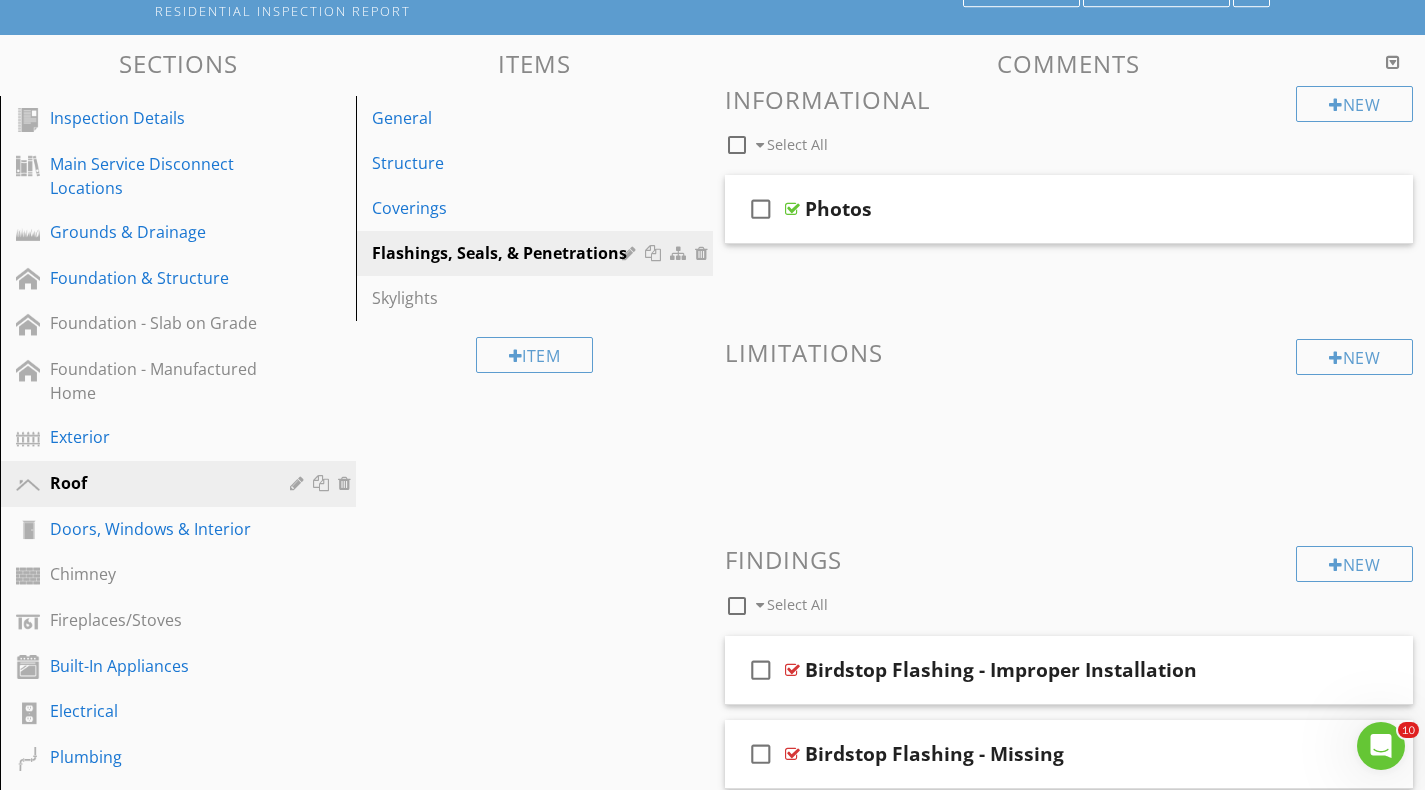 scroll, scrollTop: 151, scrollLeft: 0, axis: vertical 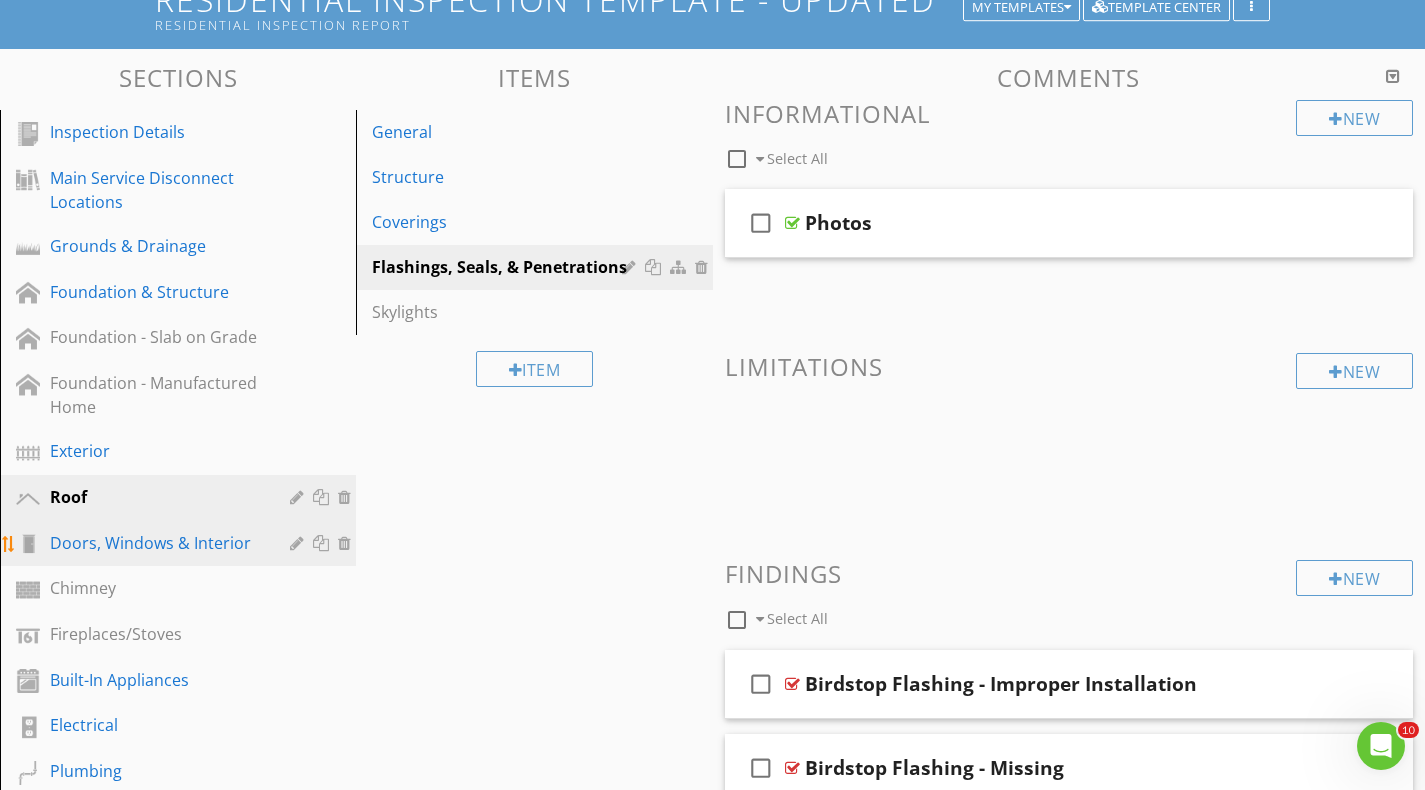 click on "Doors, Windows & Interior" at bounding box center (155, 543) 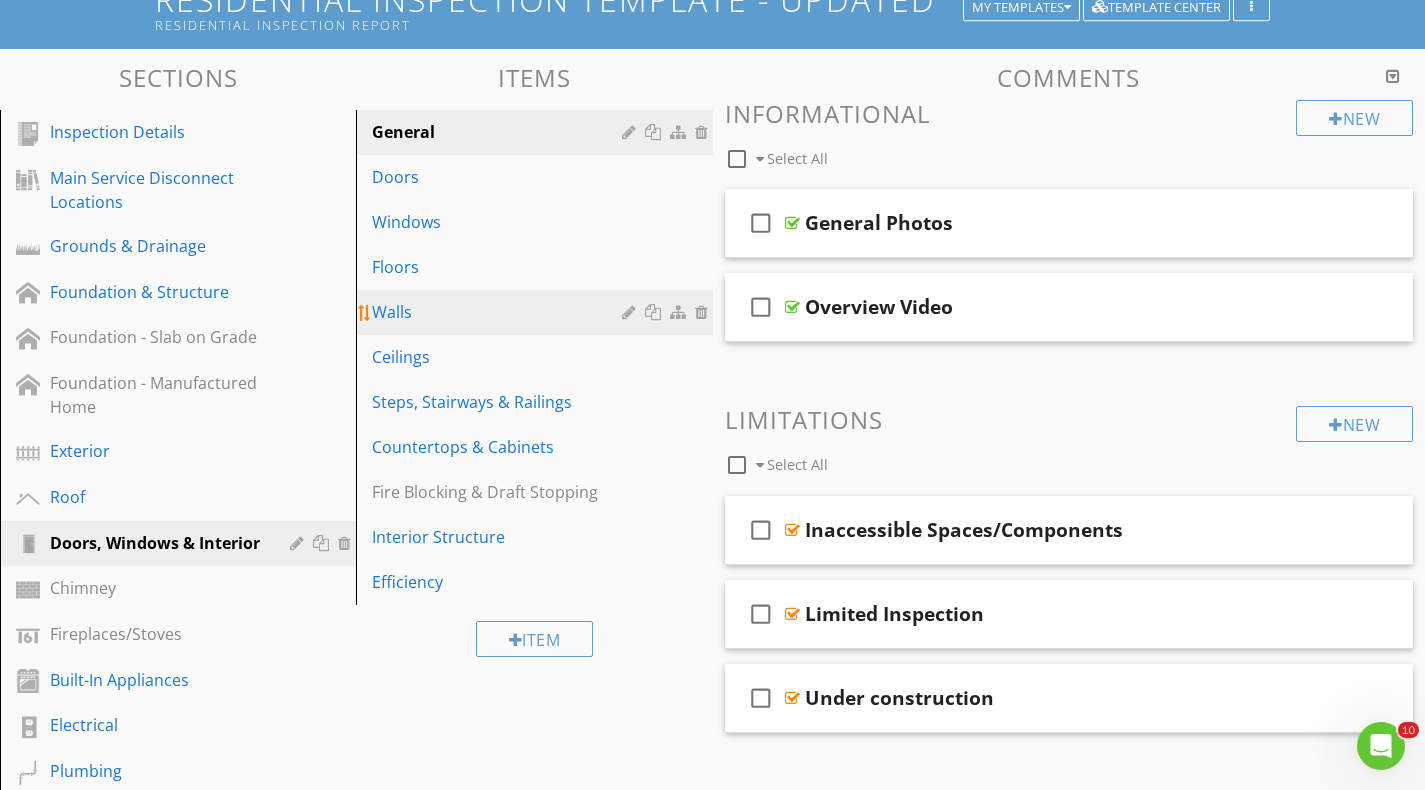click on "Walls" at bounding box center (499, 312) 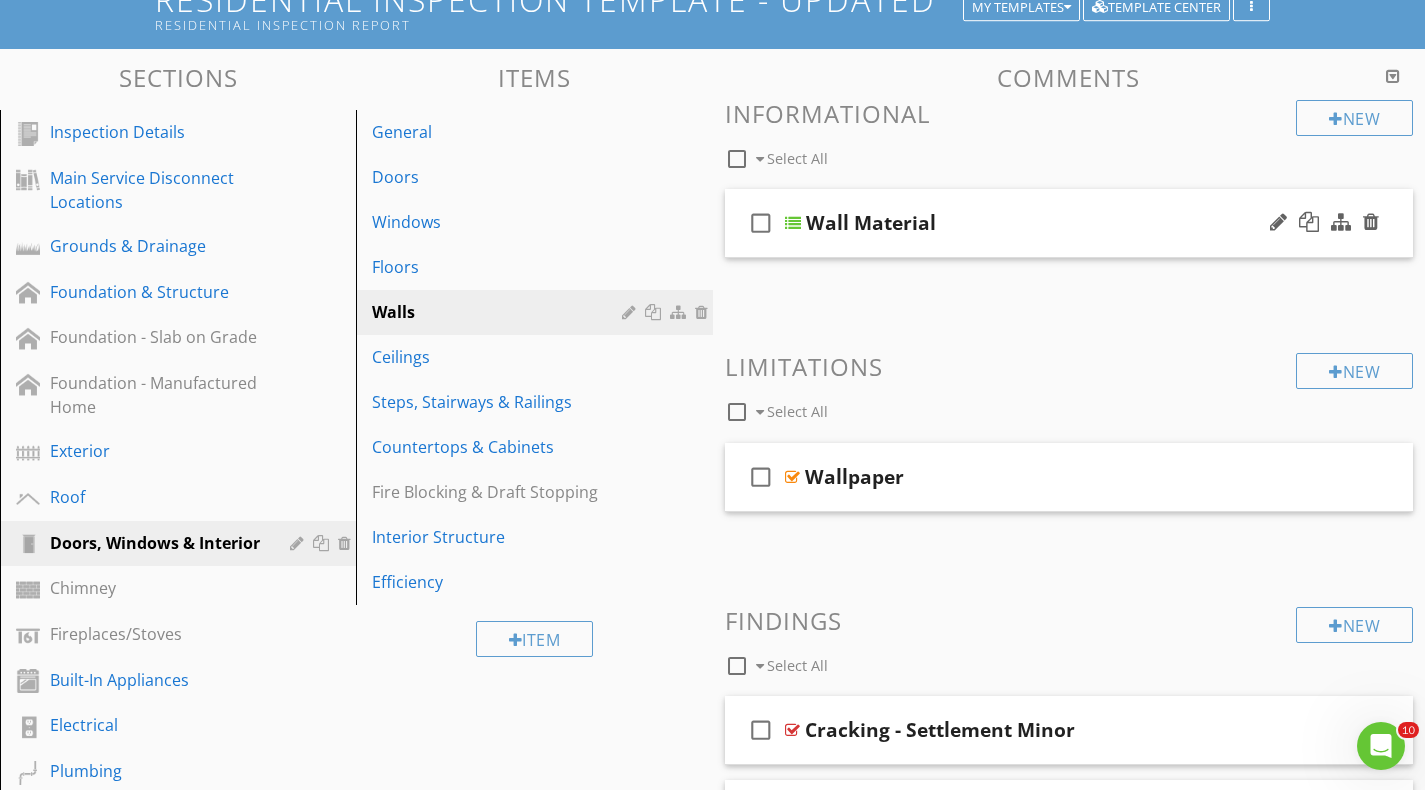 click on "check_box_outline_blank
Wall Material" at bounding box center (1069, 223) 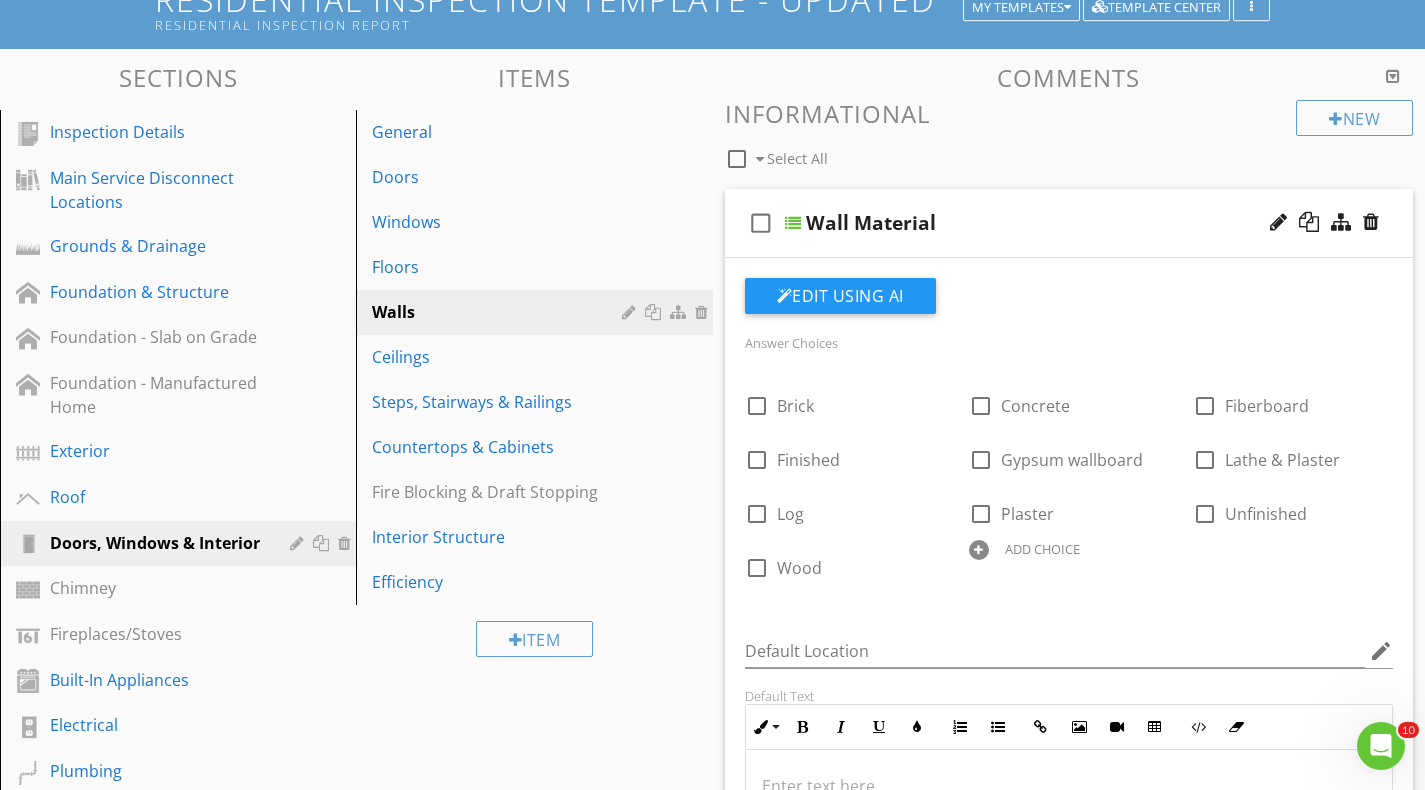 click on "Wall Material" at bounding box center (871, 223) 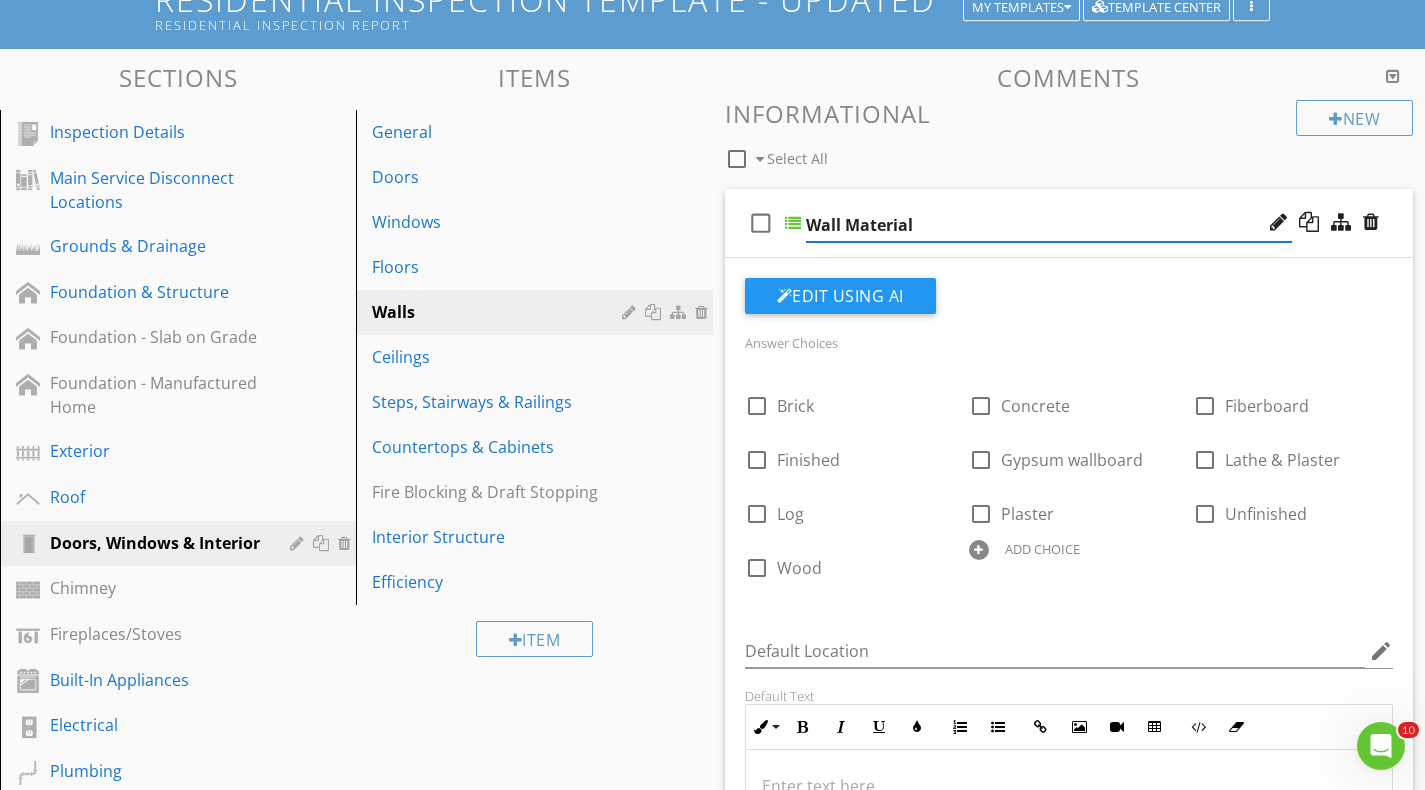 click on "Wall Material" at bounding box center (1049, 225) 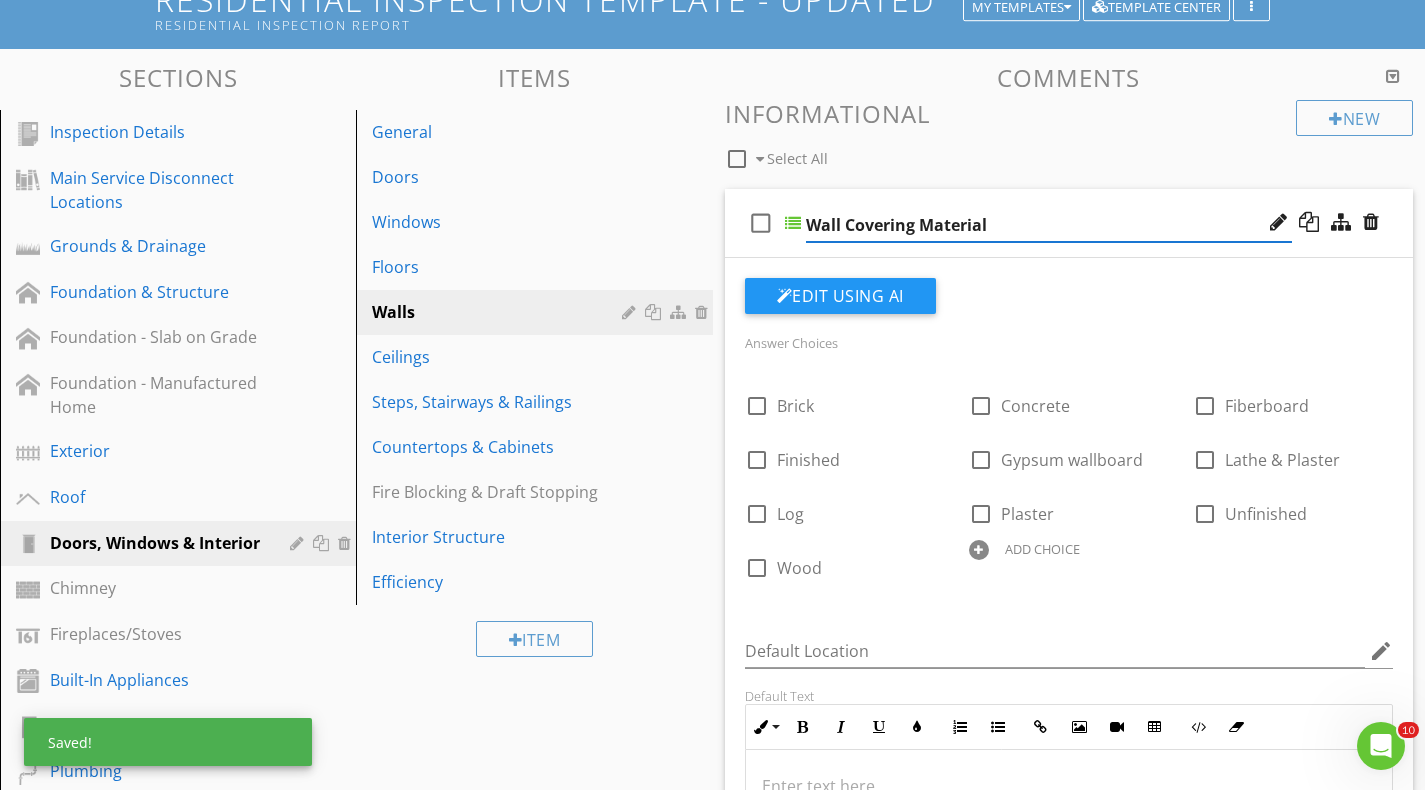click on "Wall Covering Material" at bounding box center (1049, 225) 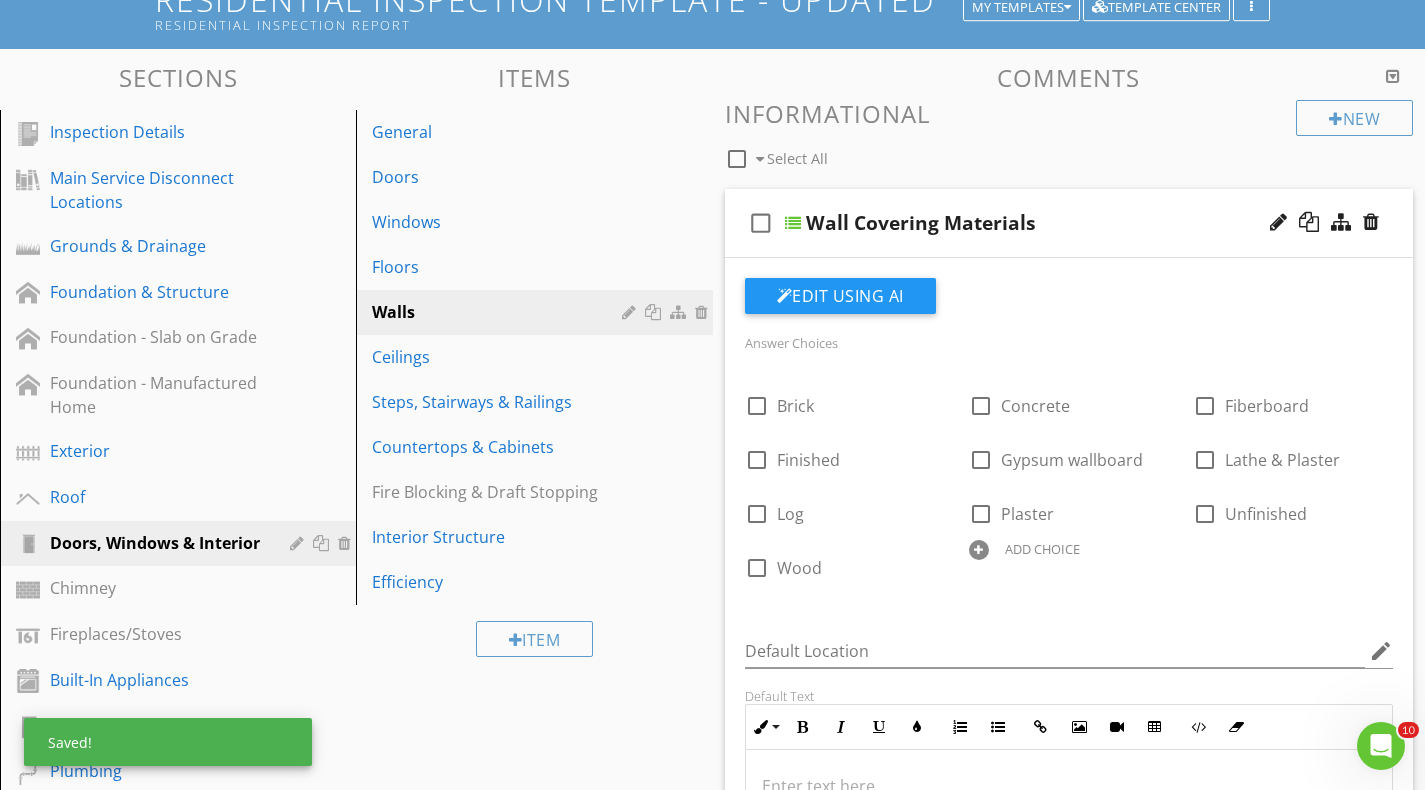 click on "check_box_outline_blank
Wall Covering Materials" at bounding box center [1069, 223] 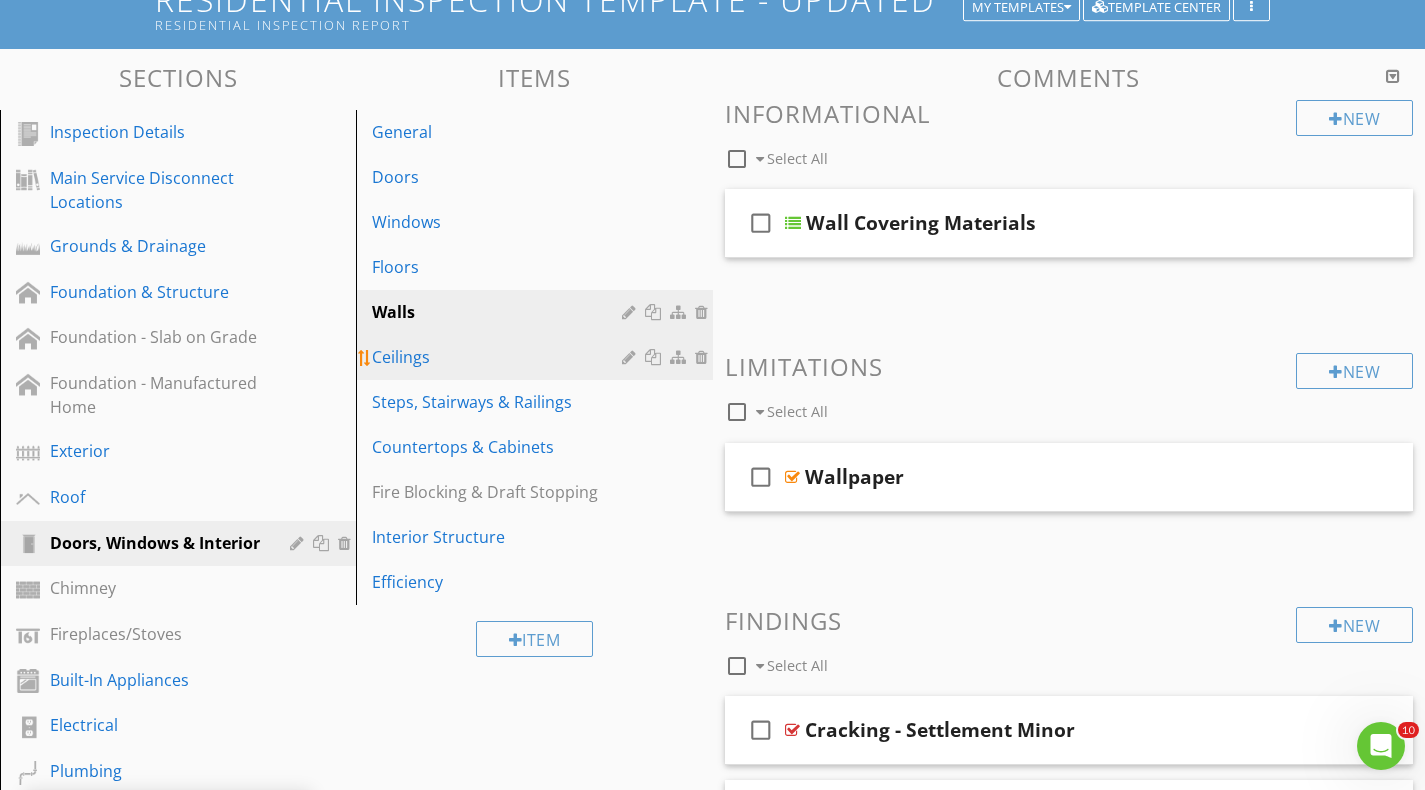 click on "Ceilings" at bounding box center [499, 357] 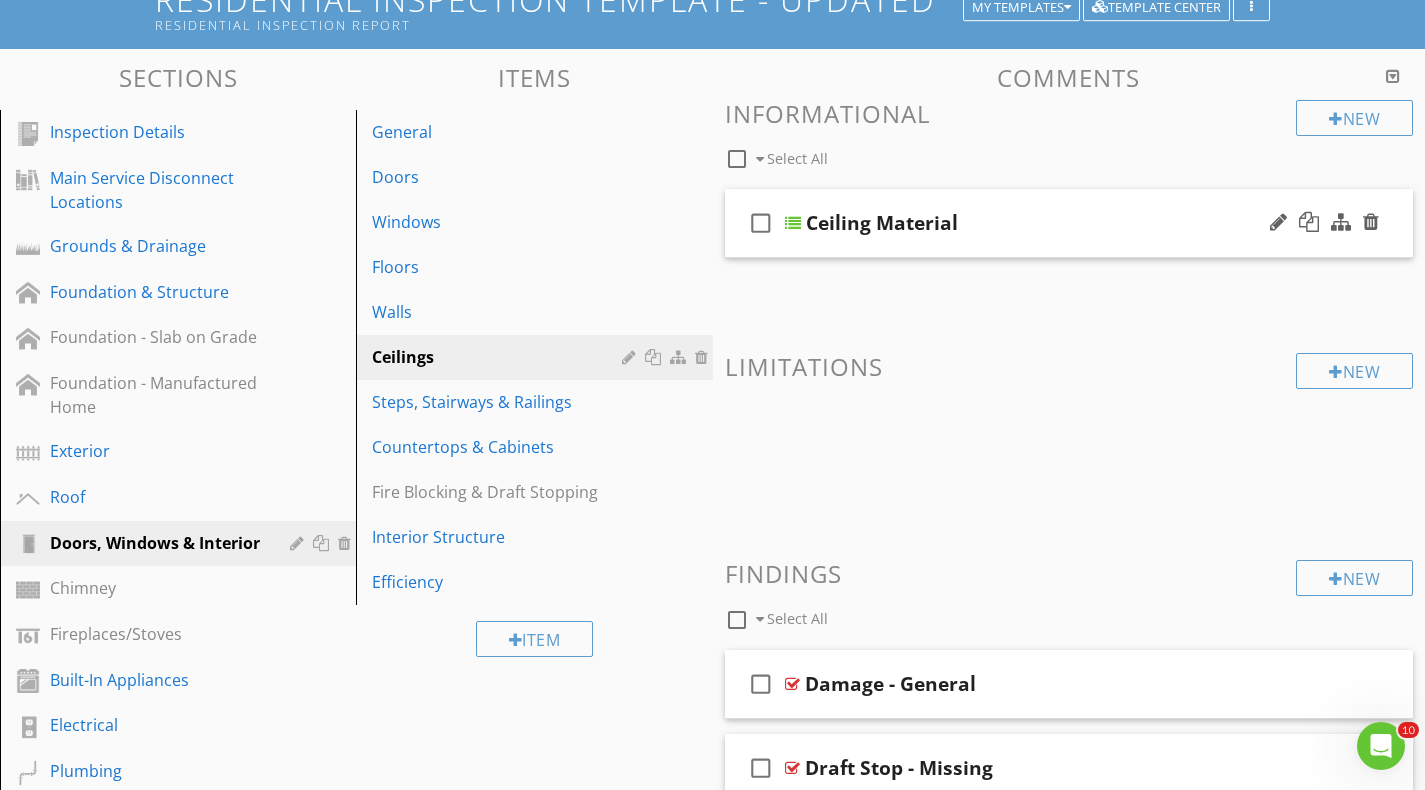 click on "Ceiling Material" at bounding box center [882, 223] 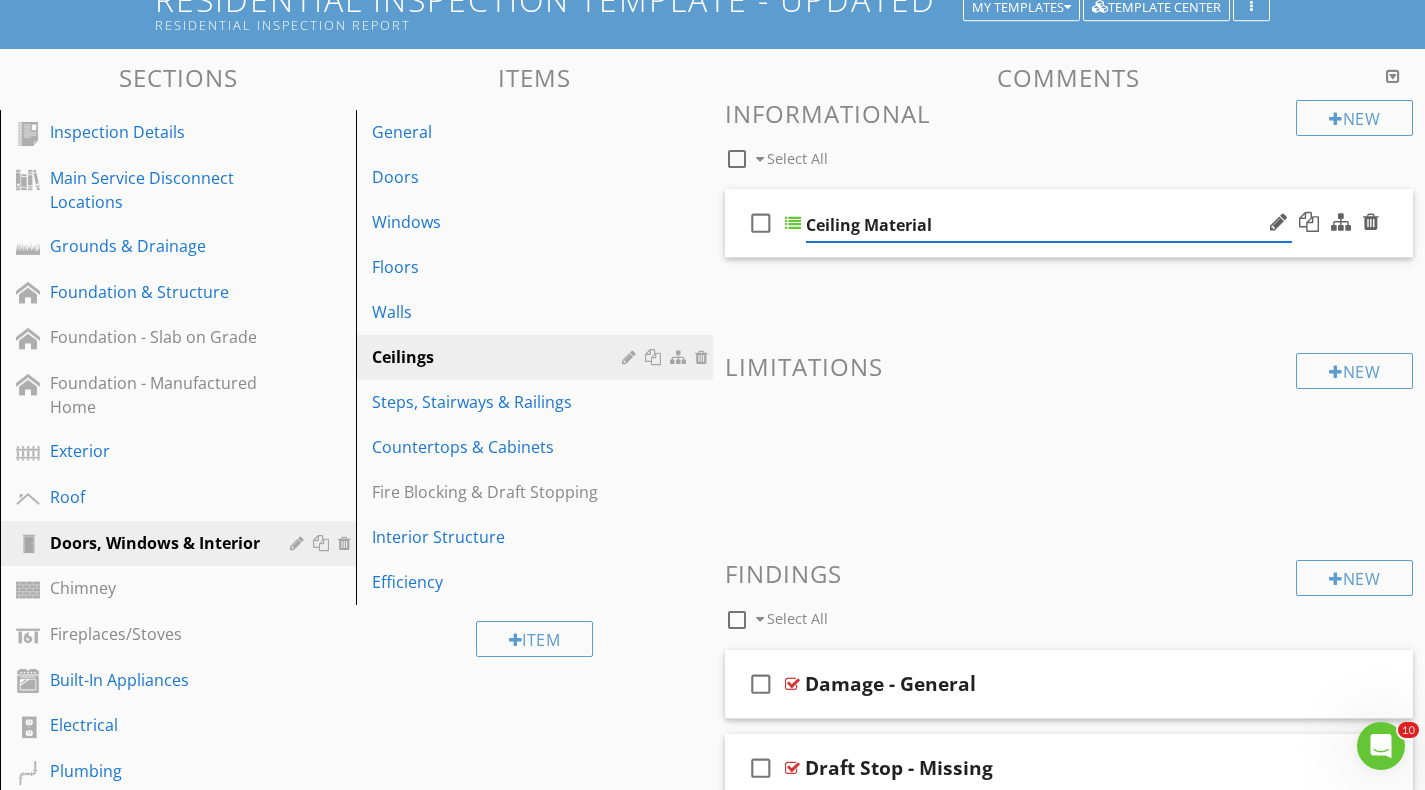 click on "Ceiling Material" at bounding box center (1049, 225) 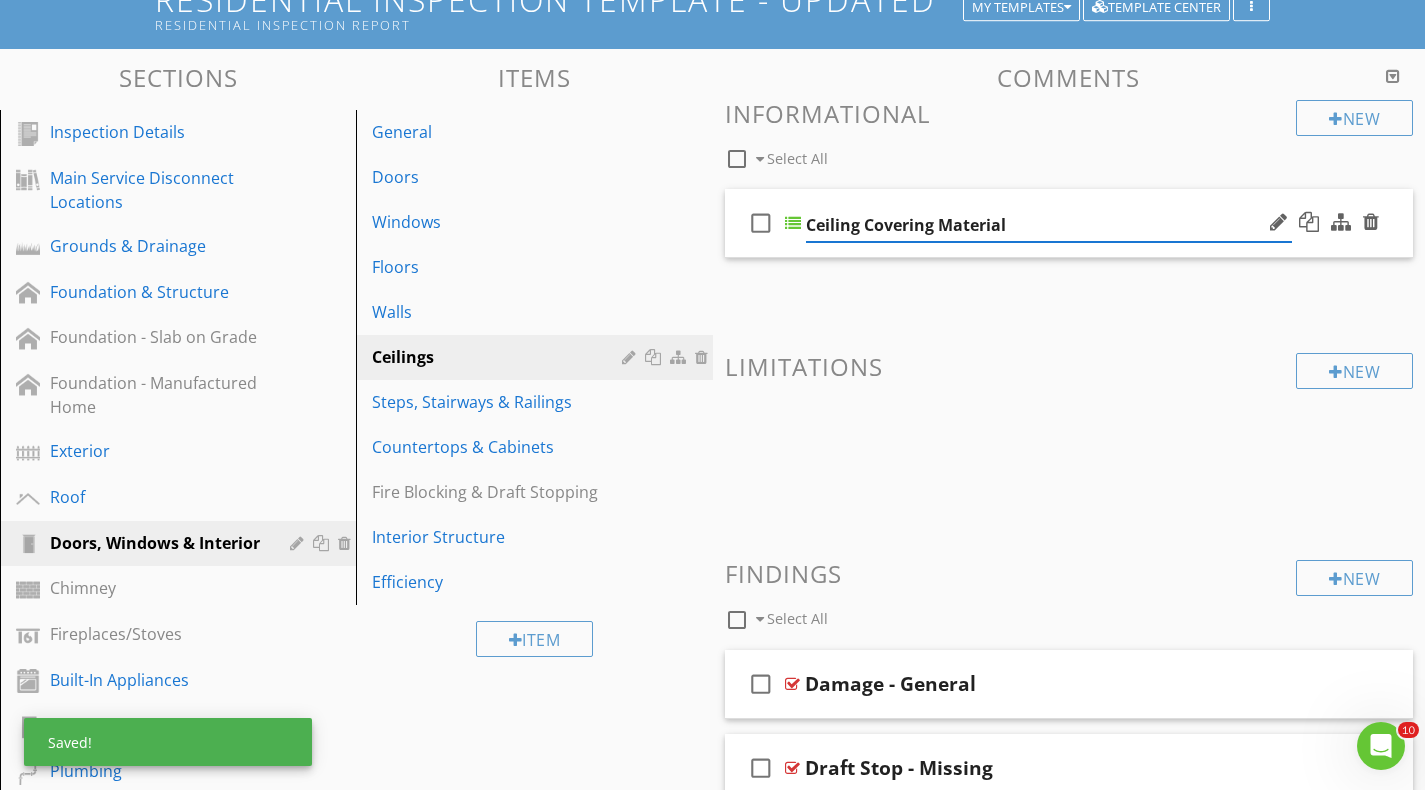 click on "Ceiling Covering Material" at bounding box center [1049, 225] 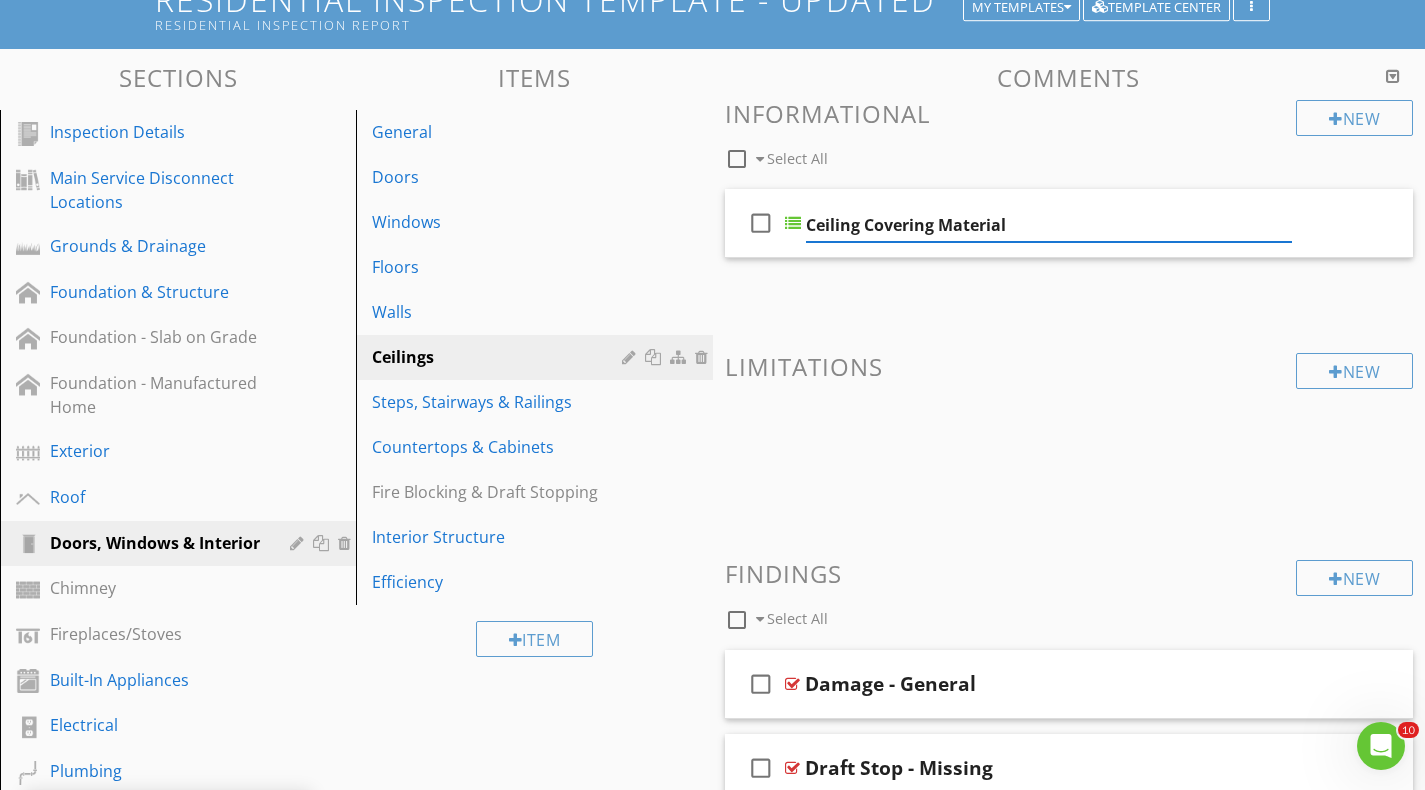 type on "Ceiling Covering Materials" 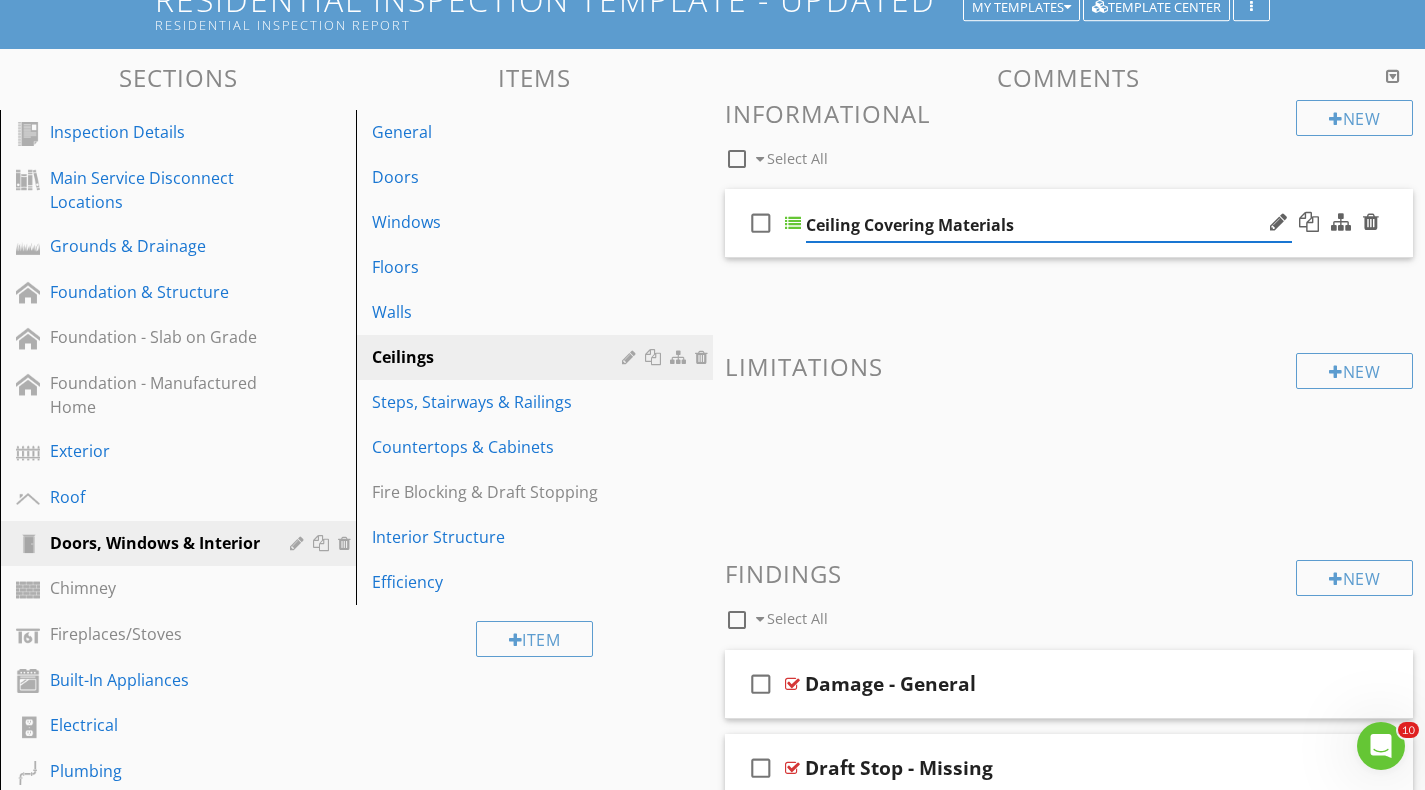 click on "check_box_outline_blank         Ceiling Covering Materials" at bounding box center [1069, 223] 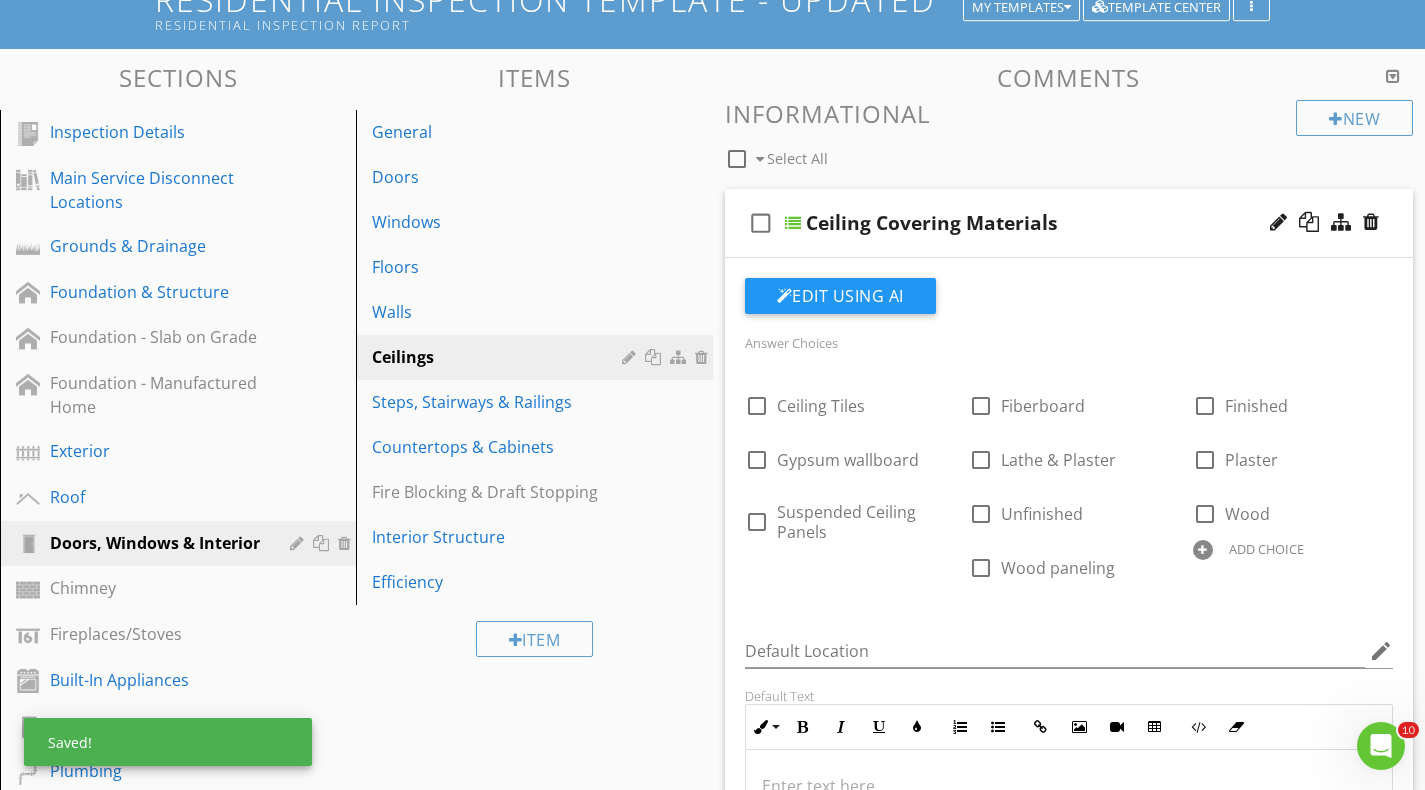 click on "check_box_outline_blank
Ceiling Covering Materials" at bounding box center (1069, 223) 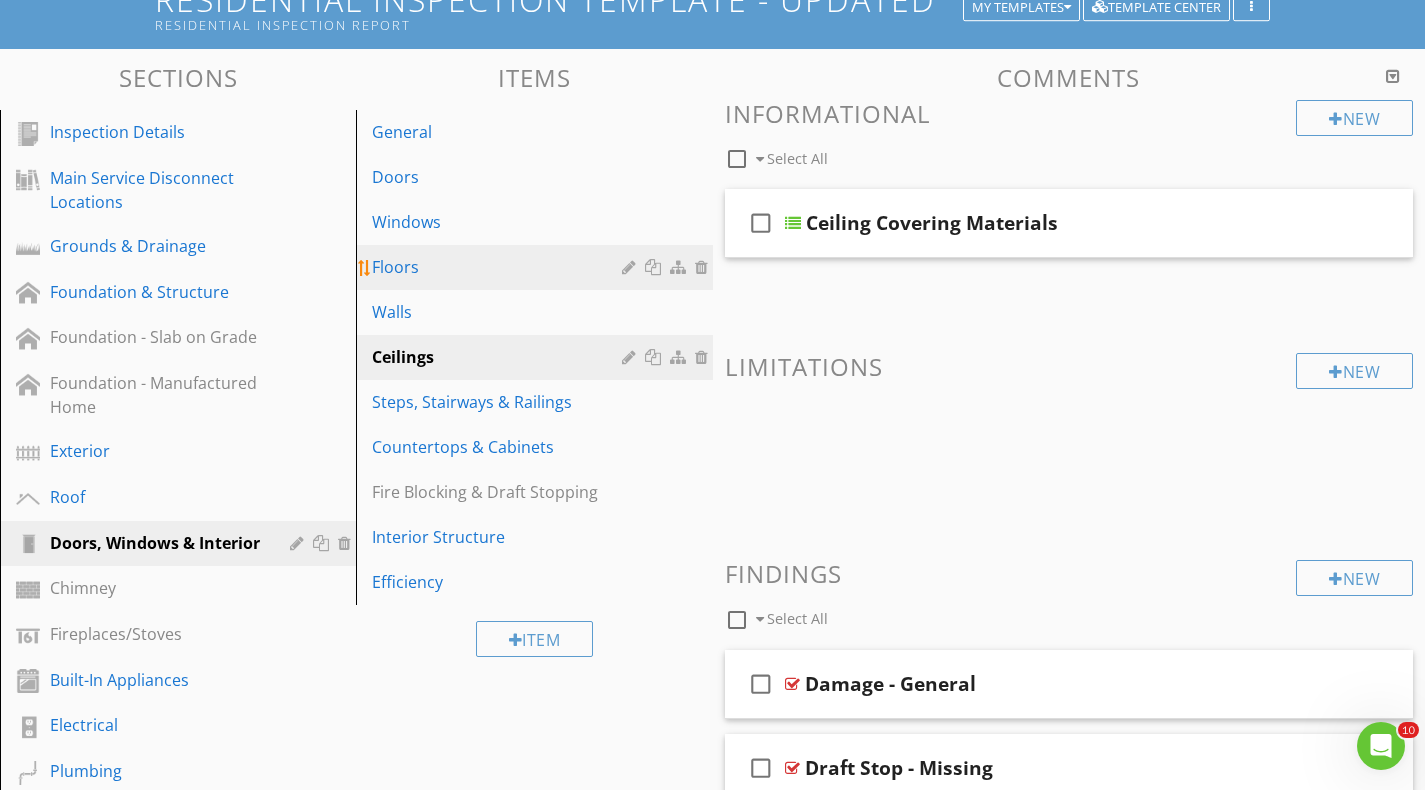 click on "Floors" at bounding box center (499, 267) 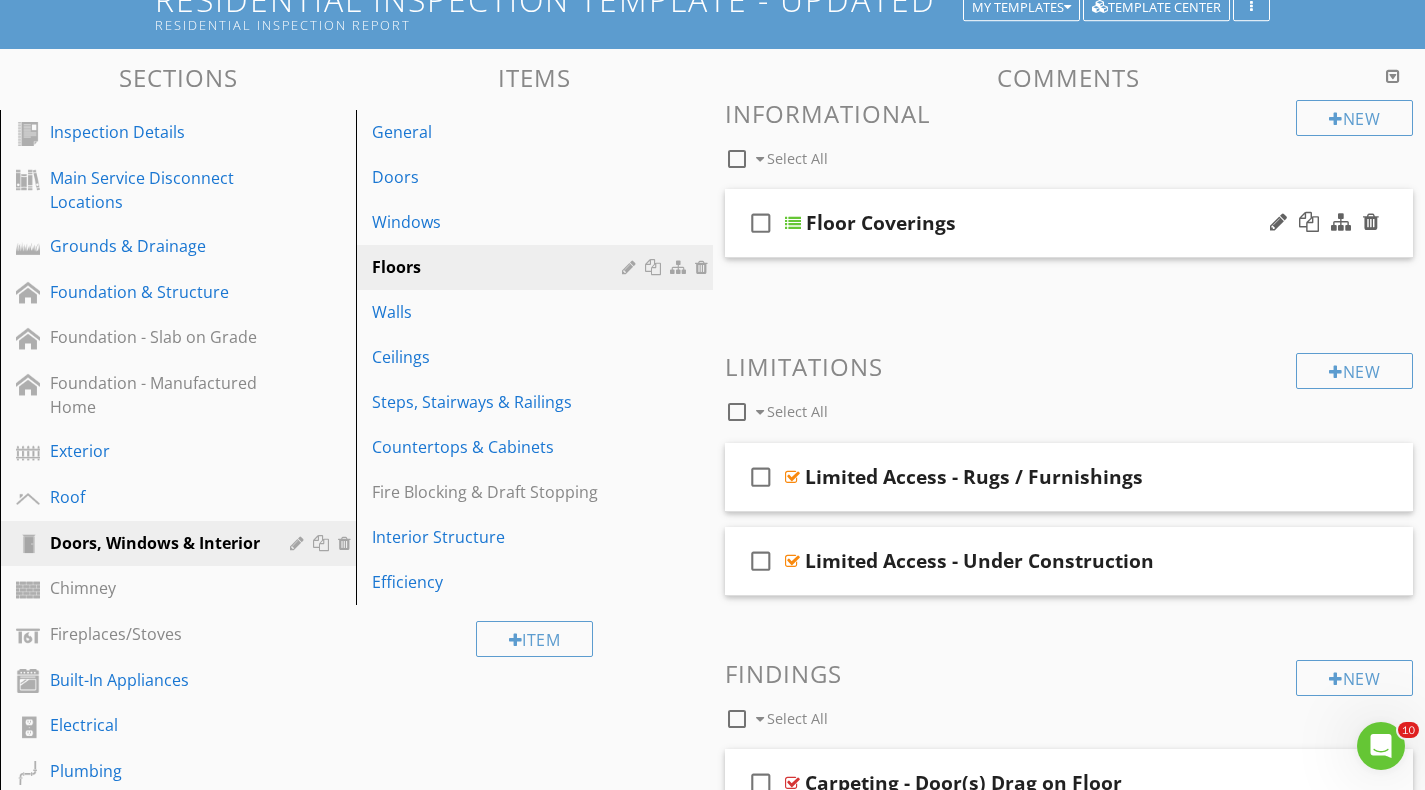click on "check_box_outline_blank
Floor Coverings" at bounding box center (1069, 223) 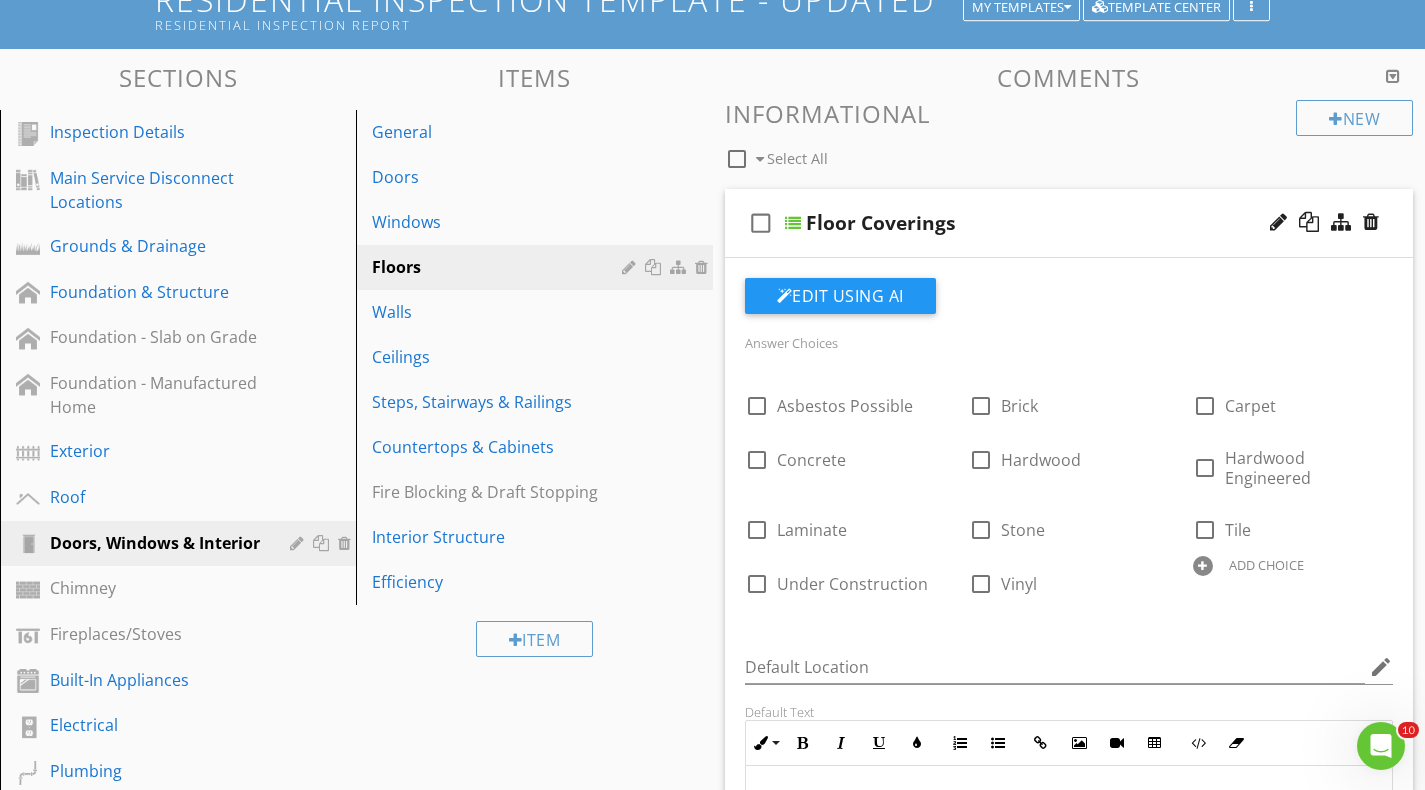 click on "Floor Coverings" at bounding box center [881, 223] 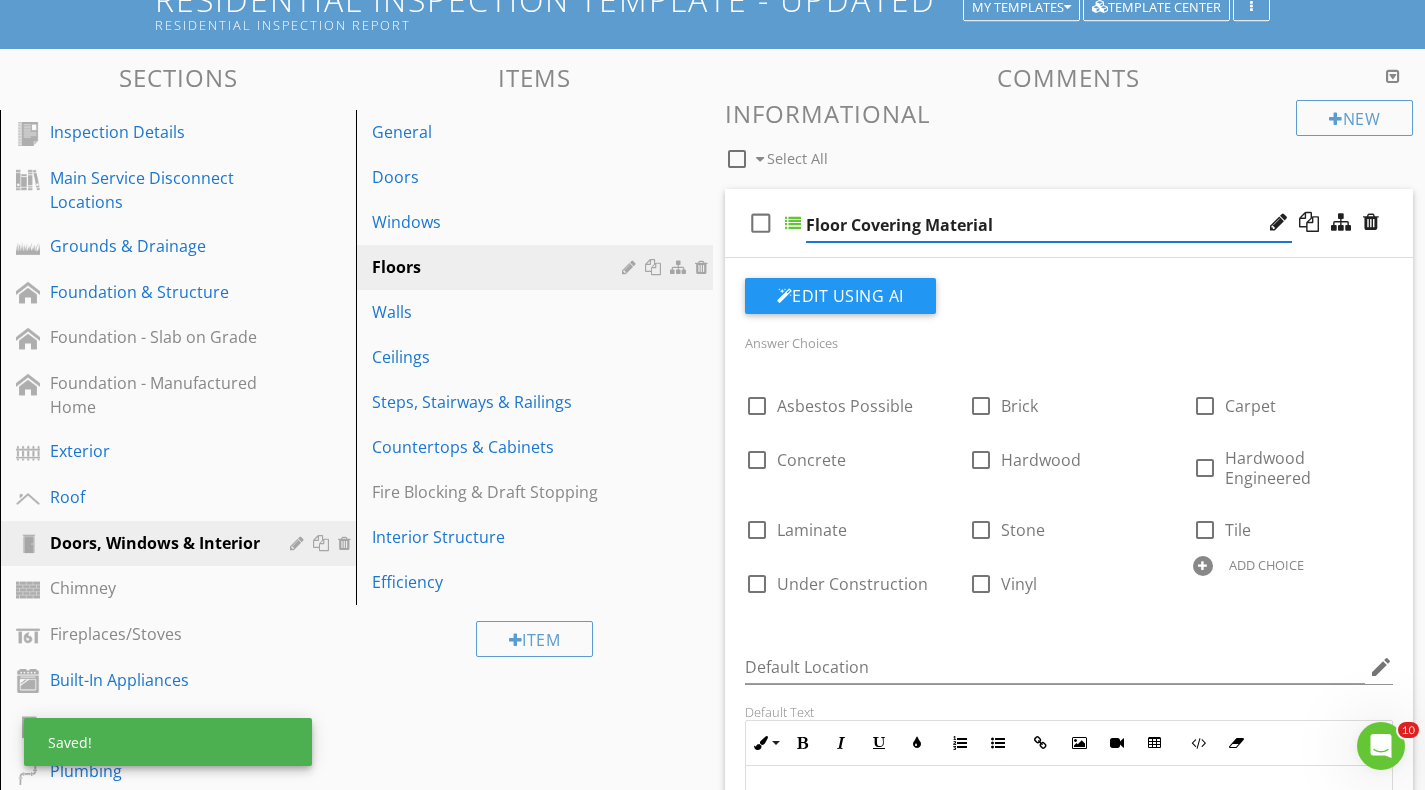 type on "Floor Covering Materials" 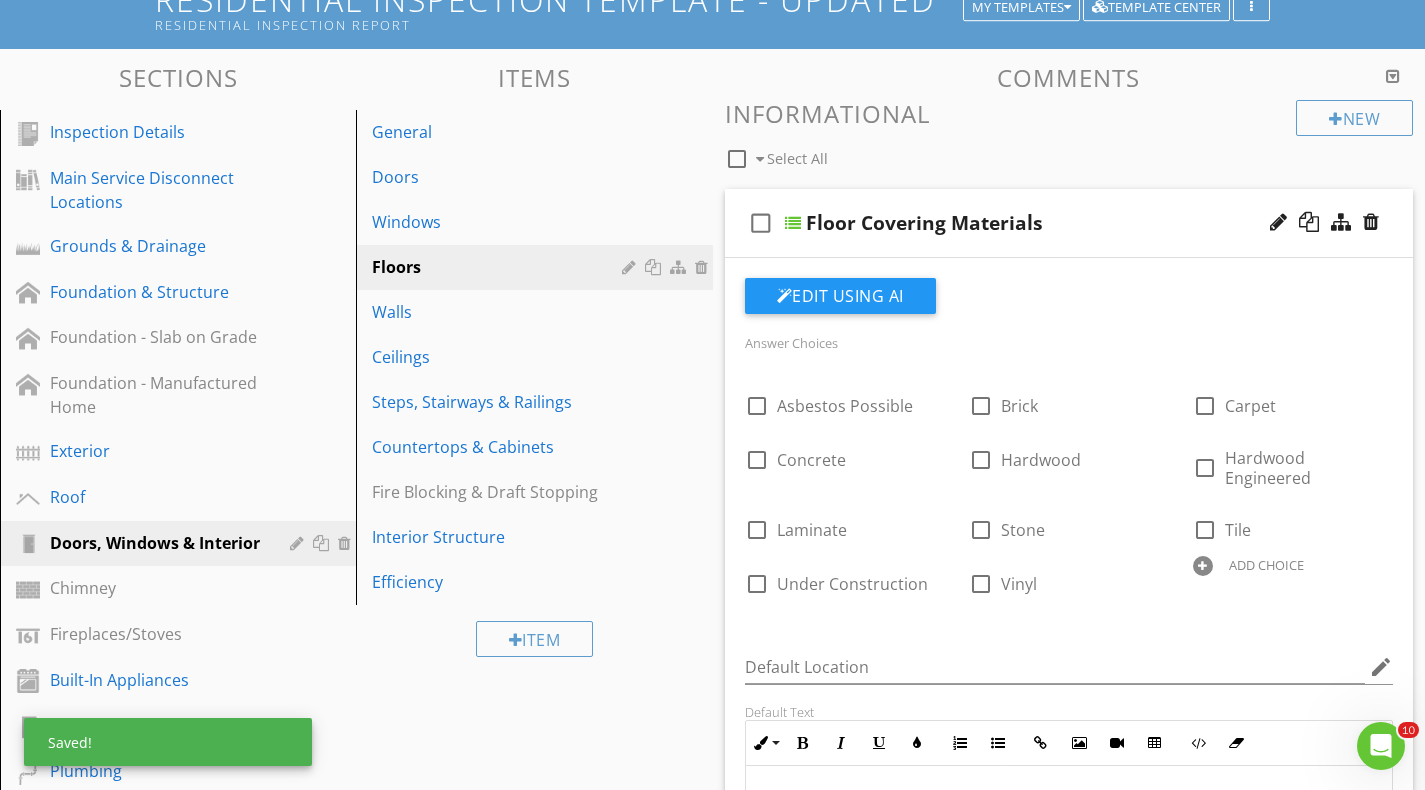 click on "check_box_outline_blank
Floor Covering Materials" at bounding box center [1069, 223] 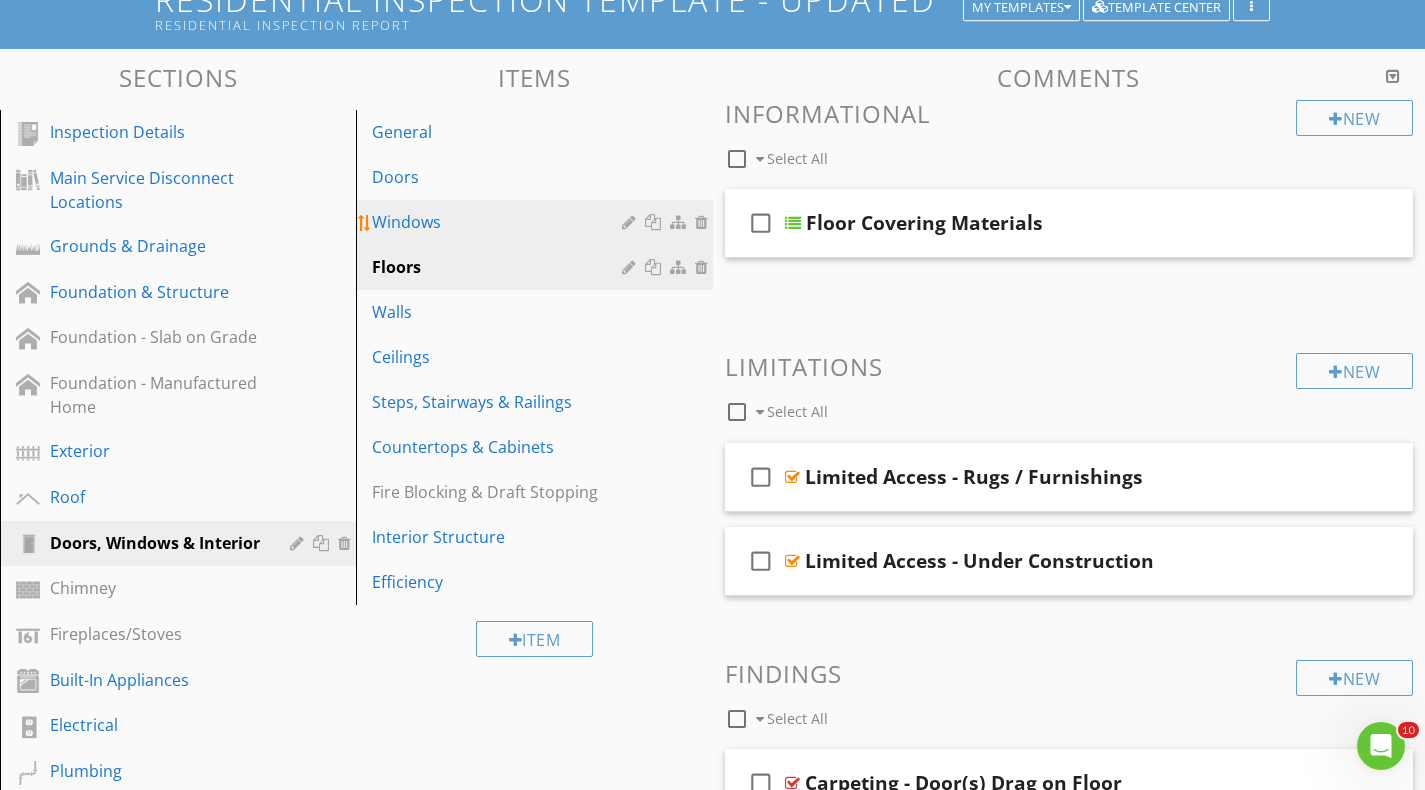 click on "Windows" at bounding box center [499, 222] 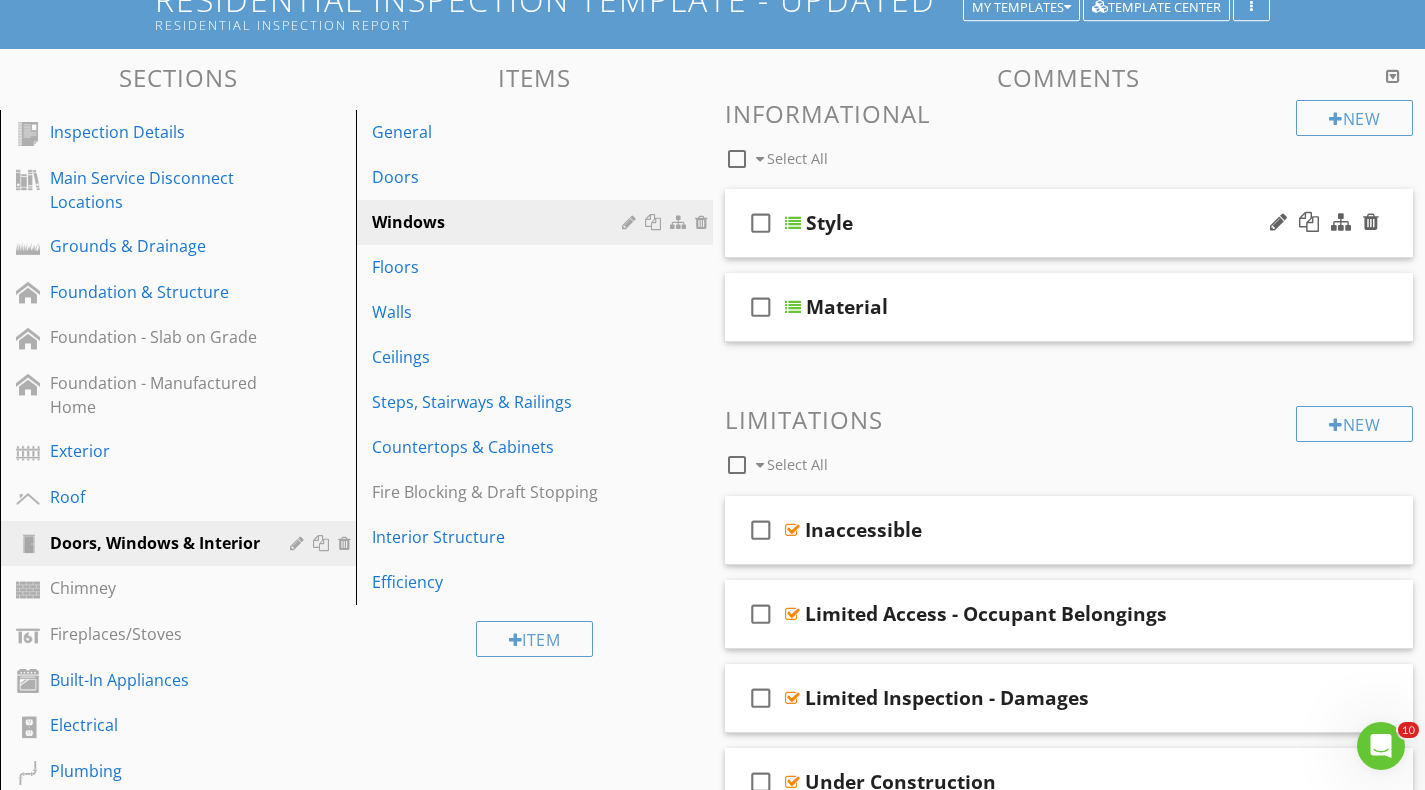click on "check_box_outline_blank
Style" at bounding box center [1069, 223] 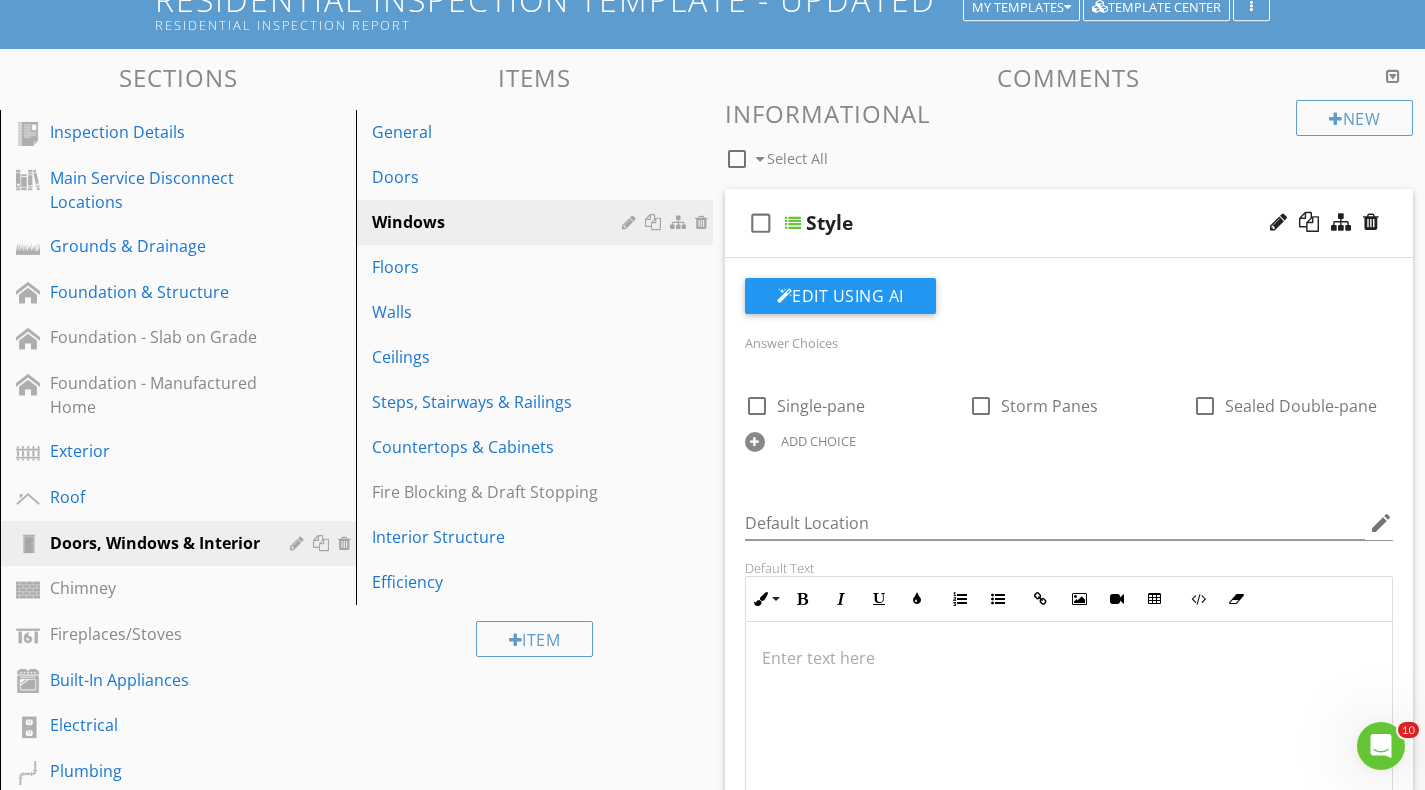 click on "Style" at bounding box center (829, 223) 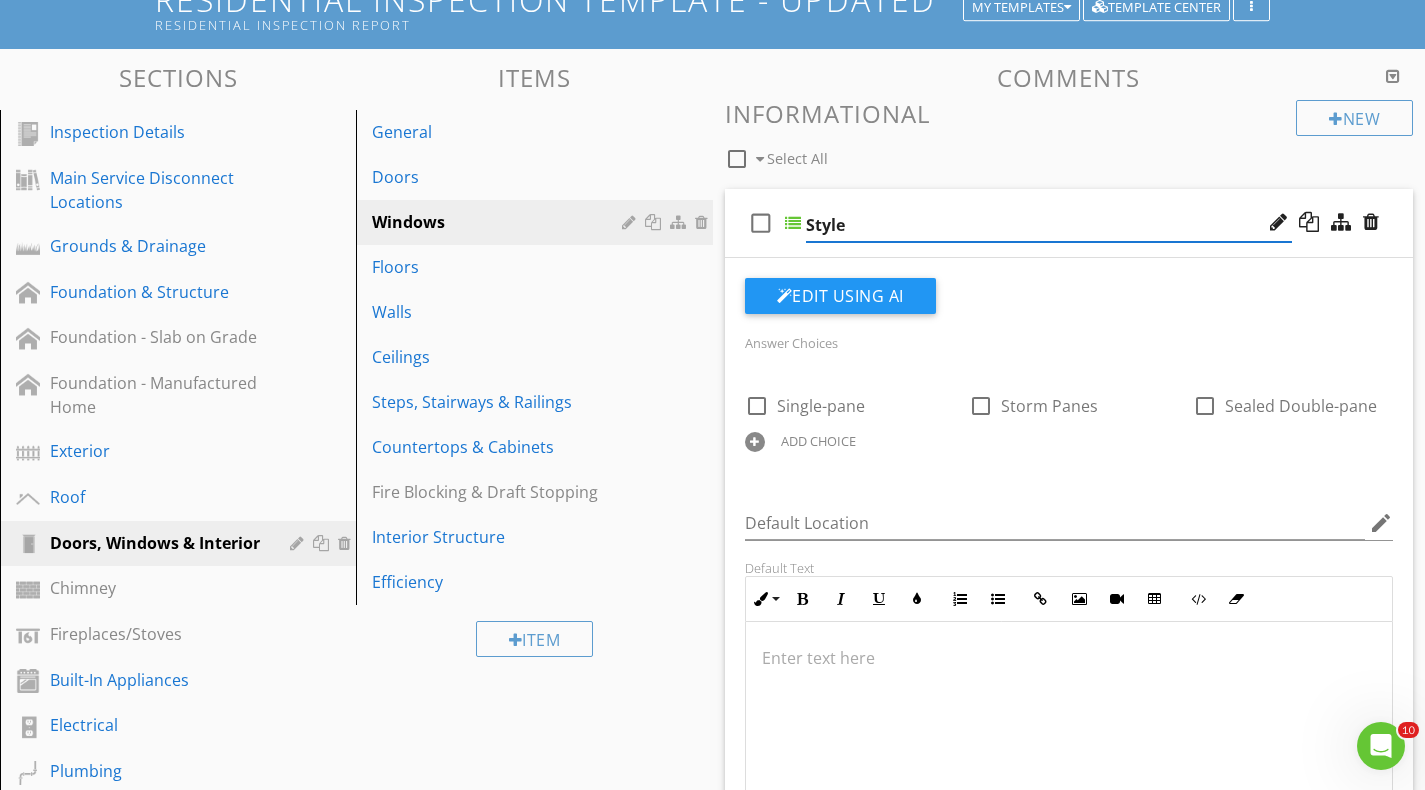 click on "Style" at bounding box center (1049, 225) 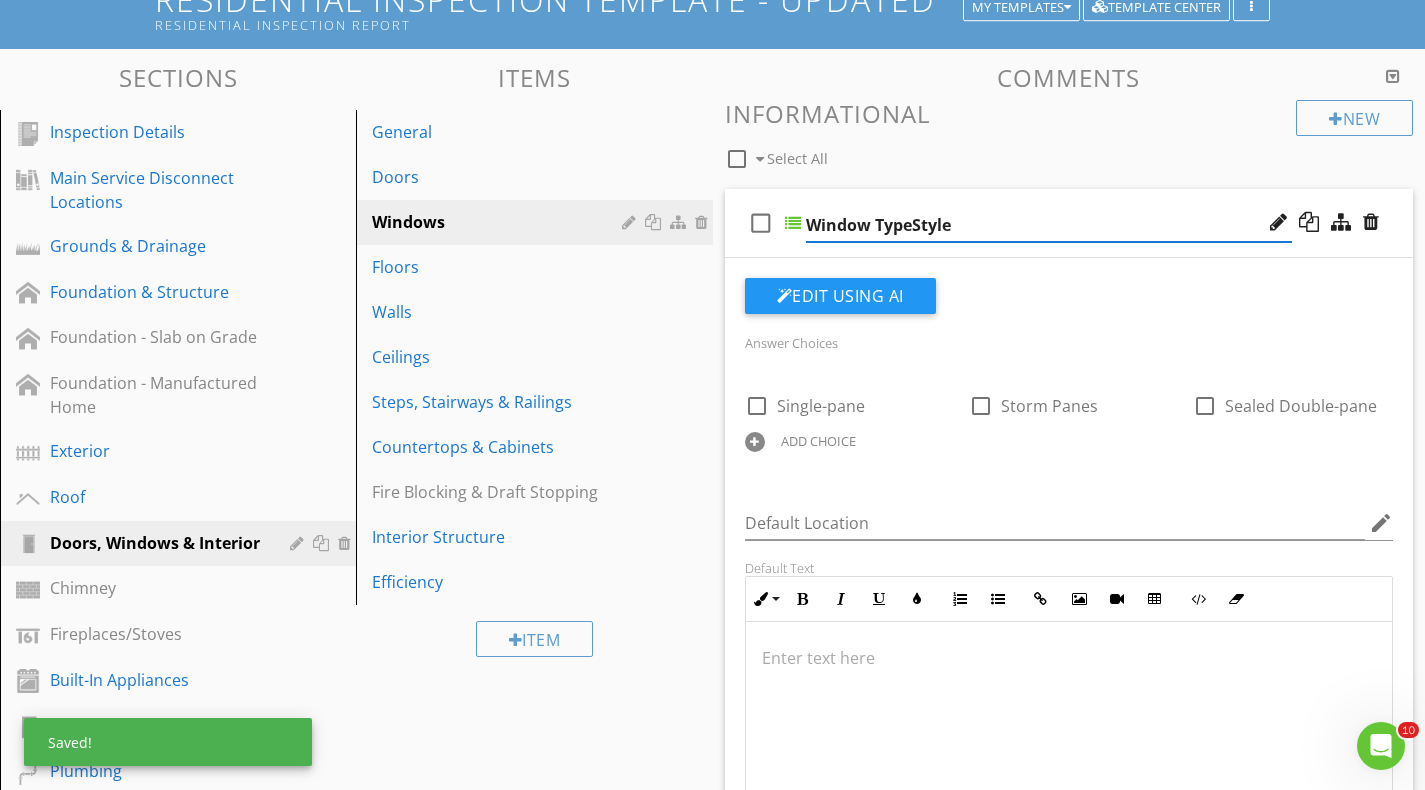 type on "Window Type/Style" 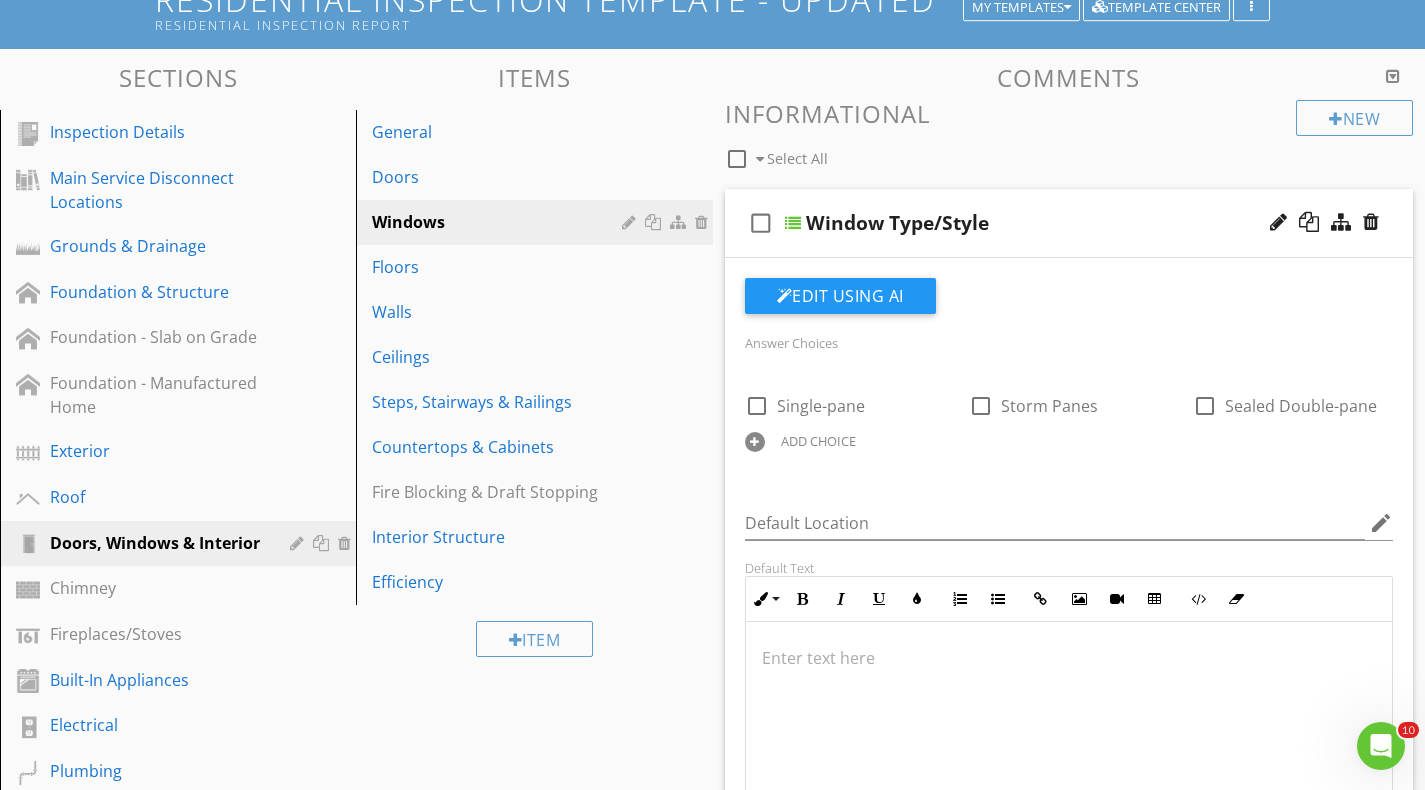 click on "check_box_outline_blank
Window Type/Style" at bounding box center [1069, 223] 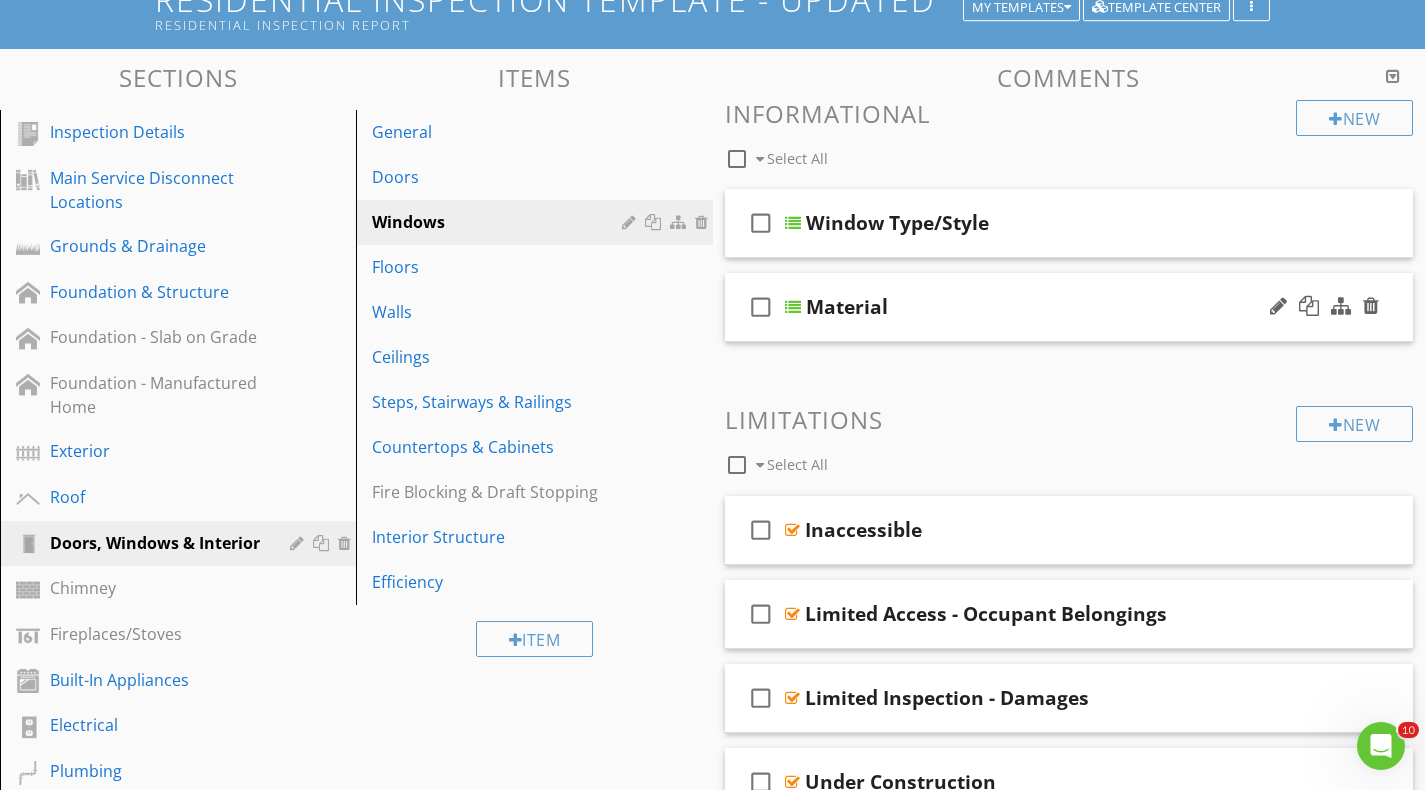 click on "check_box_outline_blank
Material" at bounding box center [1069, 307] 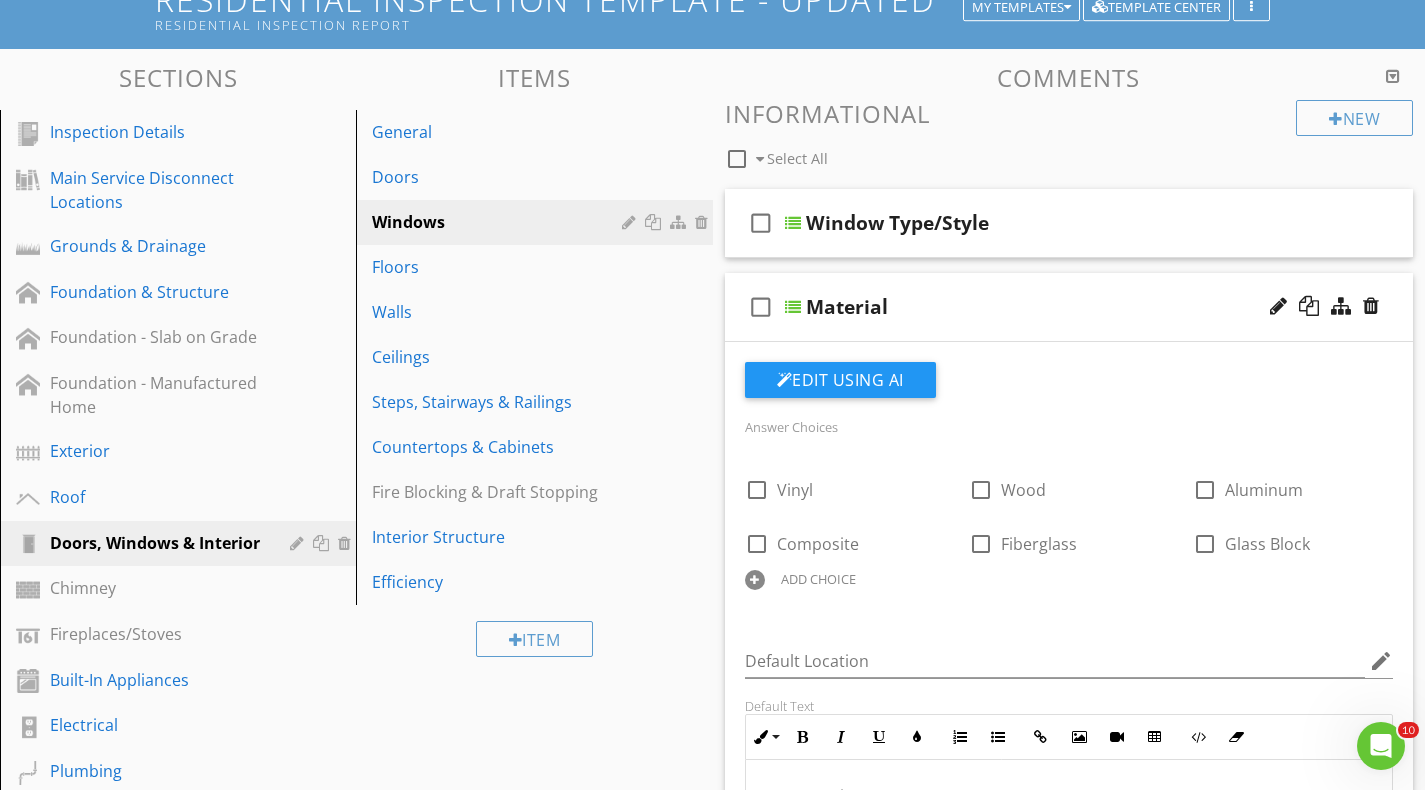 click on "Material" at bounding box center [847, 307] 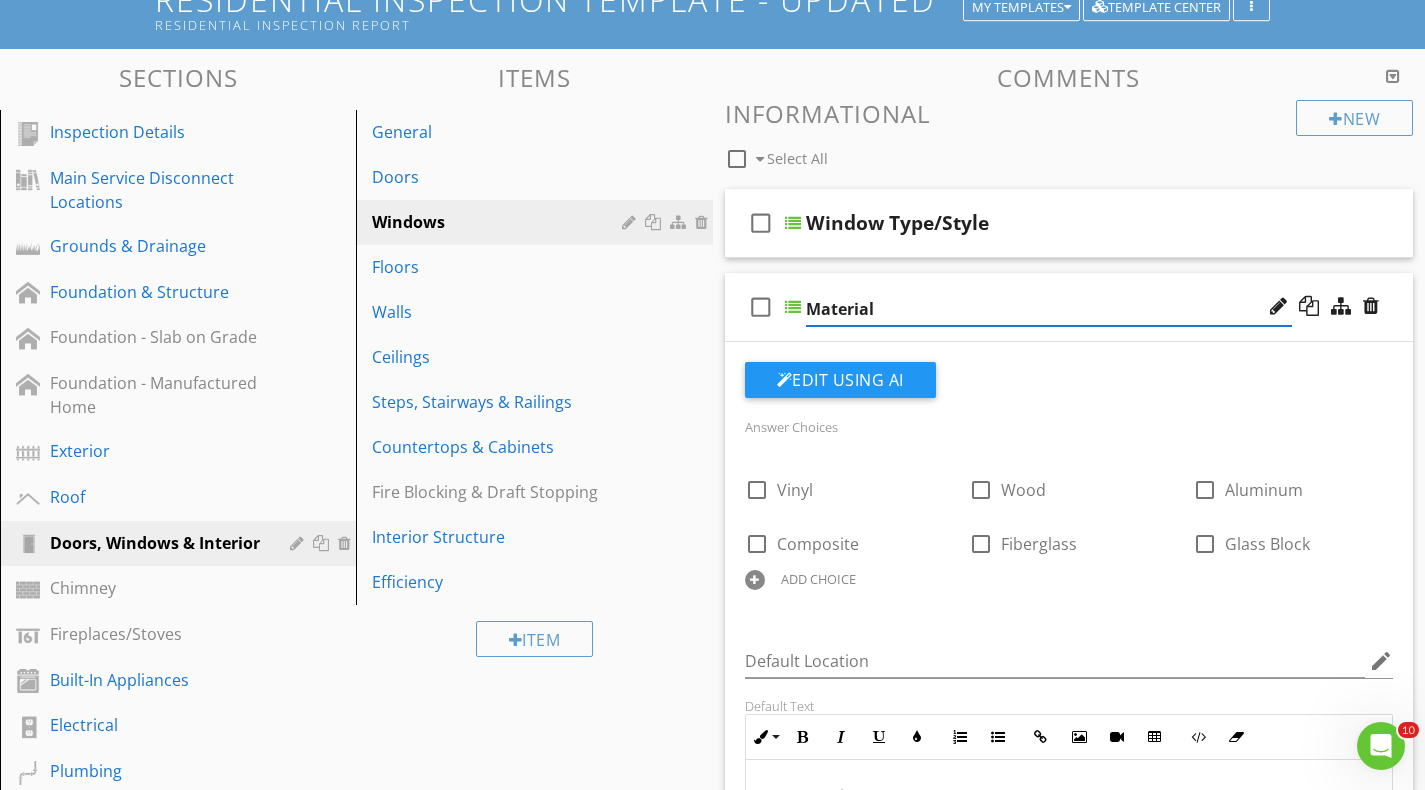 click on "Material" at bounding box center (1049, 309) 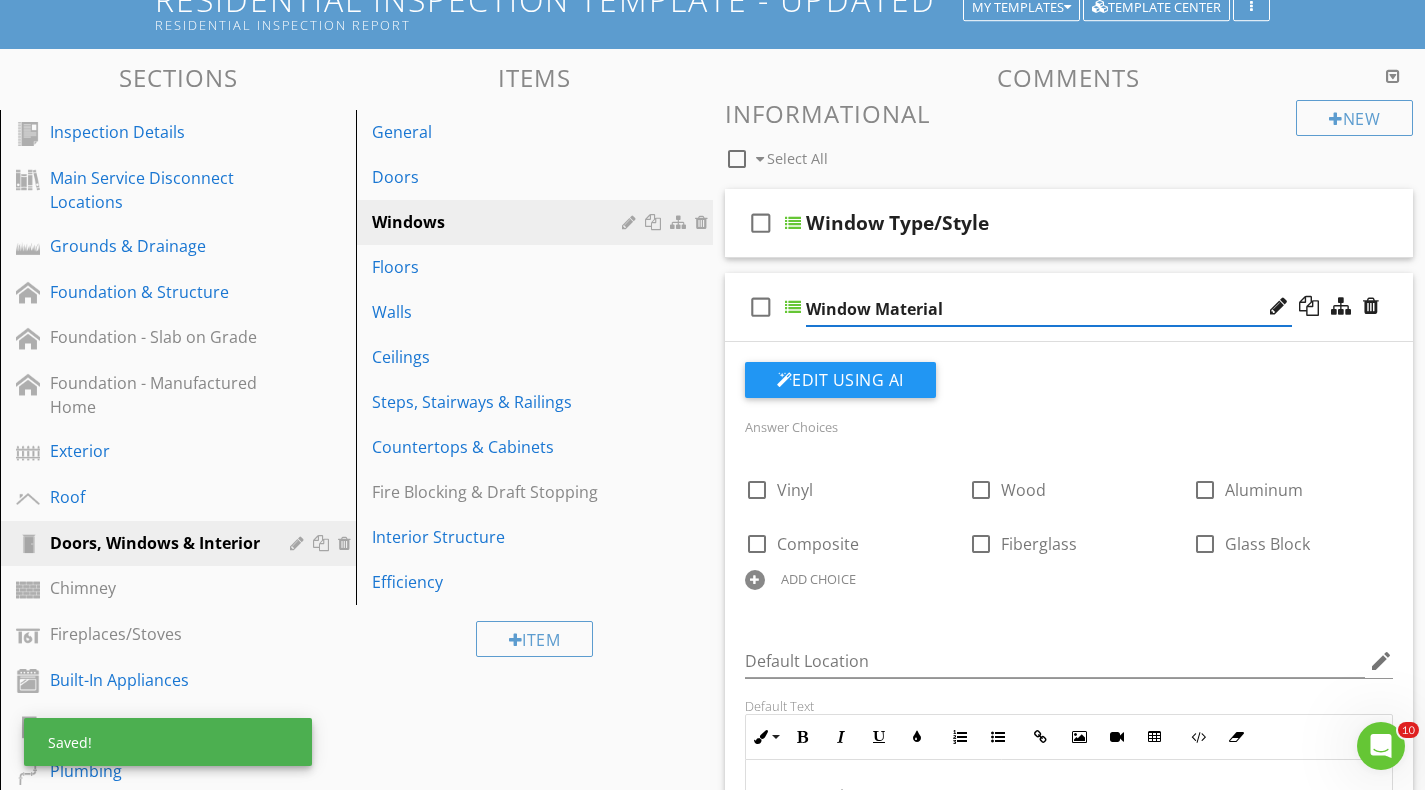 click on "Window Material" at bounding box center [1049, 309] 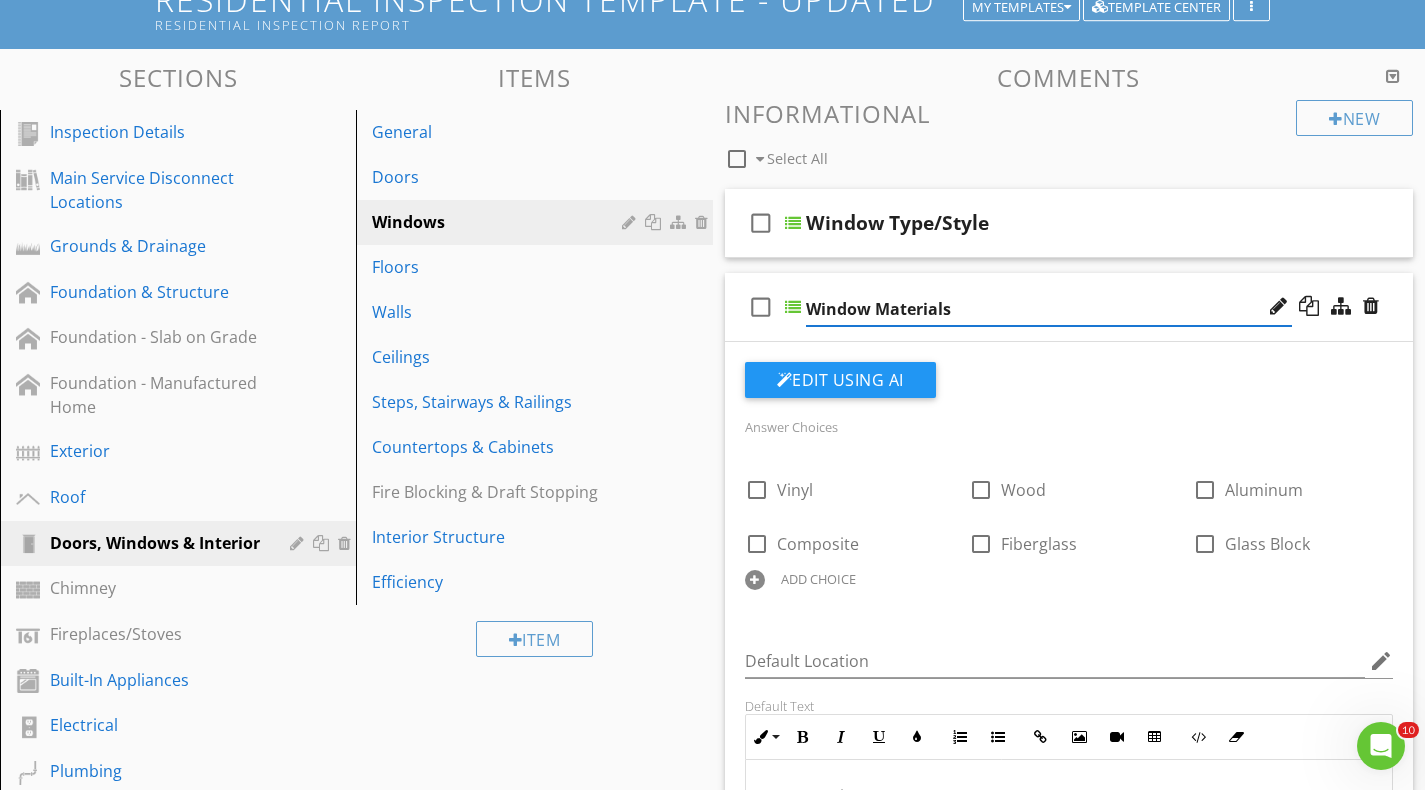 click on "check_box_outline_blank         Window Materials" at bounding box center [1069, 307] 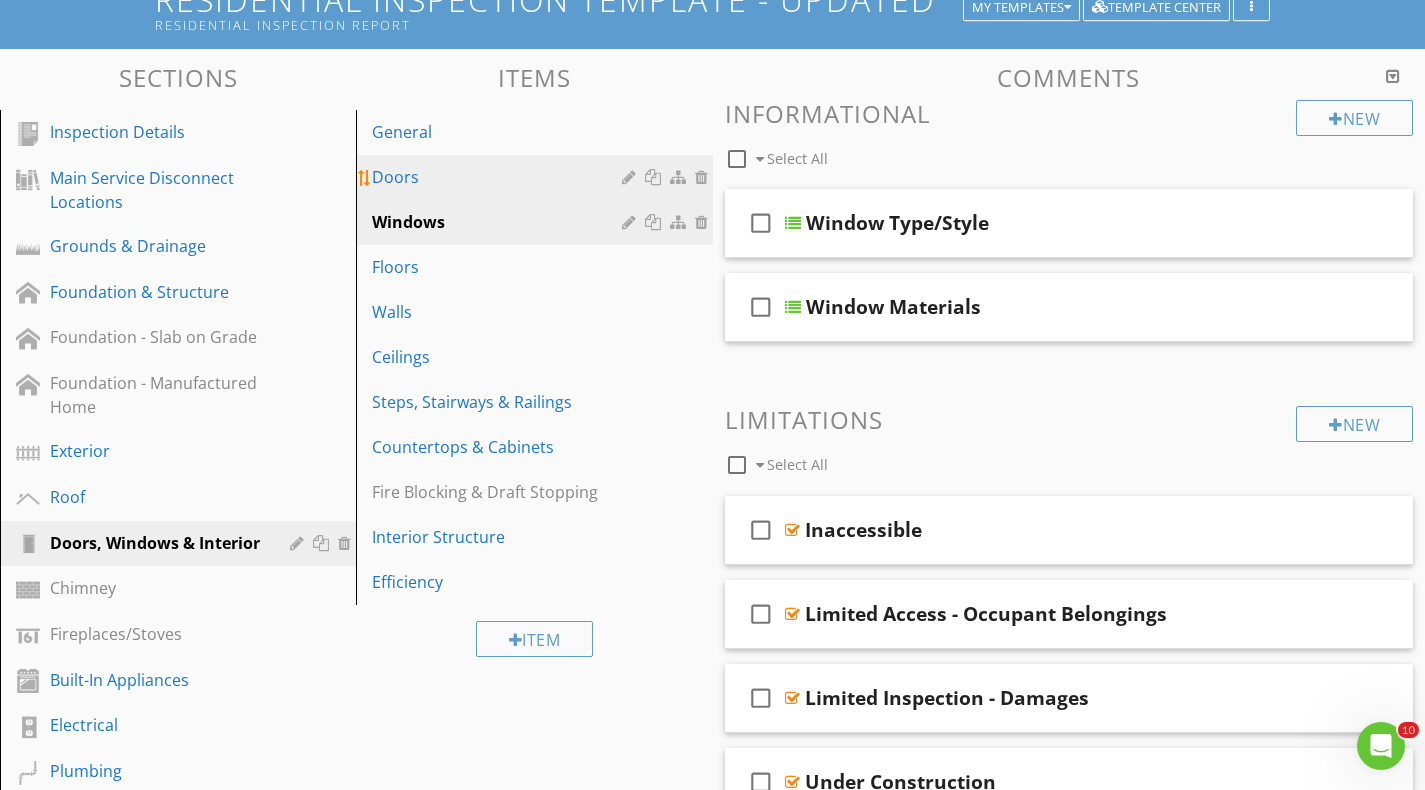 click on "Doors" at bounding box center (499, 177) 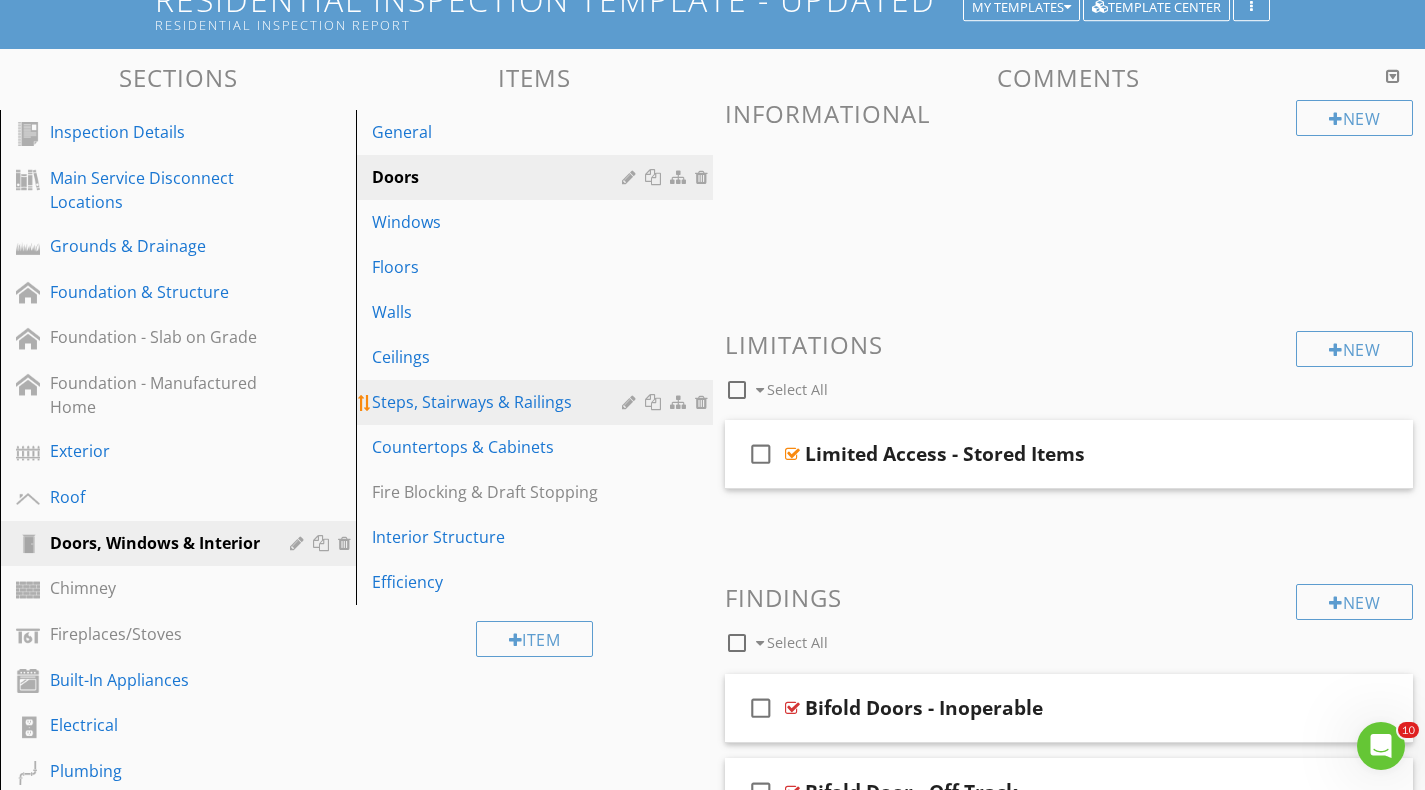 click on "Steps, Stairways & Railings" at bounding box center (499, 402) 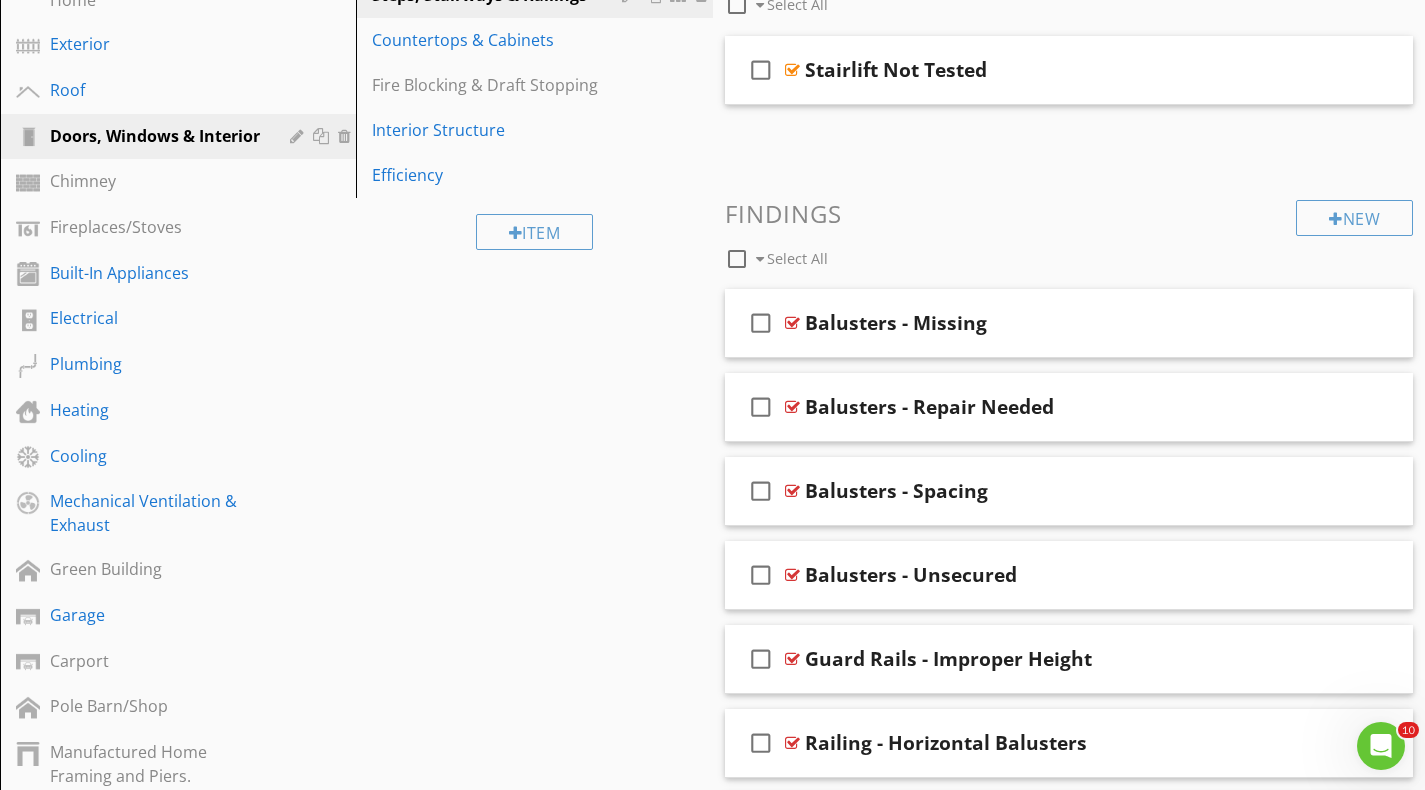 scroll, scrollTop: 557, scrollLeft: 0, axis: vertical 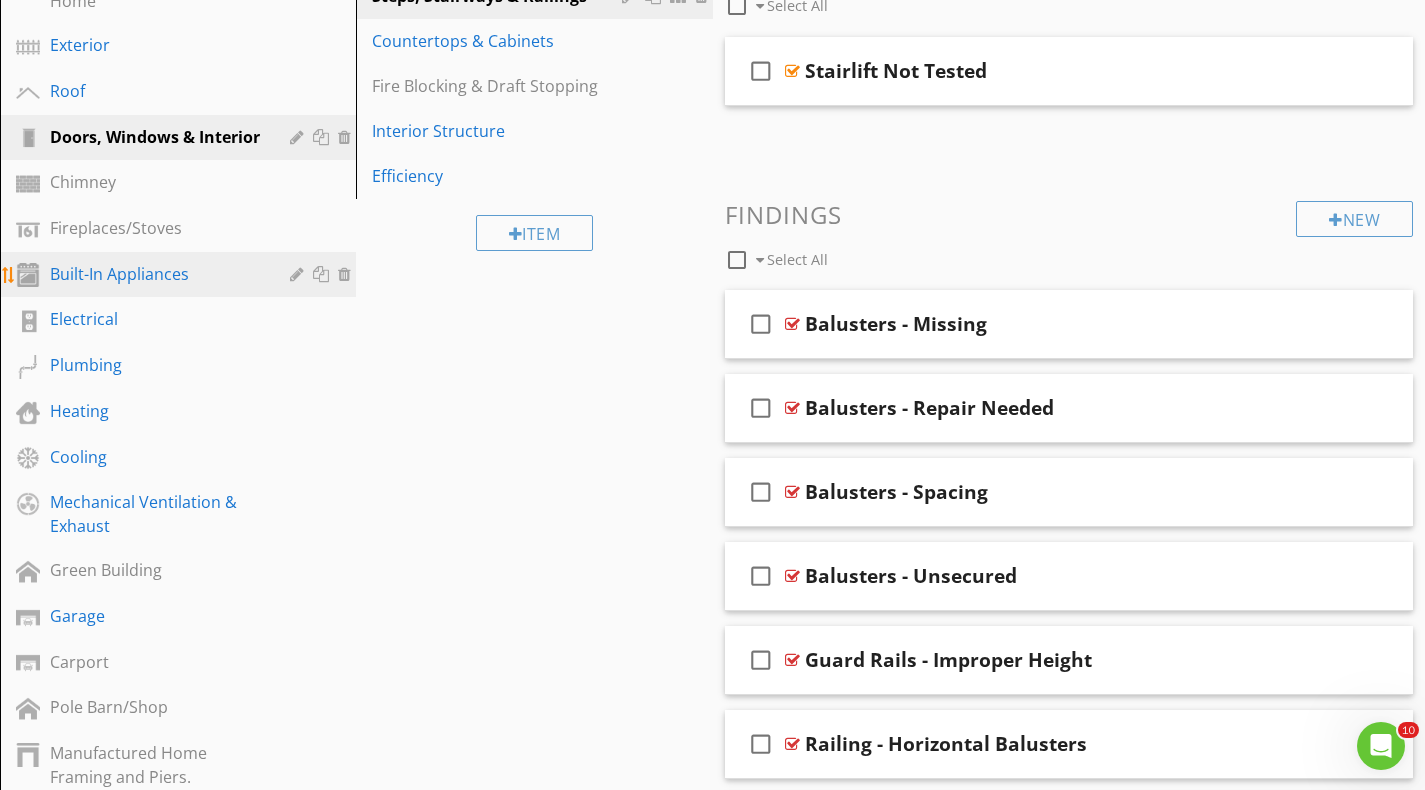 click on "Built-In Appliances" at bounding box center [181, 275] 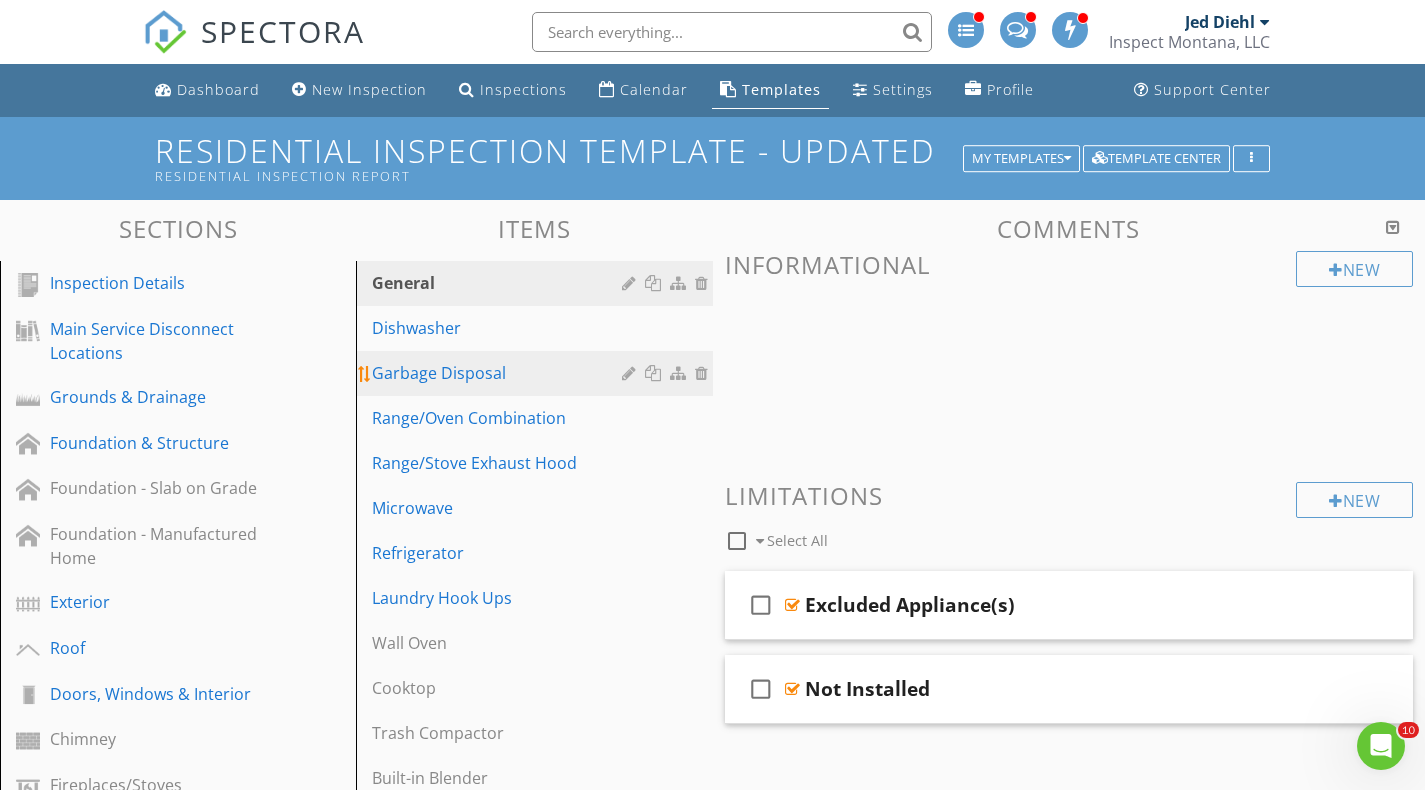 scroll, scrollTop: 0, scrollLeft: 0, axis: both 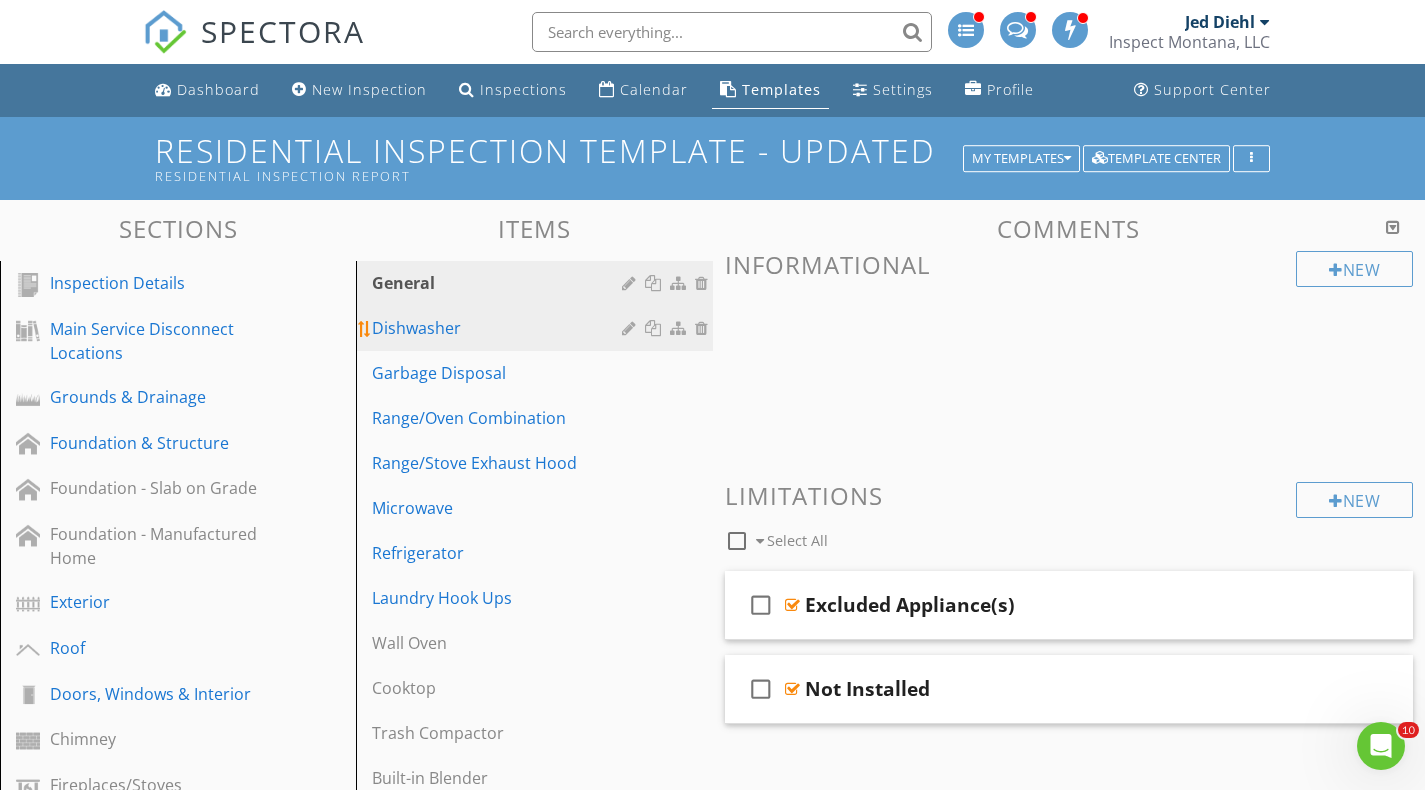 click on "Dishwasher" at bounding box center (499, 328) 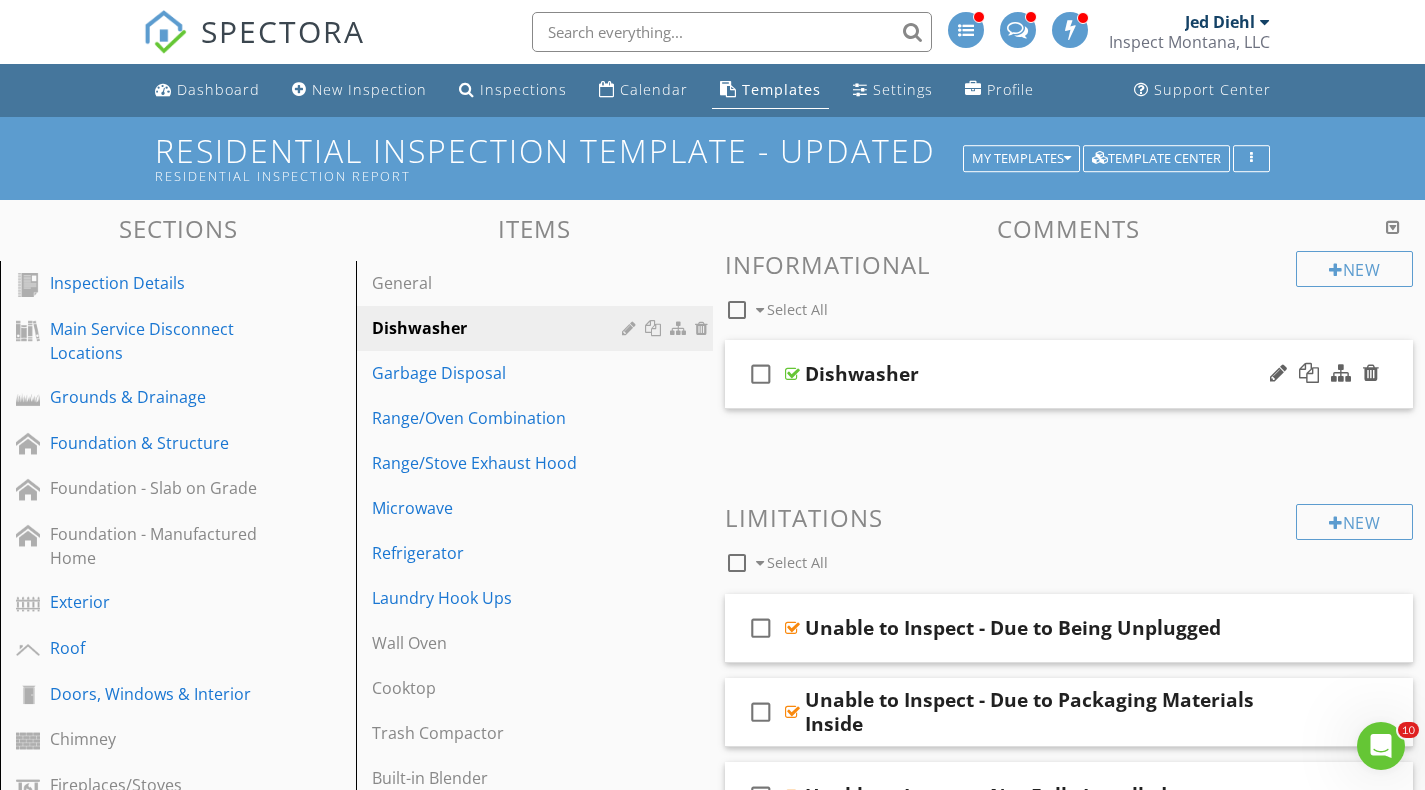 click on "check_box_outline_blank
Dishwasher" at bounding box center (1069, 374) 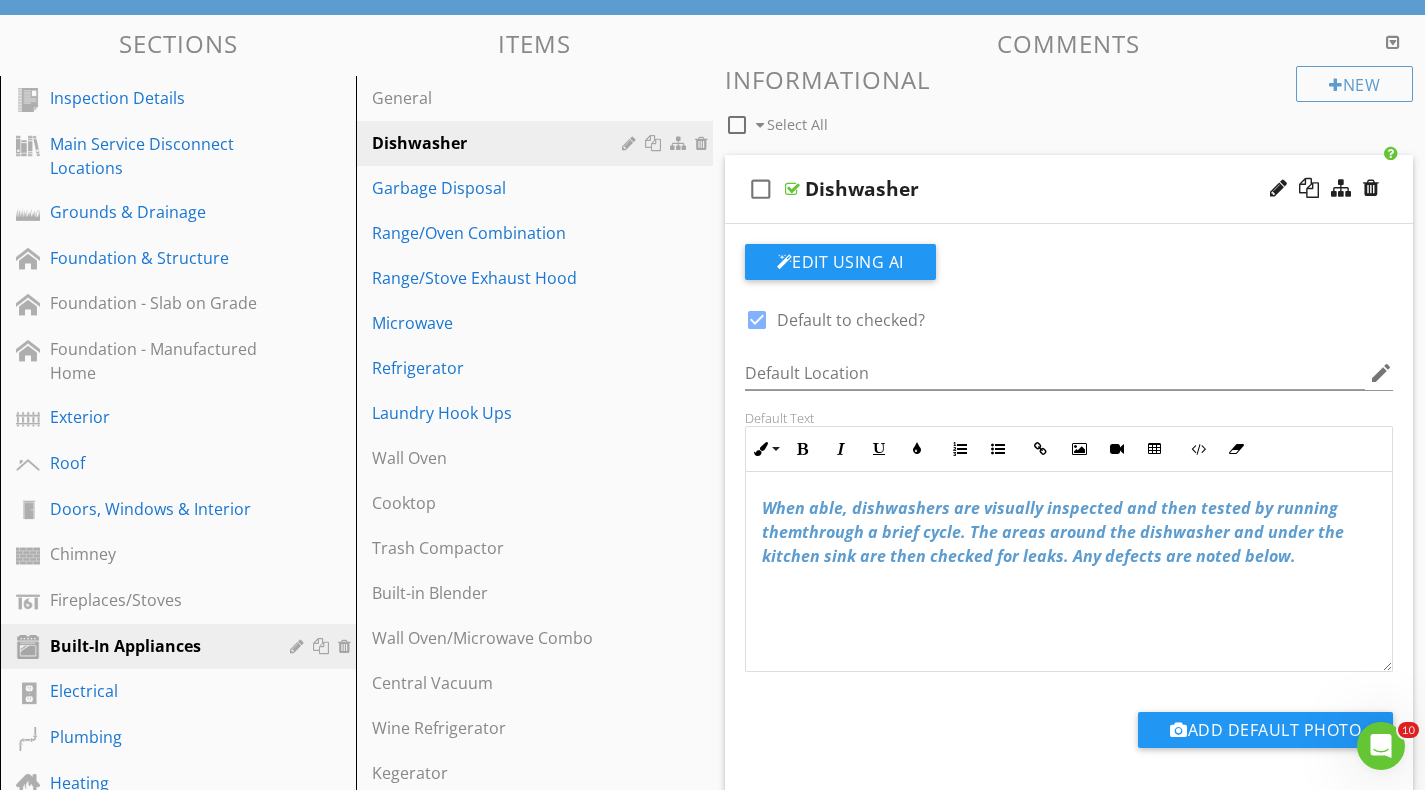 scroll, scrollTop: 184, scrollLeft: 0, axis: vertical 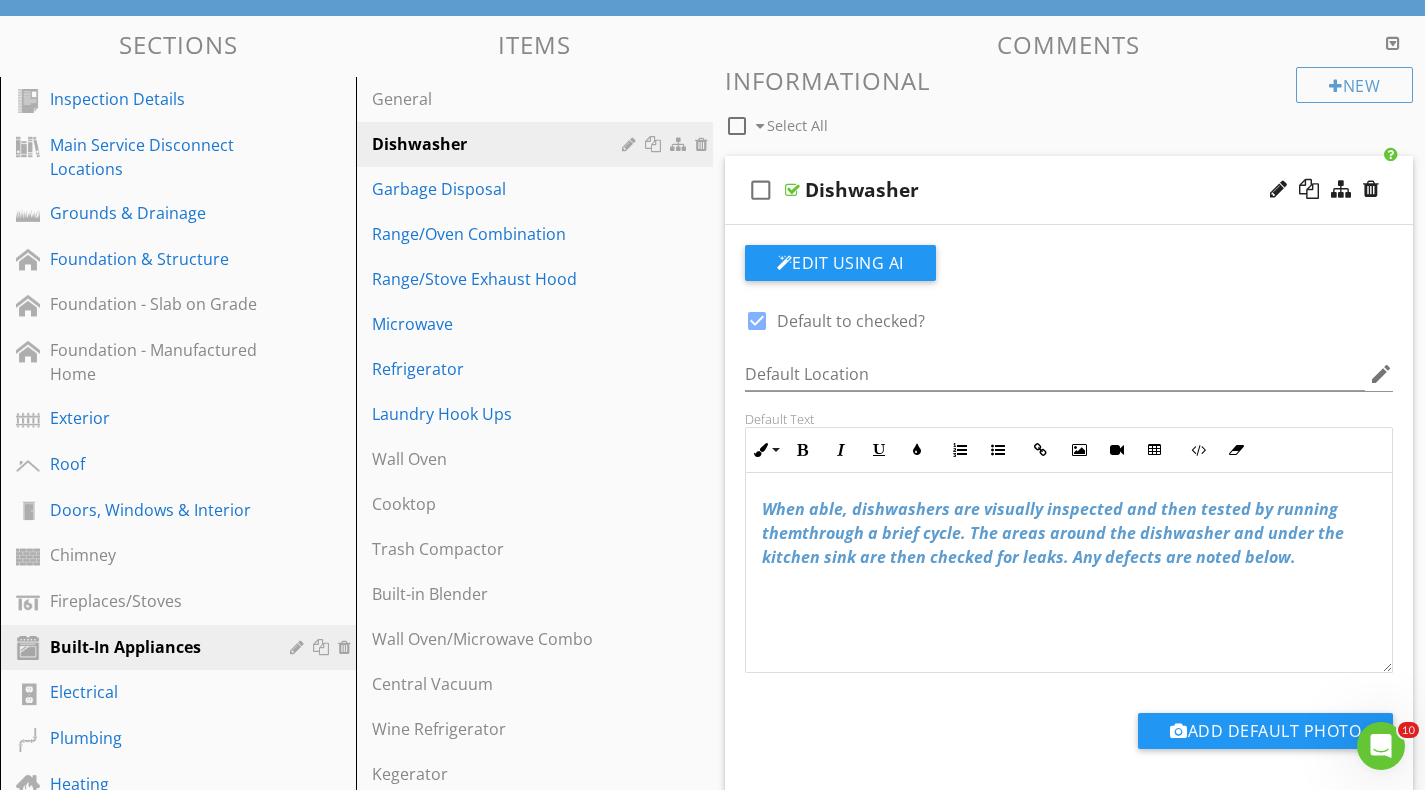 click on "check_box_outline_blank
Dishwasher" at bounding box center (1069, 190) 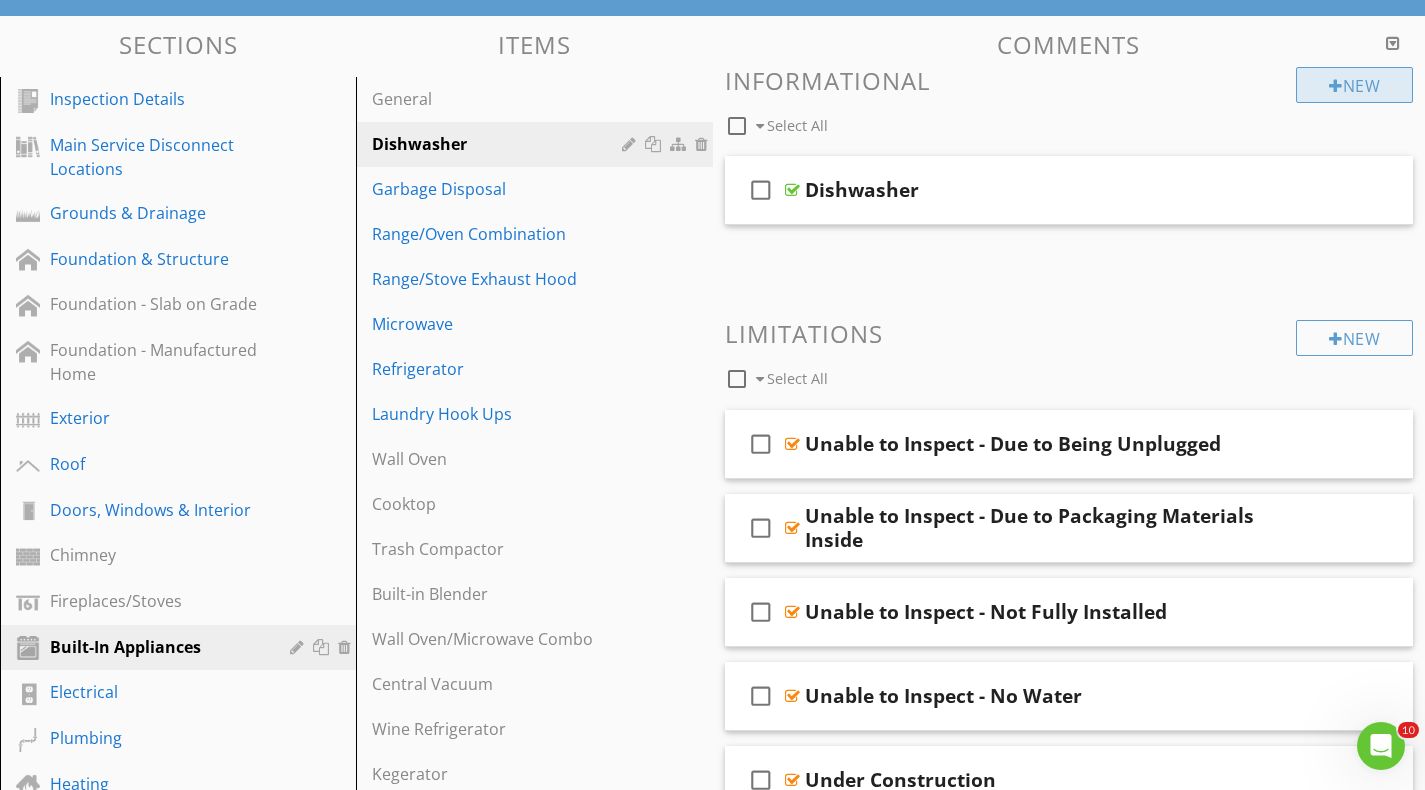 click on "New" at bounding box center (1354, 85) 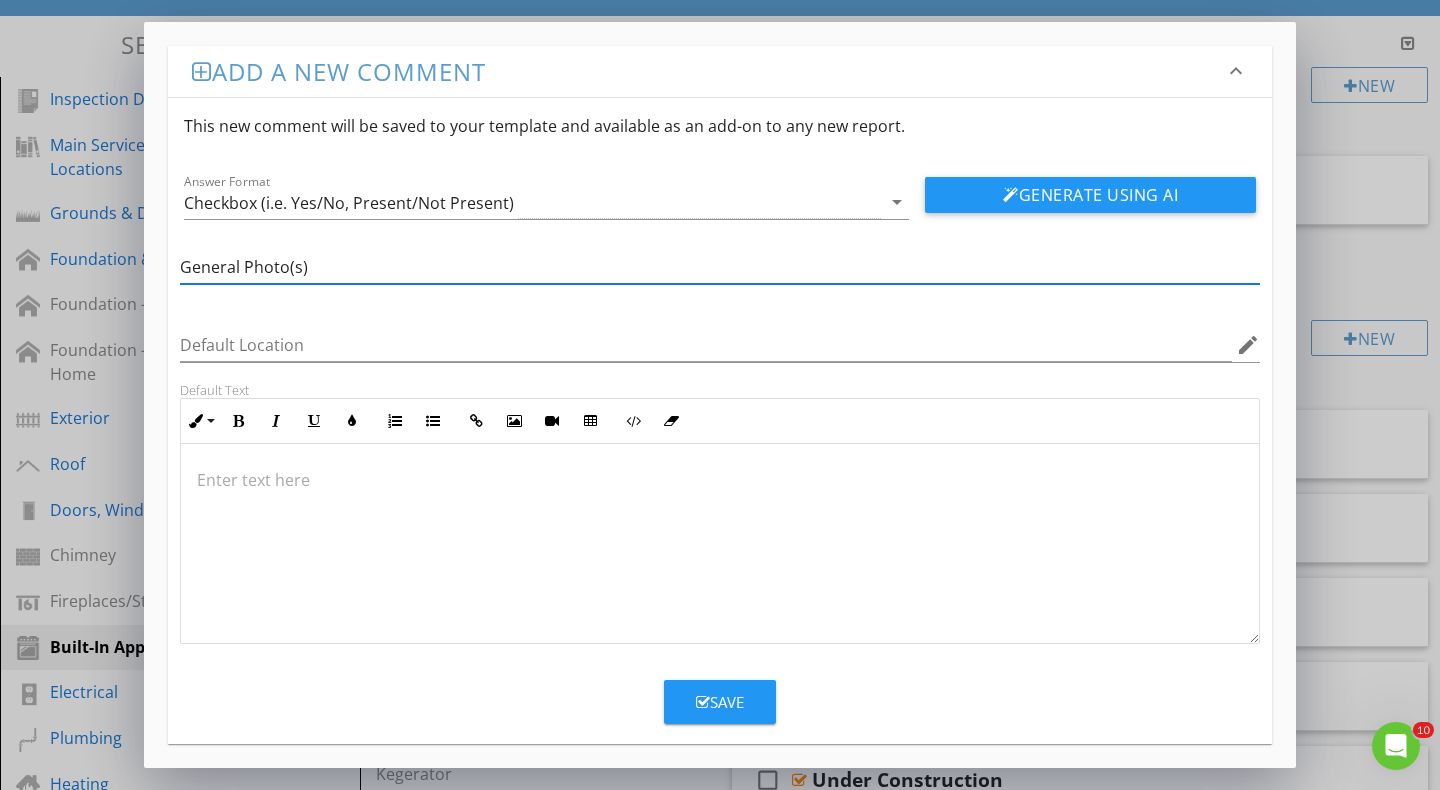 type on "General Photo(s)" 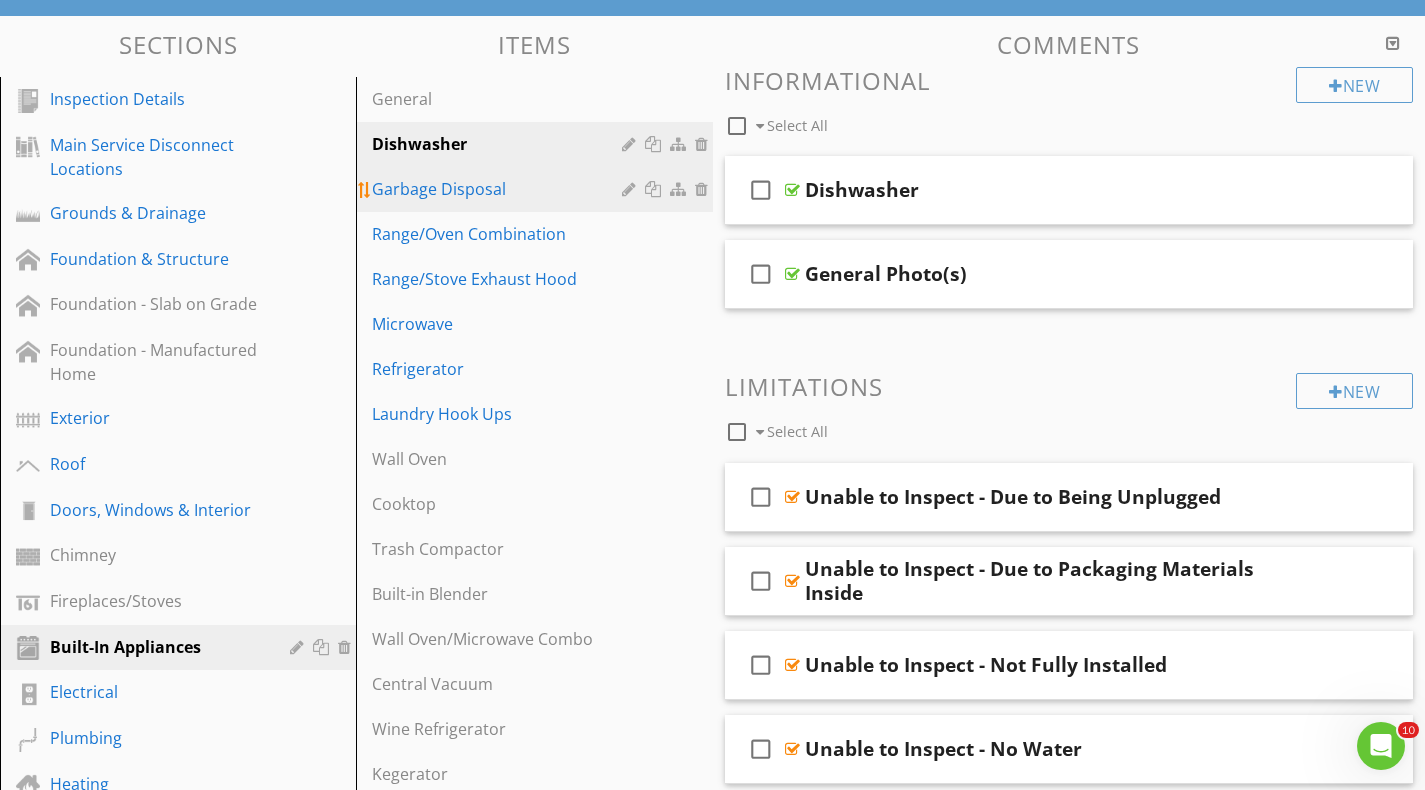 click on "Garbage Disposal" at bounding box center [499, 189] 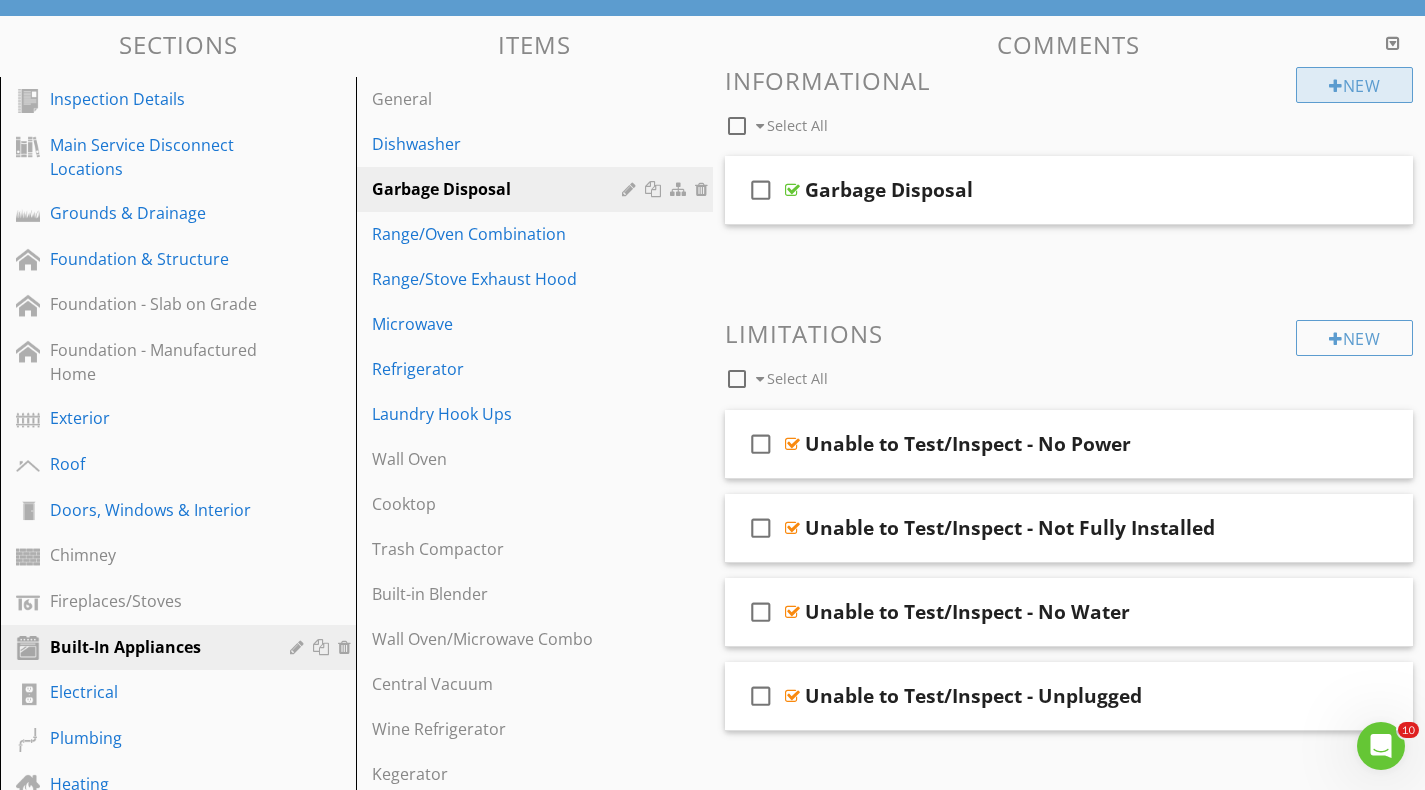 click on "New" at bounding box center (1354, 85) 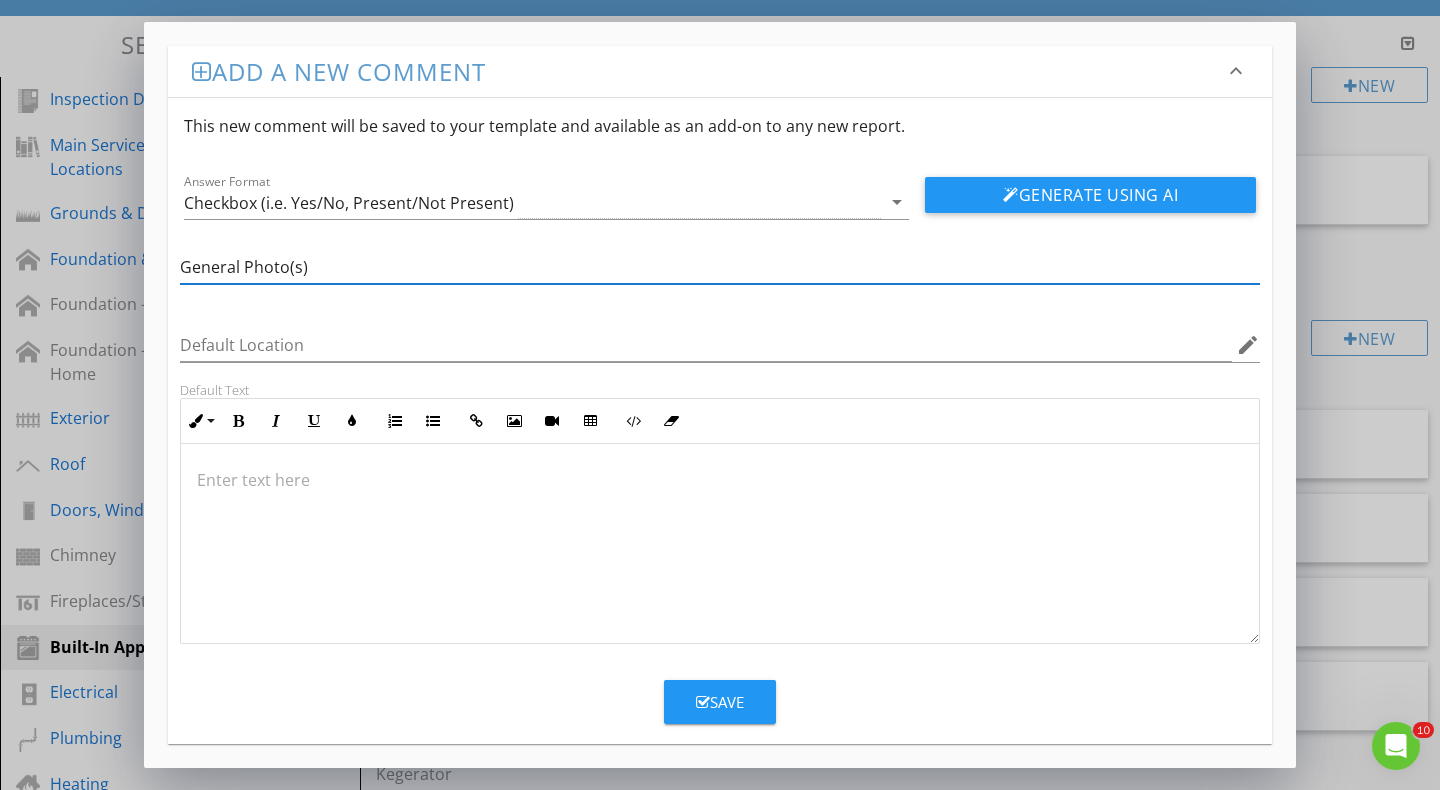 type on "General Photo(s)" 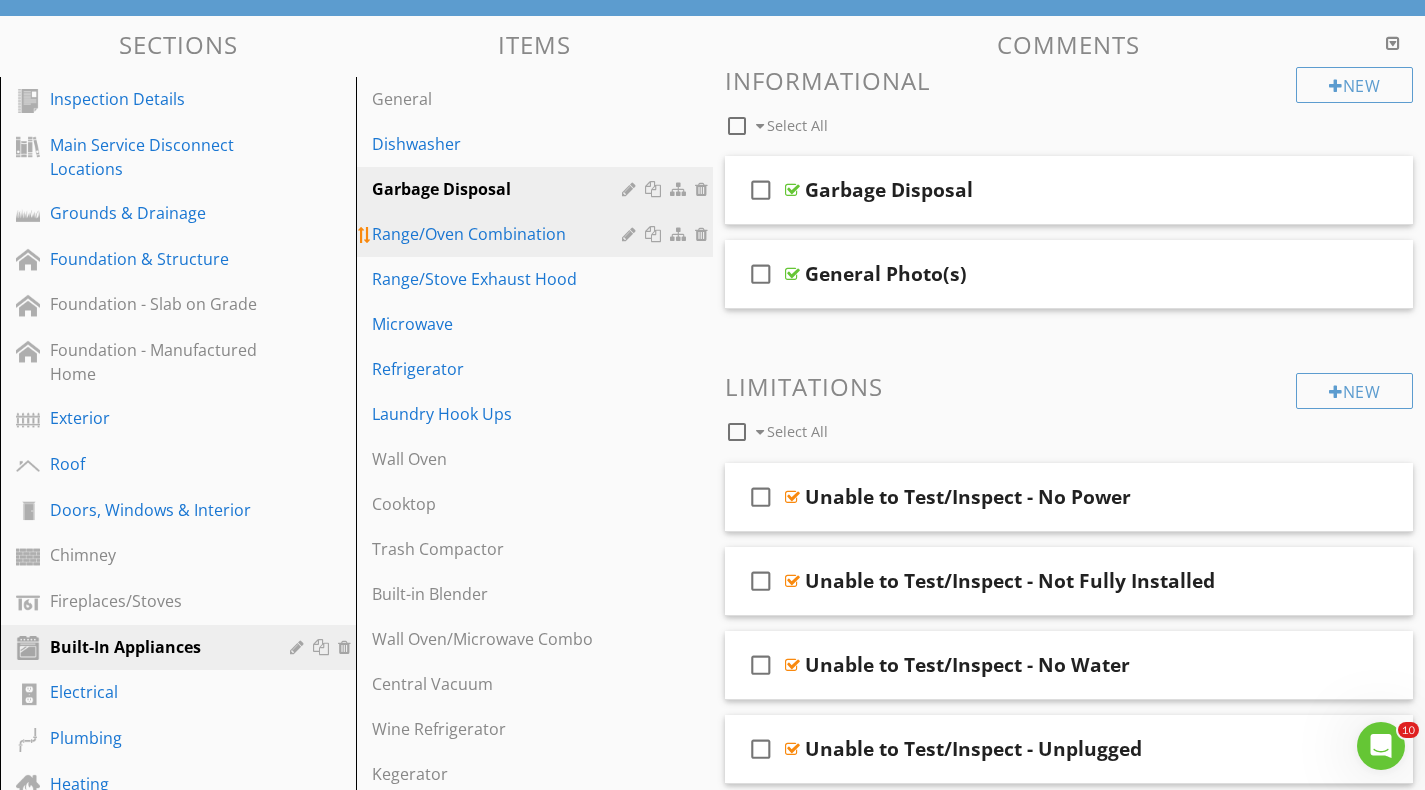 click on "Range/Oven Combination" at bounding box center [499, 234] 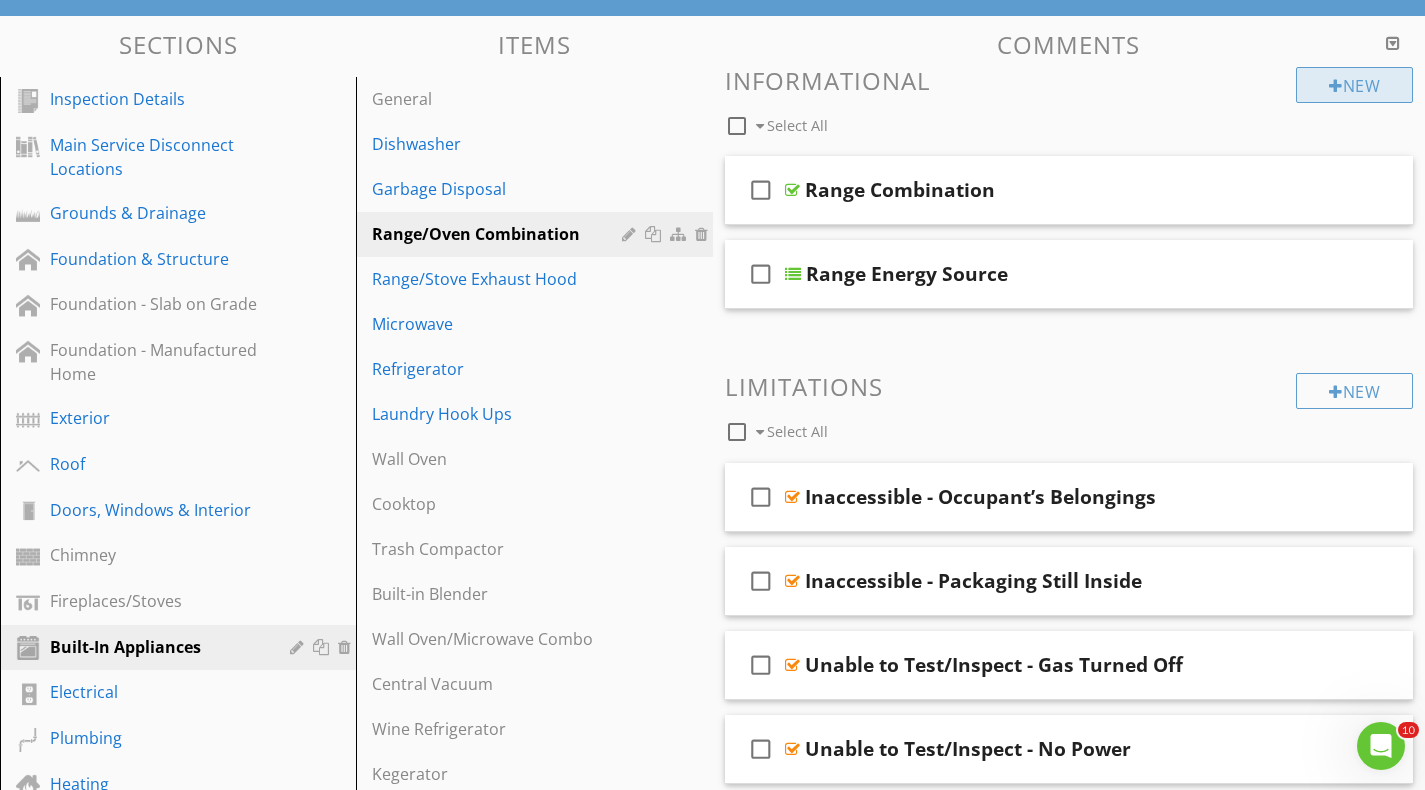 click at bounding box center (1336, 86) 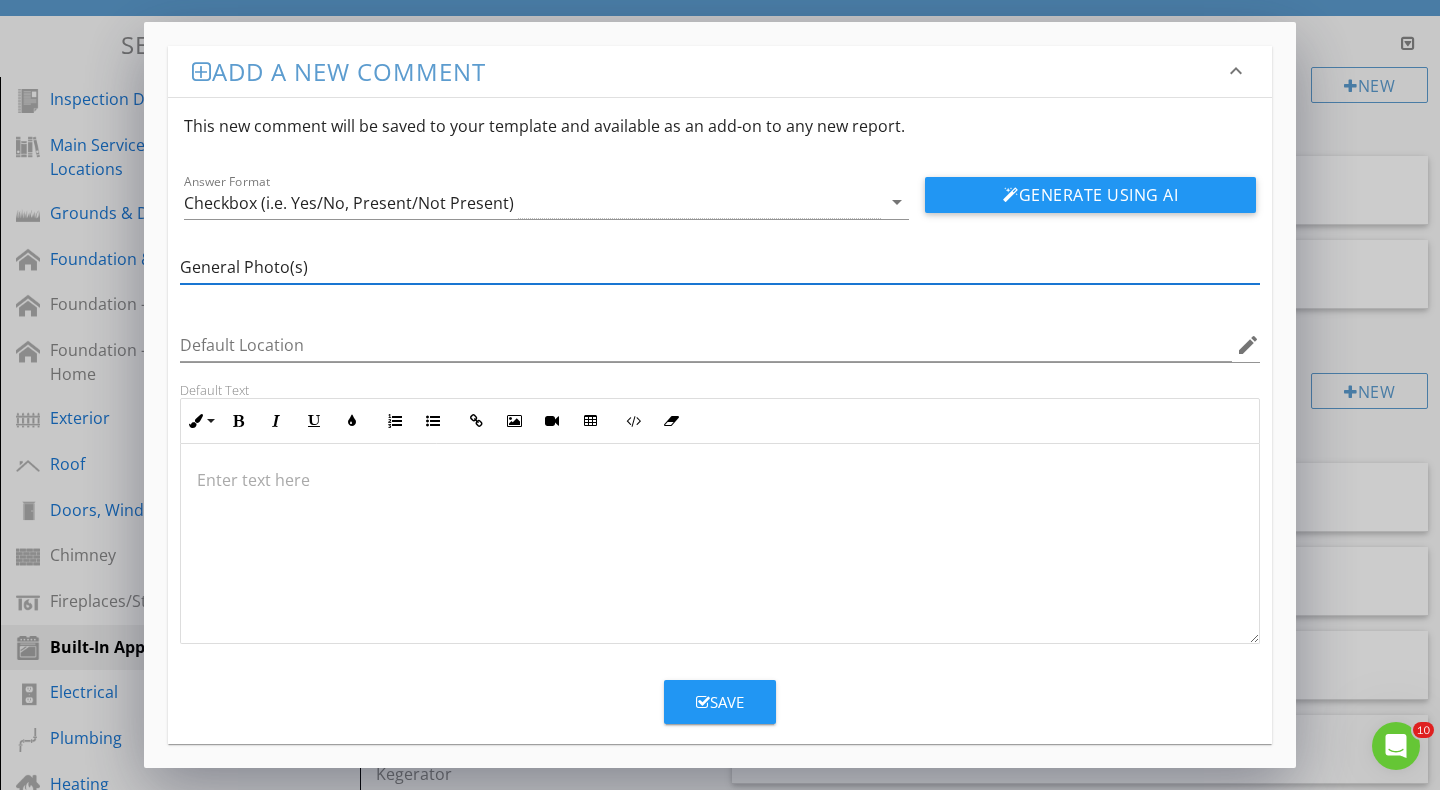 type on "General Photo(s)" 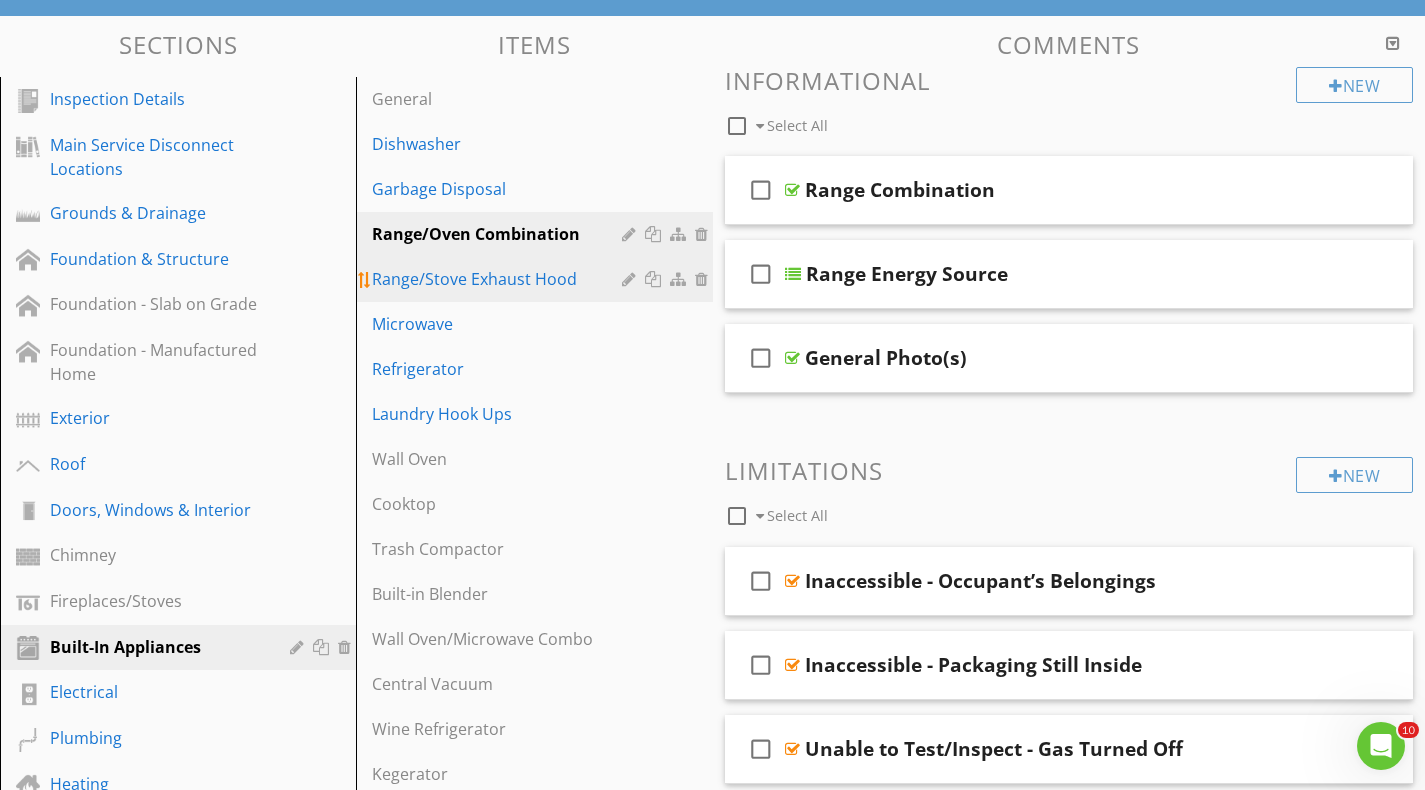 click on "Range/Stove Exhaust Hood" at bounding box center [499, 279] 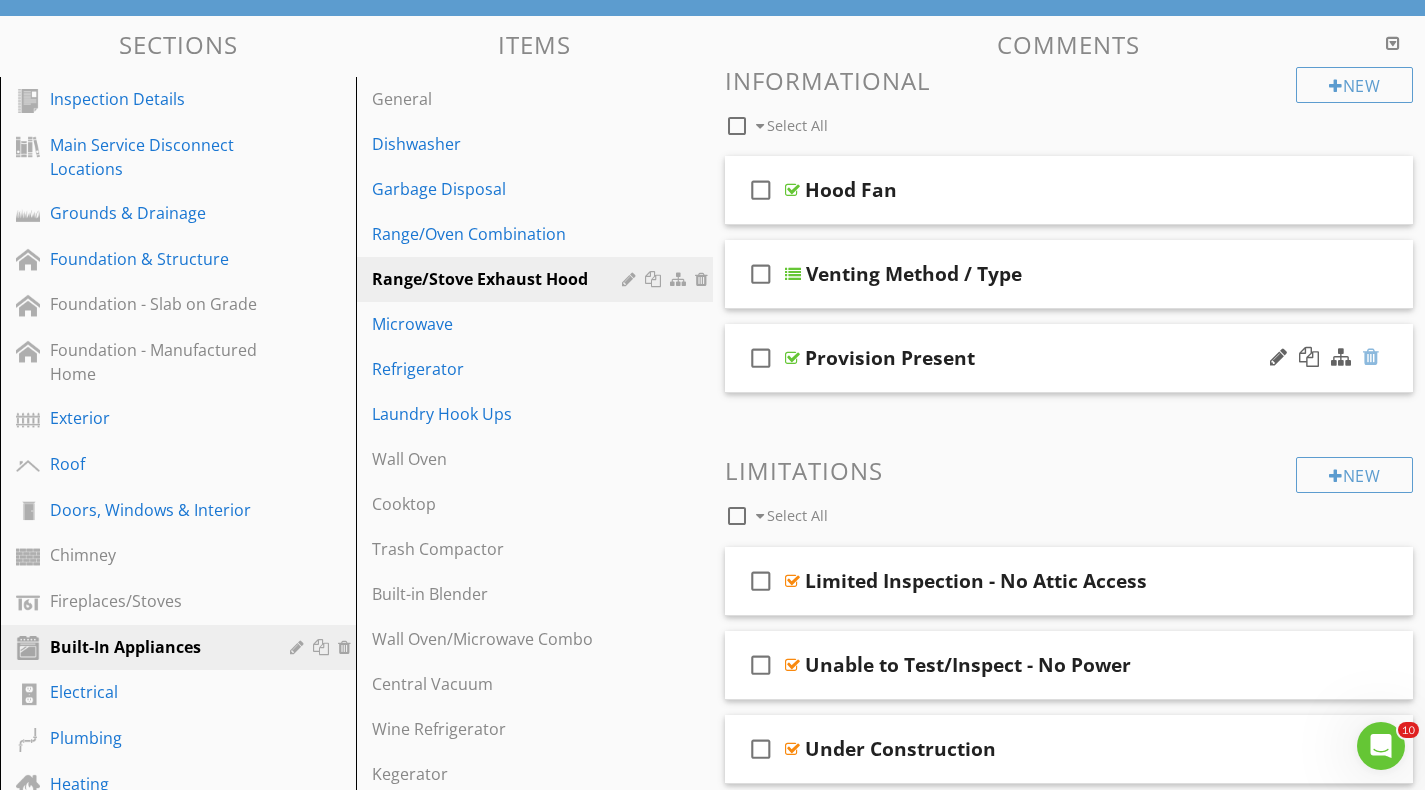 click at bounding box center (1371, 357) 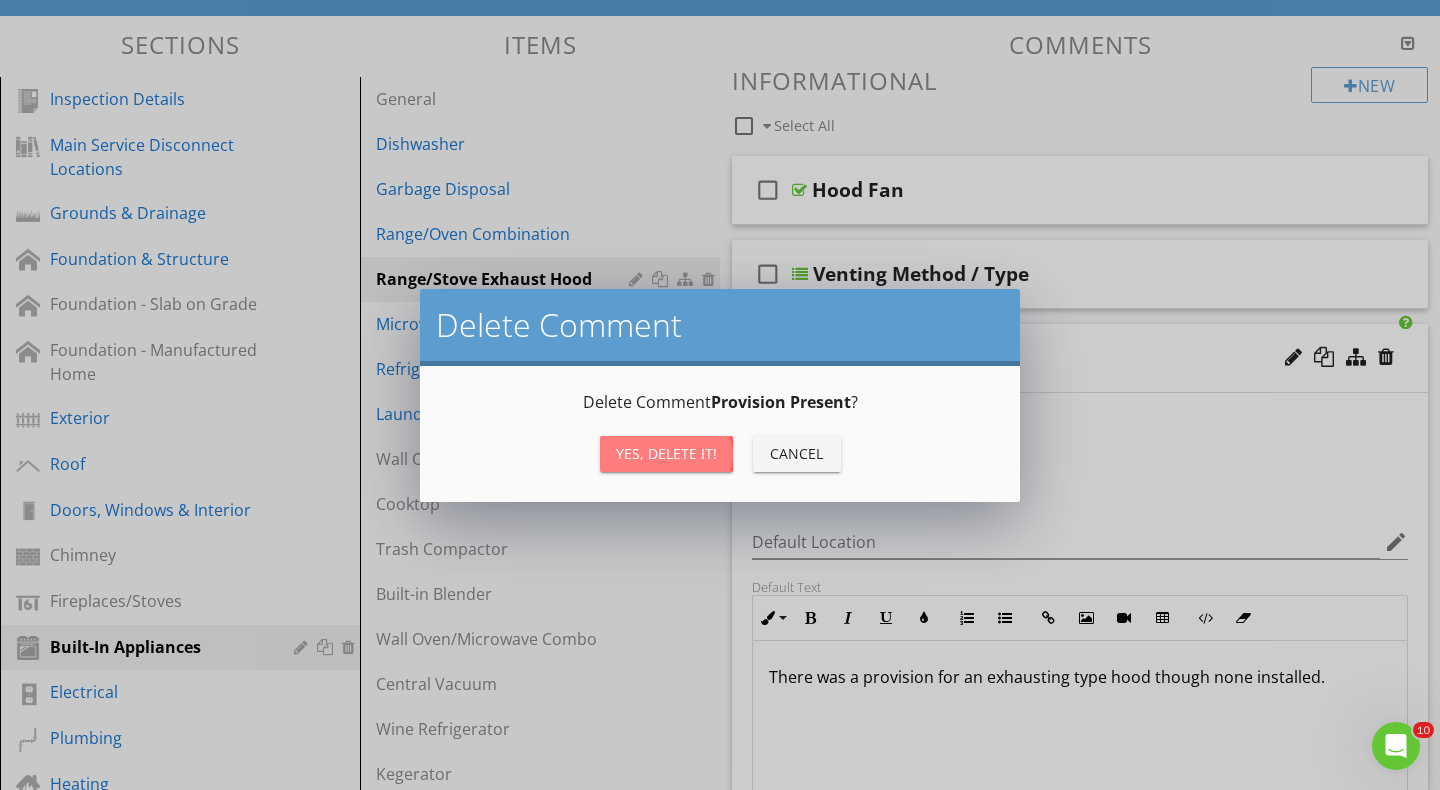 click on "Yes, Delete it!" at bounding box center (666, 453) 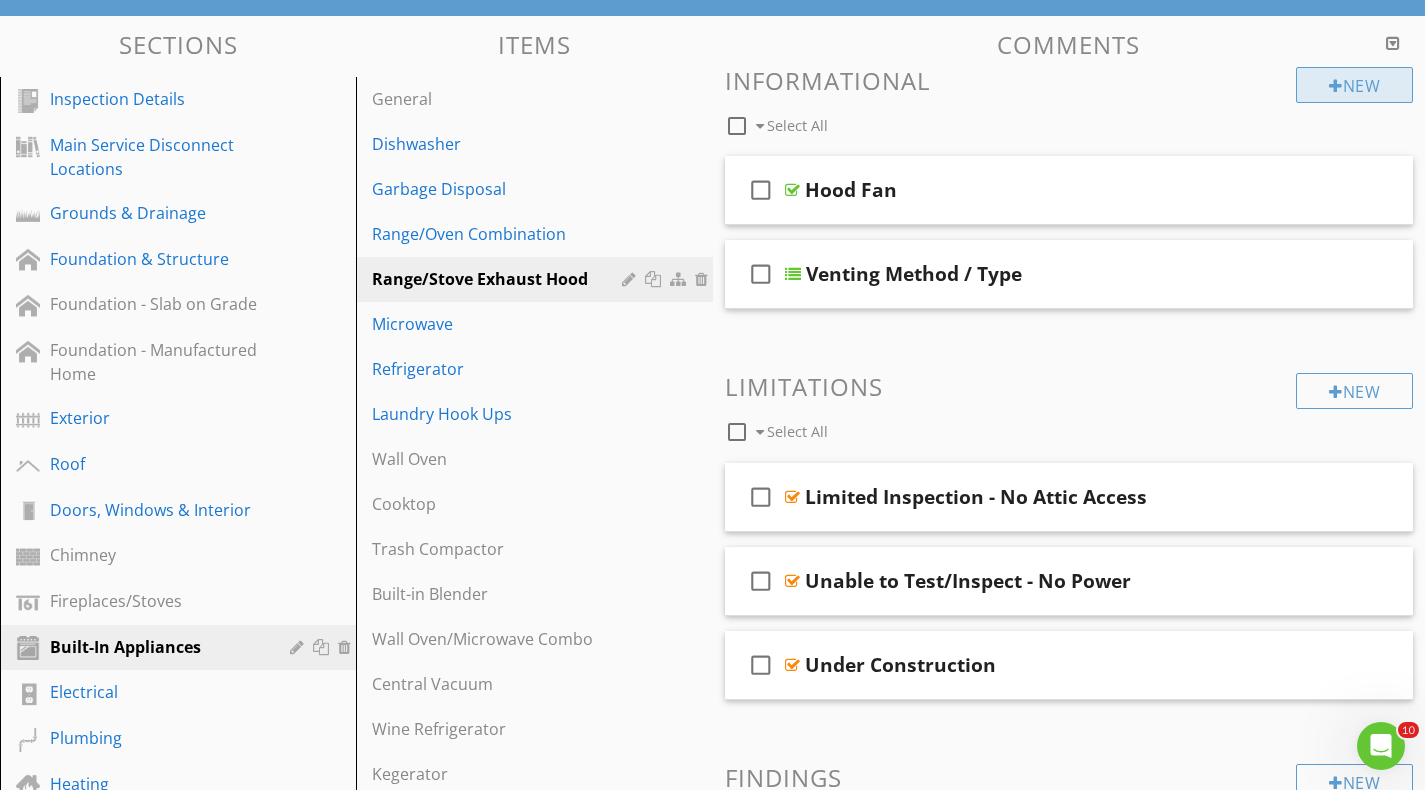 click at bounding box center (1336, 86) 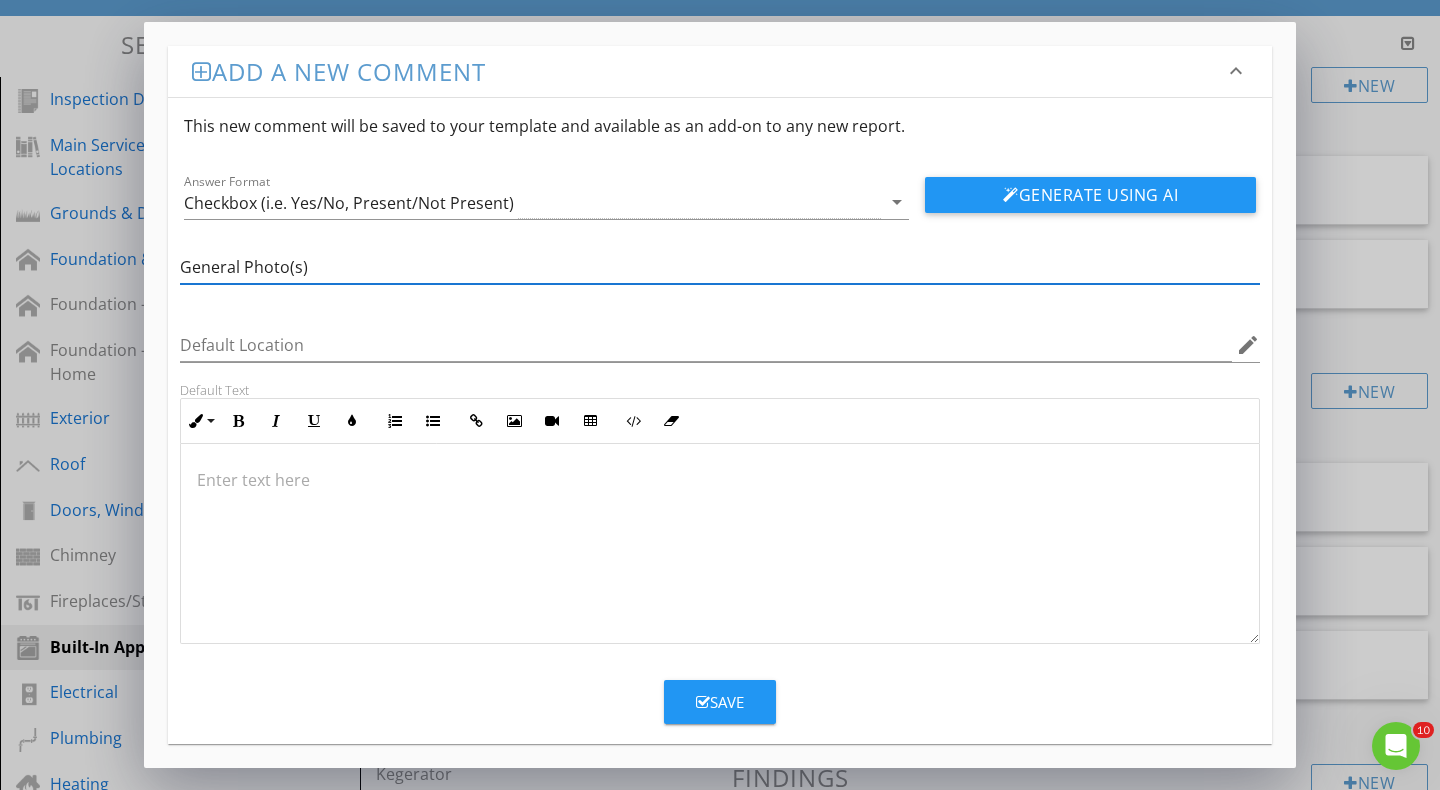 type on "General Photo(s)" 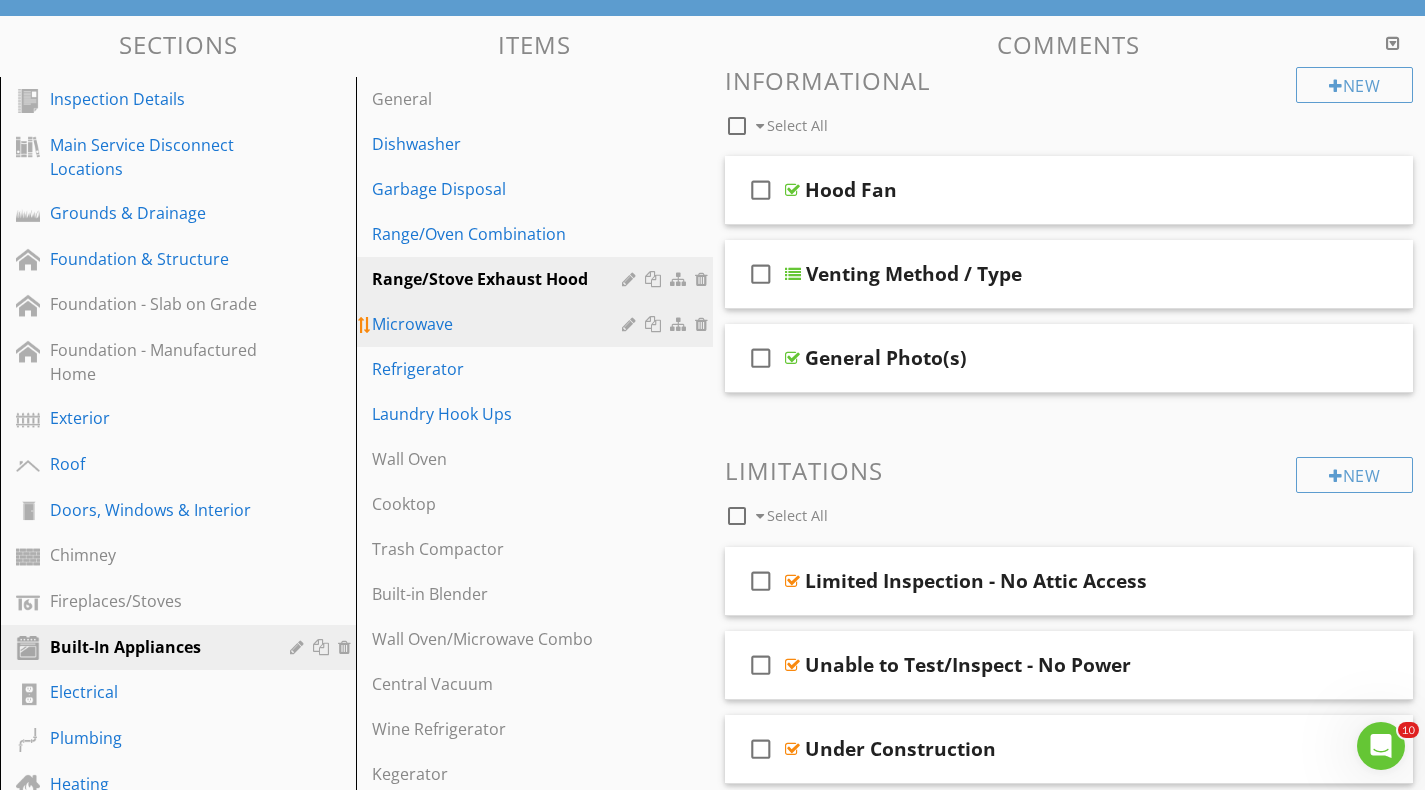 click on "Microwave" at bounding box center [499, 324] 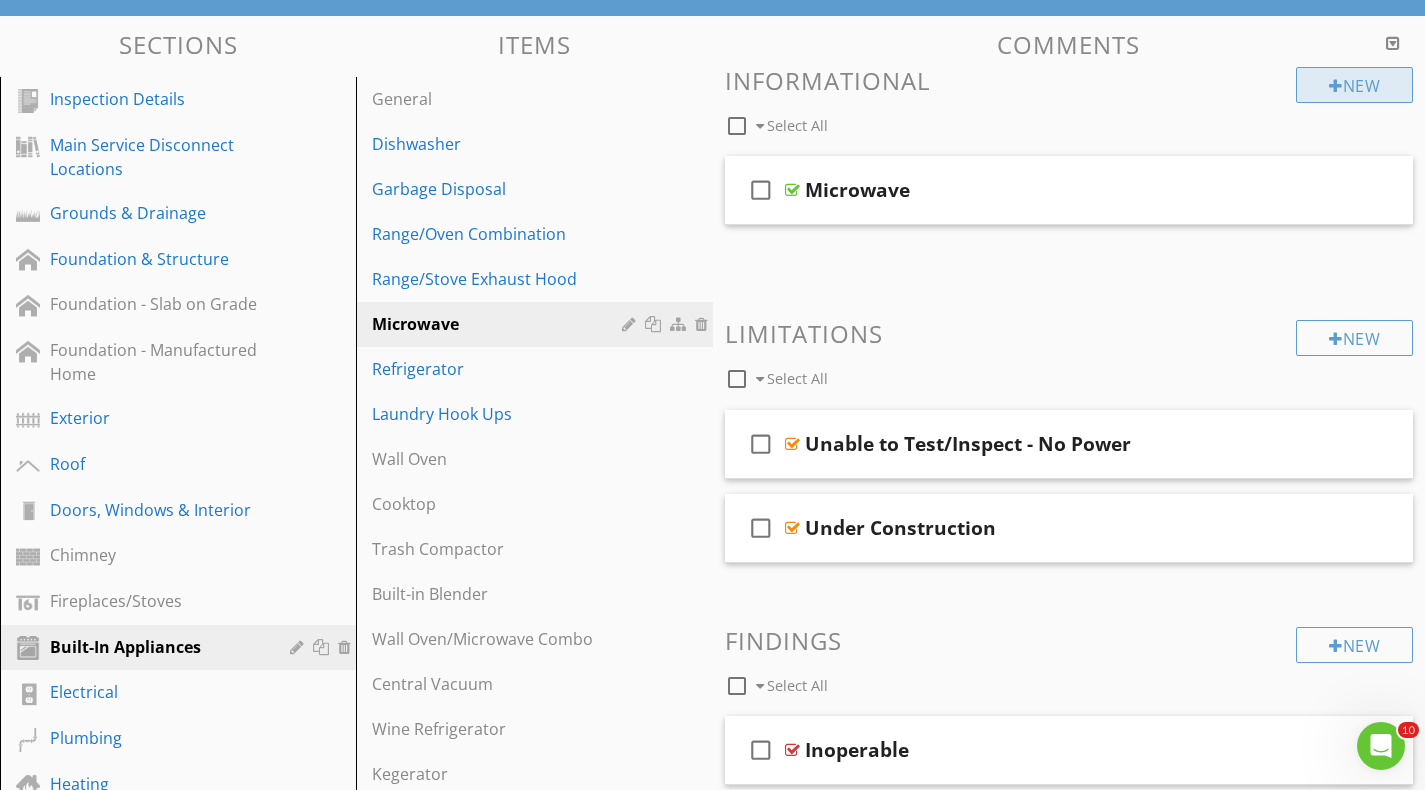 click on "New" at bounding box center (1354, 85) 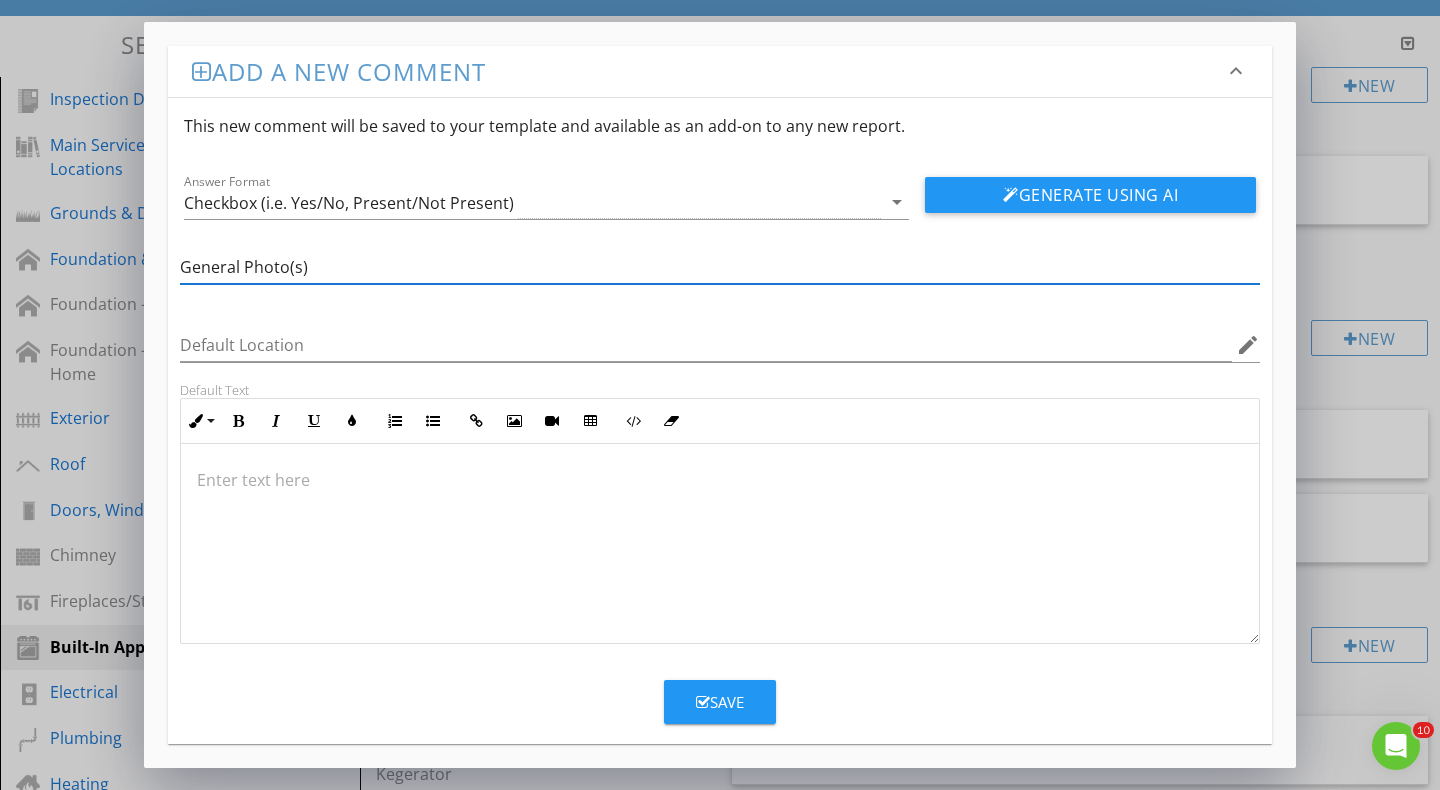 type on "General Photo(s)" 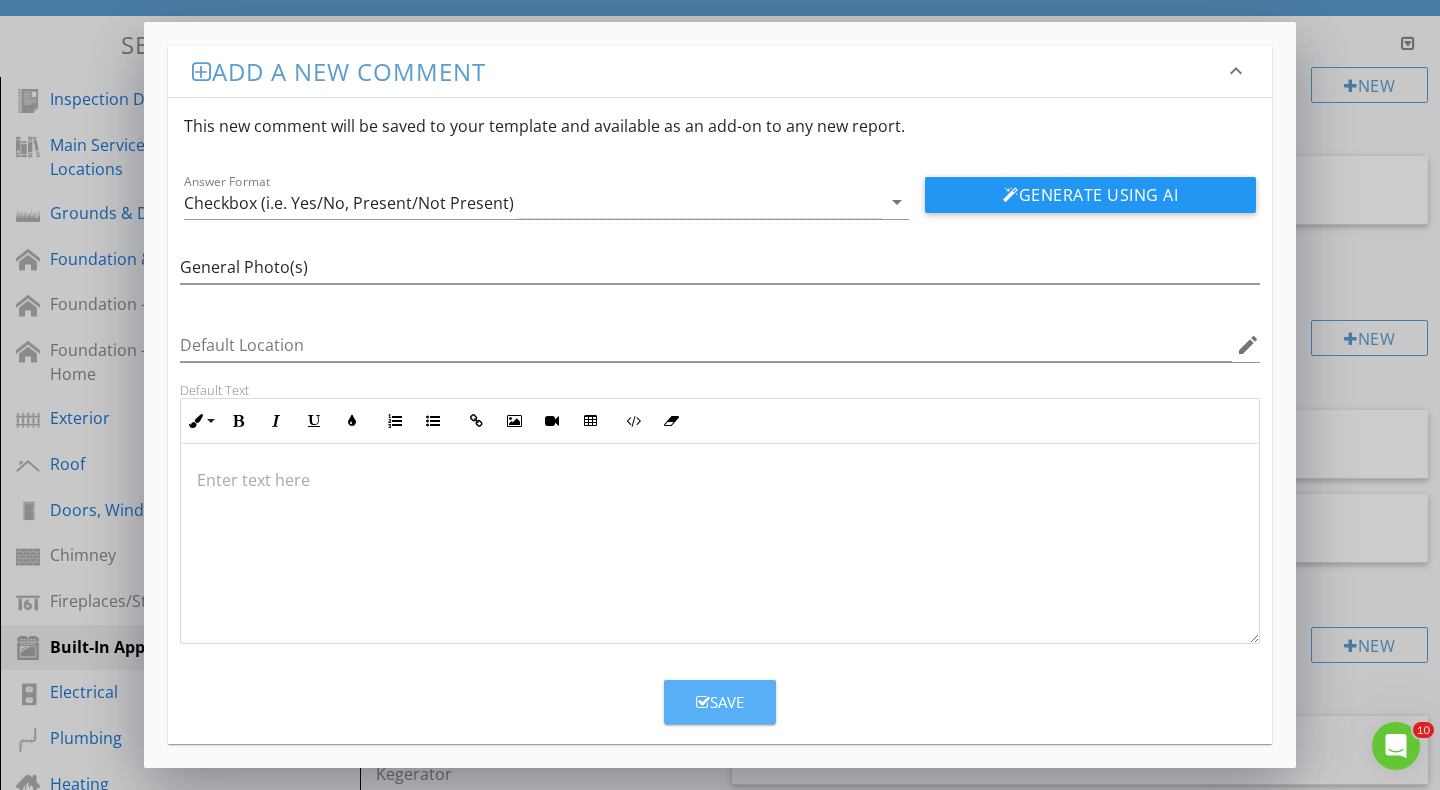 click on "Save" at bounding box center [720, 702] 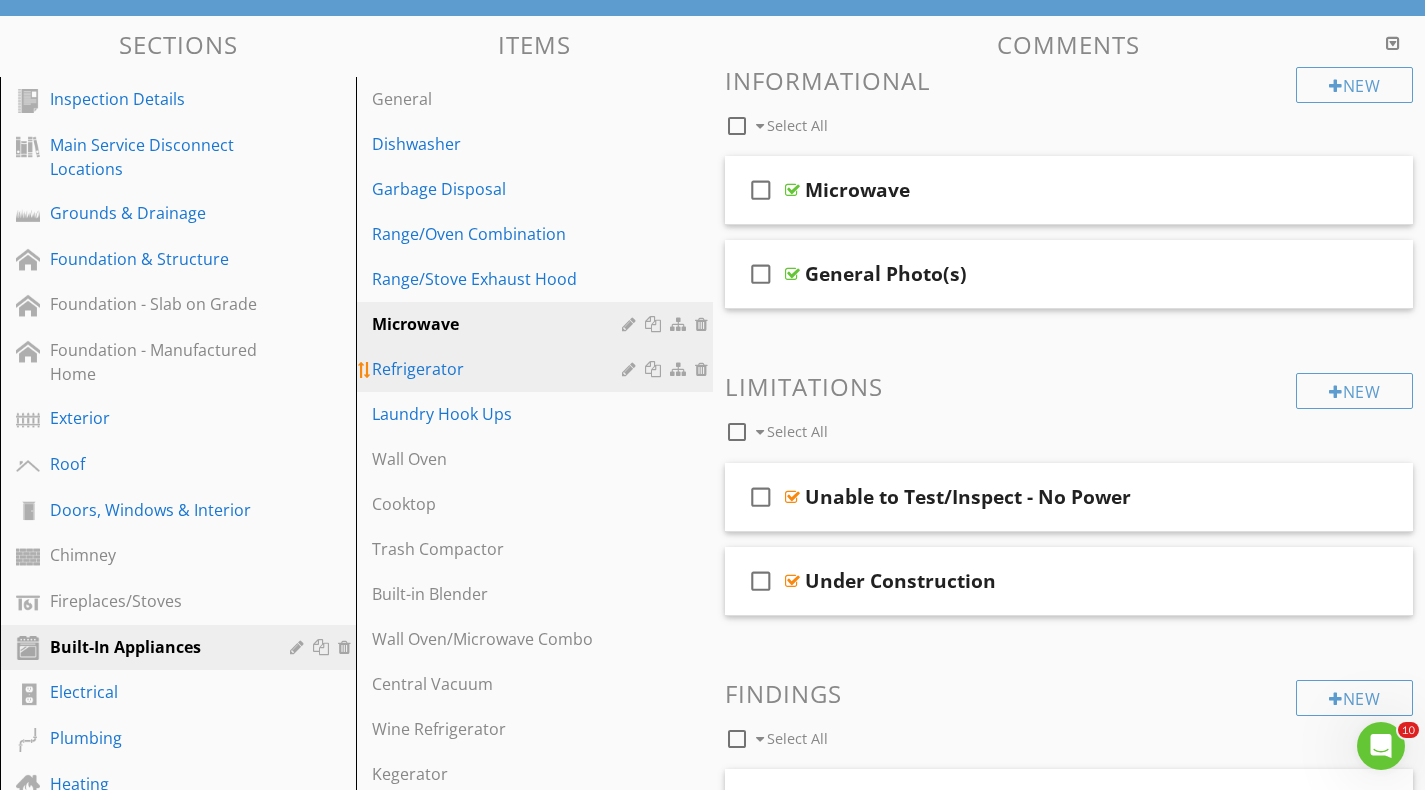 click on "Refrigerator" at bounding box center [499, 369] 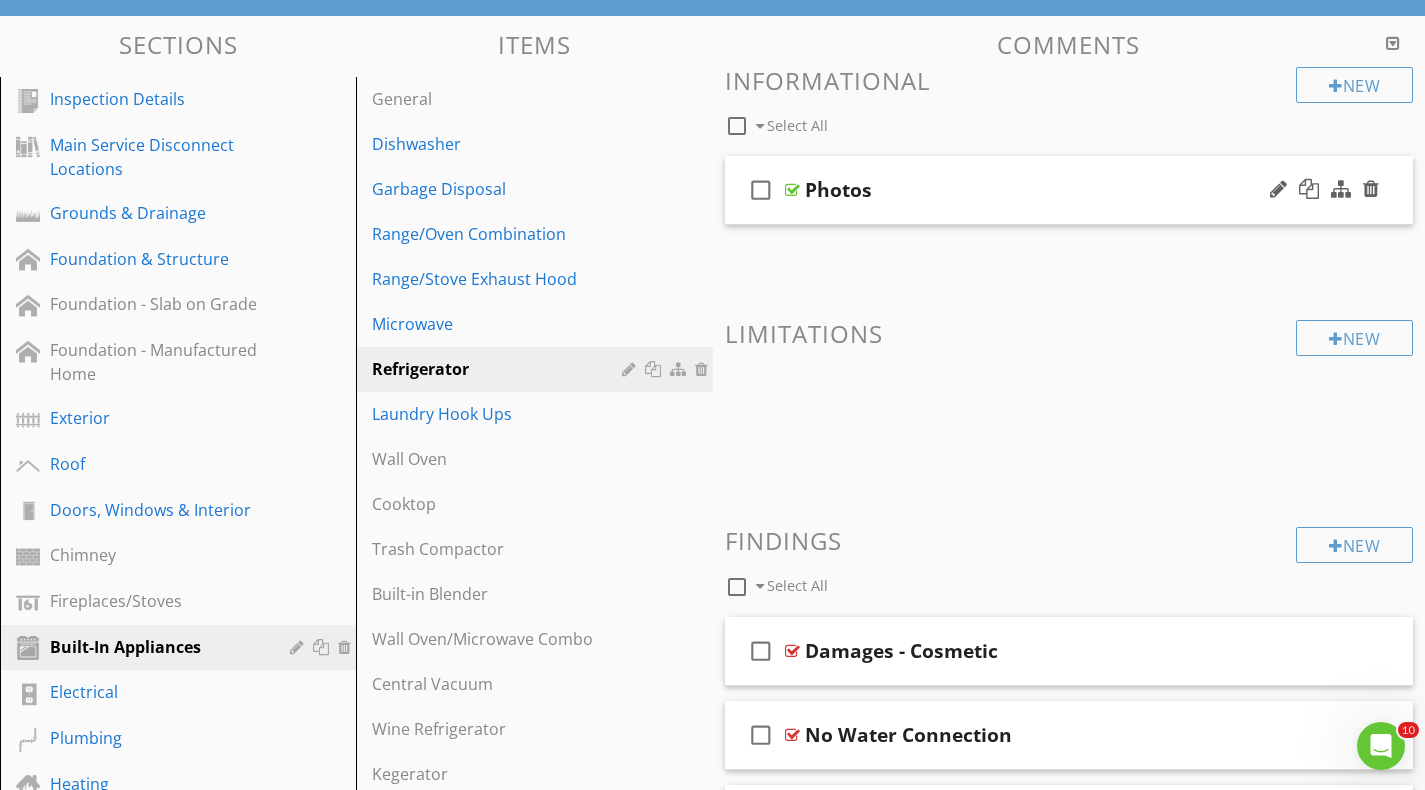 click on "check_box_outline_blank
Photos" at bounding box center [1069, 190] 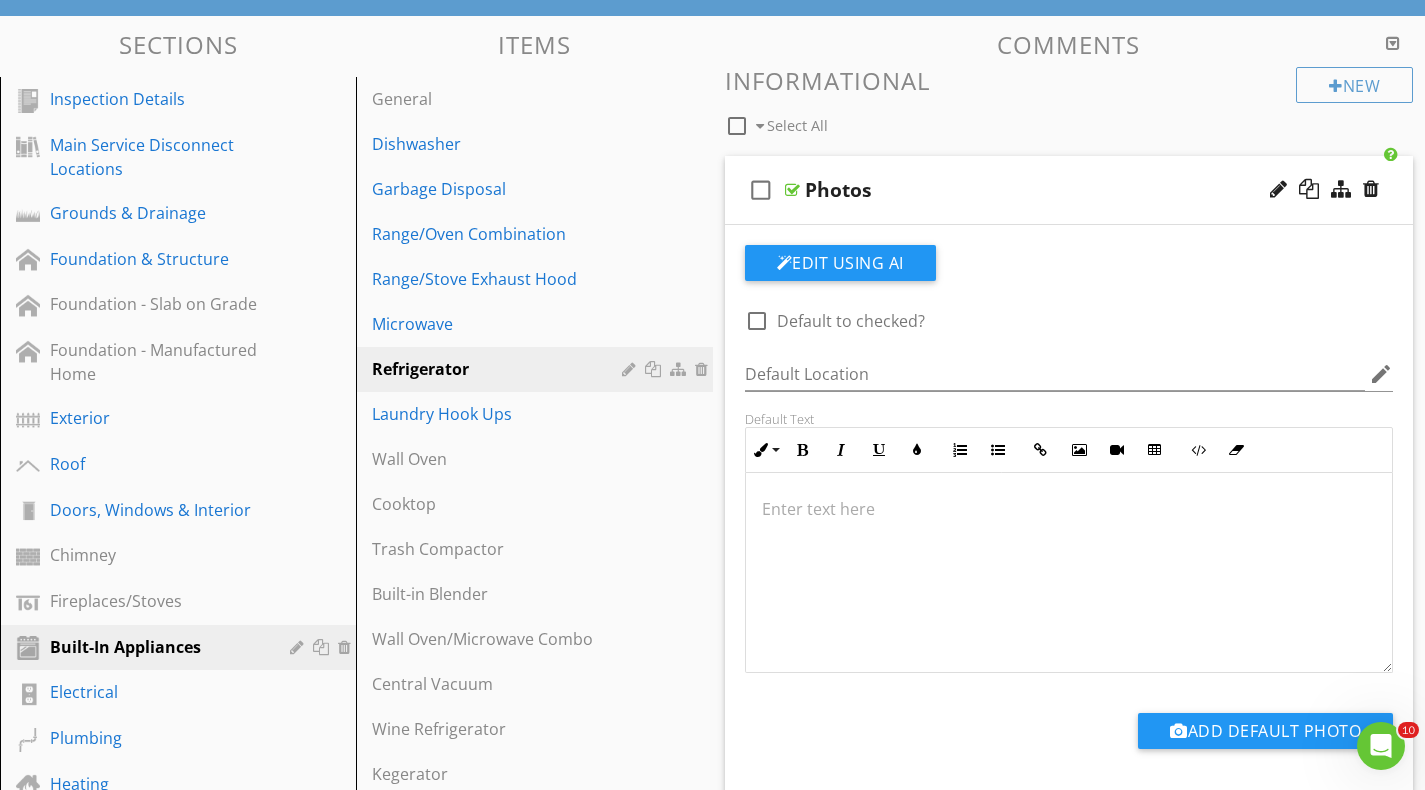 click on "Photos" at bounding box center (838, 190) 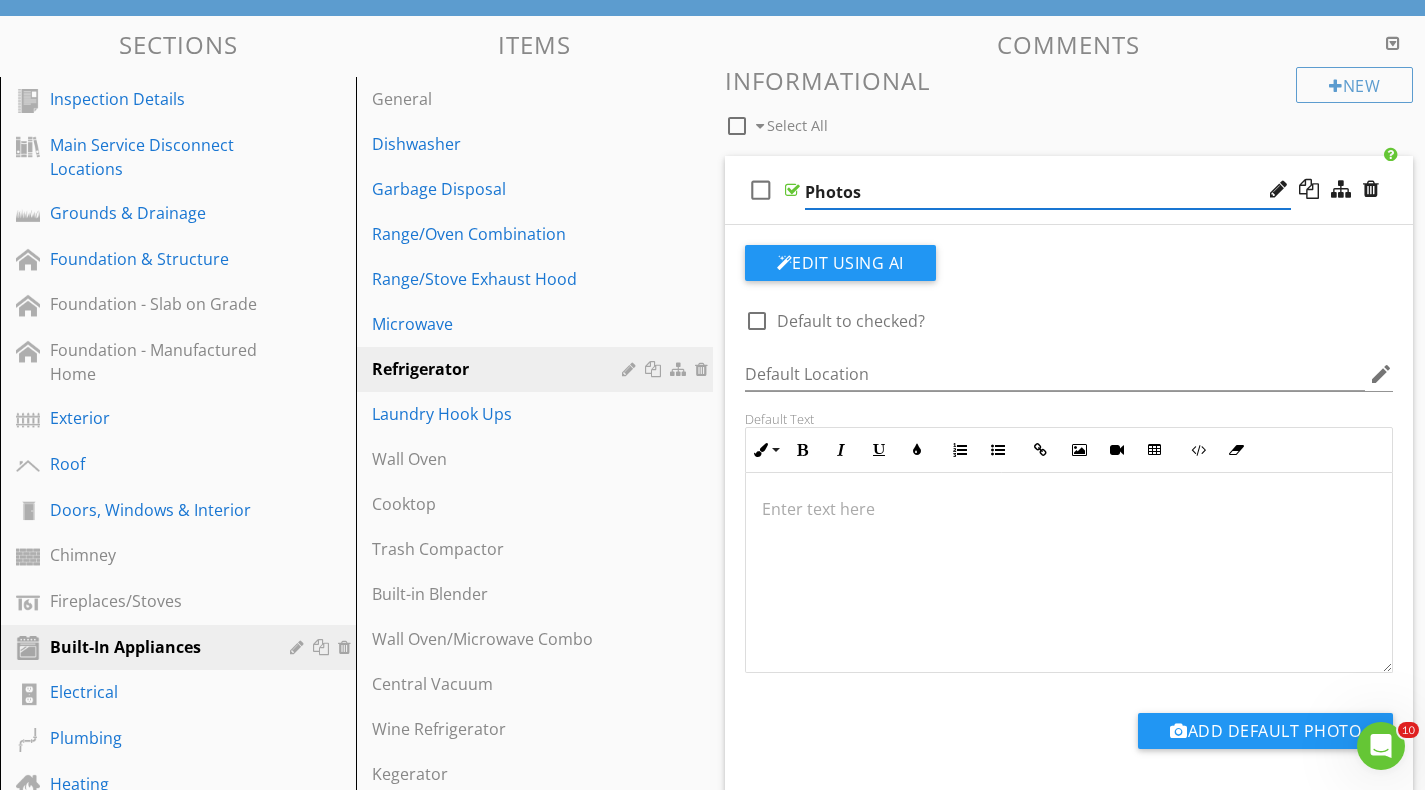 click on "Photos" at bounding box center (1048, 192) 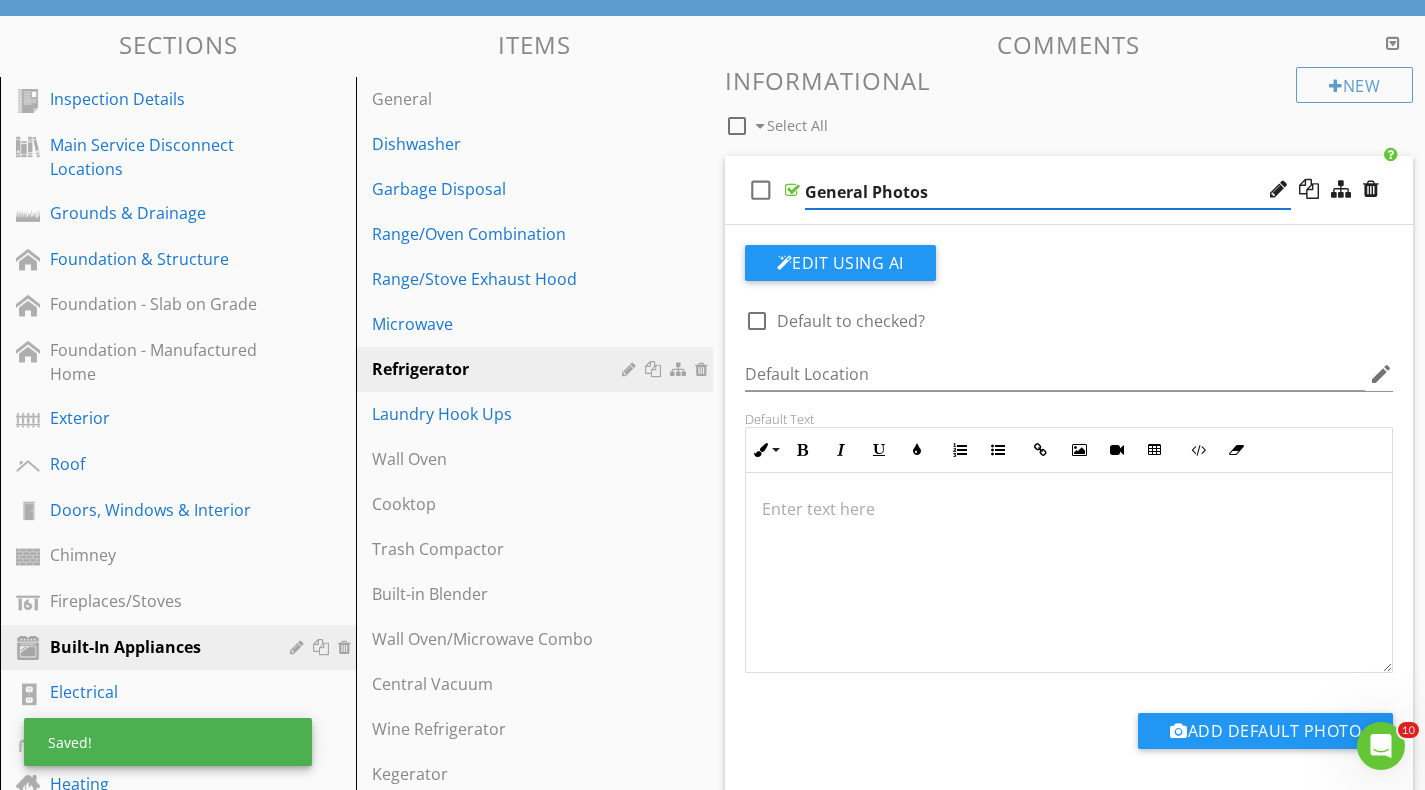 click on "General Photos" at bounding box center (1048, 192) 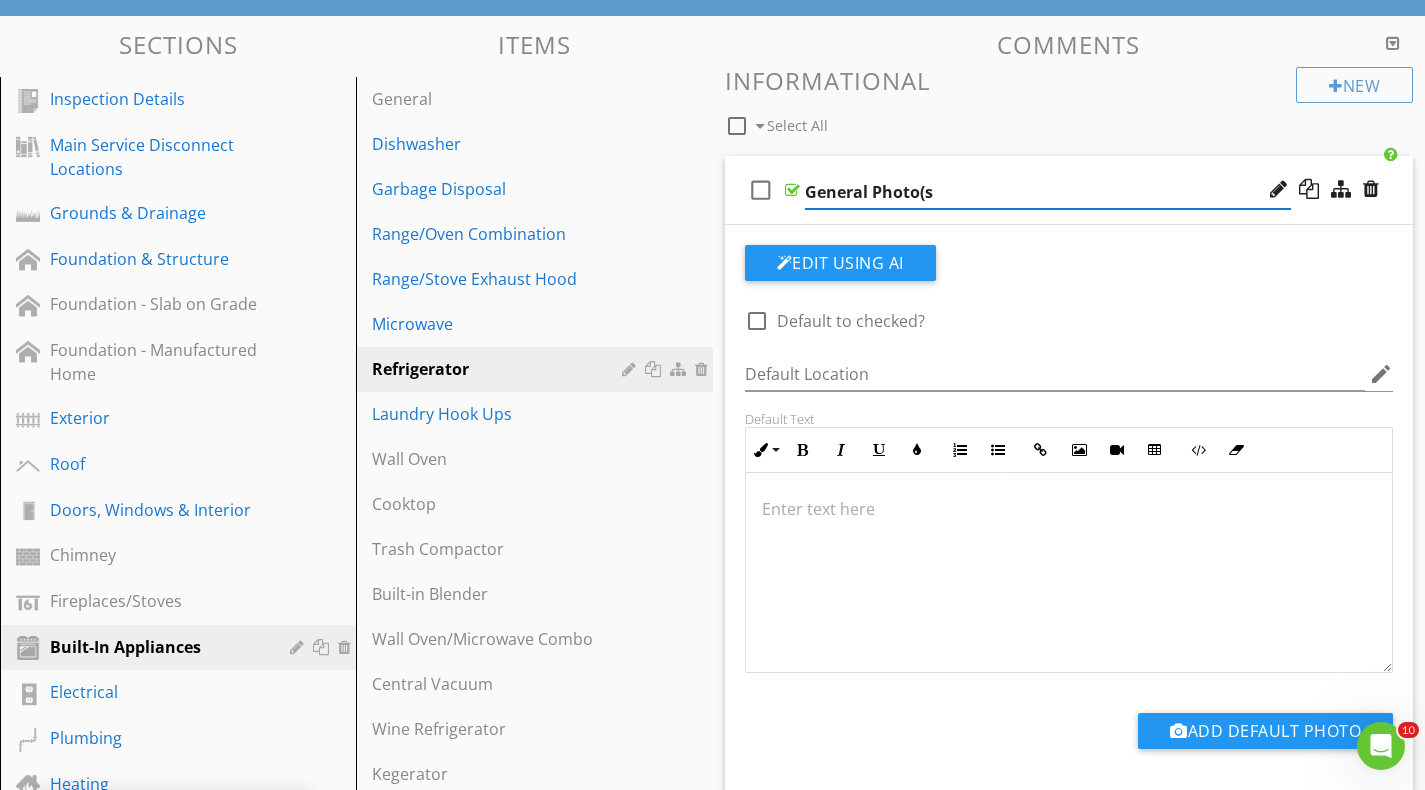 click on "General Photo(s" at bounding box center [1048, 192] 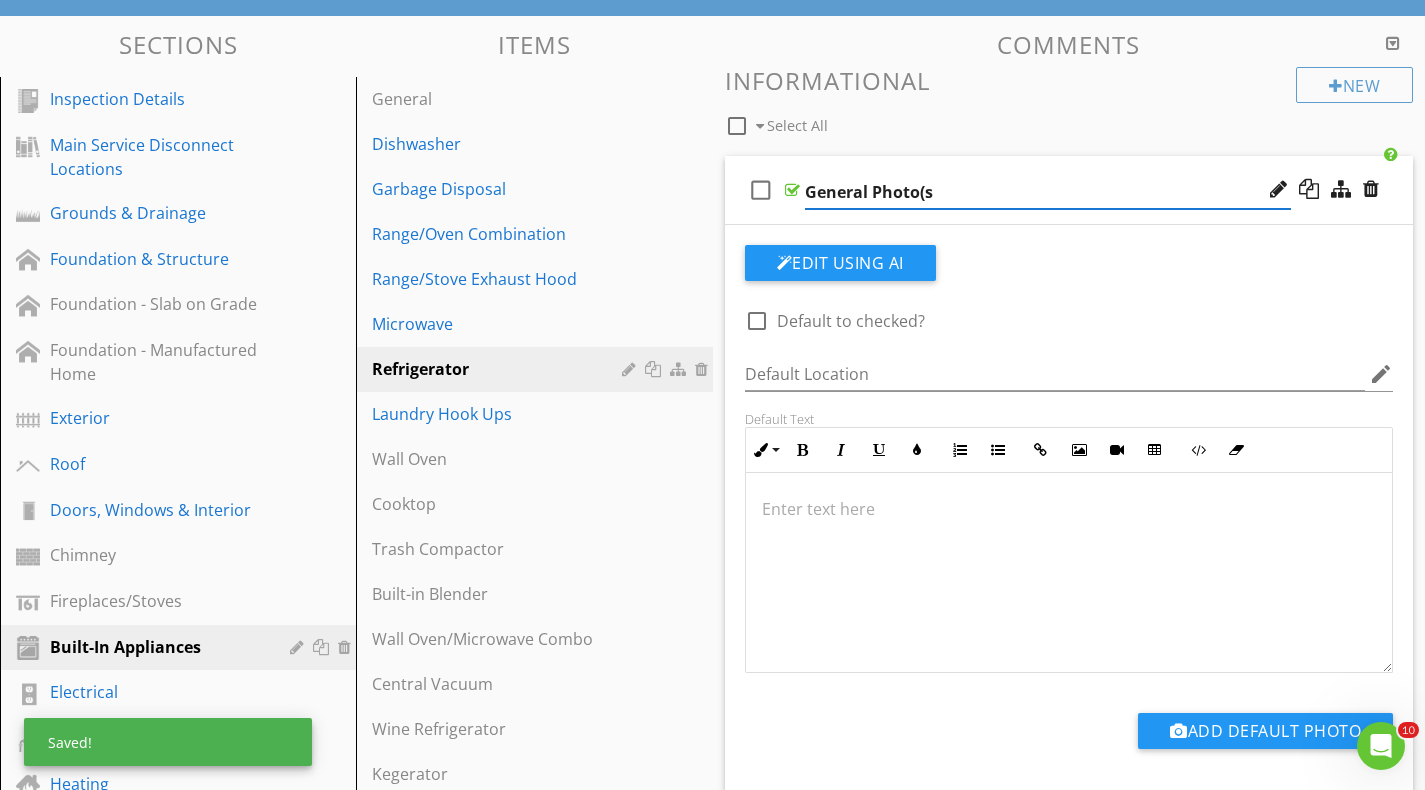 type on "General Photo(s)" 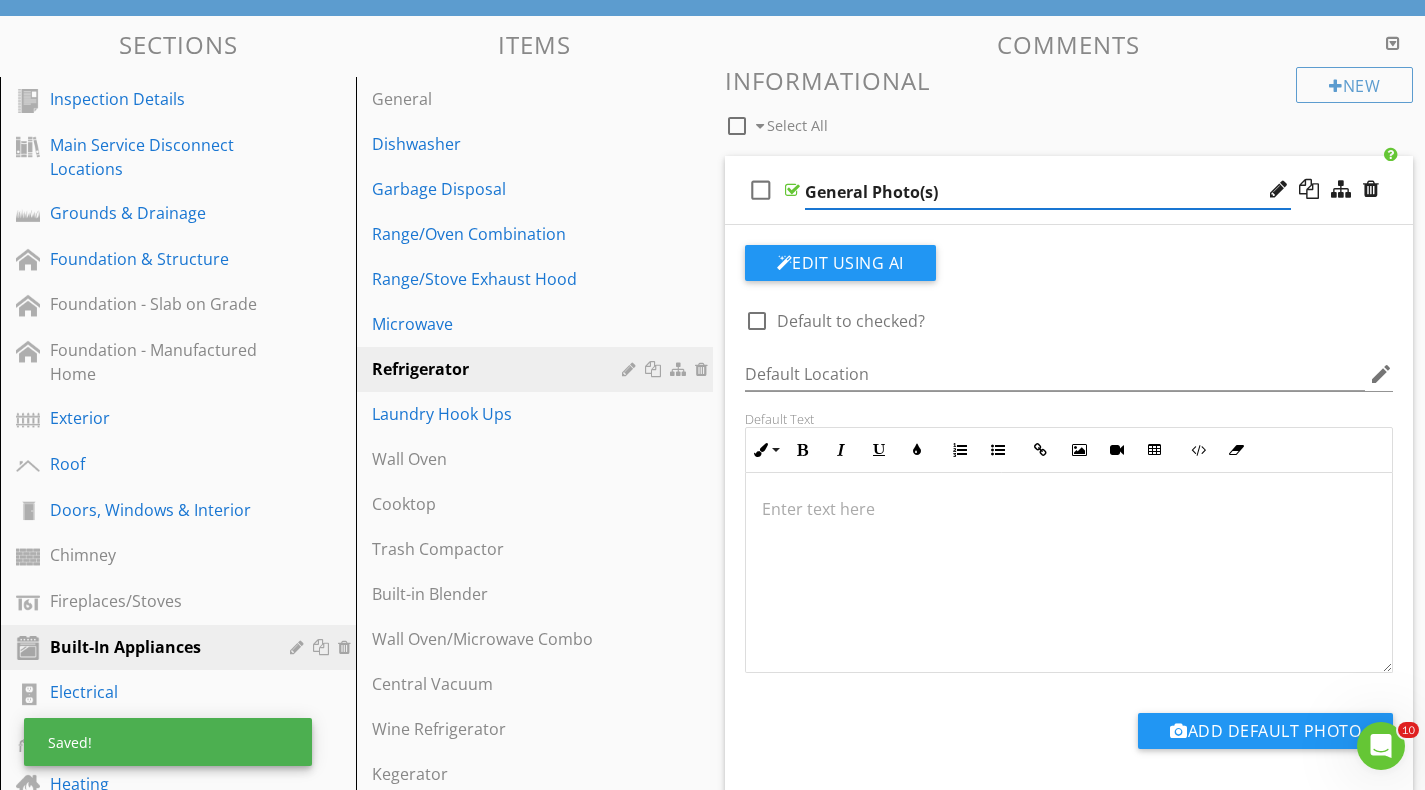 click on "check_box_outline_blank     Select All" at bounding box center [1011, 121] 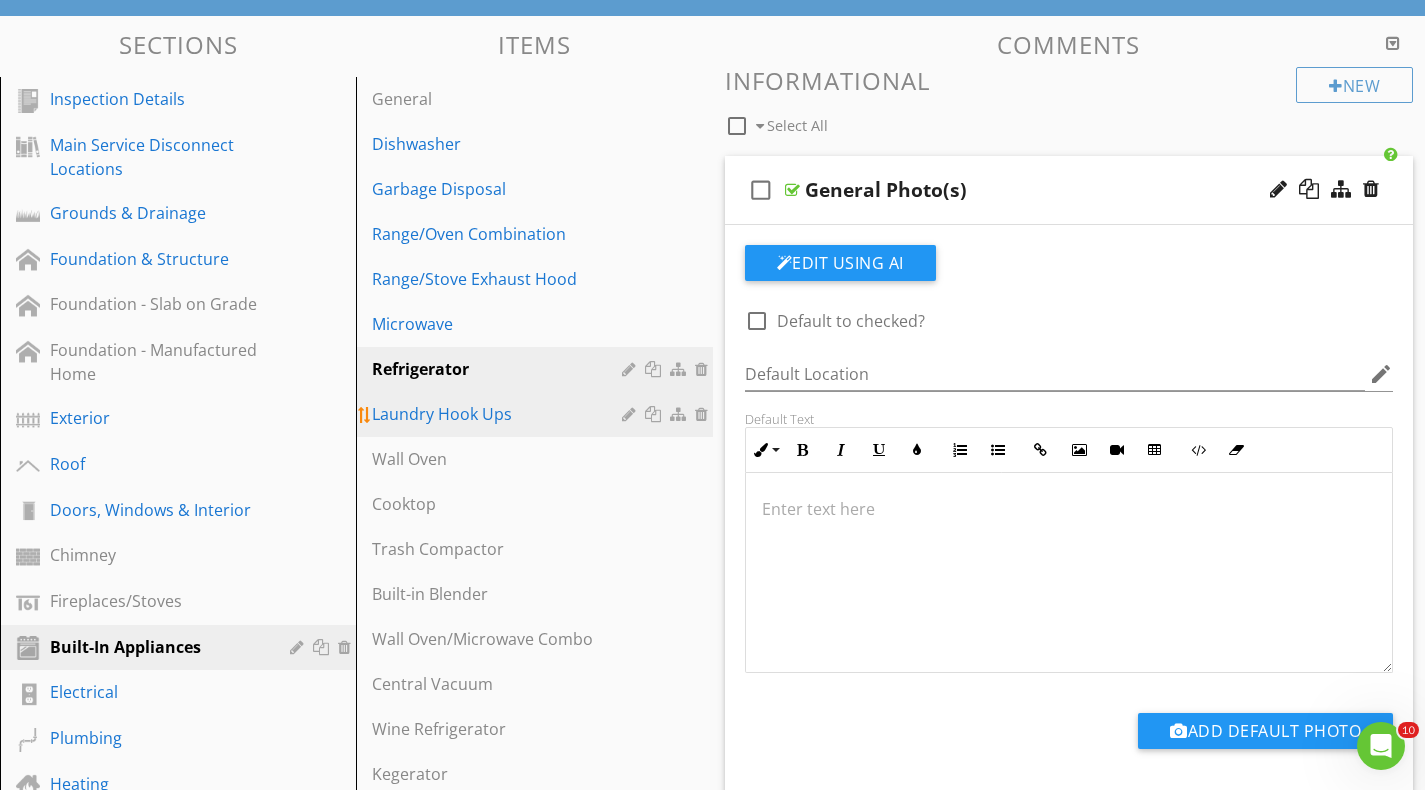 click on "Laundry Hook Ups" at bounding box center (499, 414) 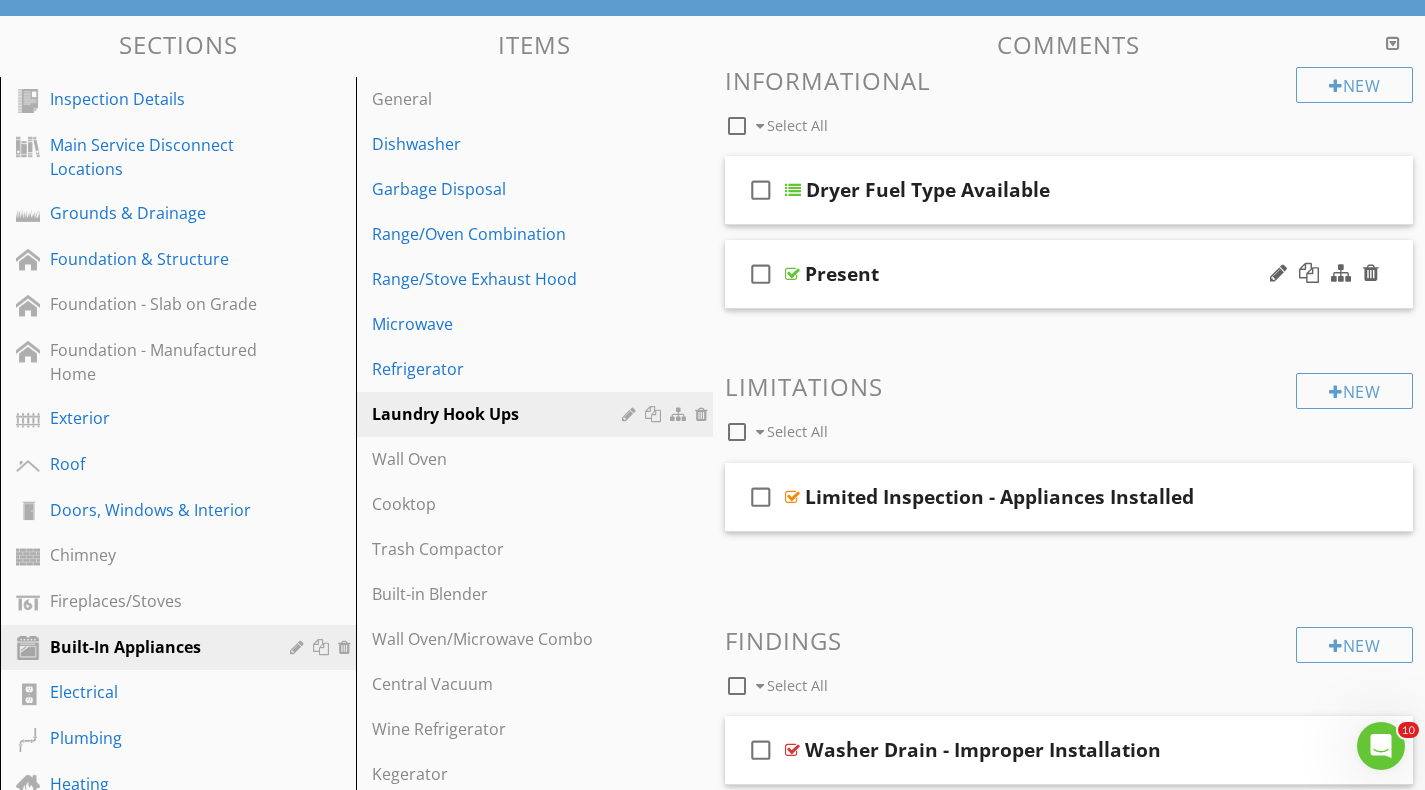 click on "check_box_outline_blank
Present" at bounding box center (1069, 274) 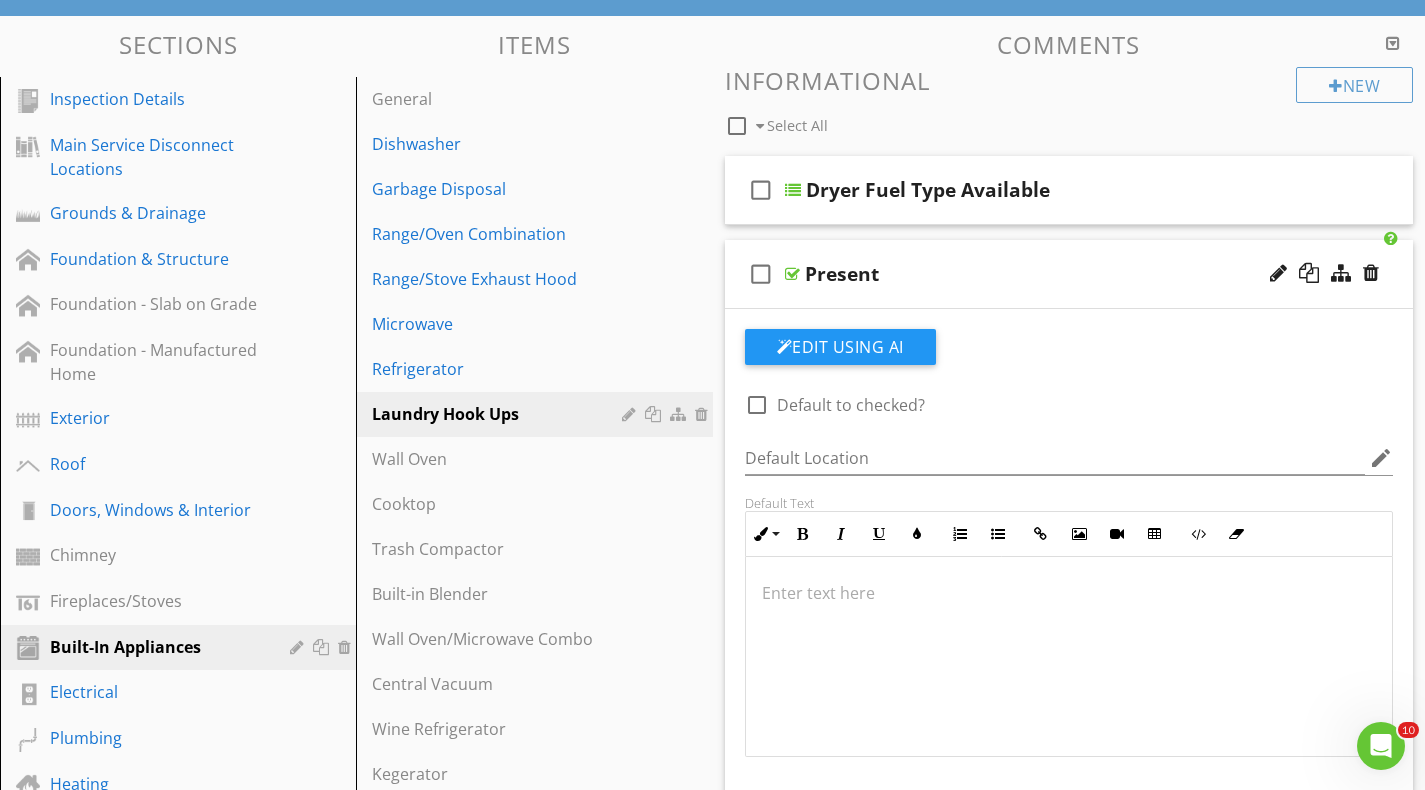 click on "check_box_outline_blank
Present" at bounding box center (1069, 274) 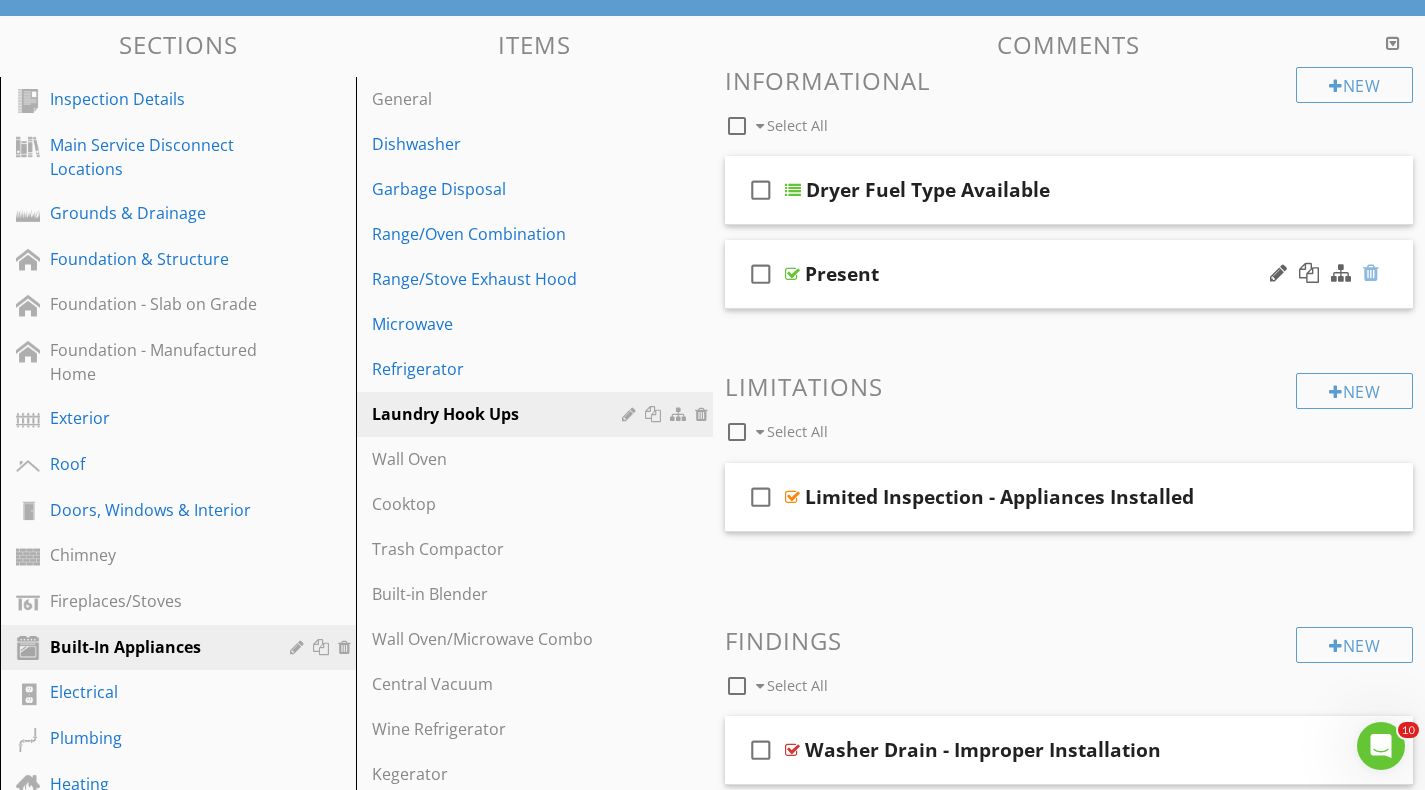 click at bounding box center (1371, 273) 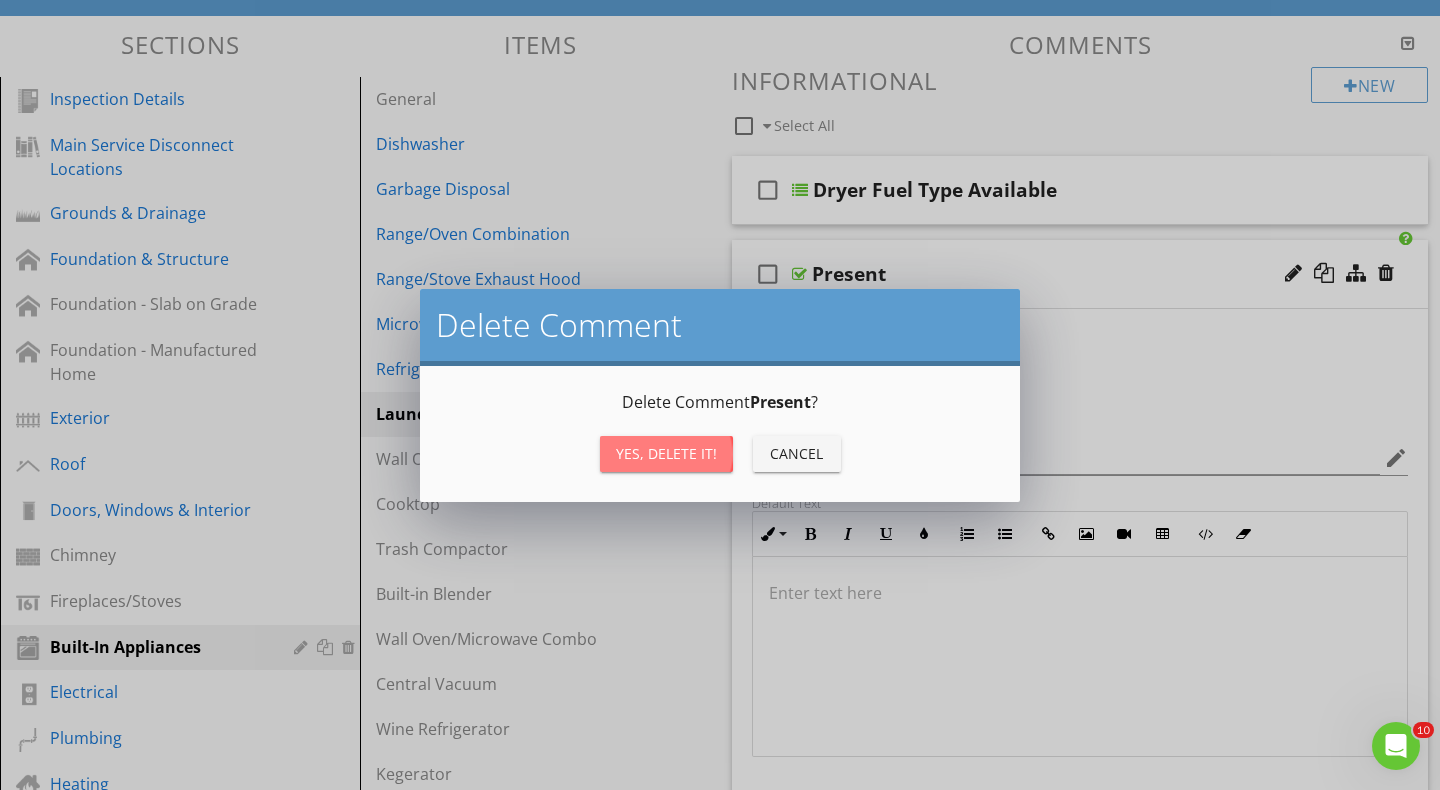 click on "Yes, Delete it!" at bounding box center (666, 453) 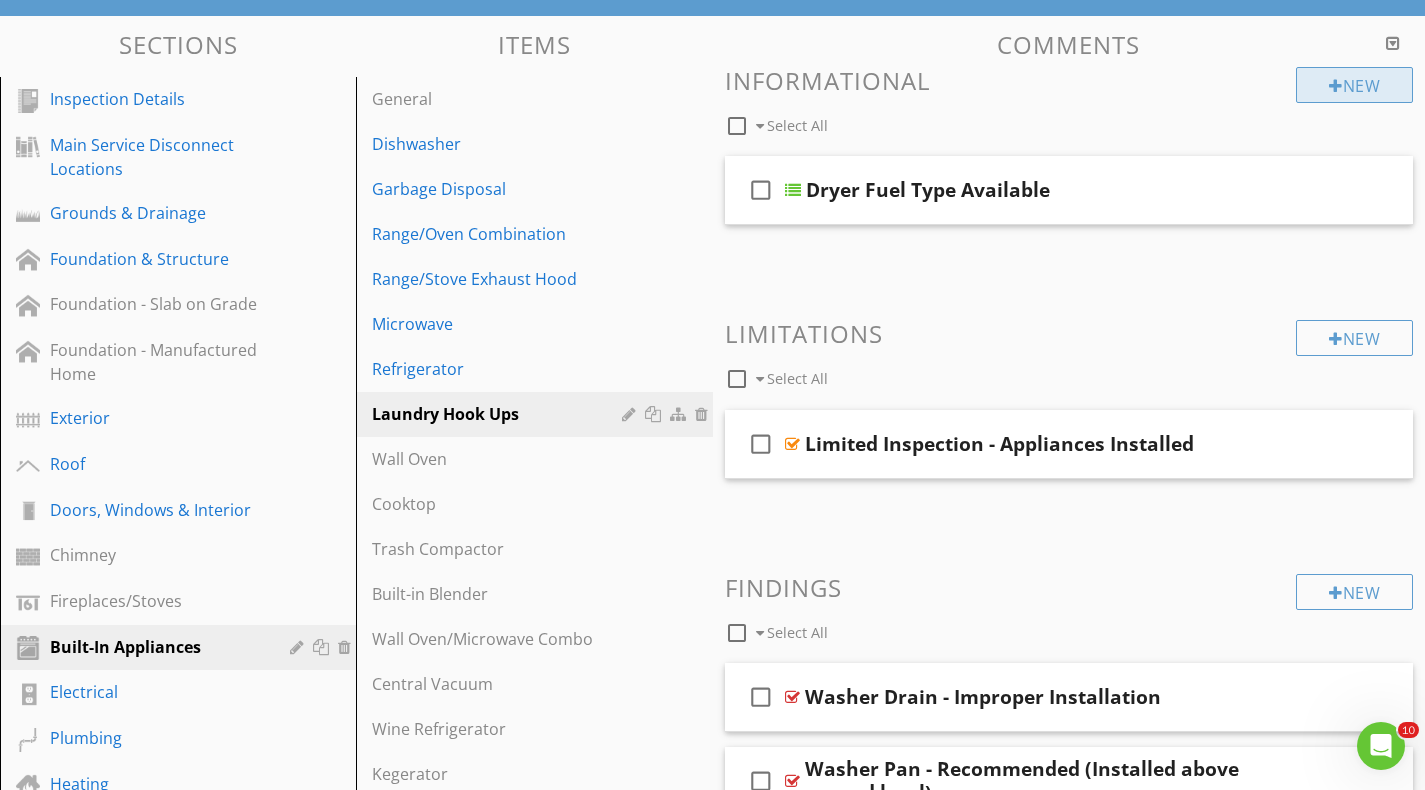 click on "New" at bounding box center [1354, 85] 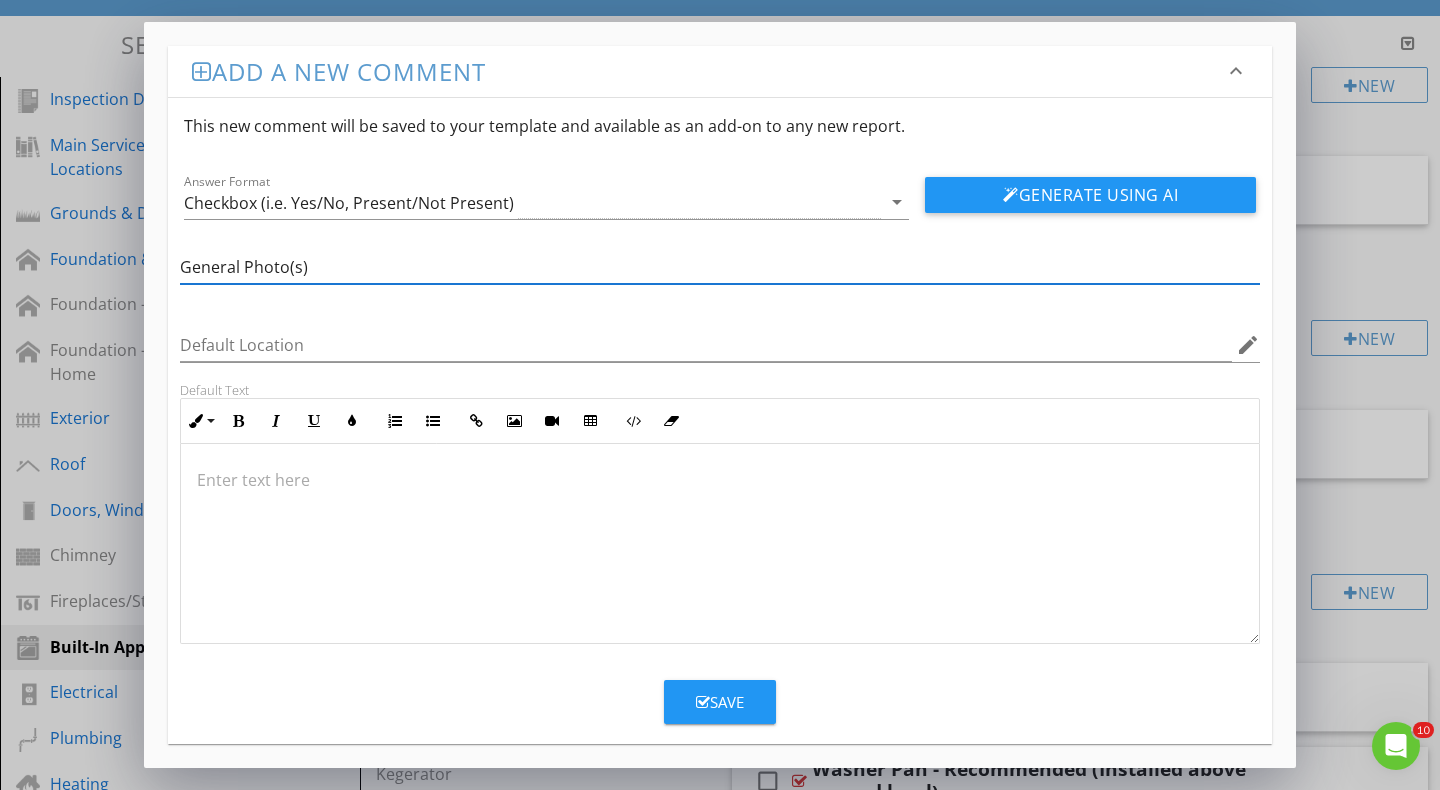 type on "General Photo(s)" 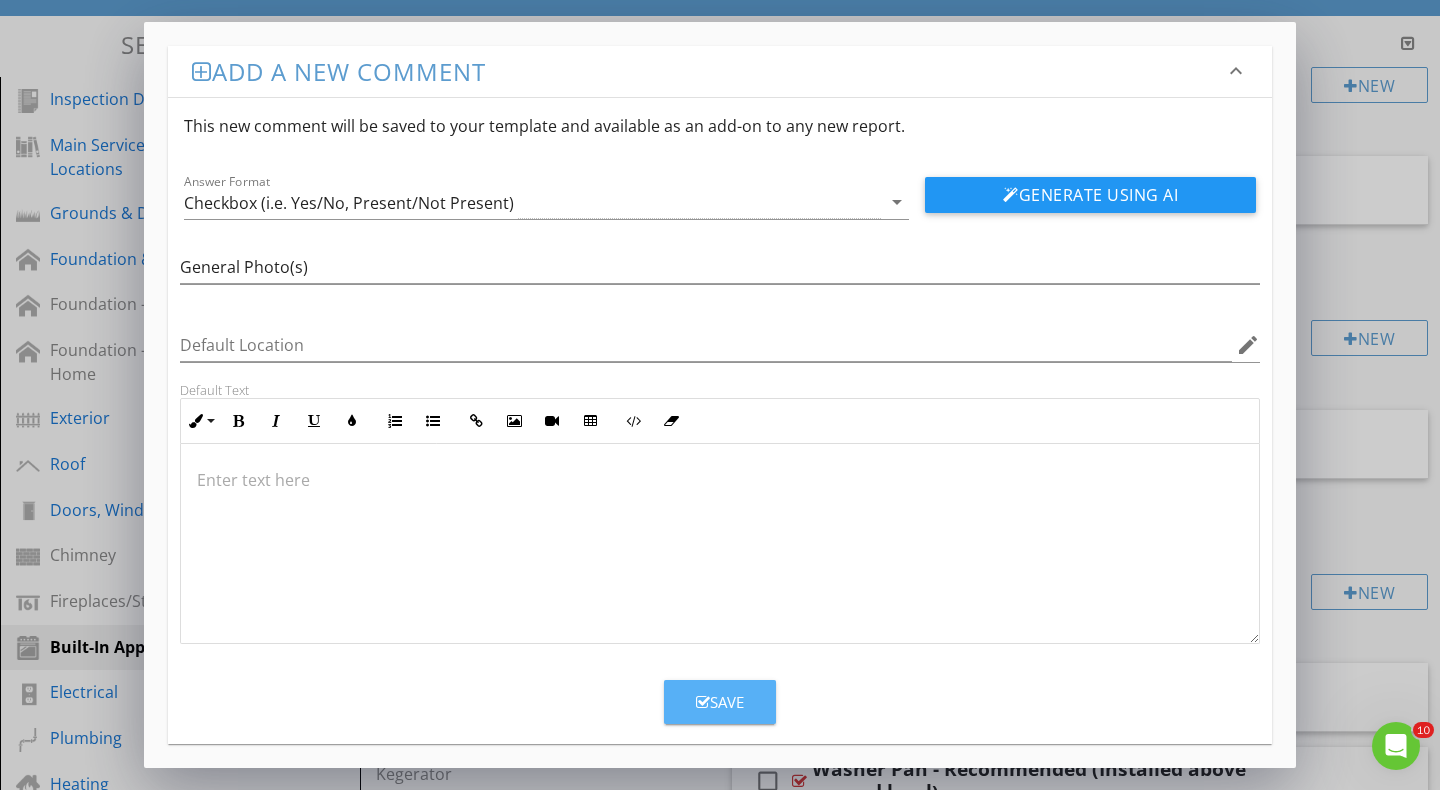 click on "Save" at bounding box center (720, 702) 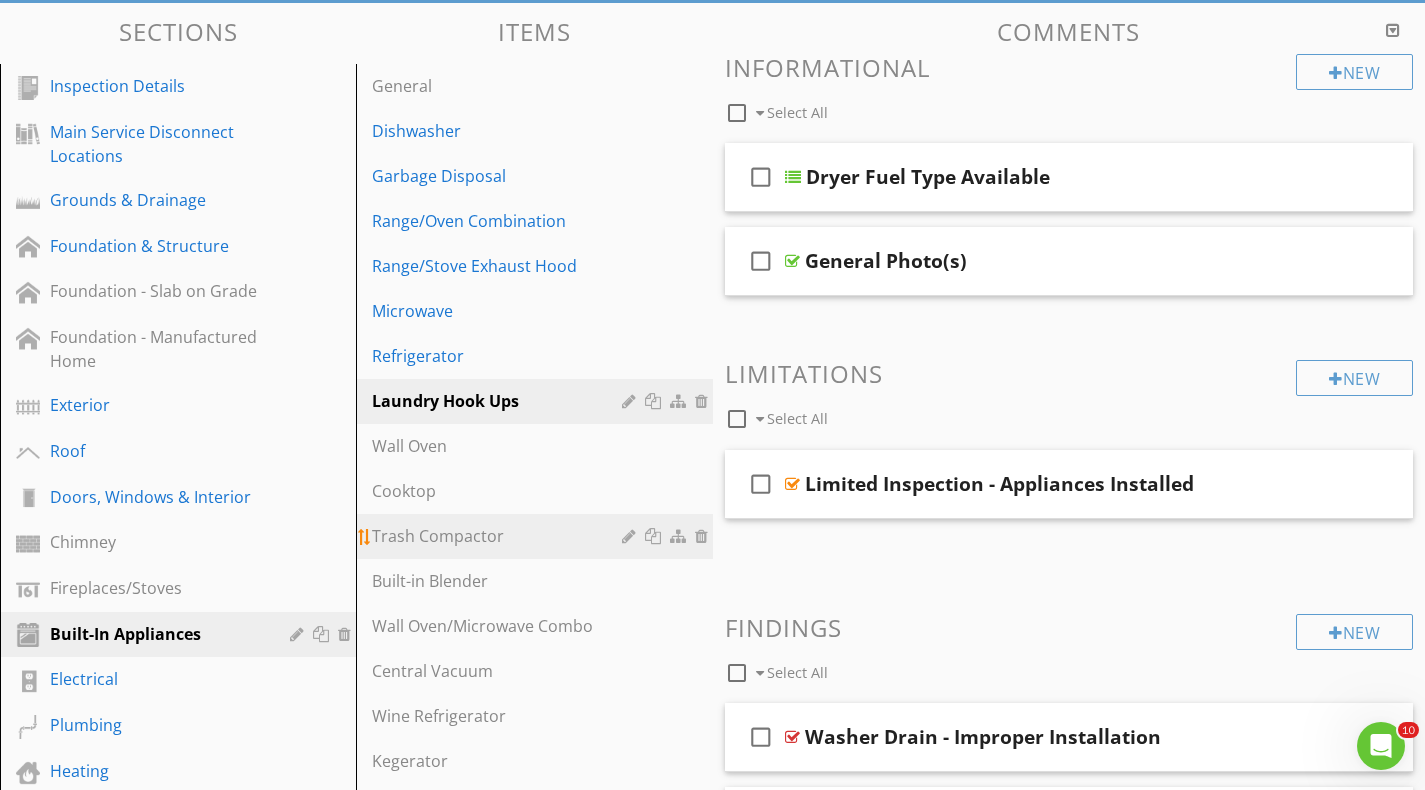 scroll, scrollTop: 179, scrollLeft: 0, axis: vertical 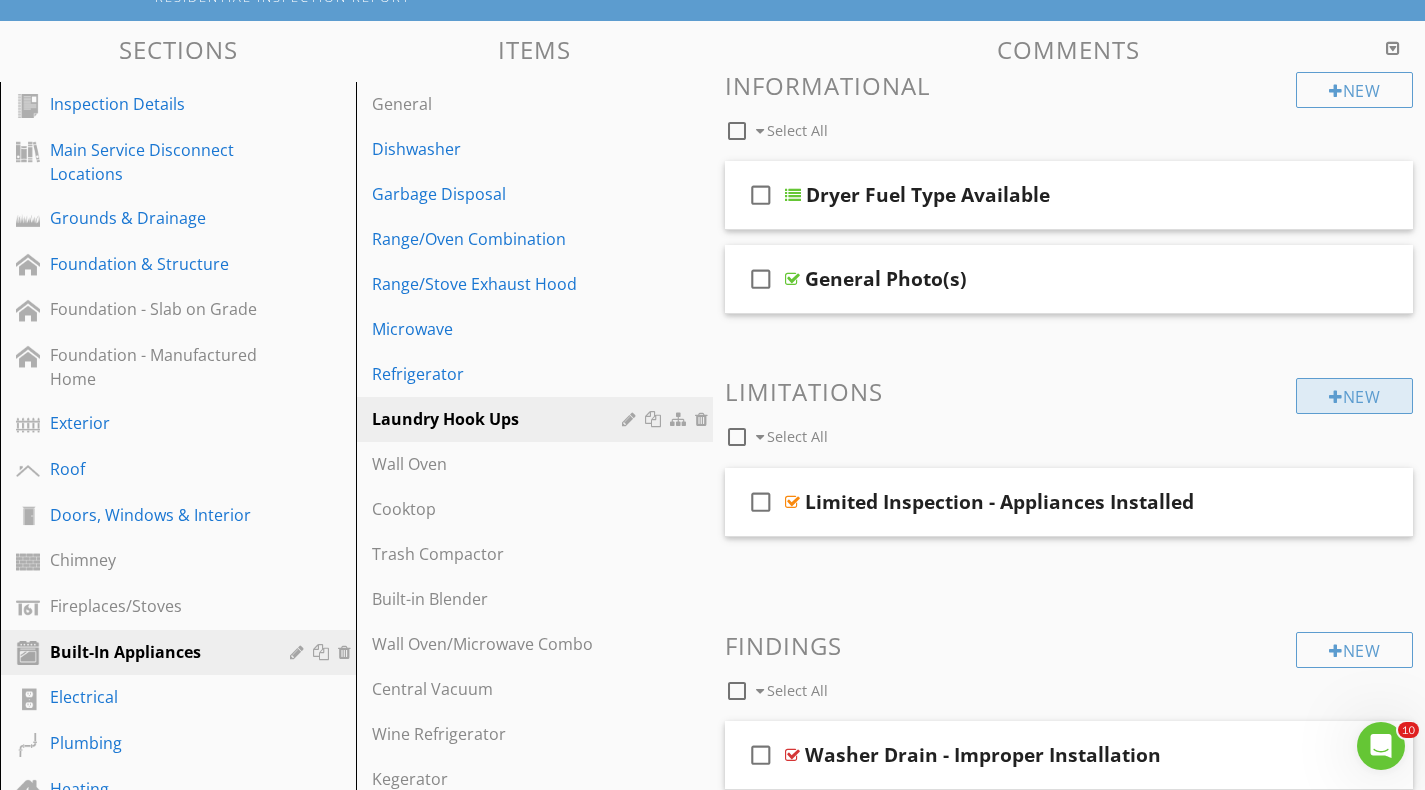 click on "New" at bounding box center (1354, 396) 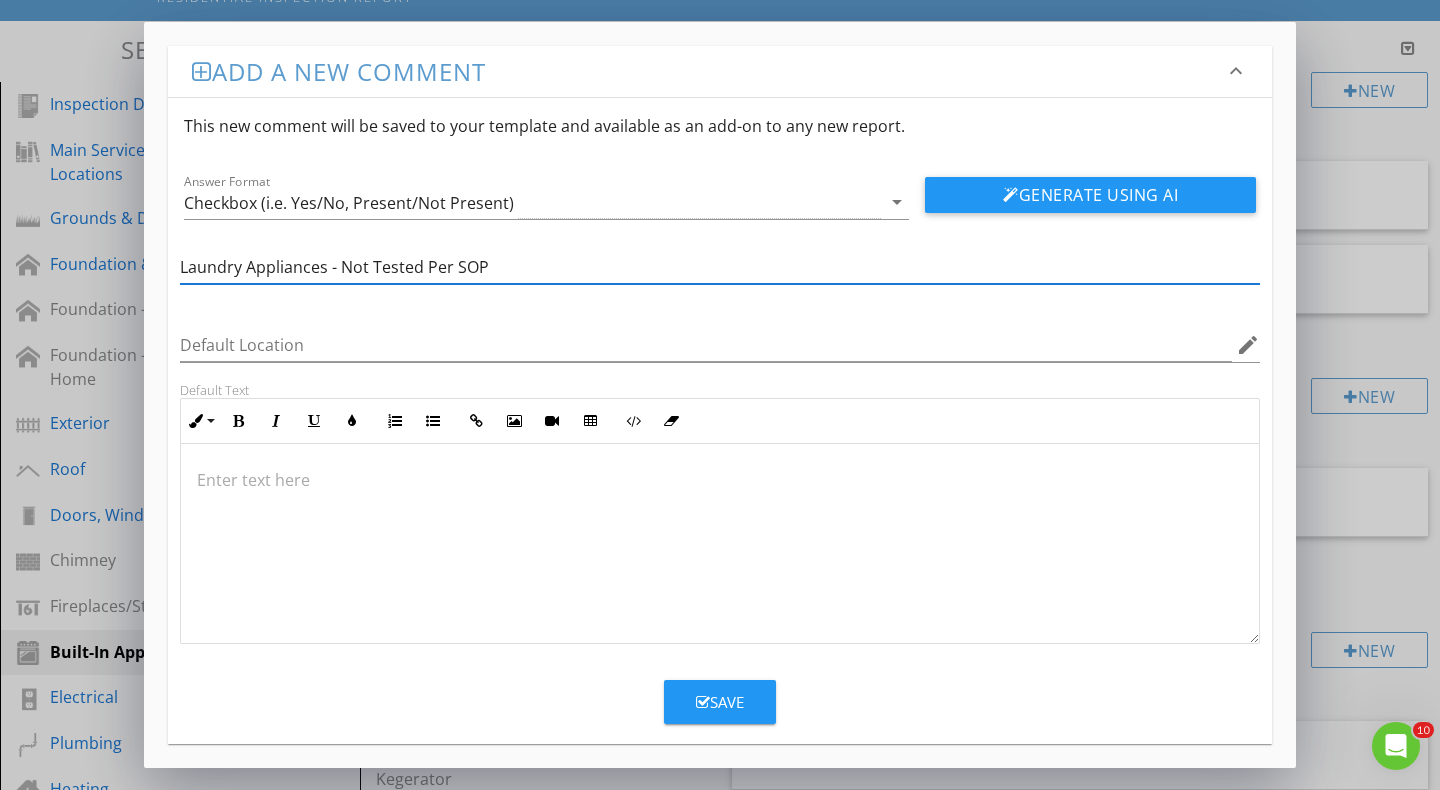 type on "Laundry Appliances - Not Tested Per SOP" 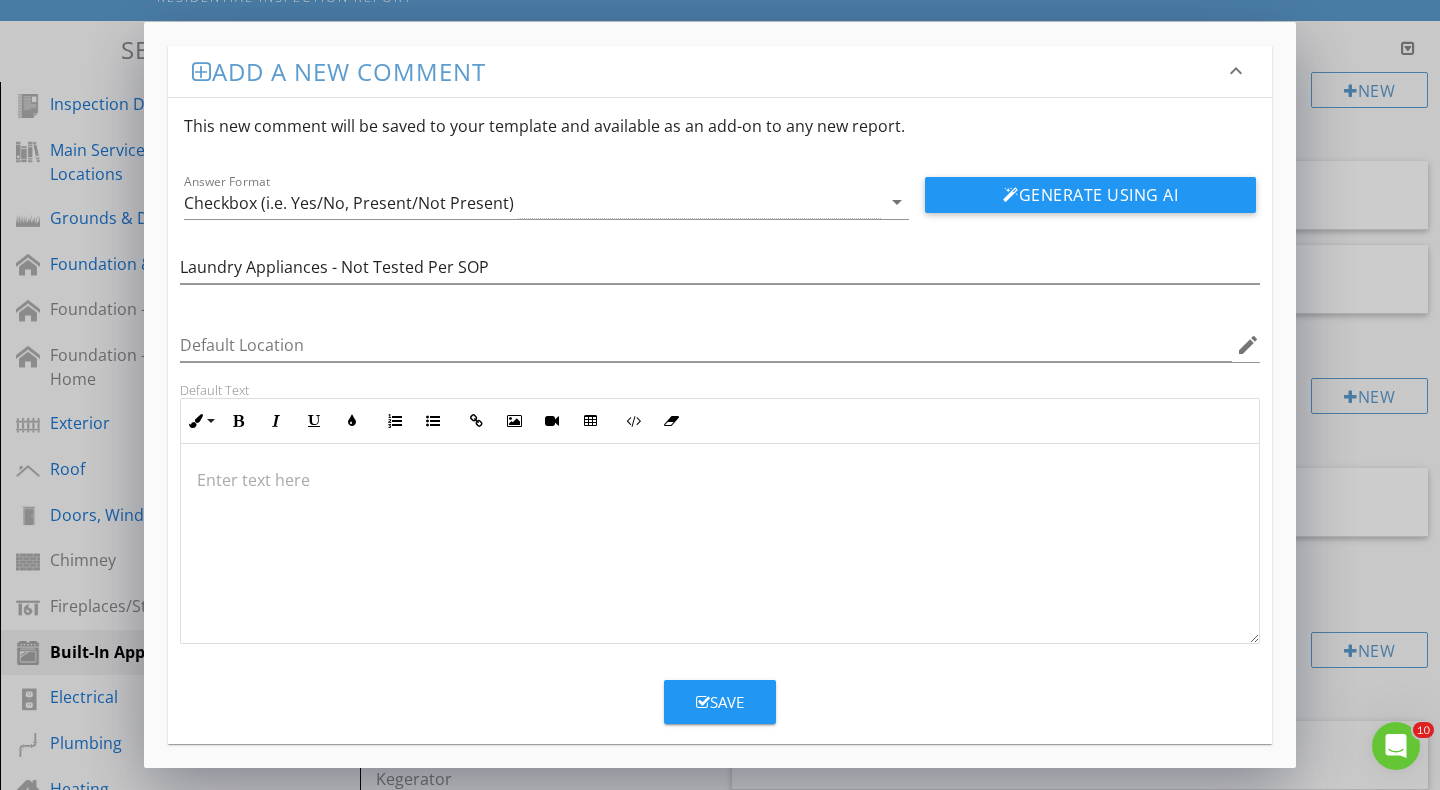 type 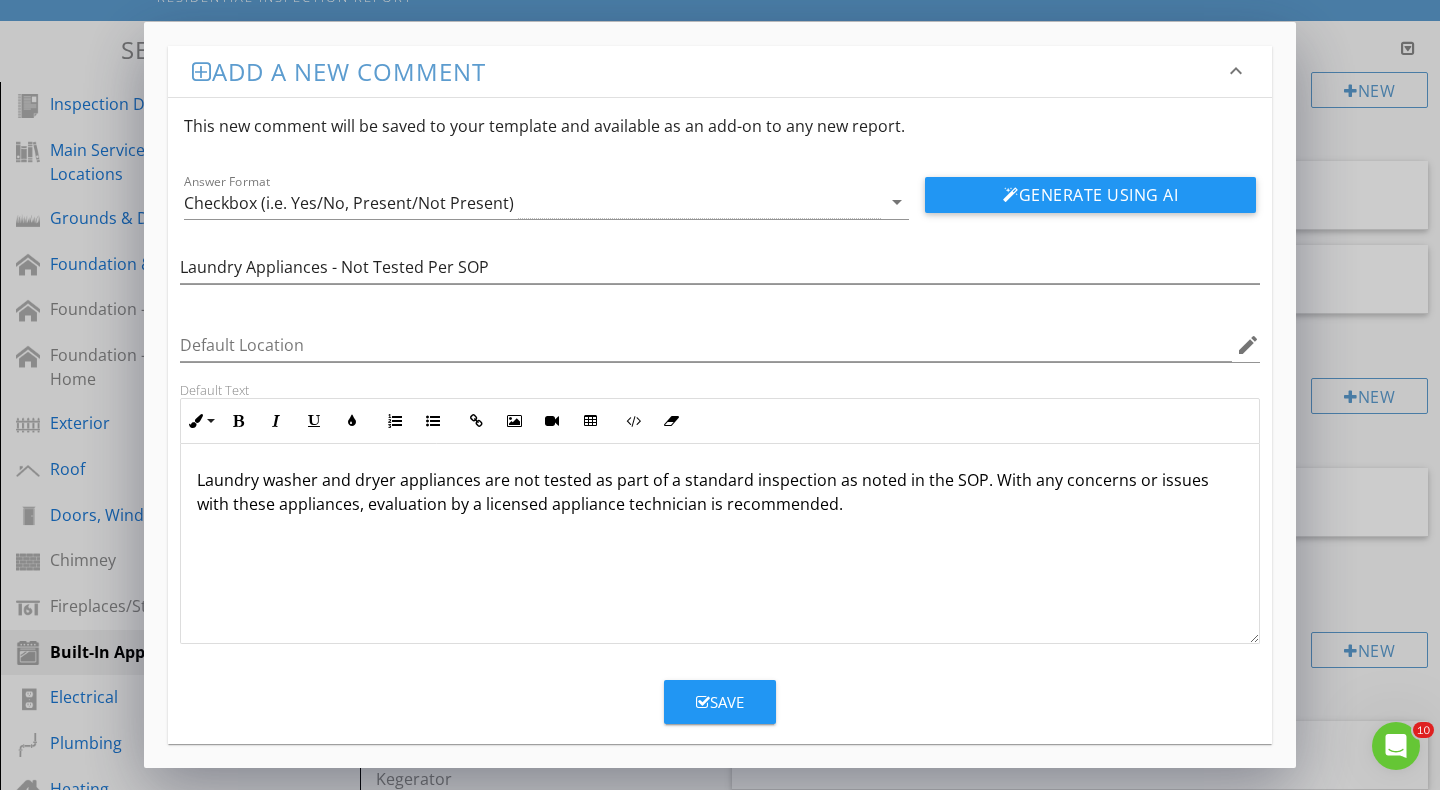 click on "Save" at bounding box center [720, 702] 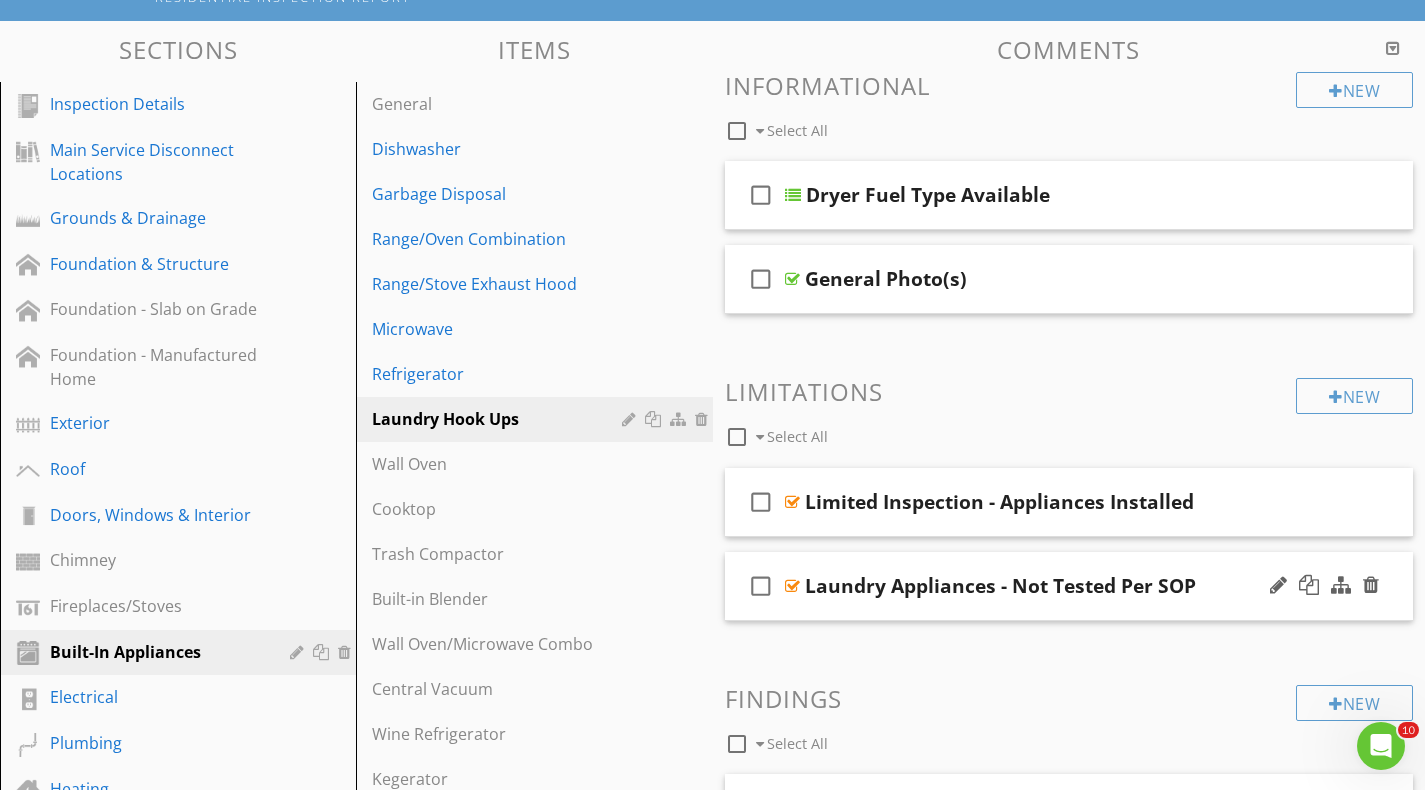 click on "check_box_outline_blank" at bounding box center [761, 586] 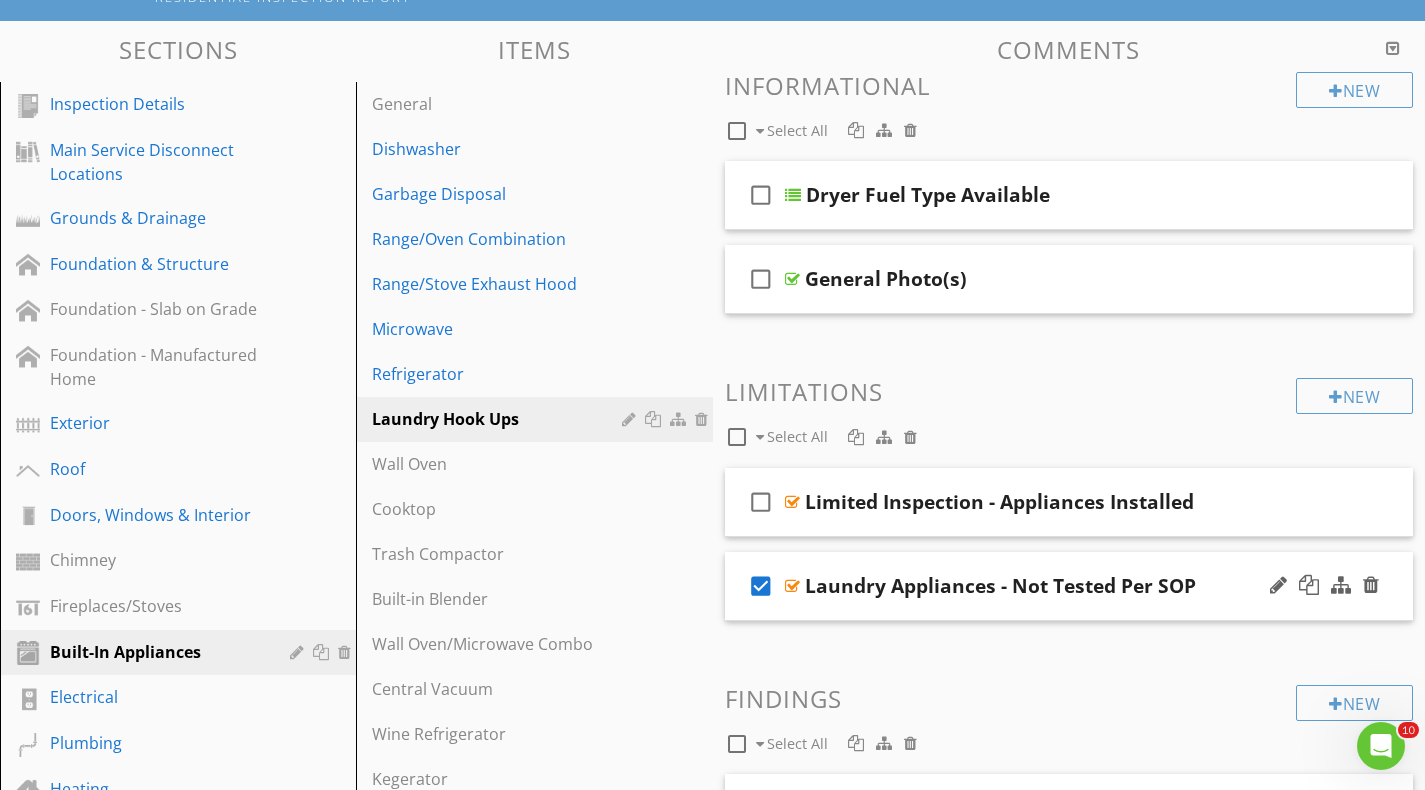 click on "Laundry Appliances - Not Tested Per SOP" at bounding box center (1000, 586) 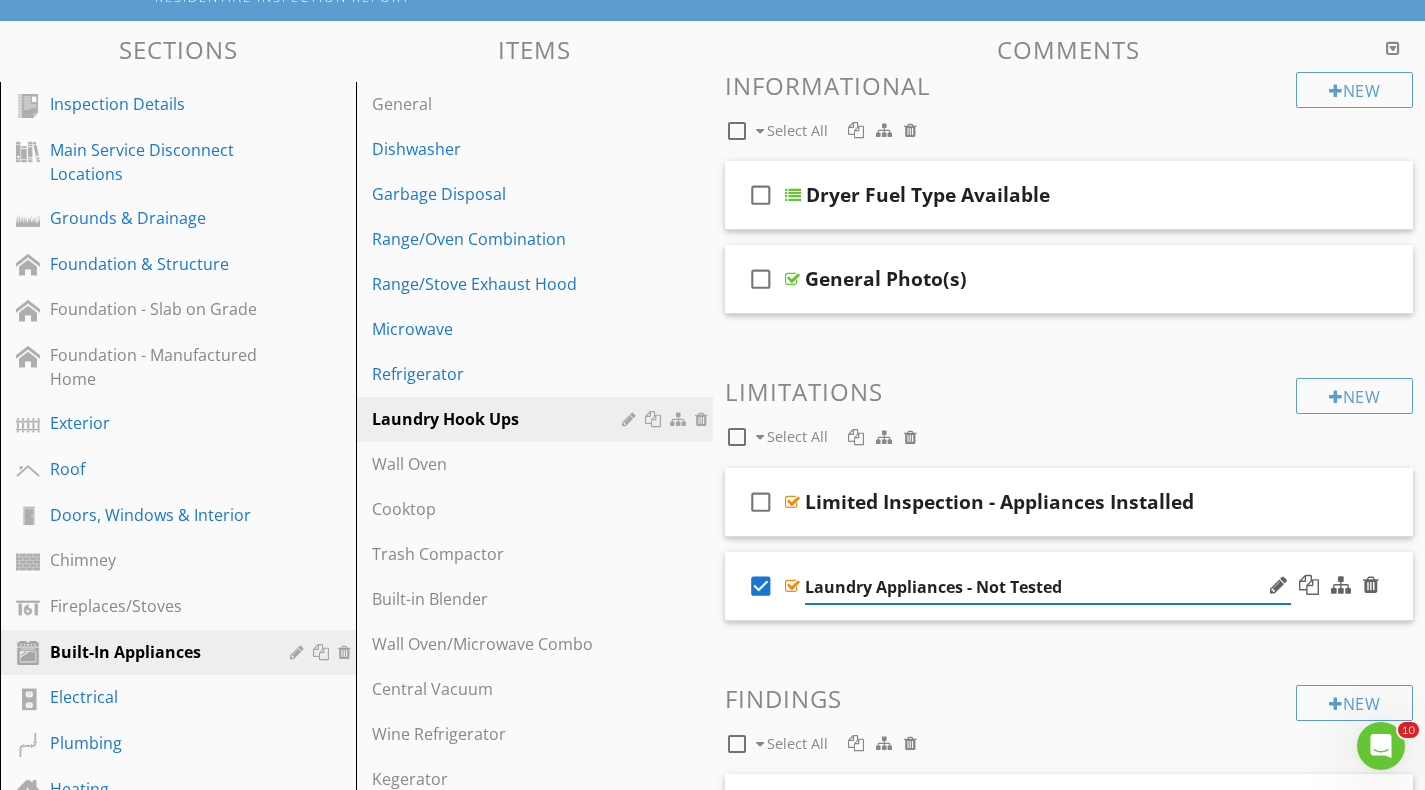 type on "Laundry Appliances - Not Tested" 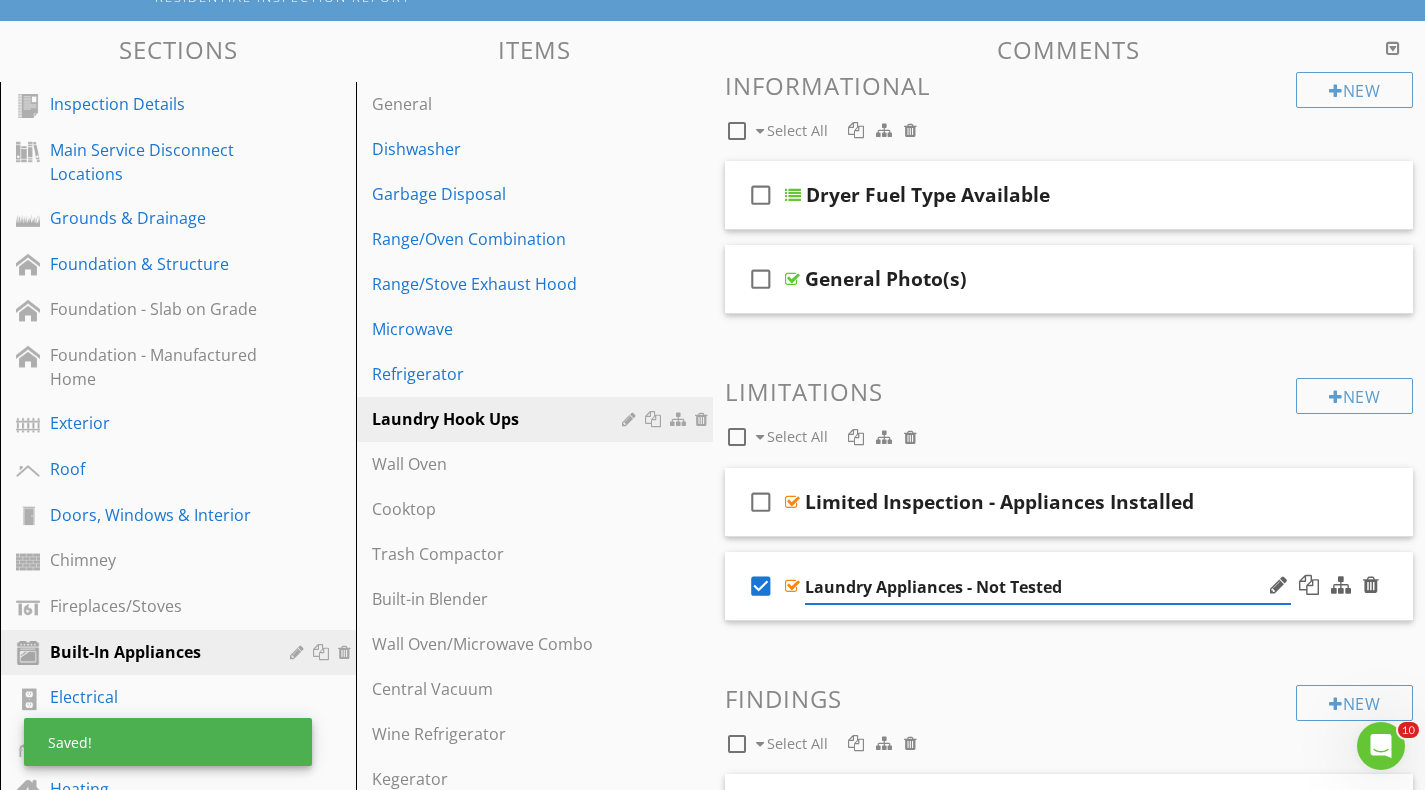 click on "check_box       Laundry Appliances - Not Tested" at bounding box center (1069, 586) 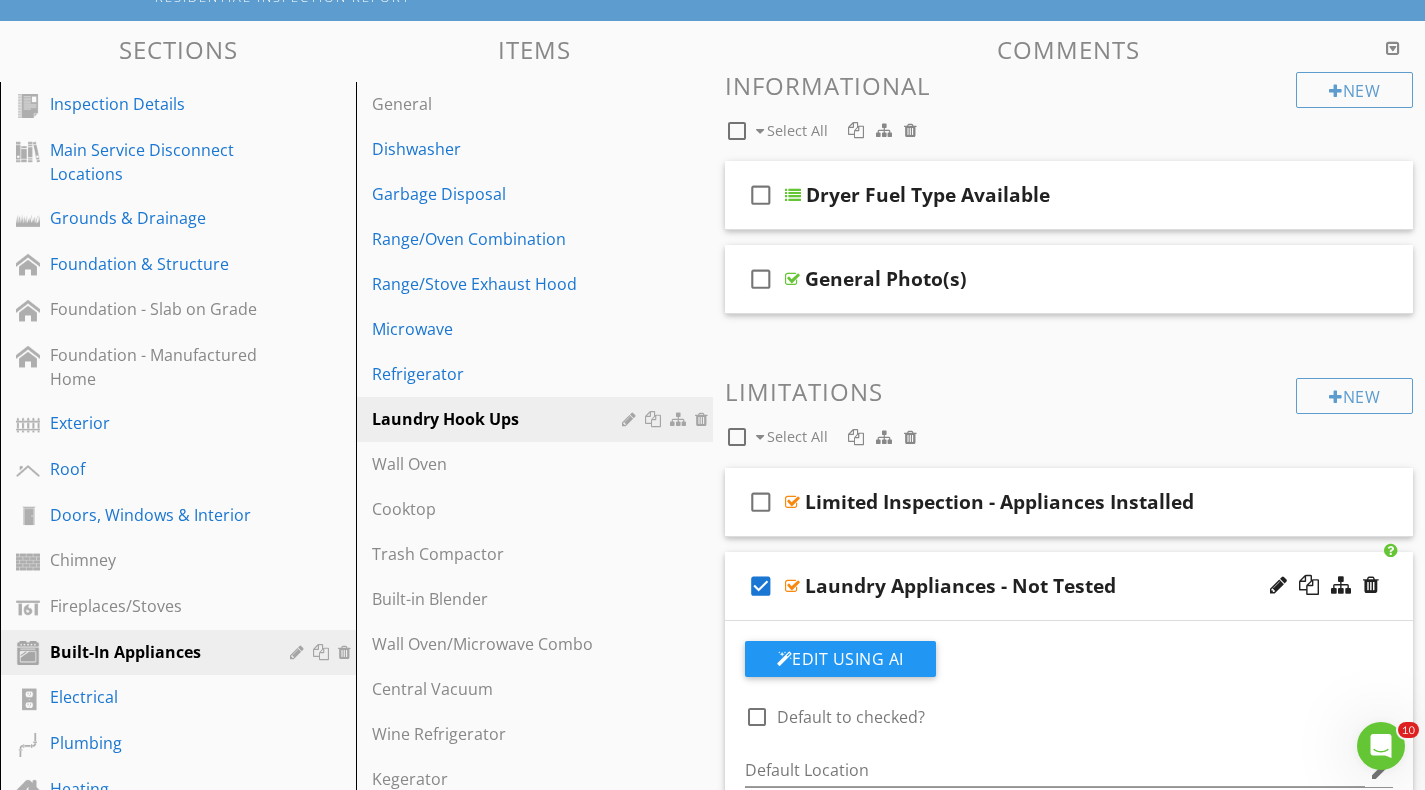 click on "check_box
Laundry Appliances - Not Tested" at bounding box center [1069, 586] 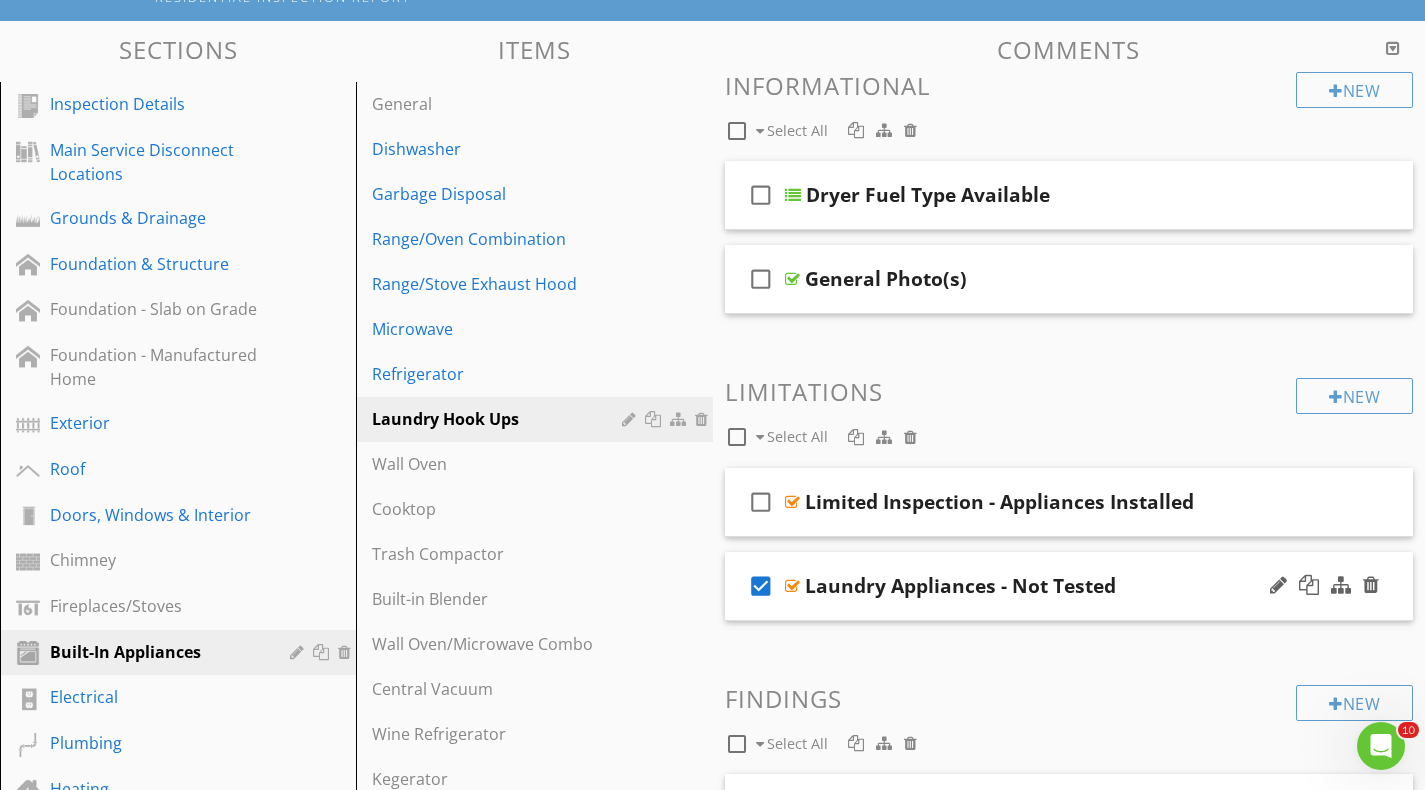 click on "check_box
Laundry Appliances - Not Tested" at bounding box center (1069, 586) 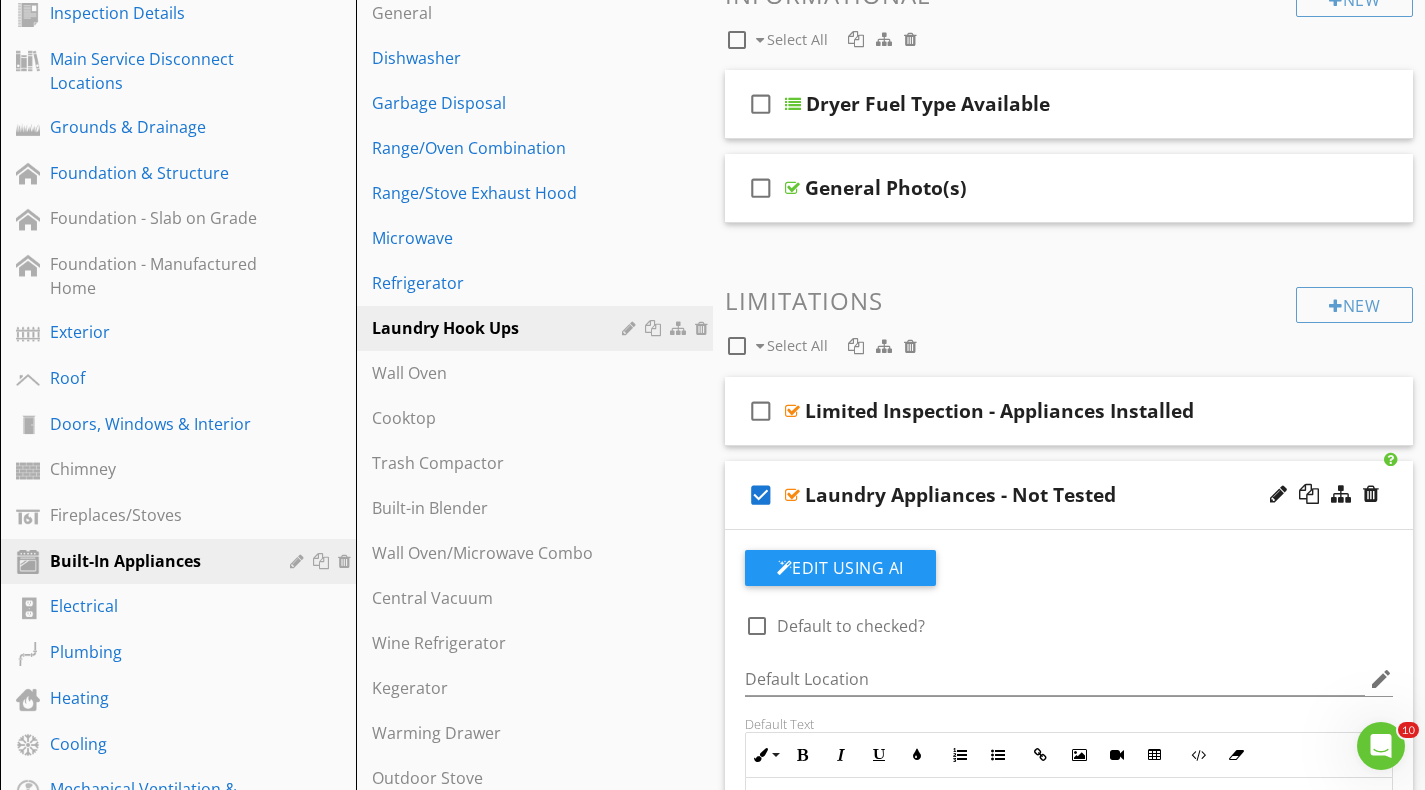 scroll, scrollTop: 271, scrollLeft: 0, axis: vertical 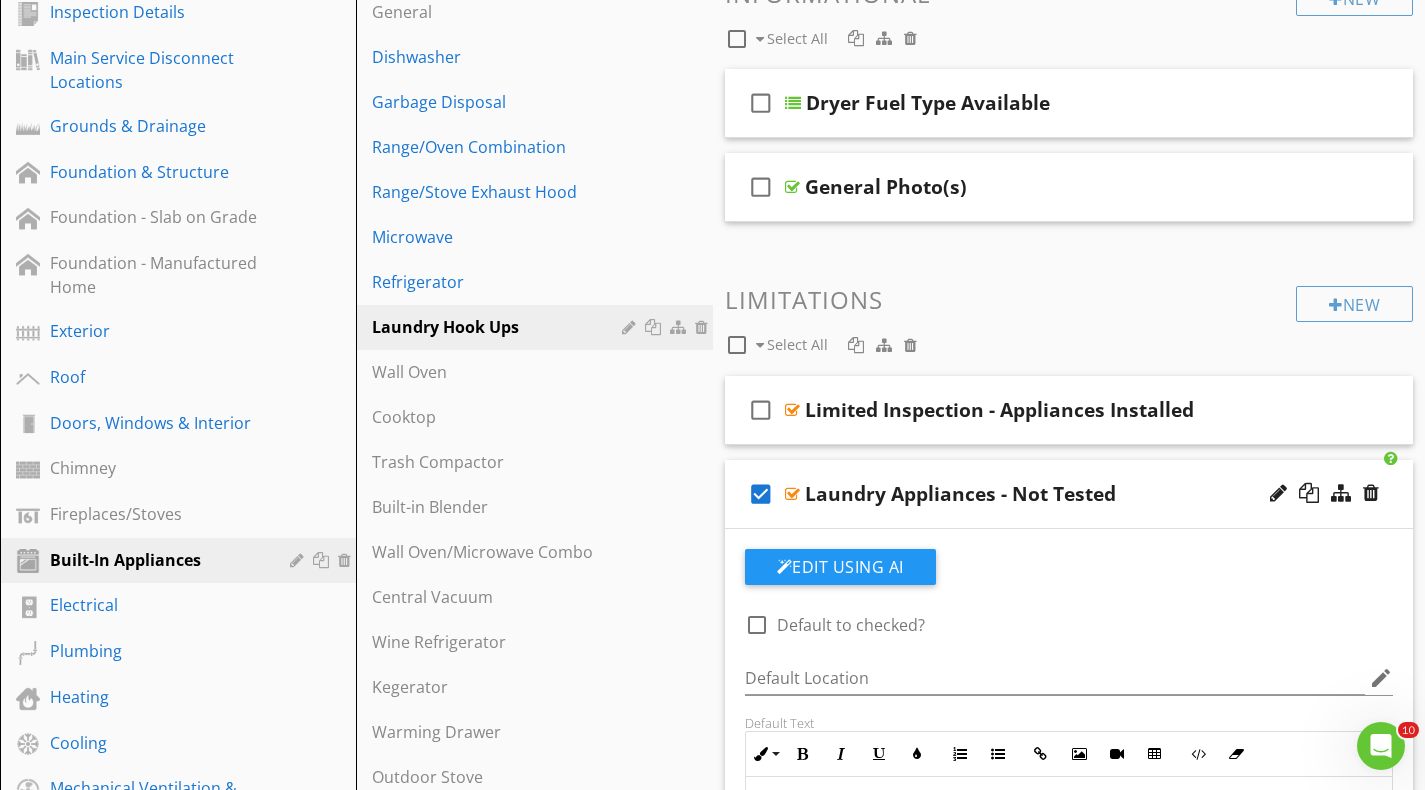 click at bounding box center [757, 625] 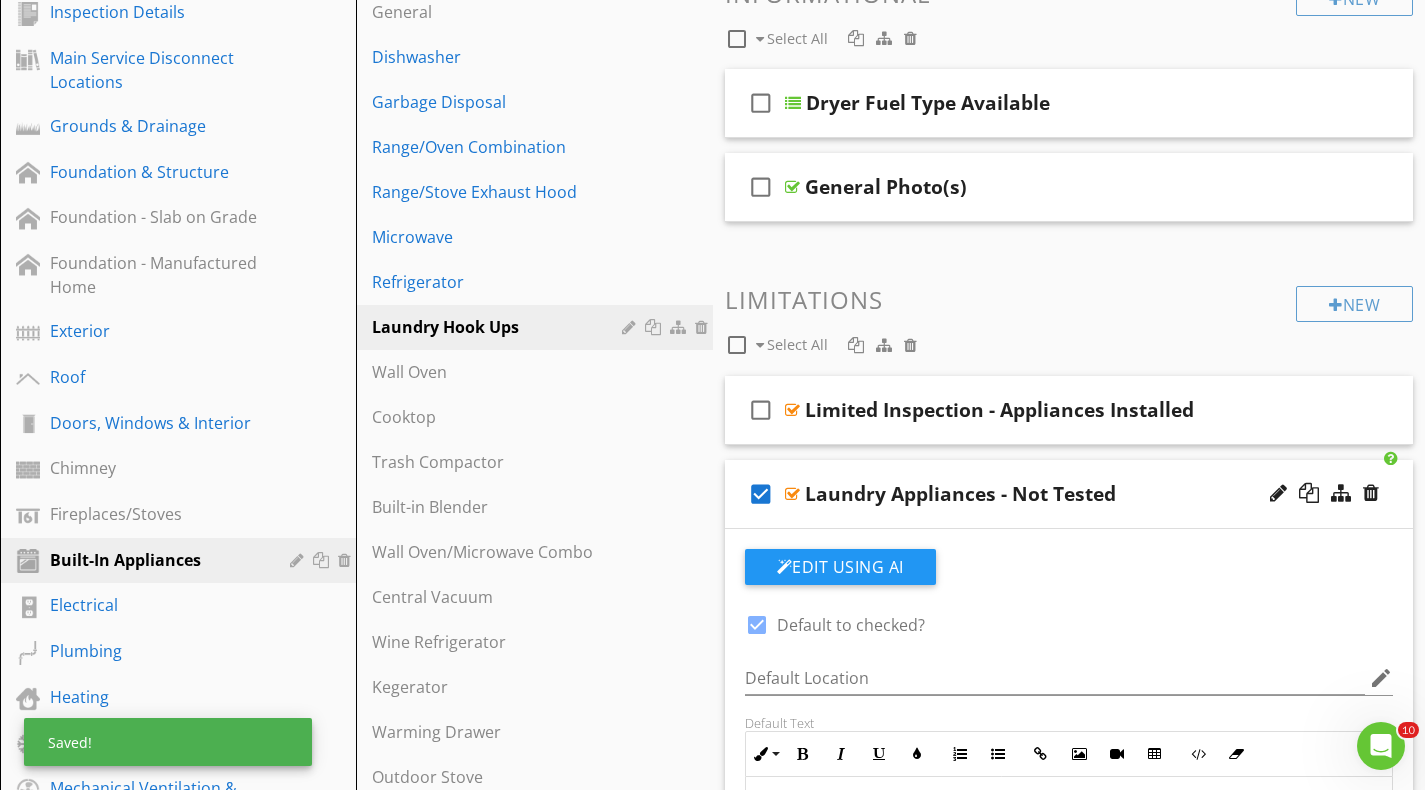 click on "check_box" at bounding box center [761, 494] 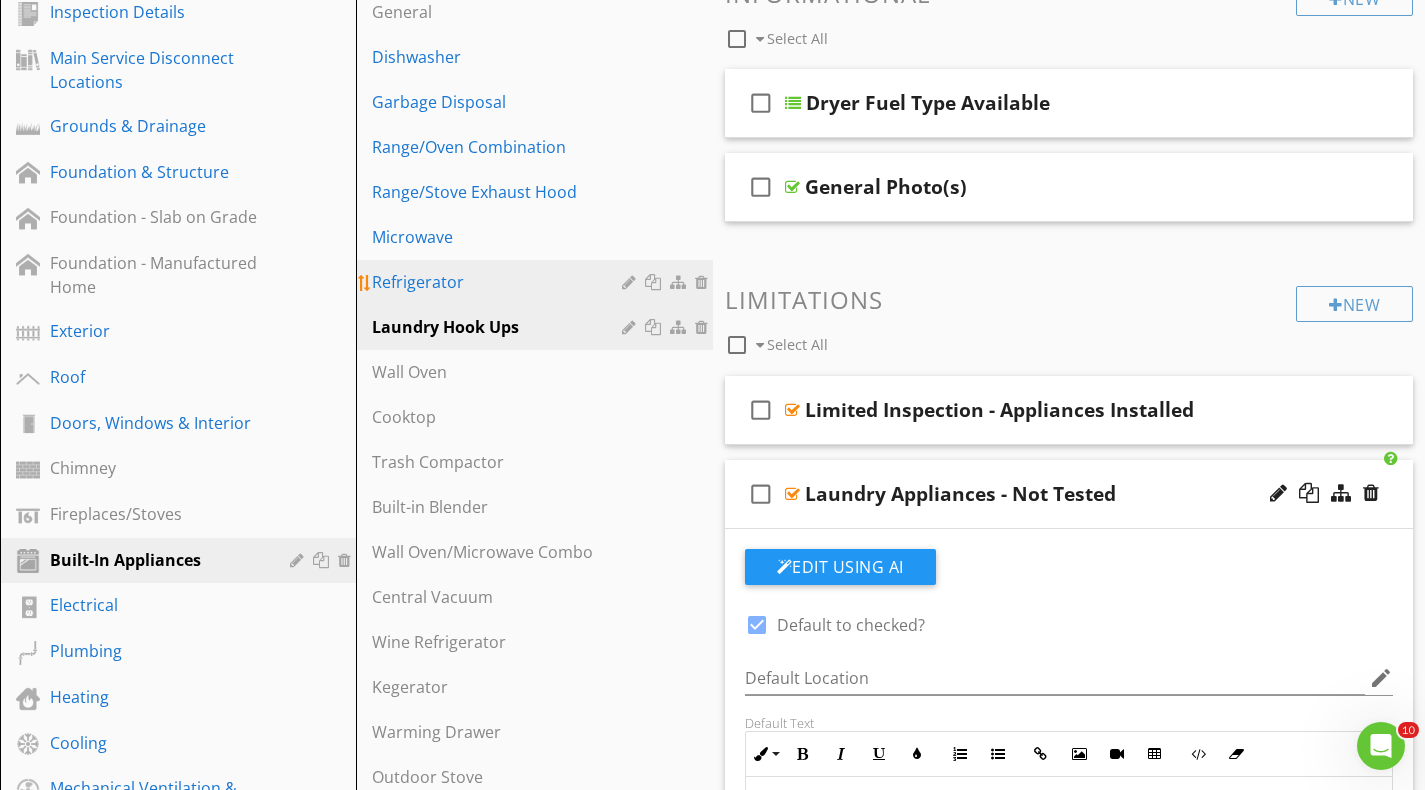 click on "Refrigerator" at bounding box center [499, 282] 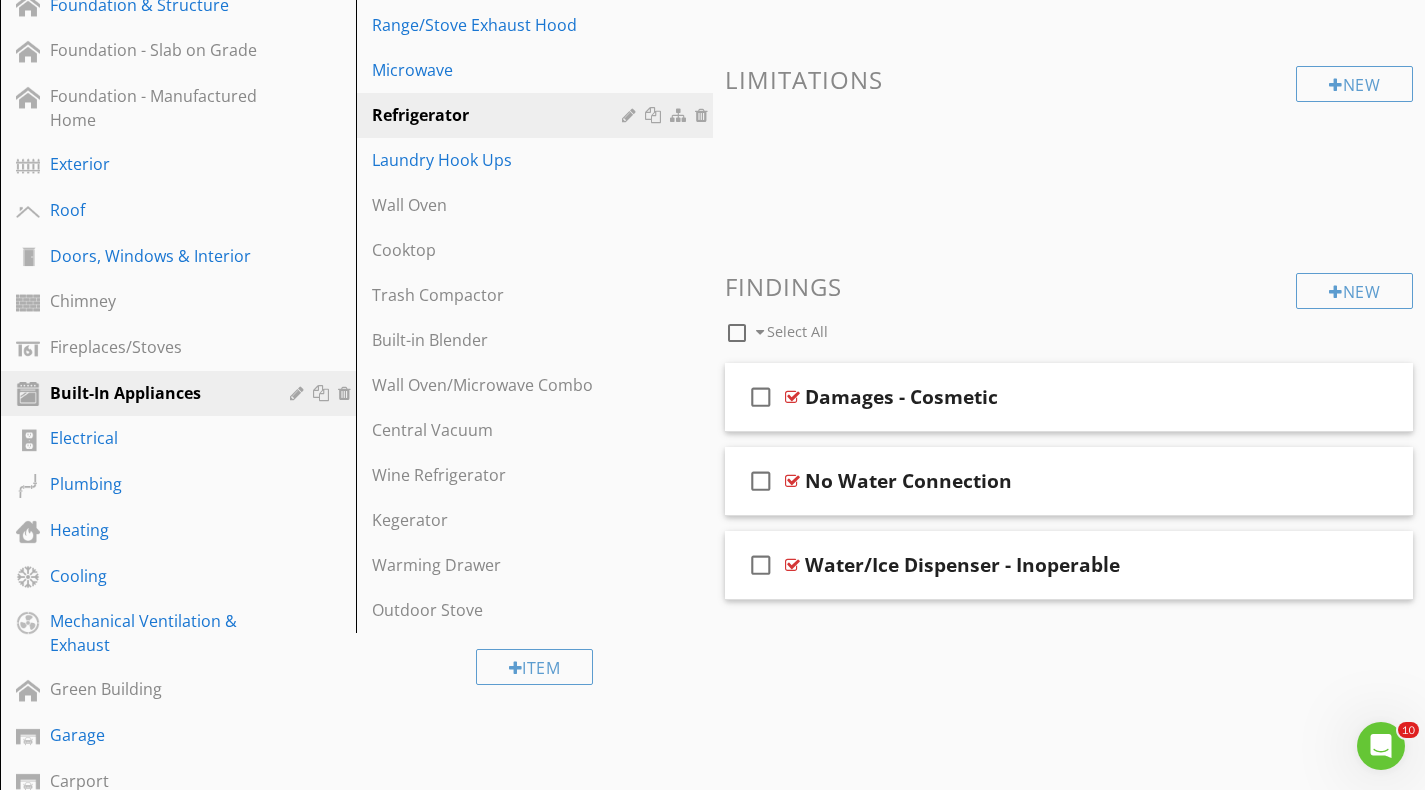scroll, scrollTop: 363, scrollLeft: 0, axis: vertical 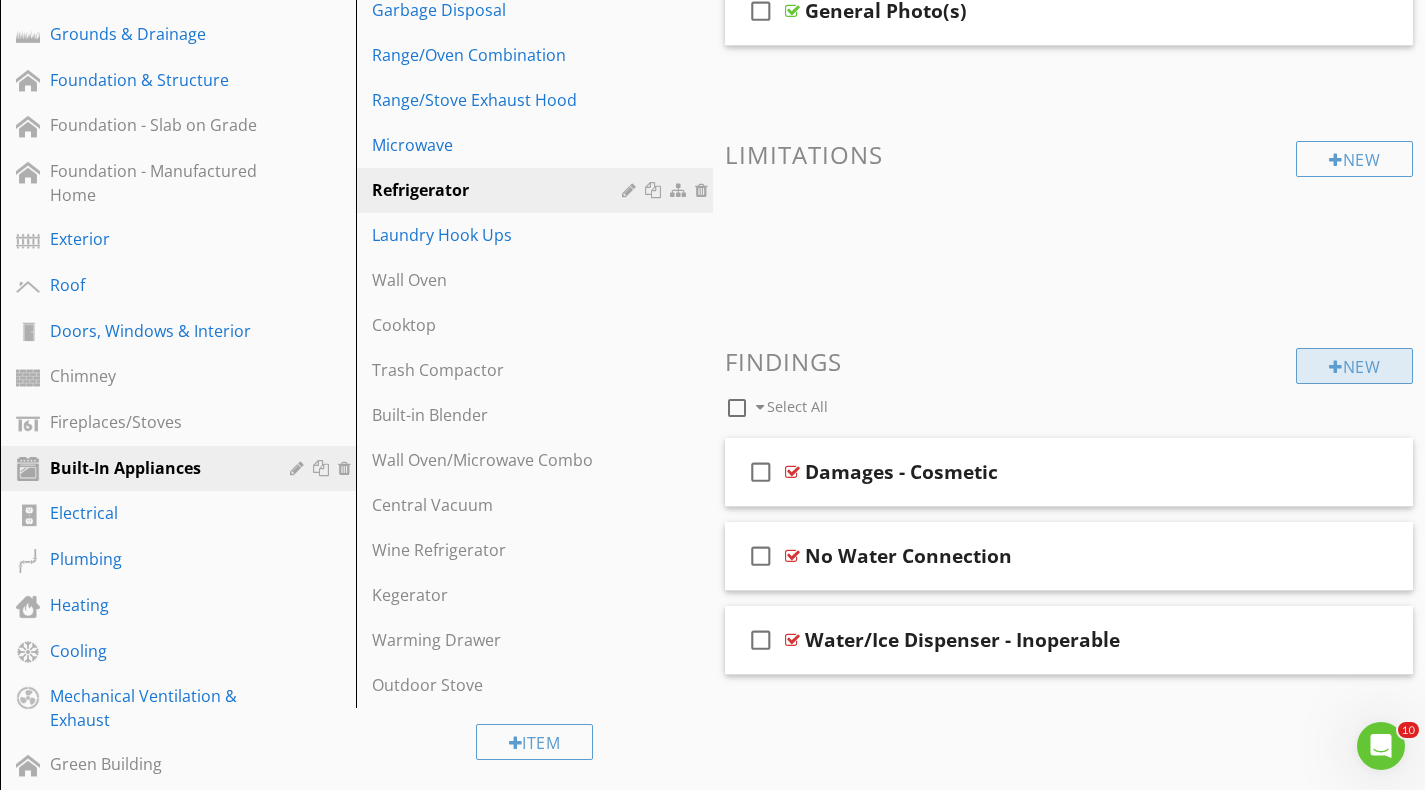click on "New" at bounding box center (1354, 366) 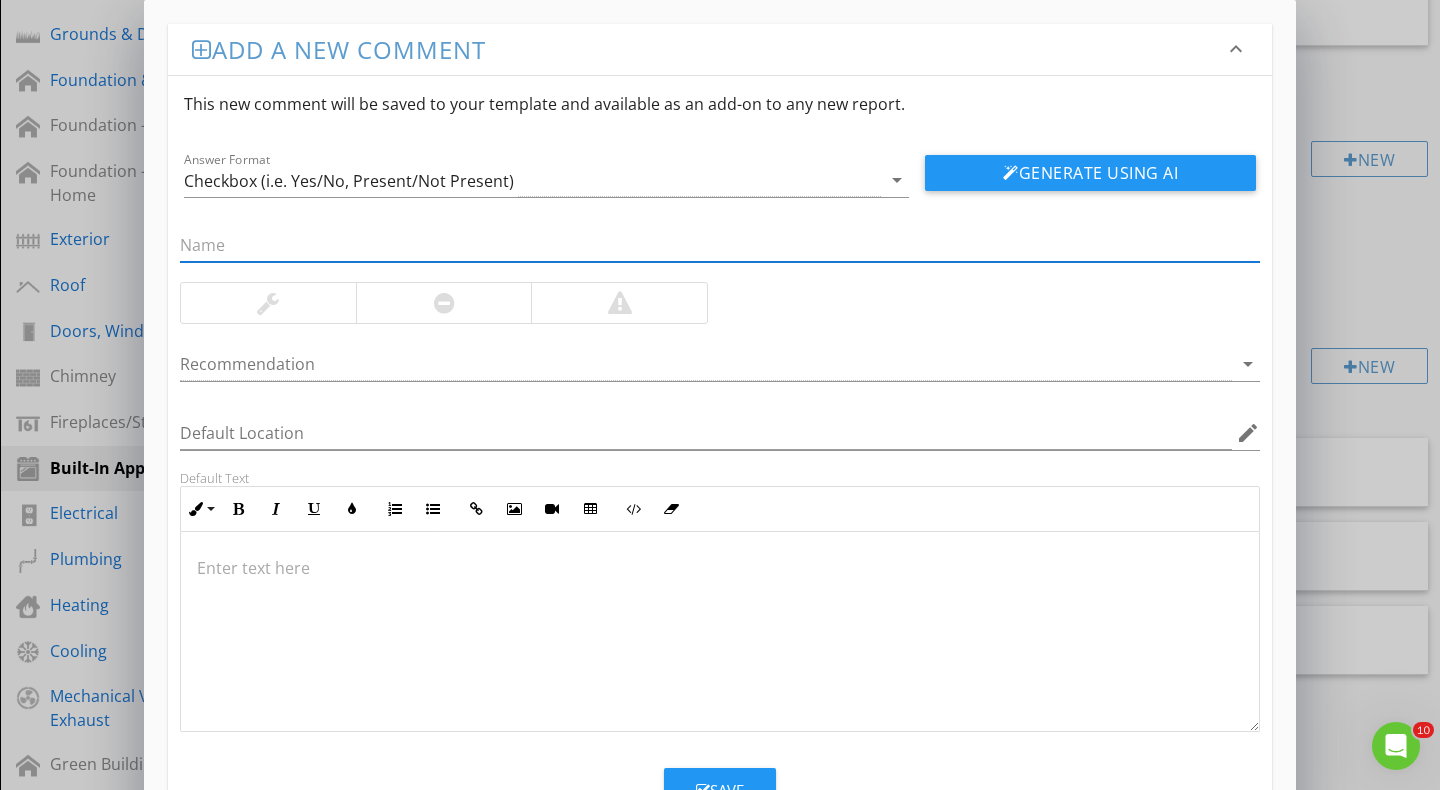 click at bounding box center [268, 303] 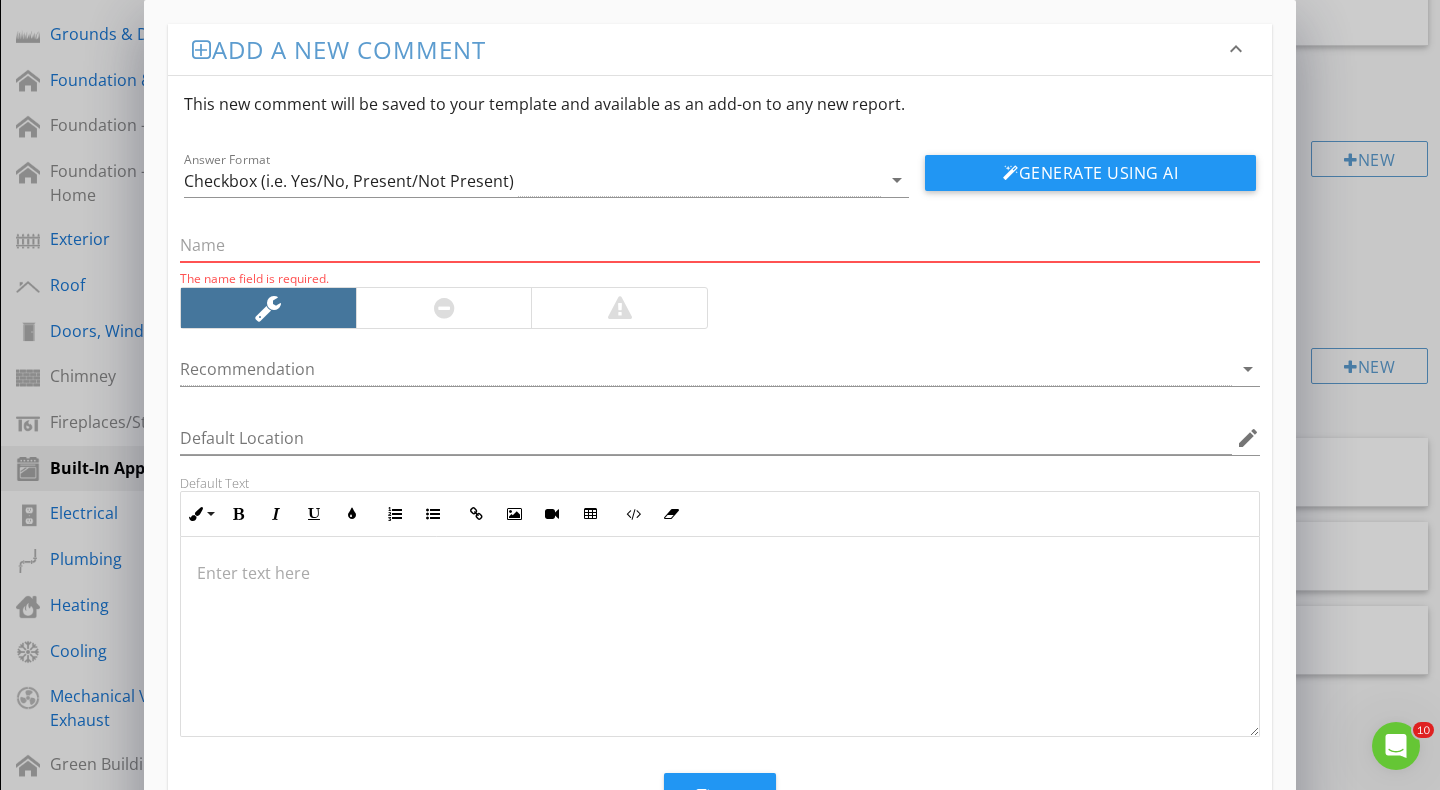 click at bounding box center (720, 245) 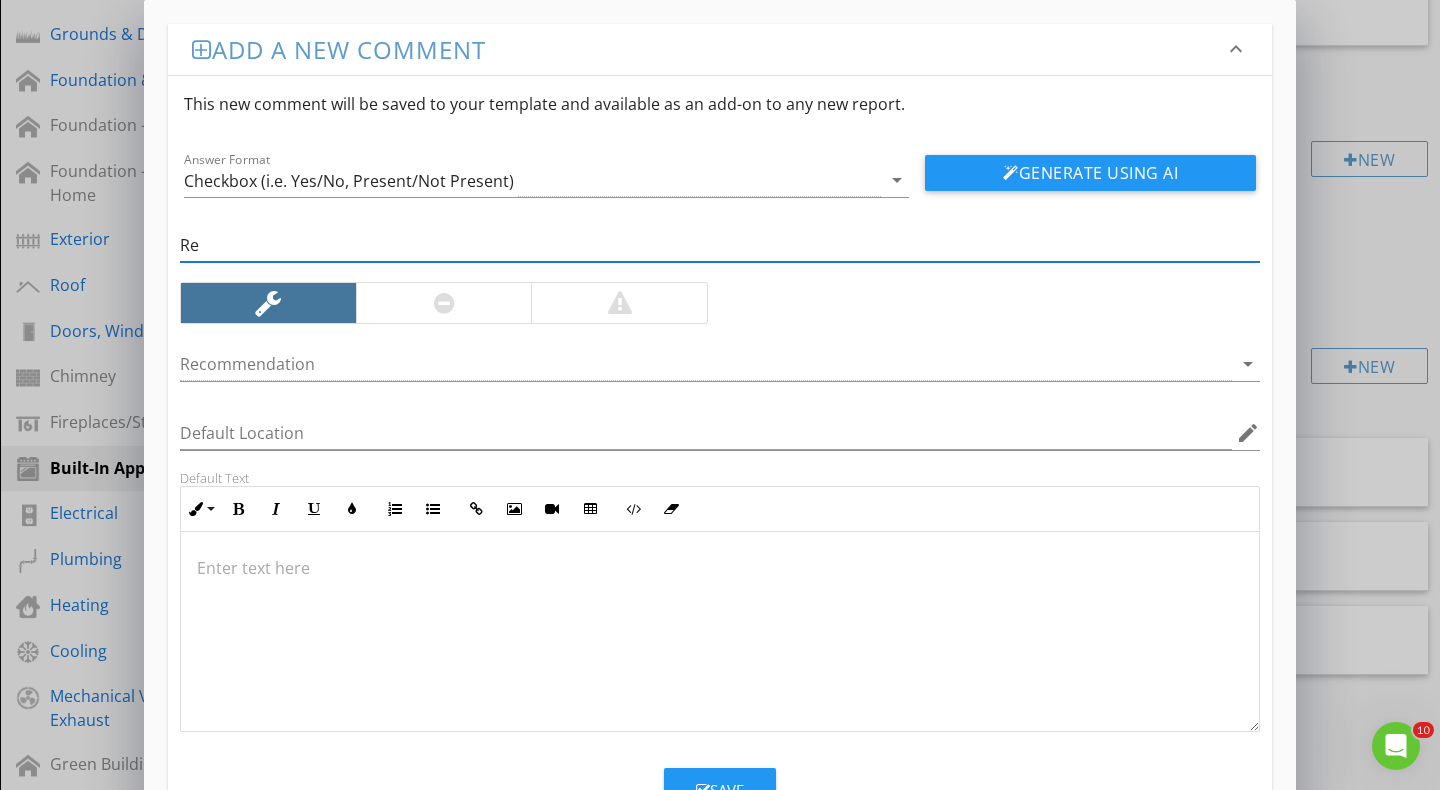 type on "R" 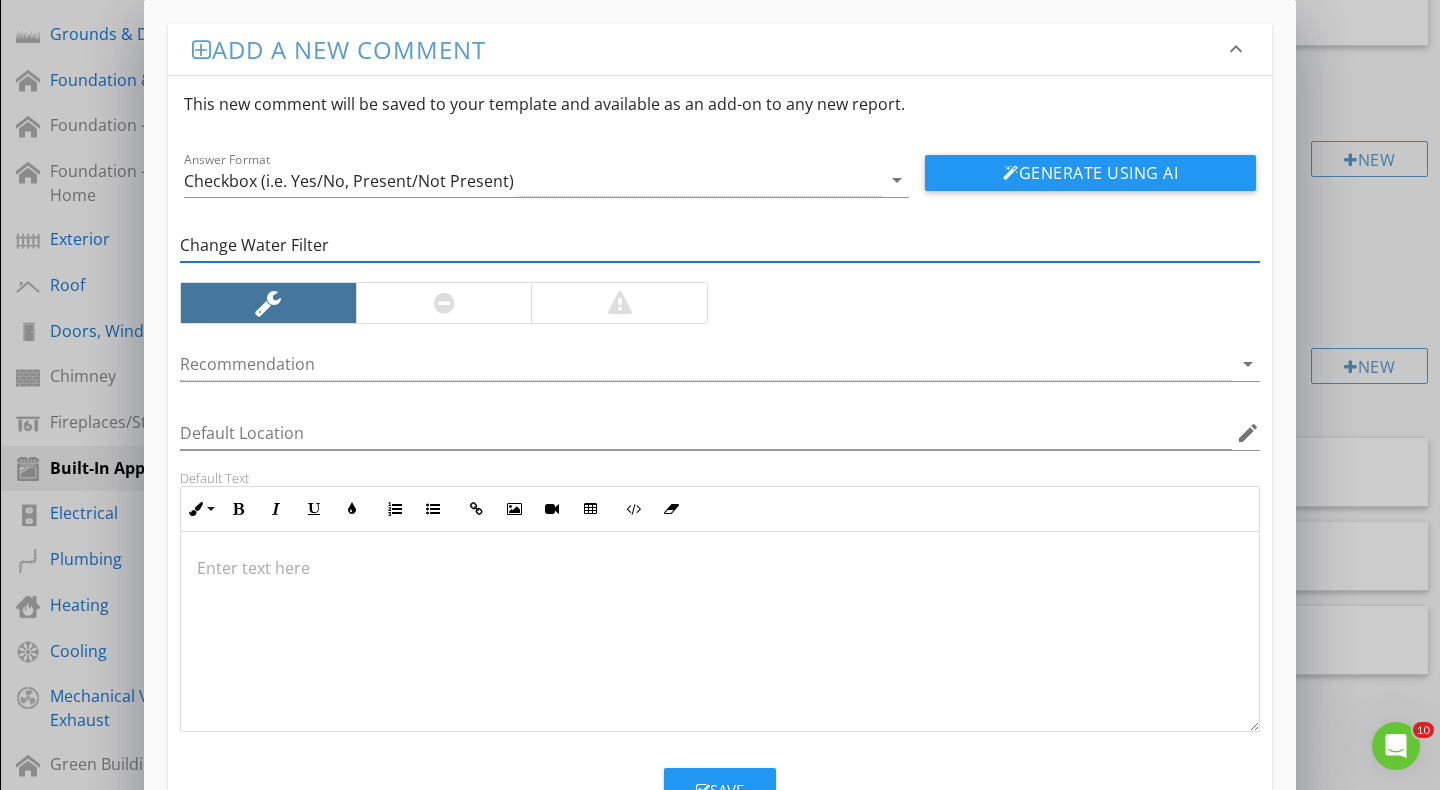 type on "Change Water Filter" 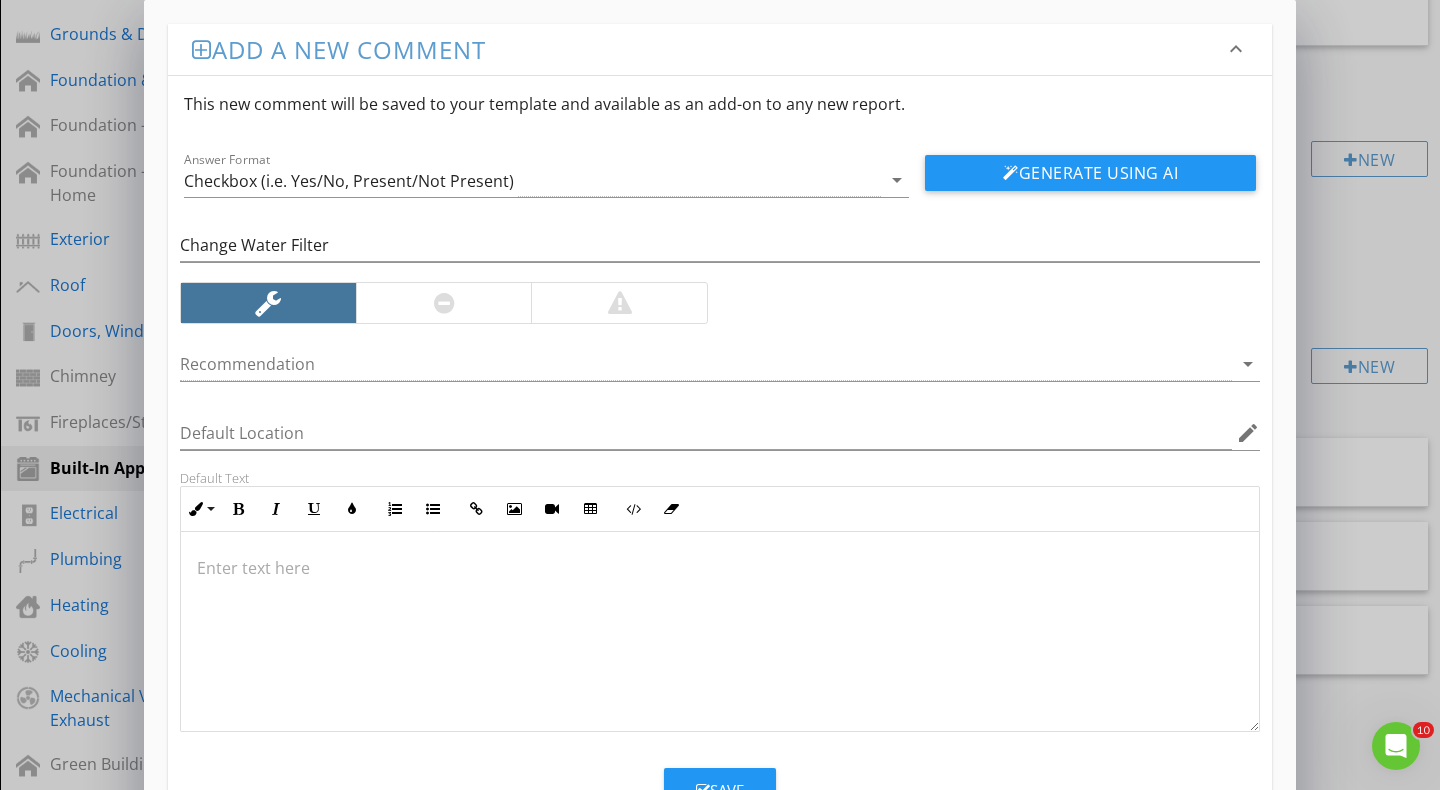 click at bounding box center (720, 568) 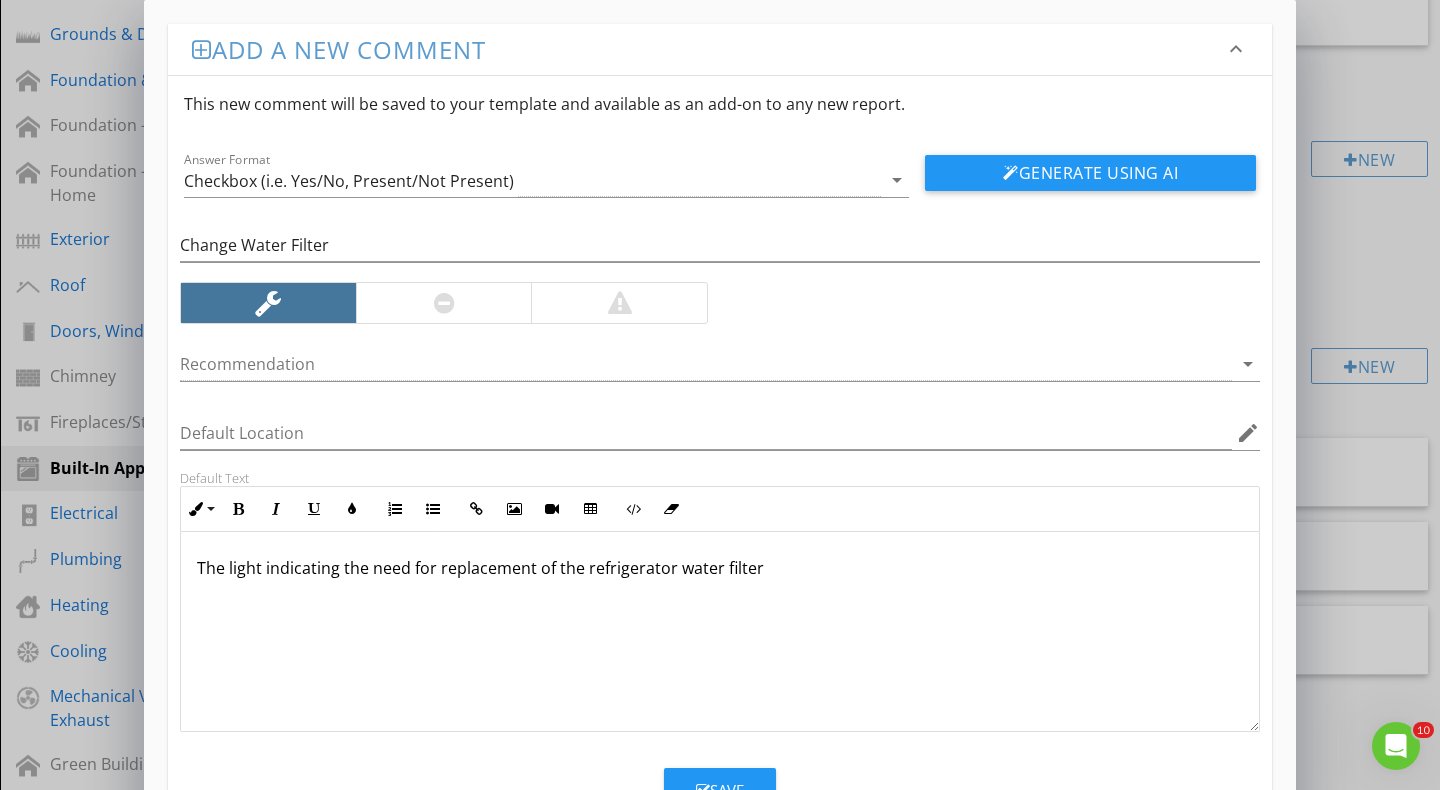 click on "The light indicating the need for replacement of the refrigerator water filter" at bounding box center [720, 568] 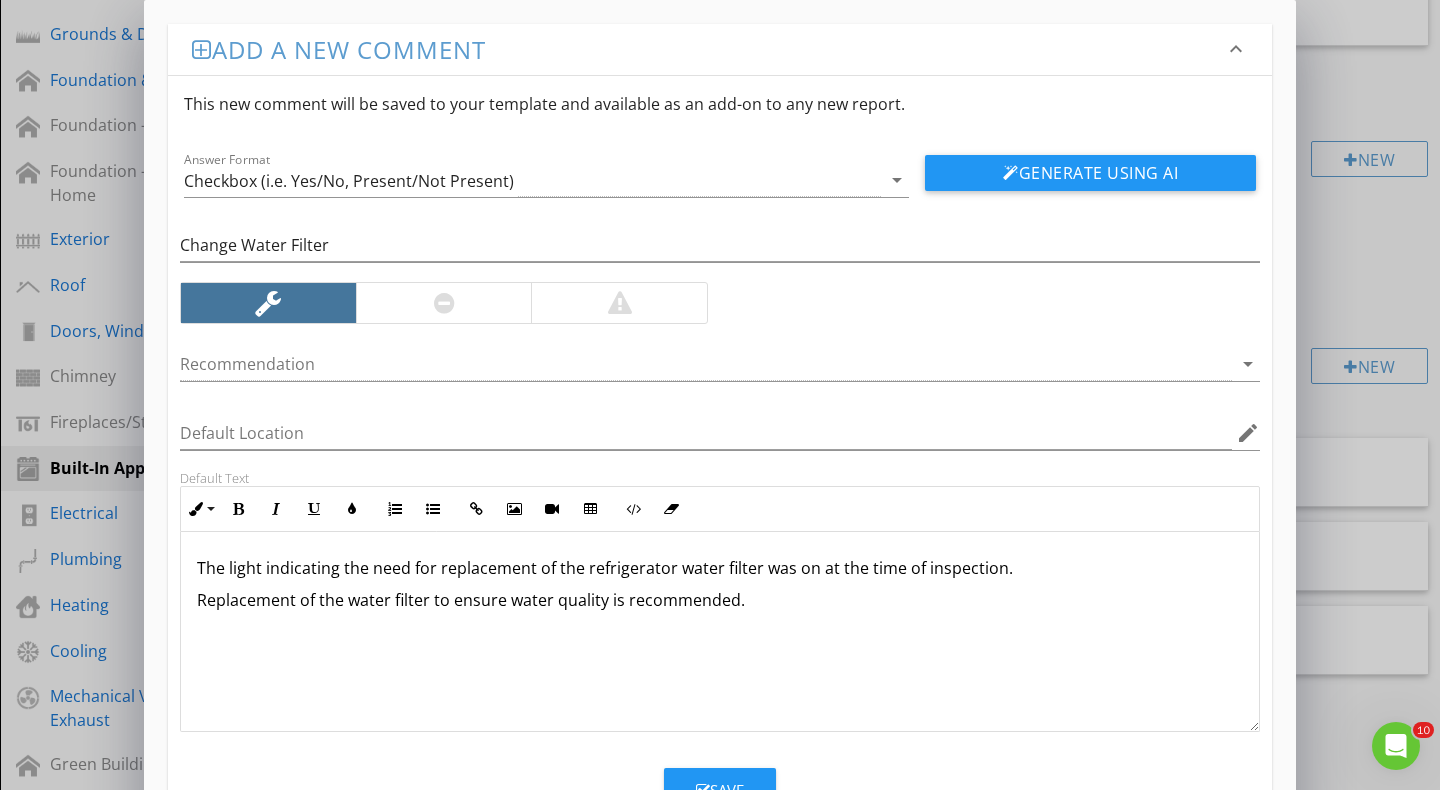 click on "Save" at bounding box center (720, 790) 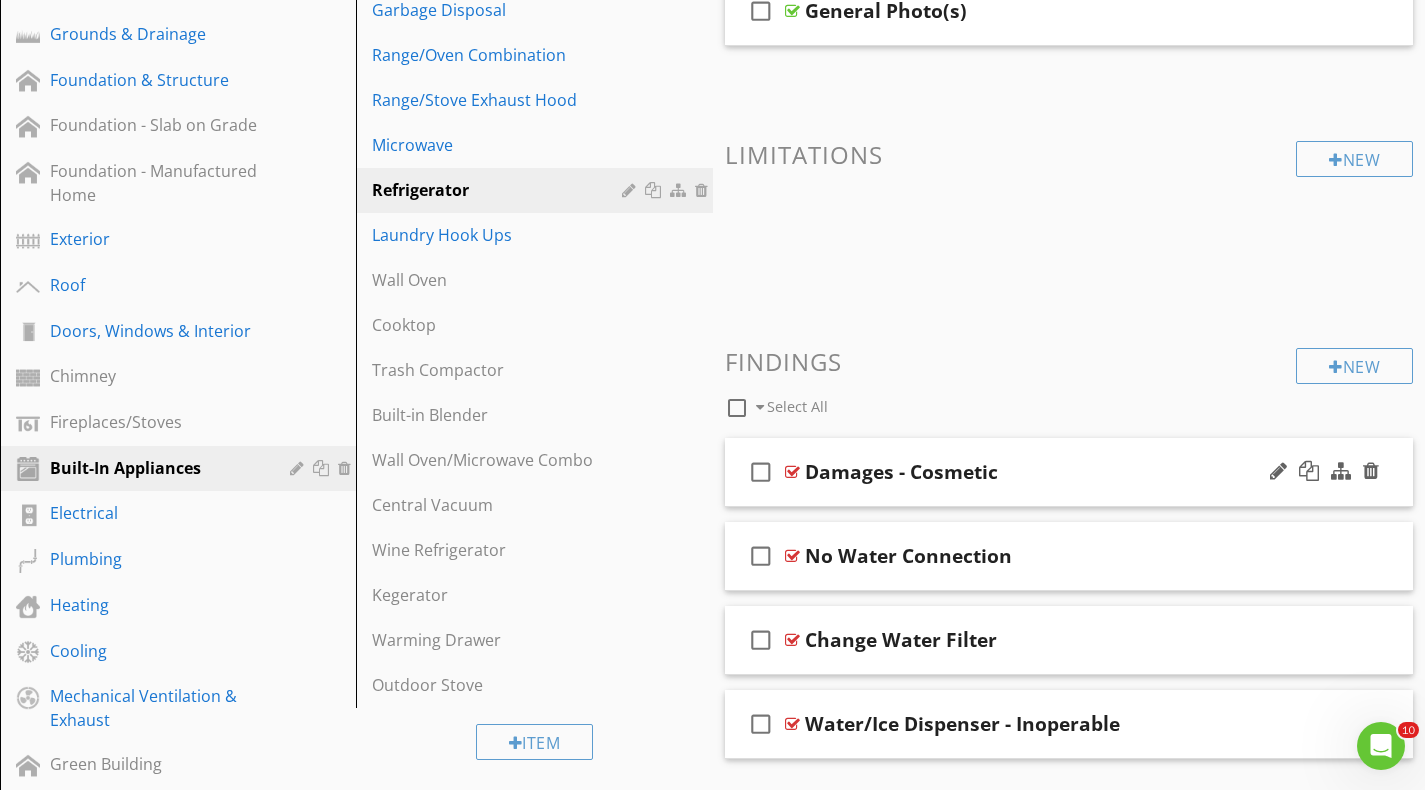 click on "check_box_outline_blank
Damages - Cosmetic" at bounding box center (1069, 472) 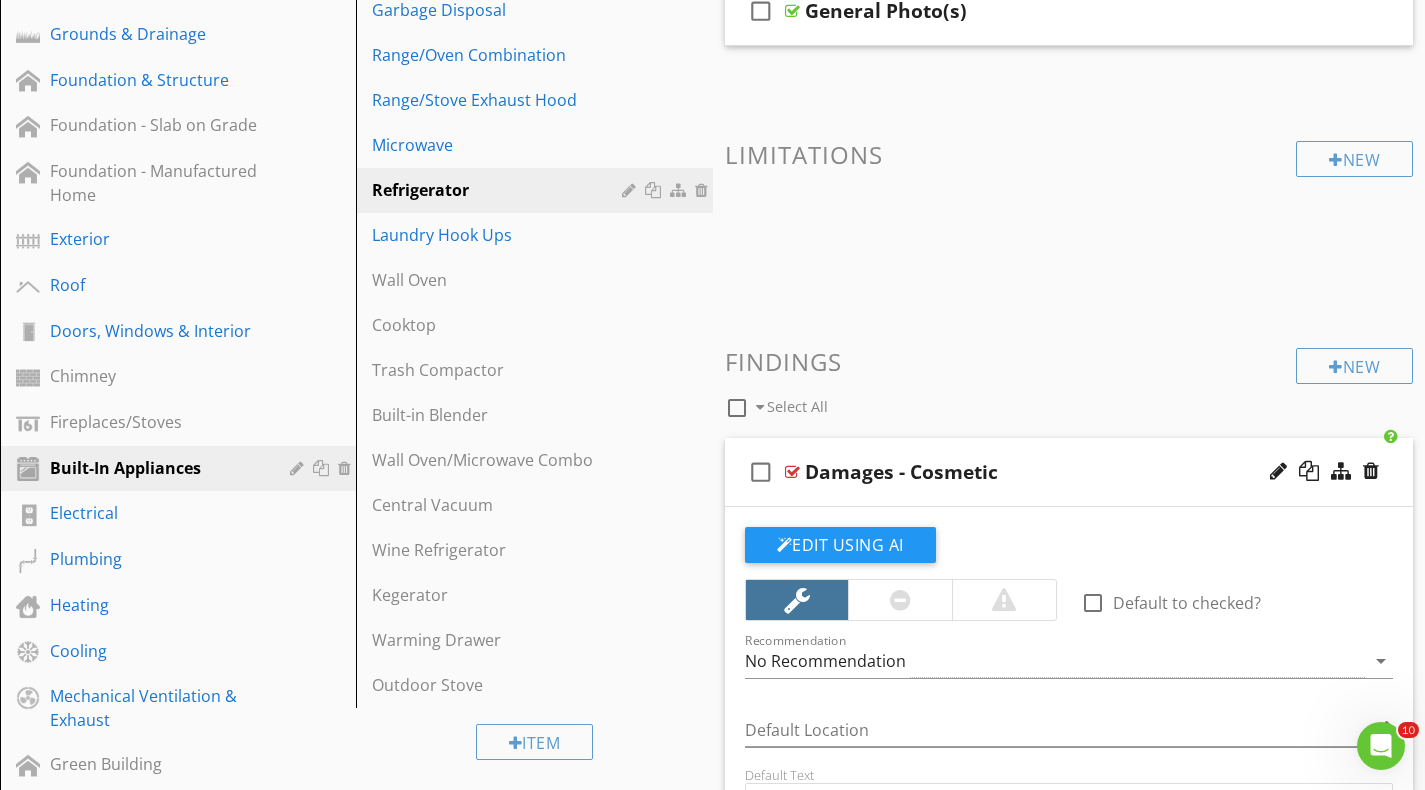 click on "Damages - Cosmetic" at bounding box center [901, 472] 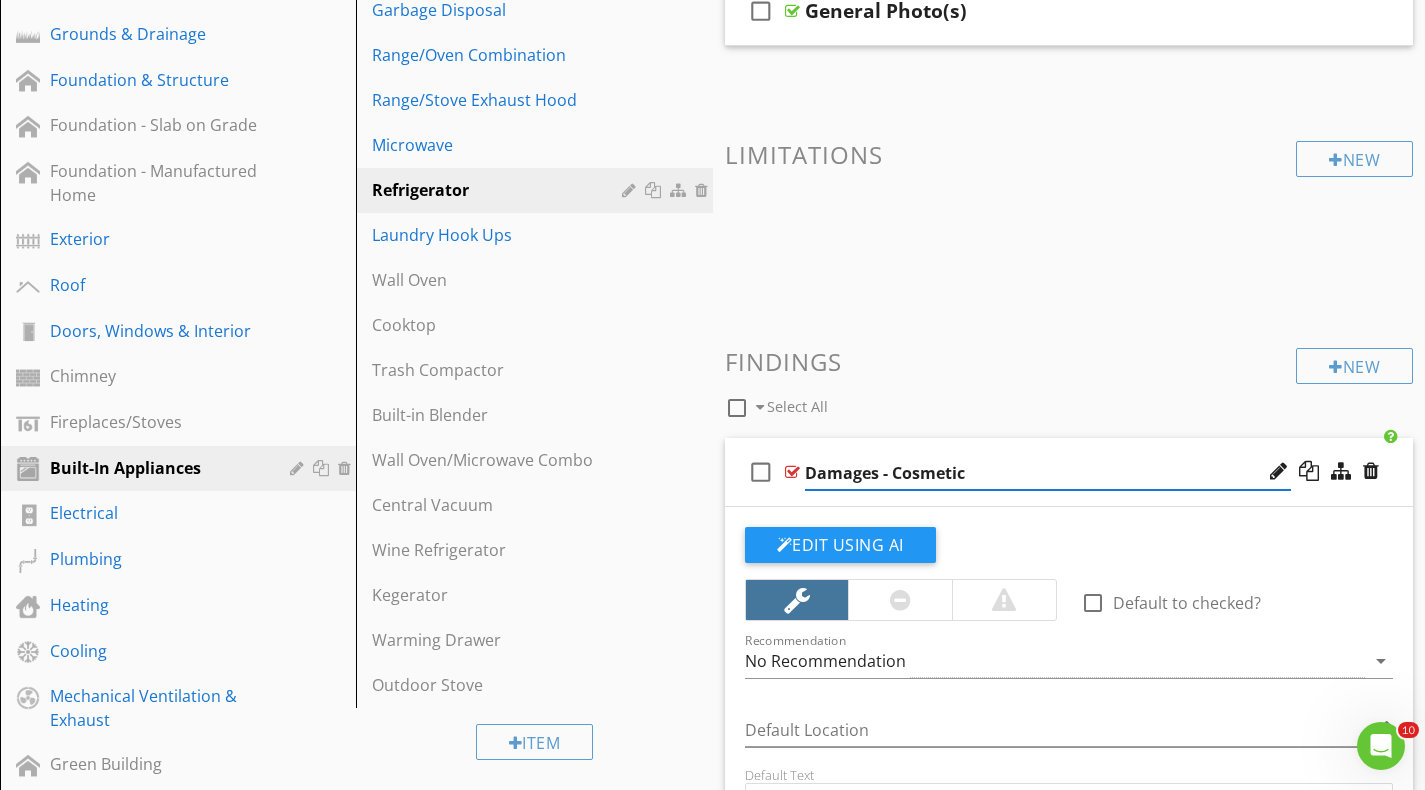 click on "Damages - Cosmetic" at bounding box center (1048, 473) 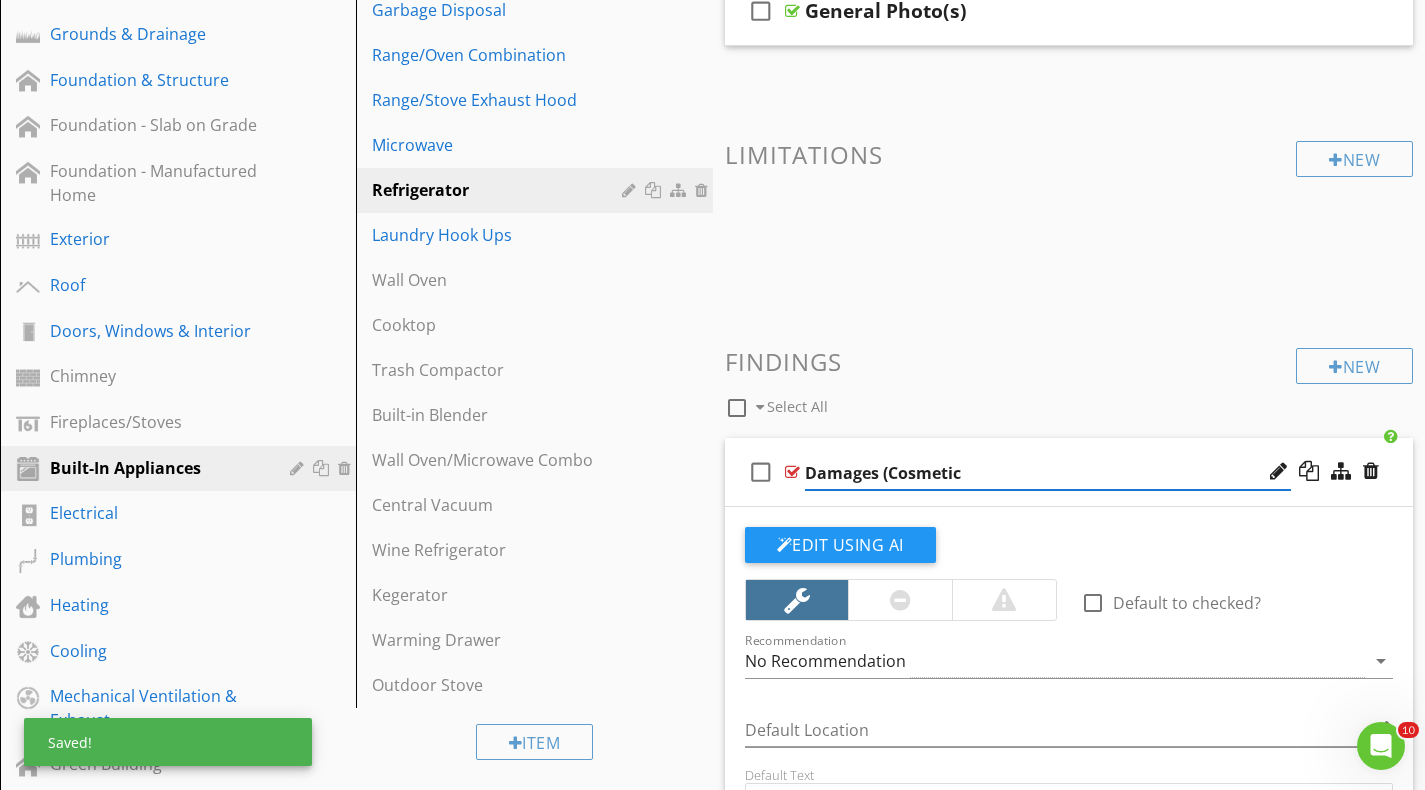 click on "Damages (Cosmetic" at bounding box center [1048, 473] 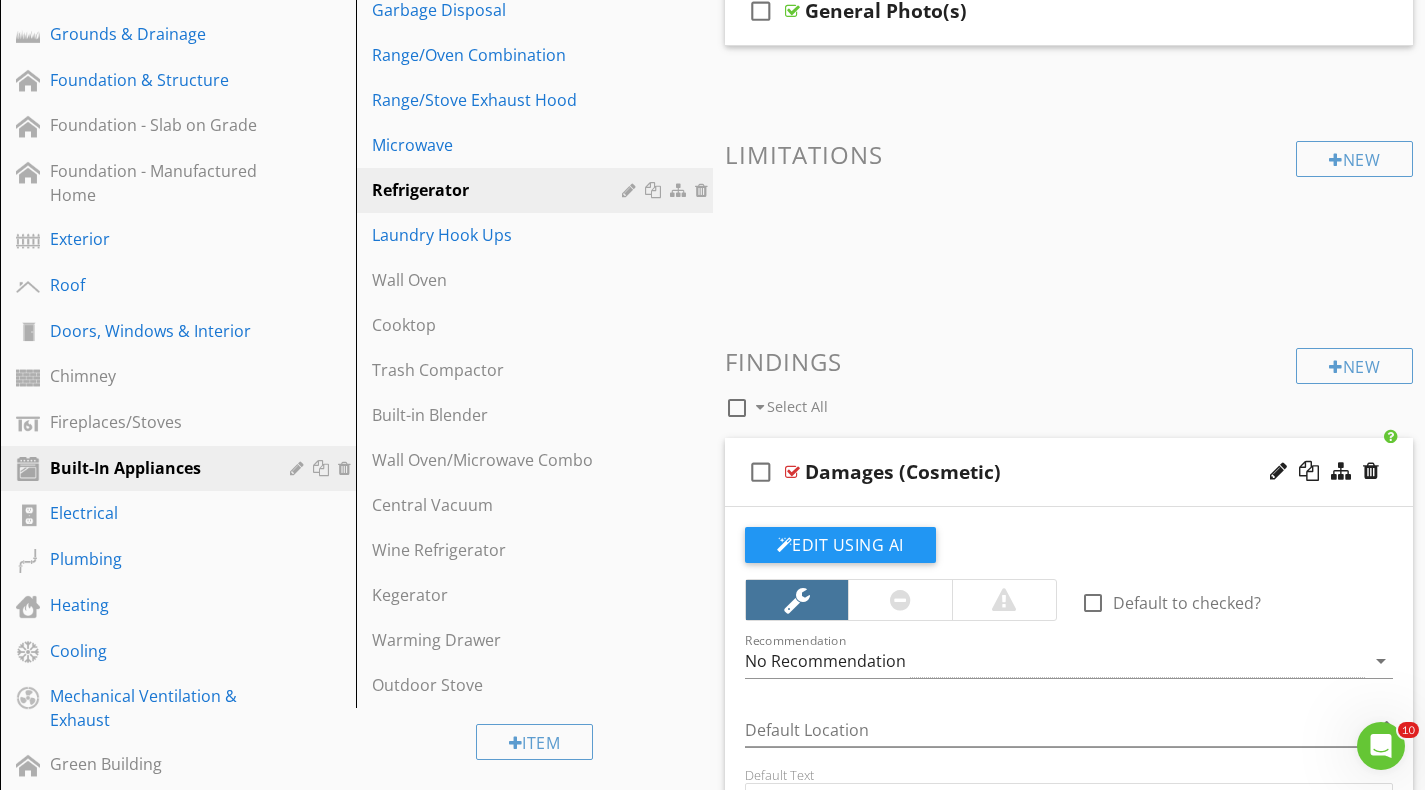 click on "check_box_outline_blank
Damages (Cosmetic)" at bounding box center [1069, 472] 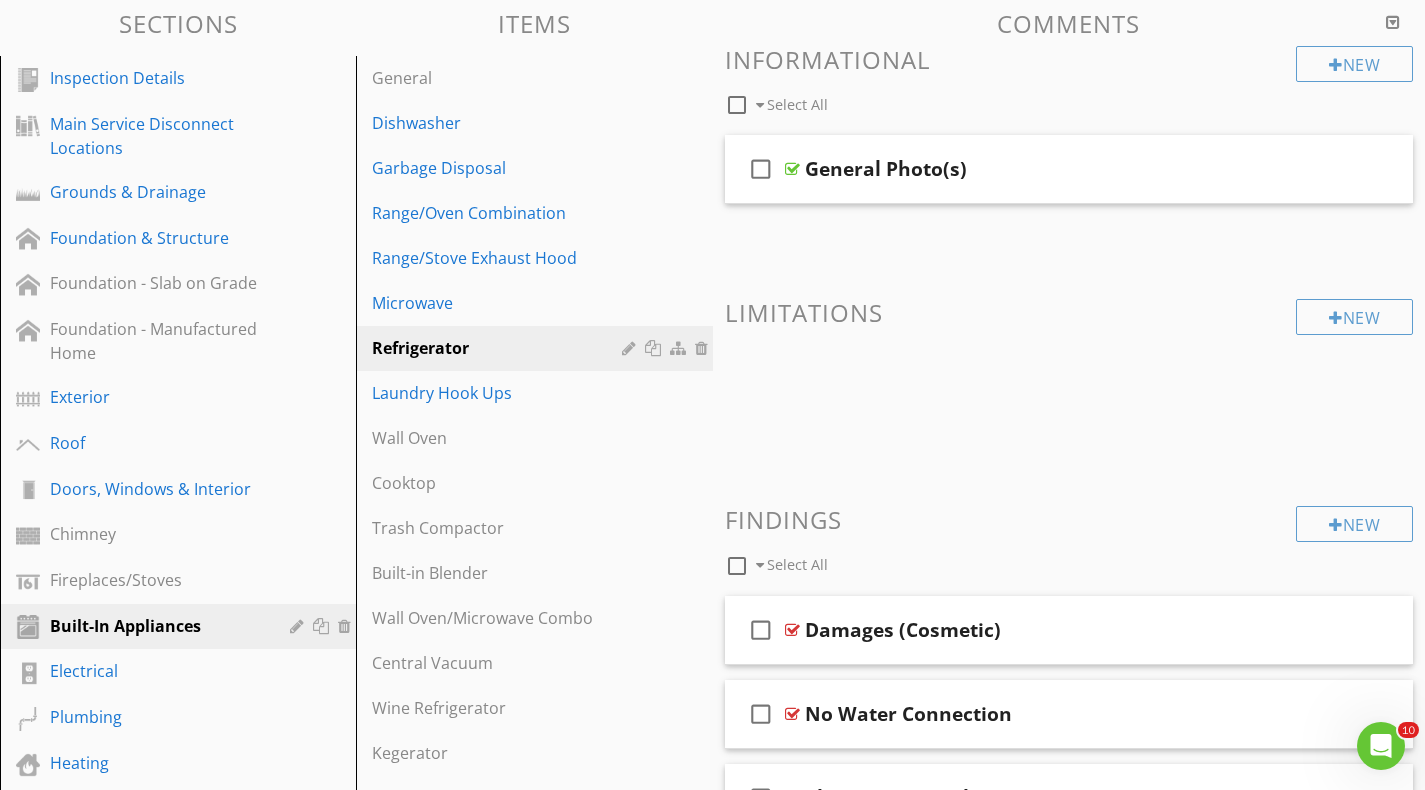 scroll, scrollTop: 208, scrollLeft: 0, axis: vertical 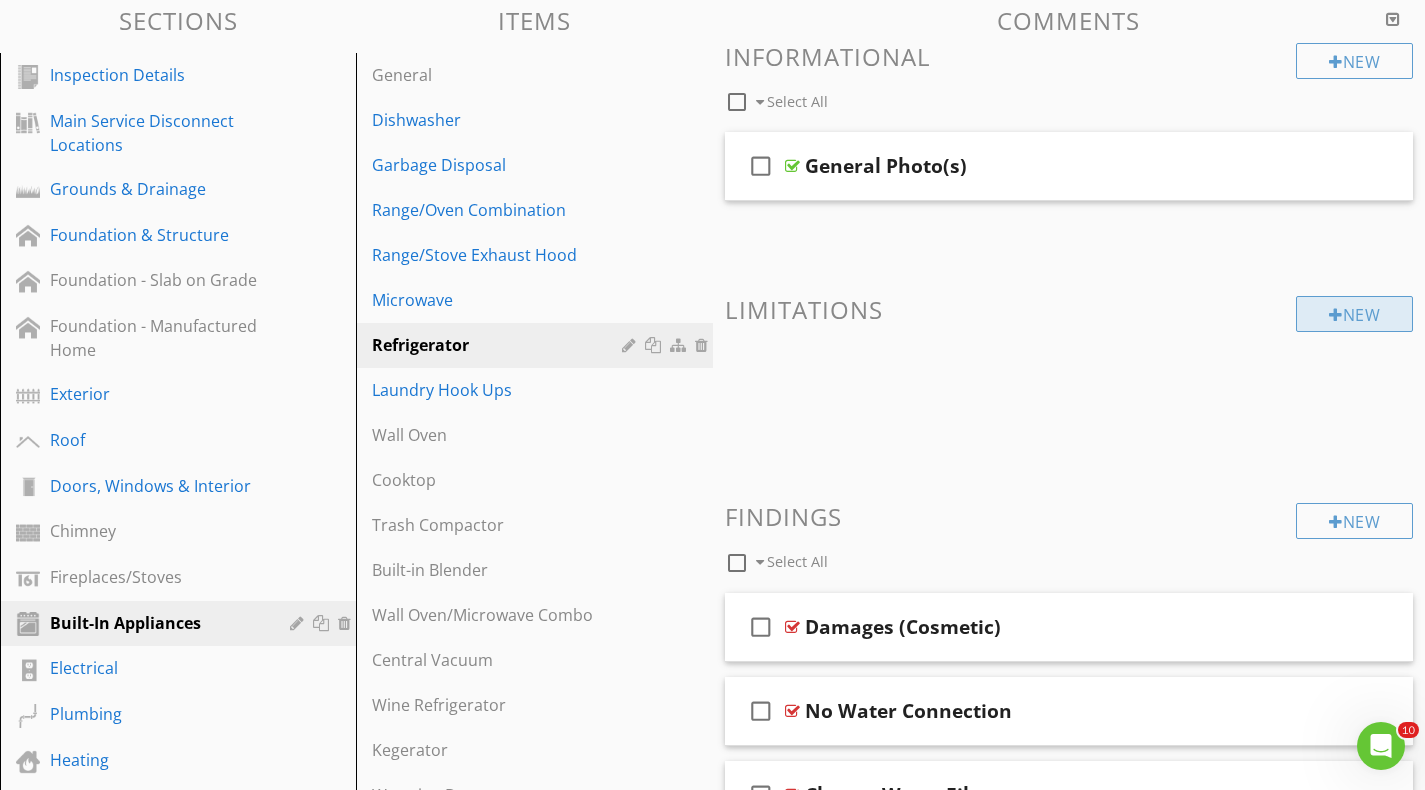 click at bounding box center (1336, 315) 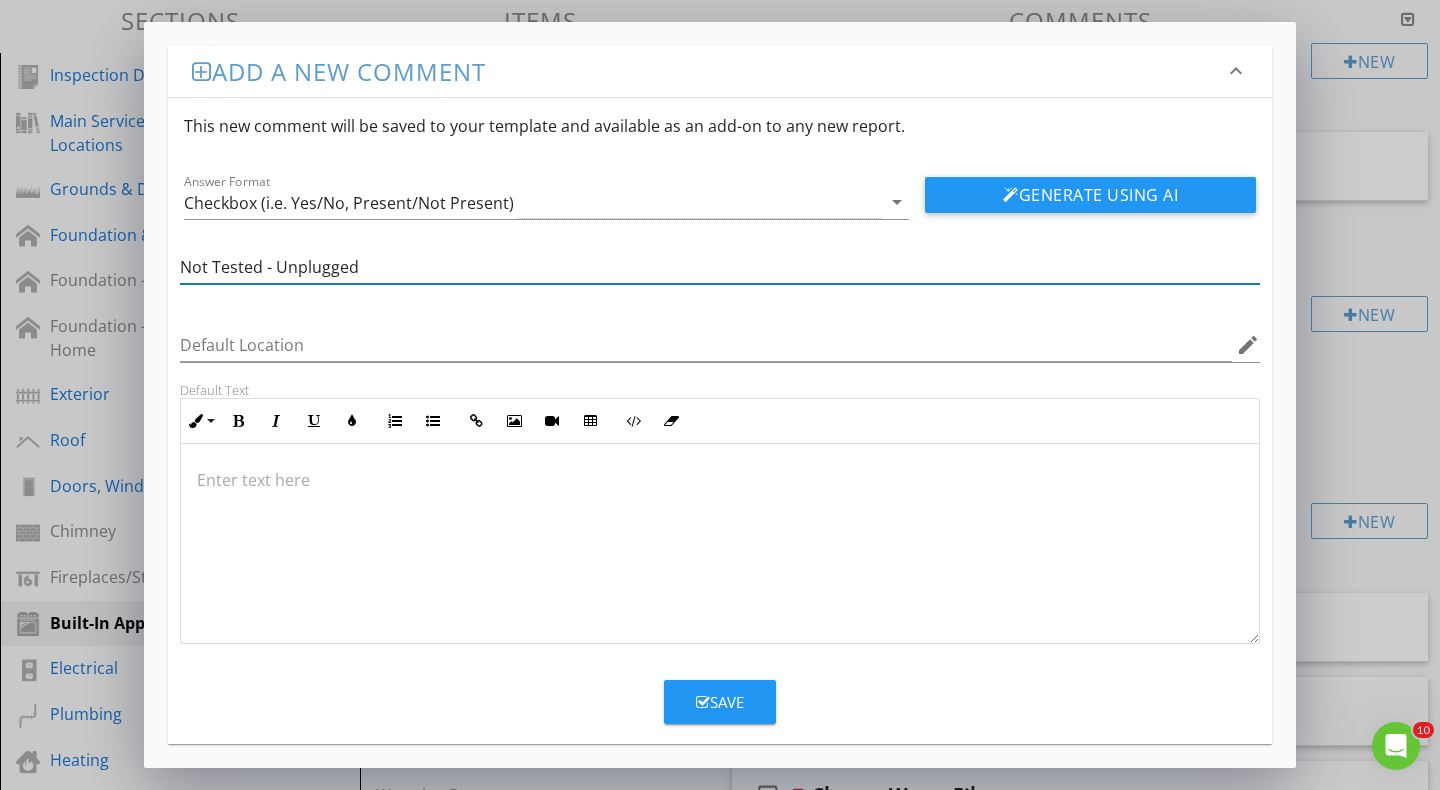 type on "Not Tested - Unplugged" 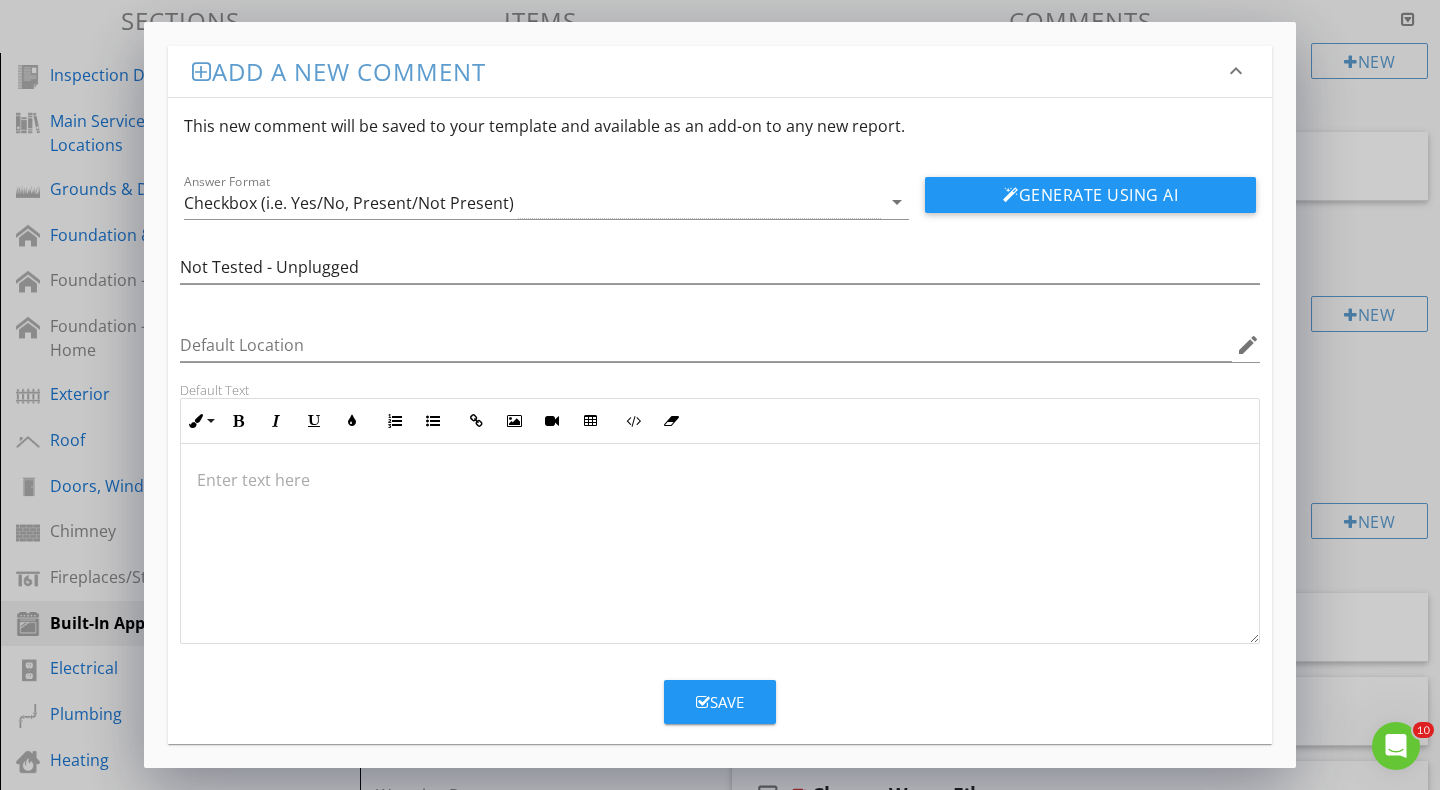 type 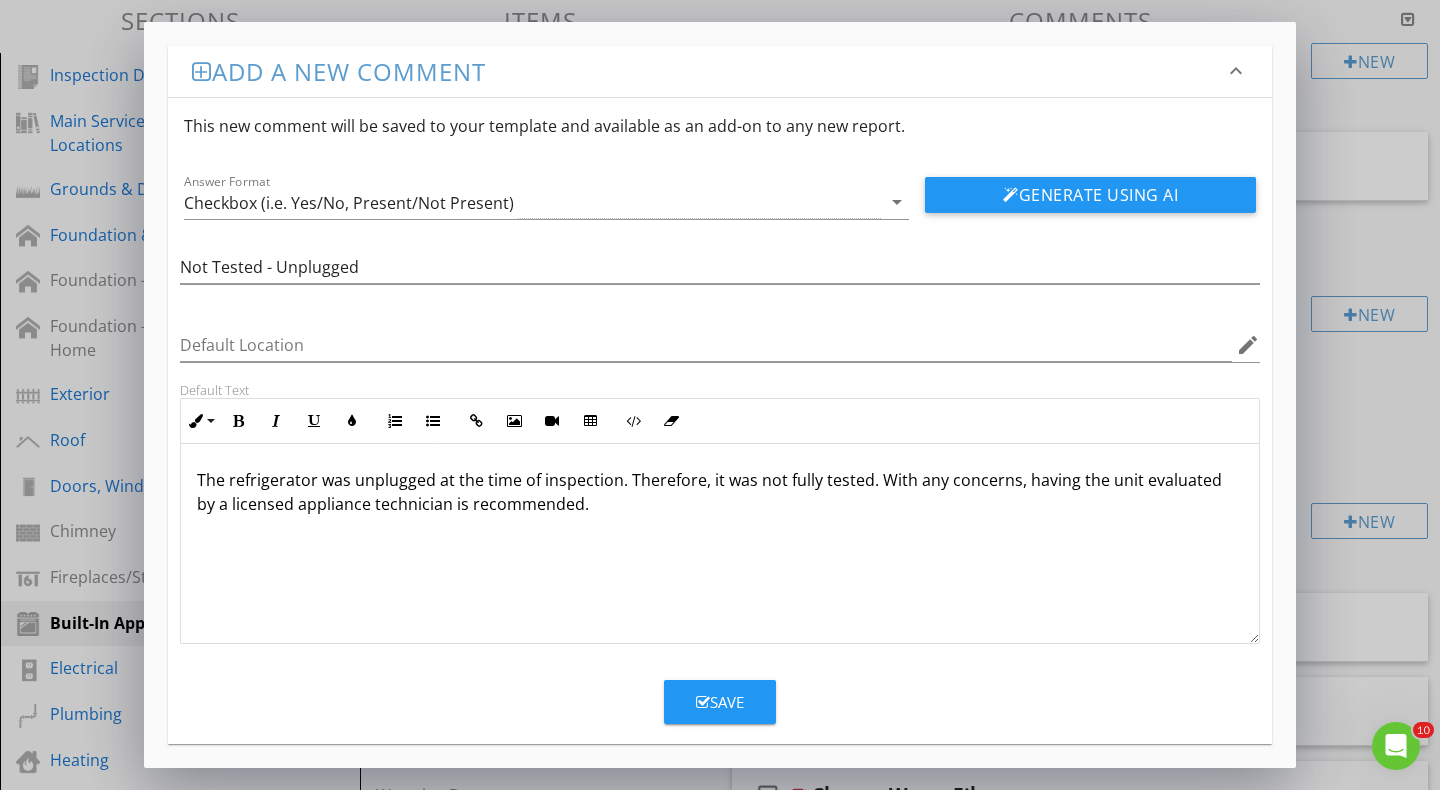 click on "Save" at bounding box center [720, 702] 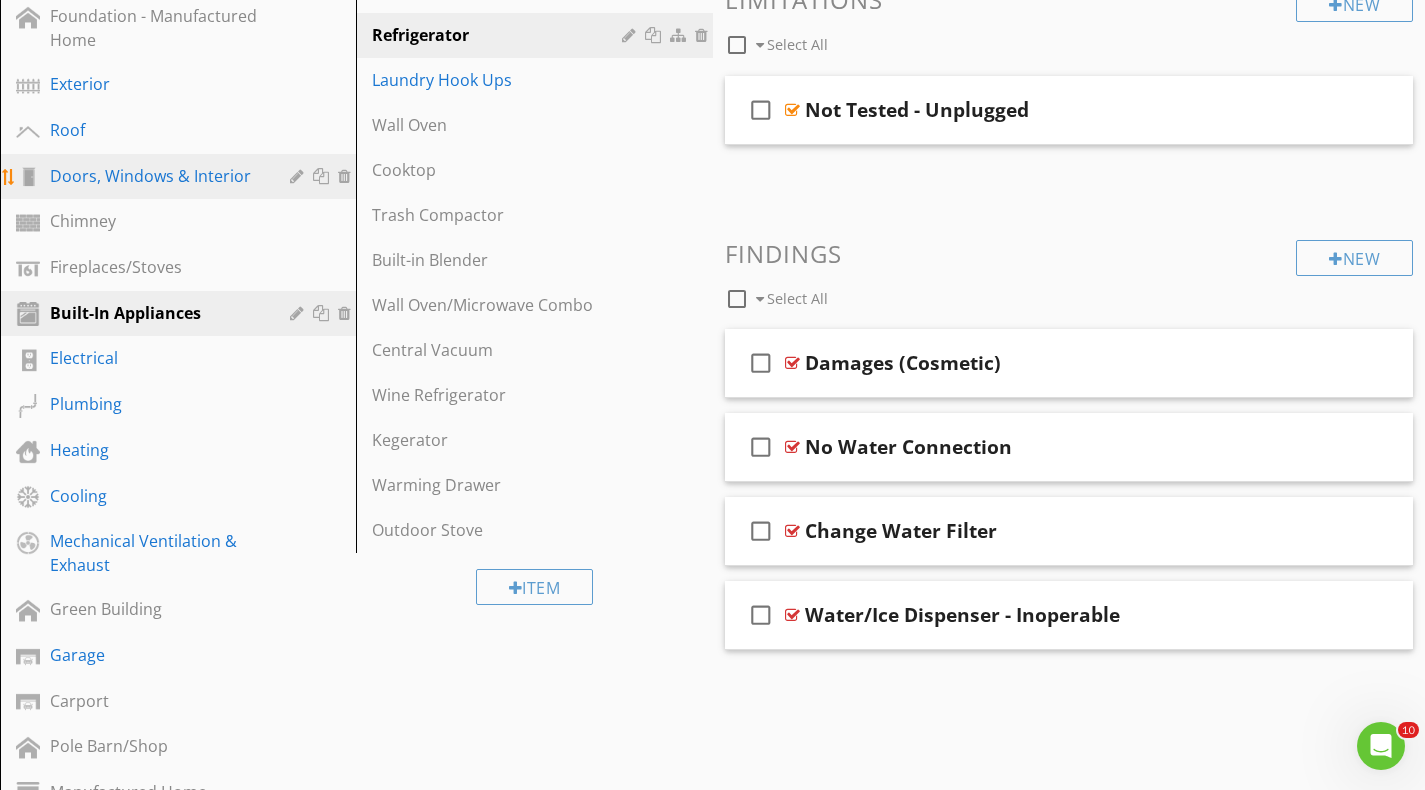 scroll, scrollTop: 521, scrollLeft: 0, axis: vertical 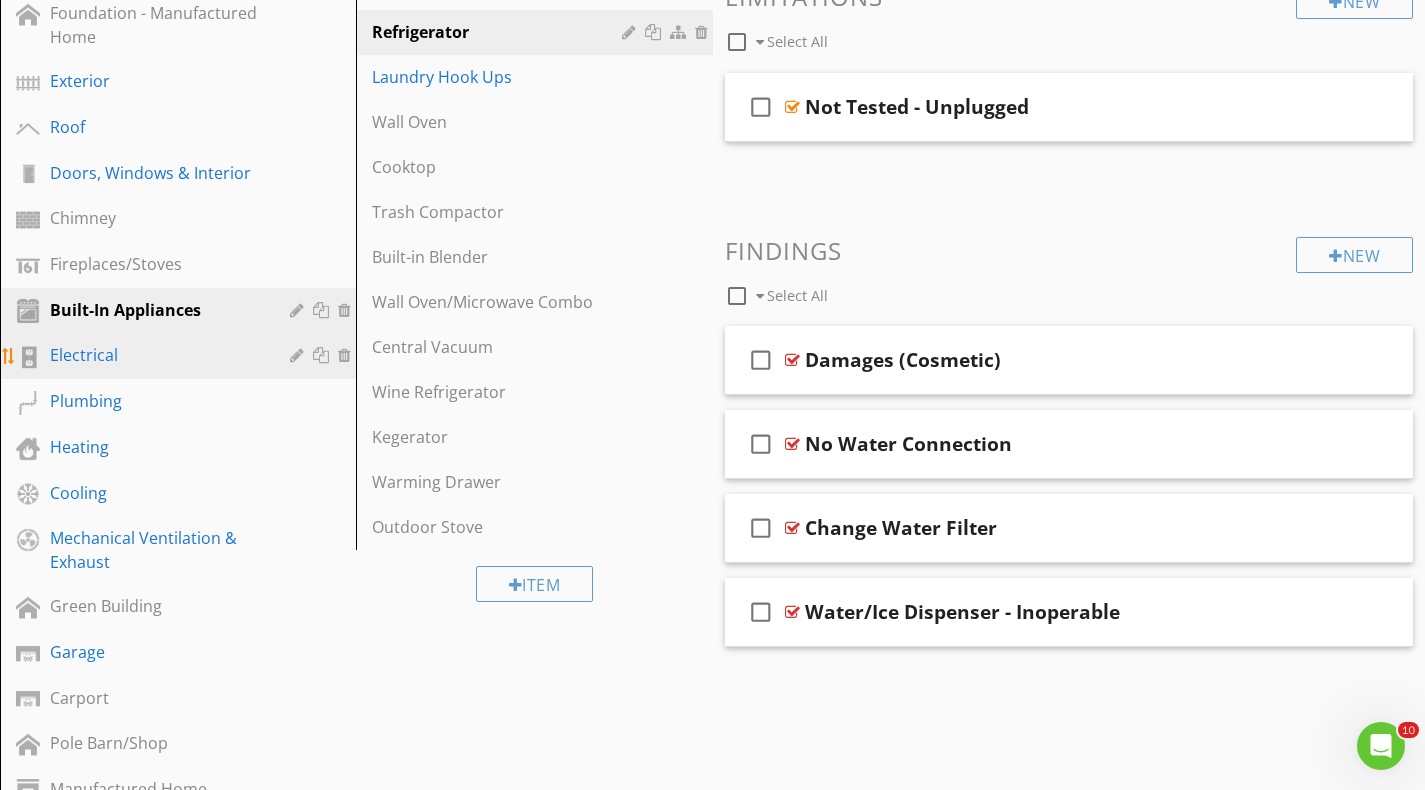 click on "Electrical" at bounding box center (155, 355) 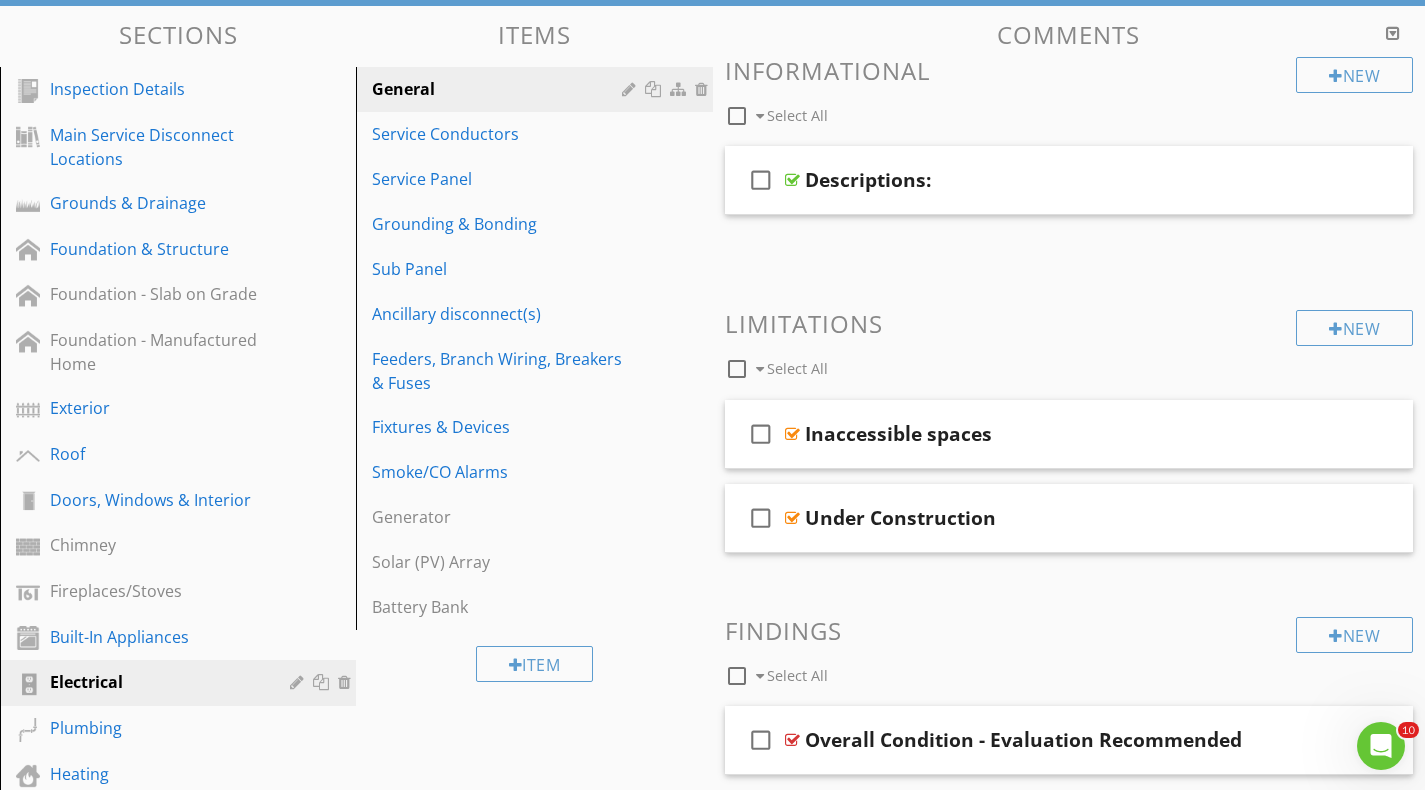 scroll, scrollTop: 183, scrollLeft: 0, axis: vertical 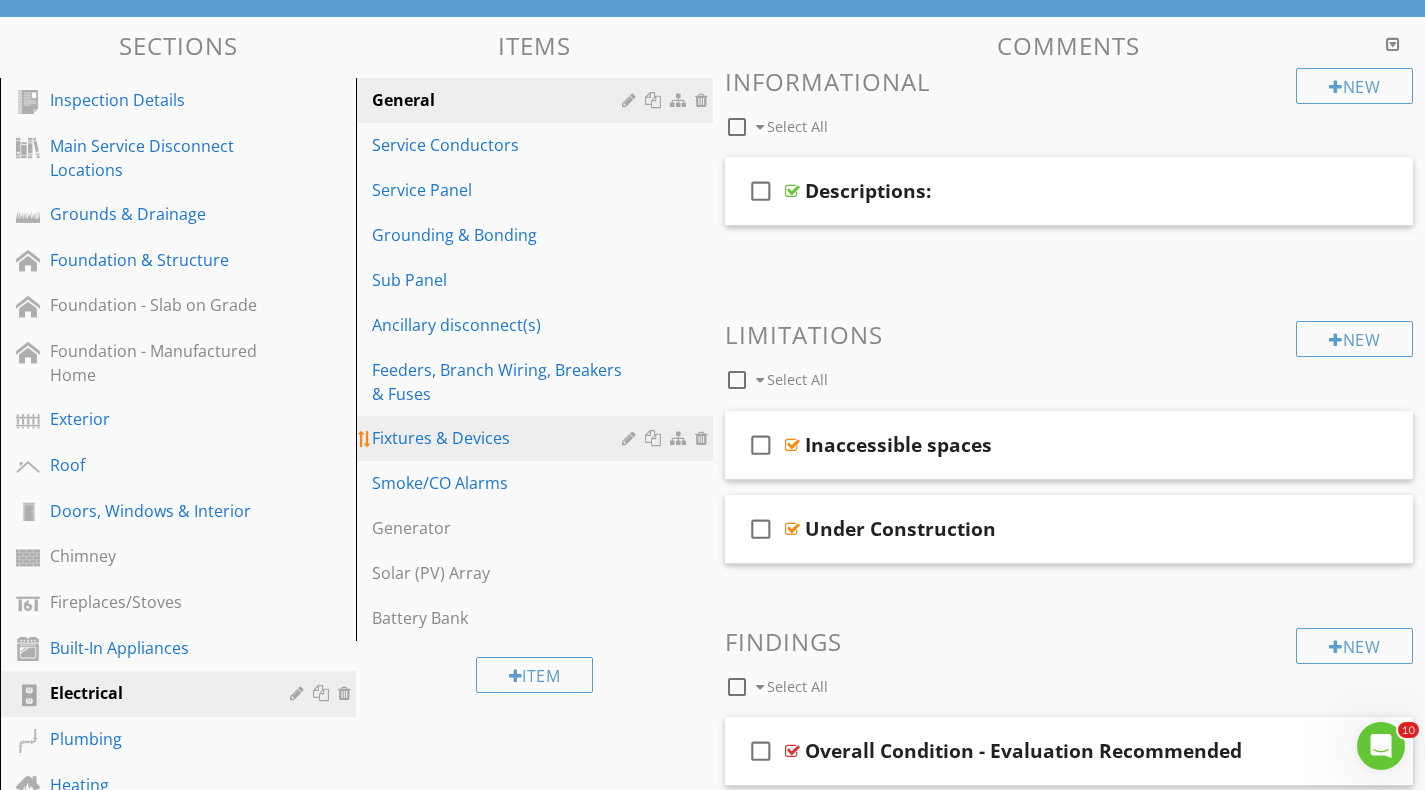 click on "Fixtures & Devices" at bounding box center [499, 438] 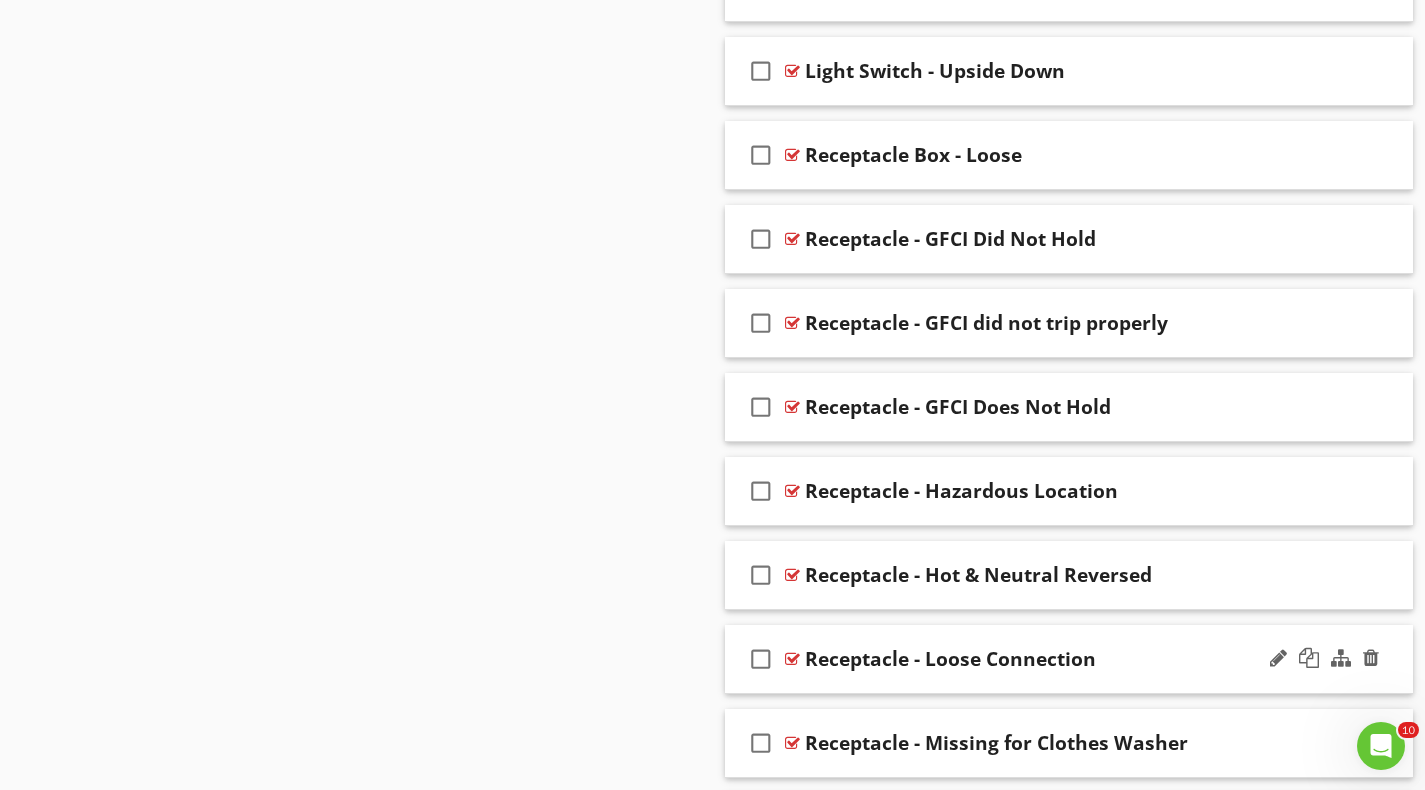 scroll, scrollTop: 4893, scrollLeft: 0, axis: vertical 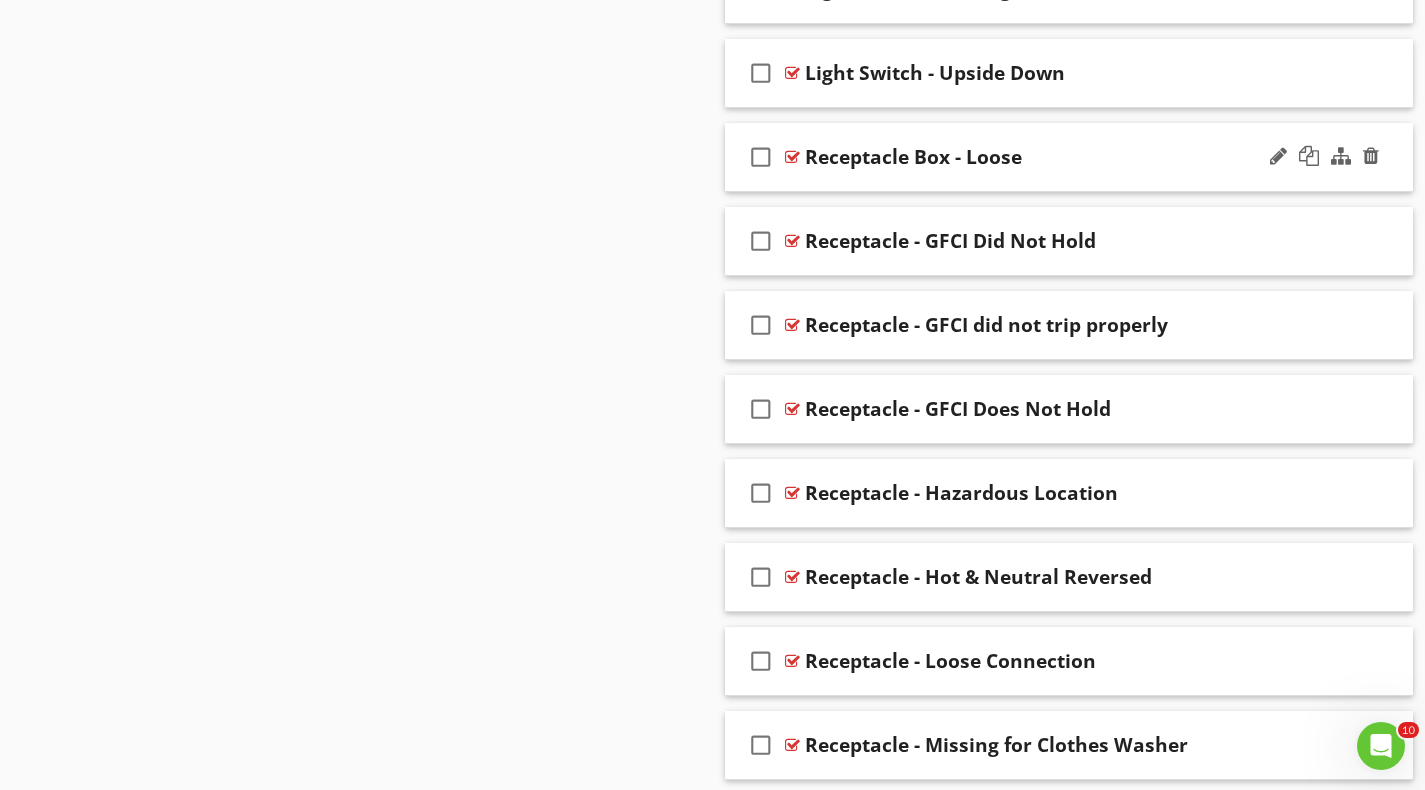 click on "check_box_outline_blank
Receptacle Box - Loose" at bounding box center (1069, 157) 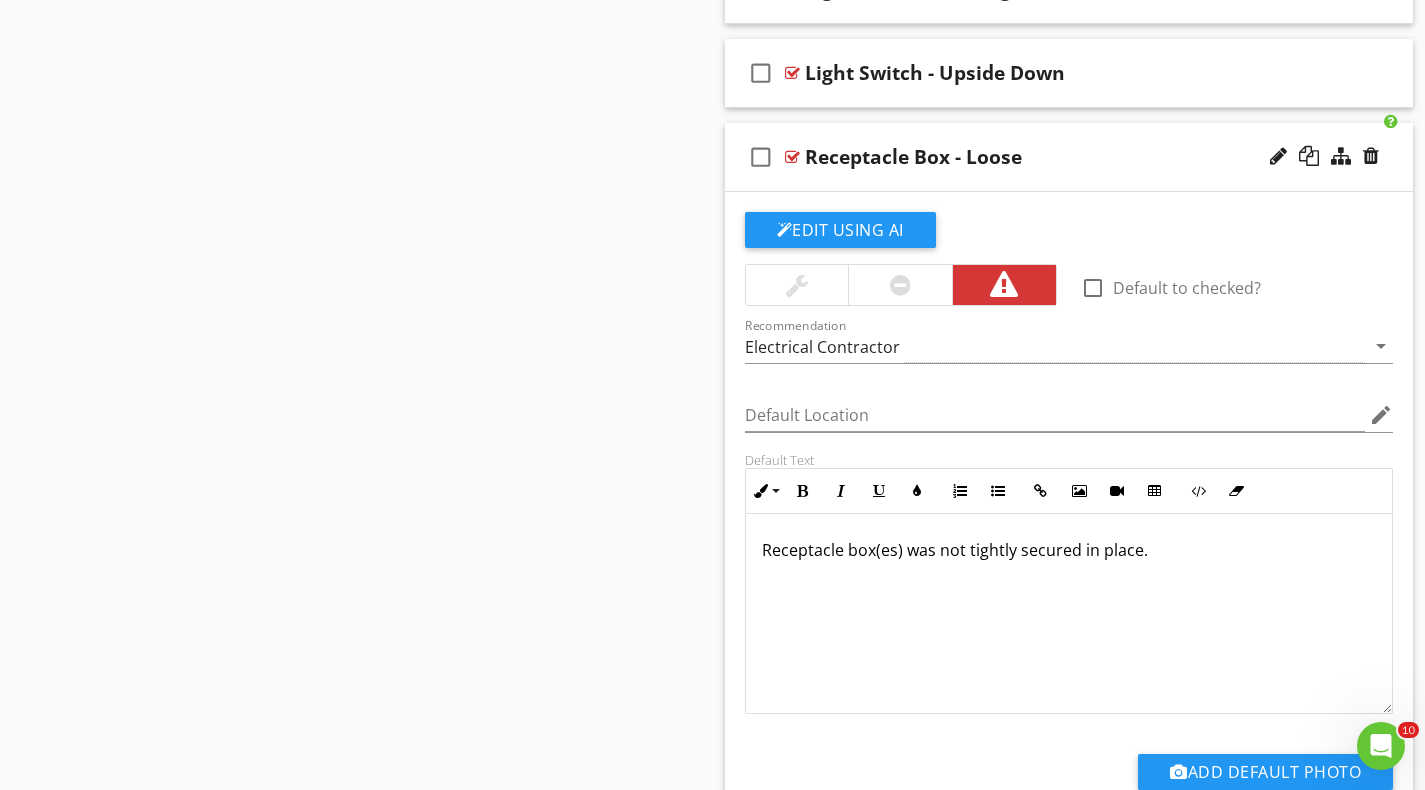 click on "Receptacle Box - Loose" at bounding box center [913, 157] 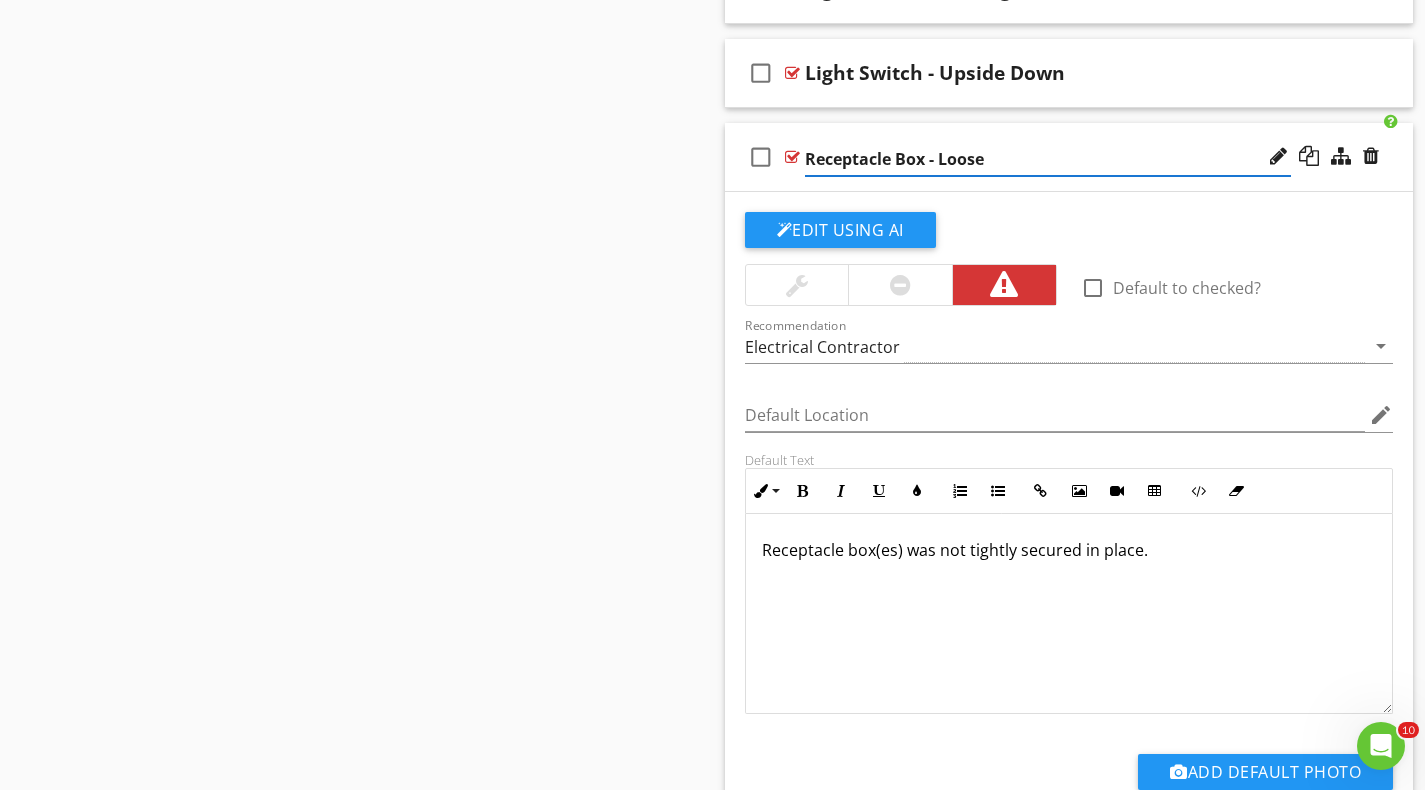 click on "Receptacle Box - Loose" at bounding box center [1048, 159] 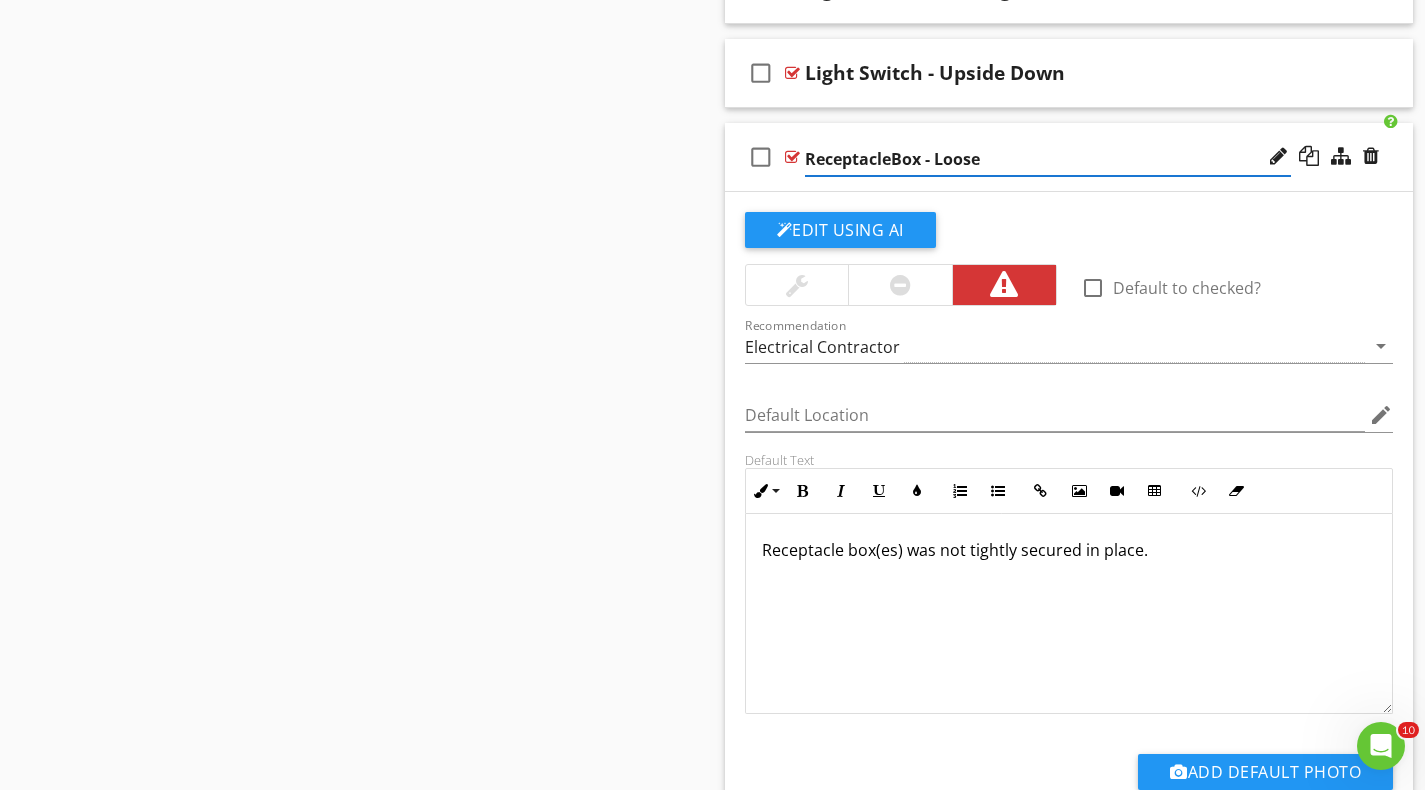 type on "Receptacle/Box - Loose" 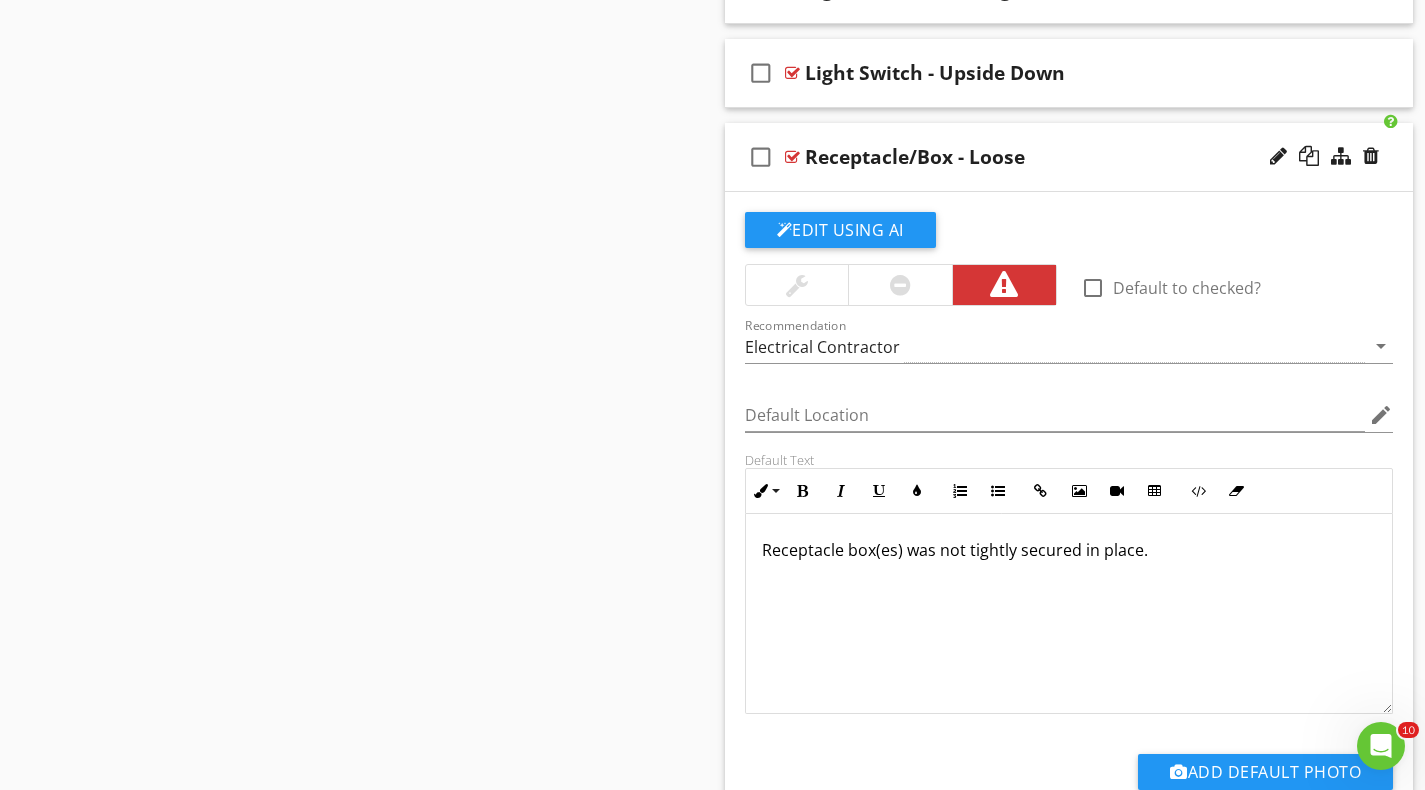 click on "Receptacle box(es) was not tightly secured in place." at bounding box center [1069, 550] 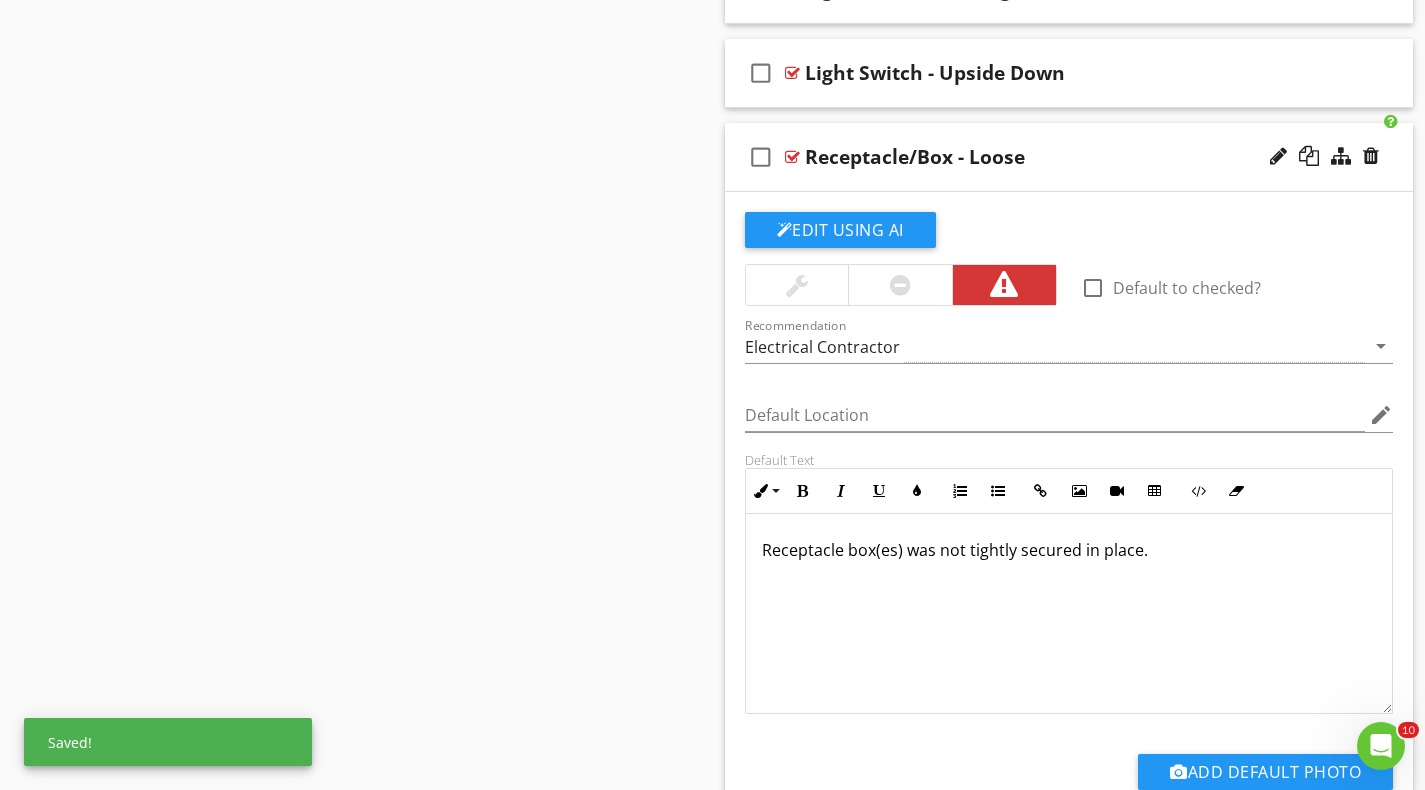 type 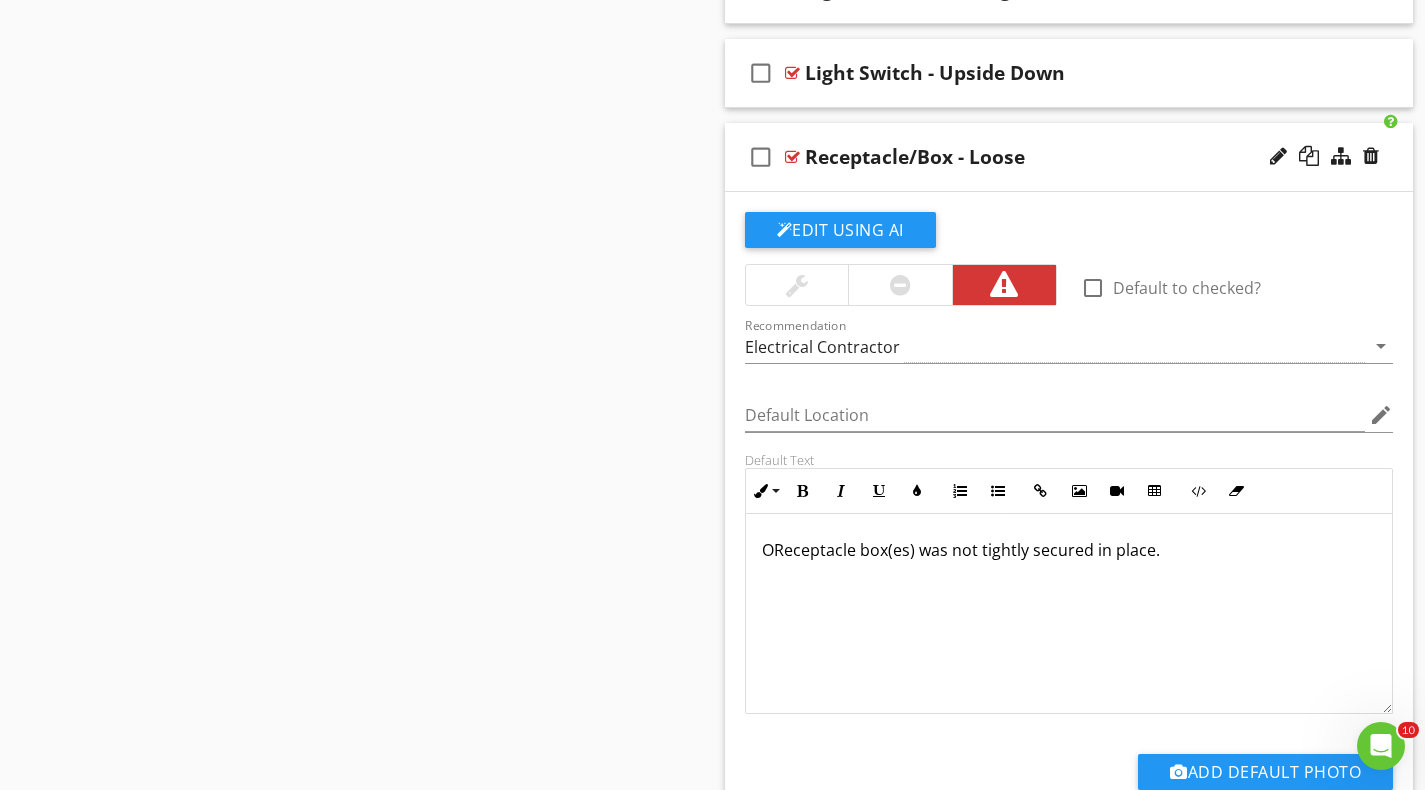 click on "OReceptacle box(es) was not tightly secured in place." at bounding box center (1069, 550) 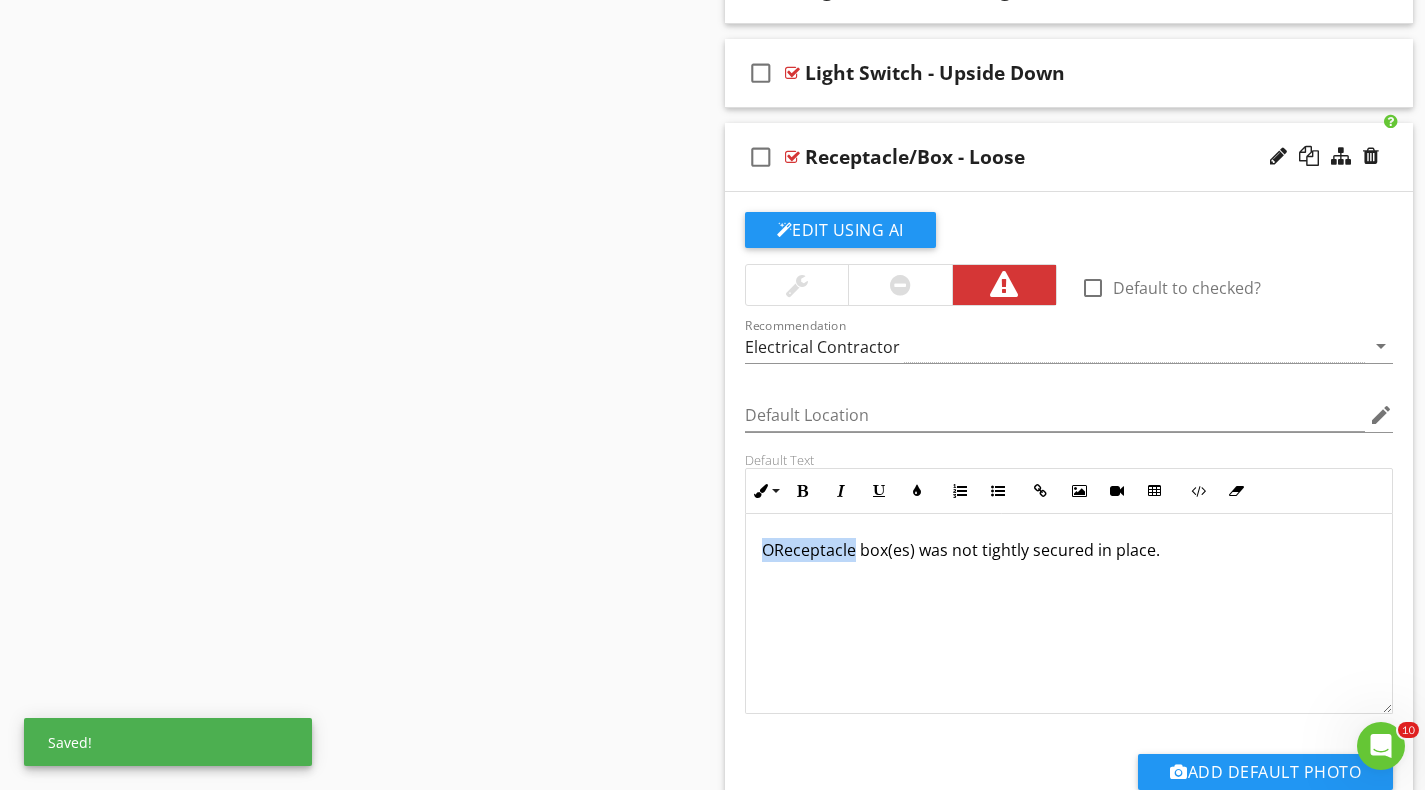 click on "OReceptacle box(es) was not tightly secured in place." at bounding box center (1069, 550) 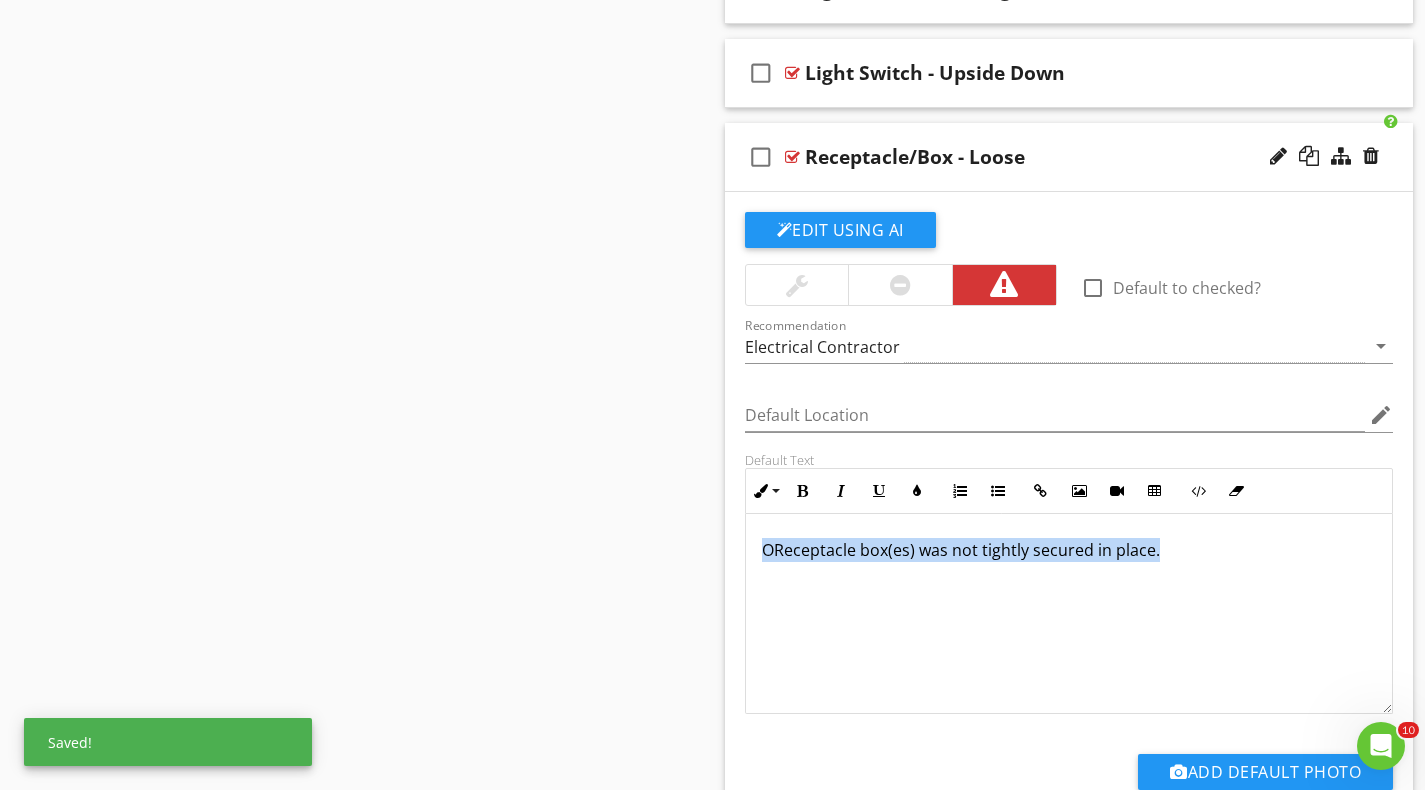 click on "OReceptacle box(es) was not tightly secured in place." at bounding box center [1069, 550] 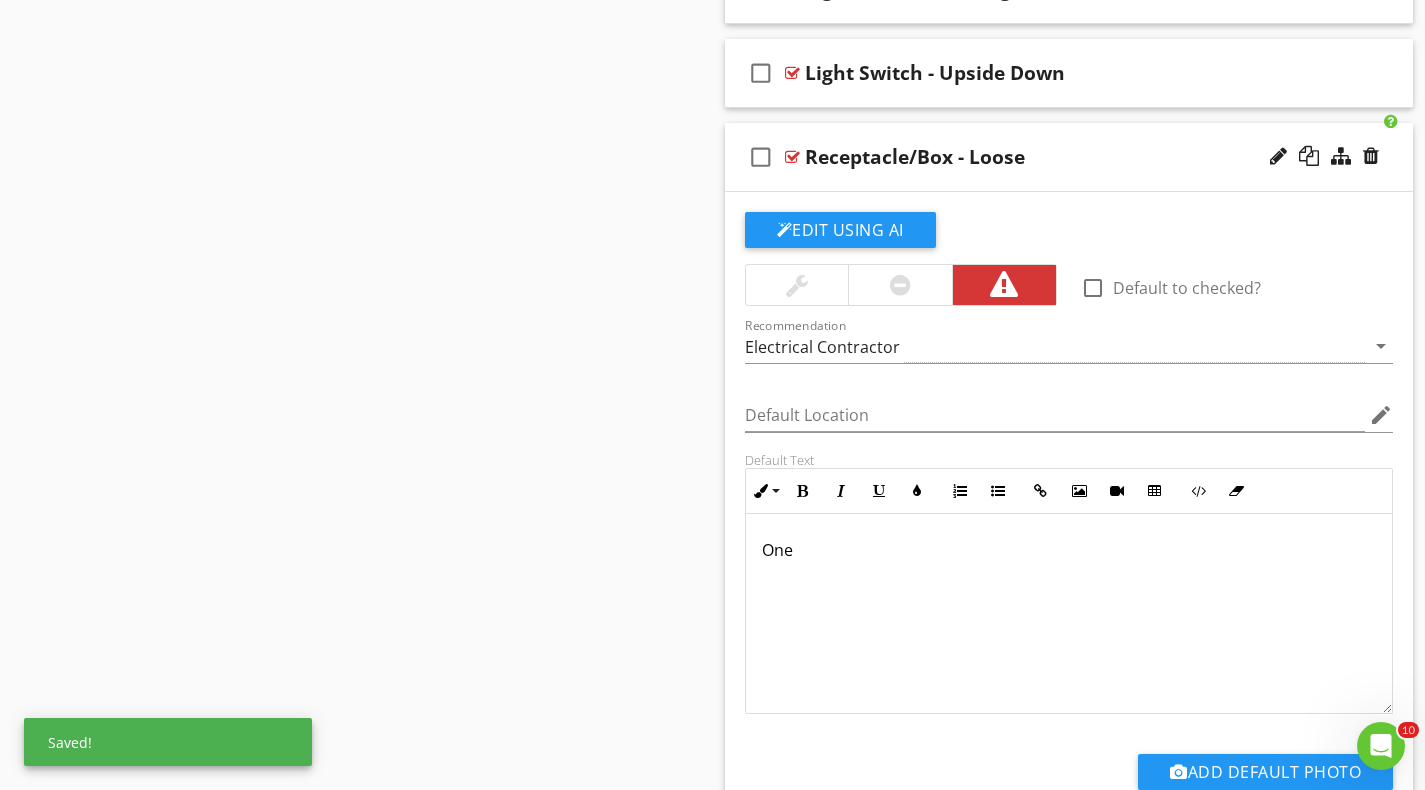 click at bounding box center (900, 285) 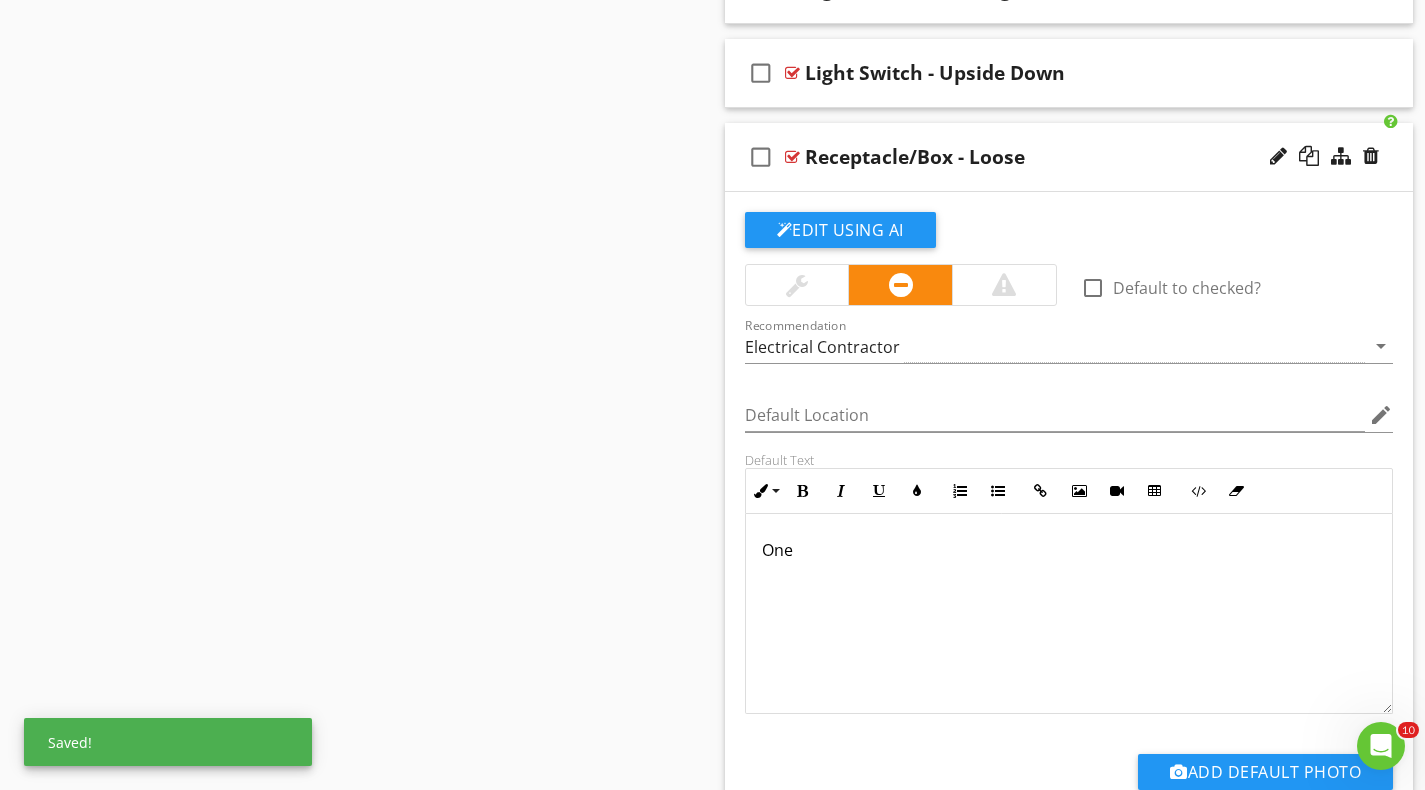 click on "One" at bounding box center [1069, 550] 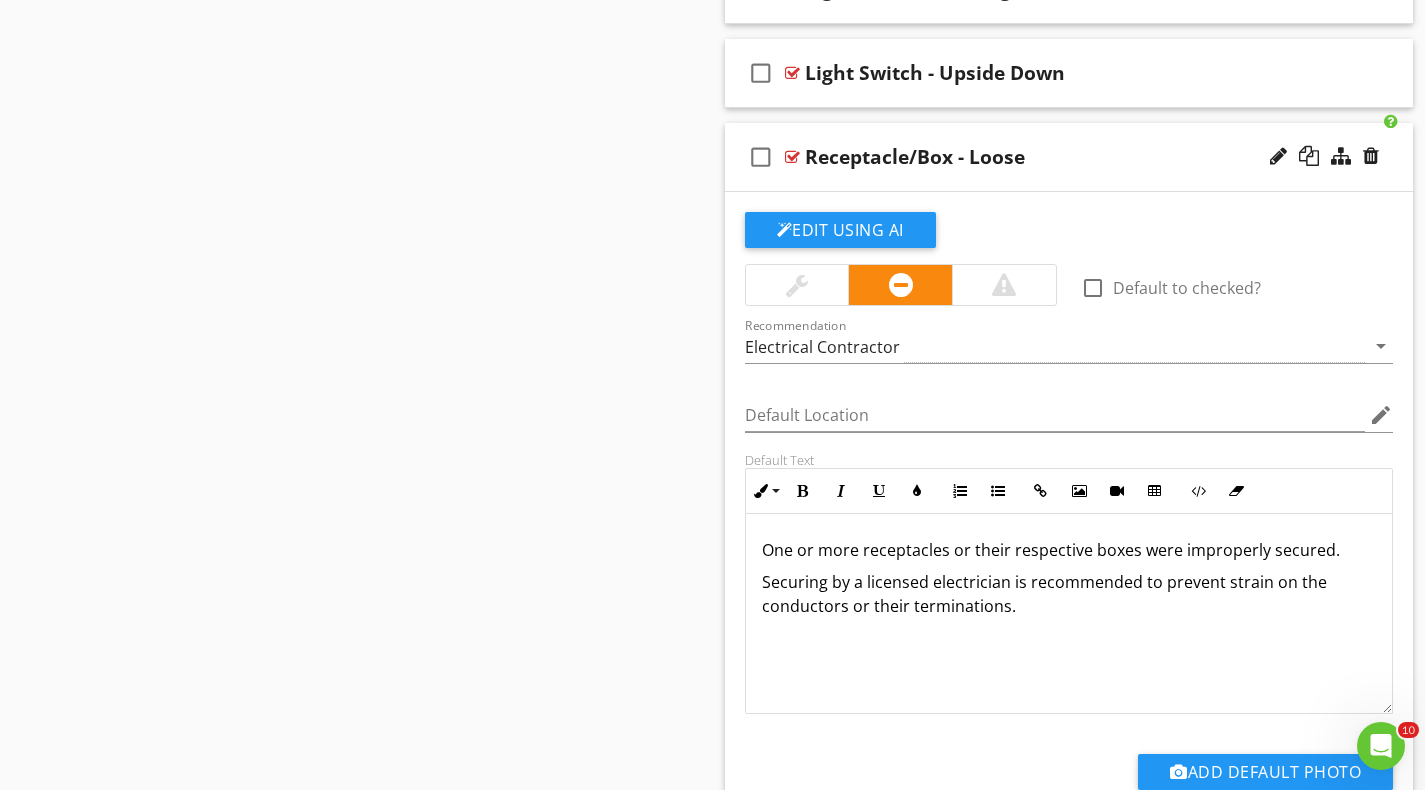 click on "check_box_outline_blank
Receptacle/Box - Loose" at bounding box center [1069, 157] 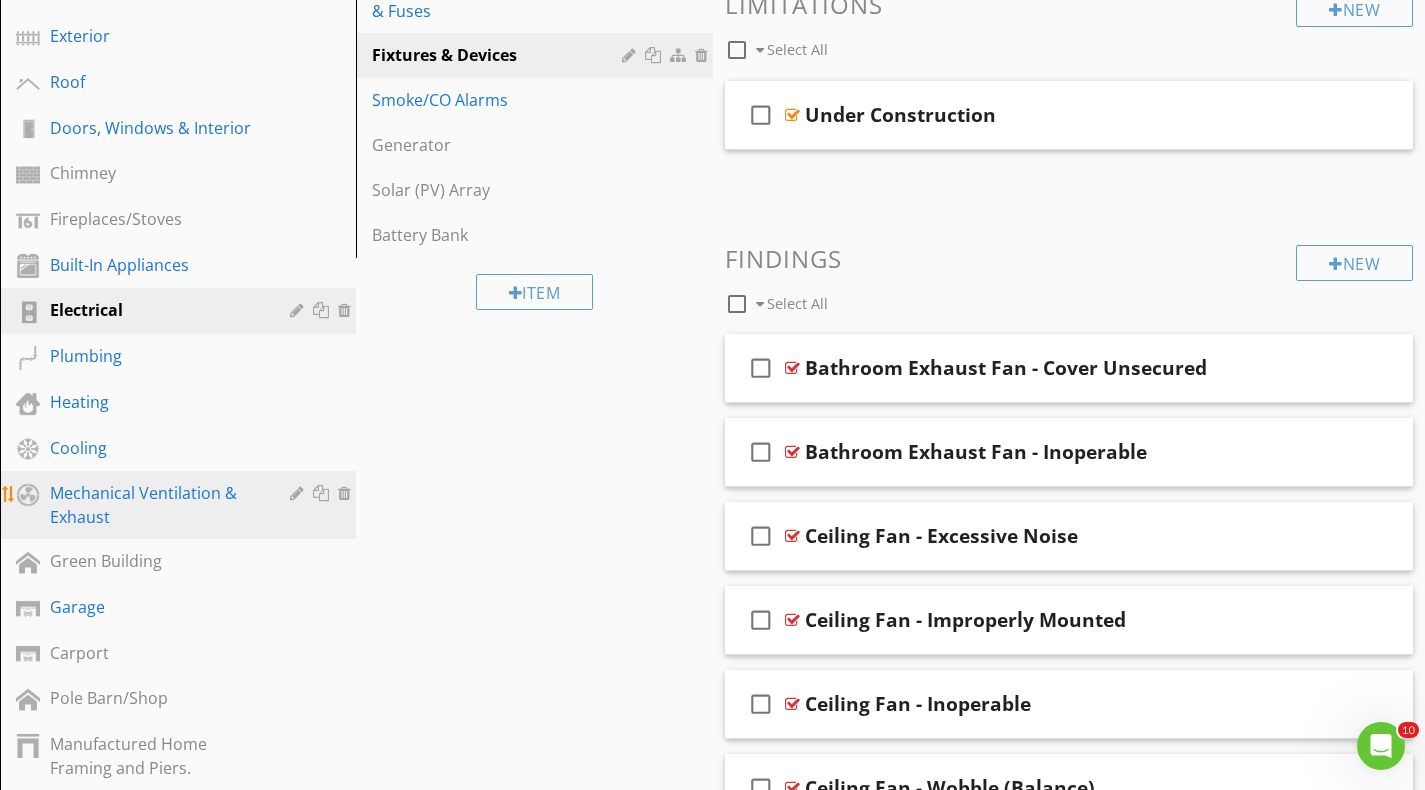 scroll, scrollTop: 565, scrollLeft: 0, axis: vertical 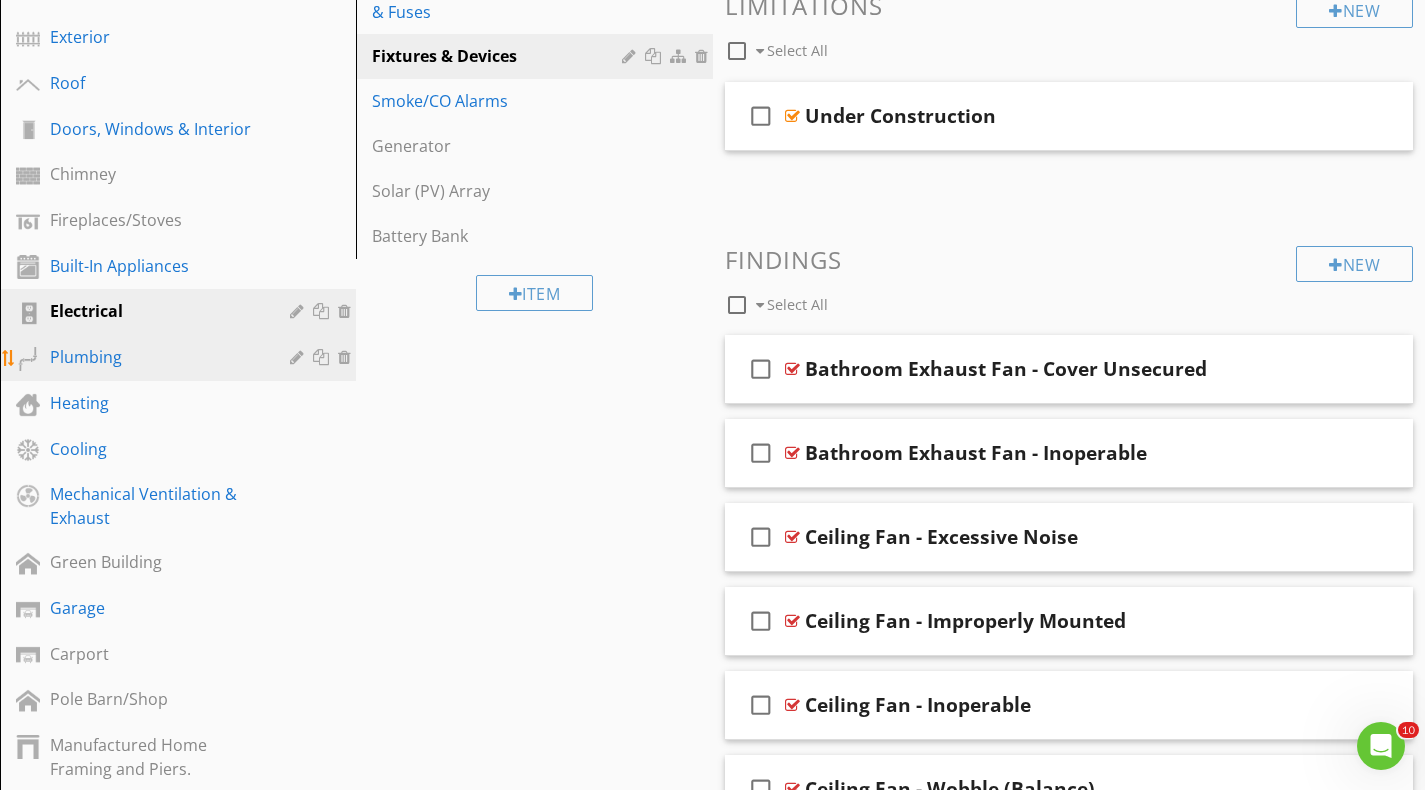 click on "Plumbing" at bounding box center (155, 357) 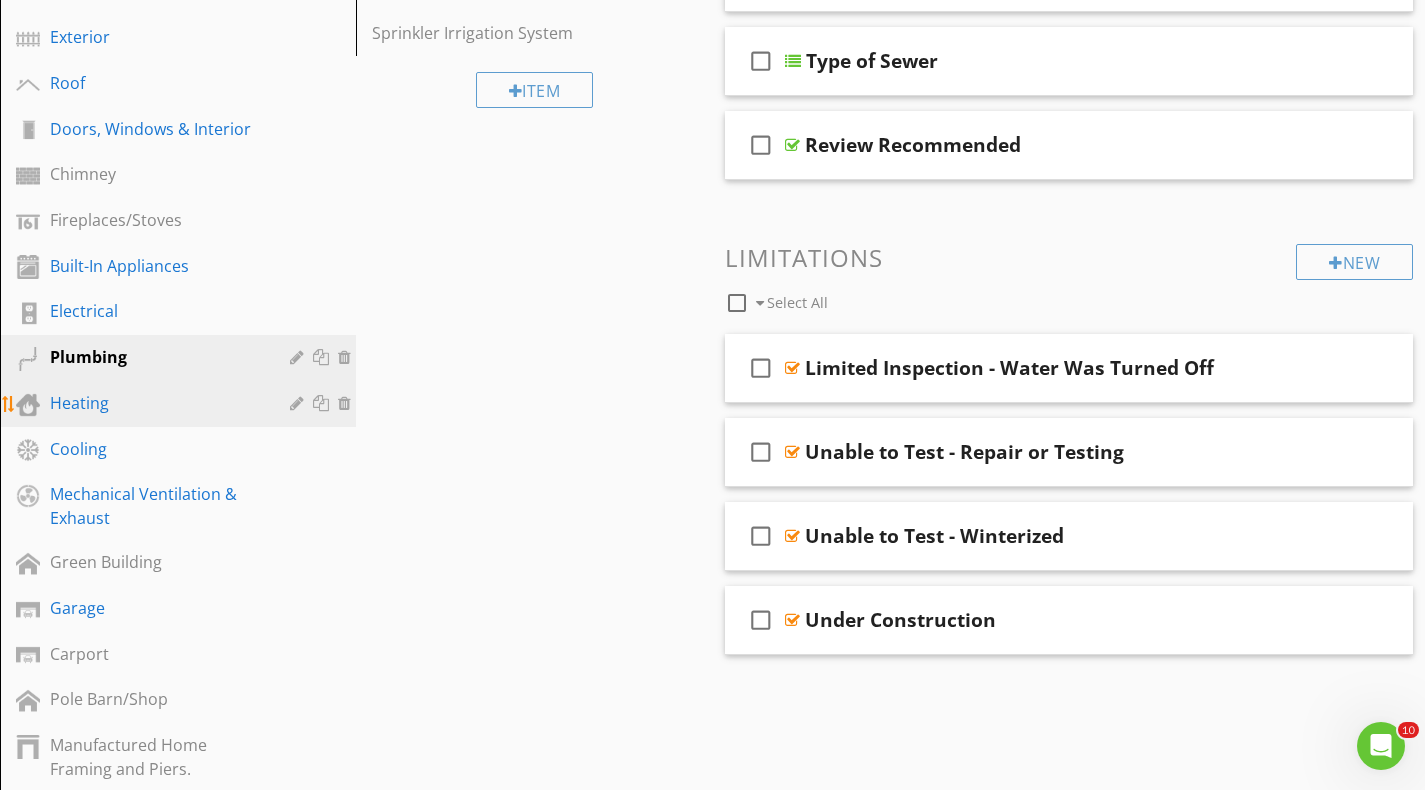 click on "Heating" at bounding box center (155, 403) 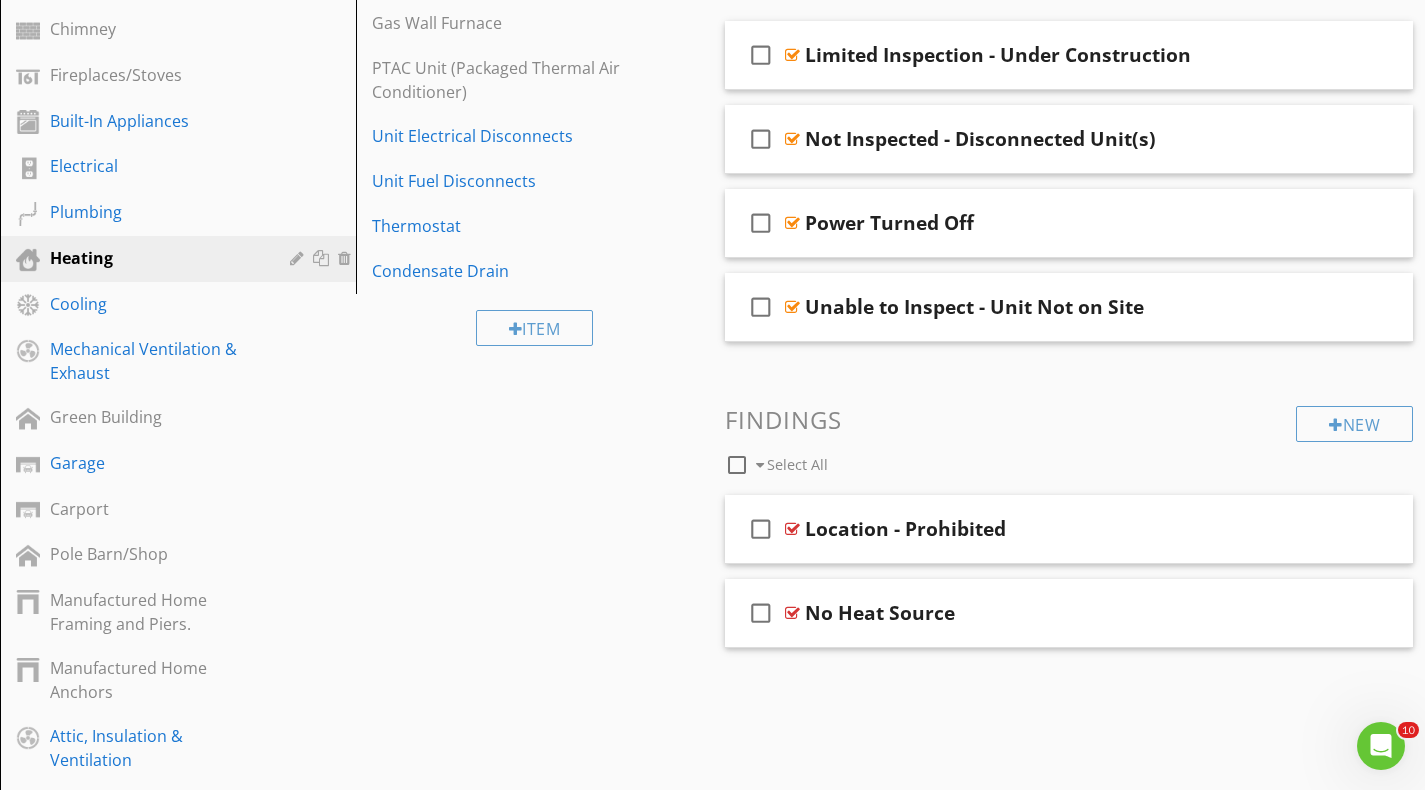 scroll, scrollTop: 736, scrollLeft: 0, axis: vertical 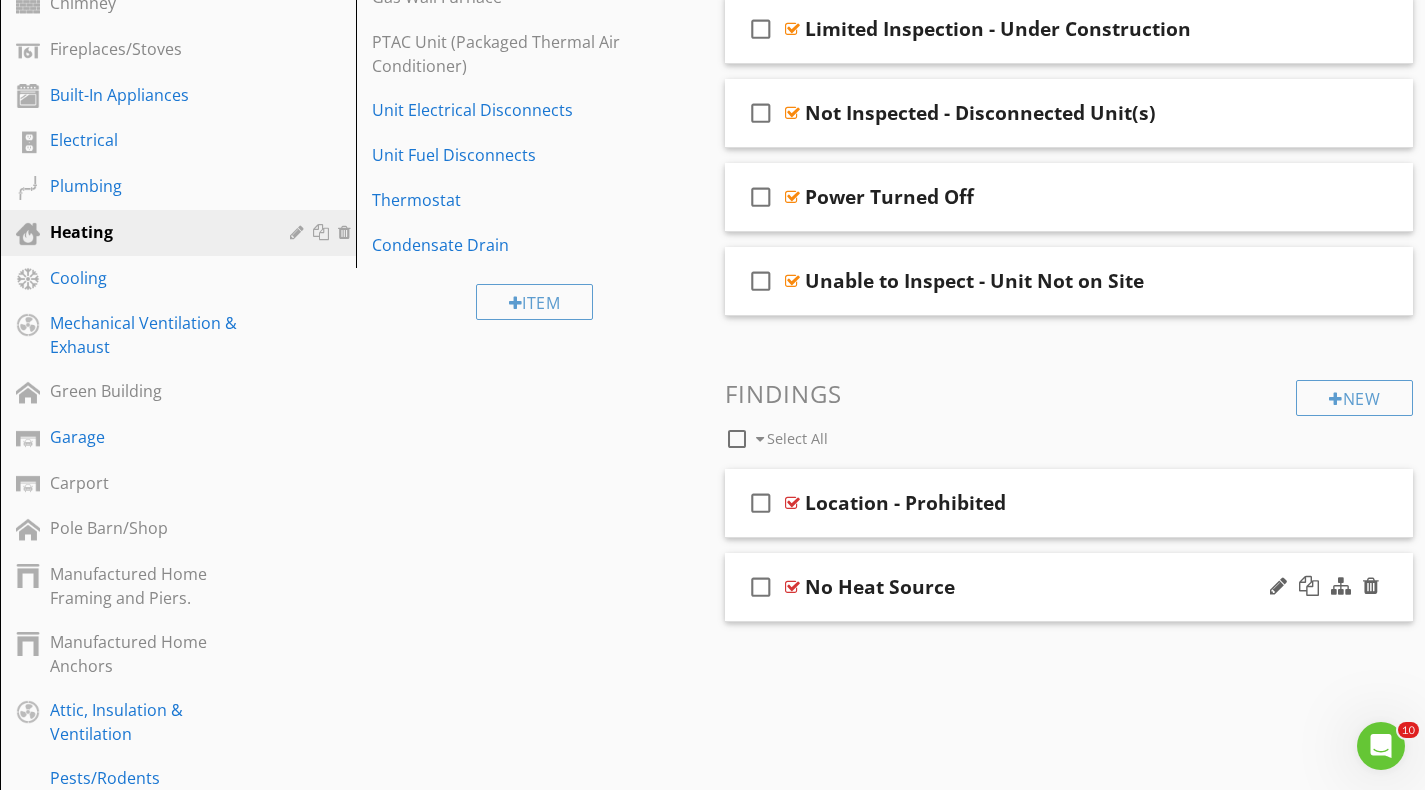 click on "check_box_outline_blank
No Heat Source" at bounding box center (1069, 587) 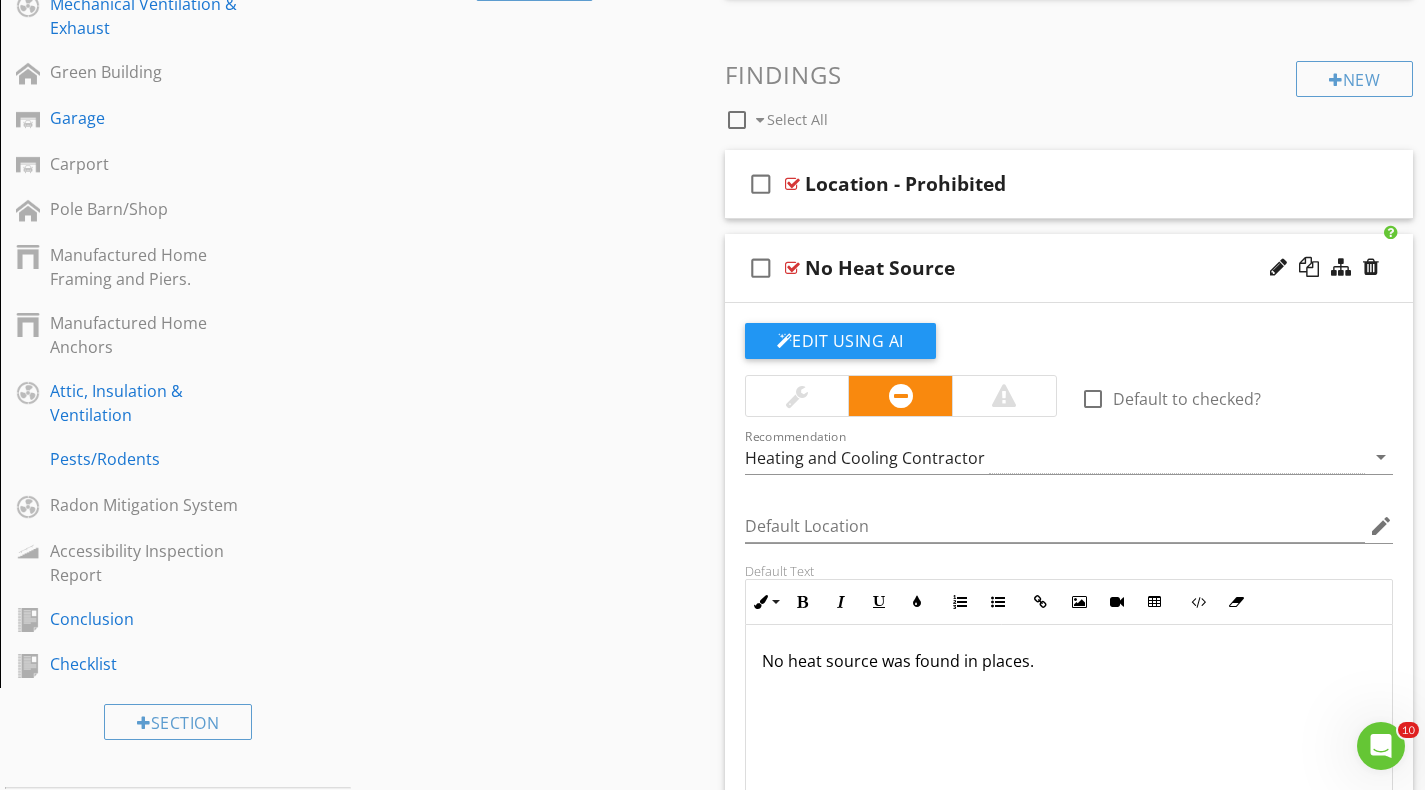 scroll, scrollTop: 1058, scrollLeft: 0, axis: vertical 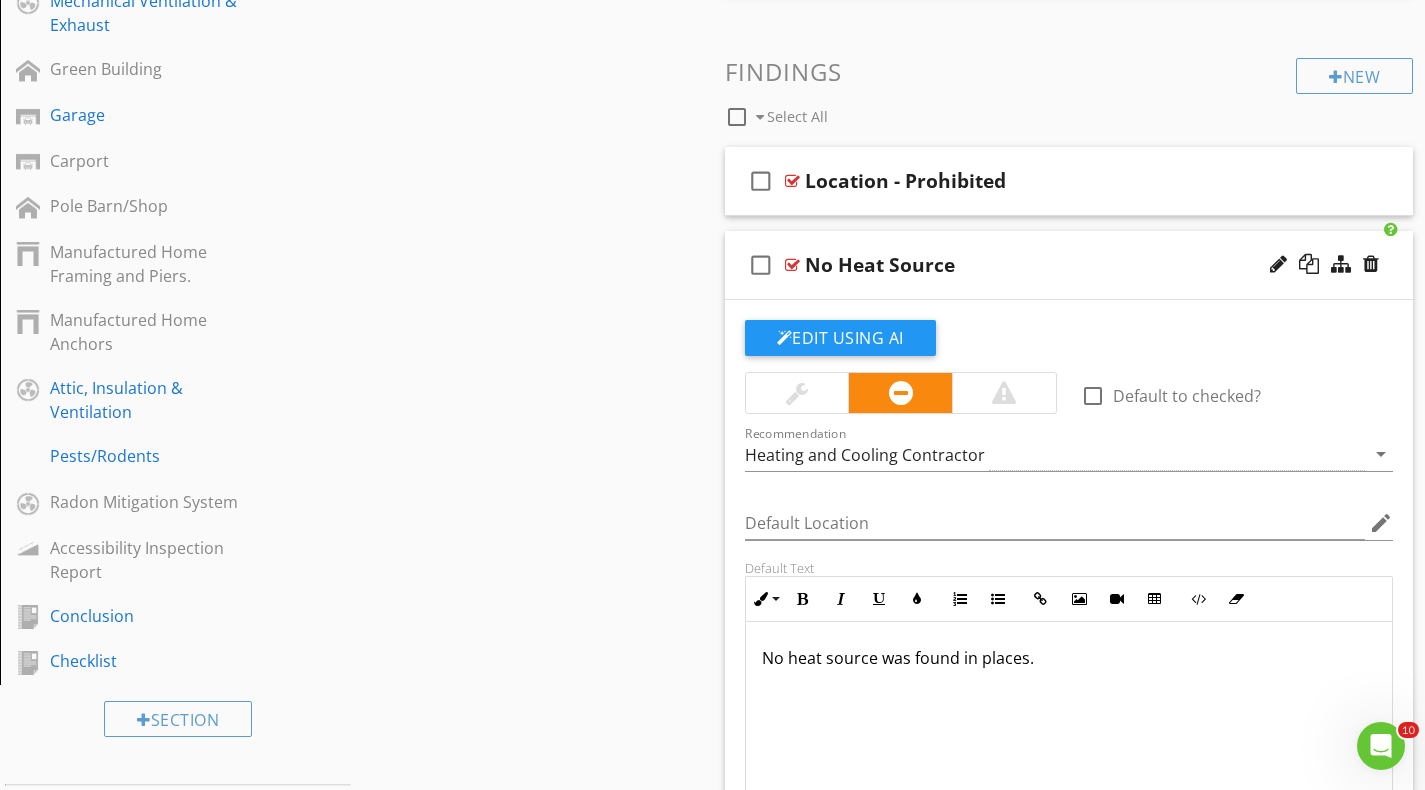 click on "No Heat Source" at bounding box center (880, 265) 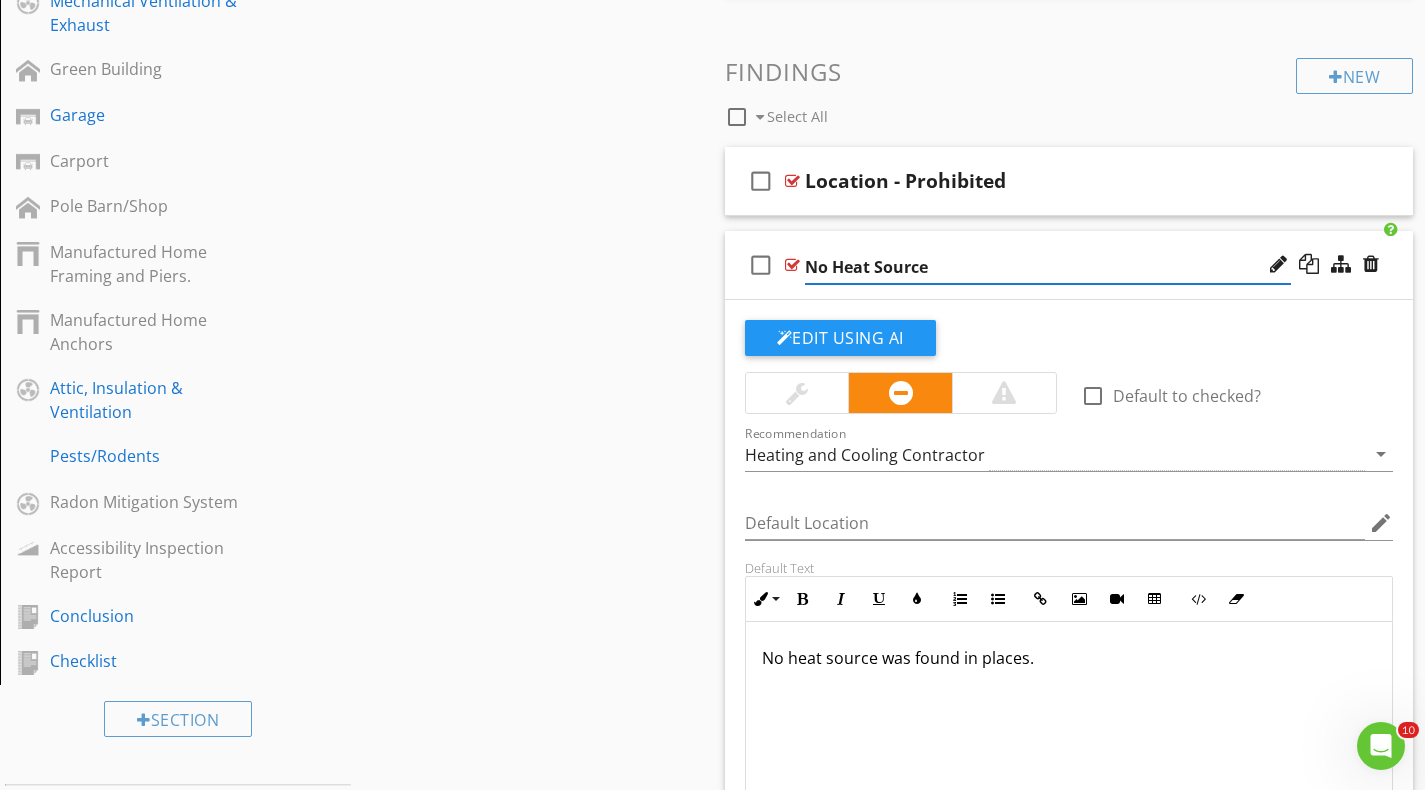 click on "No Heat Source" at bounding box center [1048, 267] 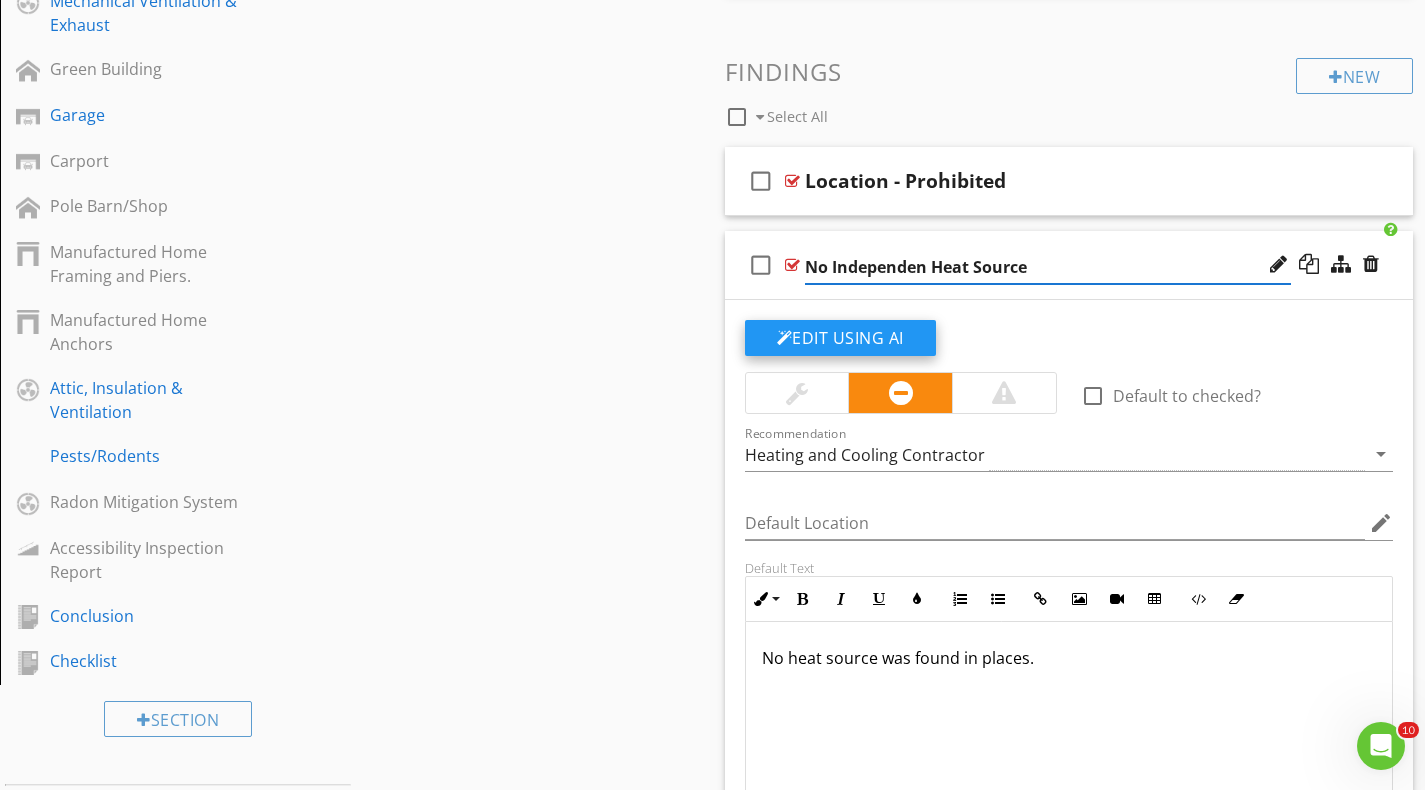 type on "No Independent Heat Source" 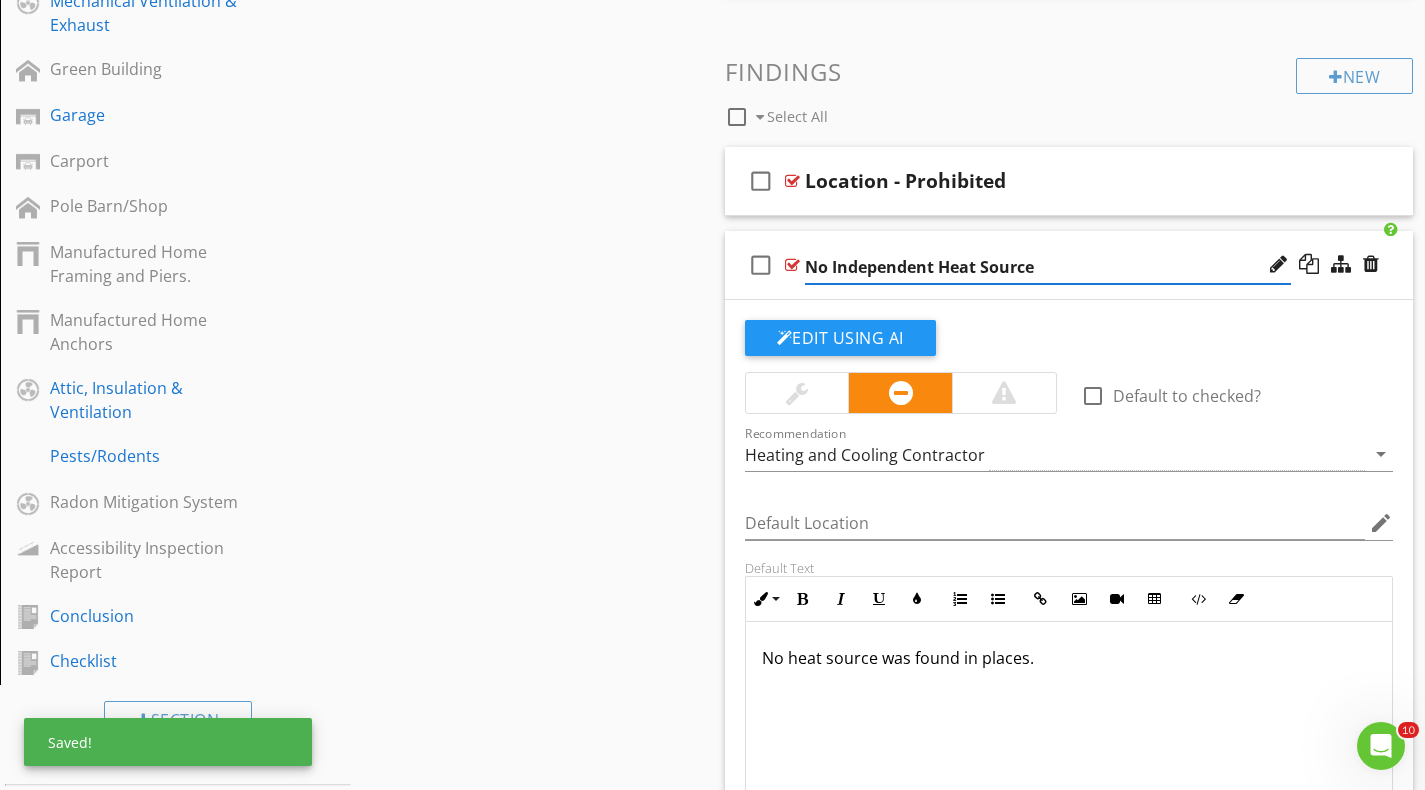 click on "No heat source was found in places." at bounding box center [1069, 658] 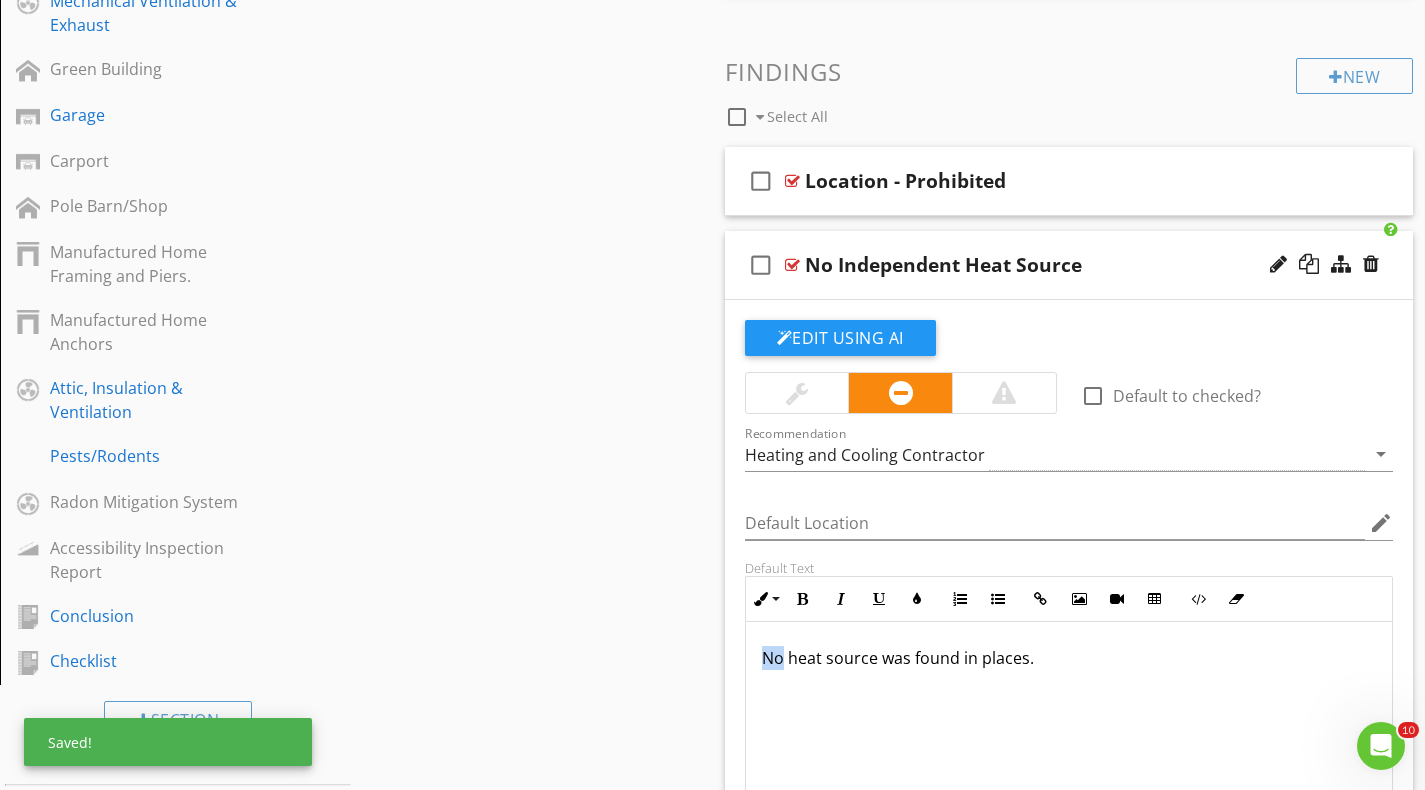 click on "No heat source was found in places." at bounding box center [1069, 658] 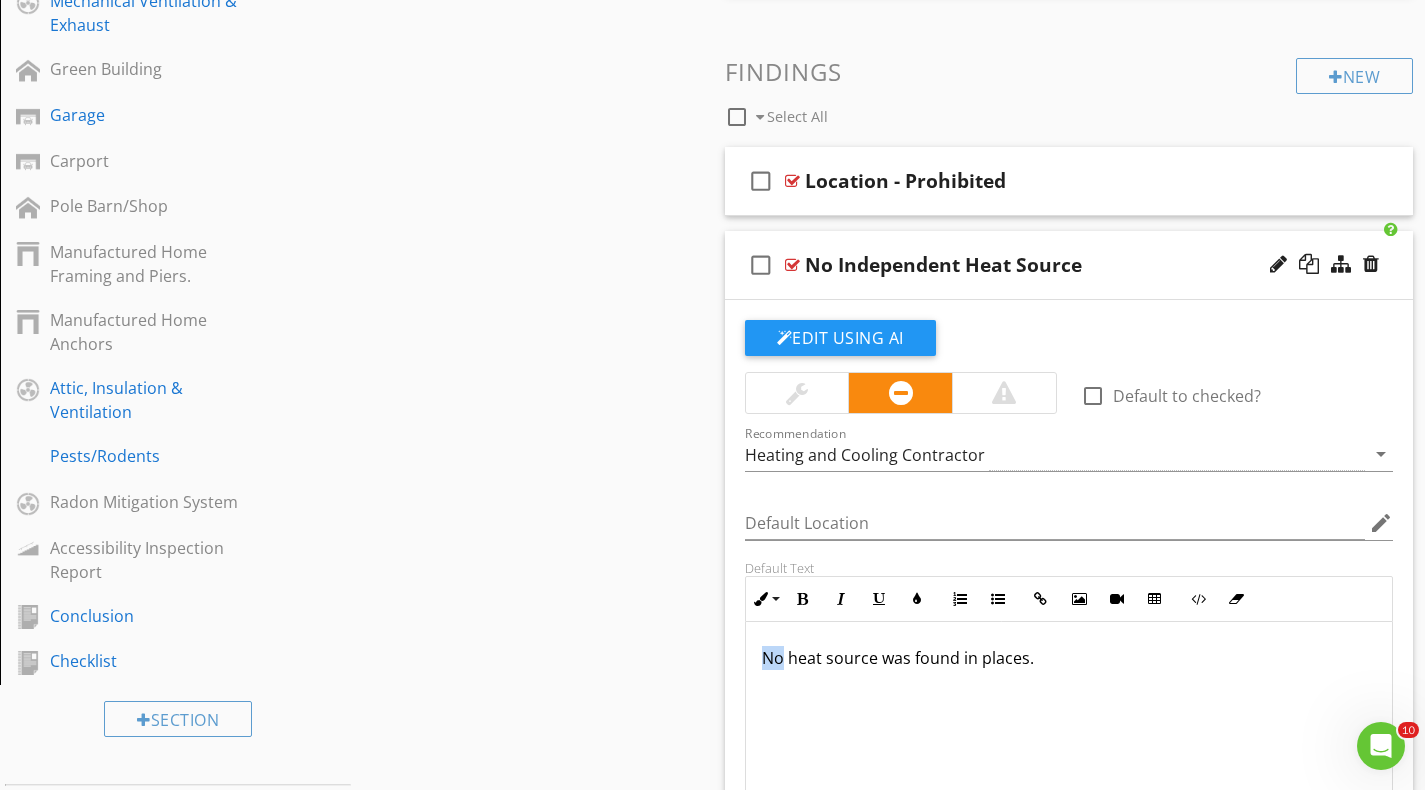 click on "No heat source was found in places." at bounding box center (1069, 658) 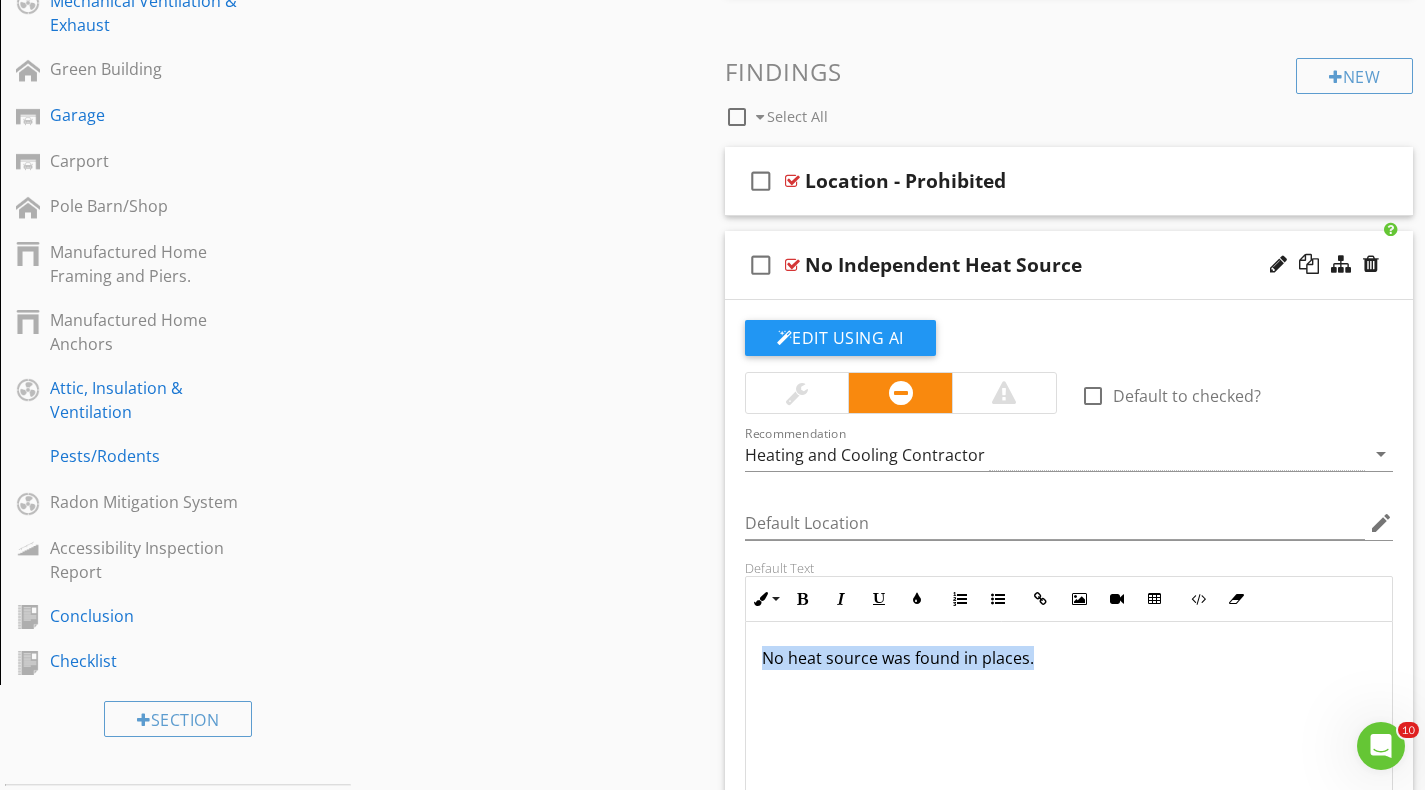click on "No heat source was found in places." at bounding box center [1069, 658] 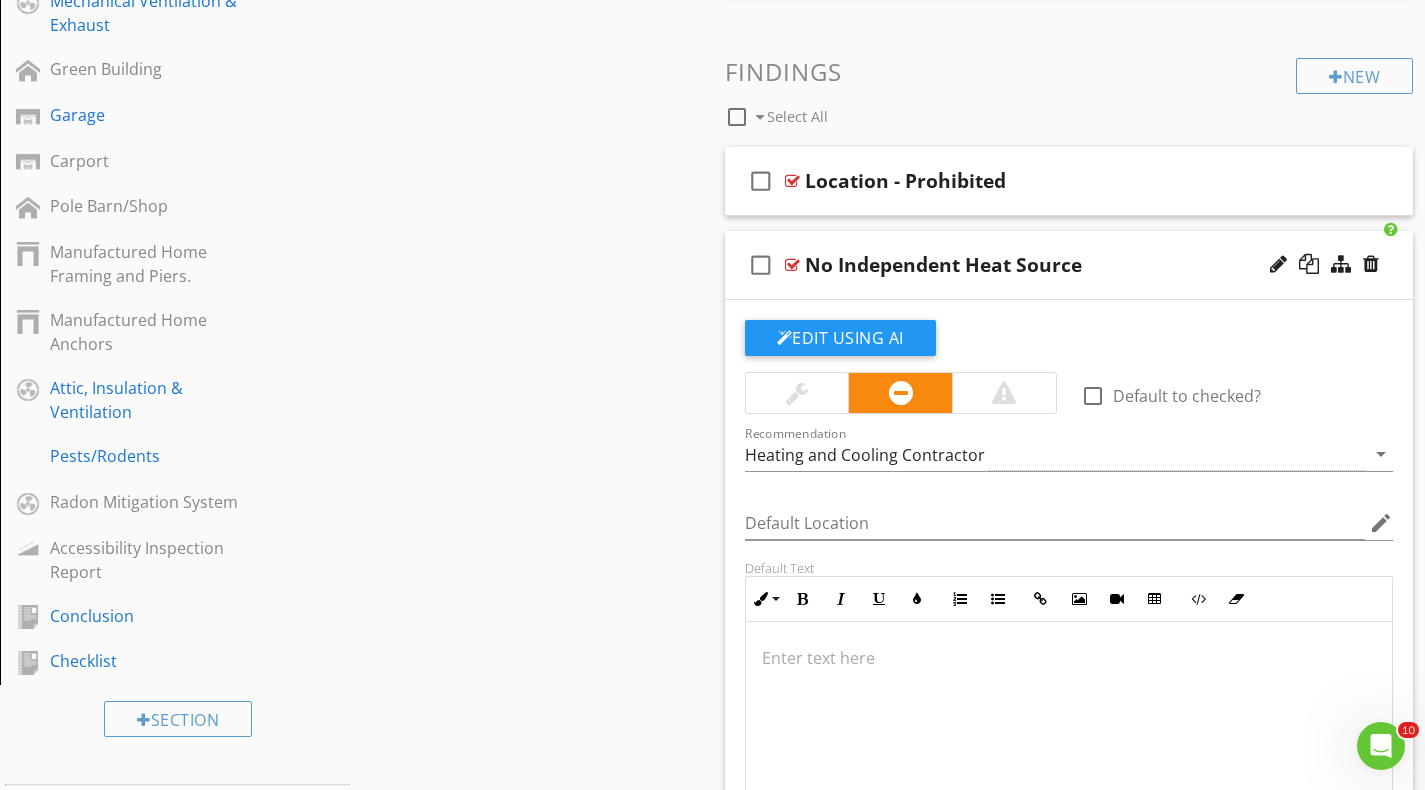 type 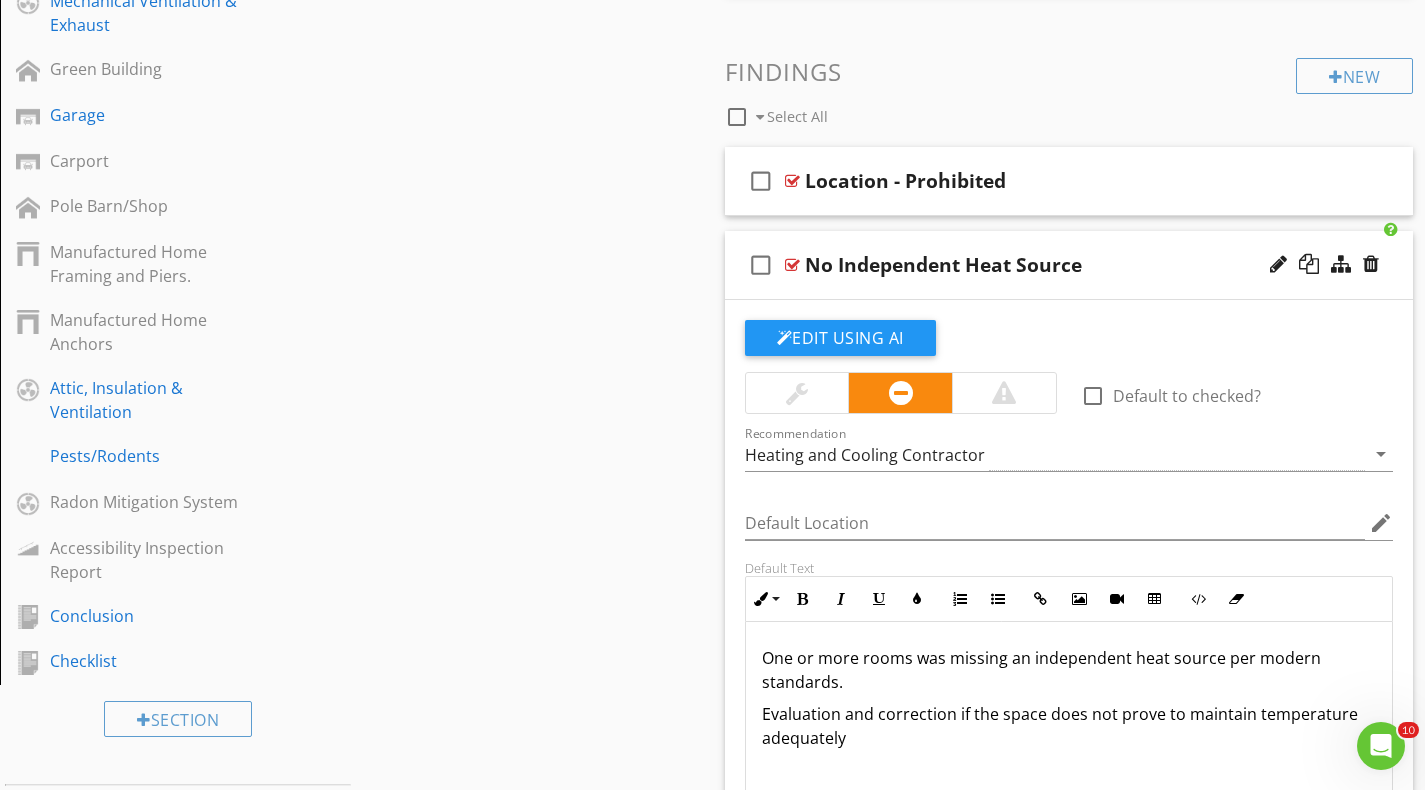 click on "Evaluation and correction if the space does not prove to maintain temperature adequately" at bounding box center (1069, 726) 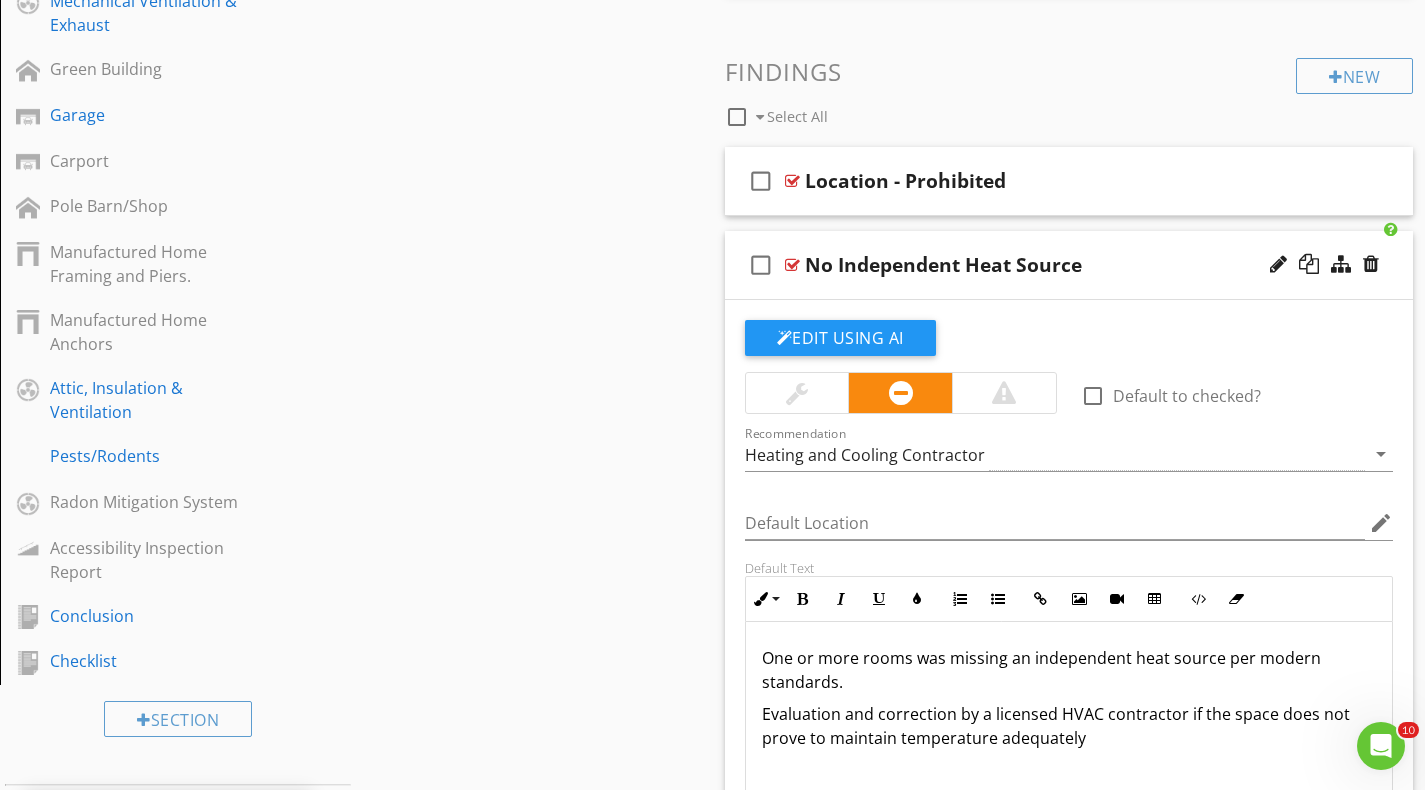 click on "Evaluation and correction by a licensed HVAC contractor if the space does not prove to maintain temperature adequately" at bounding box center (1069, 726) 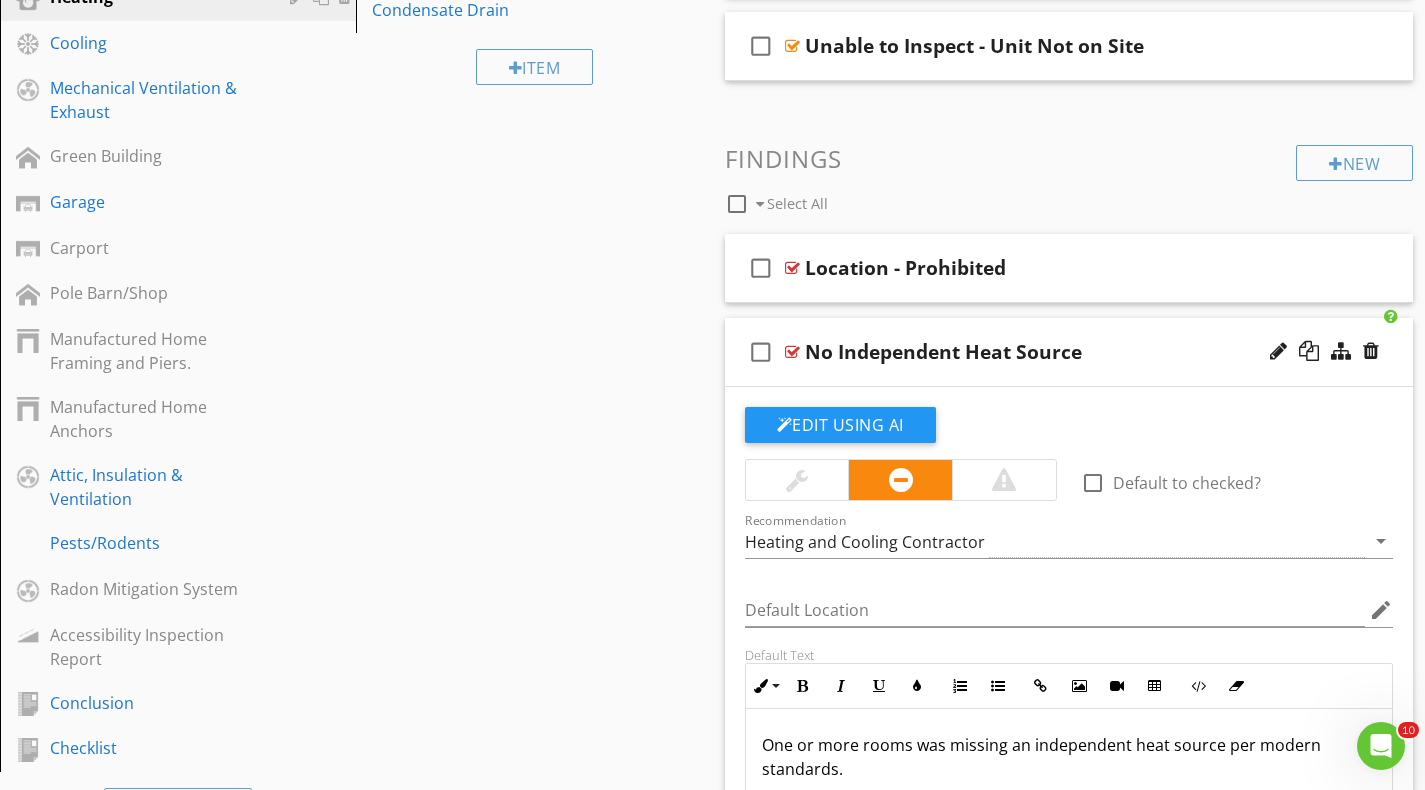 scroll, scrollTop: 944, scrollLeft: 0, axis: vertical 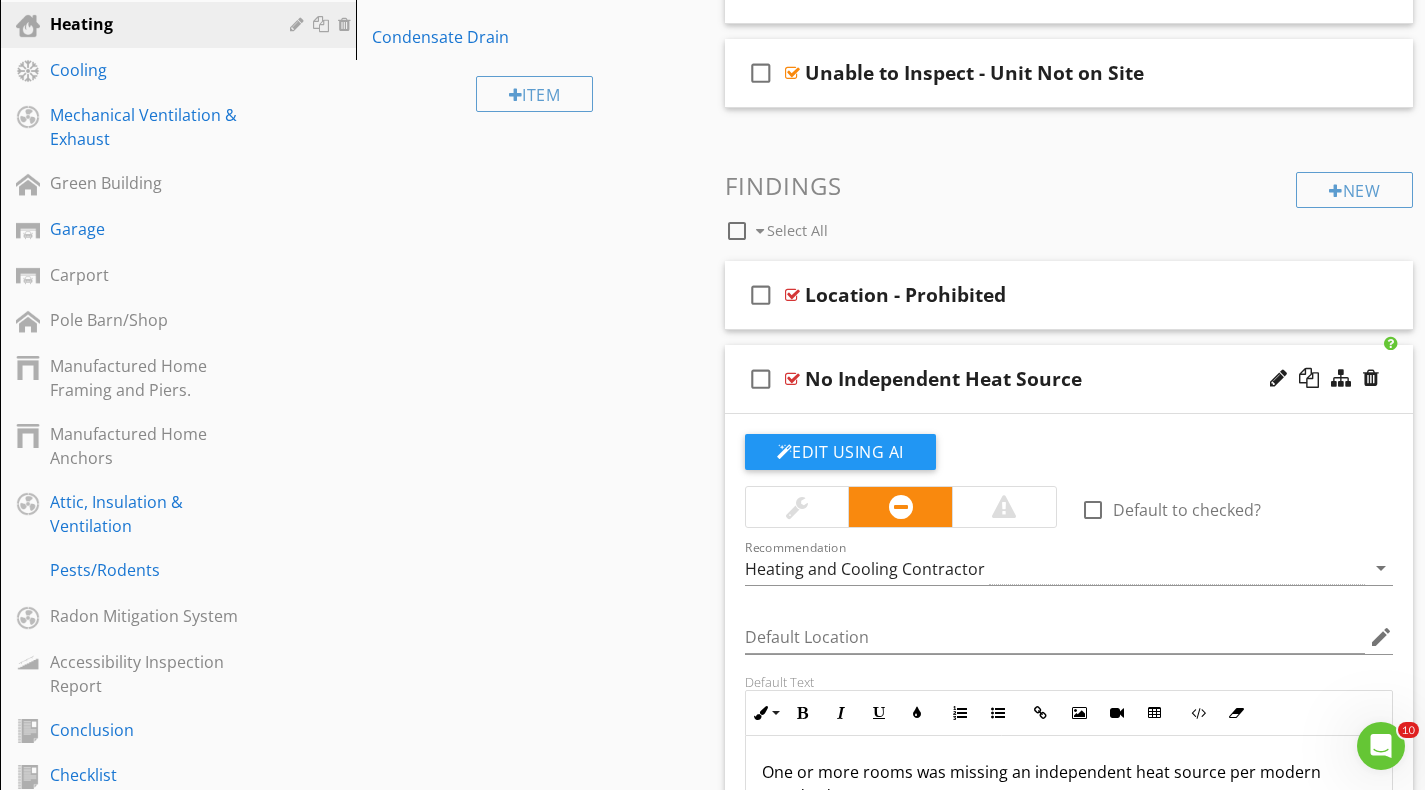 click on "check_box_outline_blank
No Independent Heat Source" at bounding box center (1069, 379) 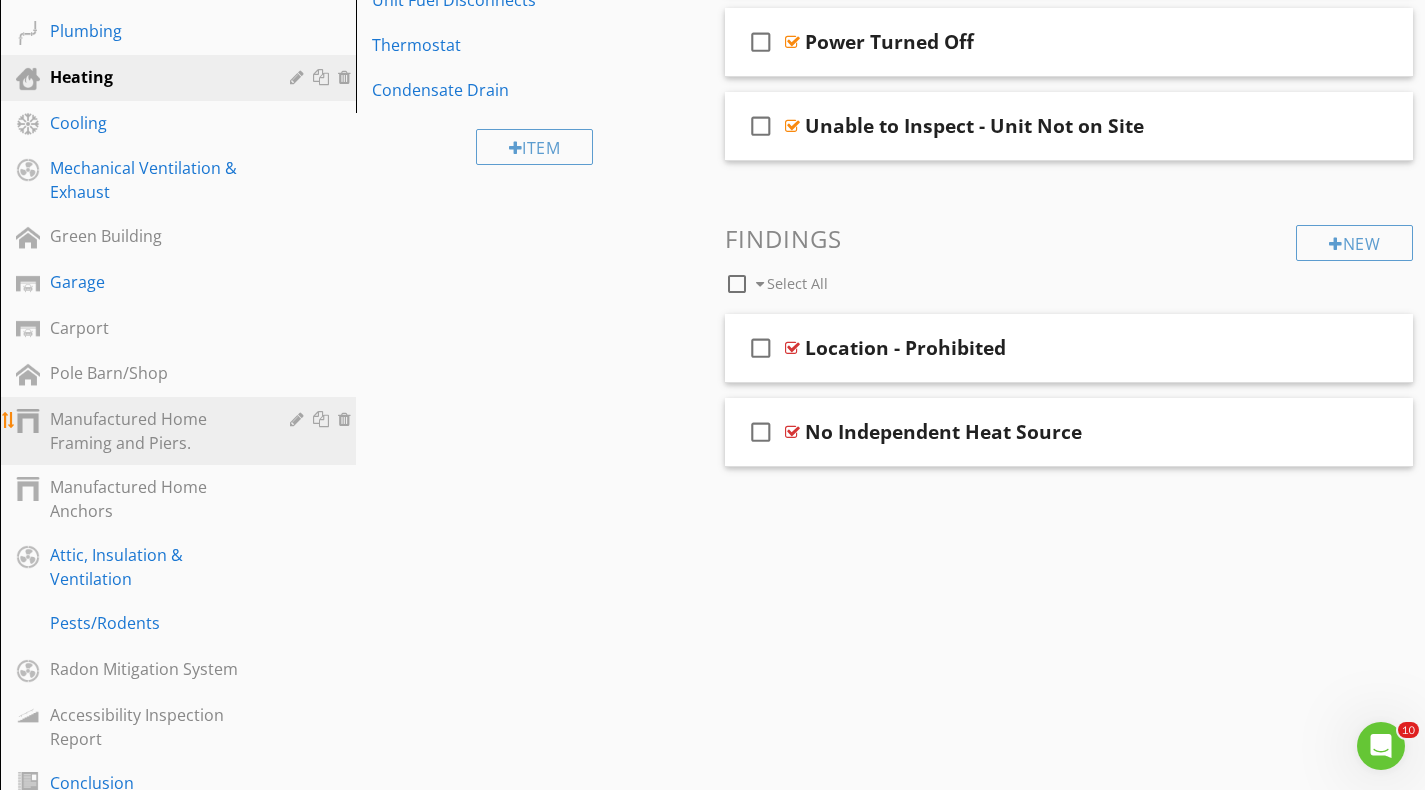 scroll, scrollTop: 811, scrollLeft: 0, axis: vertical 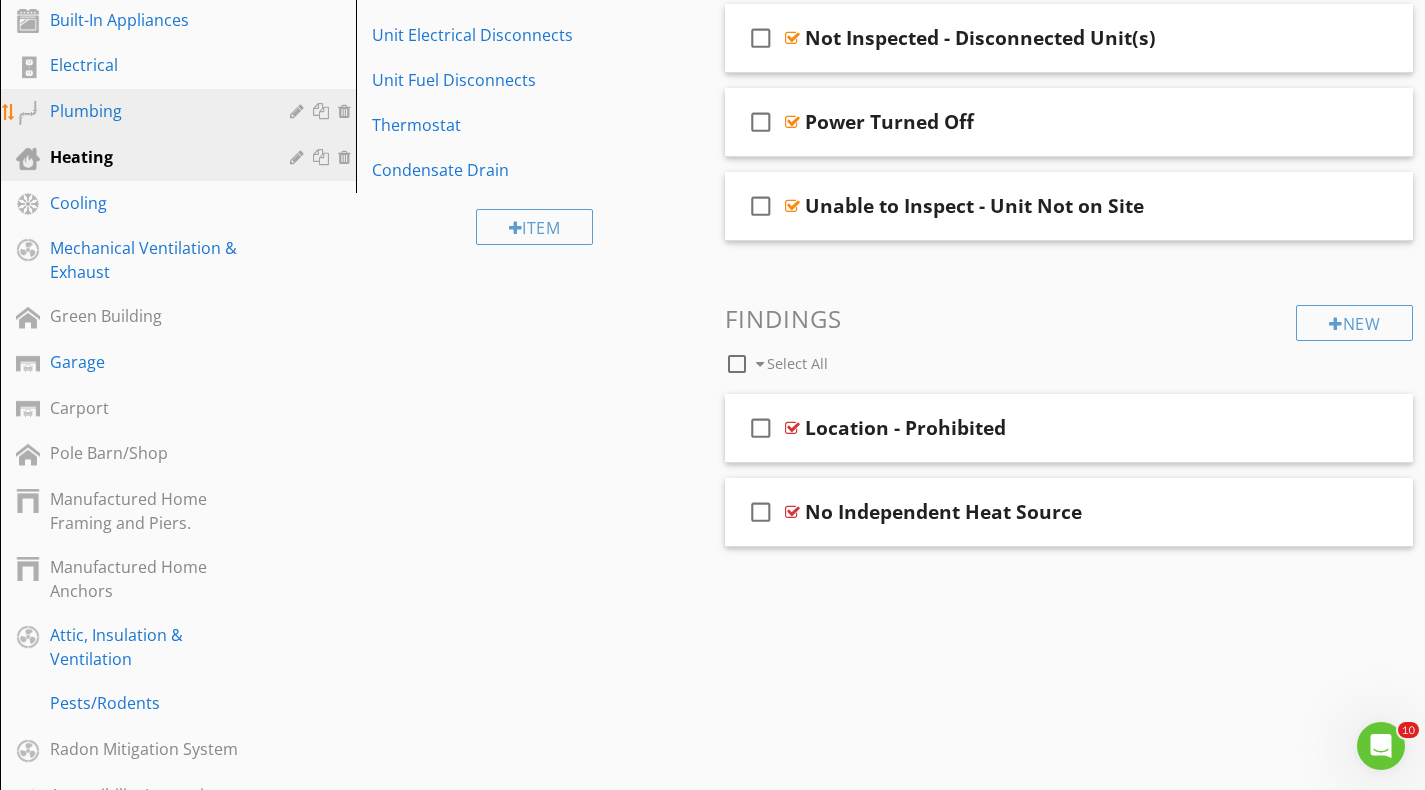 click on "Plumbing" at bounding box center [155, 111] 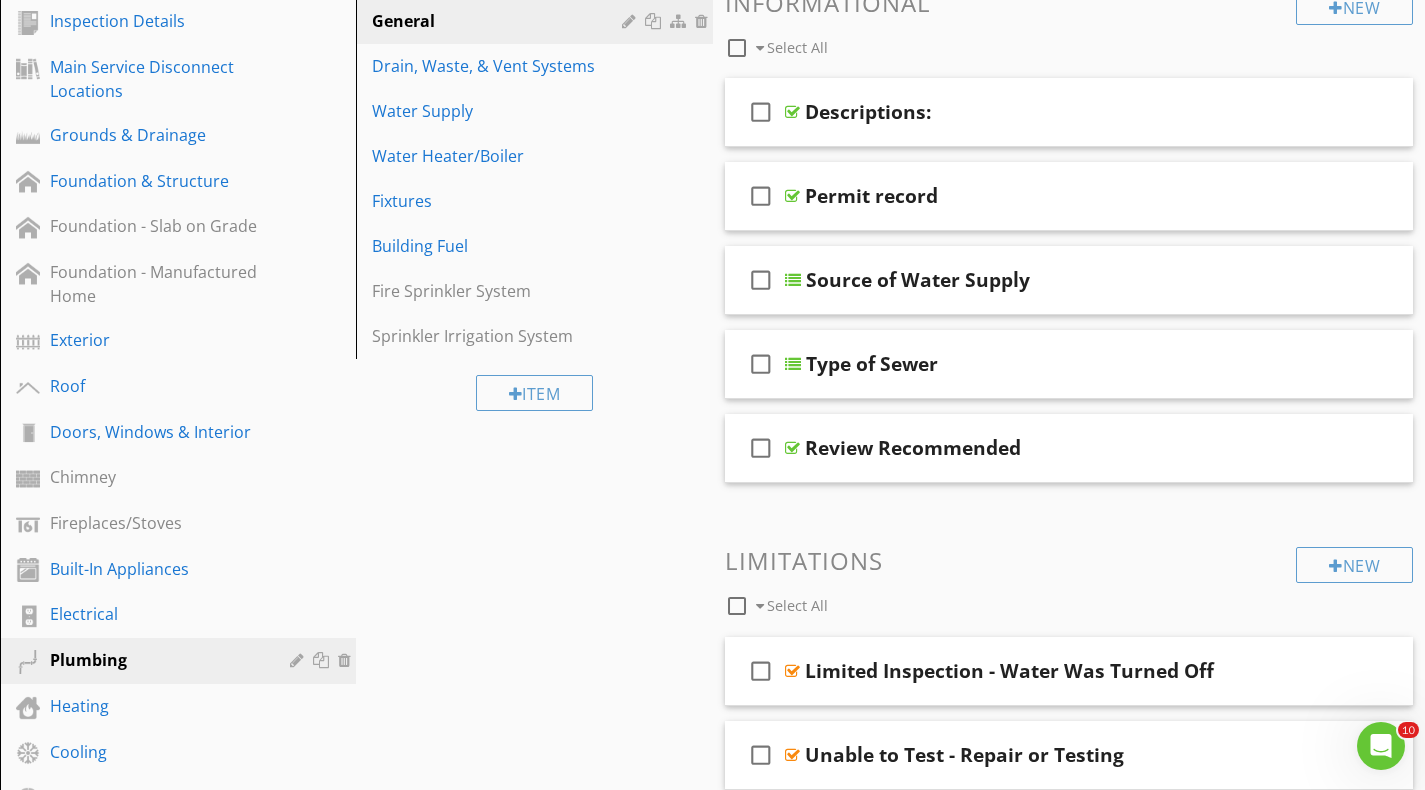 scroll, scrollTop: 257, scrollLeft: 0, axis: vertical 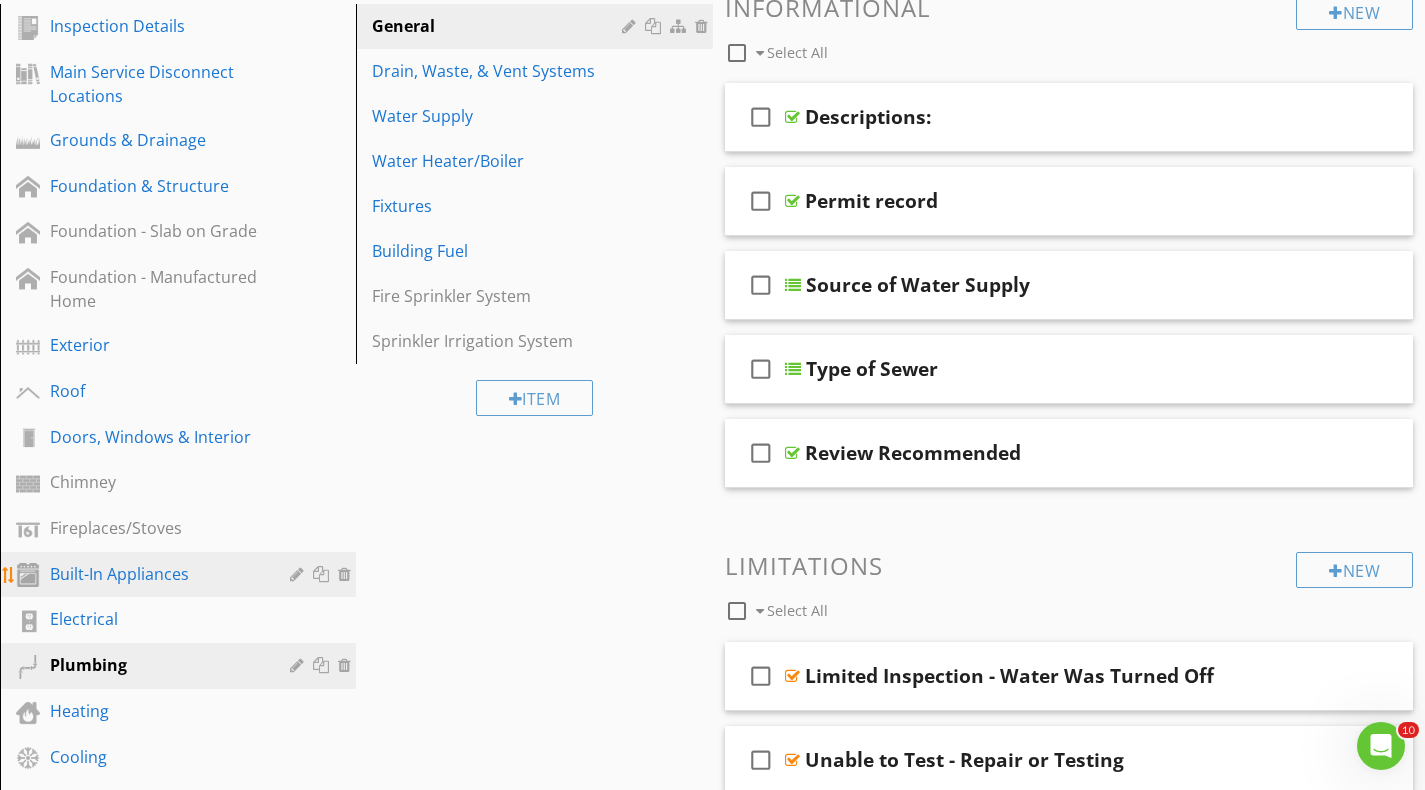 click on "Built-In Appliances" at bounding box center [155, 574] 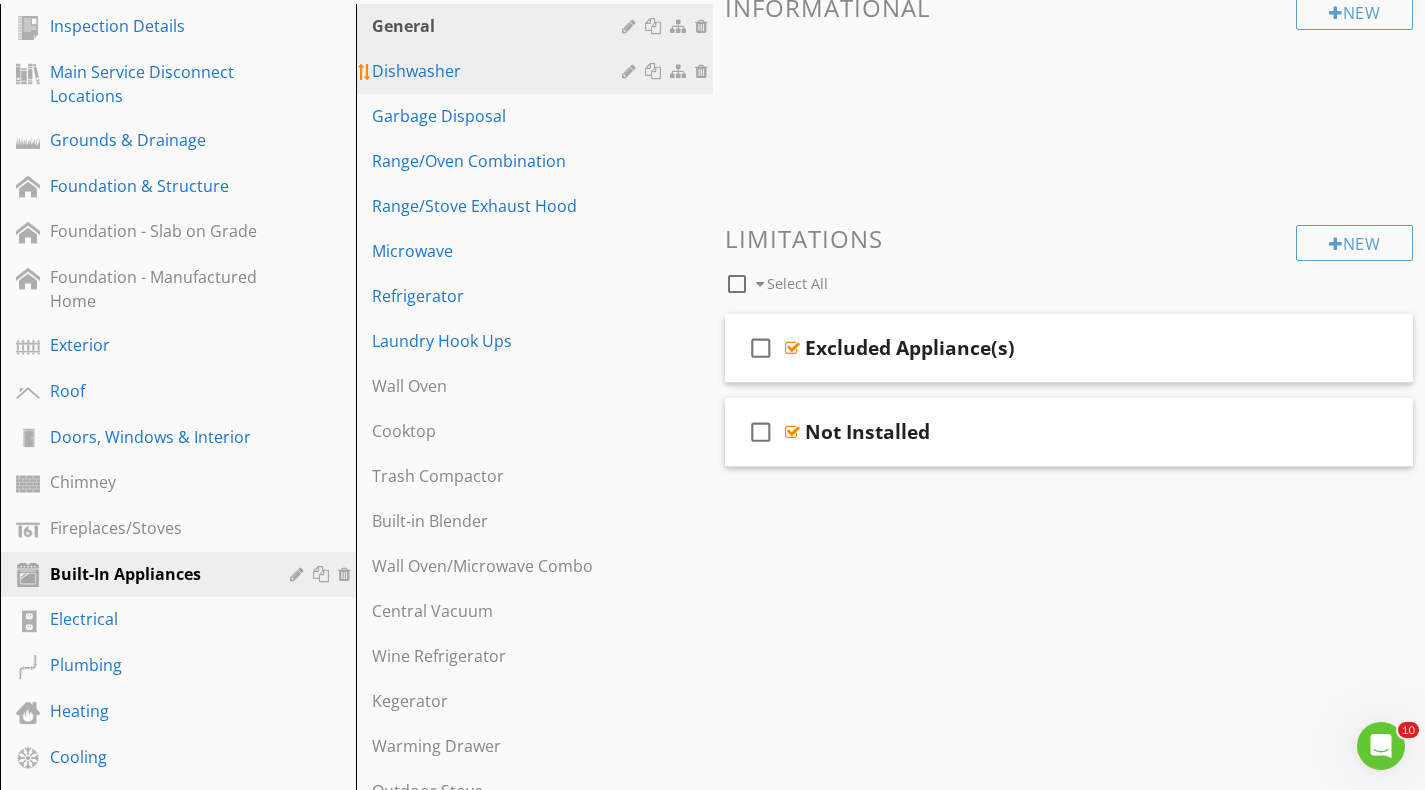 click on "Dishwasher" at bounding box center (499, 71) 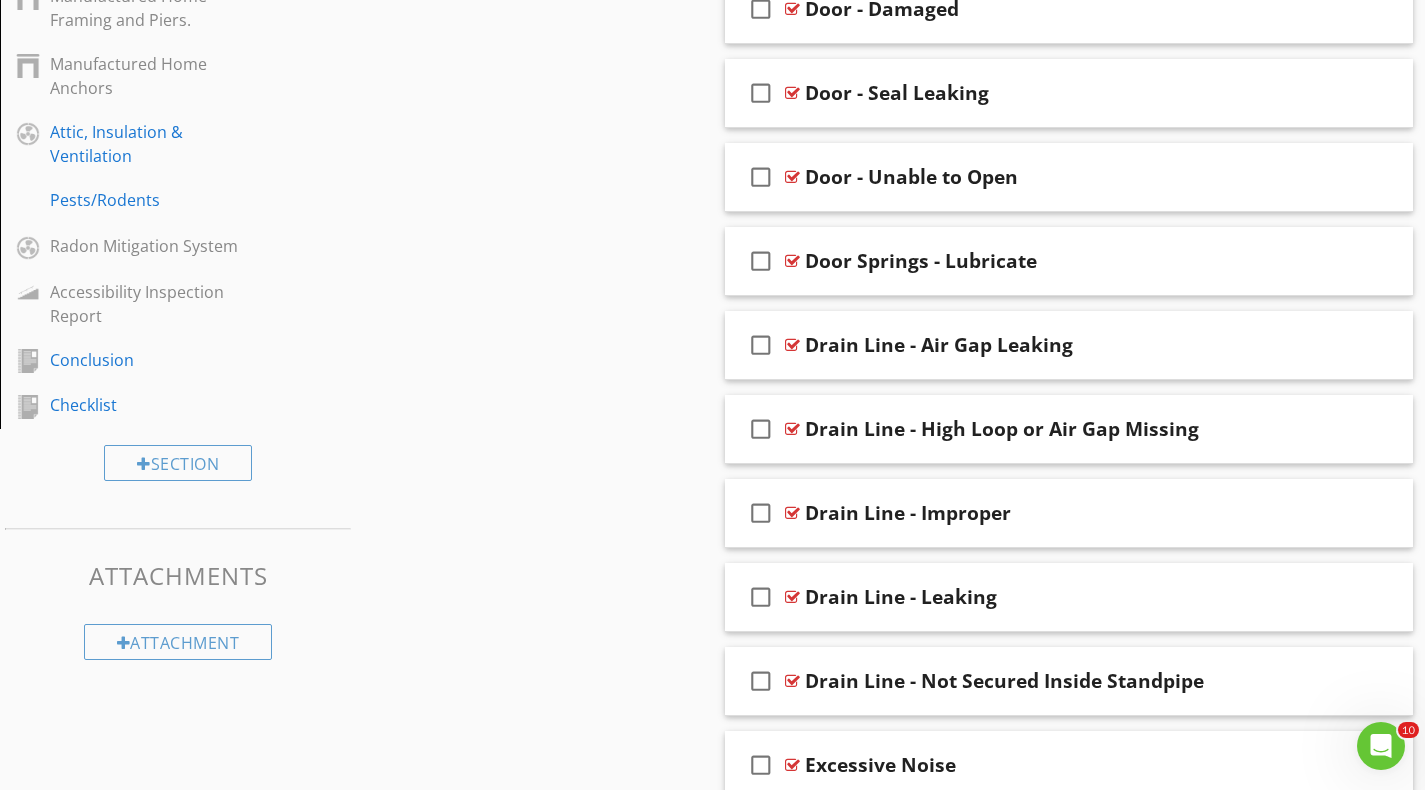 scroll, scrollTop: 1314, scrollLeft: 0, axis: vertical 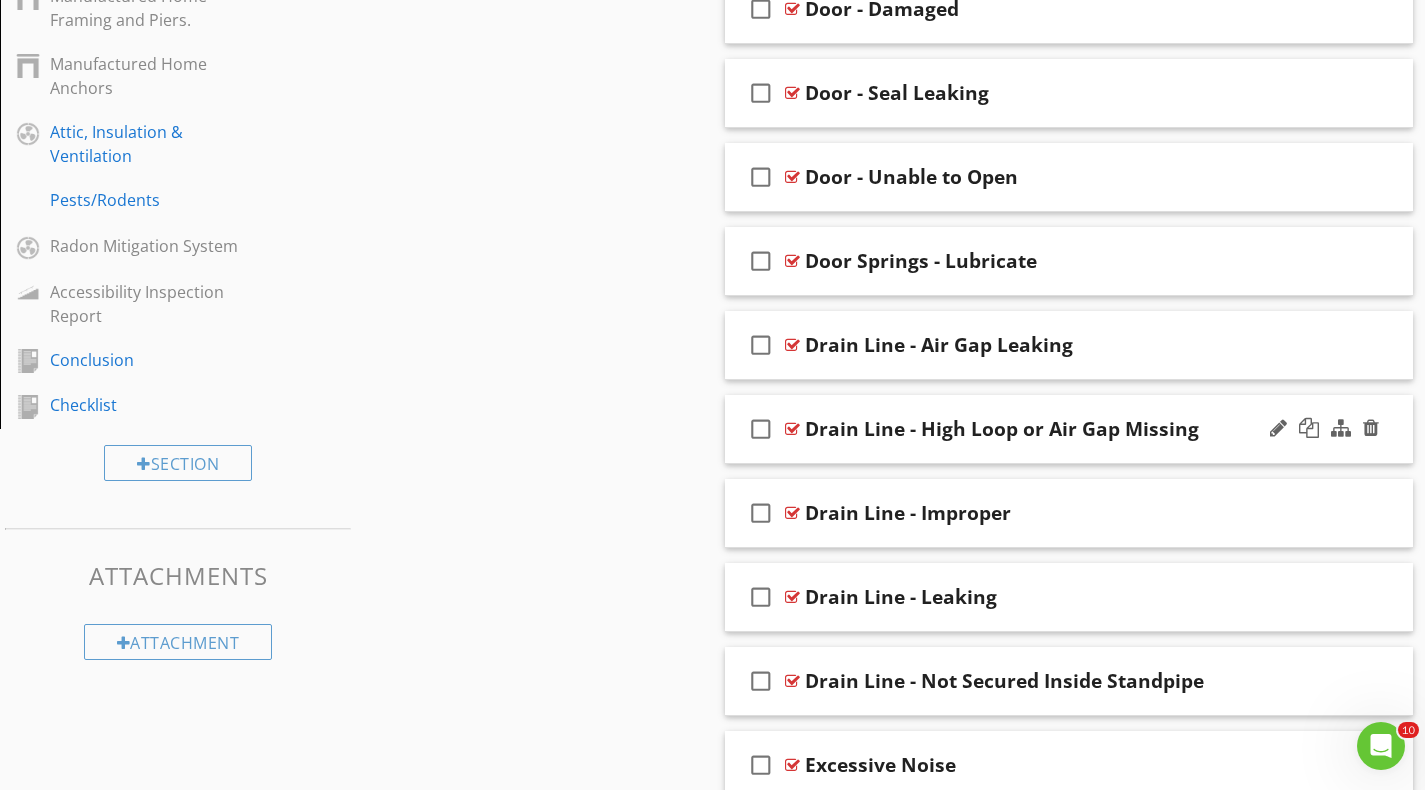 click on "check_box_outline_blank
Drain Line - High Loop or Air Gap Missing" at bounding box center (1069, 429) 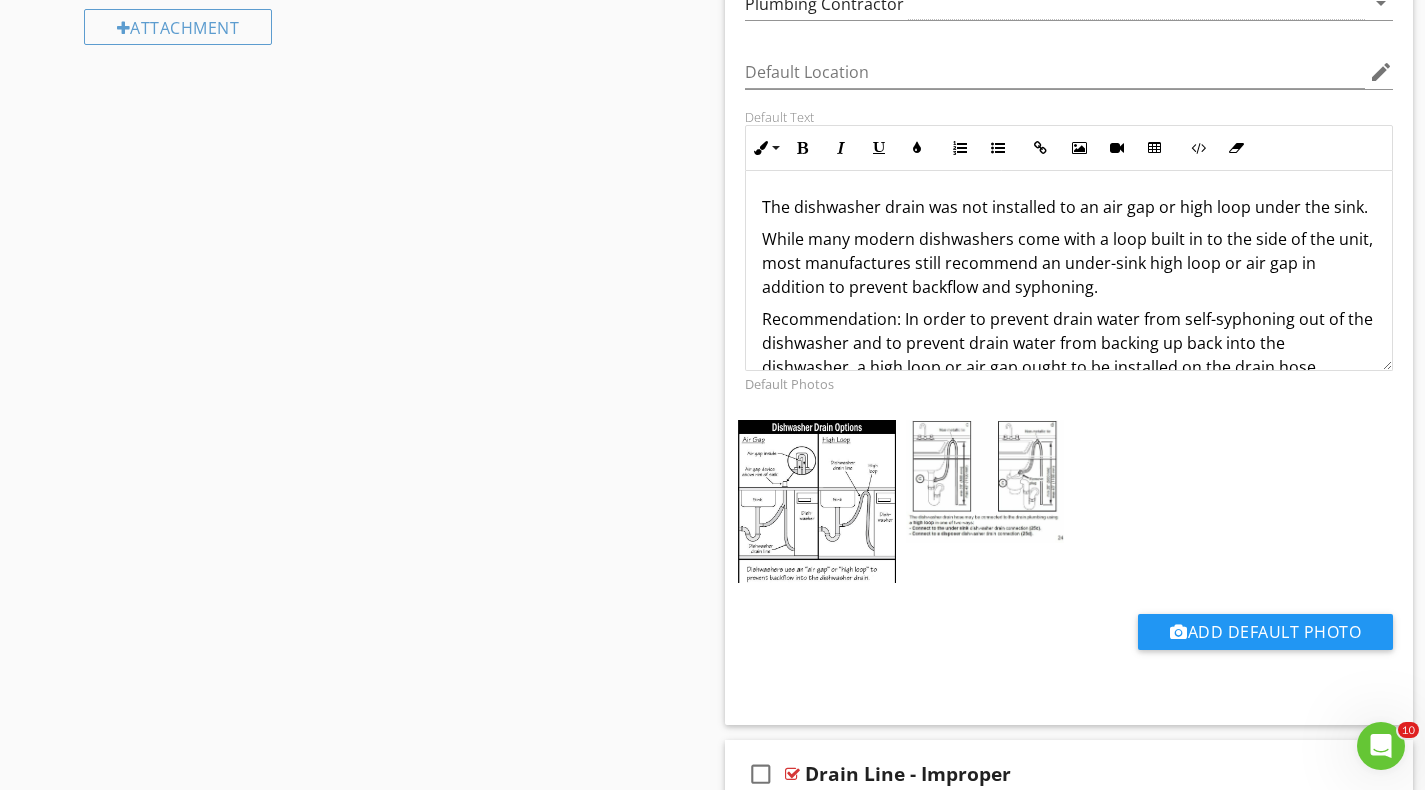 scroll, scrollTop: 2011, scrollLeft: 0, axis: vertical 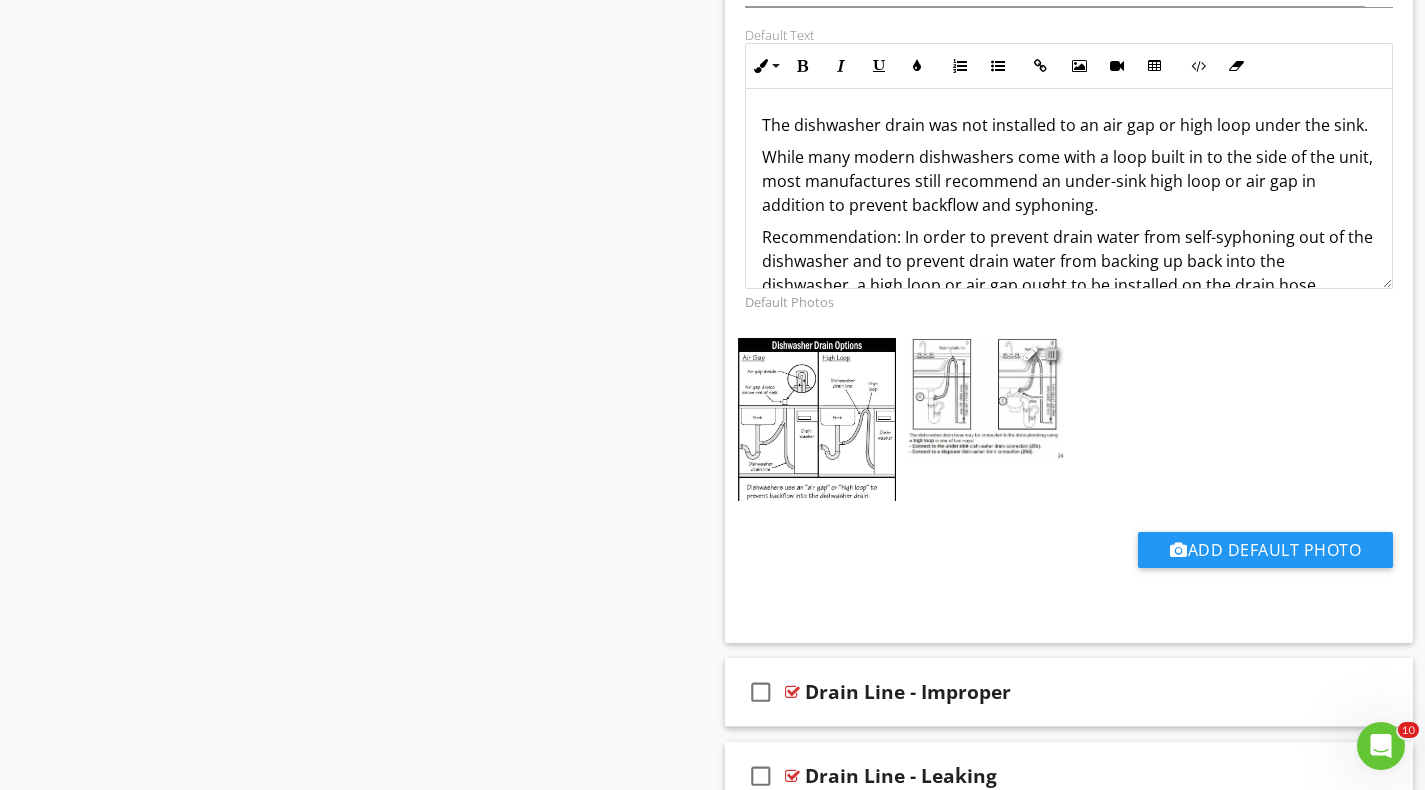 click at bounding box center [1051, 353] 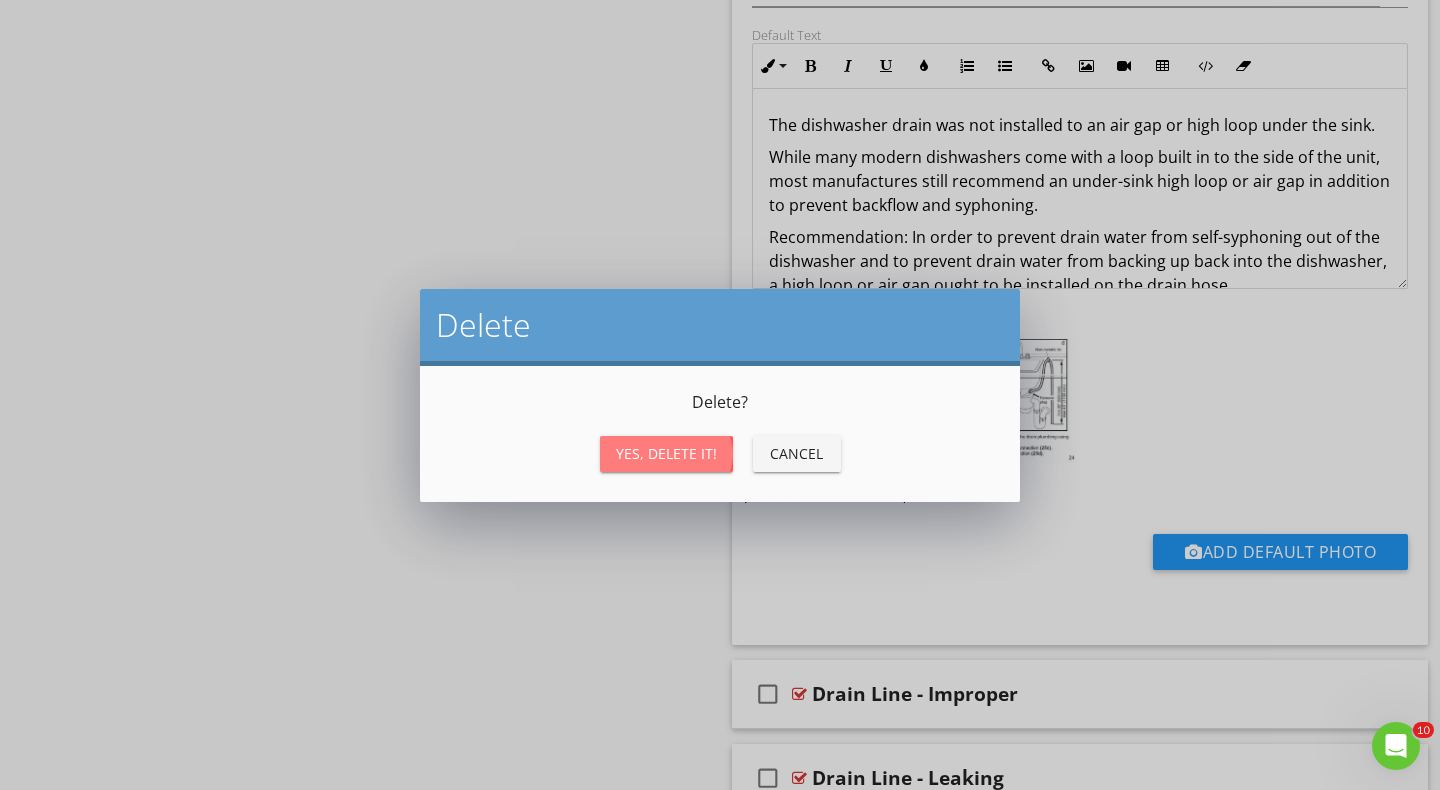 click on "Yes, Delete it!" at bounding box center (666, 453) 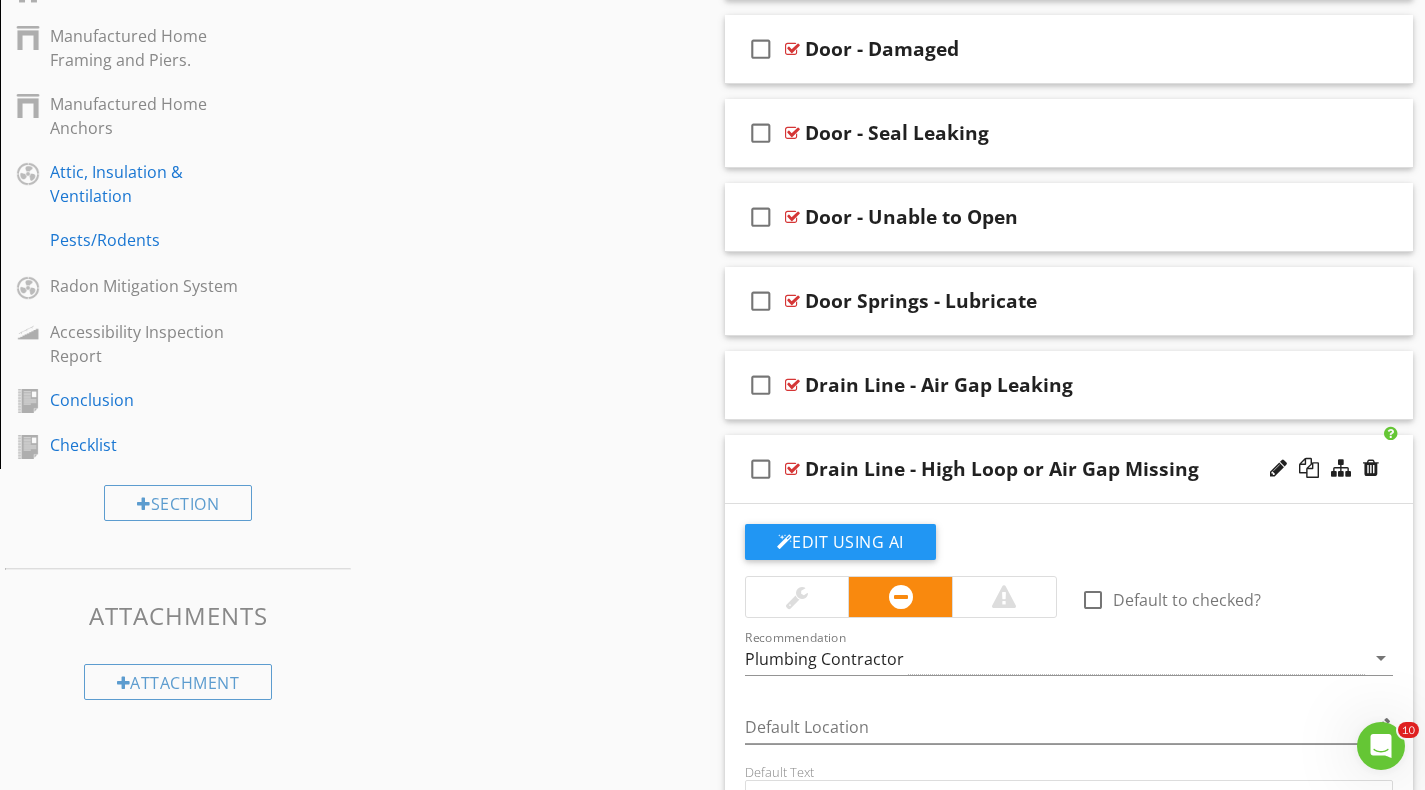 scroll, scrollTop: 1273, scrollLeft: 0, axis: vertical 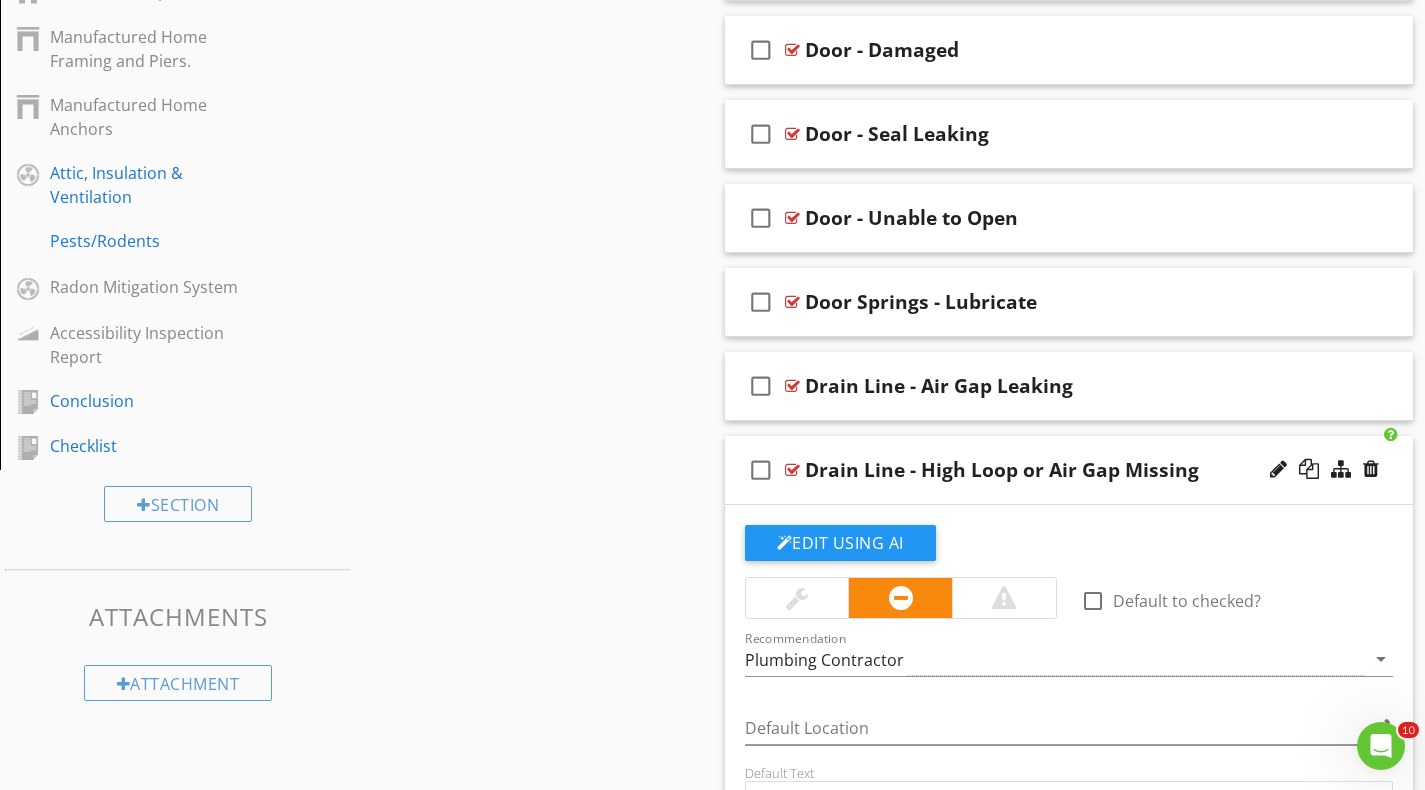 click on "check_box_outline_blank
Drain Line - High Loop or Air Gap Missing" at bounding box center (1069, 470) 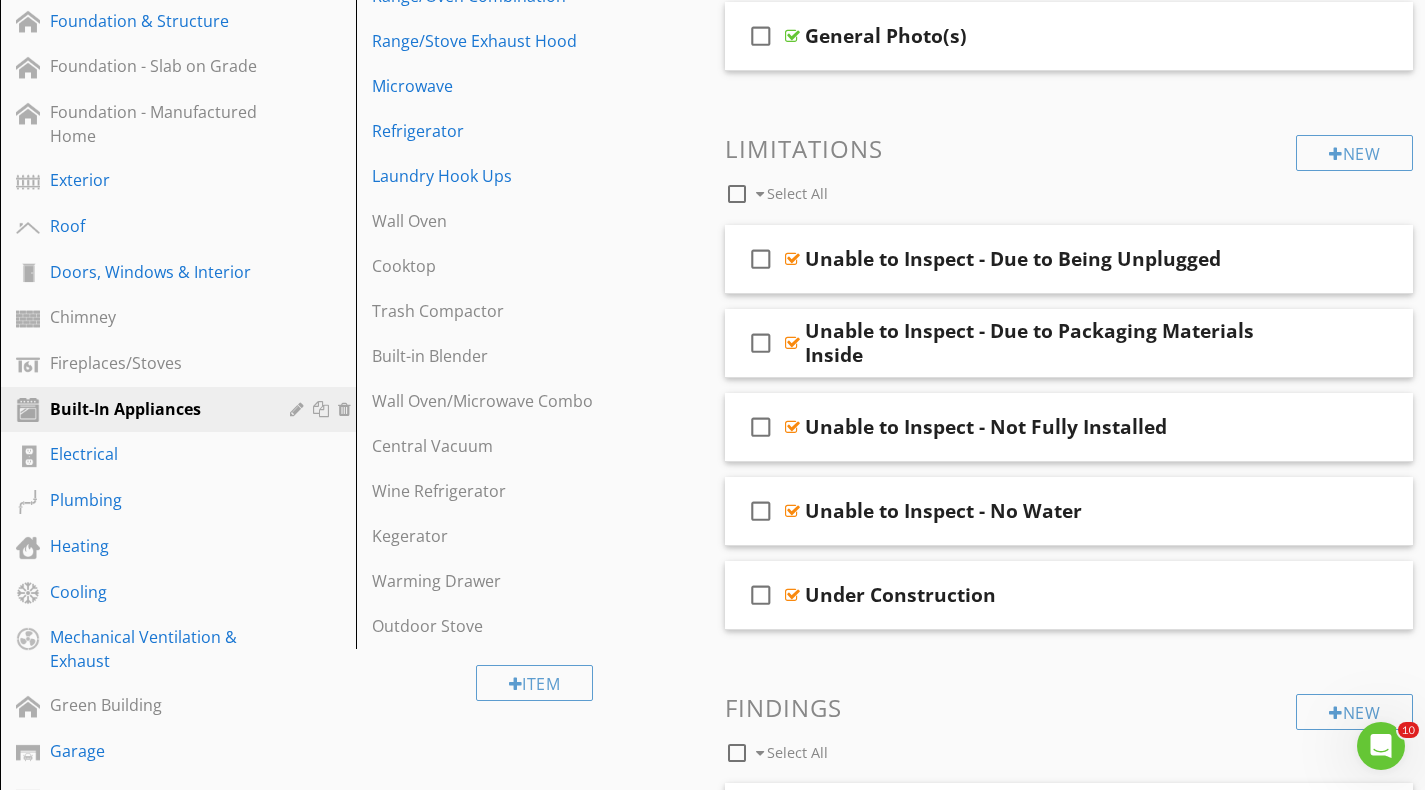scroll, scrollTop: 311, scrollLeft: 0, axis: vertical 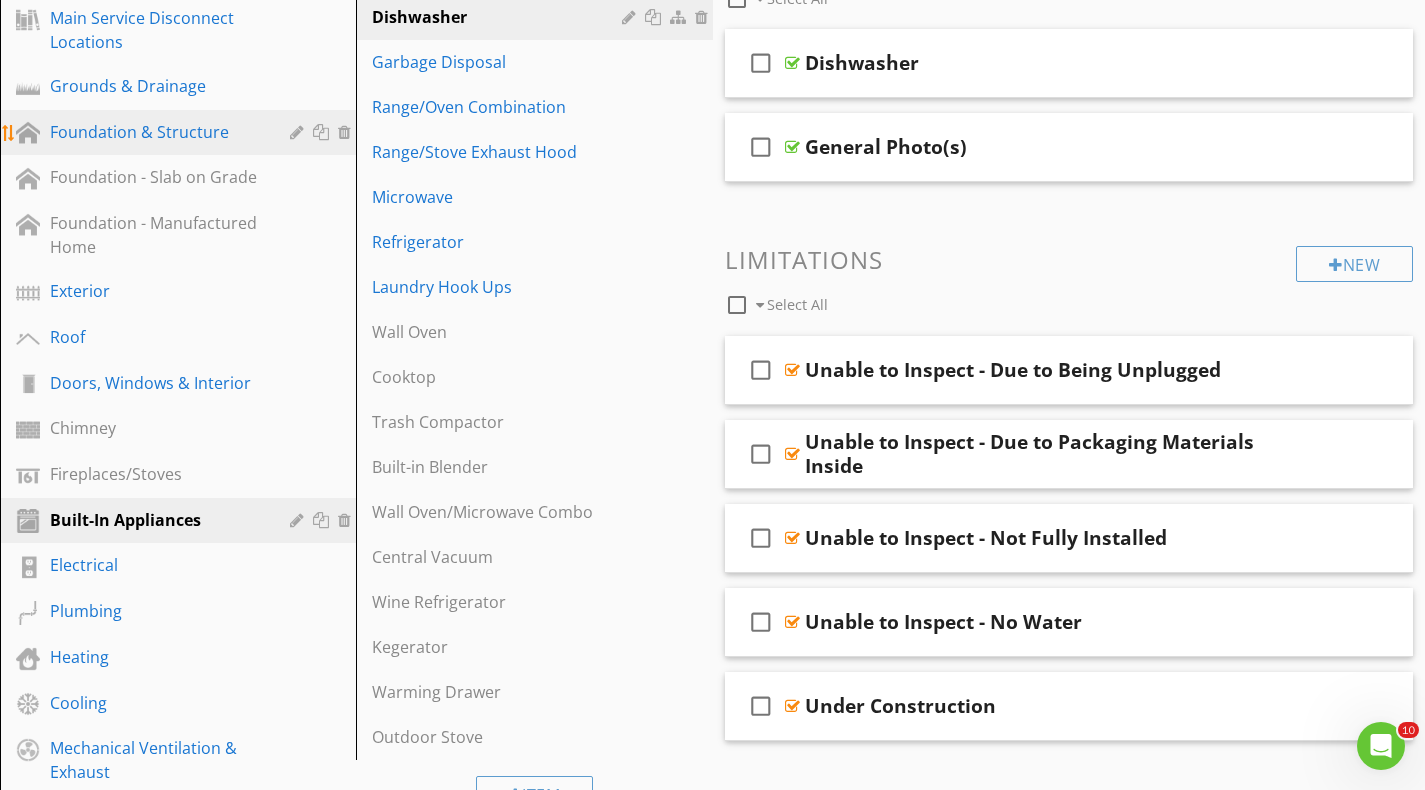 click on "Foundation & Structure" at bounding box center [155, 132] 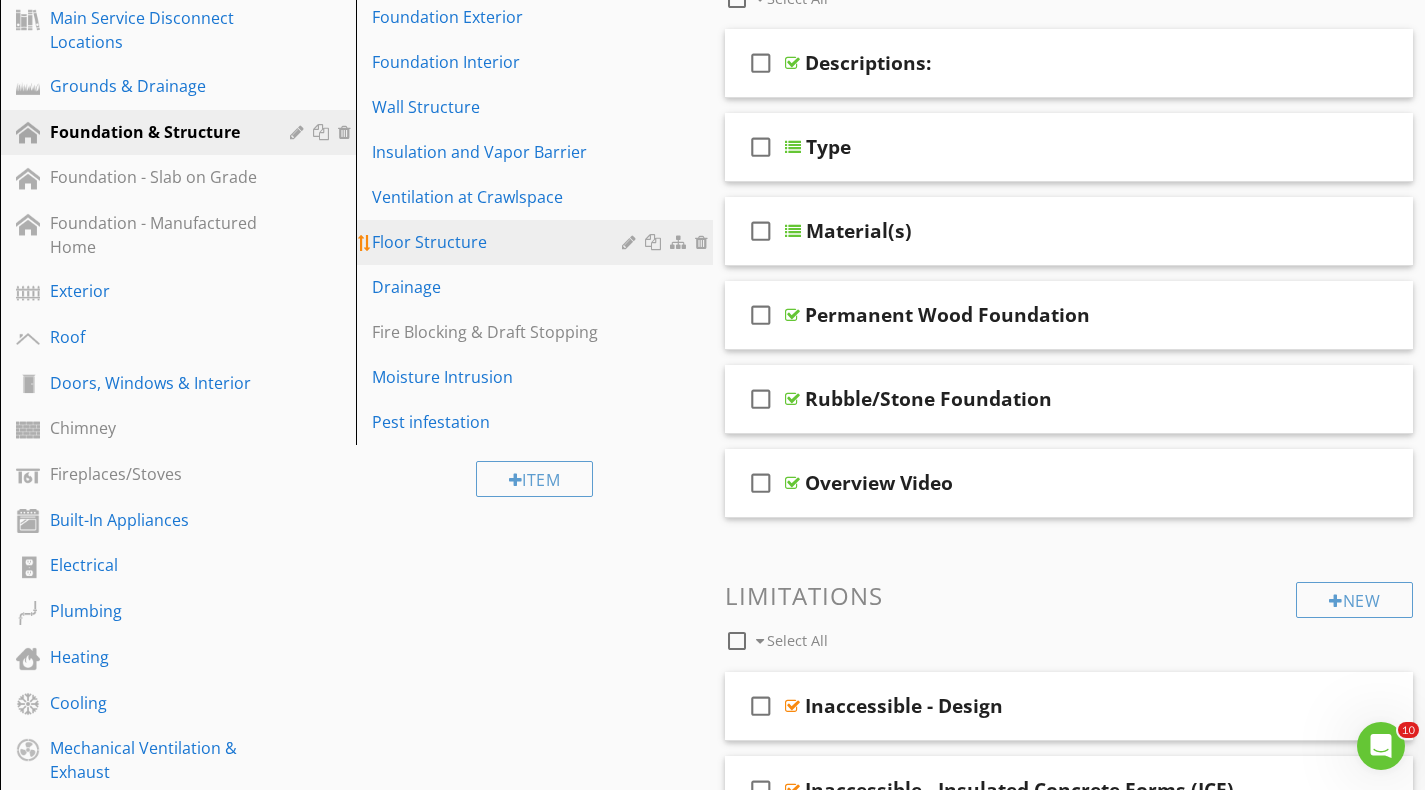 click on "Floor Structure" at bounding box center (499, 242) 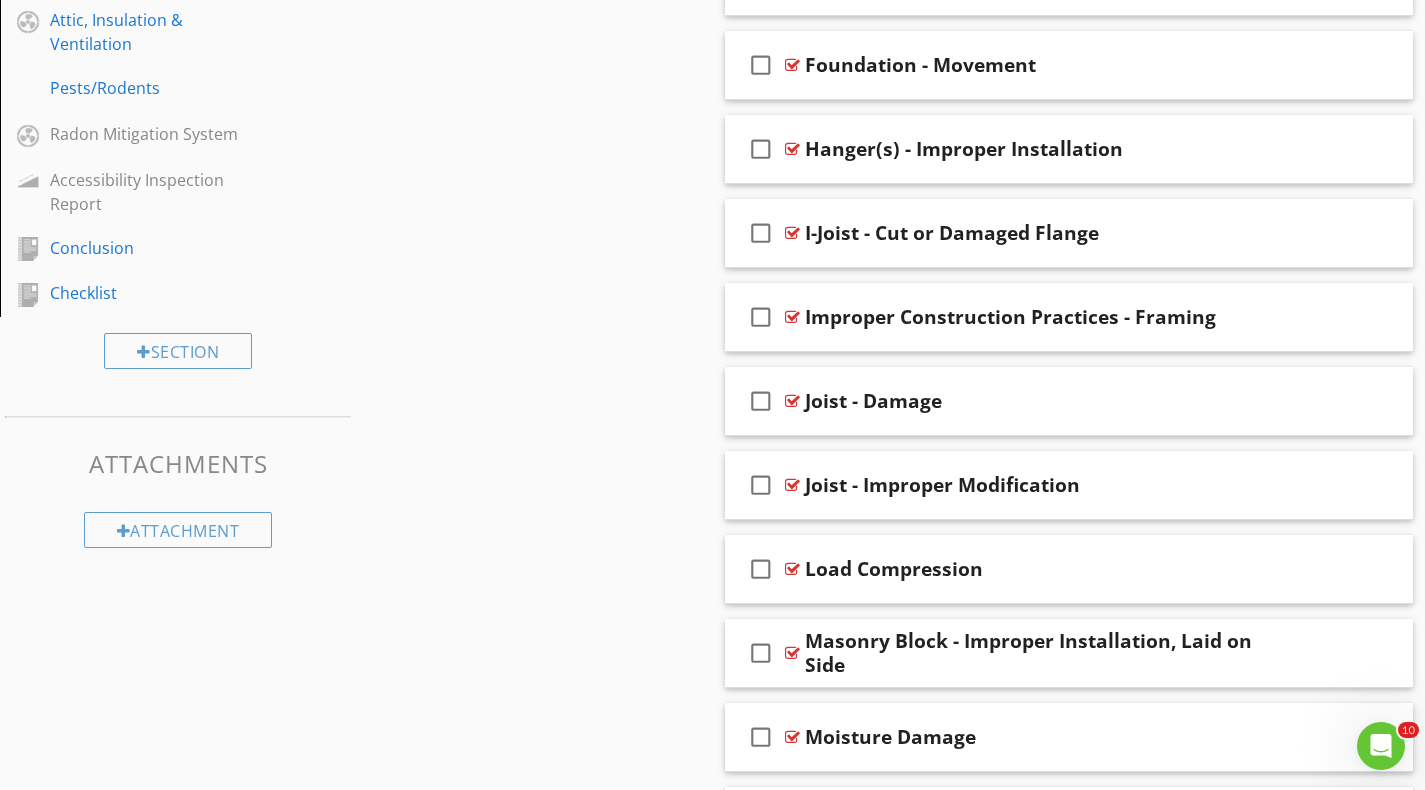 scroll, scrollTop: 1429, scrollLeft: 0, axis: vertical 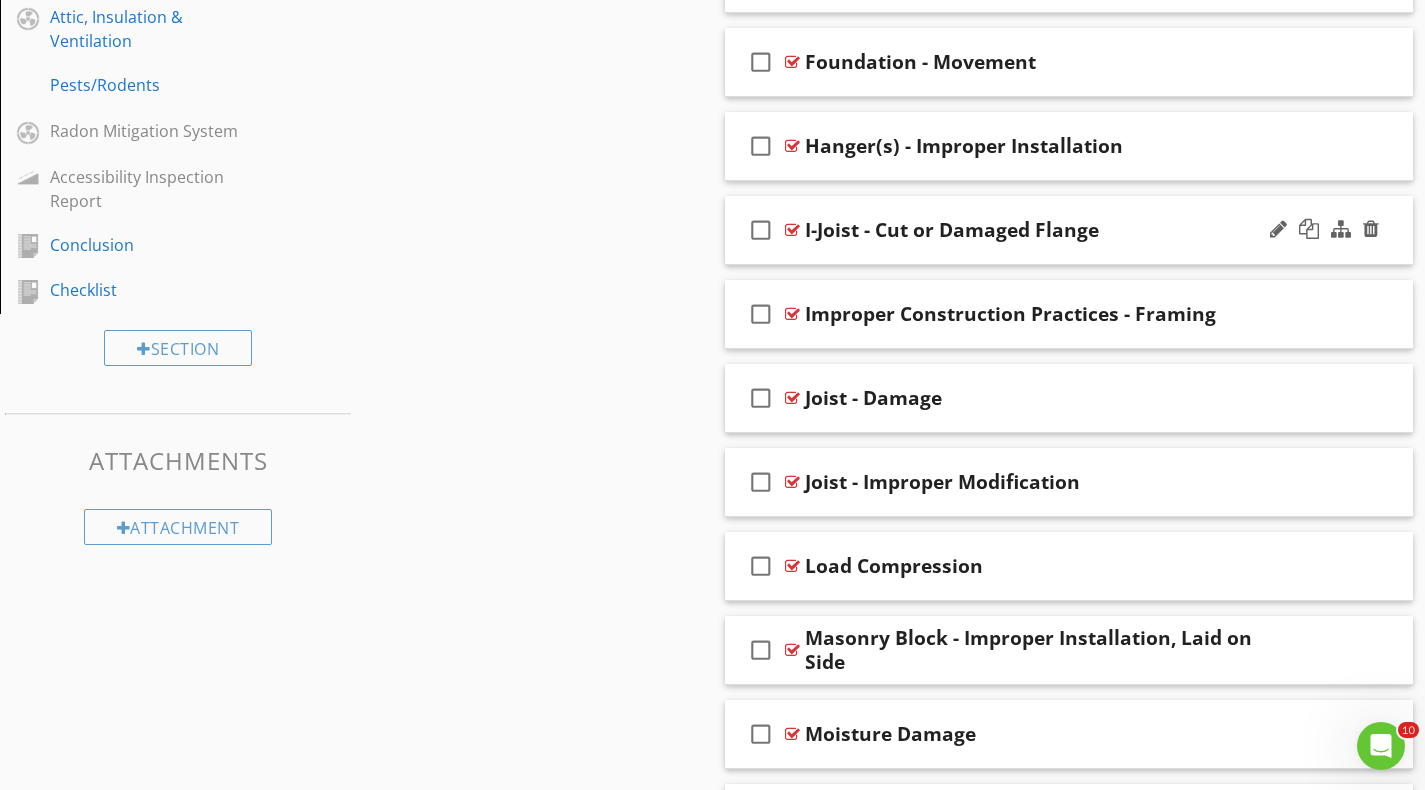 click on "check_box_outline_blank
I-Joist - Cut or Damaged Flange" at bounding box center [1069, 230] 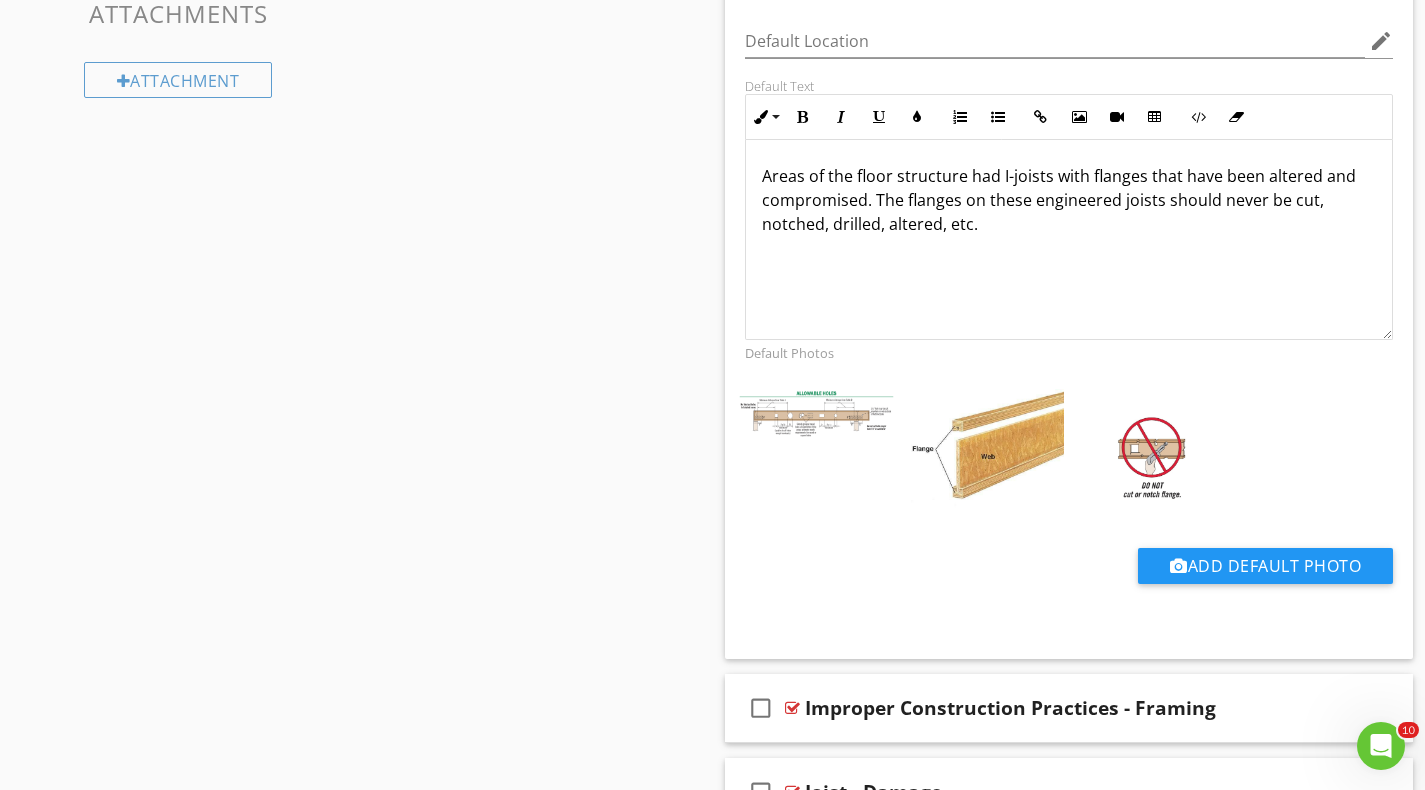 scroll, scrollTop: 1878, scrollLeft: 0, axis: vertical 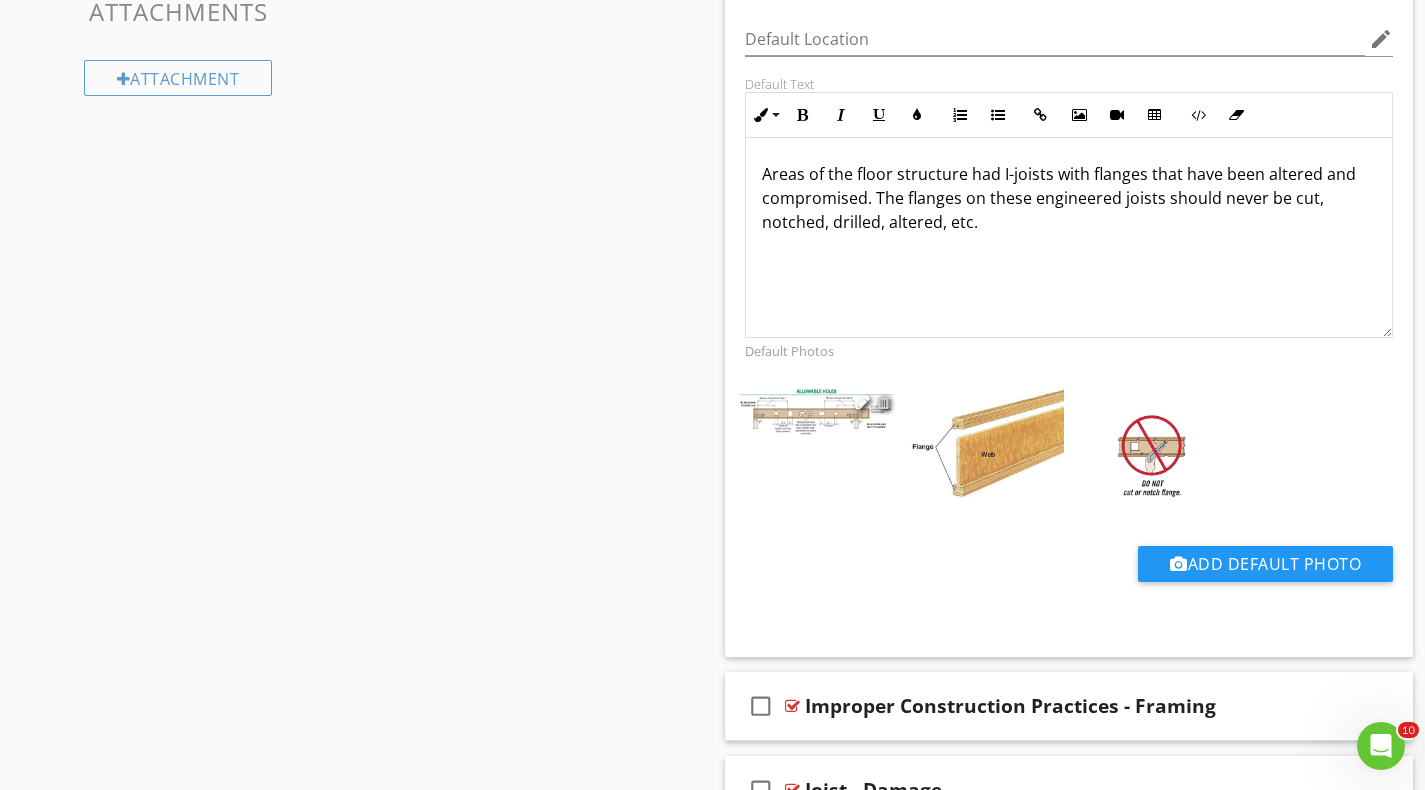 click at bounding box center [883, 402] 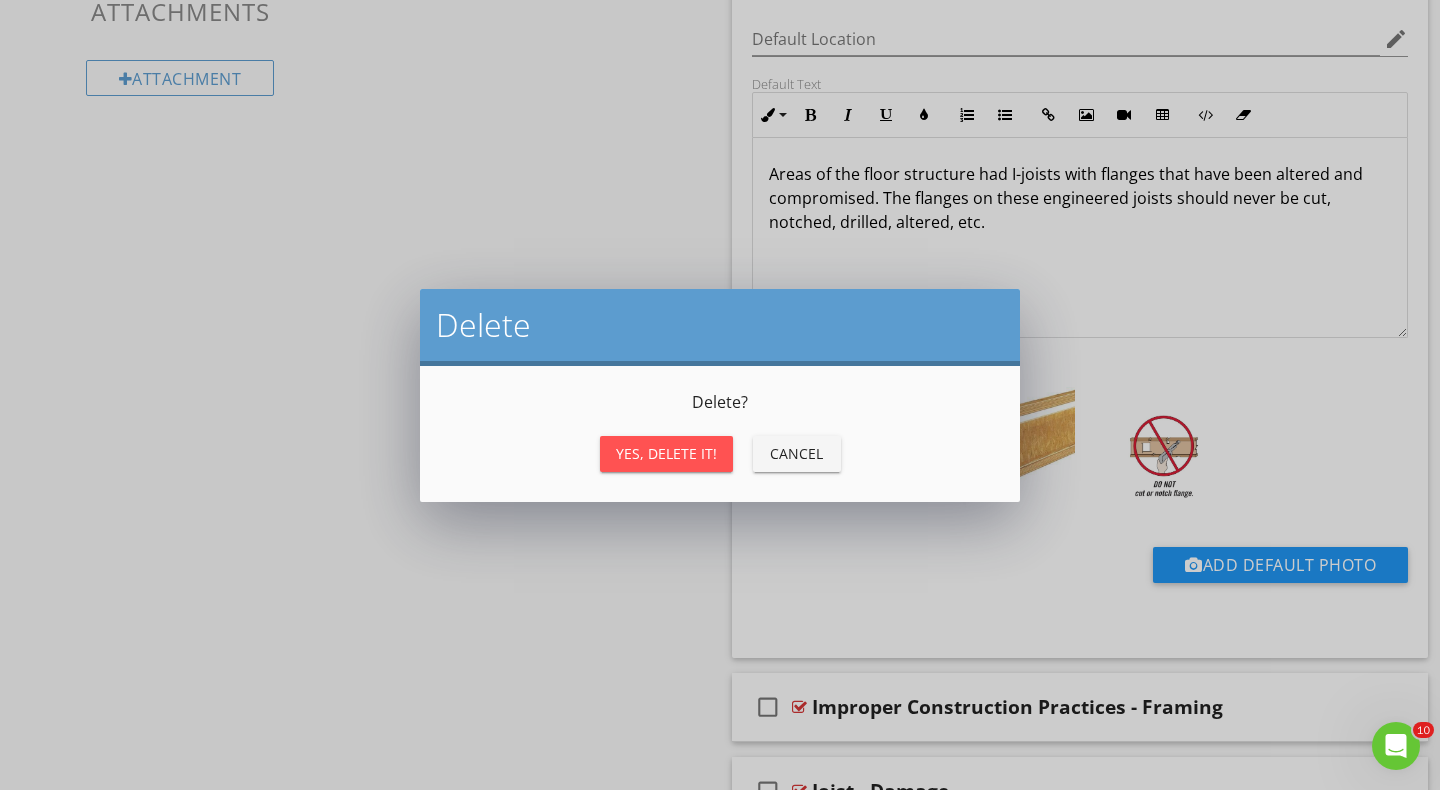 click on "Yes, Delete it!" at bounding box center [666, 453] 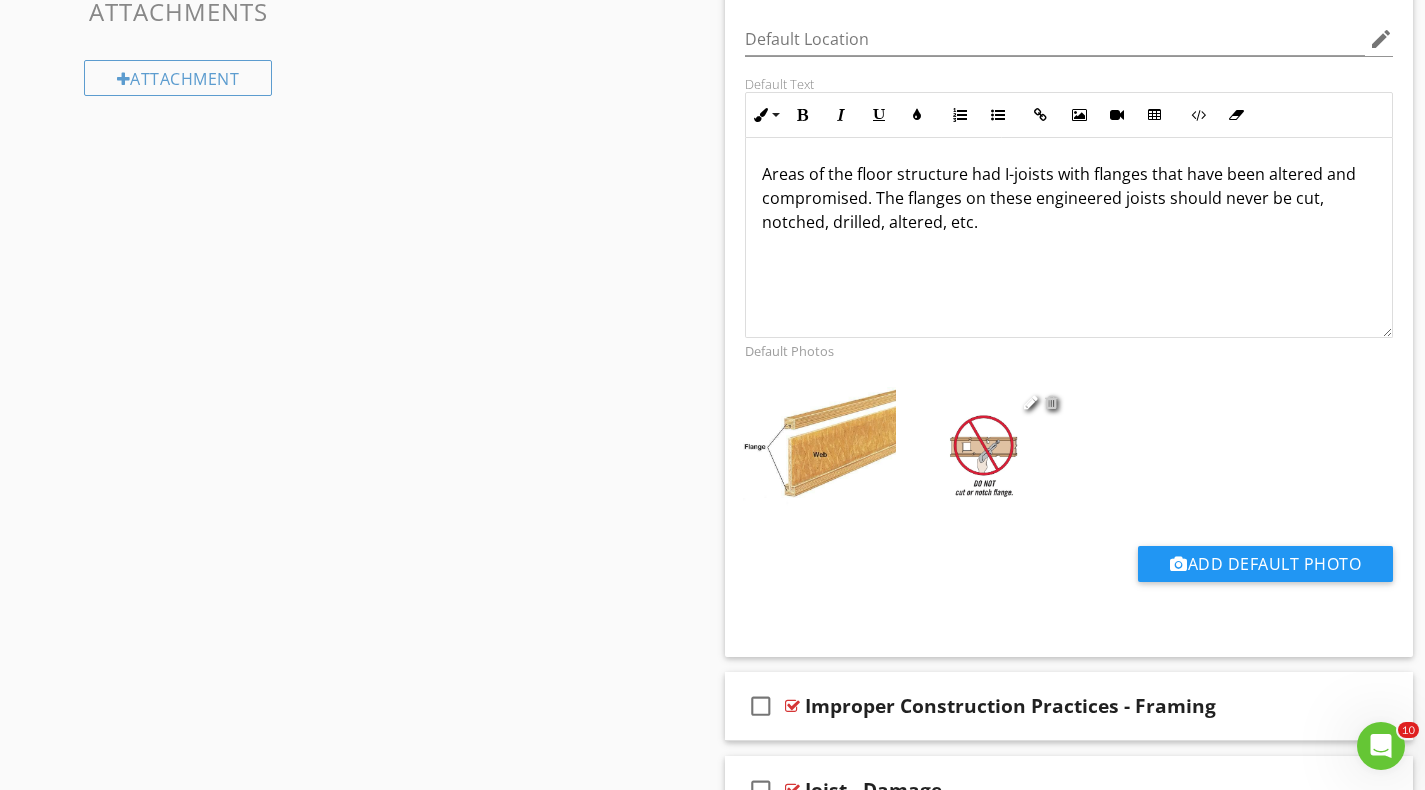 click at bounding box center [1051, 402] 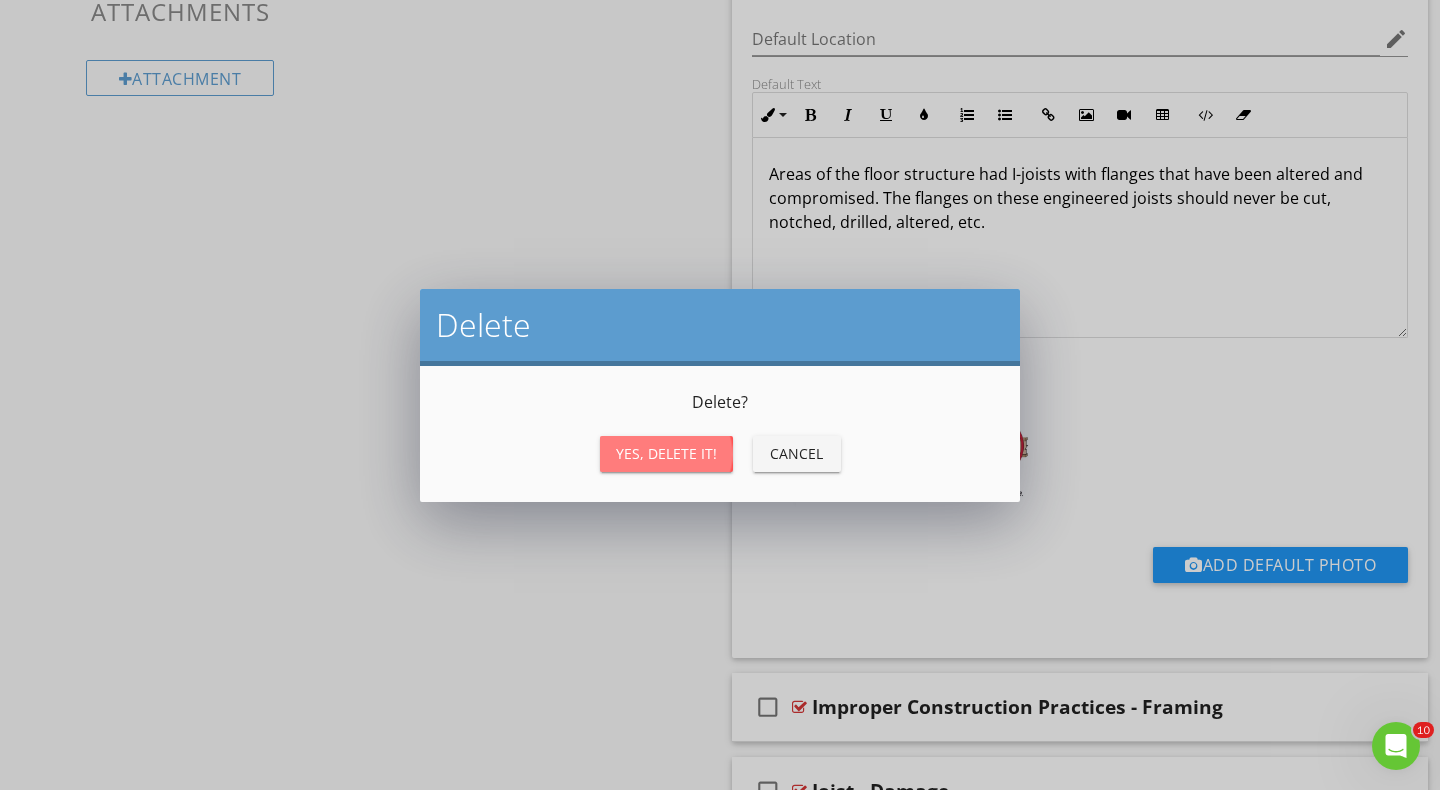 click on "Yes, Delete it!" at bounding box center (666, 453) 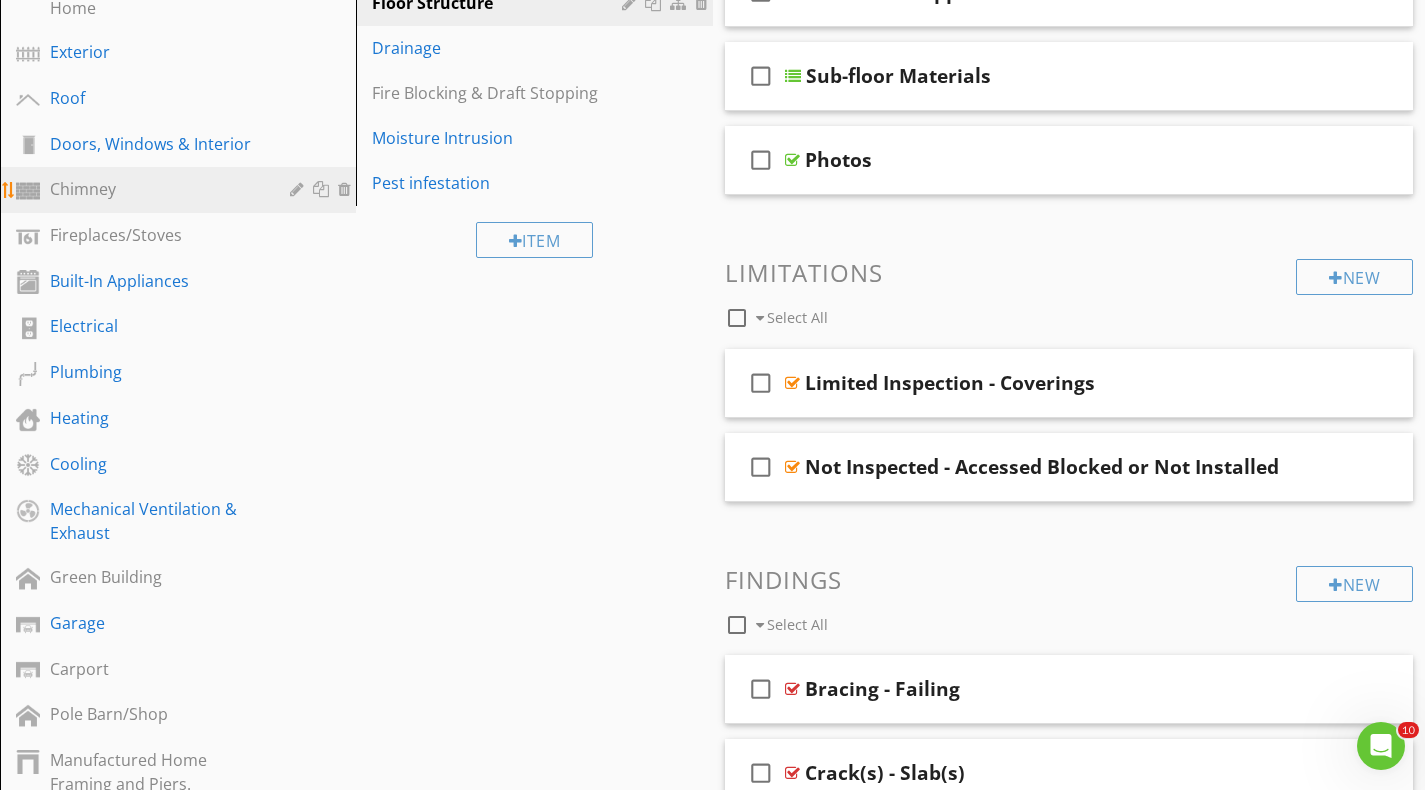 scroll, scrollTop: 507, scrollLeft: 0, axis: vertical 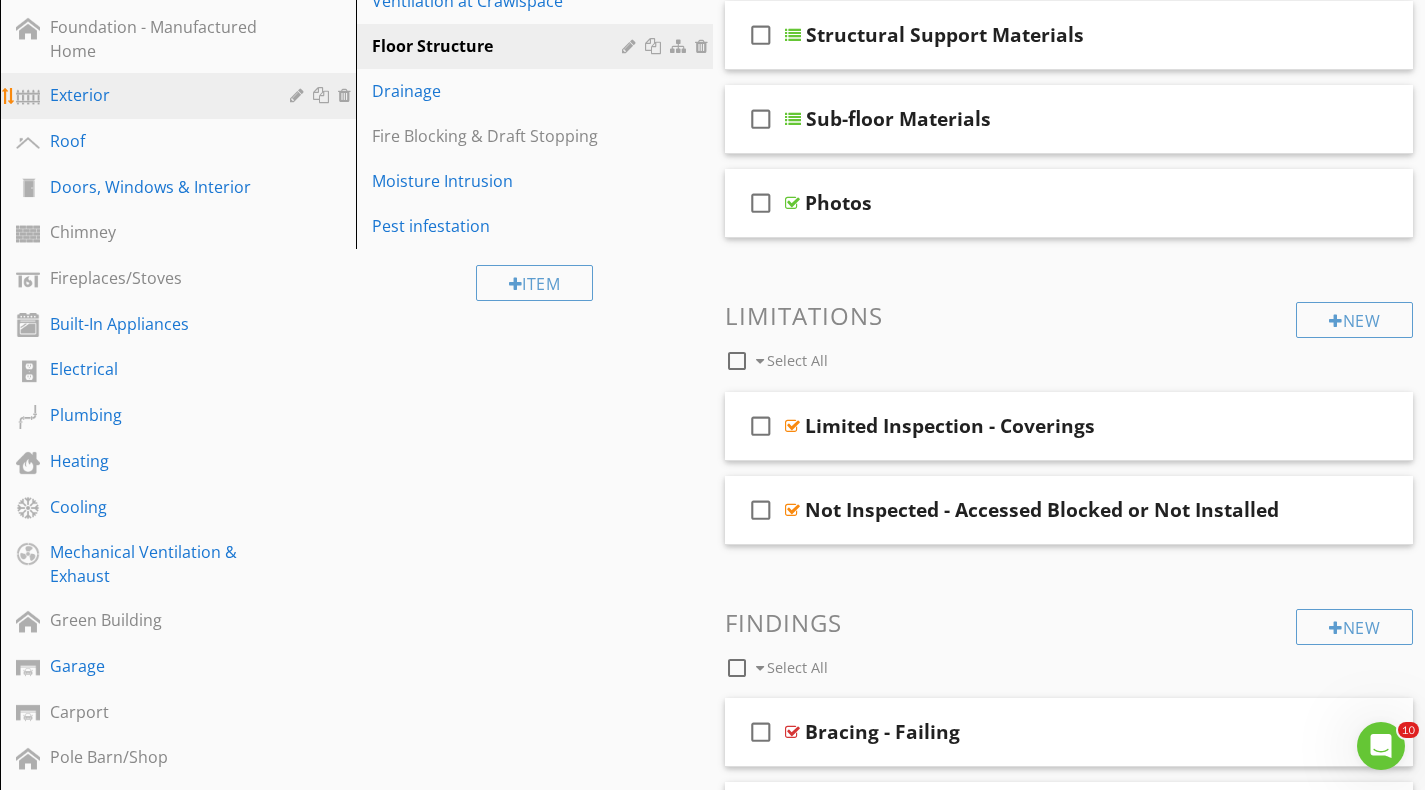 click on "Exterior" at bounding box center [155, 95] 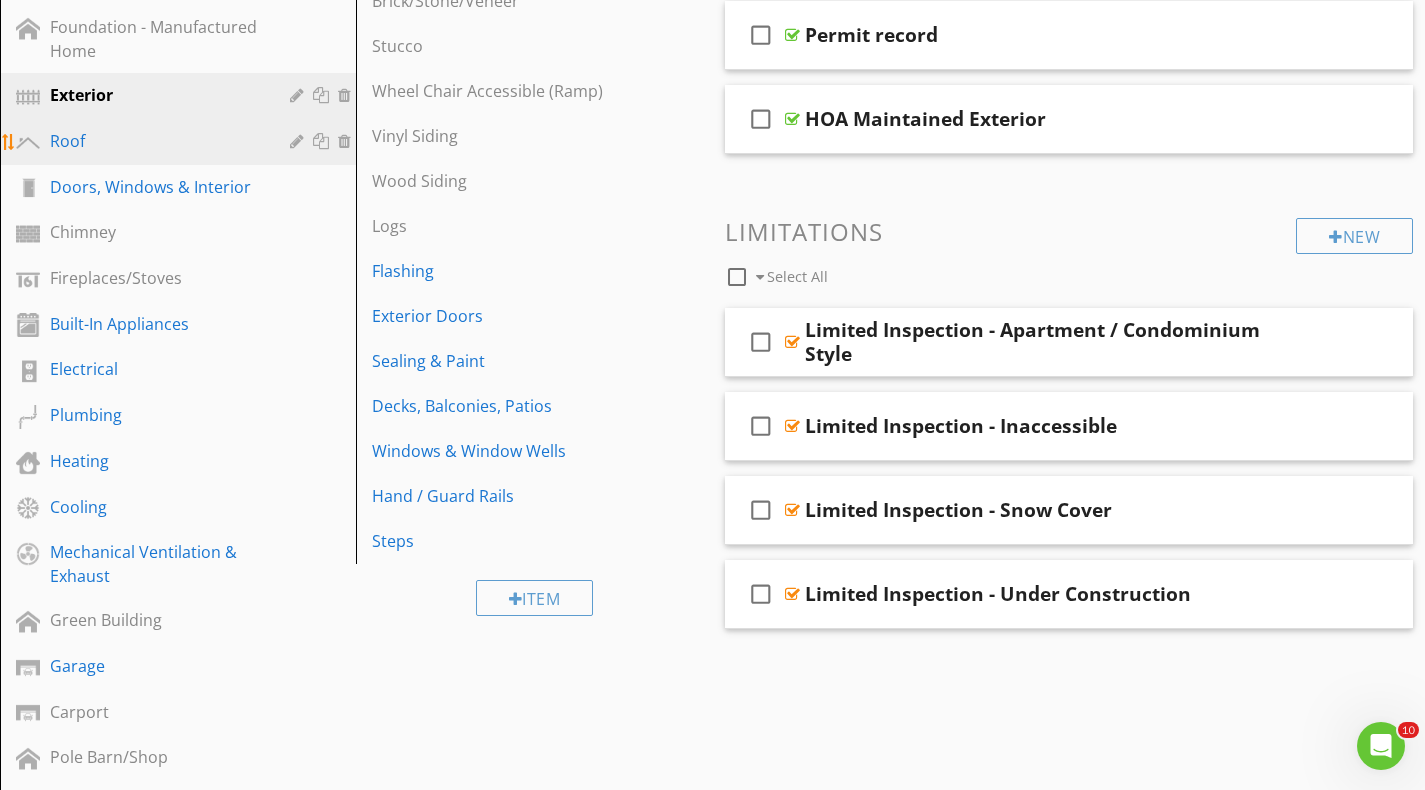 click on "Roof" at bounding box center (155, 141) 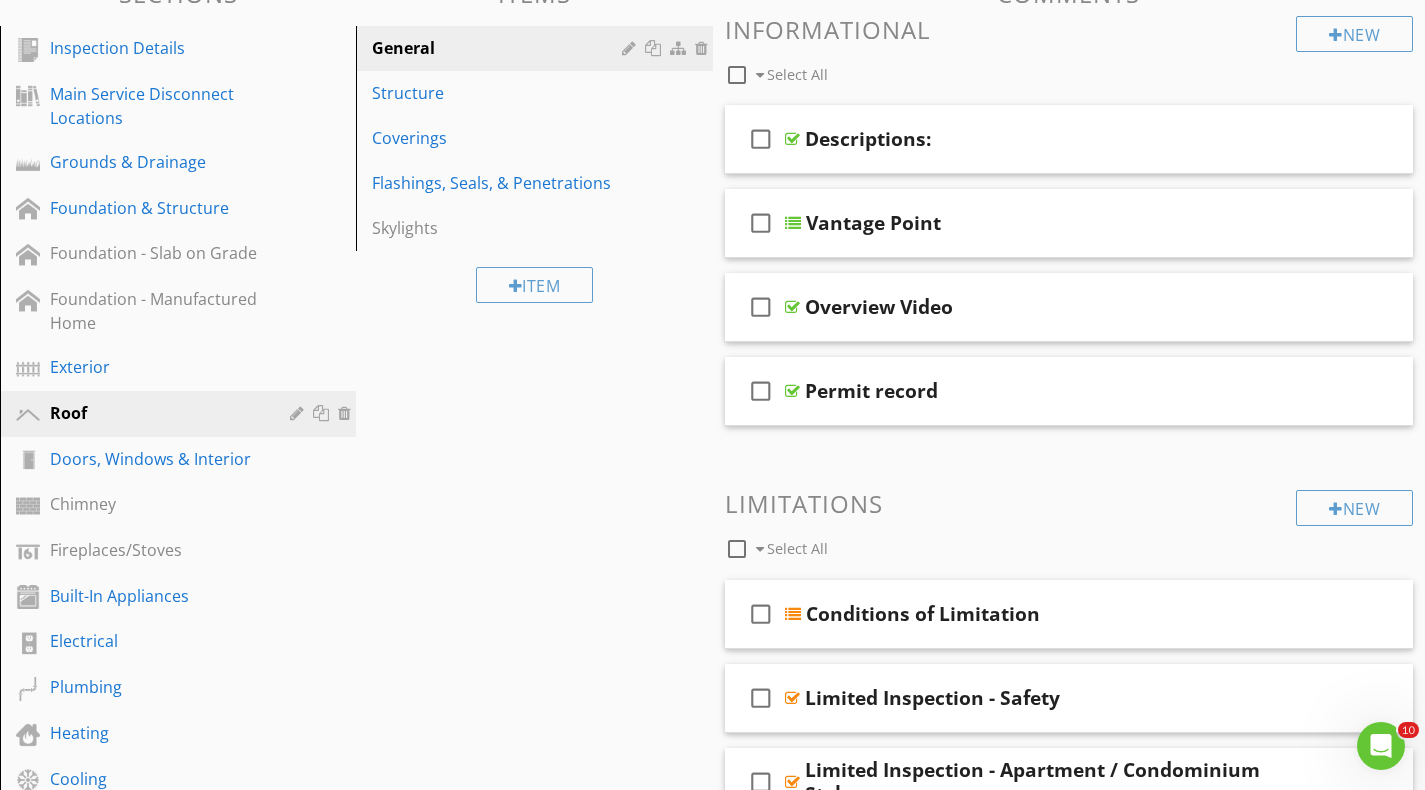 scroll, scrollTop: 170, scrollLeft: 0, axis: vertical 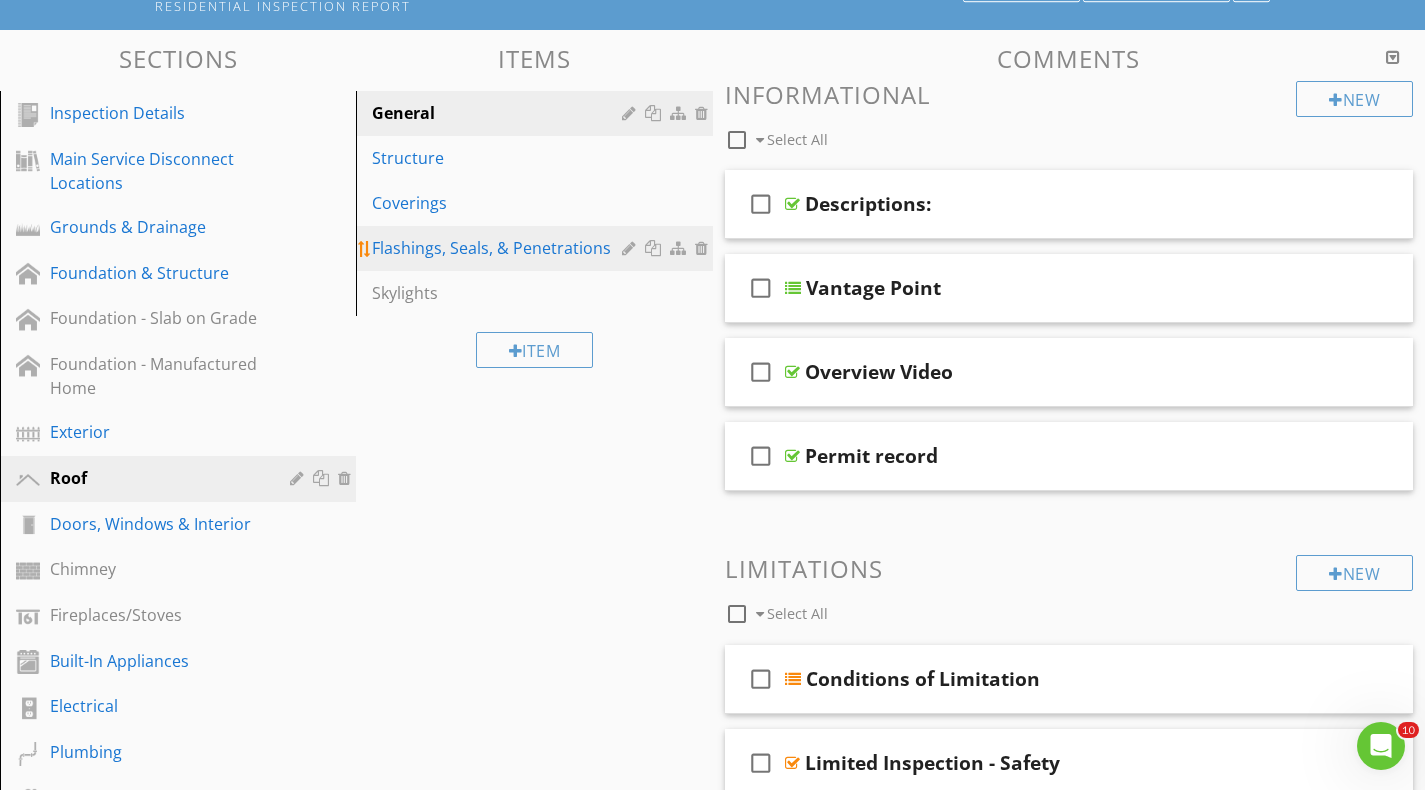 click on "Flashings, Seals, & Penetrations" at bounding box center (499, 248) 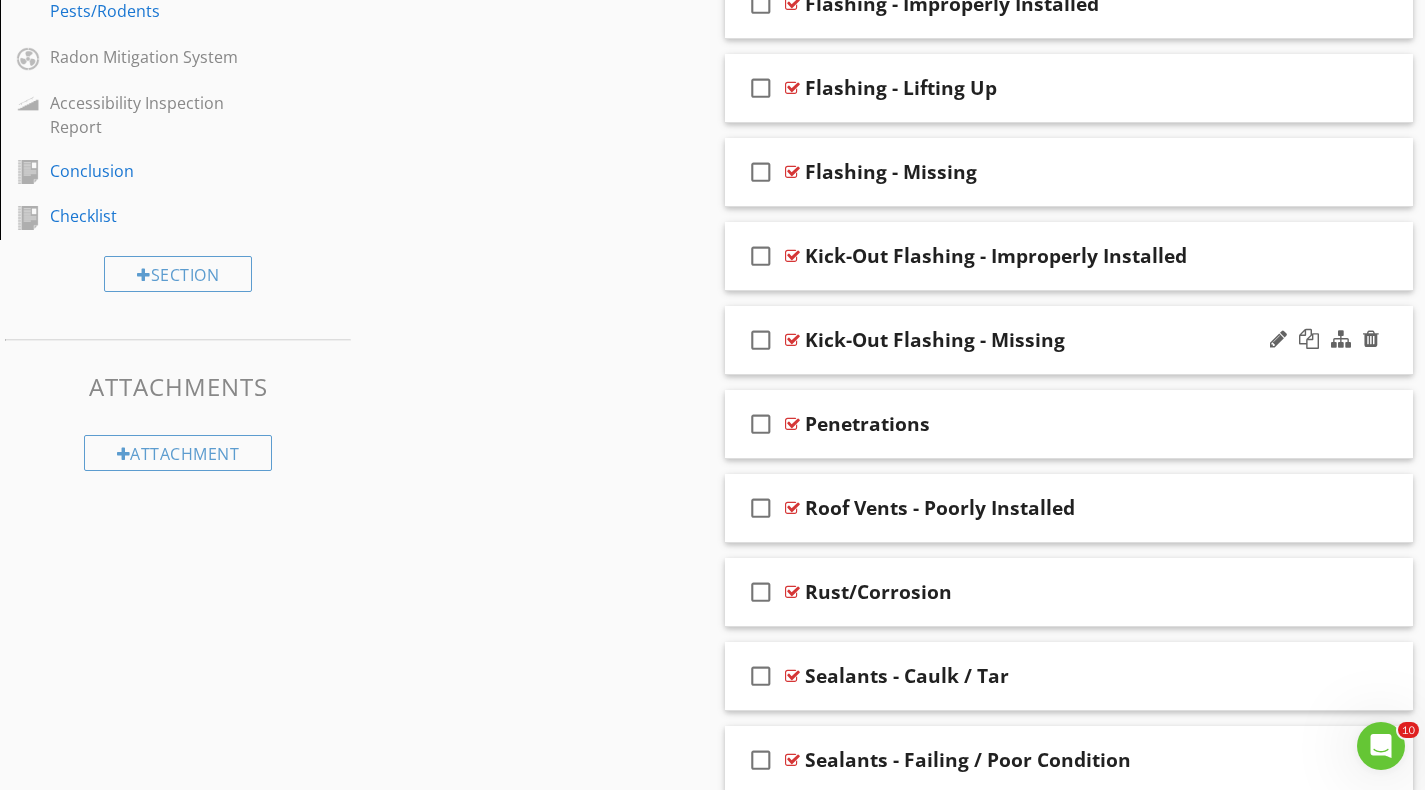 scroll, scrollTop: 1504, scrollLeft: 0, axis: vertical 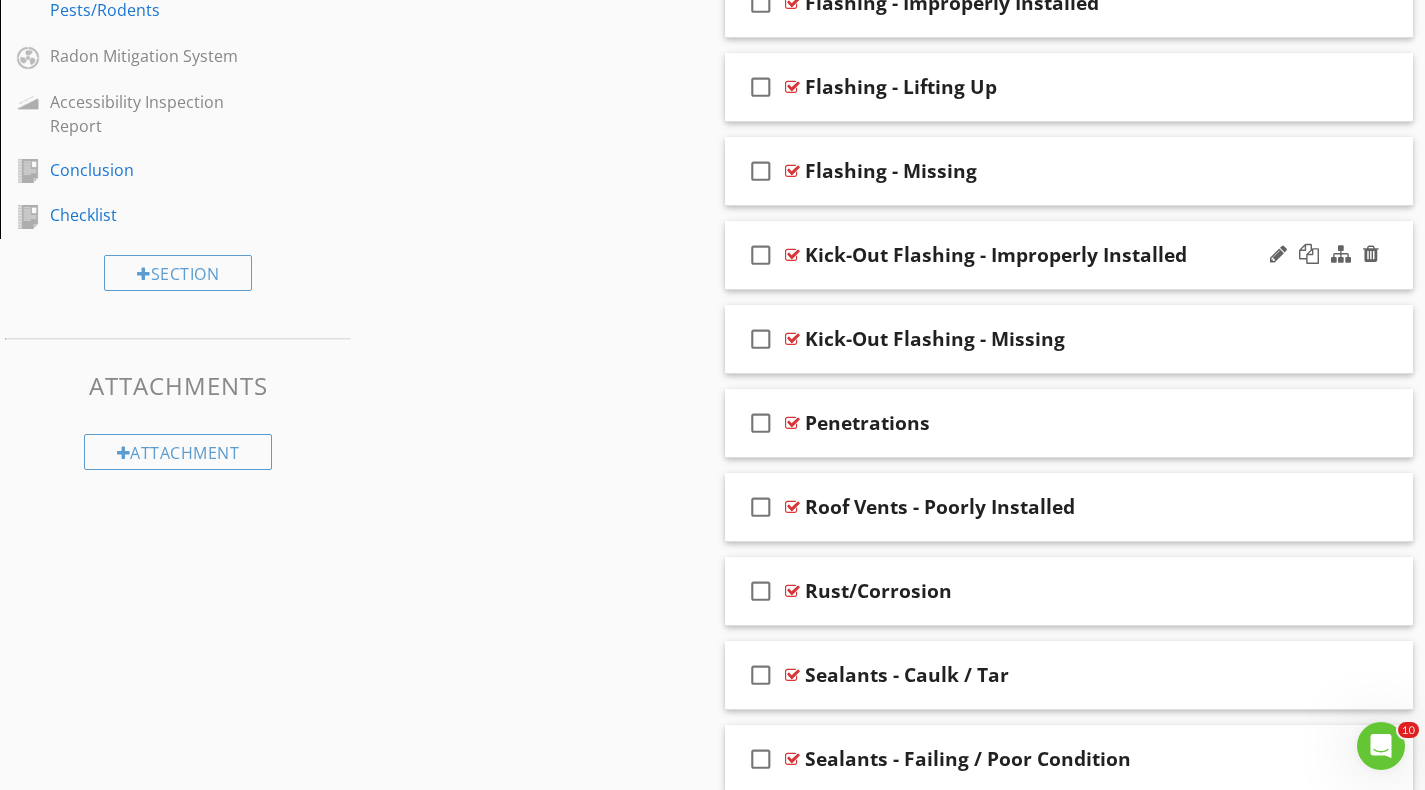 click on "check_box_outline_blank
Kick-Out Flashing - Improperly Installed" at bounding box center [1069, 255] 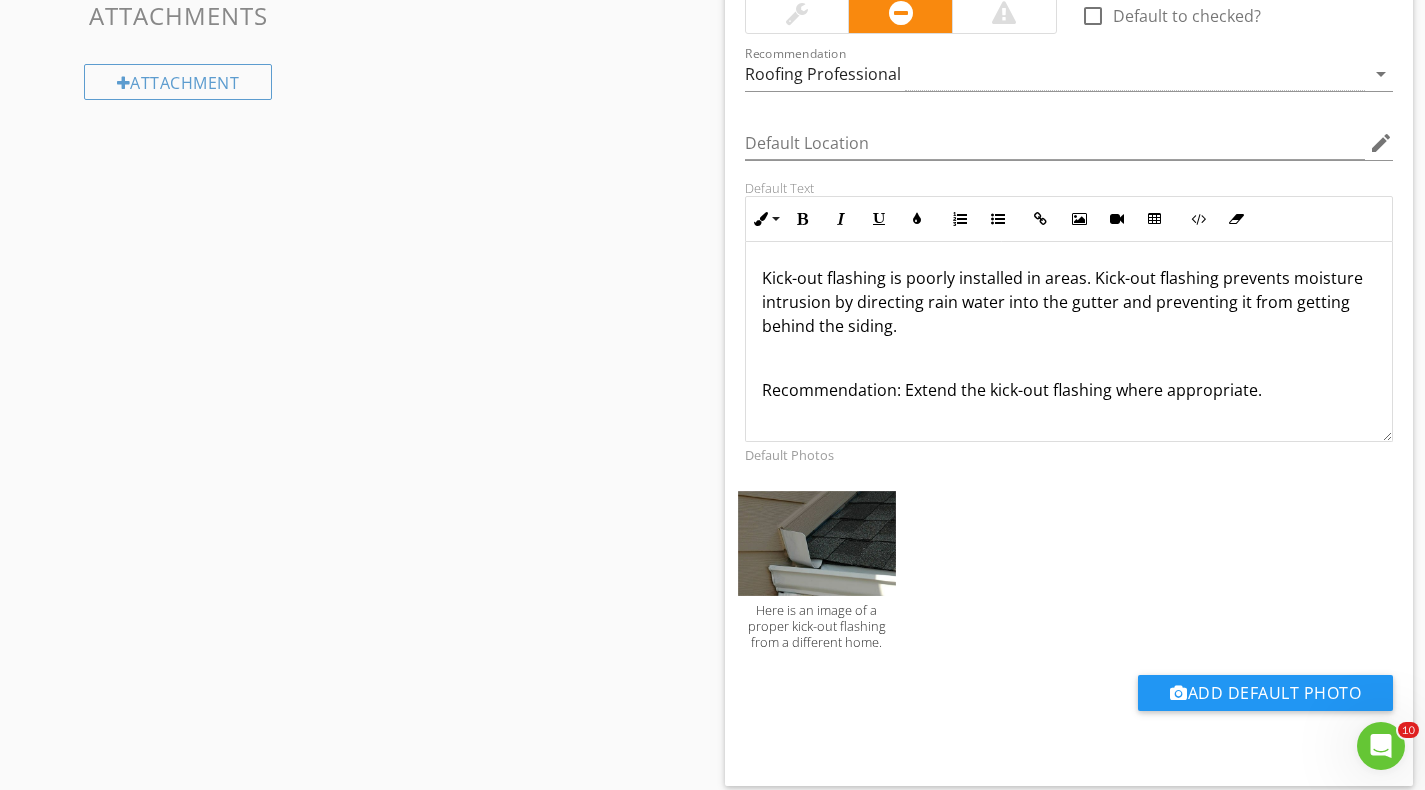 scroll, scrollTop: 1878, scrollLeft: 0, axis: vertical 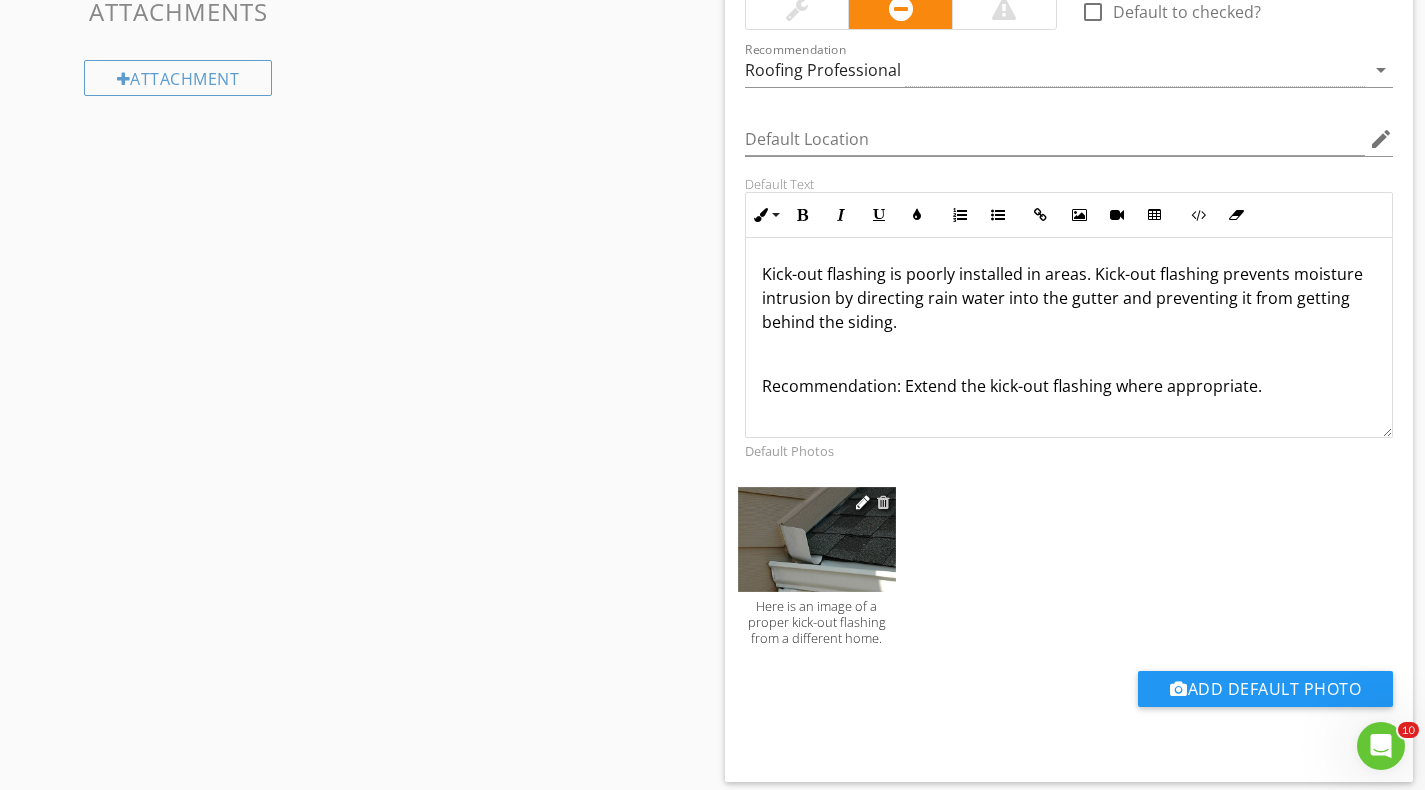 click at bounding box center [883, 502] 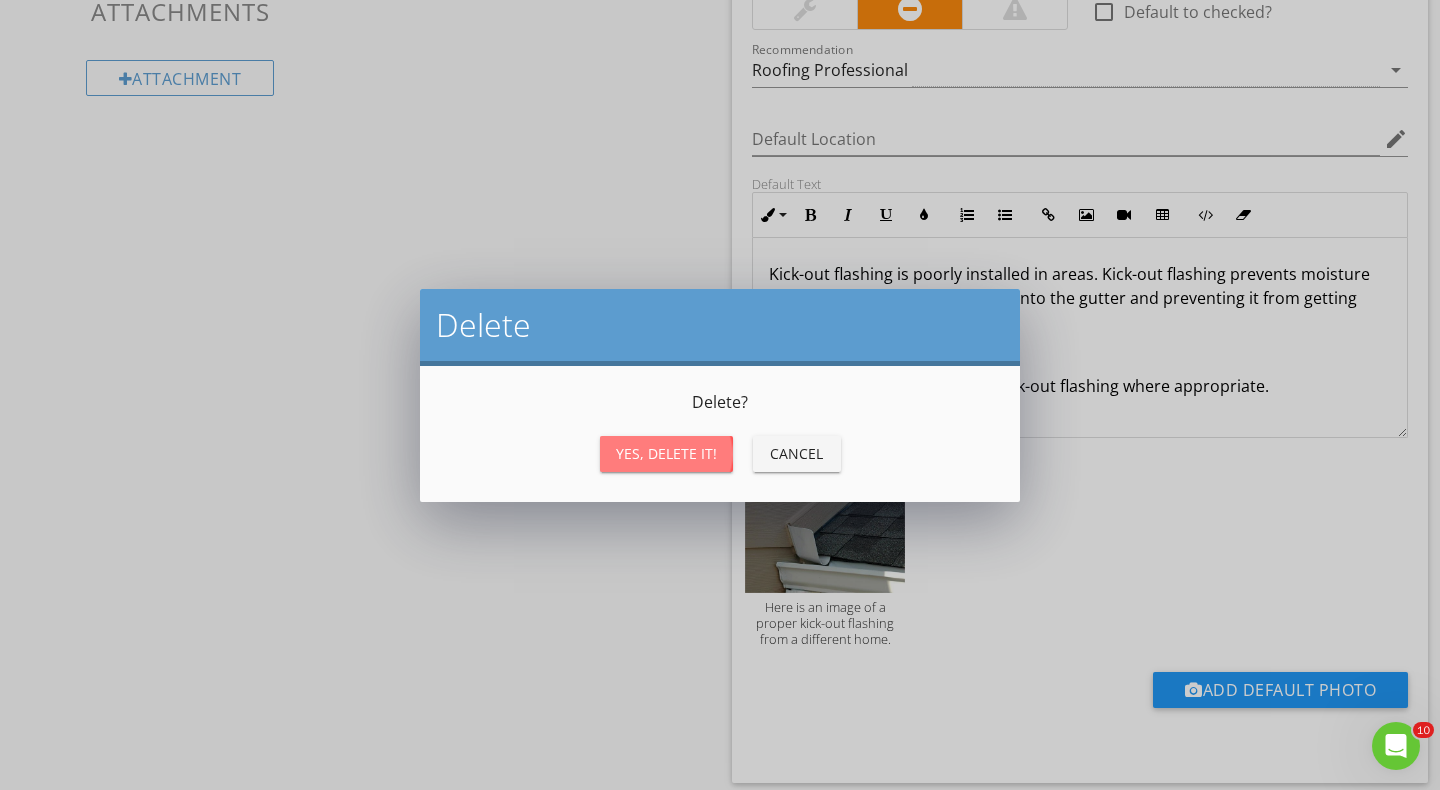 click on "Yes, Delete it!" at bounding box center [666, 453] 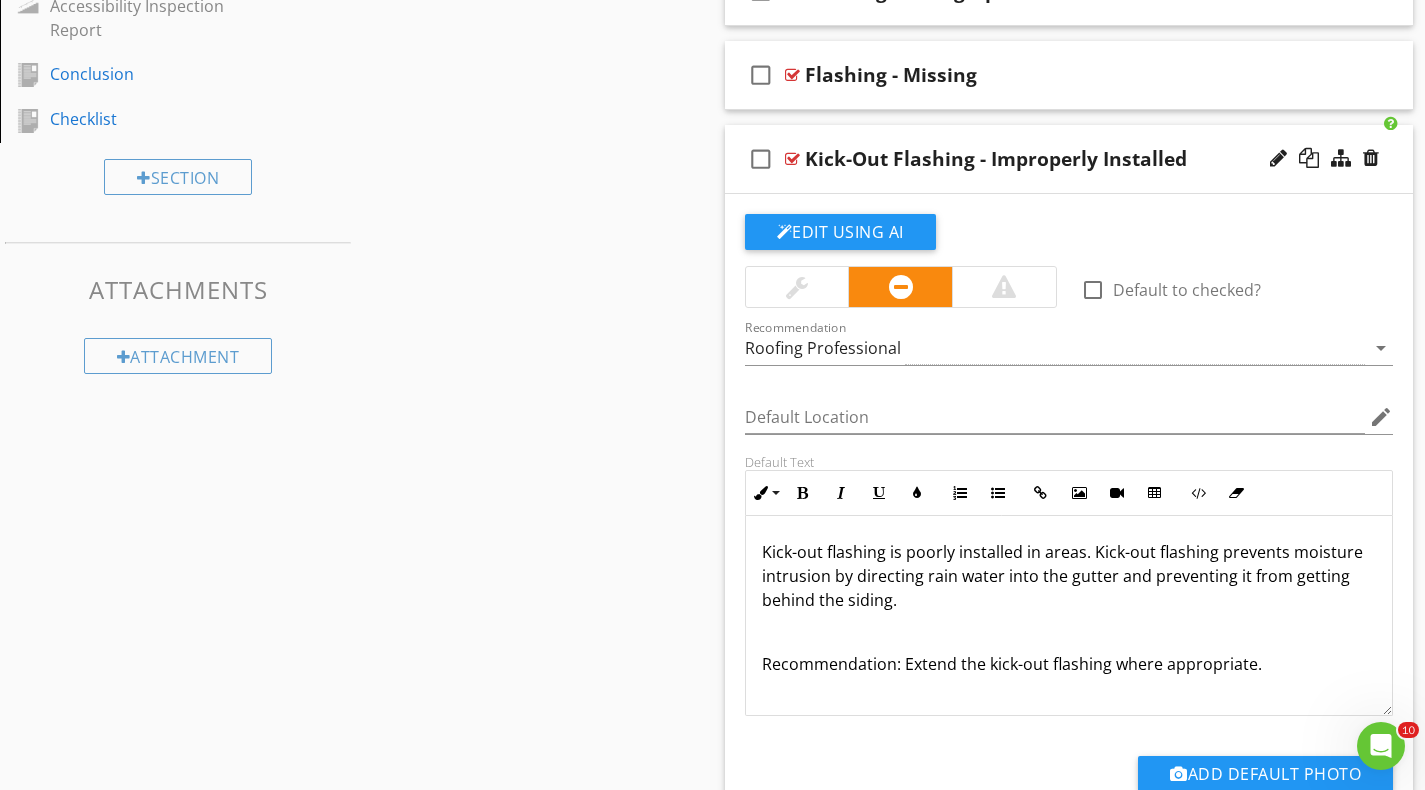 scroll, scrollTop: 1596, scrollLeft: 0, axis: vertical 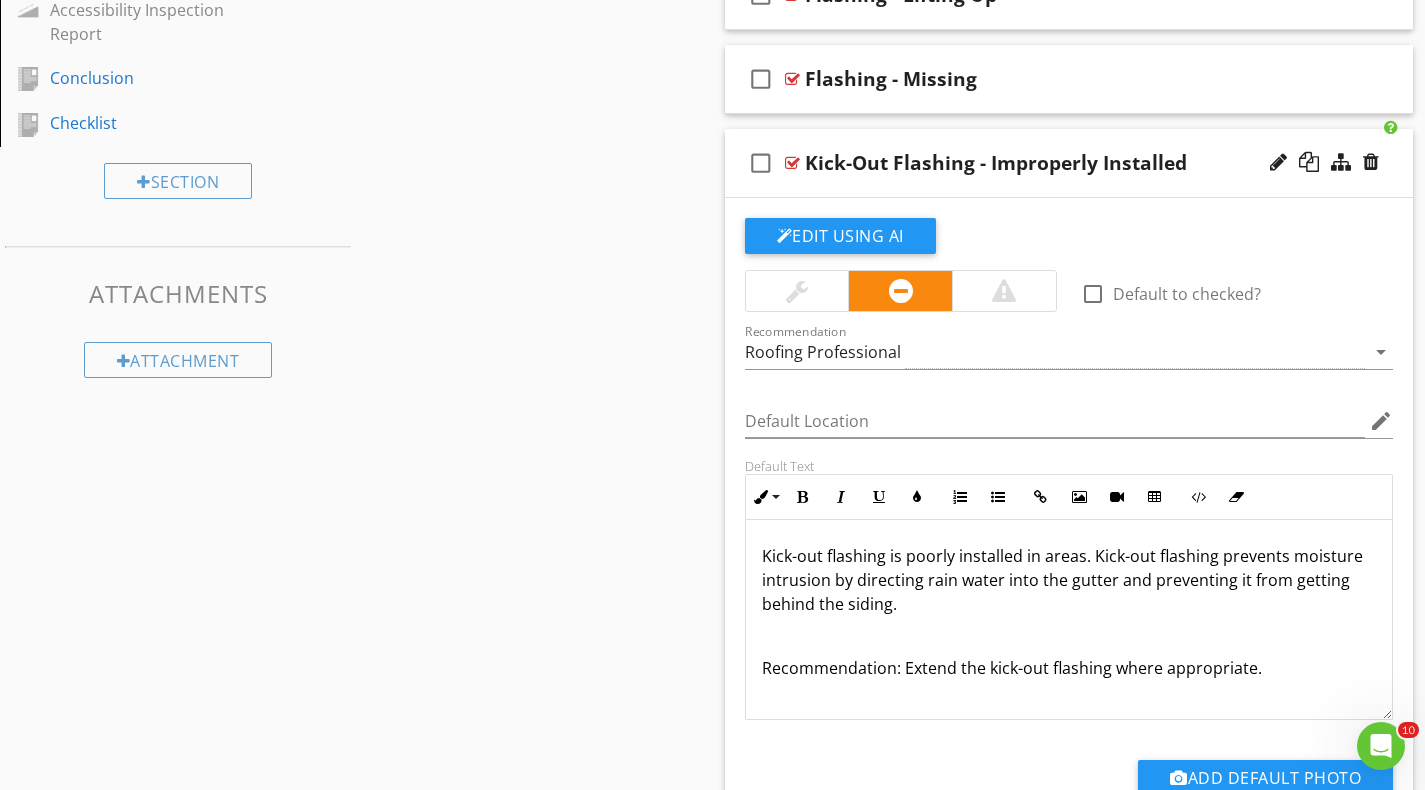 click on "check_box_outline_blank
Kick-Out Flashing - Improperly Installed" at bounding box center (1069, 163) 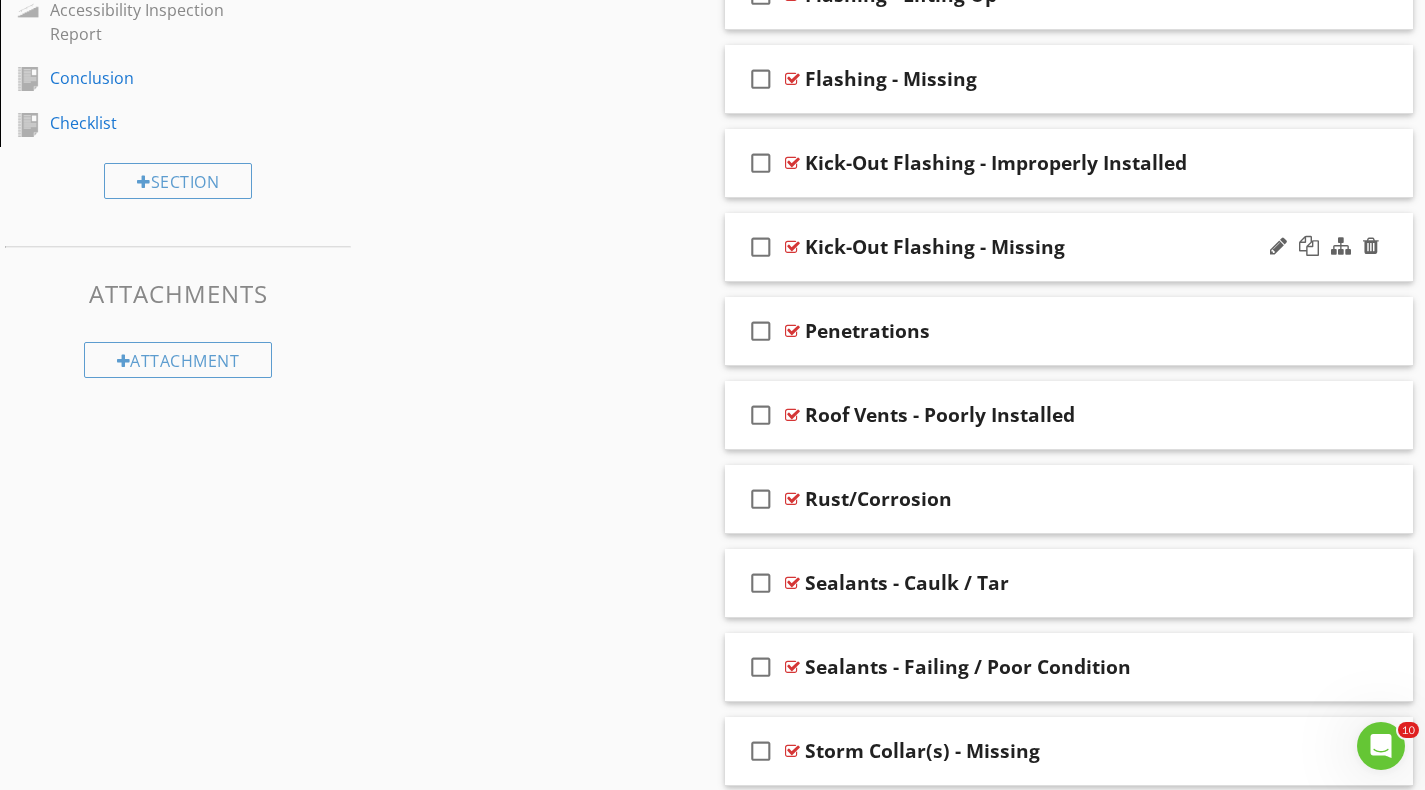 click on "check_box_outline_blank
Kick-Out Flashing - Missing" at bounding box center (1069, 247) 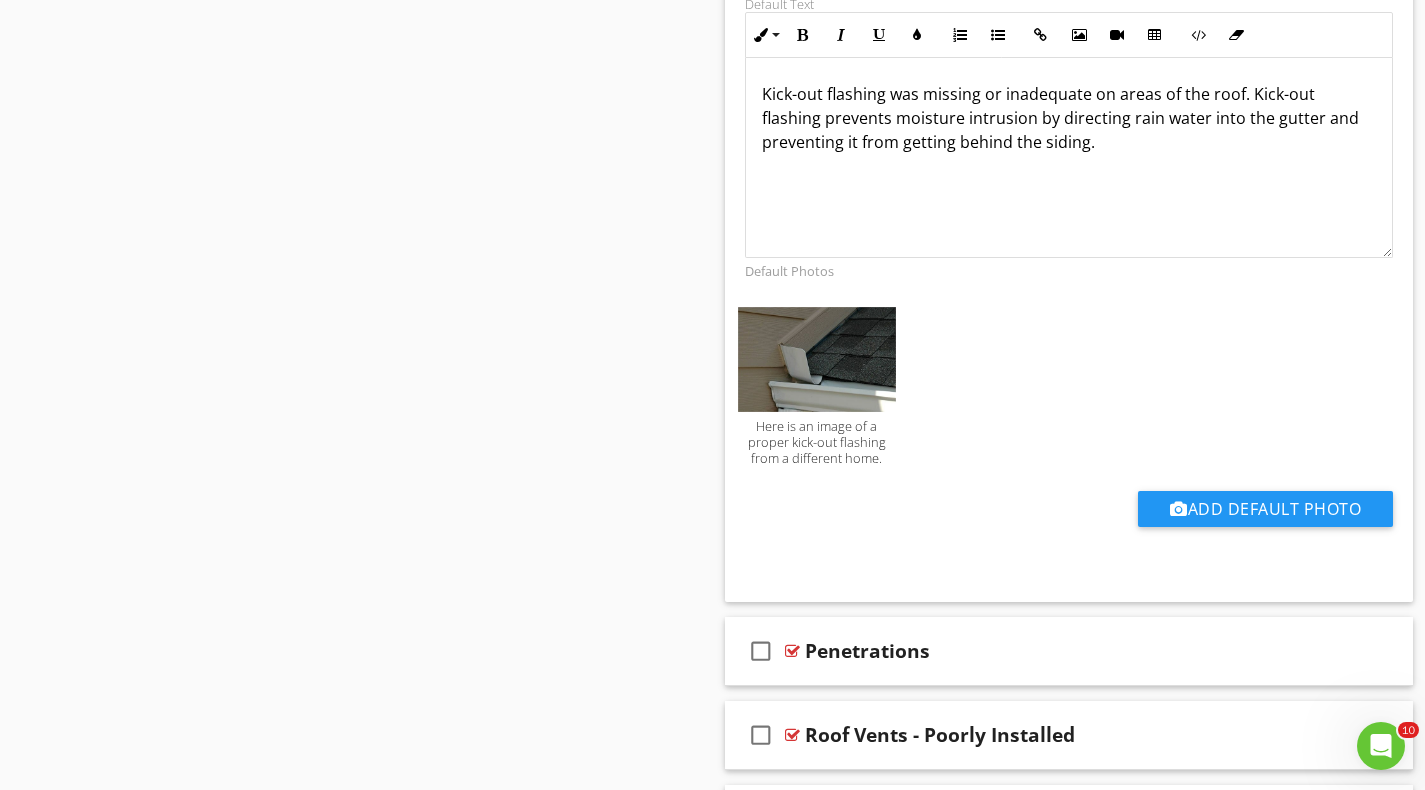 scroll, scrollTop: 2149, scrollLeft: 0, axis: vertical 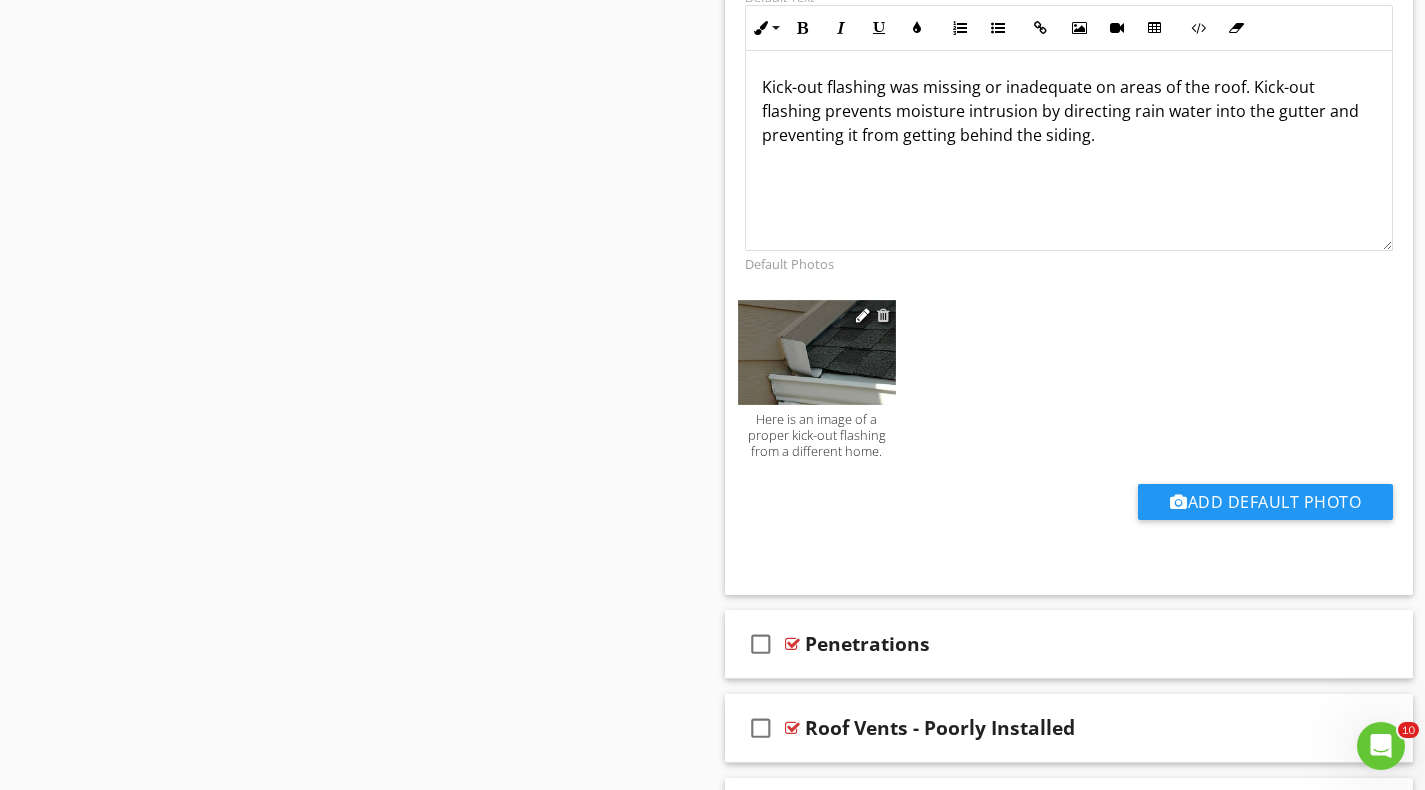 click at bounding box center [883, 315] 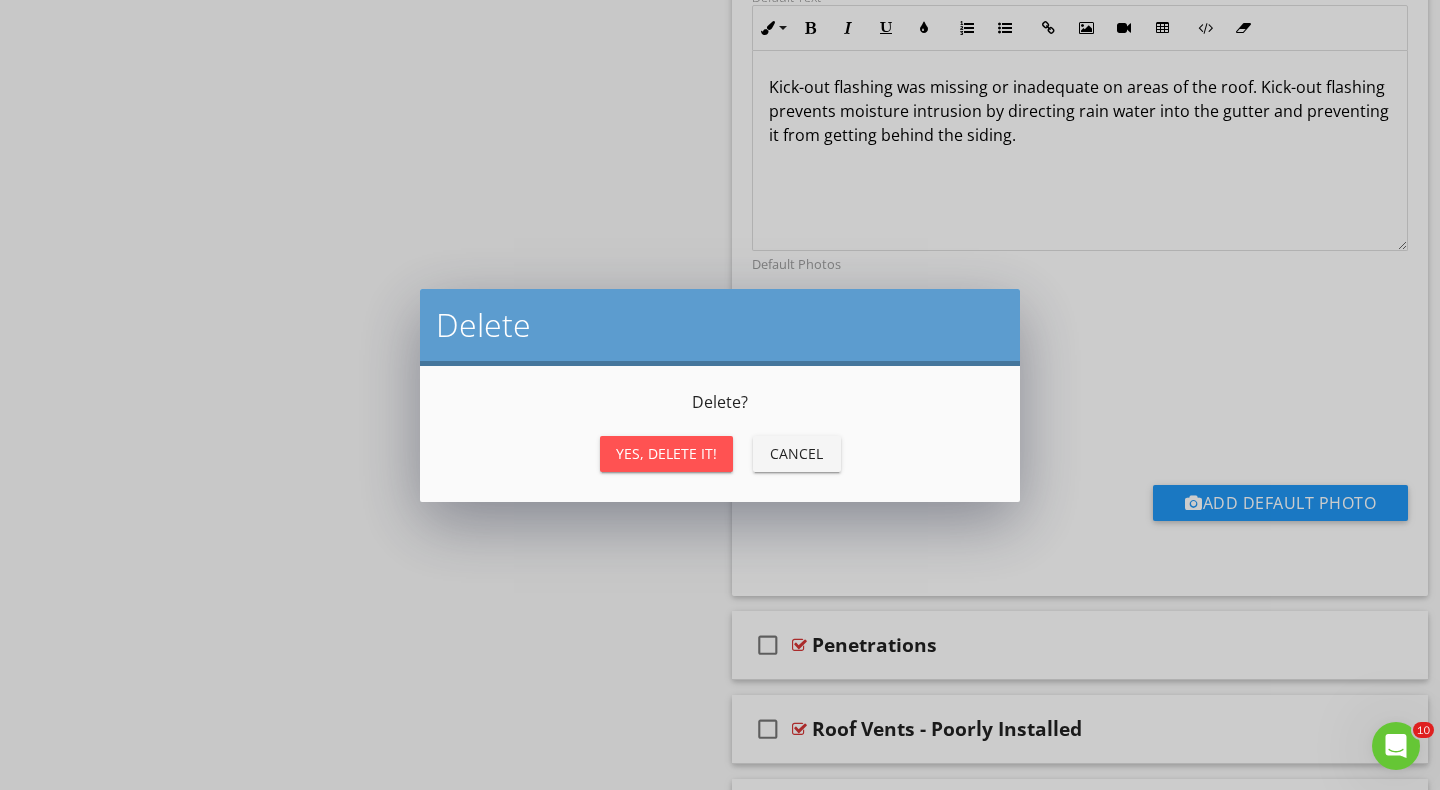 click on "Yes, Delete it!" at bounding box center [666, 453] 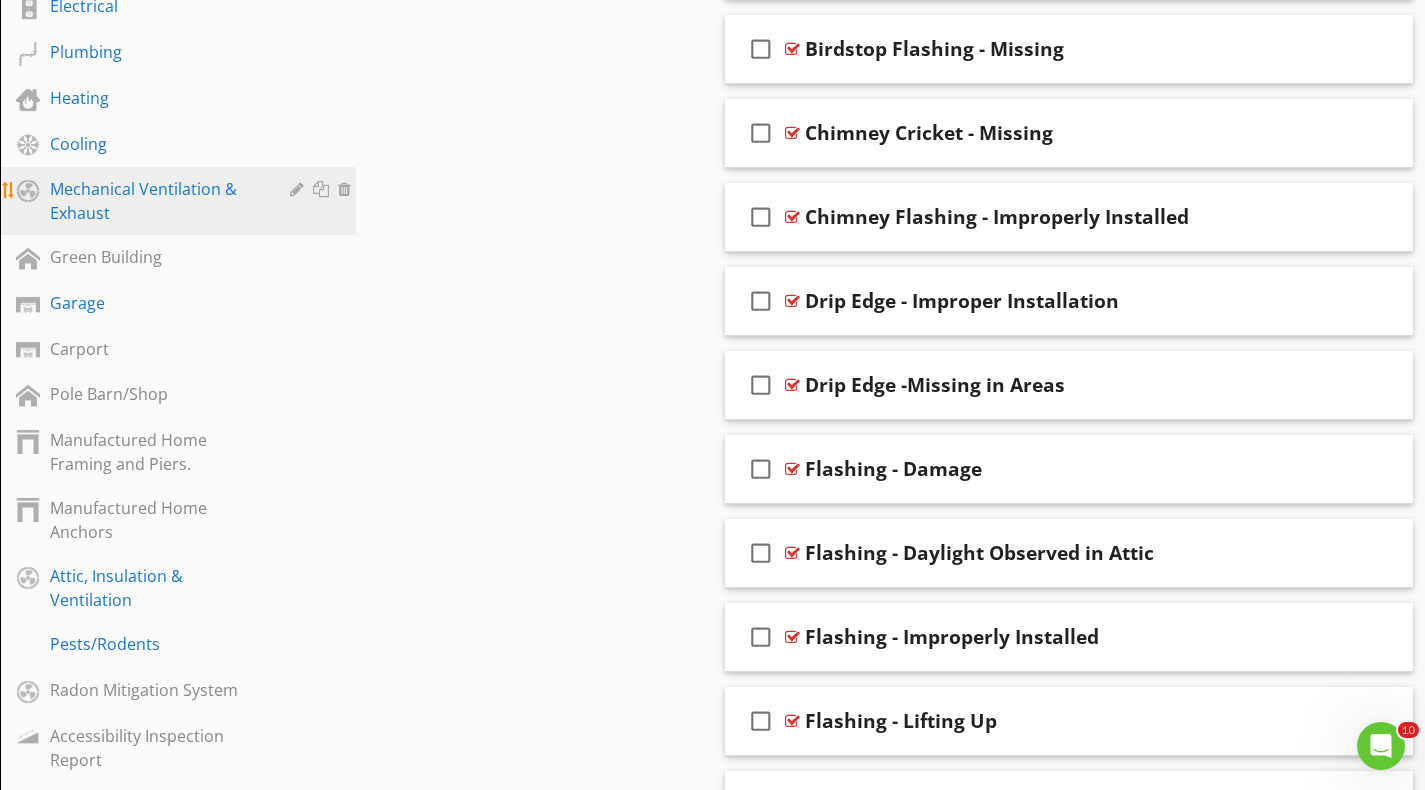 scroll, scrollTop: 871, scrollLeft: 0, axis: vertical 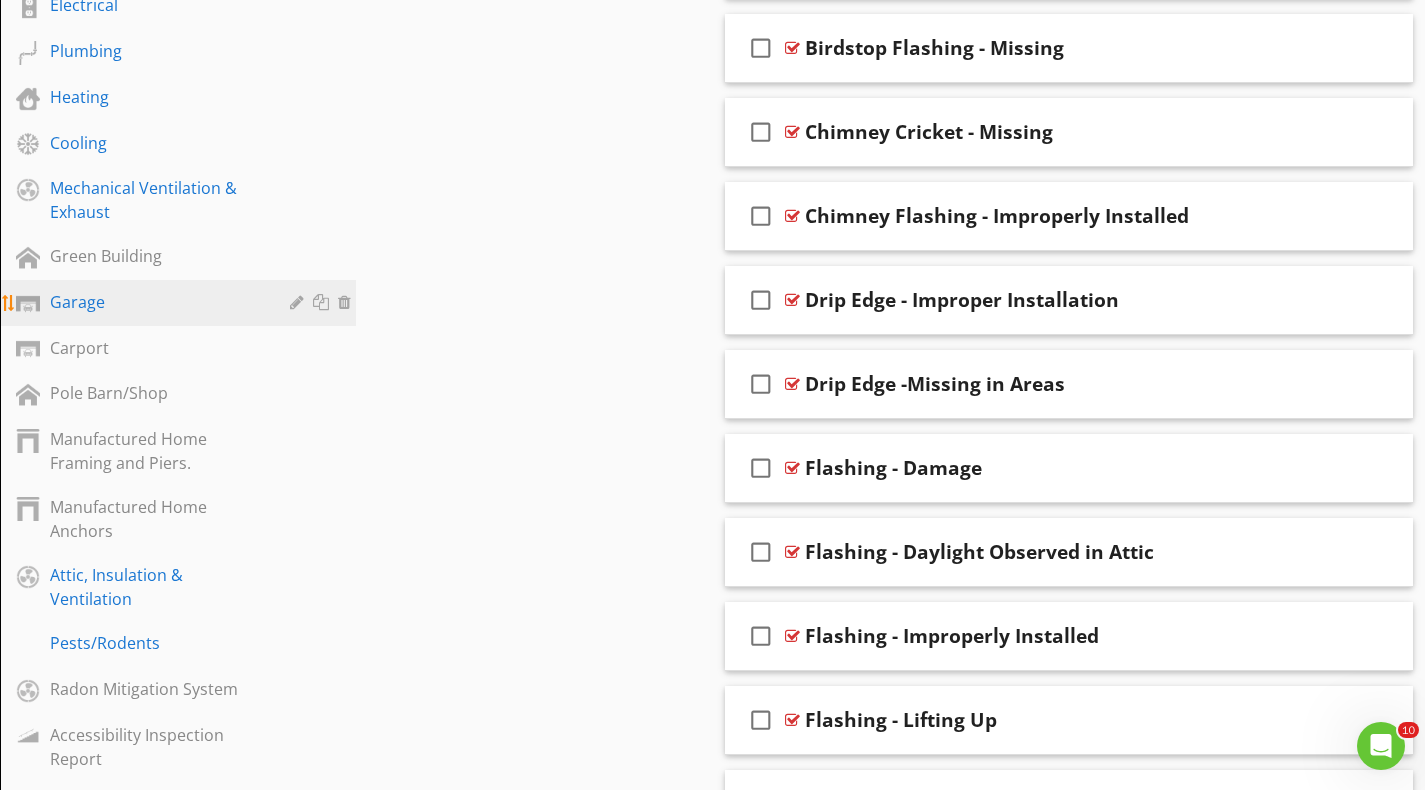 click on "Garage" at bounding box center [155, 302] 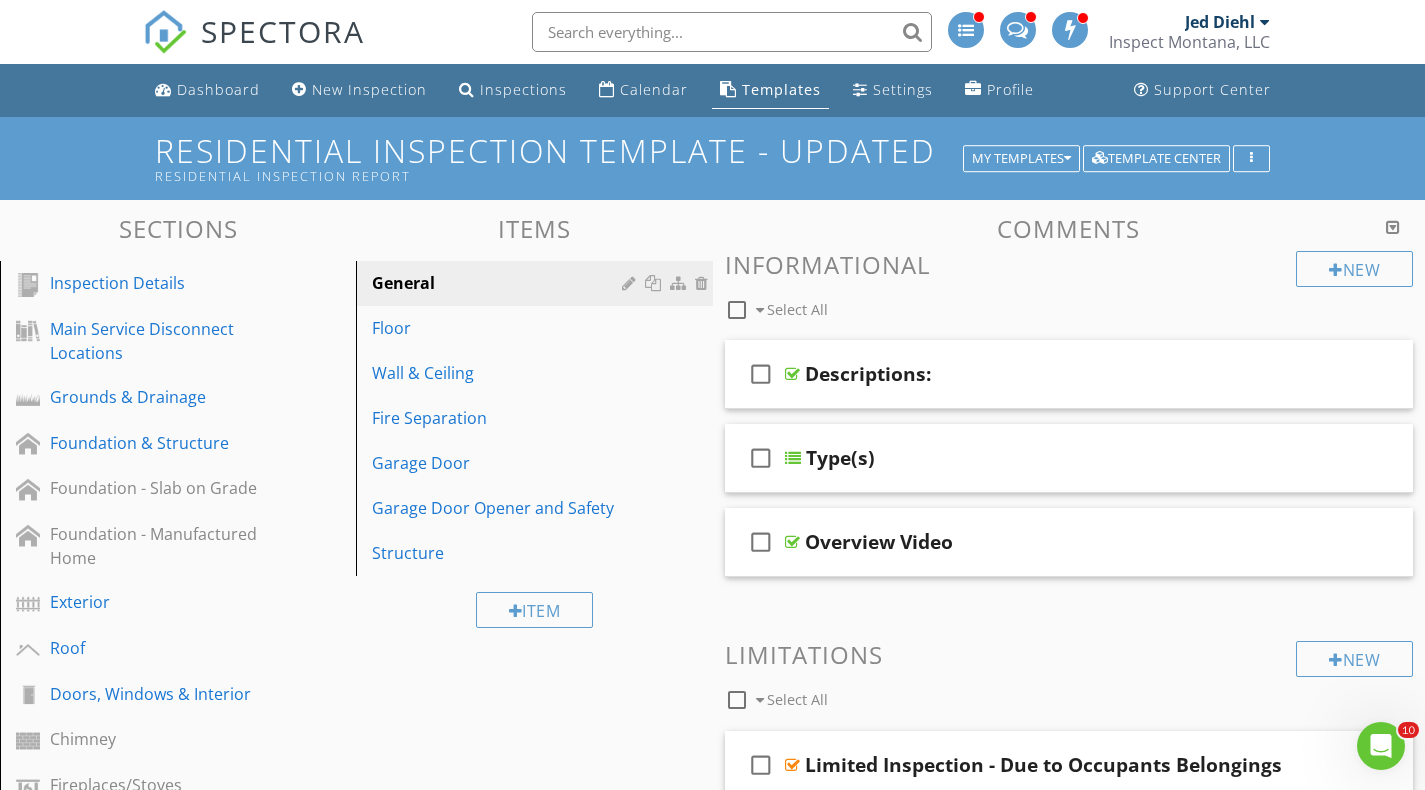 scroll, scrollTop: 0, scrollLeft: 0, axis: both 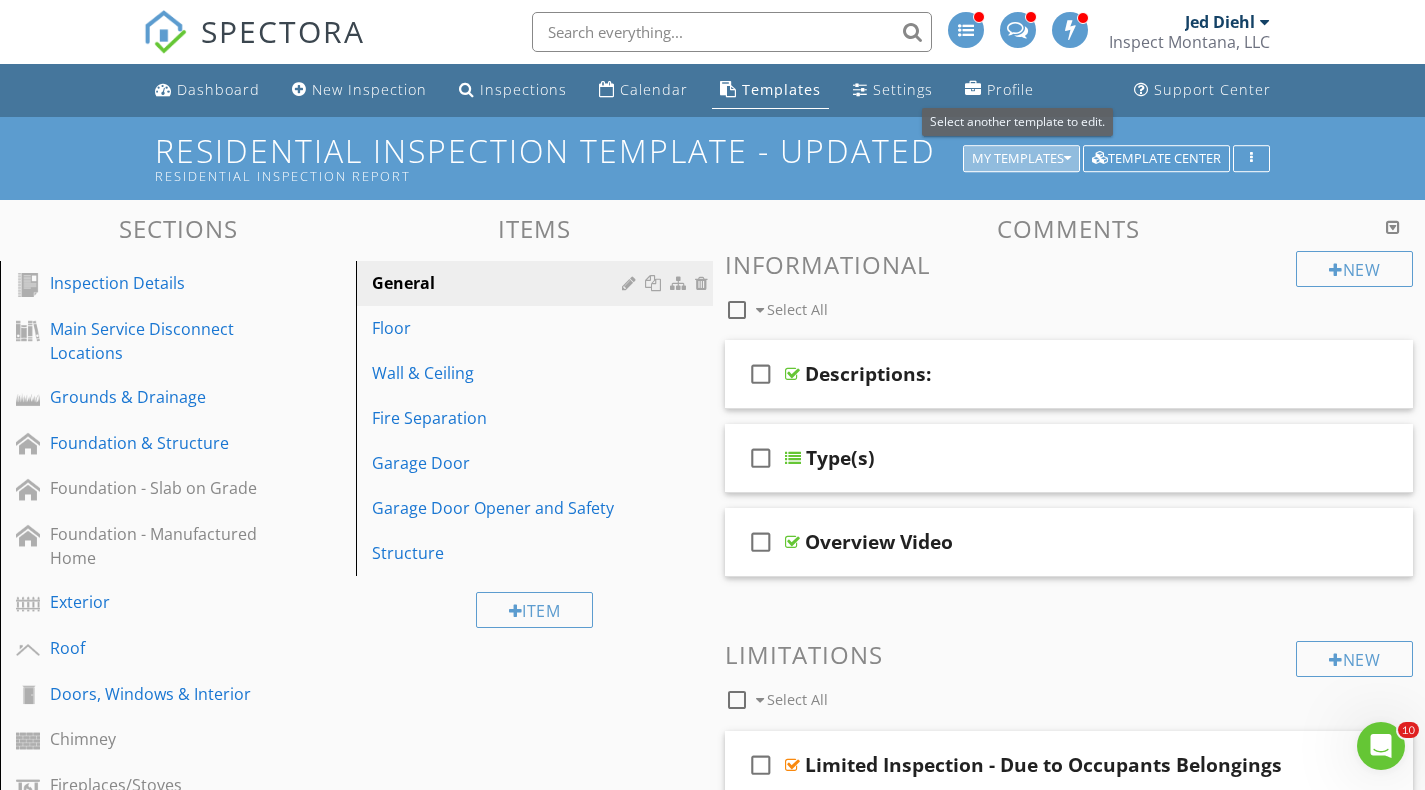 click on "My Templates" at bounding box center [1021, 159] 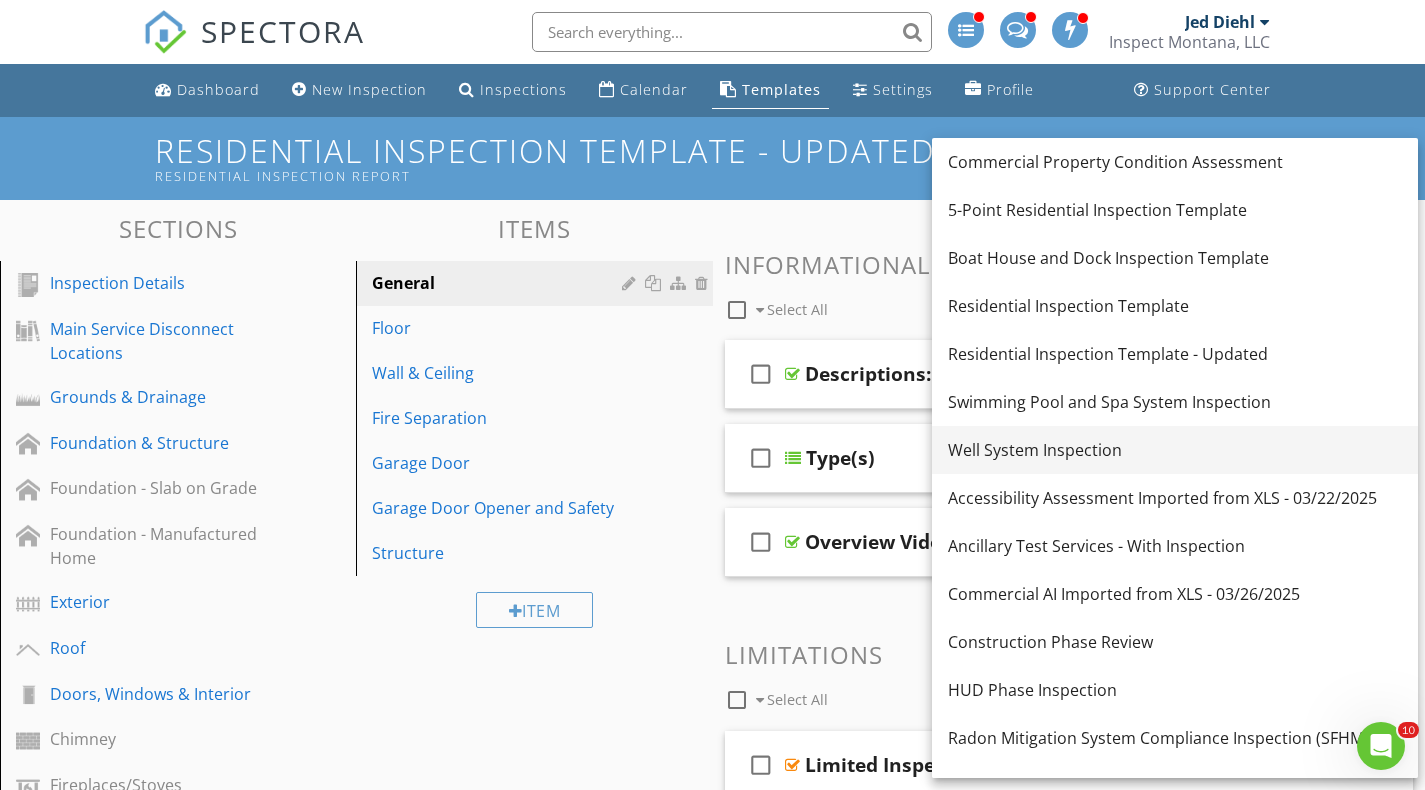 click on "Well System Inspection" at bounding box center [1175, 450] 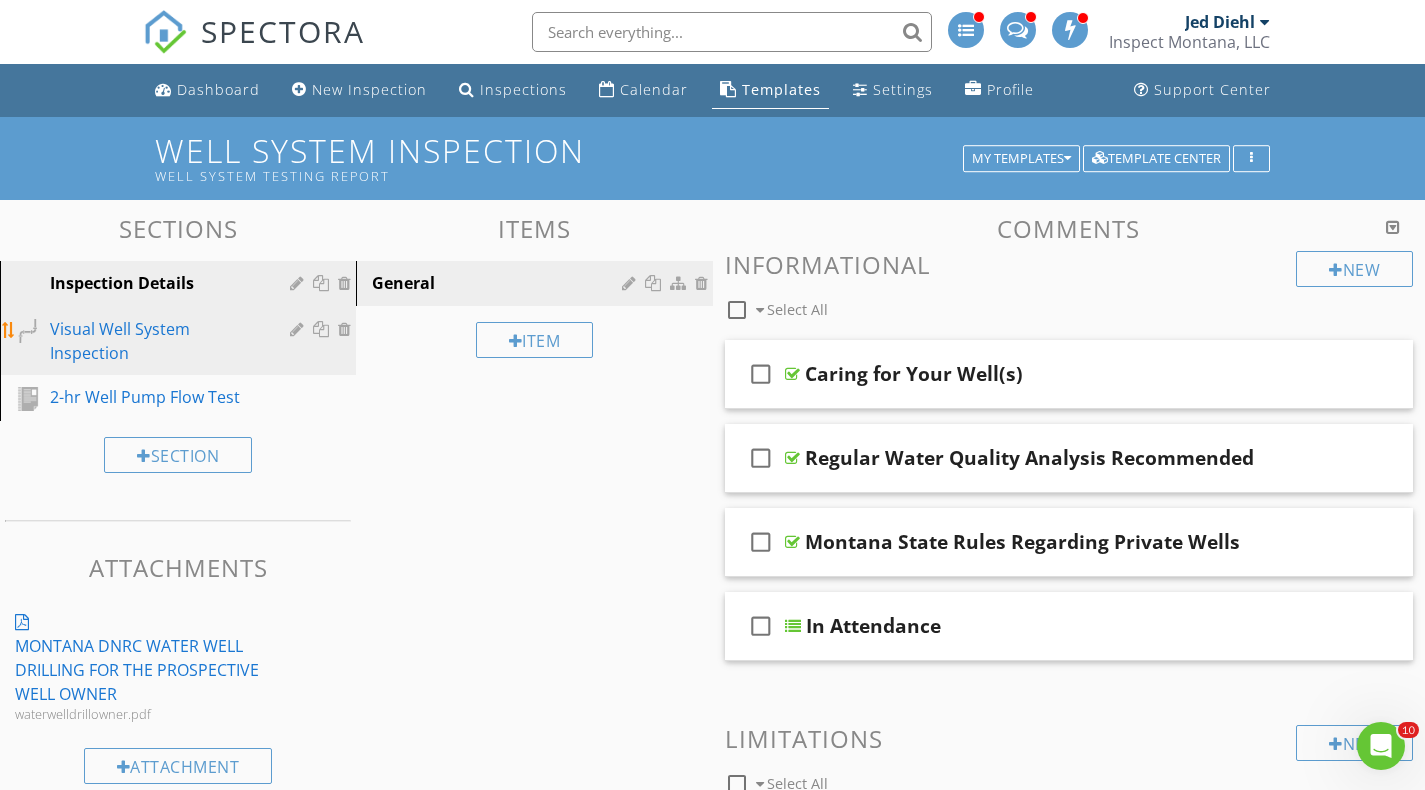 click on "Visual Well System Inspection" at bounding box center (155, 341) 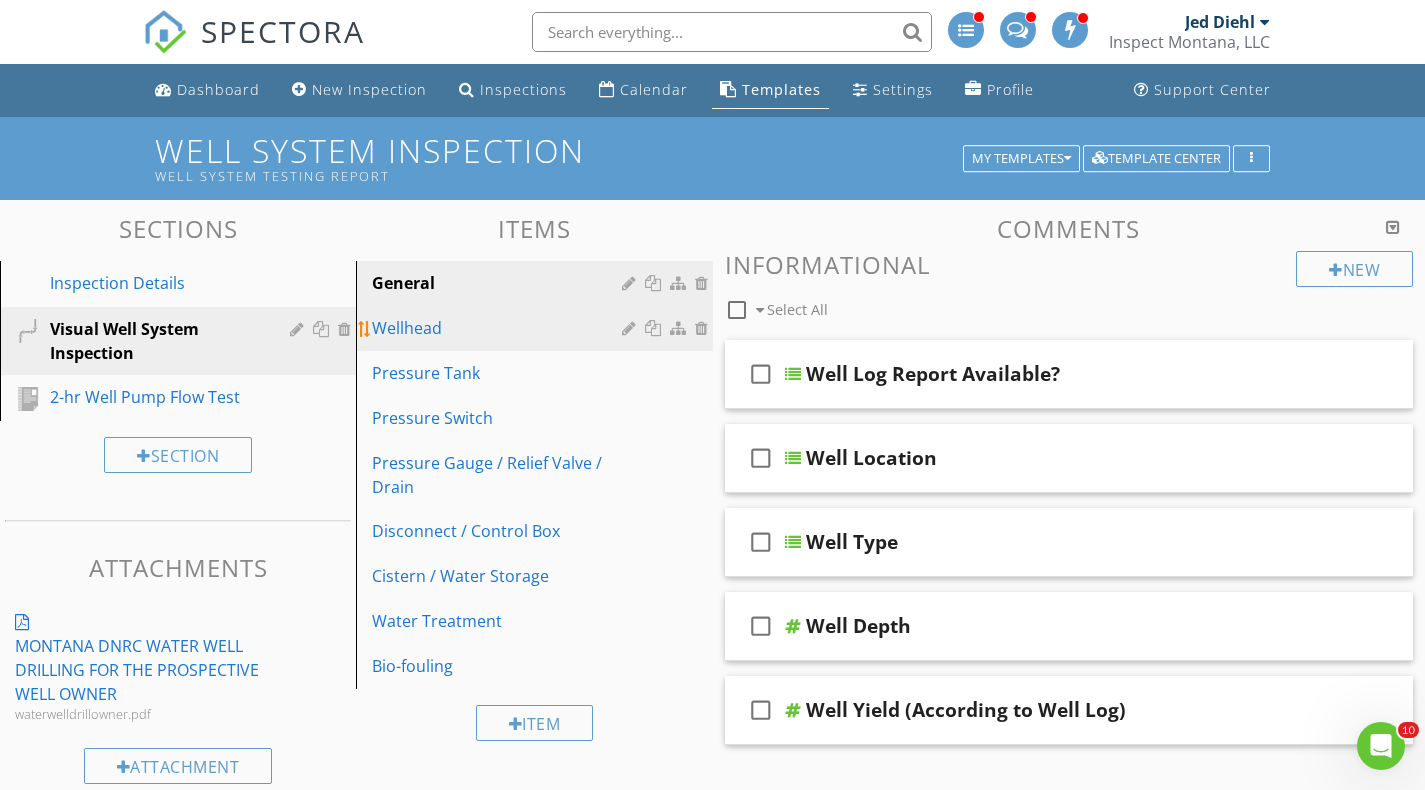 click on "Wellhead" at bounding box center (499, 328) 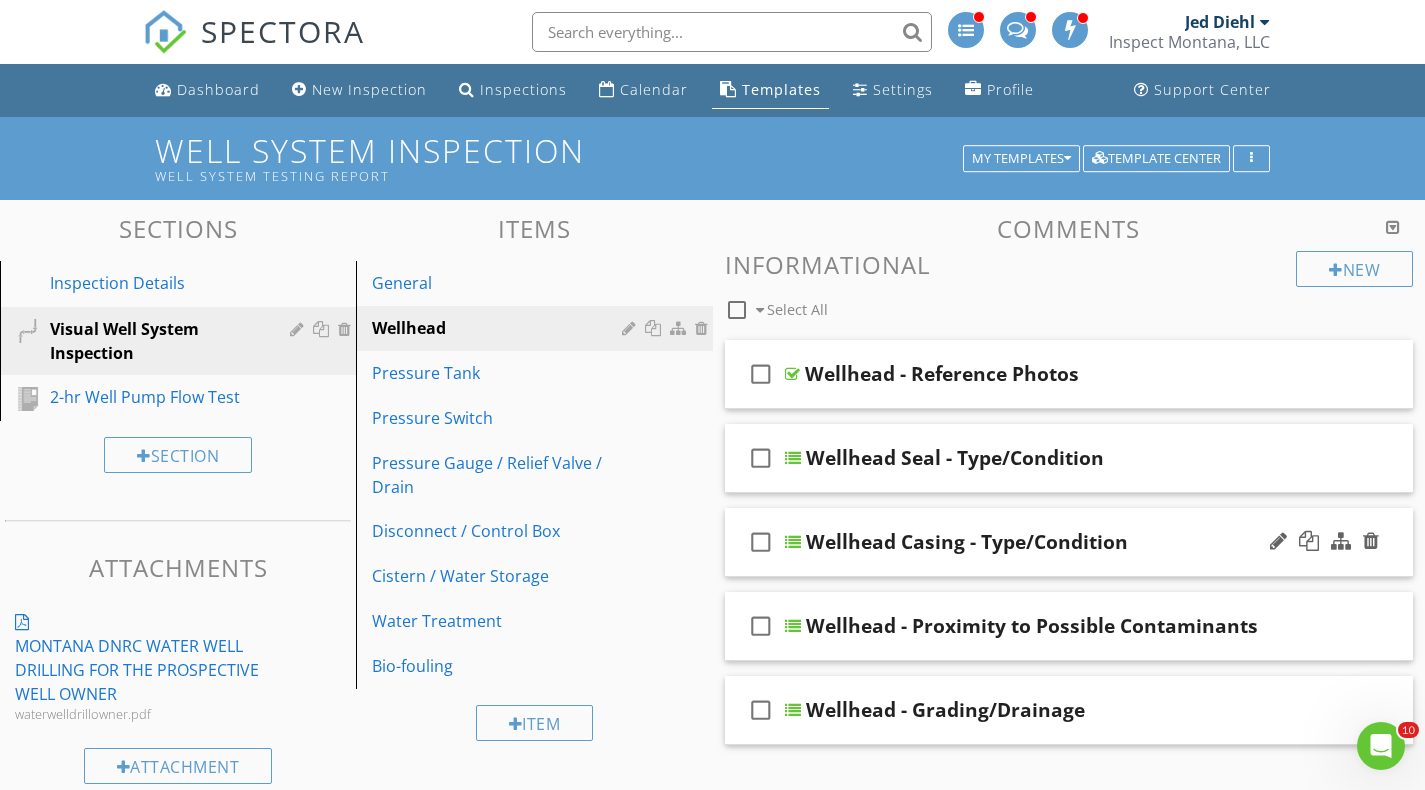 click on "check_box_outline_blank
Wellhead Casing - Type/Condition" at bounding box center (1069, 542) 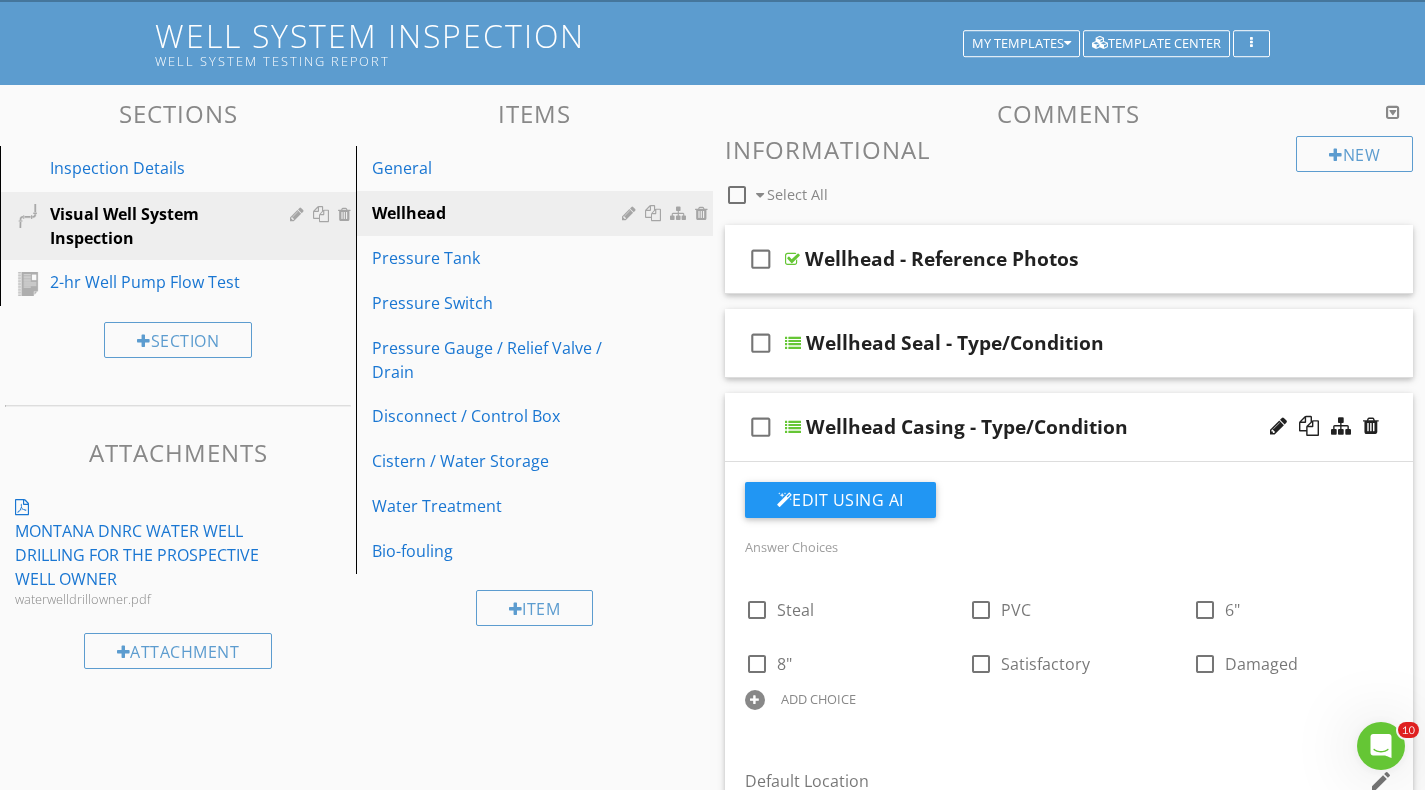 scroll, scrollTop: 117, scrollLeft: 0, axis: vertical 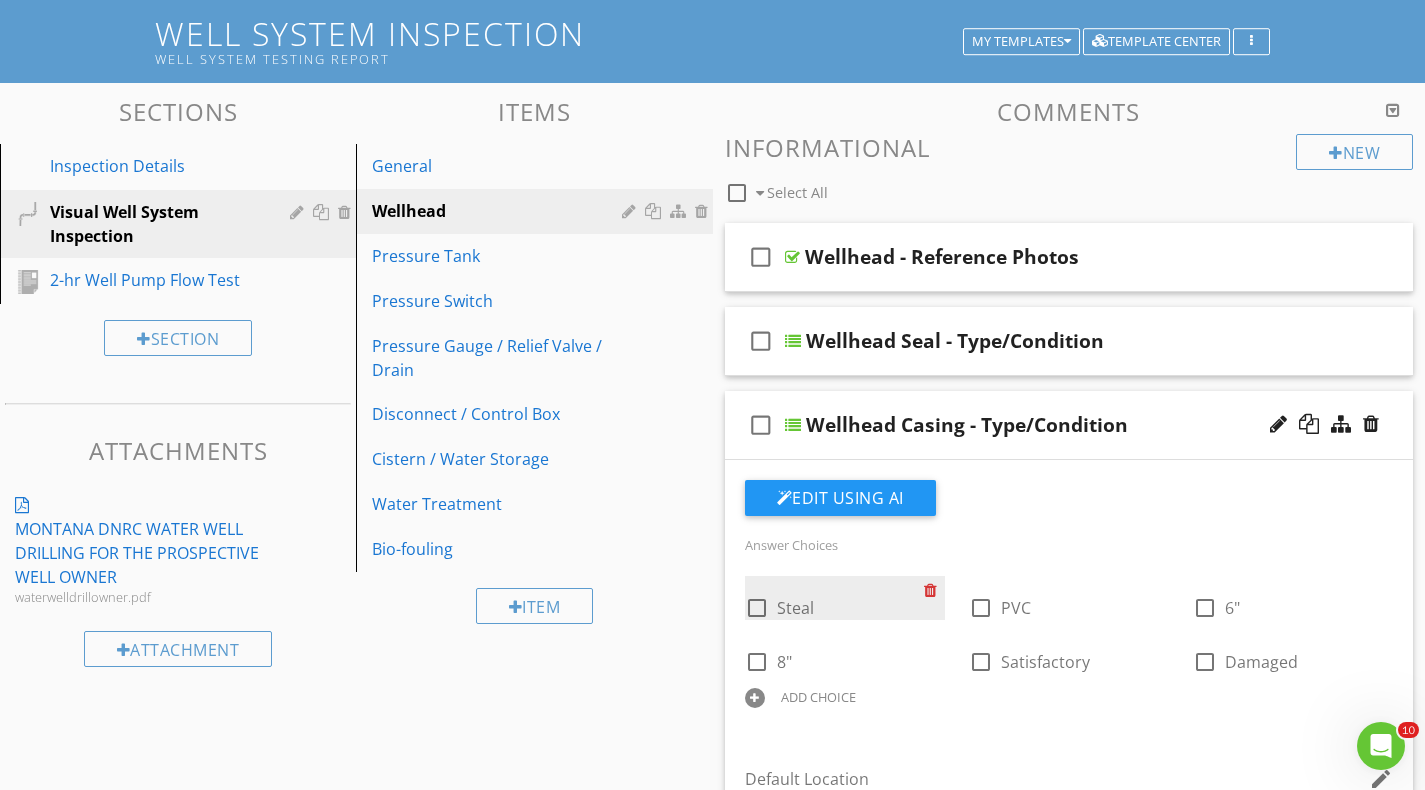 click at bounding box center [934, 590] 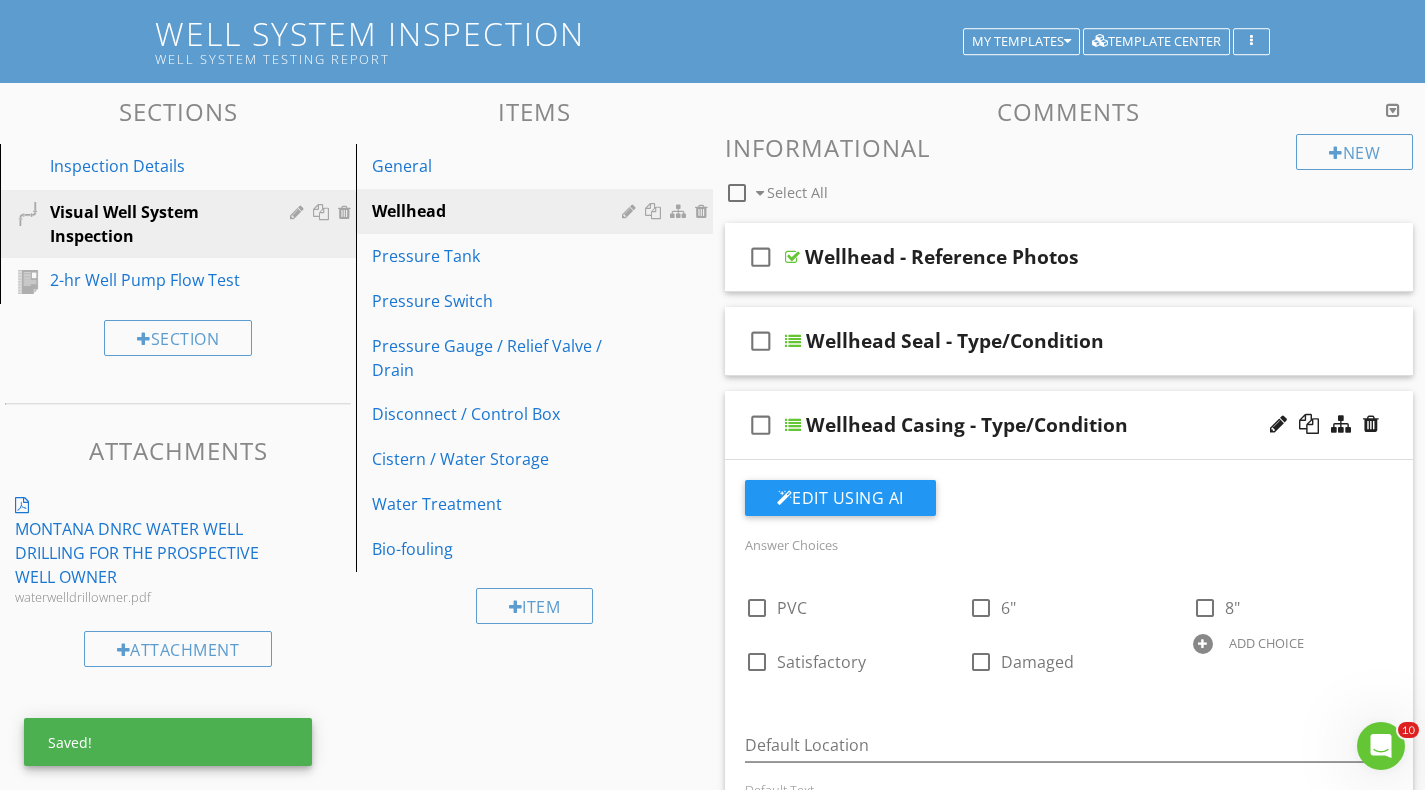 click on "ADD CHOICE" at bounding box center (1293, 642) 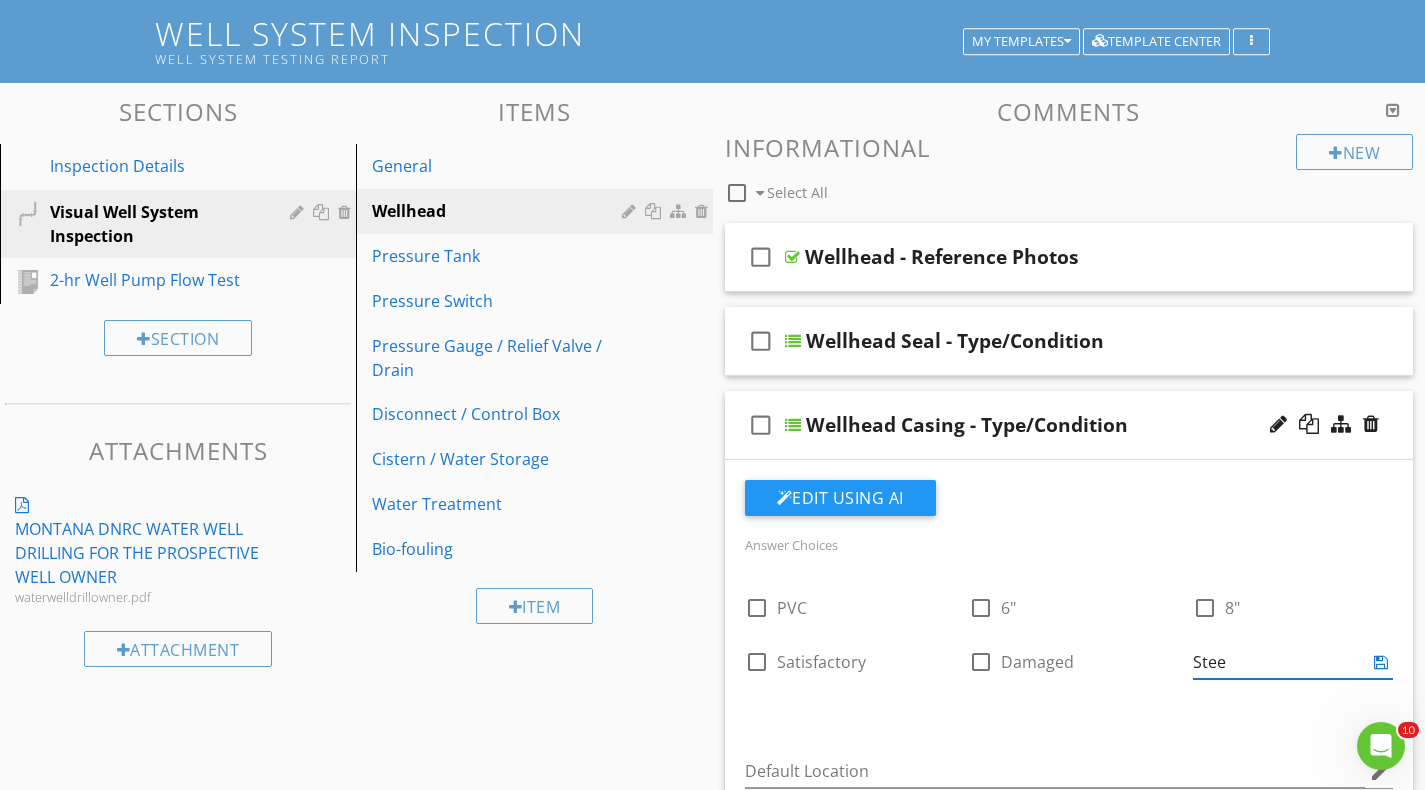type on "Steel" 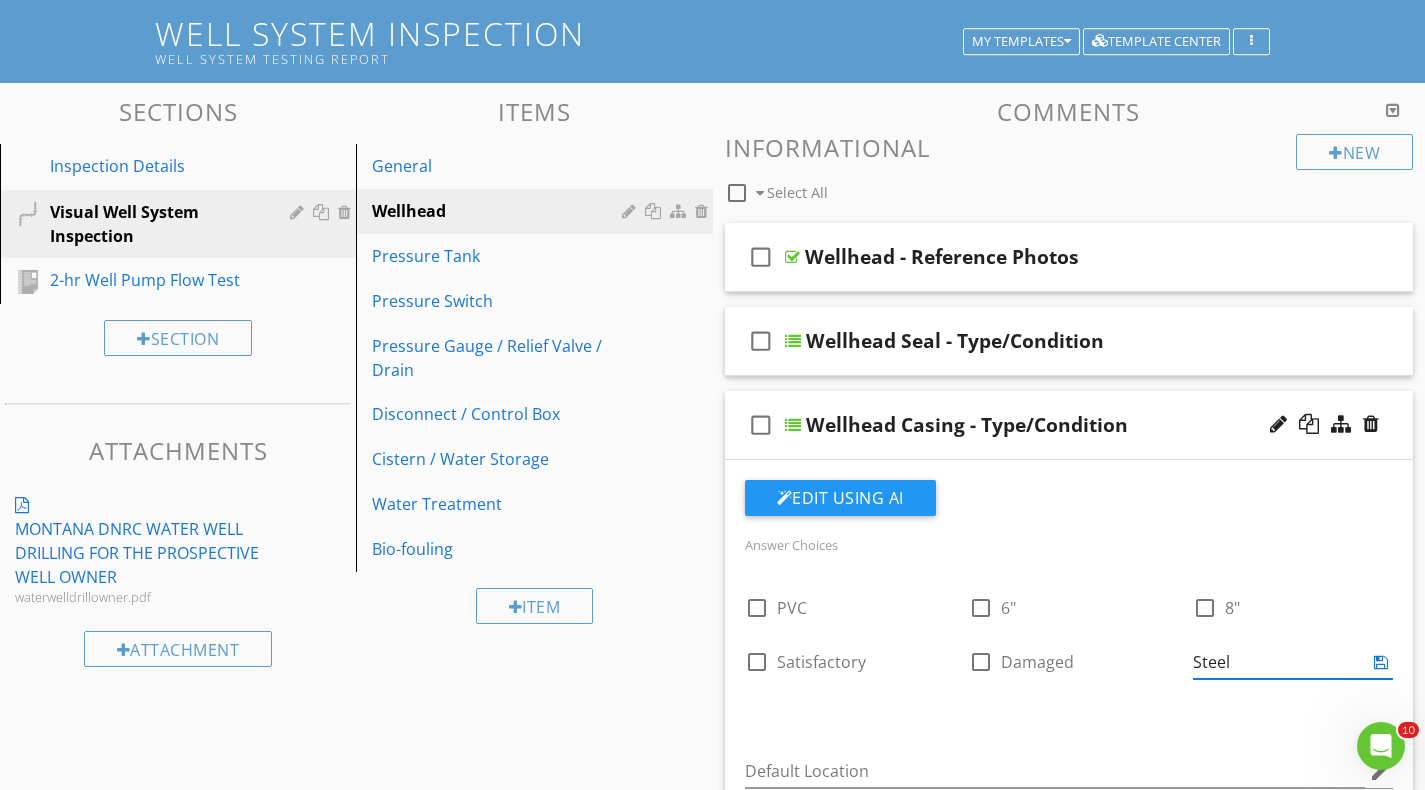 click at bounding box center (1381, 662) 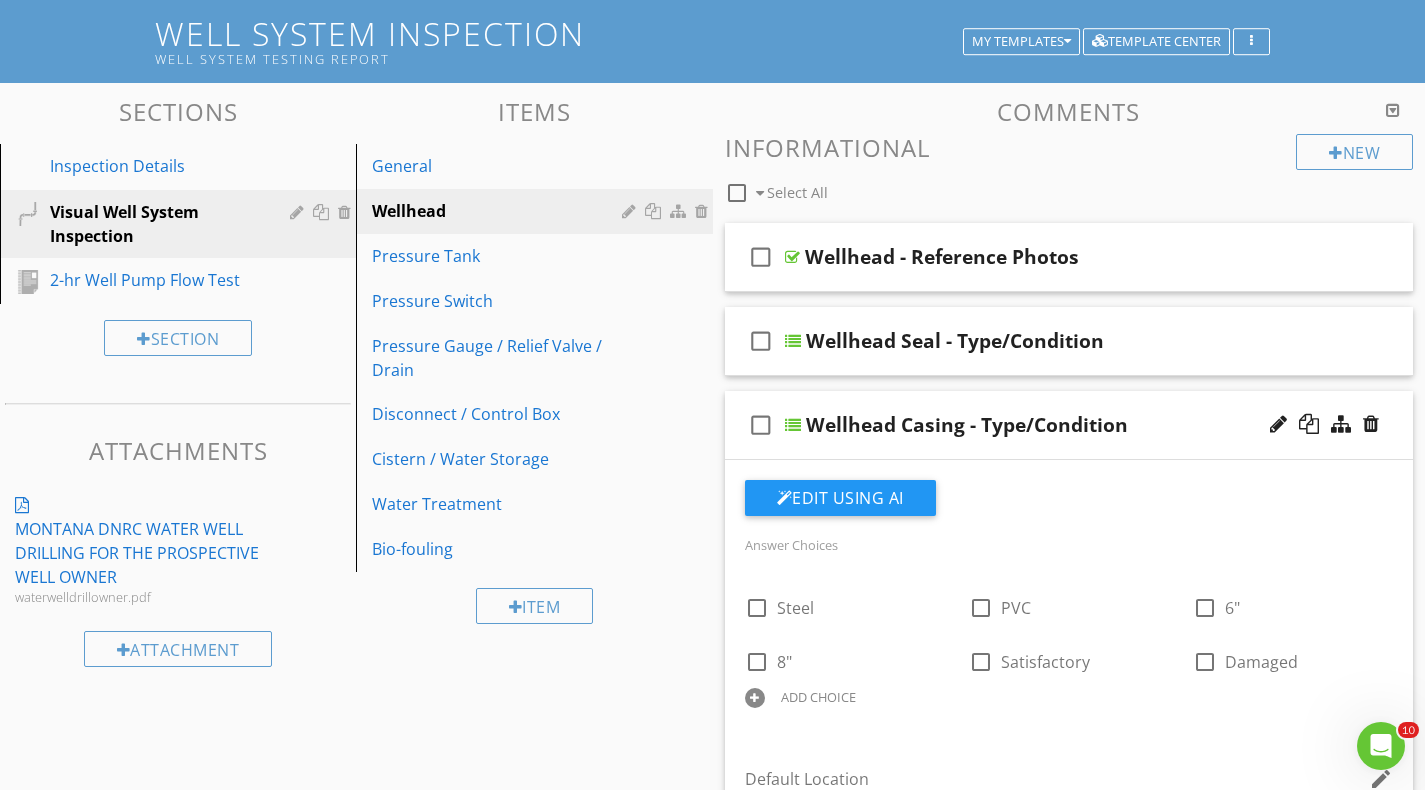 click on "check_box_outline_blank
Wellhead Casing - Type/Condition" at bounding box center (1069, 425) 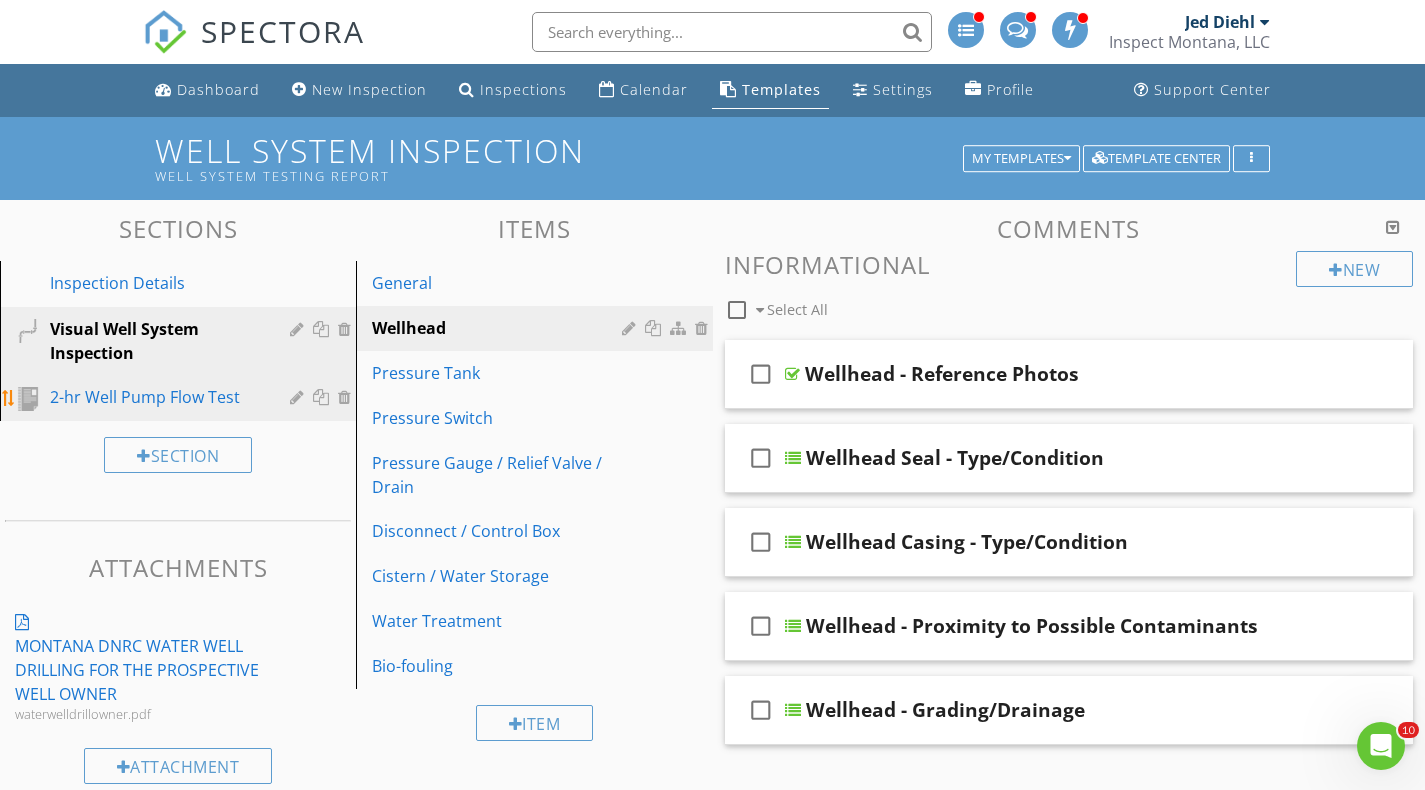 scroll, scrollTop: 0, scrollLeft: 0, axis: both 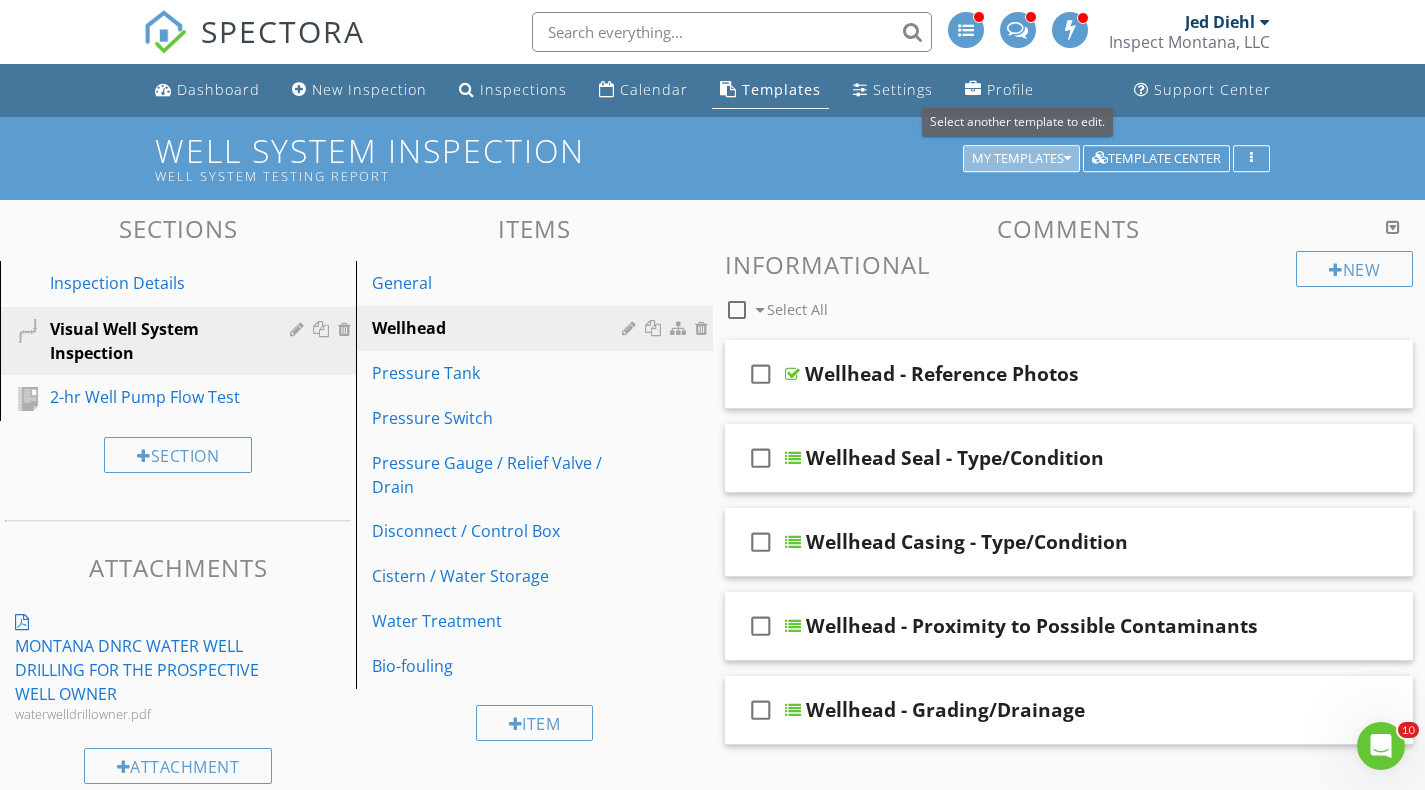 click on "My Templates" at bounding box center (1021, 159) 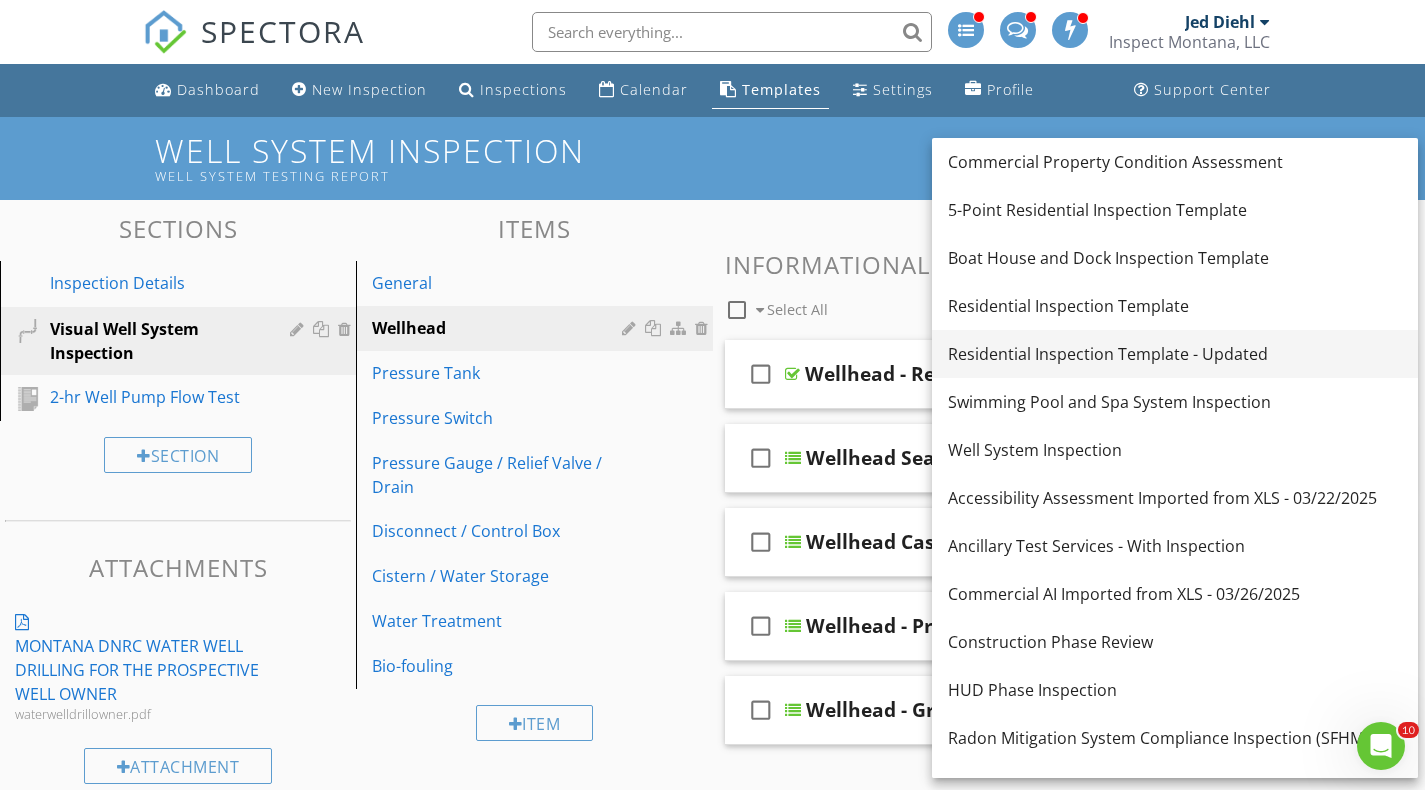 click on "Residential Inspection Template - Updated" at bounding box center [1175, 354] 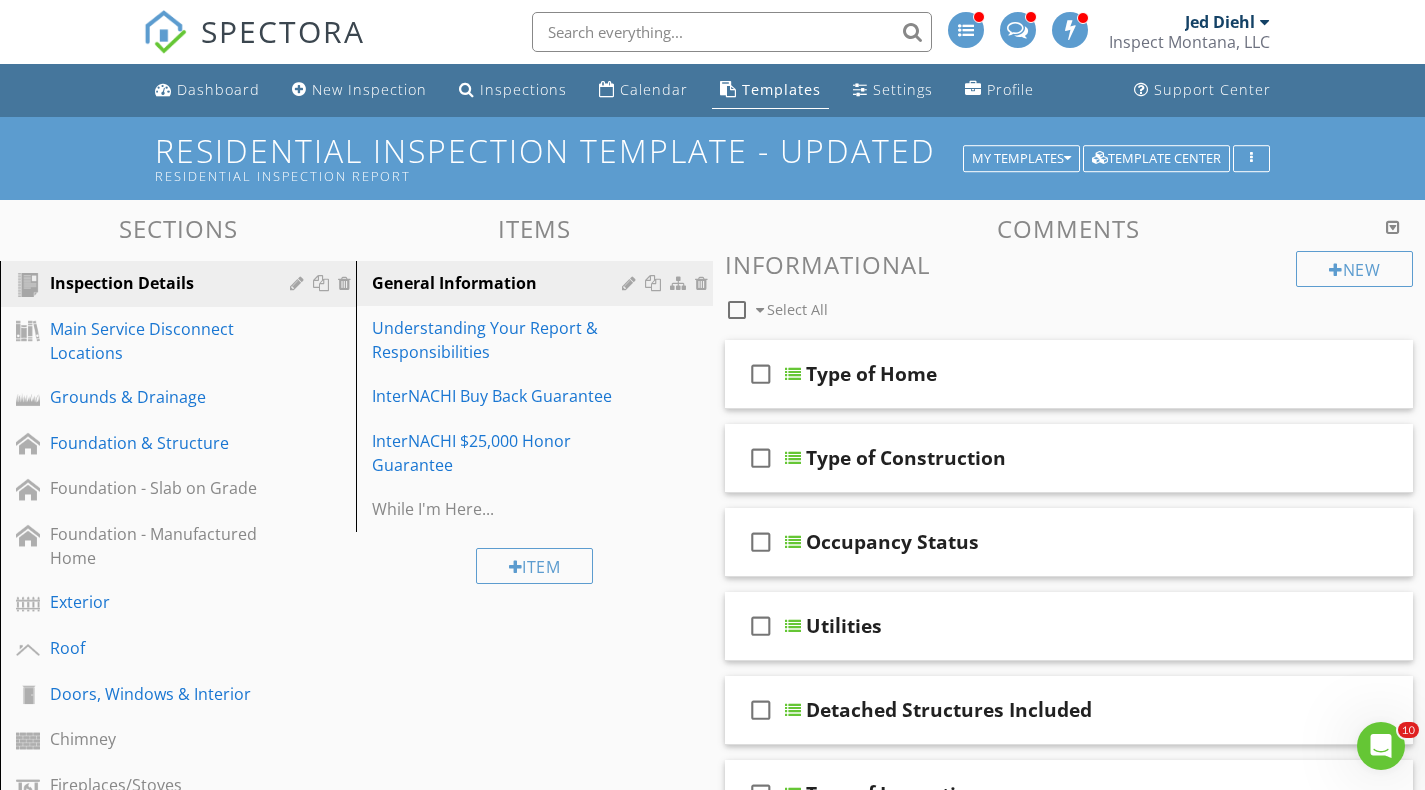 scroll, scrollTop: 0, scrollLeft: 0, axis: both 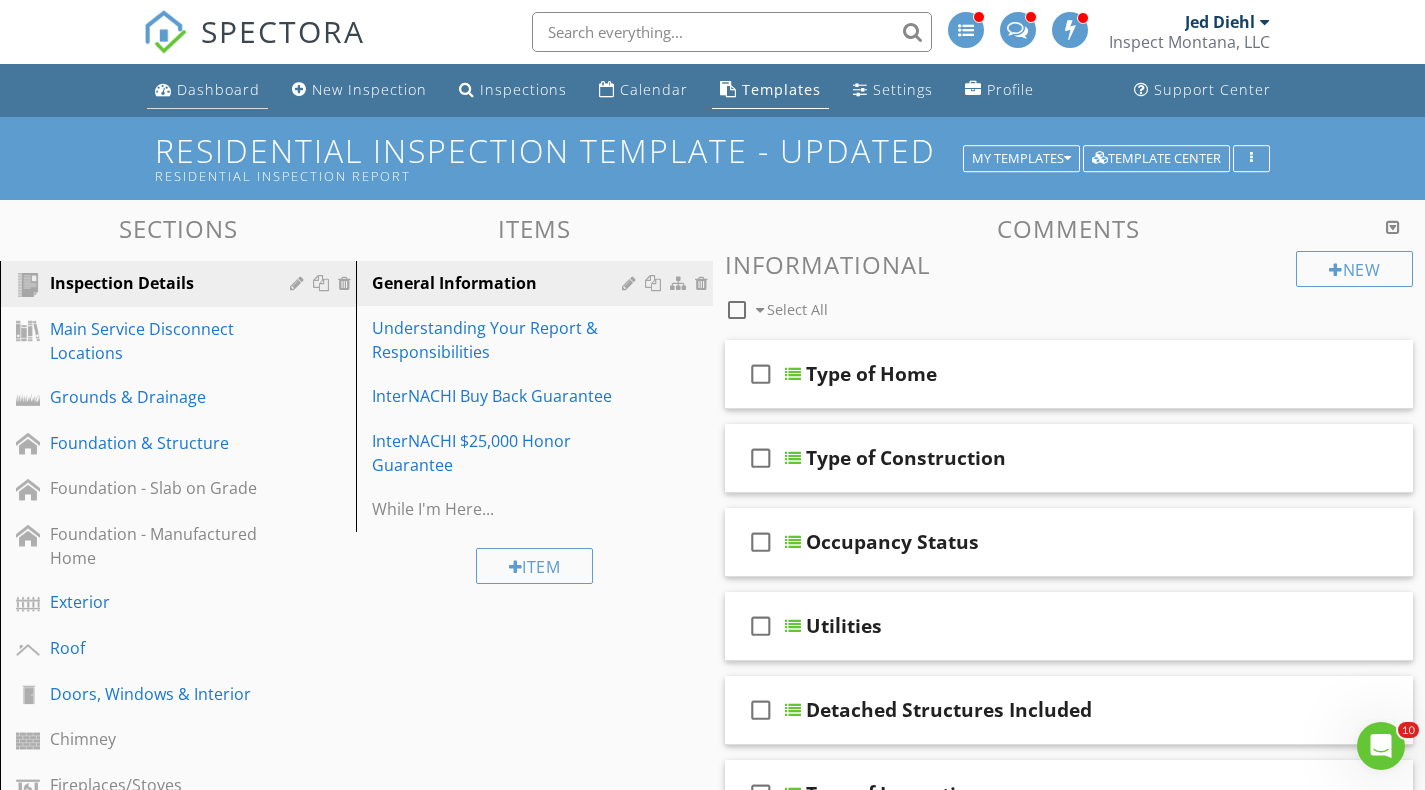 click at bounding box center (163, 89) 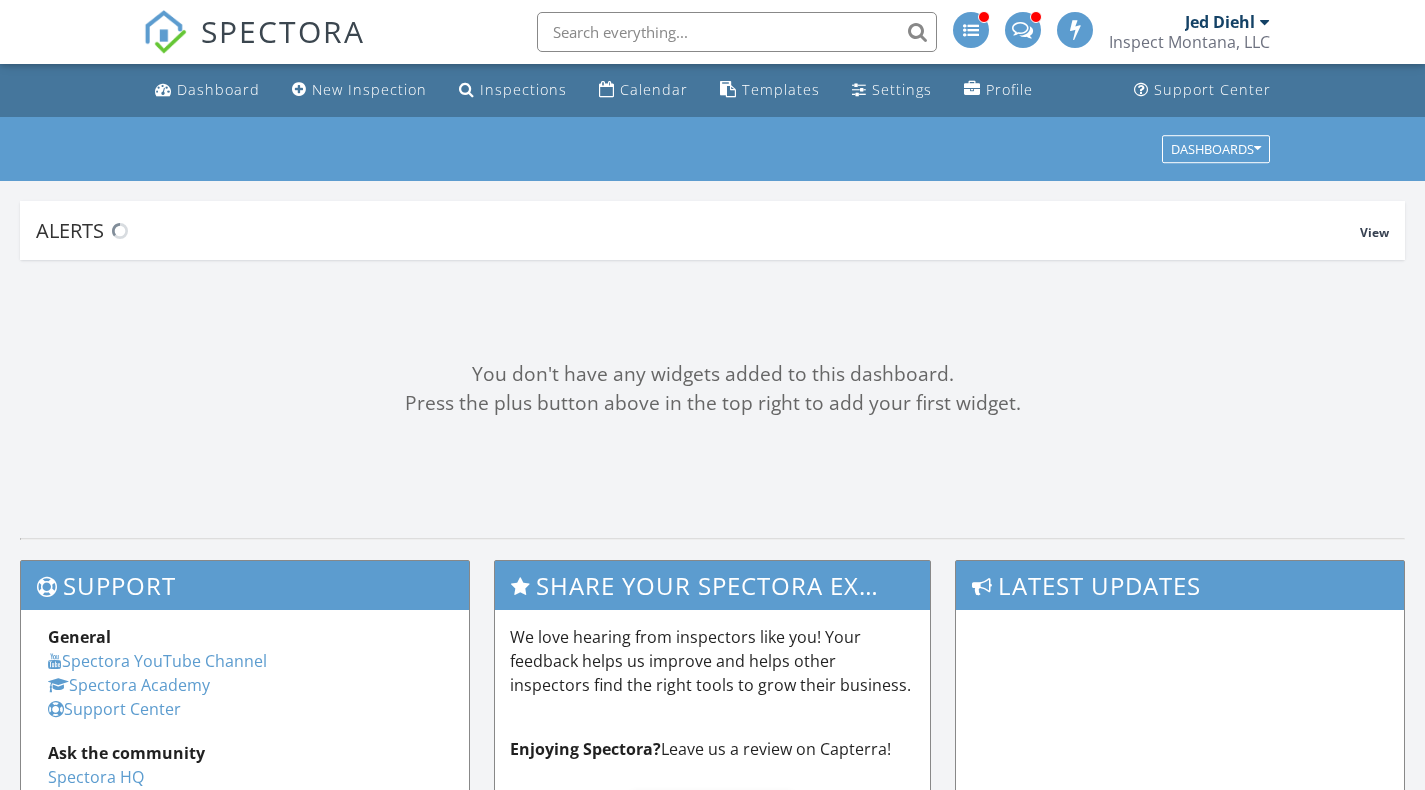 scroll, scrollTop: 0, scrollLeft: 0, axis: both 